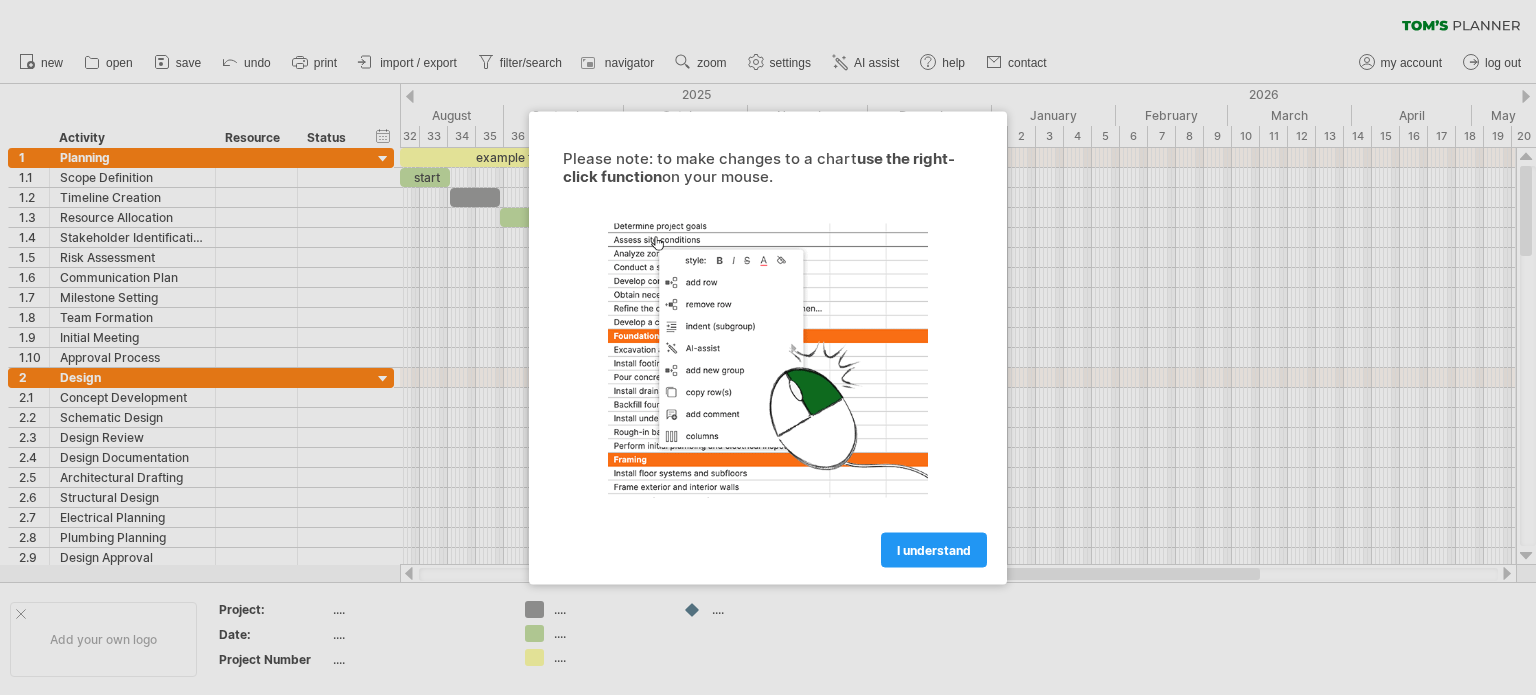 scroll, scrollTop: 0, scrollLeft: 0, axis: both 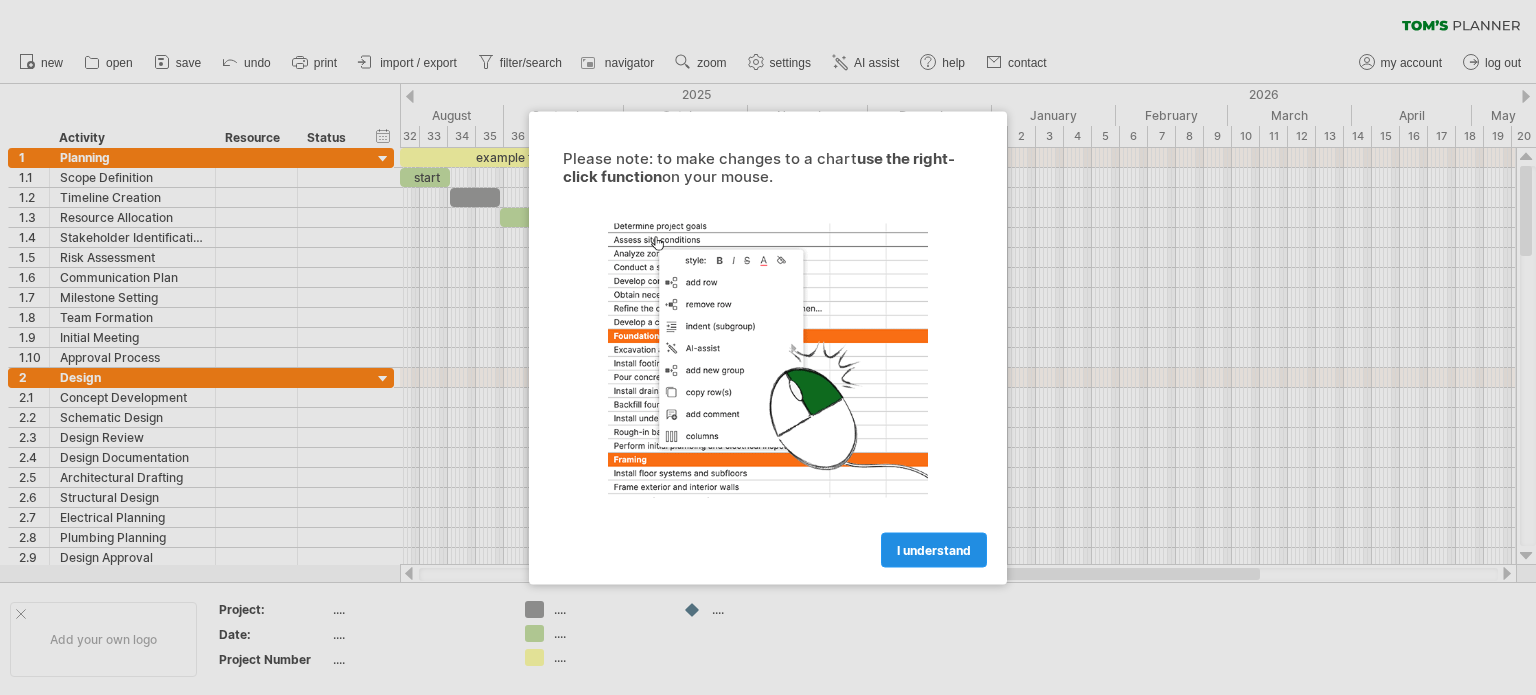 click on "I understand" at bounding box center (934, 549) 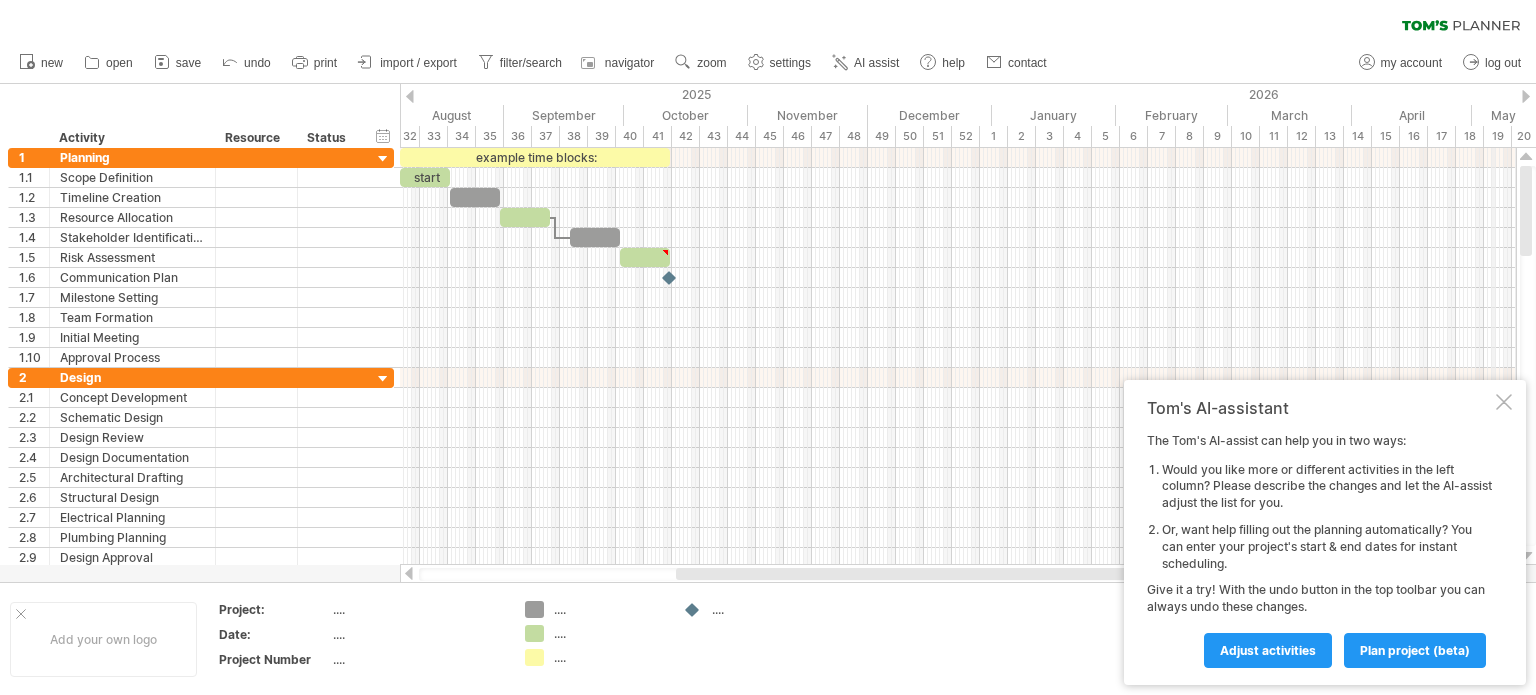 drag, startPoint x: 1528, startPoint y: 226, endPoint x: 1492, endPoint y: 86, distance: 144.55449 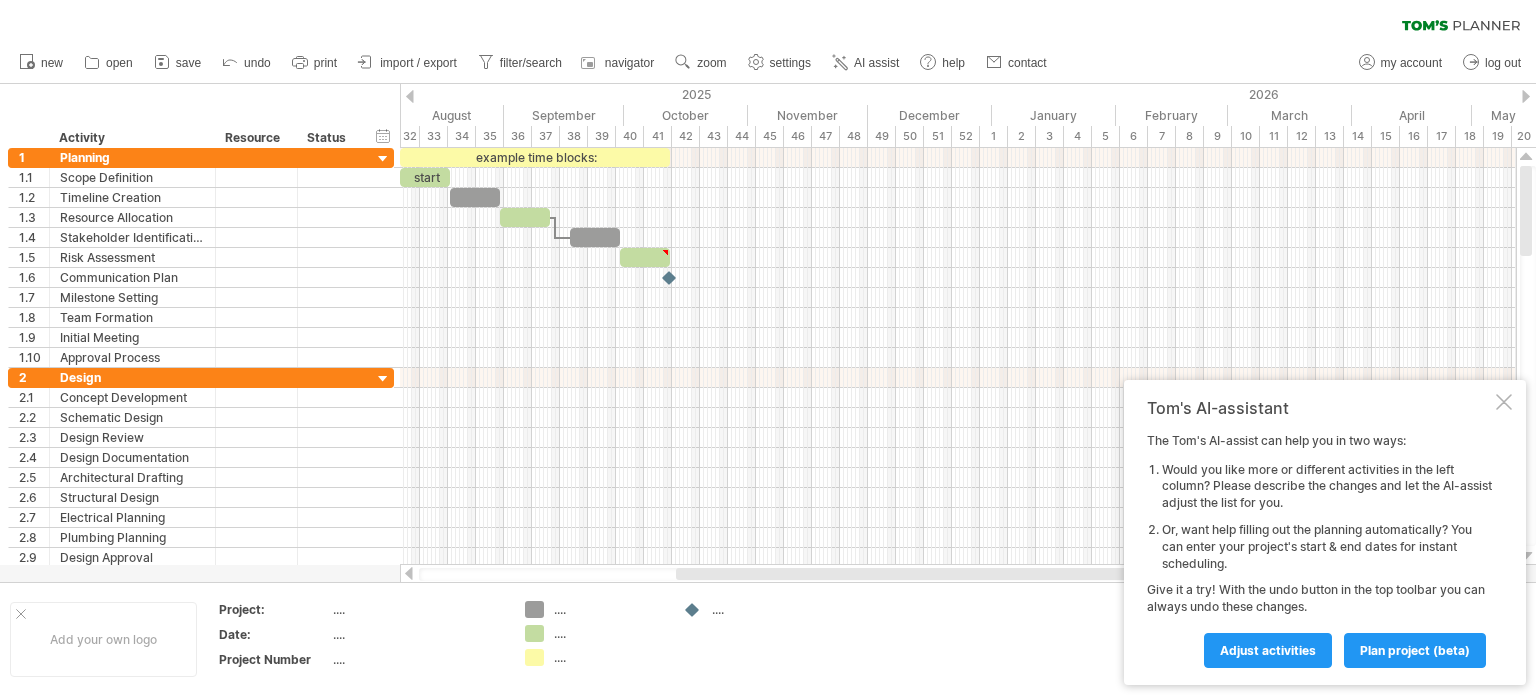 click at bounding box center (410, 96) 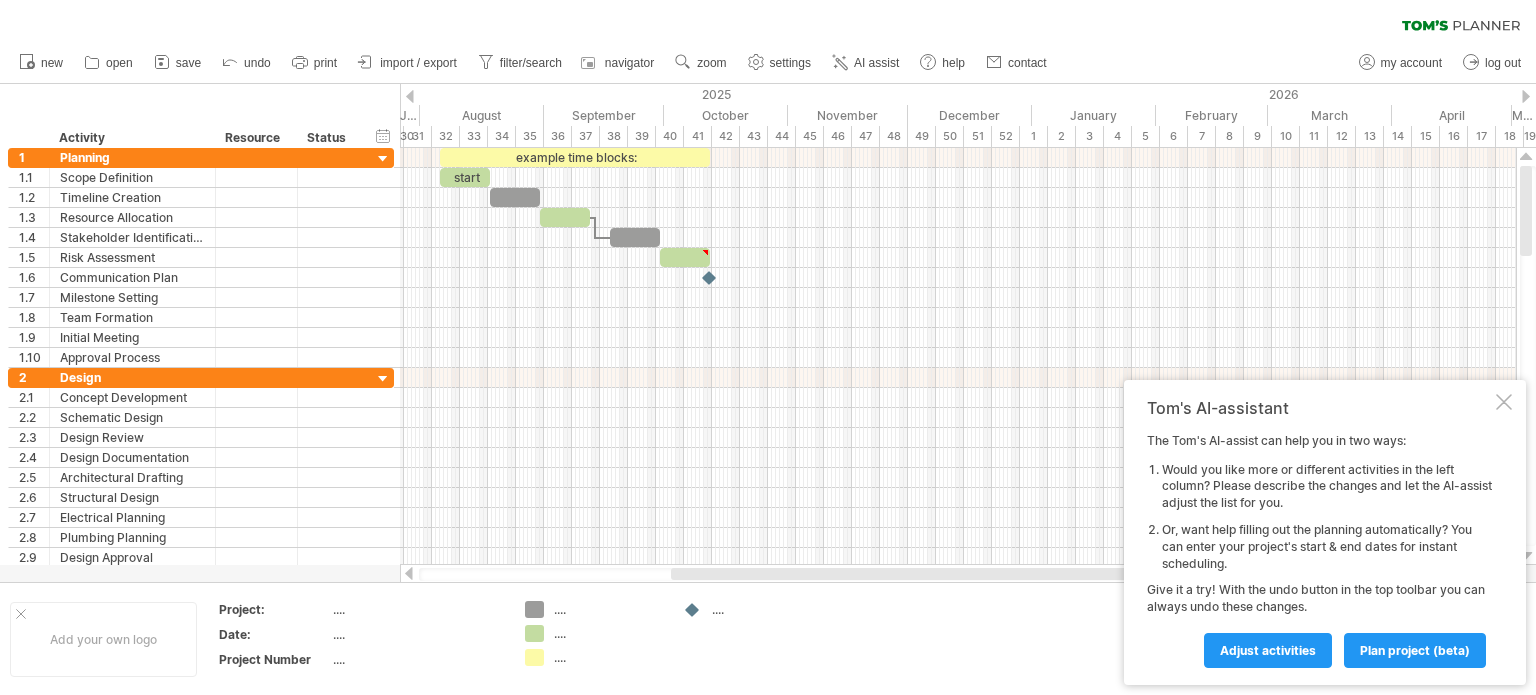 click at bounding box center (410, 96) 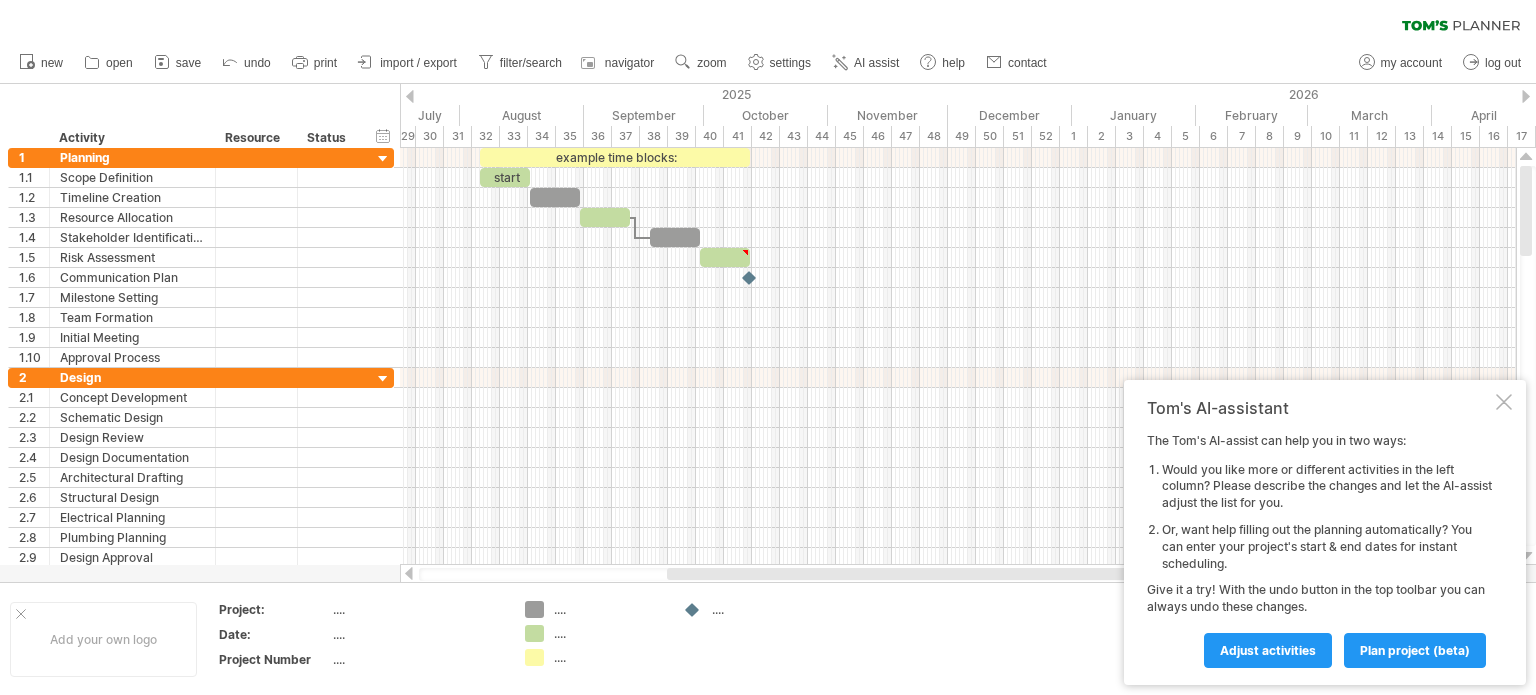 click at bounding box center (410, 96) 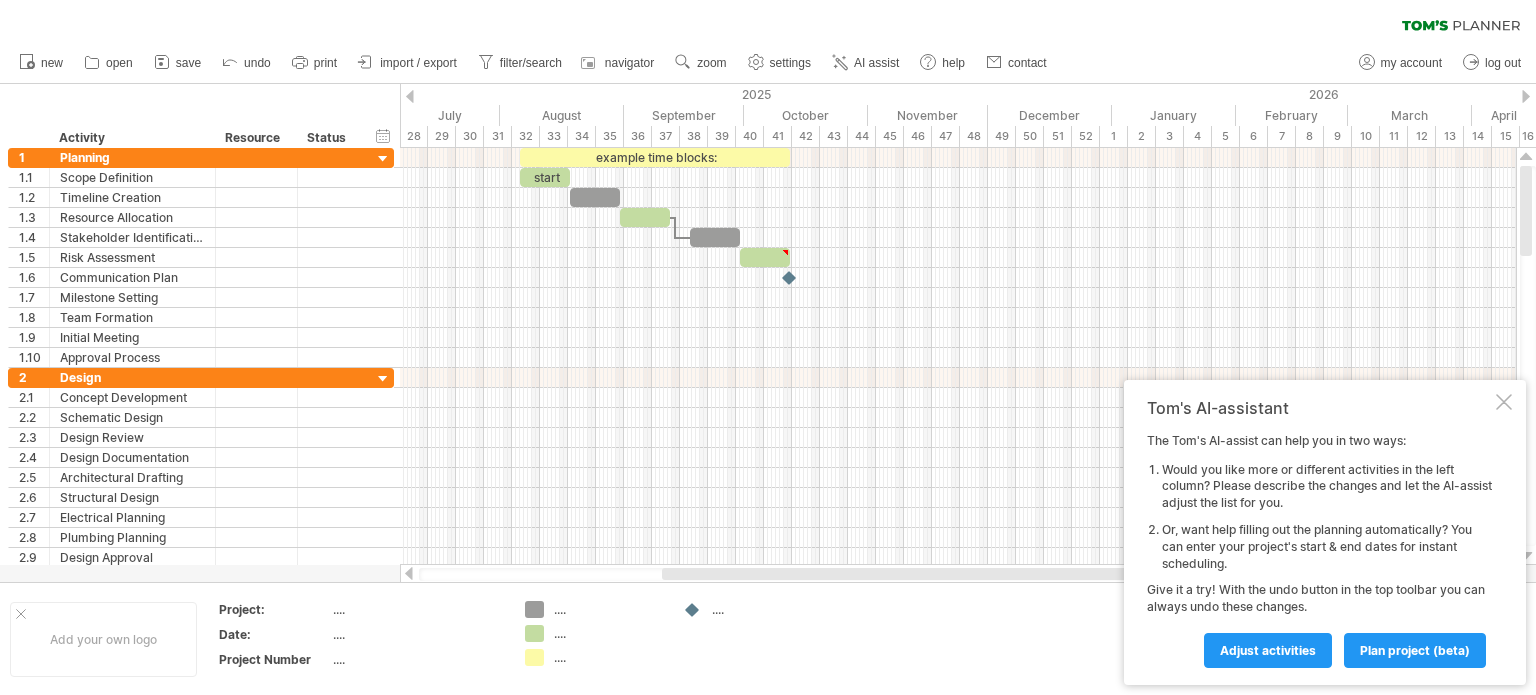 click at bounding box center (410, 96) 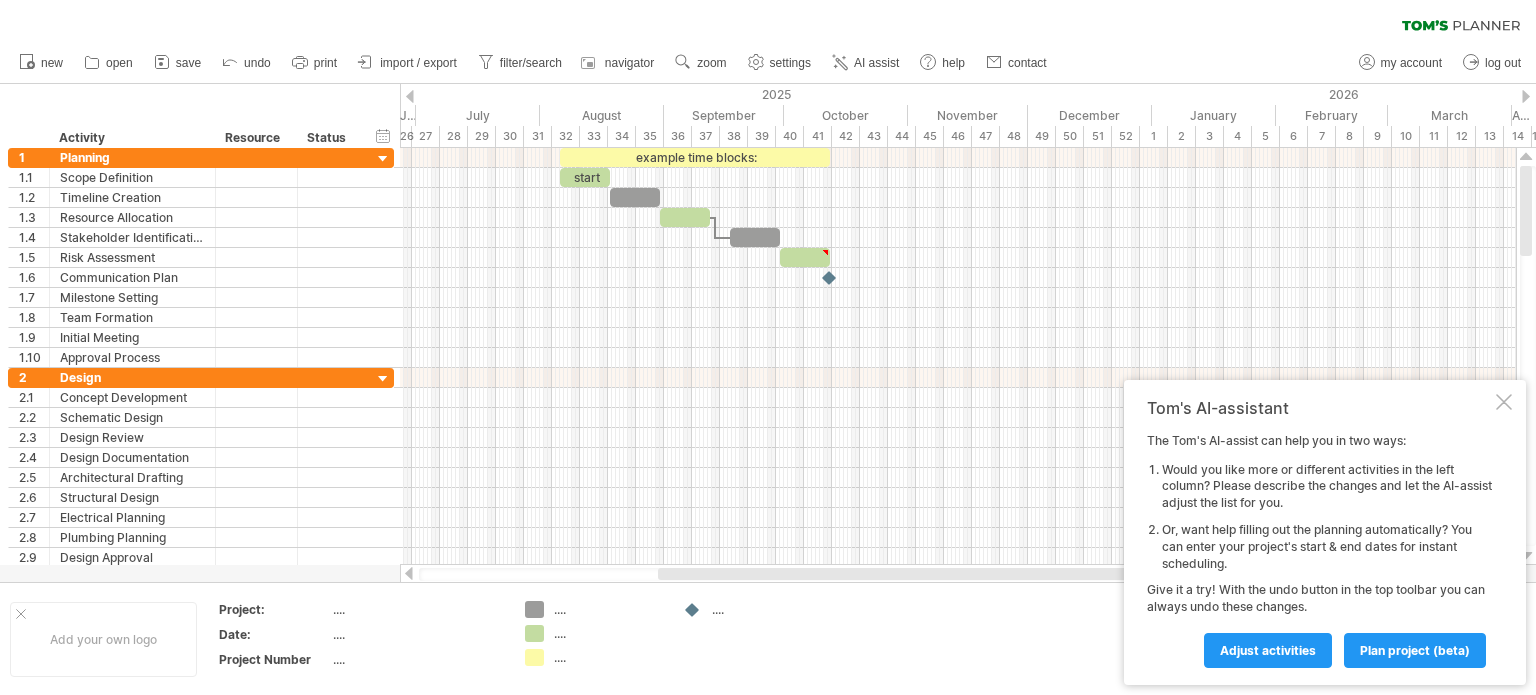 click at bounding box center [410, 96] 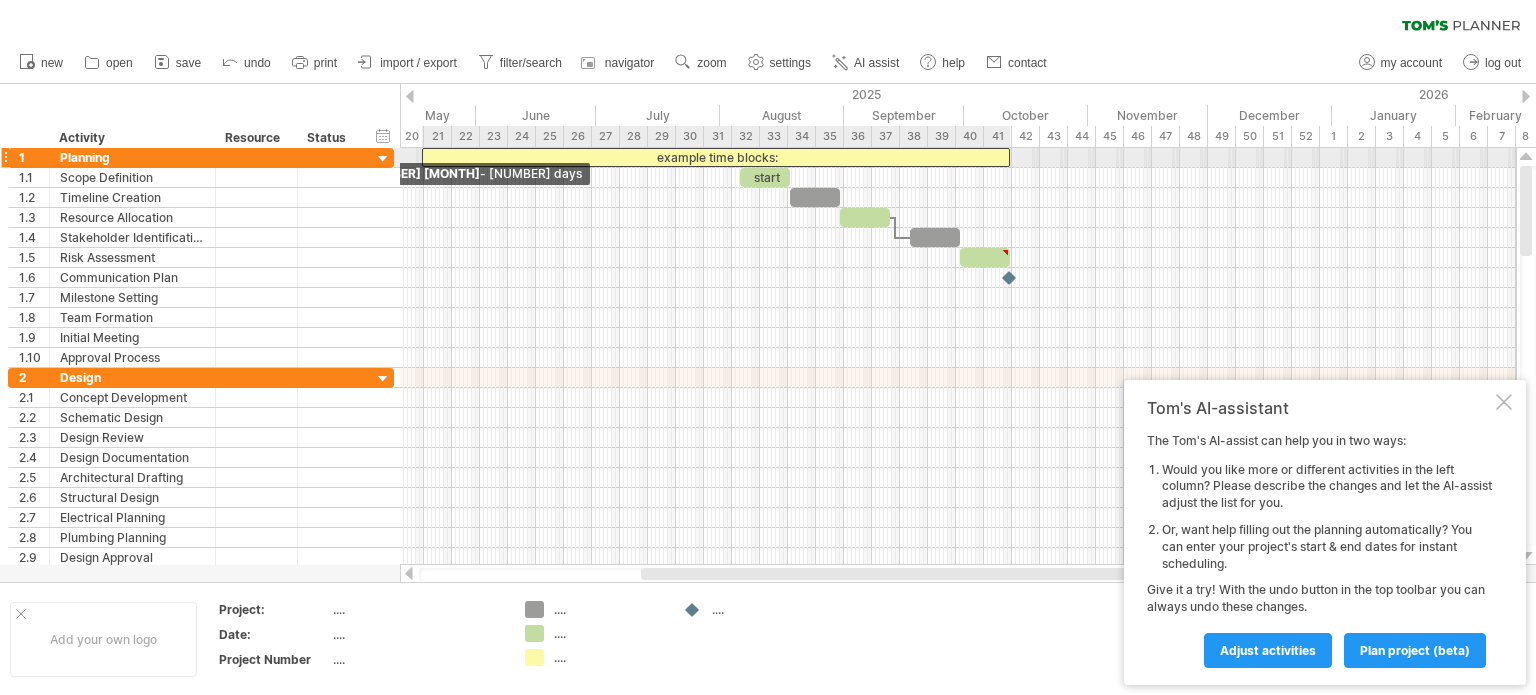drag, startPoint x: 596, startPoint y: 156, endPoint x: 417, endPoint y: 162, distance: 179.10052 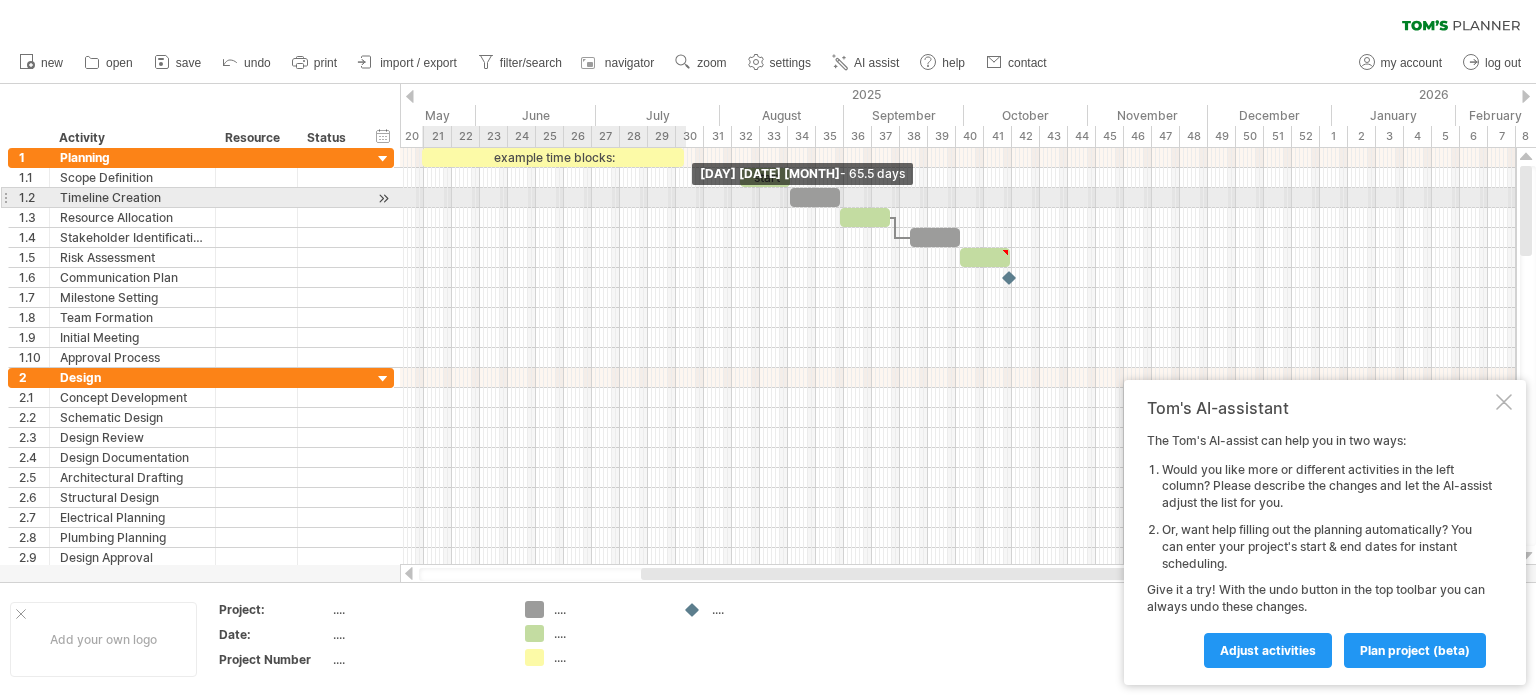 drag, startPoint x: 1010, startPoint y: 154, endPoint x: 684, endPoint y: 192, distance: 328.20724 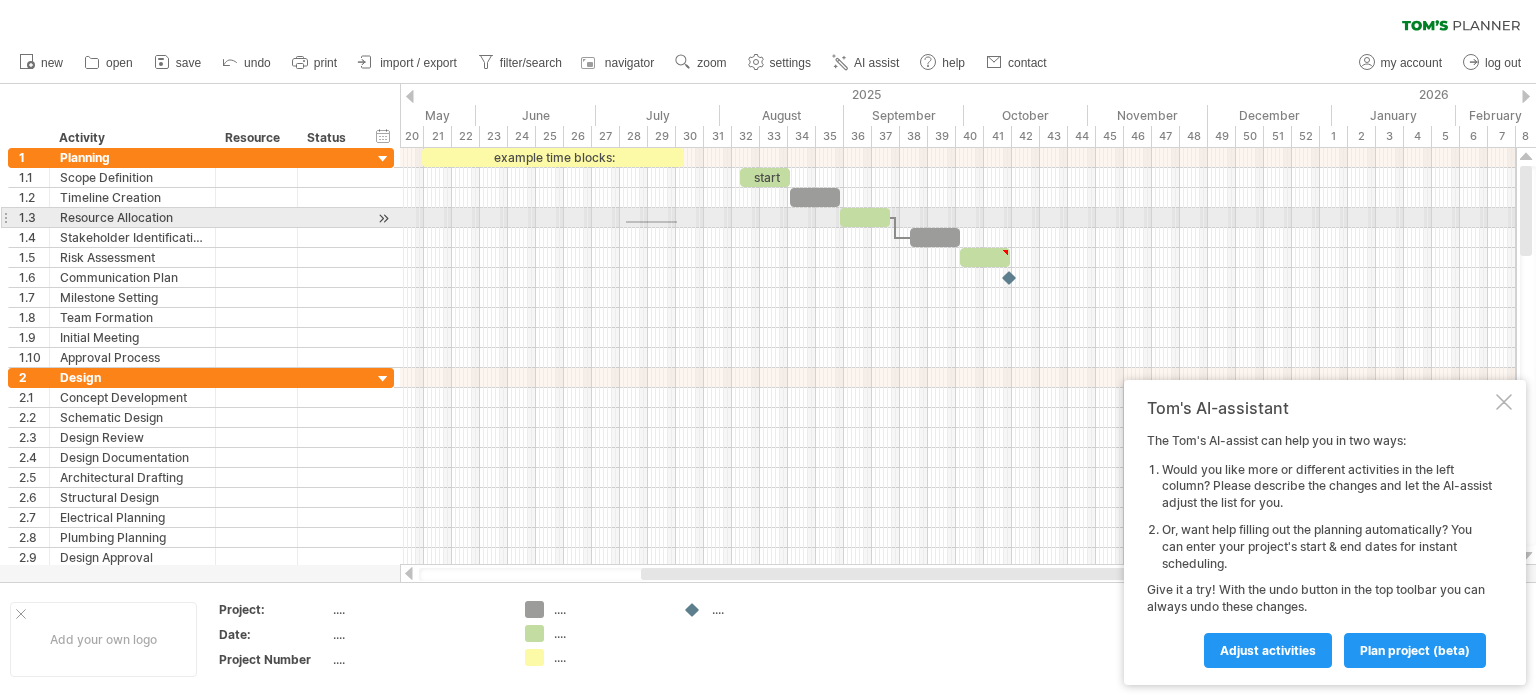 drag, startPoint x: 626, startPoint y: 221, endPoint x: 678, endPoint y: 223, distance: 52.03845 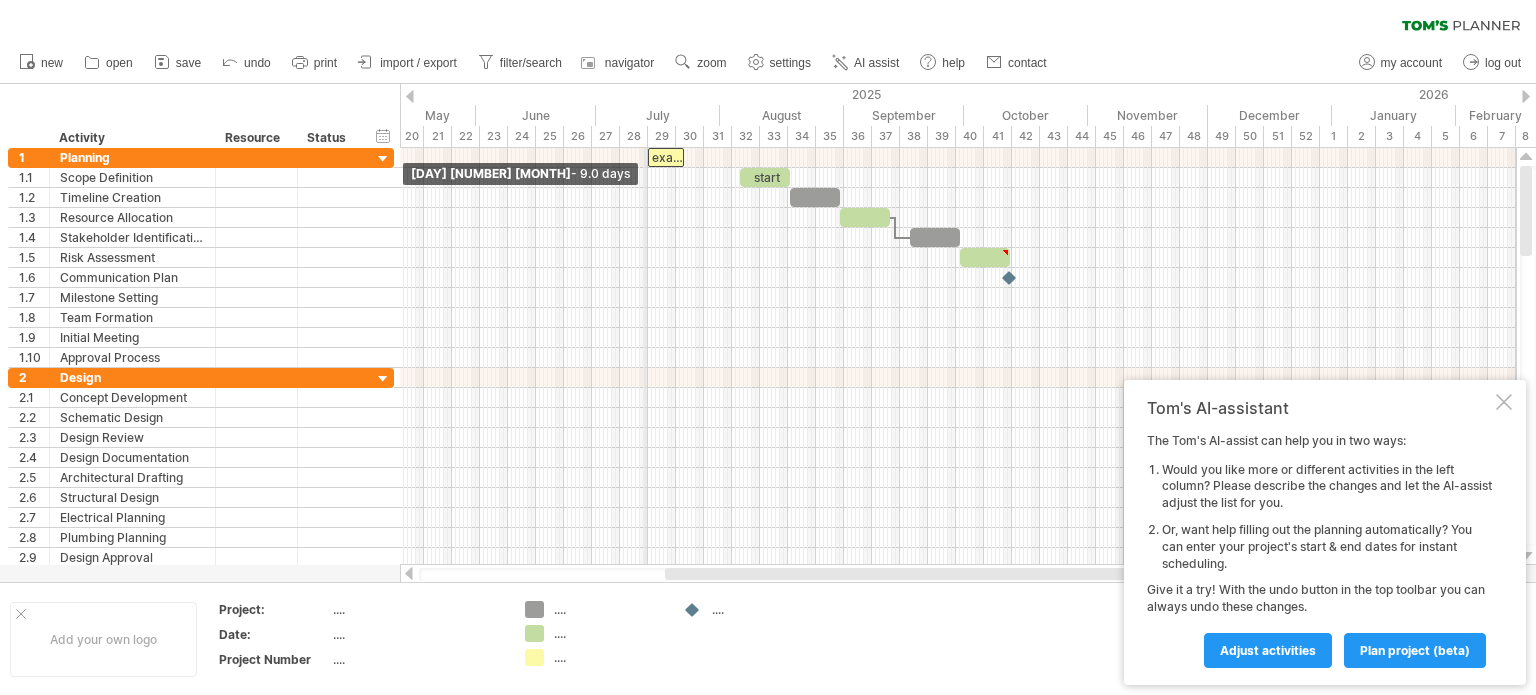 drag, startPoint x: 422, startPoint y: 152, endPoint x: 647, endPoint y: 141, distance: 225.26872 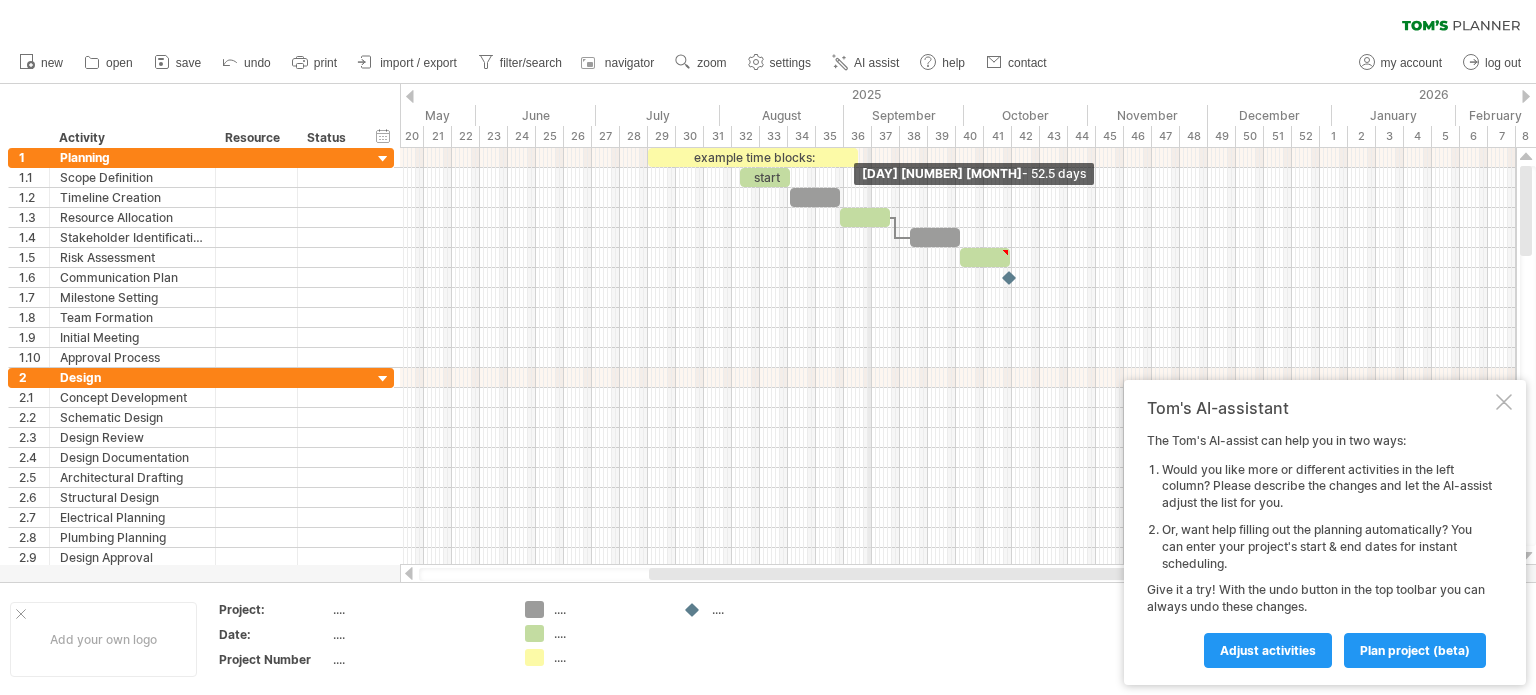 drag, startPoint x: 683, startPoint y: 152, endPoint x: 871, endPoint y: 146, distance: 188.09572 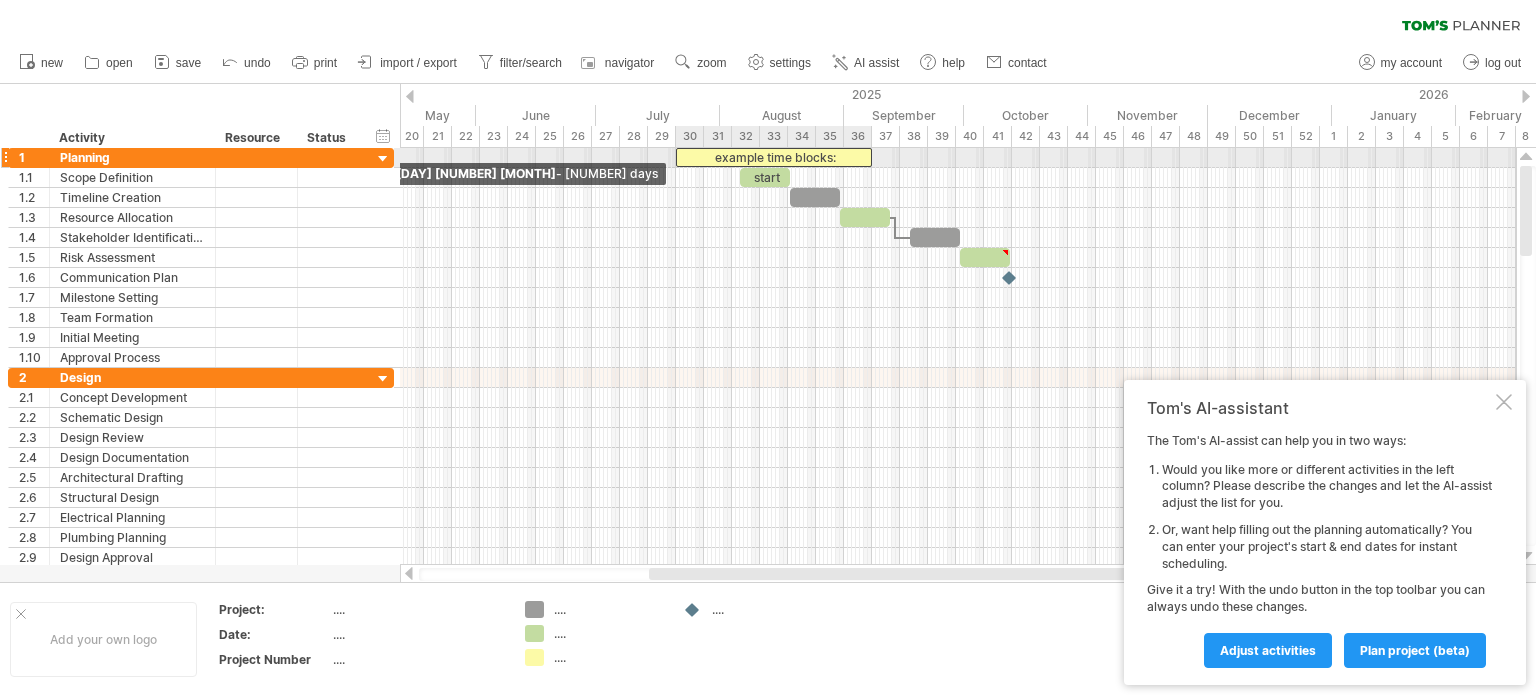 drag, startPoint x: 647, startPoint y: 149, endPoint x: 675, endPoint y: 149, distance: 28 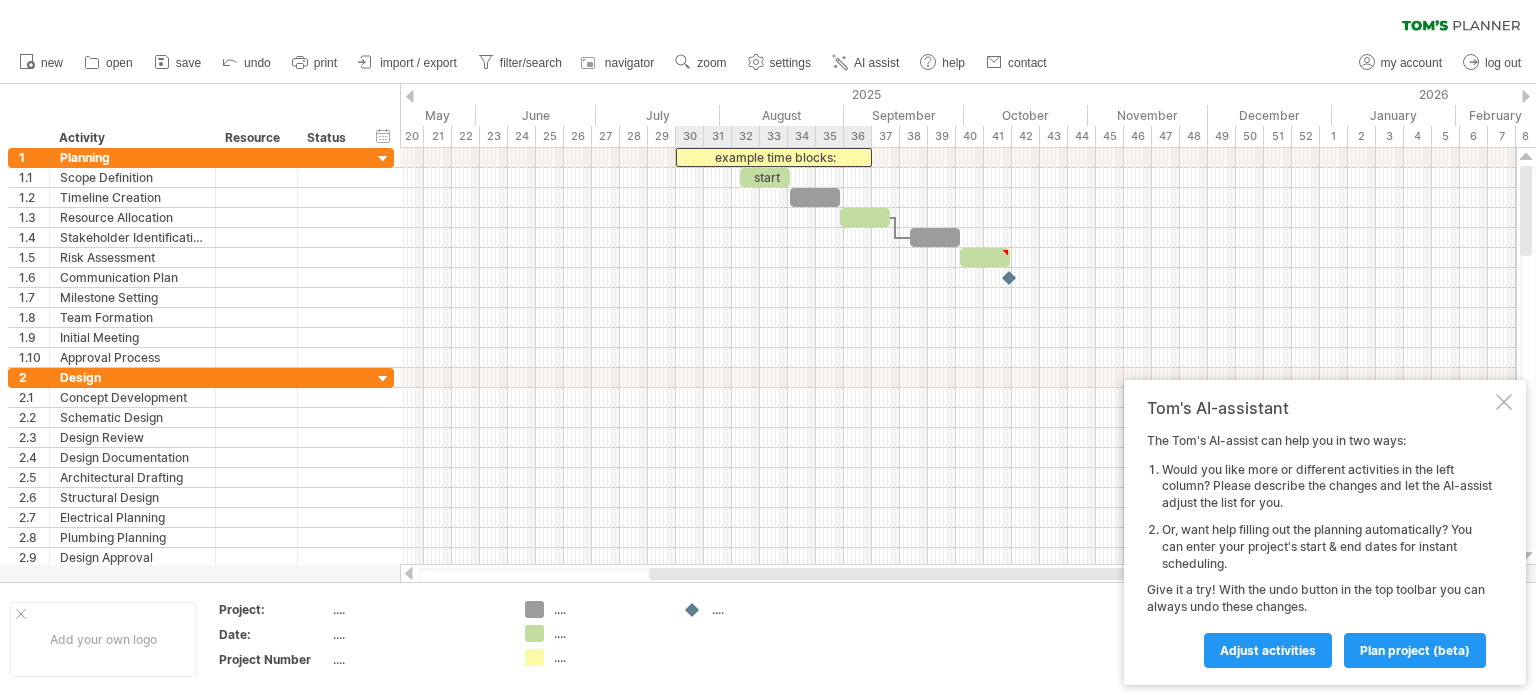 click on "example time blocks:" at bounding box center [774, 157] 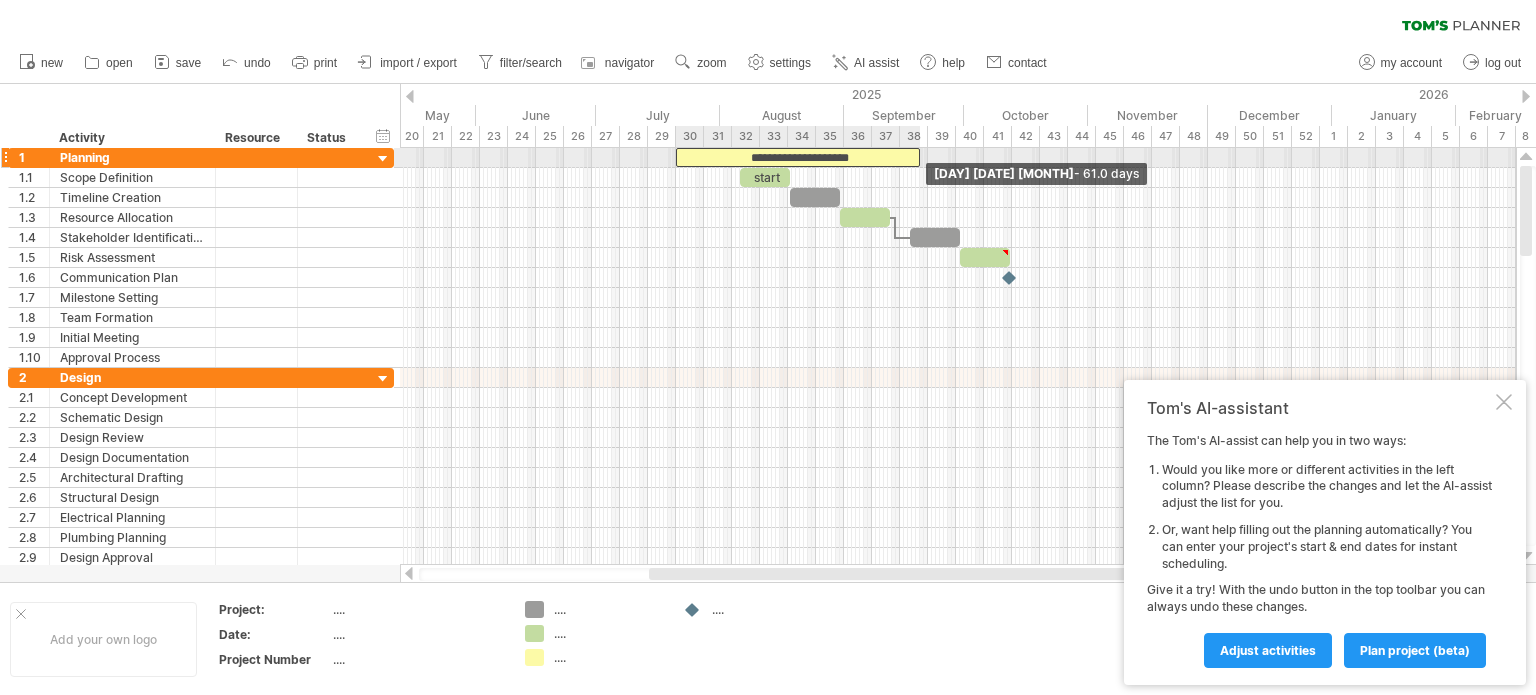 drag, startPoint x: 872, startPoint y: 150, endPoint x: 920, endPoint y: 153, distance: 48.09366 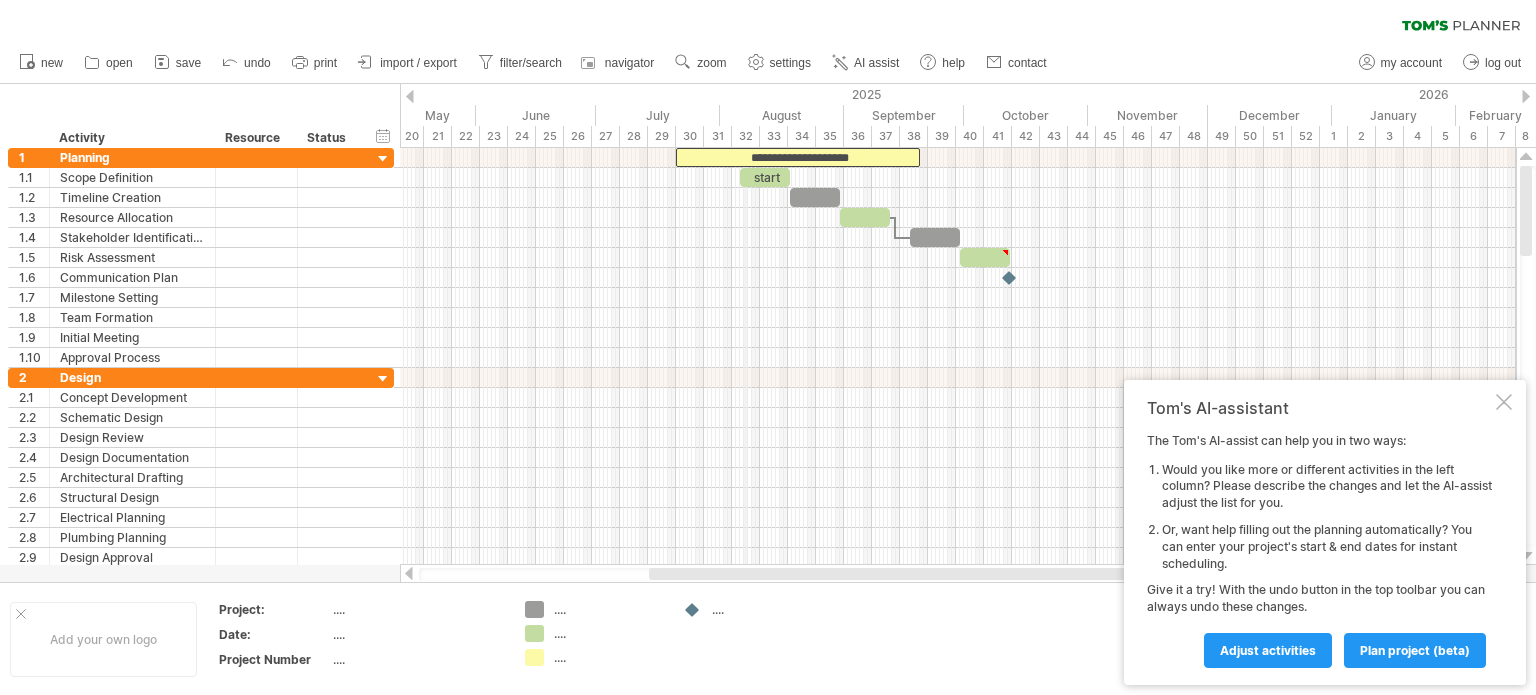 click on "32" at bounding box center (746, 136) 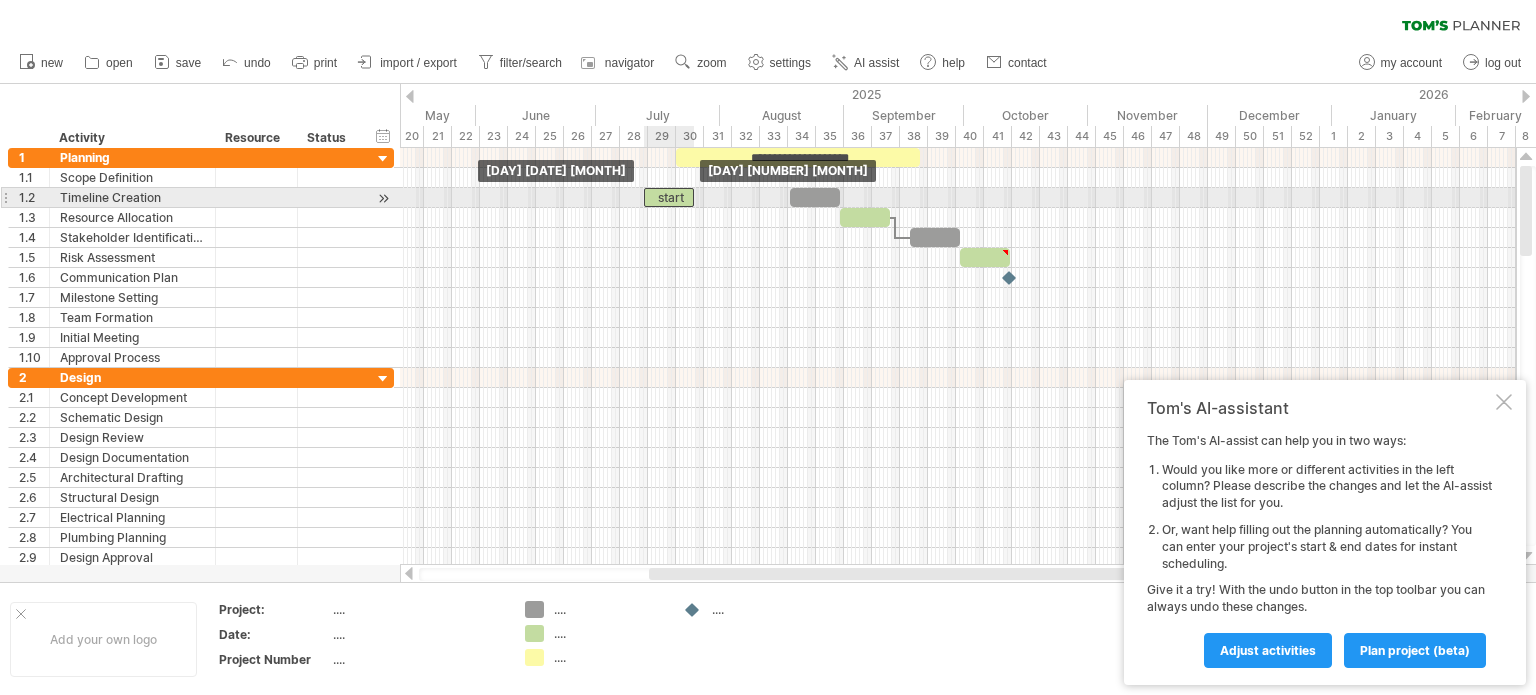 drag, startPoint x: 763, startPoint y: 175, endPoint x: 666, endPoint y: 201, distance: 100.4241 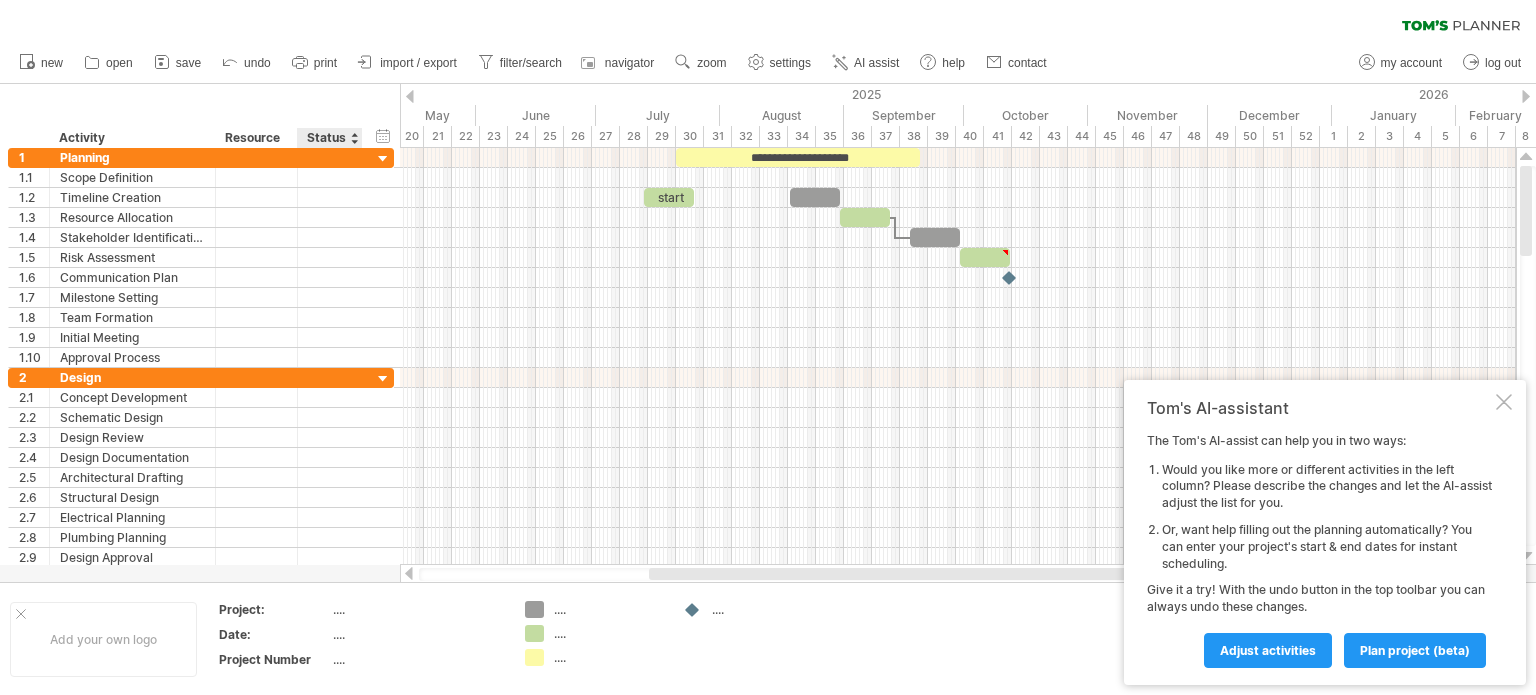 click on "...." at bounding box center [417, 609] 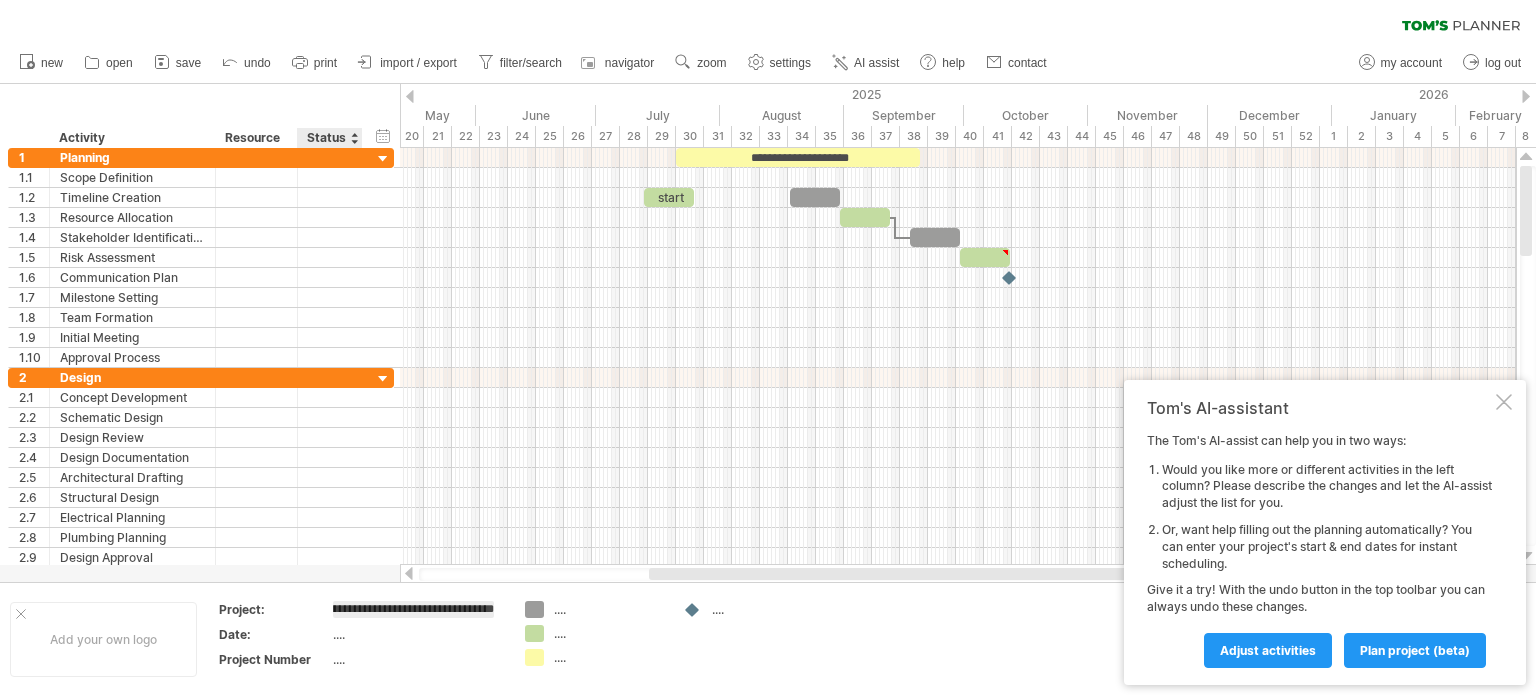 scroll, scrollTop: 0, scrollLeft: 126, axis: horizontal 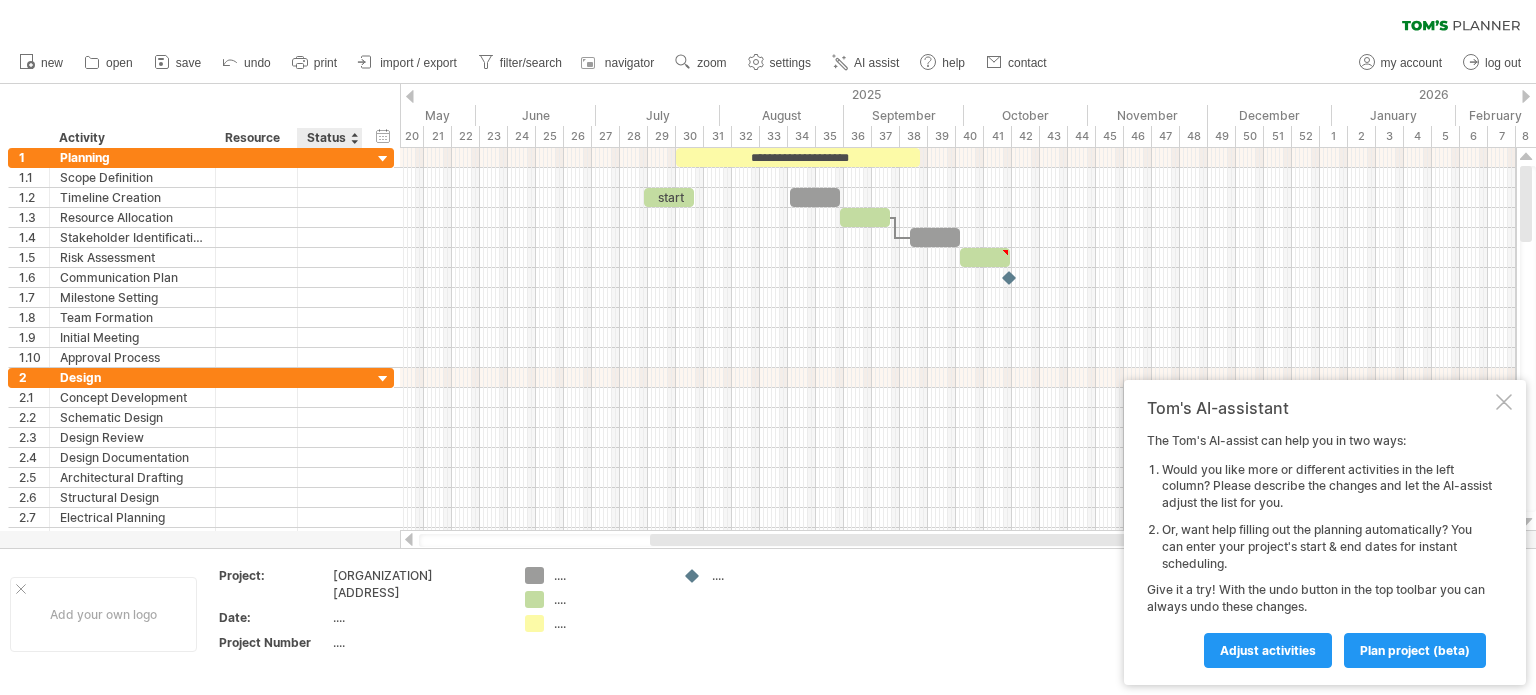 click on "...." at bounding box center (417, 617) 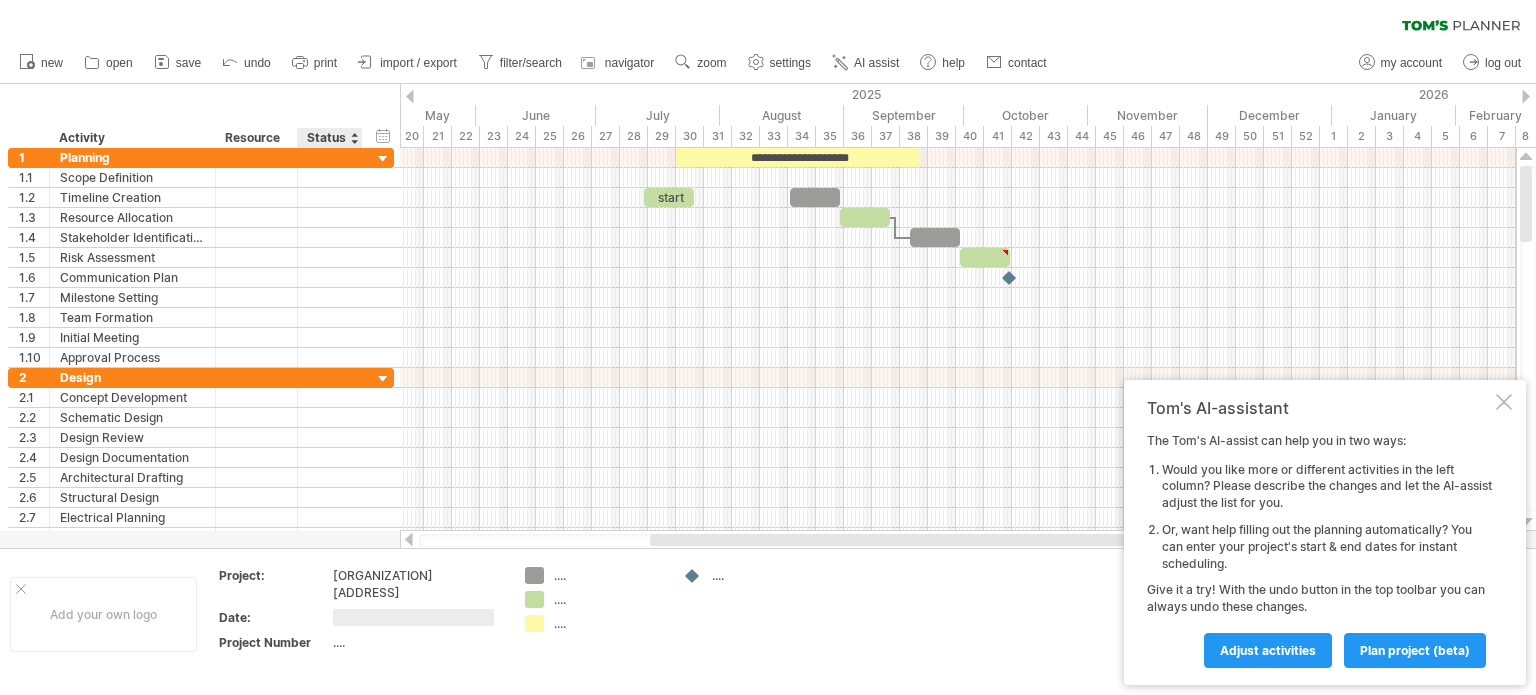 type on "*" 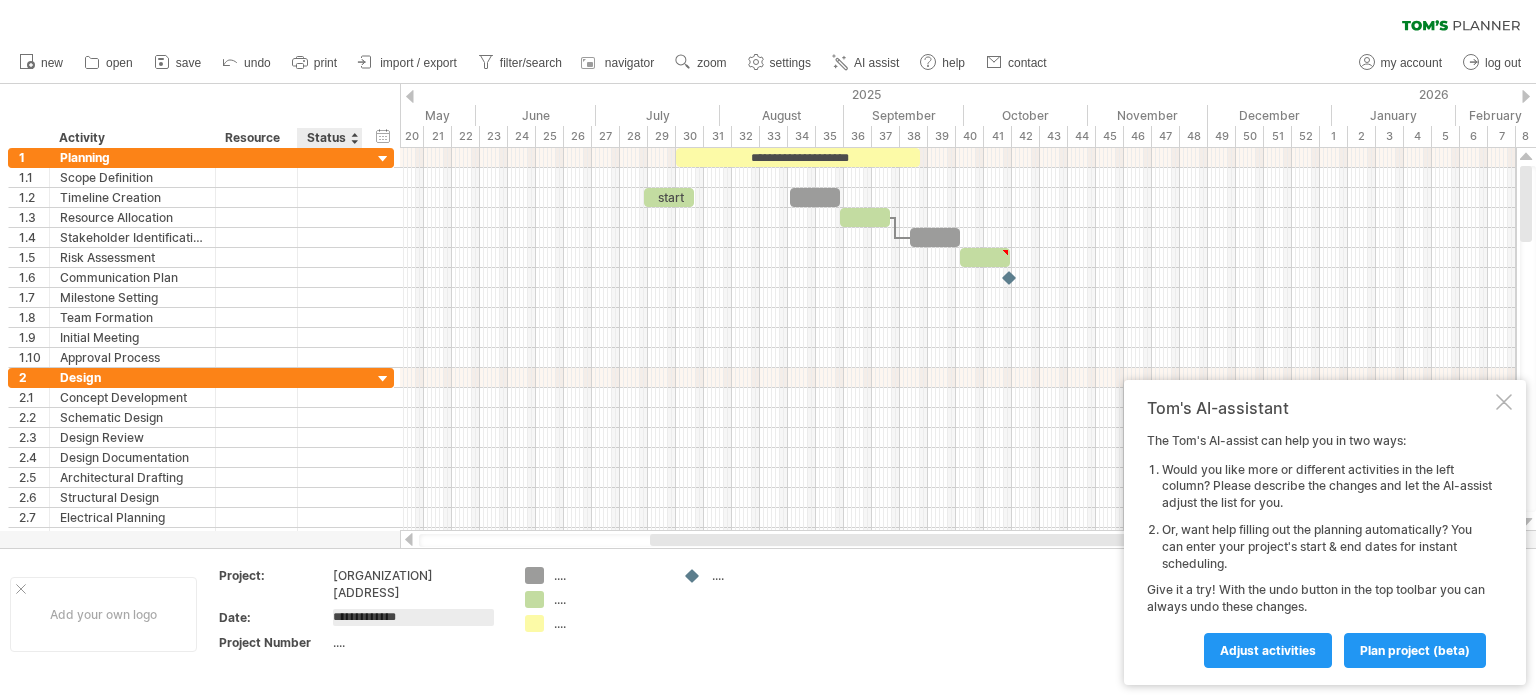 type on "**********" 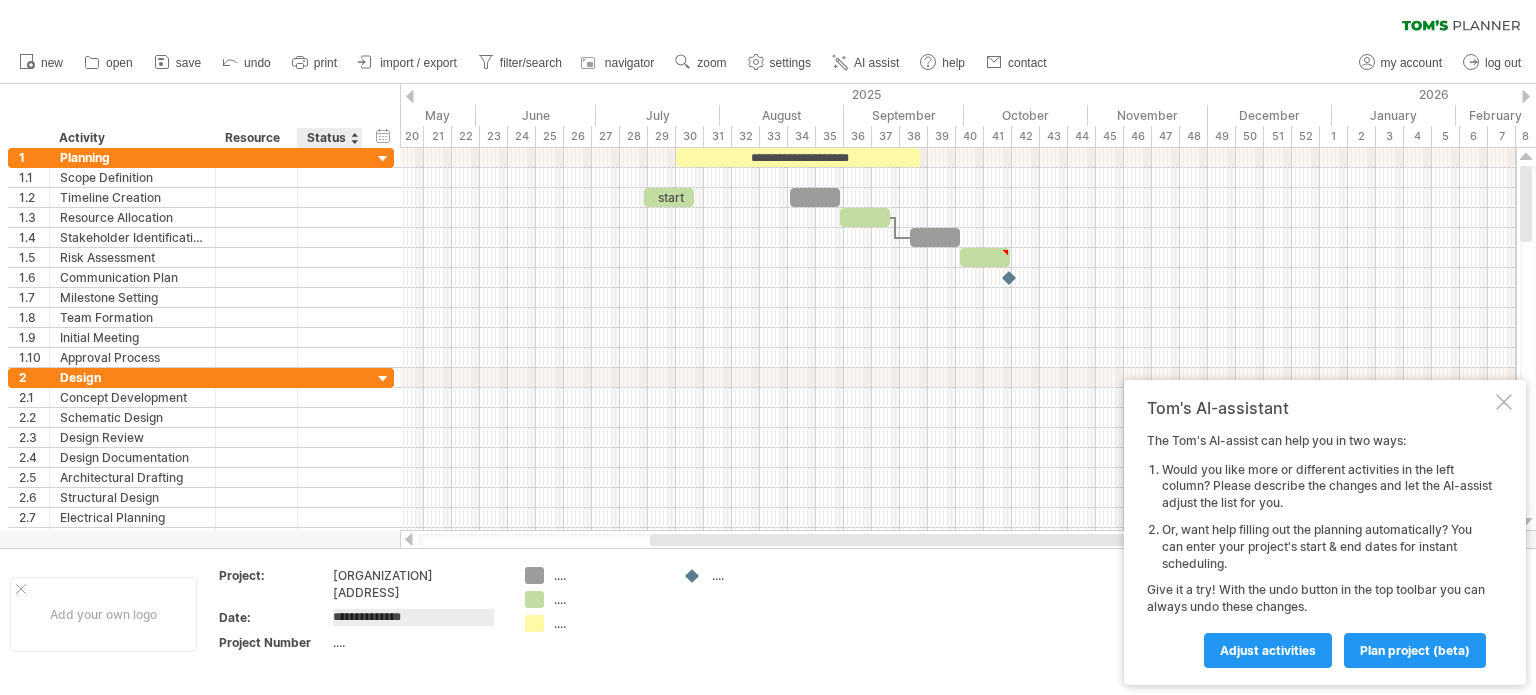 click on "...." at bounding box center [417, 642] 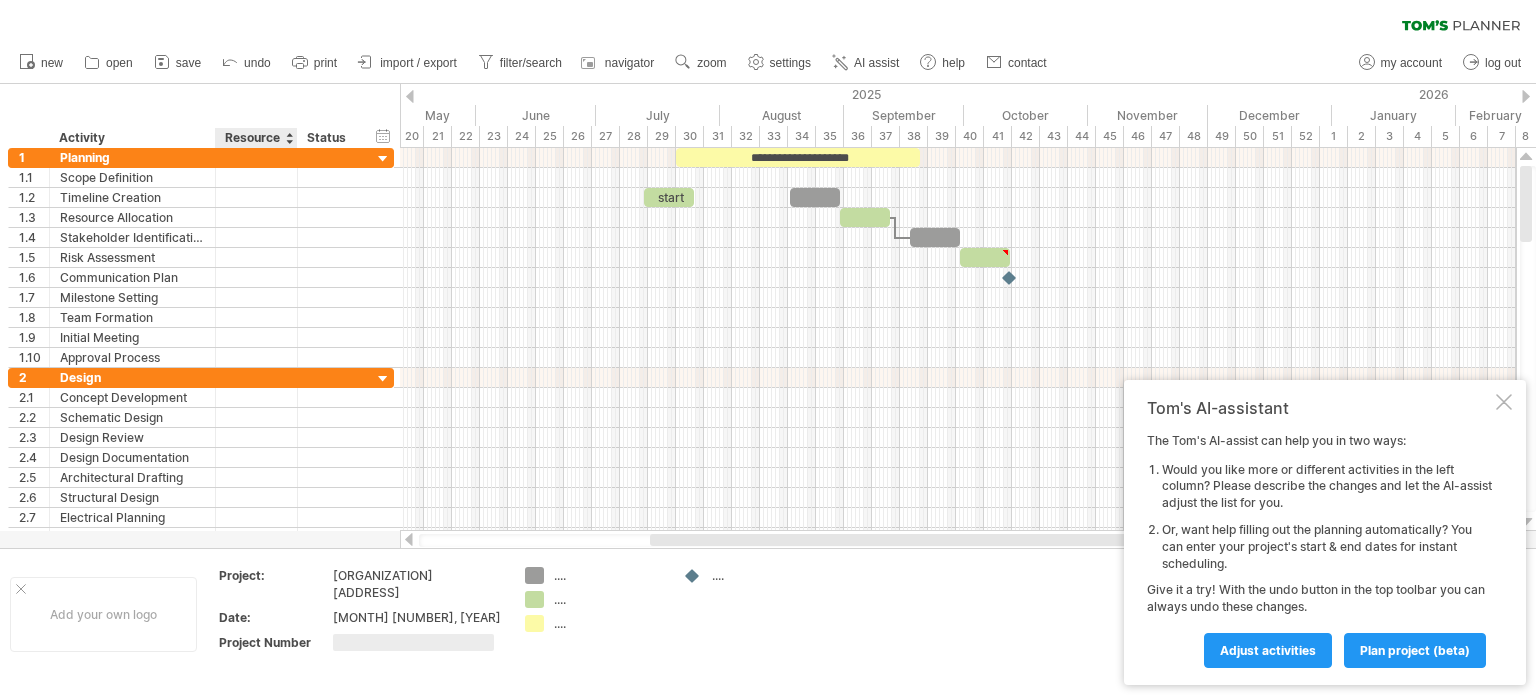 click on "Project Number" at bounding box center (274, 642) 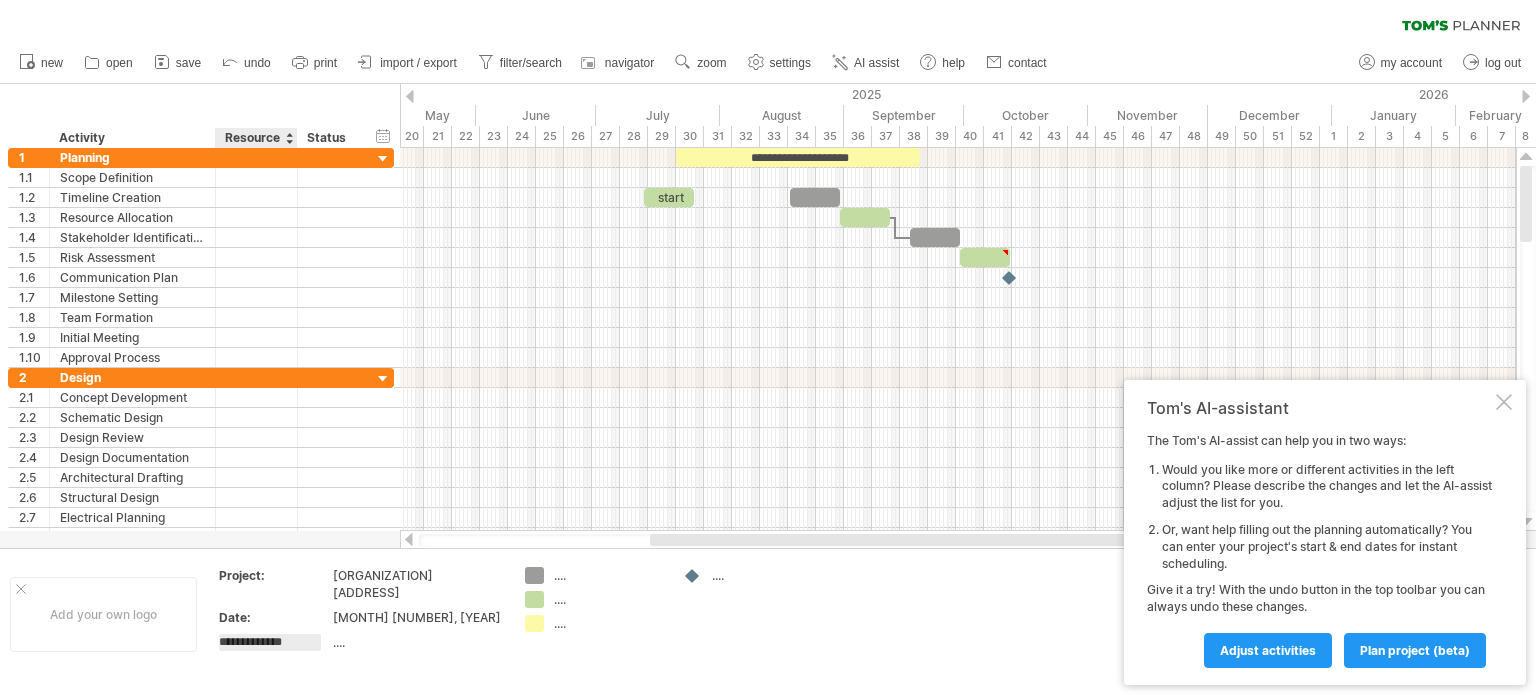 scroll, scrollTop: 0, scrollLeft: 0, axis: both 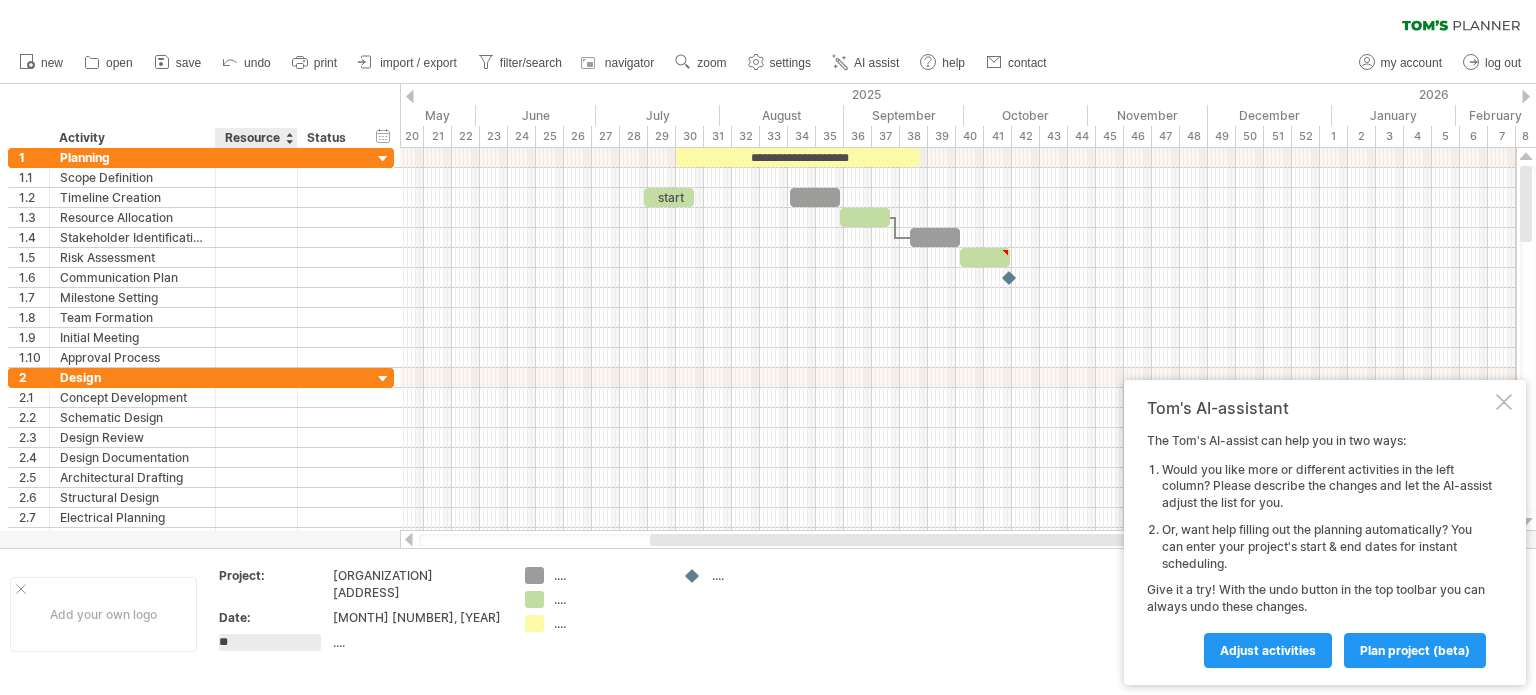 type on "*" 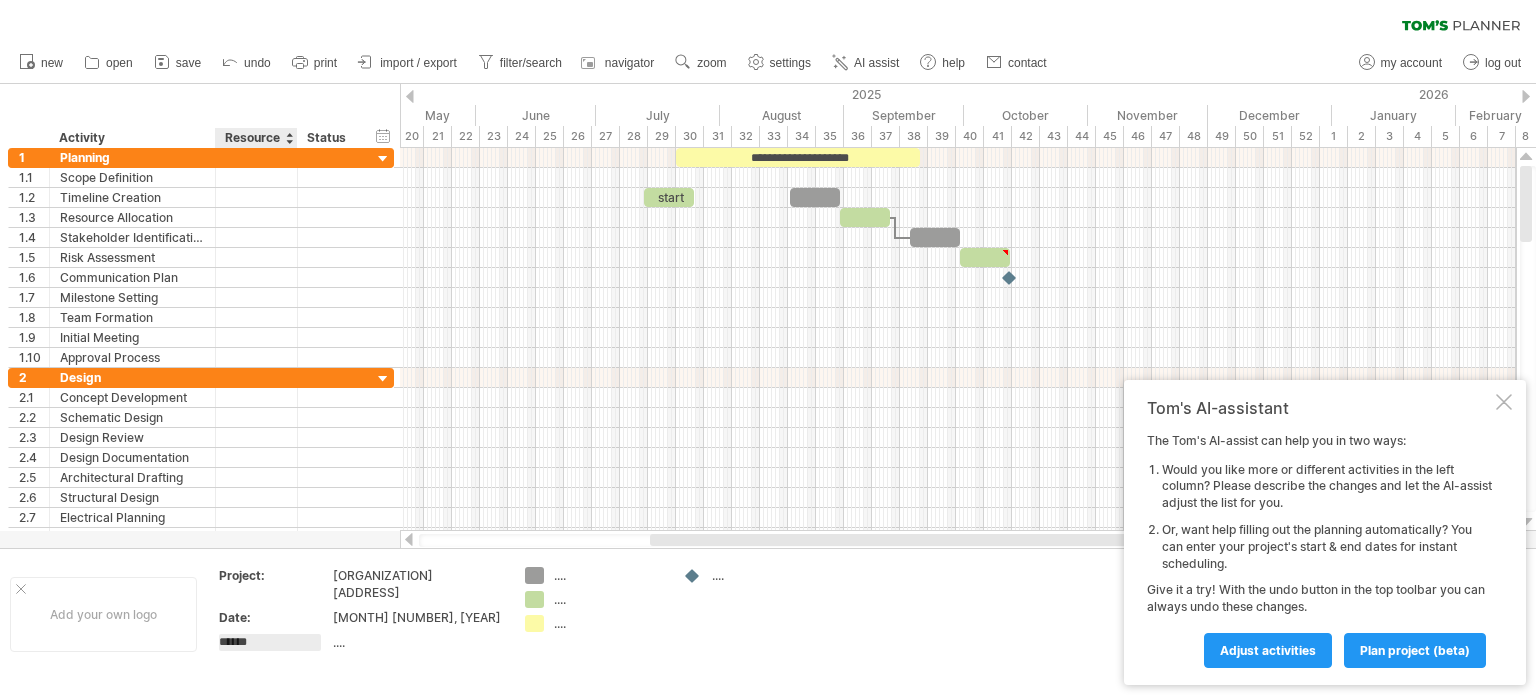 type on "*******" 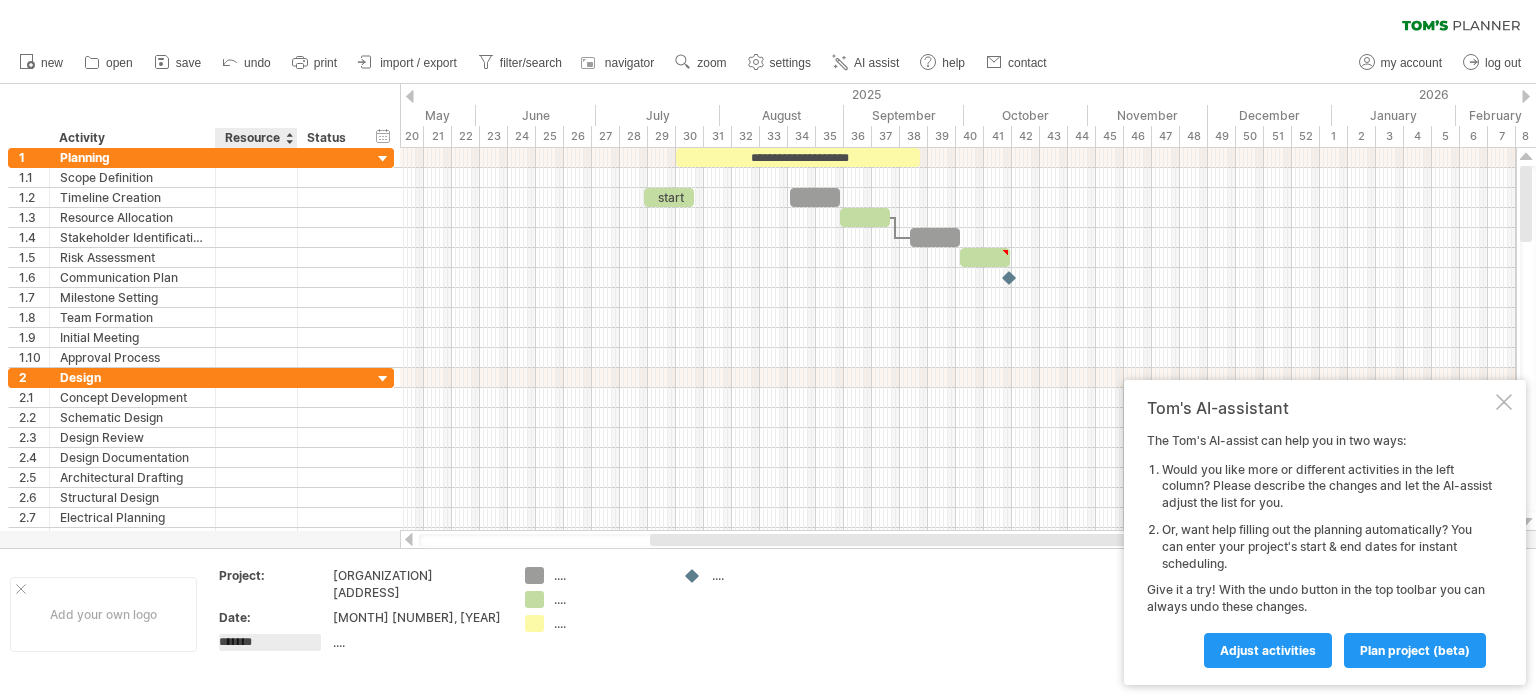 click on "Date:" at bounding box center (274, 617) 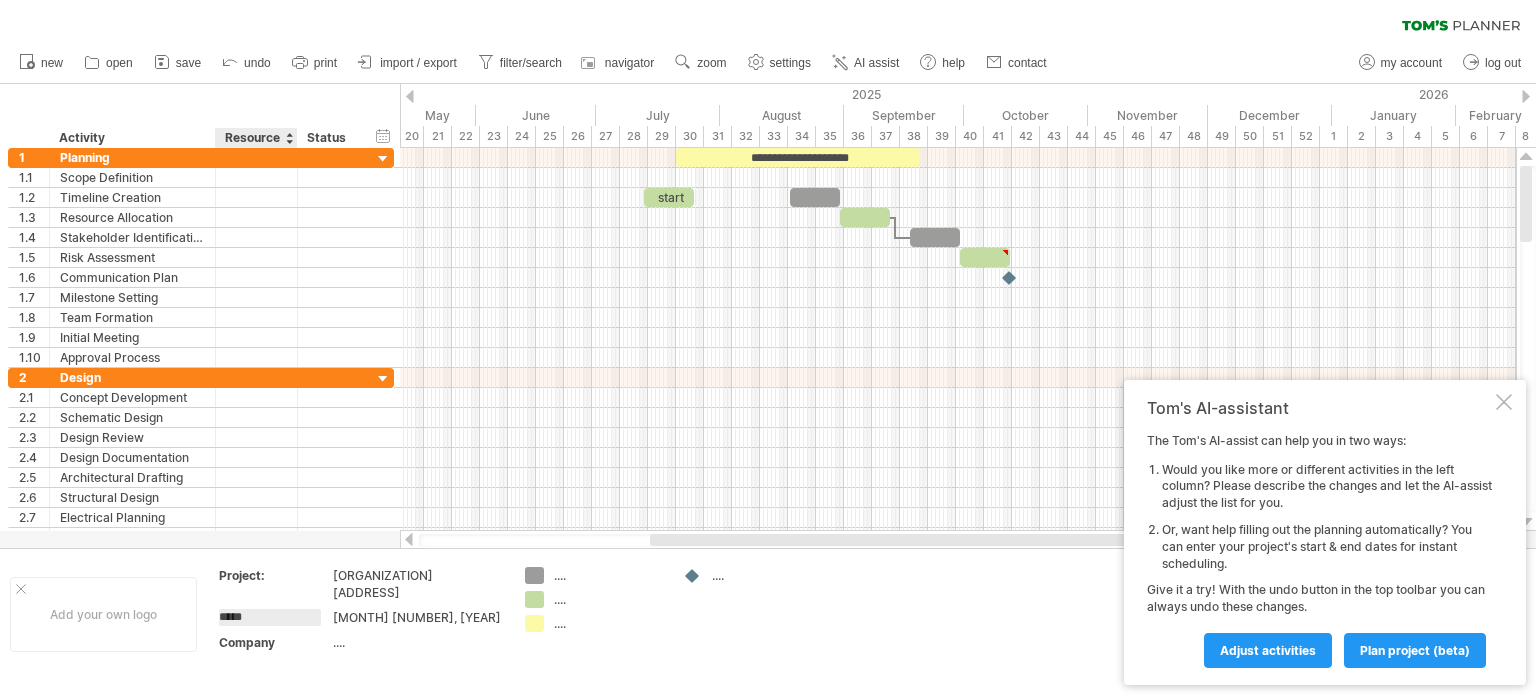click on "*****" at bounding box center (270, 617) 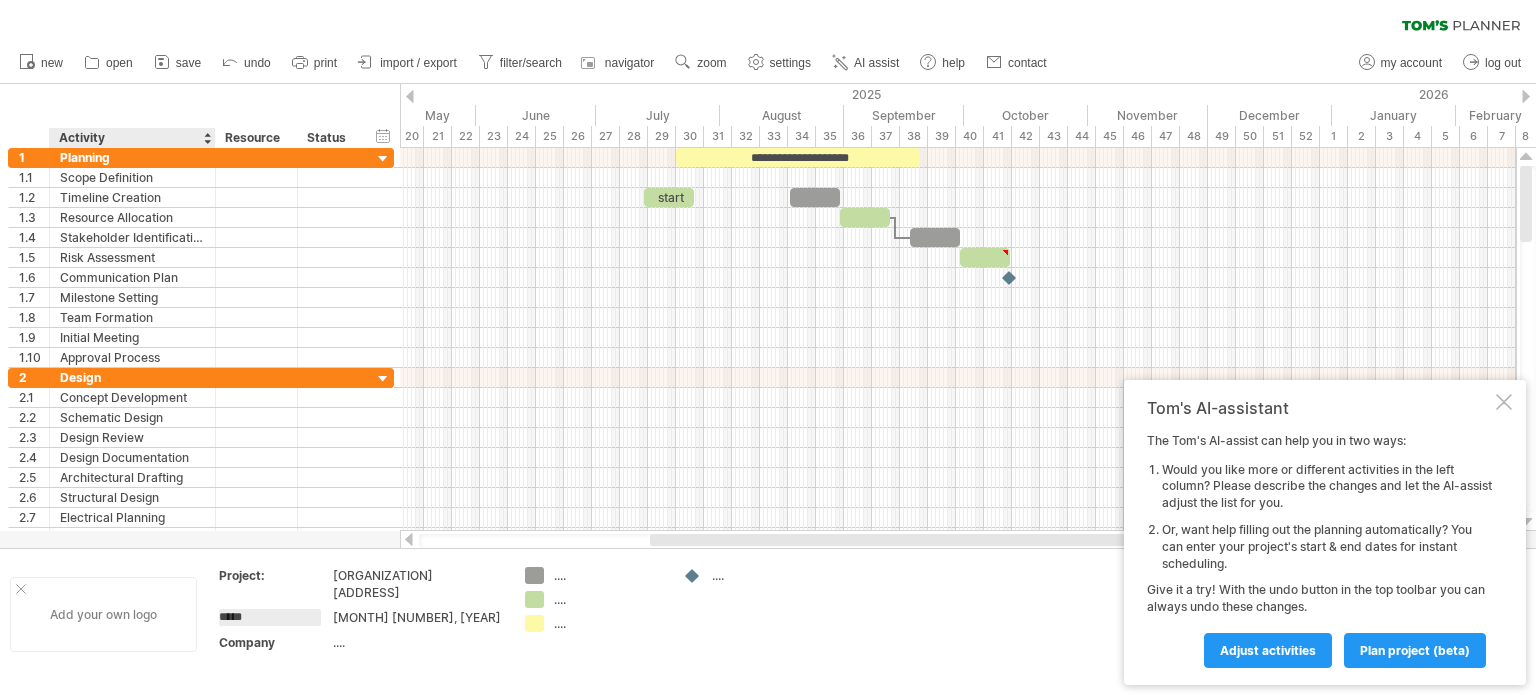 drag, startPoint x: 261, startPoint y: 627, endPoint x: 194, endPoint y: 622, distance: 67.18631 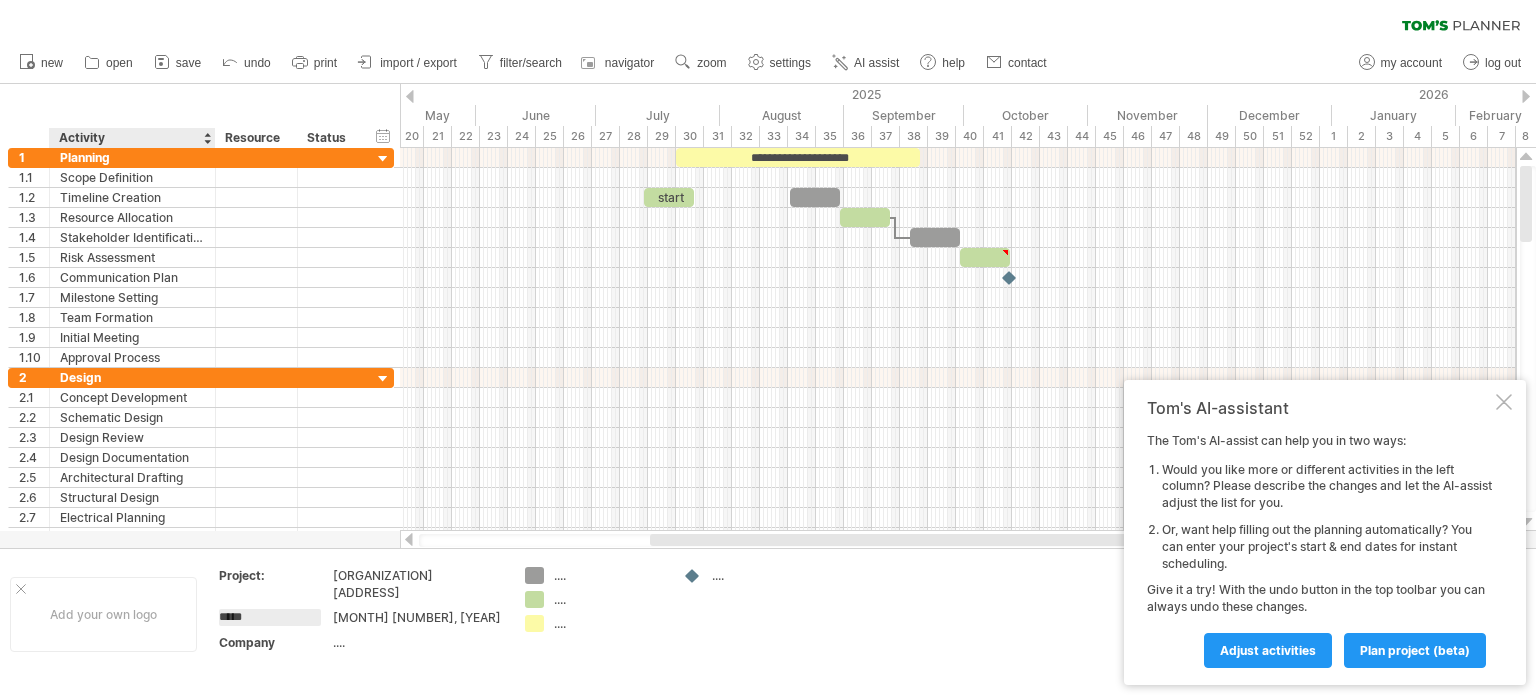 drag, startPoint x: 256, startPoint y: 631, endPoint x: 213, endPoint y: 634, distance: 43.104523 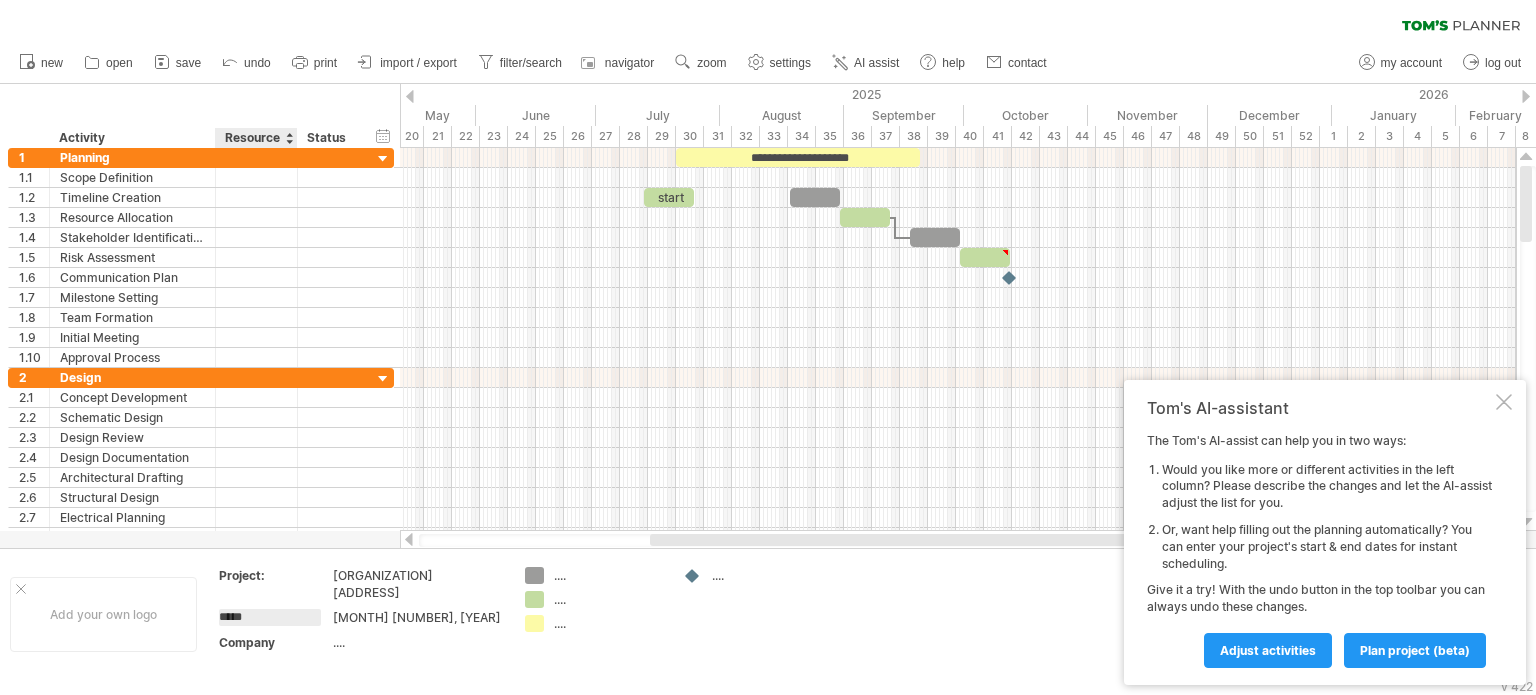 click on "Company" at bounding box center (274, 642) 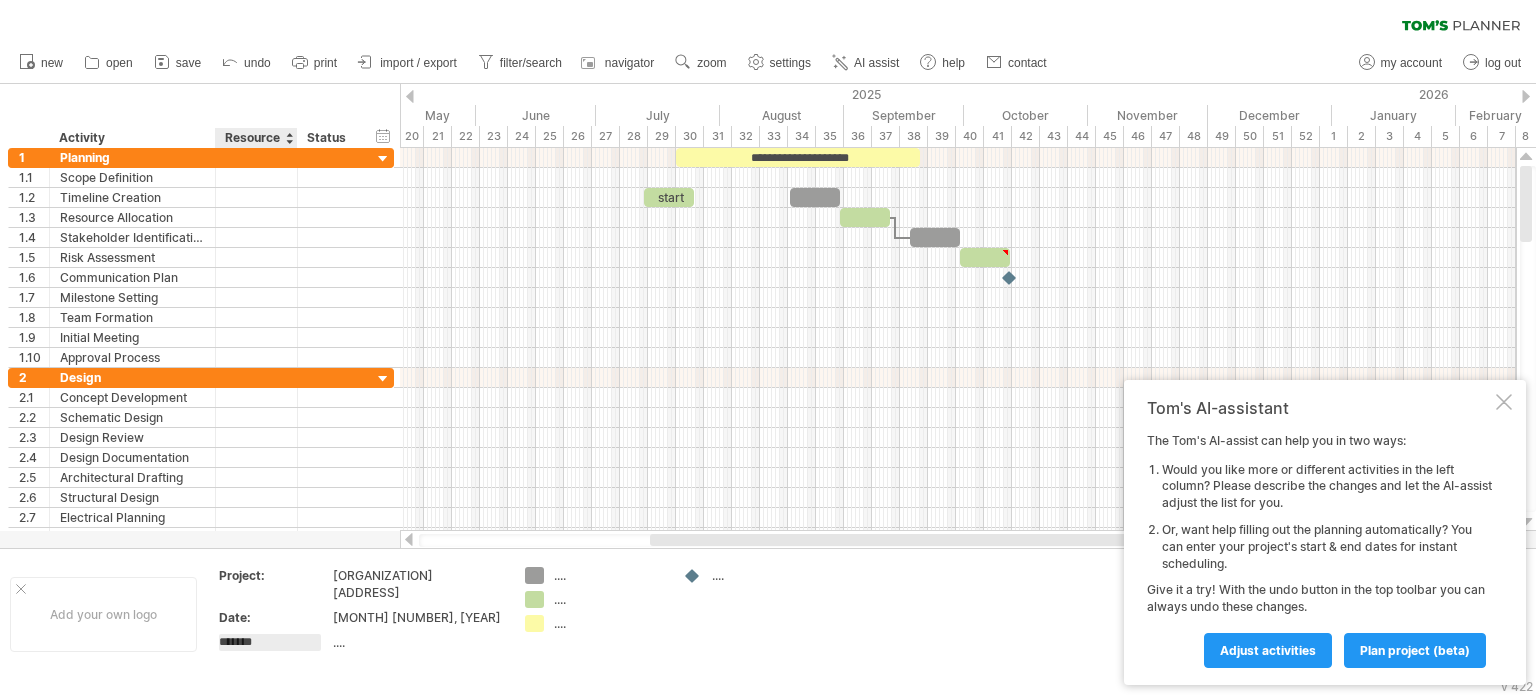 type on "********" 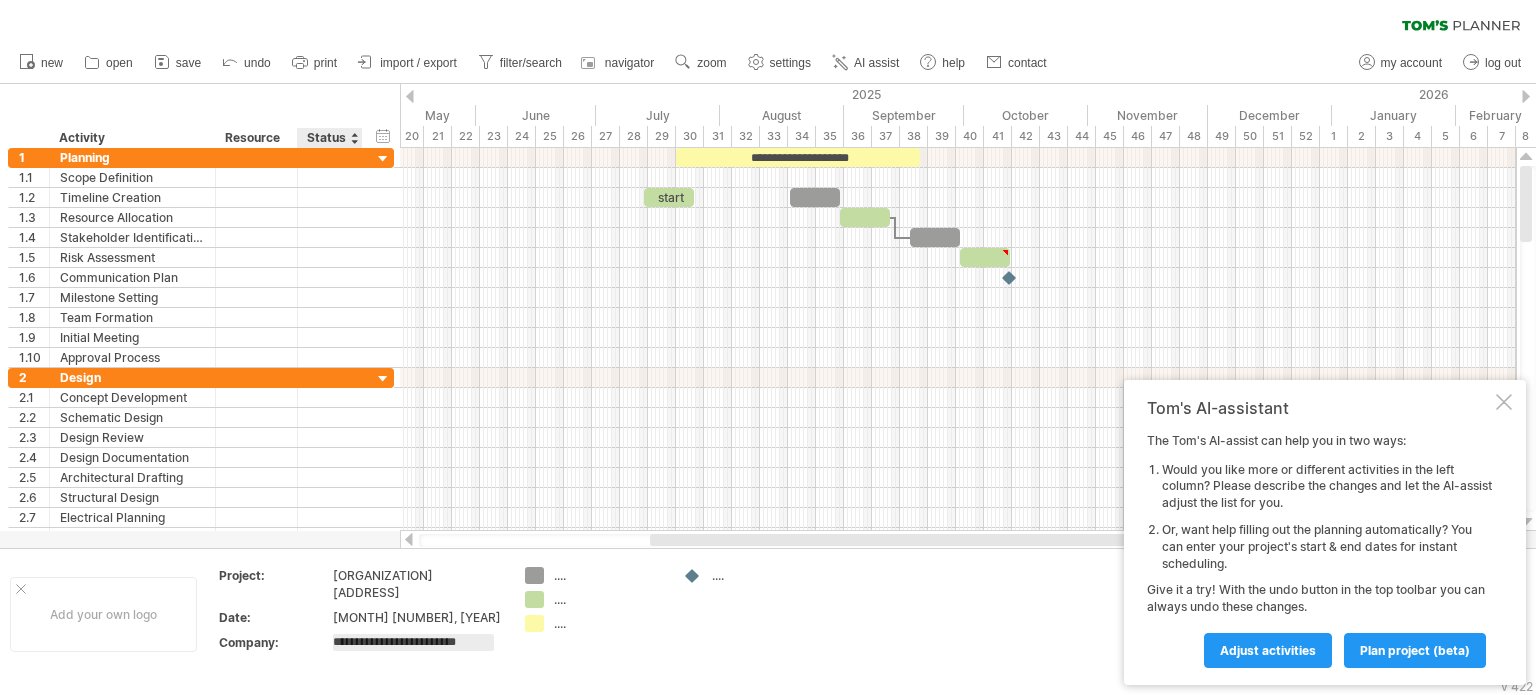 scroll, scrollTop: 0, scrollLeft: 14, axis: horizontal 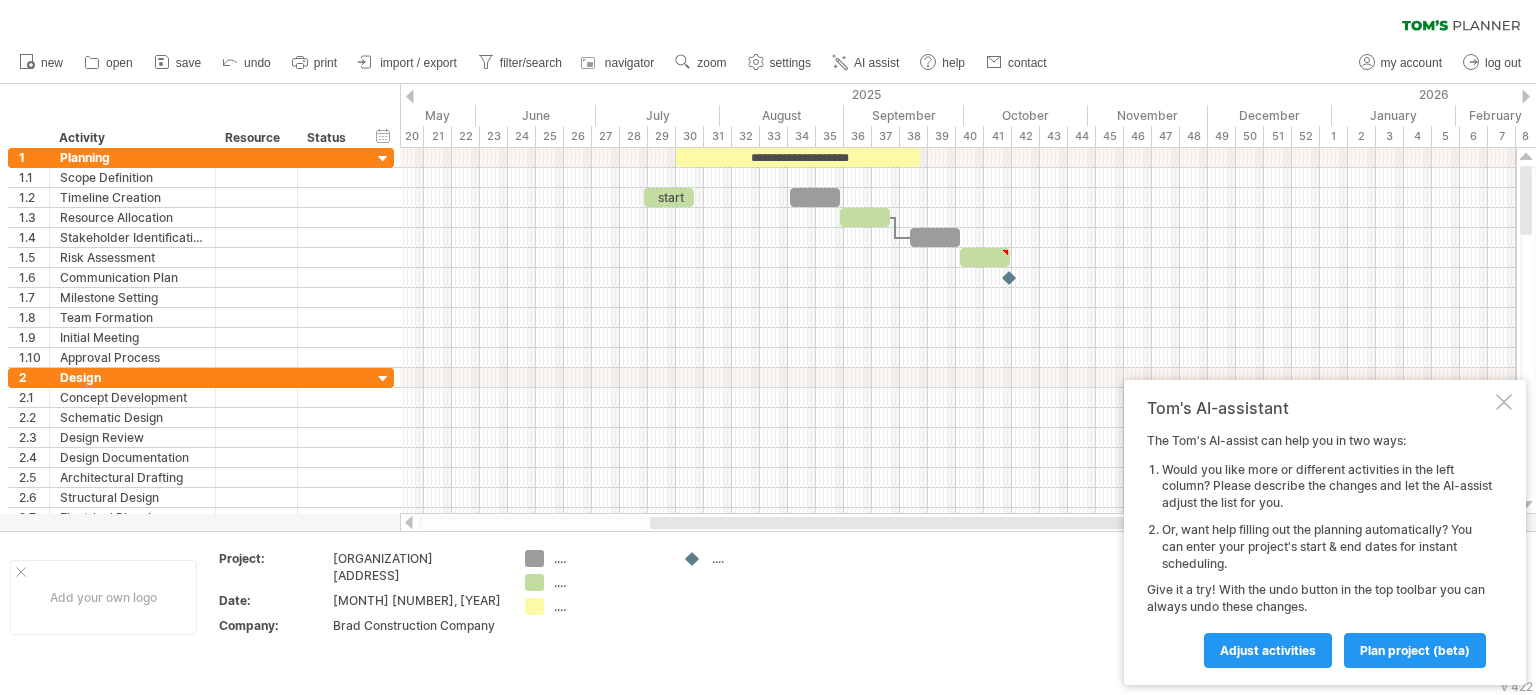 click on "...." at bounding box center (752, 597) 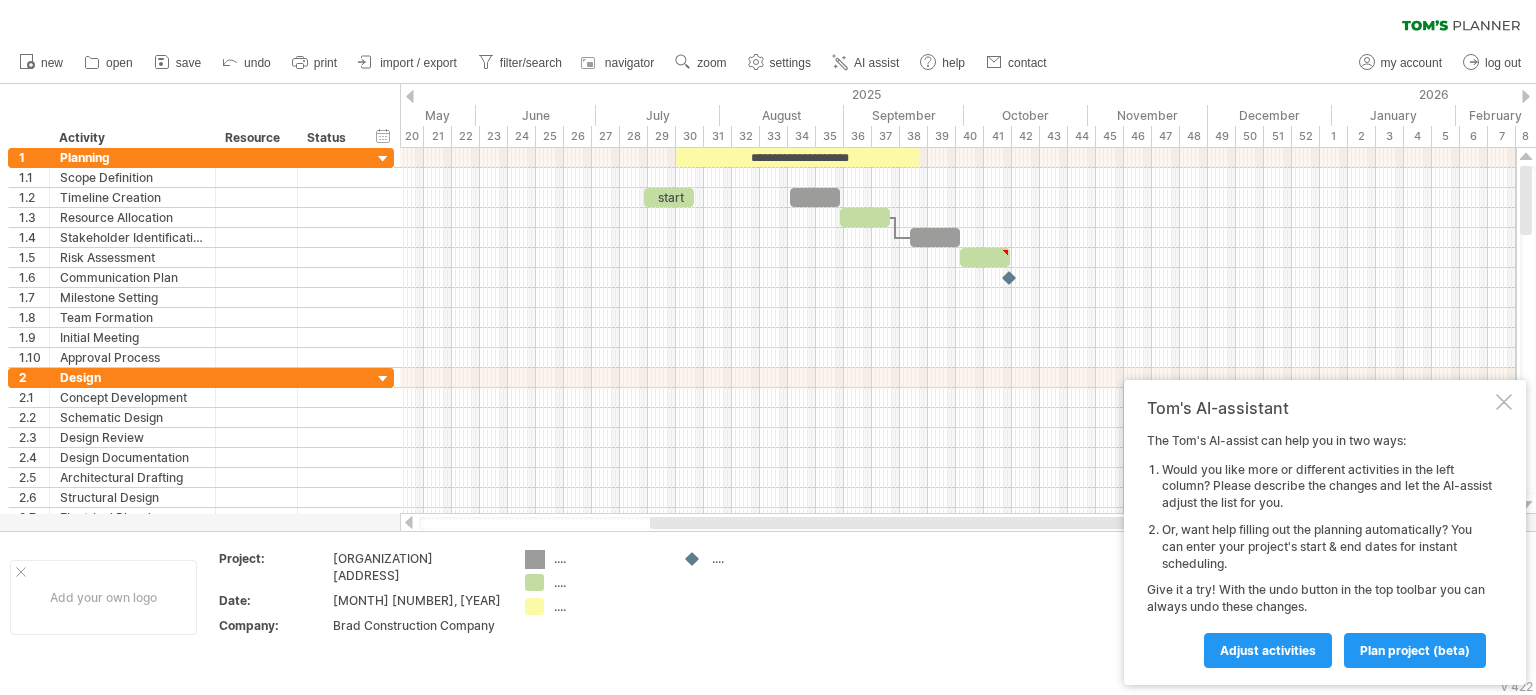click on "Trying to reach plan.tomsplanner.com
Connected again...
0%
clear filter
new 1" at bounding box center (768, 347) 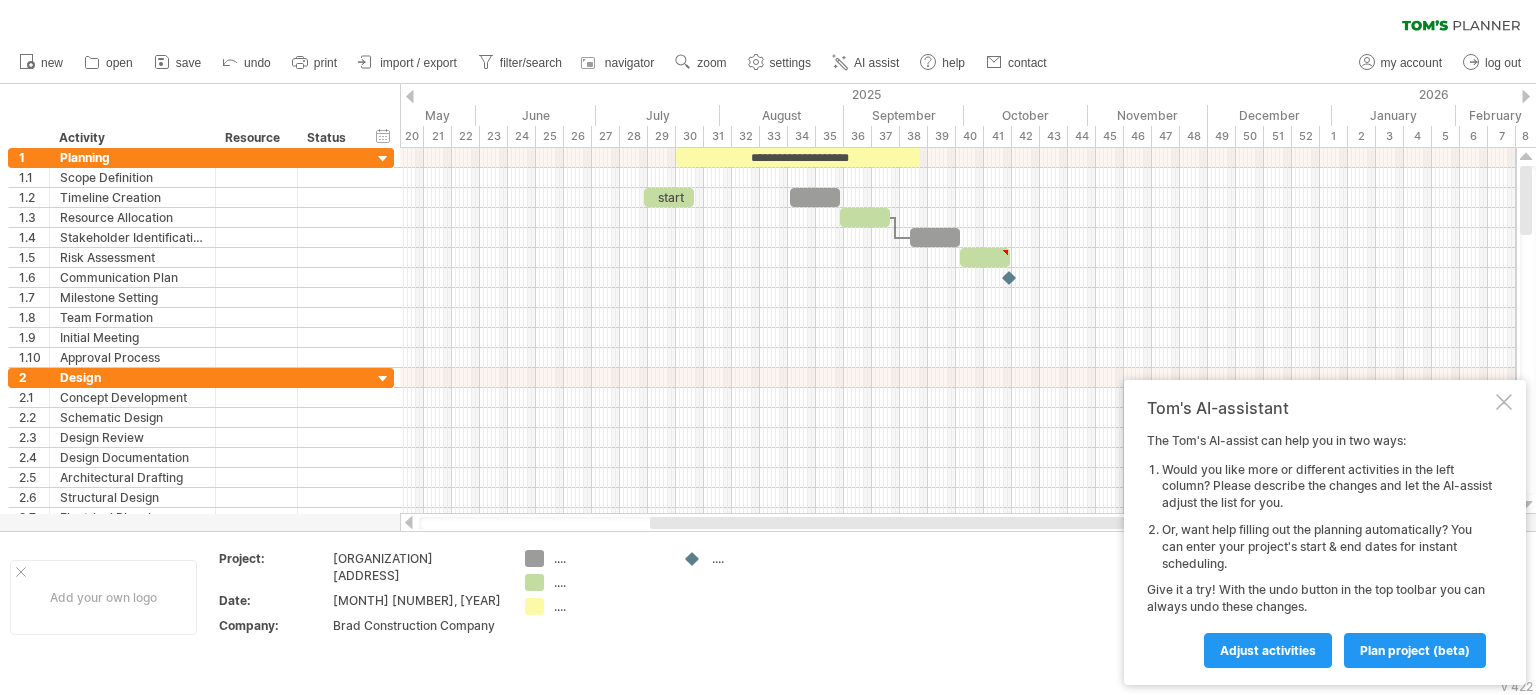 click on "...." at bounding box center (594, 558) 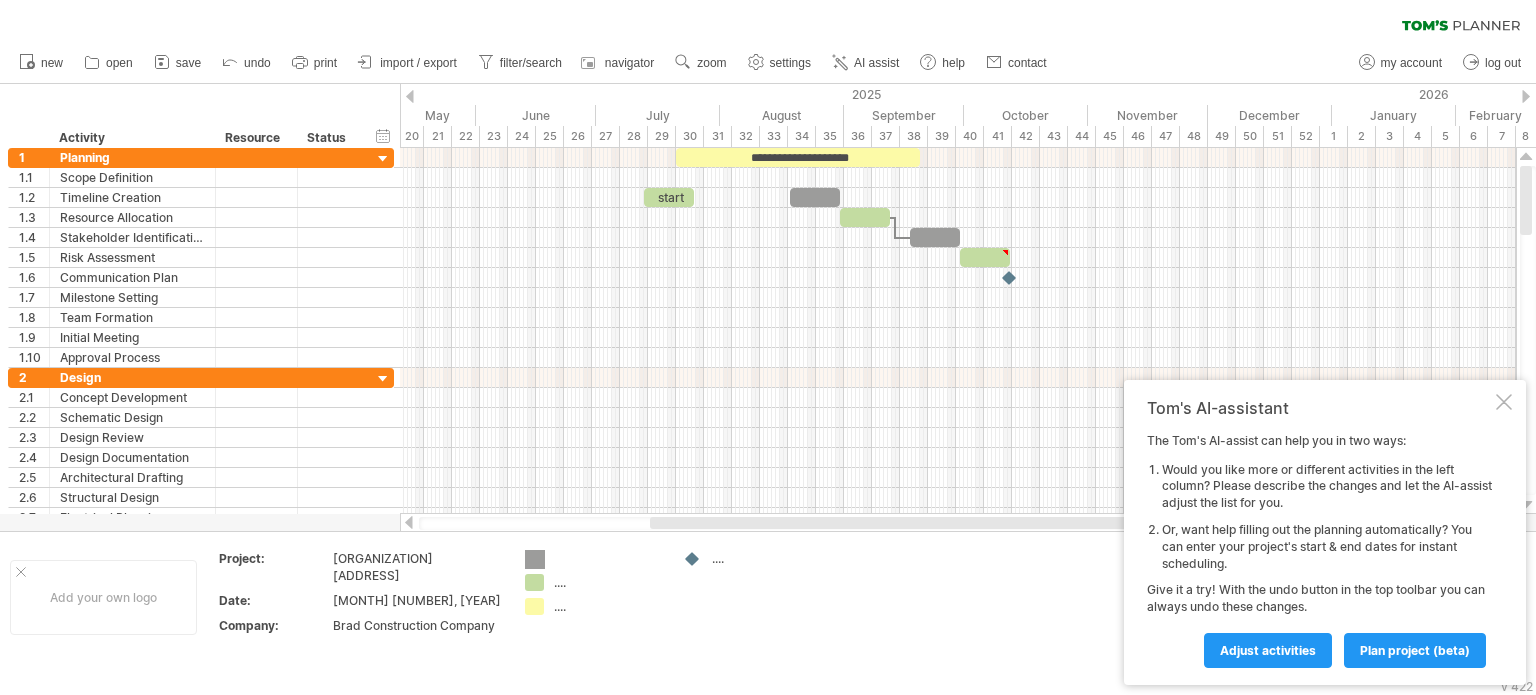 click on "Trying to reach plan.tomsplanner.com
Connected again...
0%
clear filter
new 1" at bounding box center (768, 347) 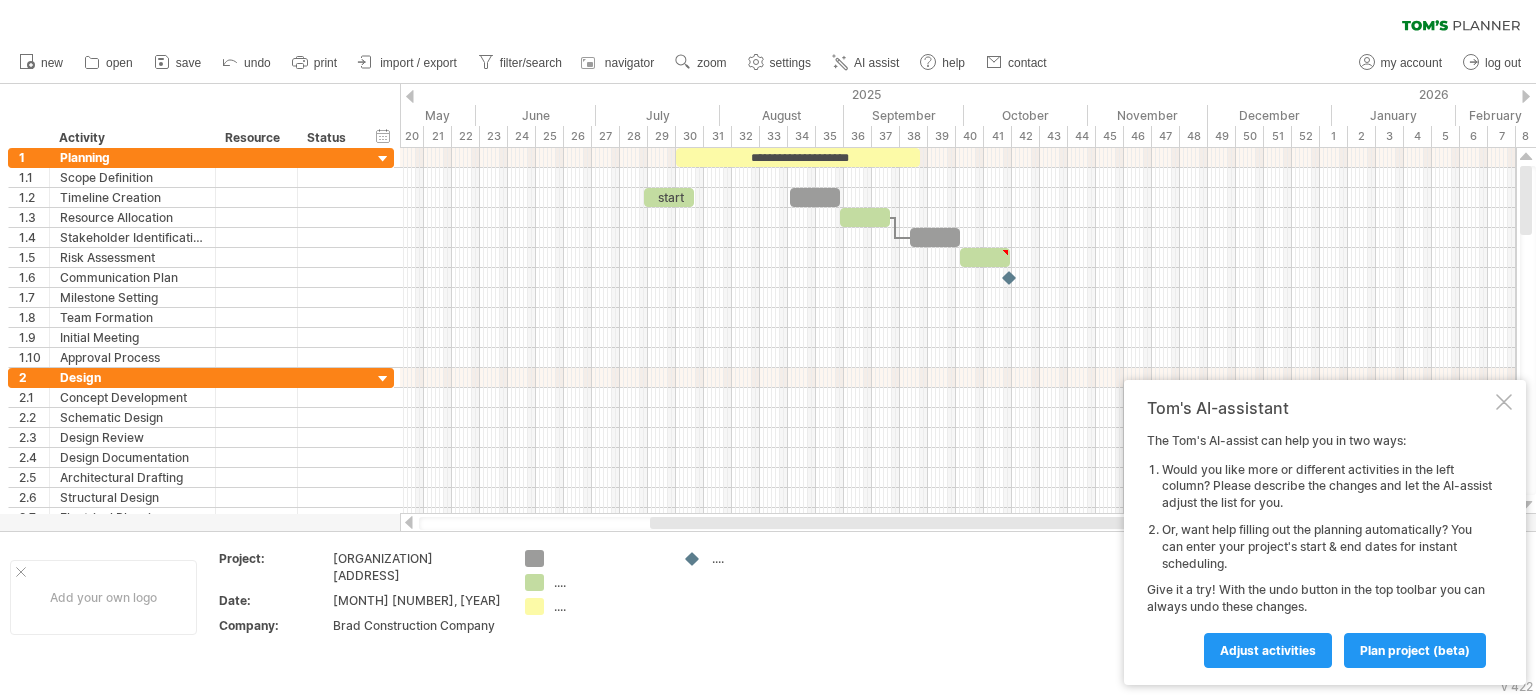 click on "Trying to reach plan.tomsplanner.com
Connected again...
0%
clear filter
new 1" at bounding box center [768, 347] 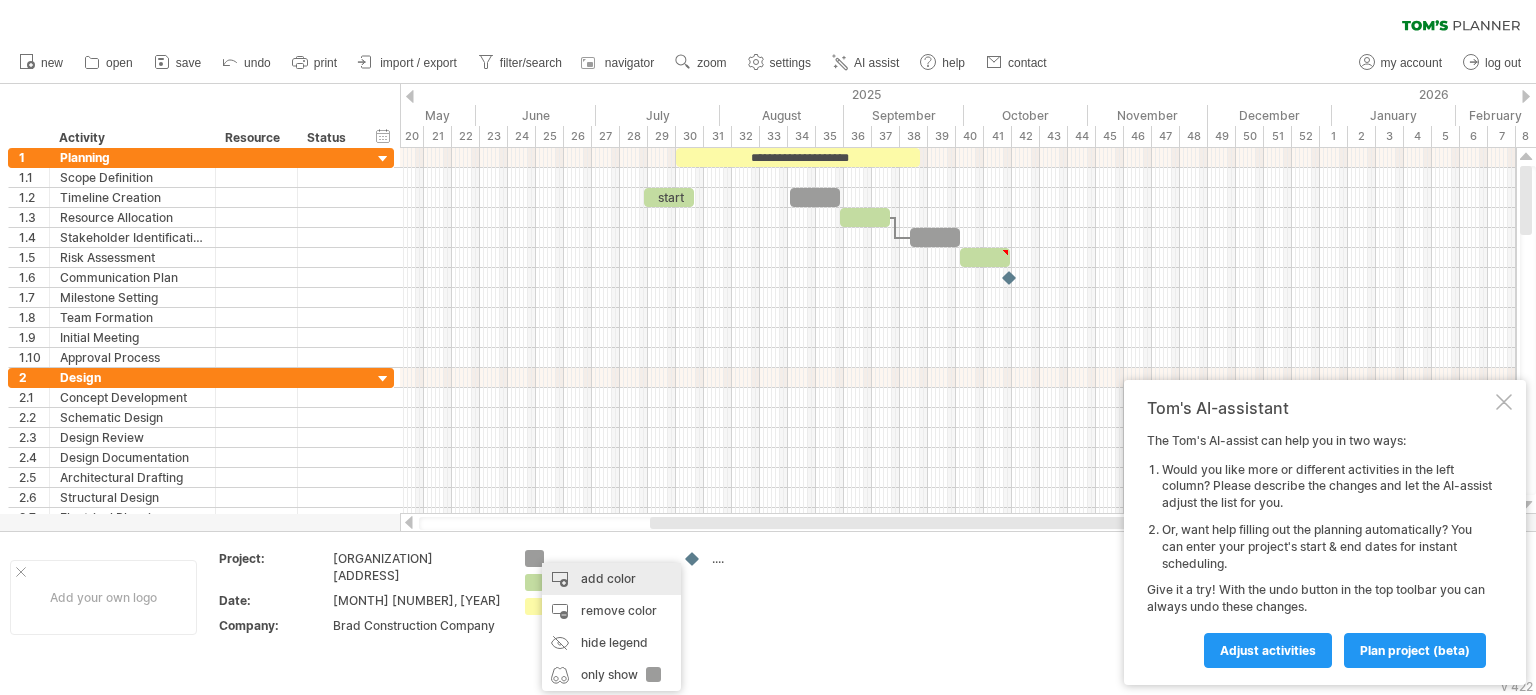 click on "add color" at bounding box center (611, 579) 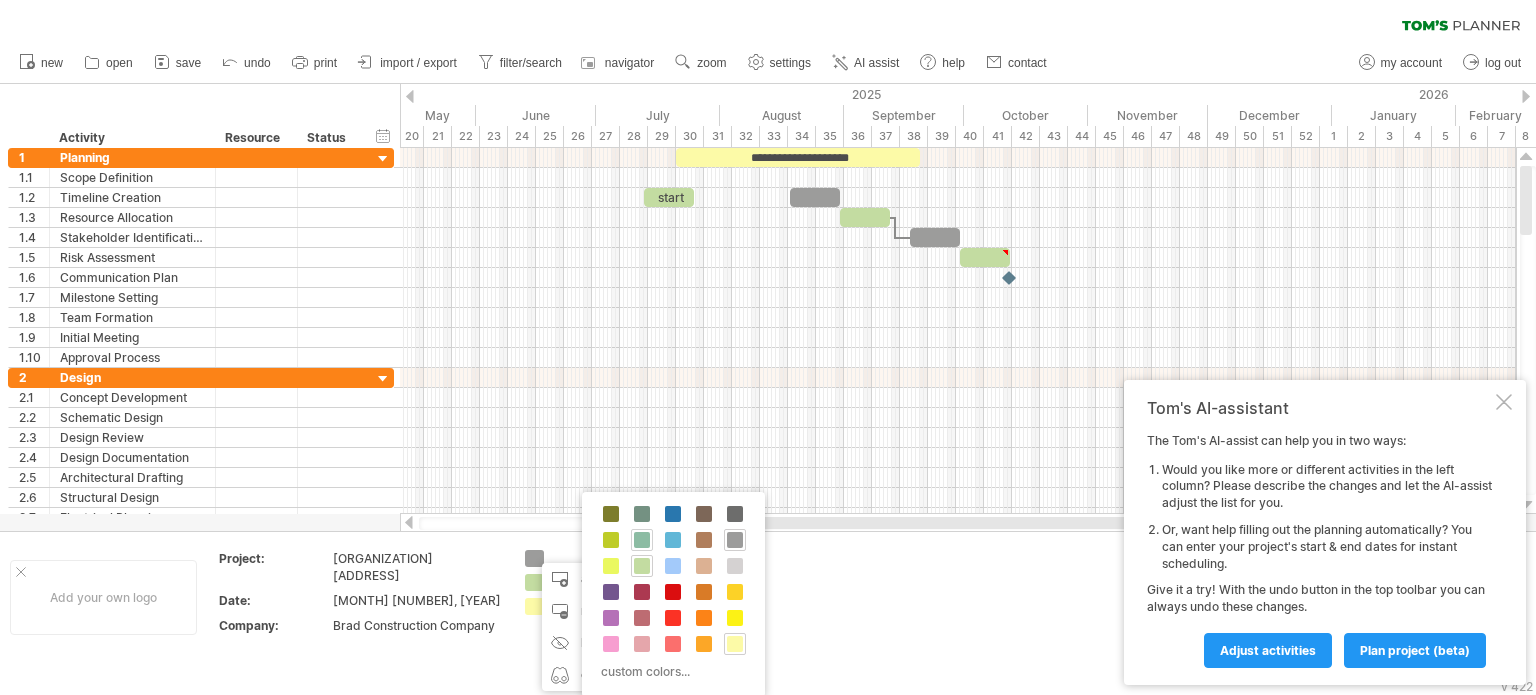 click at bounding box center (642, 540) 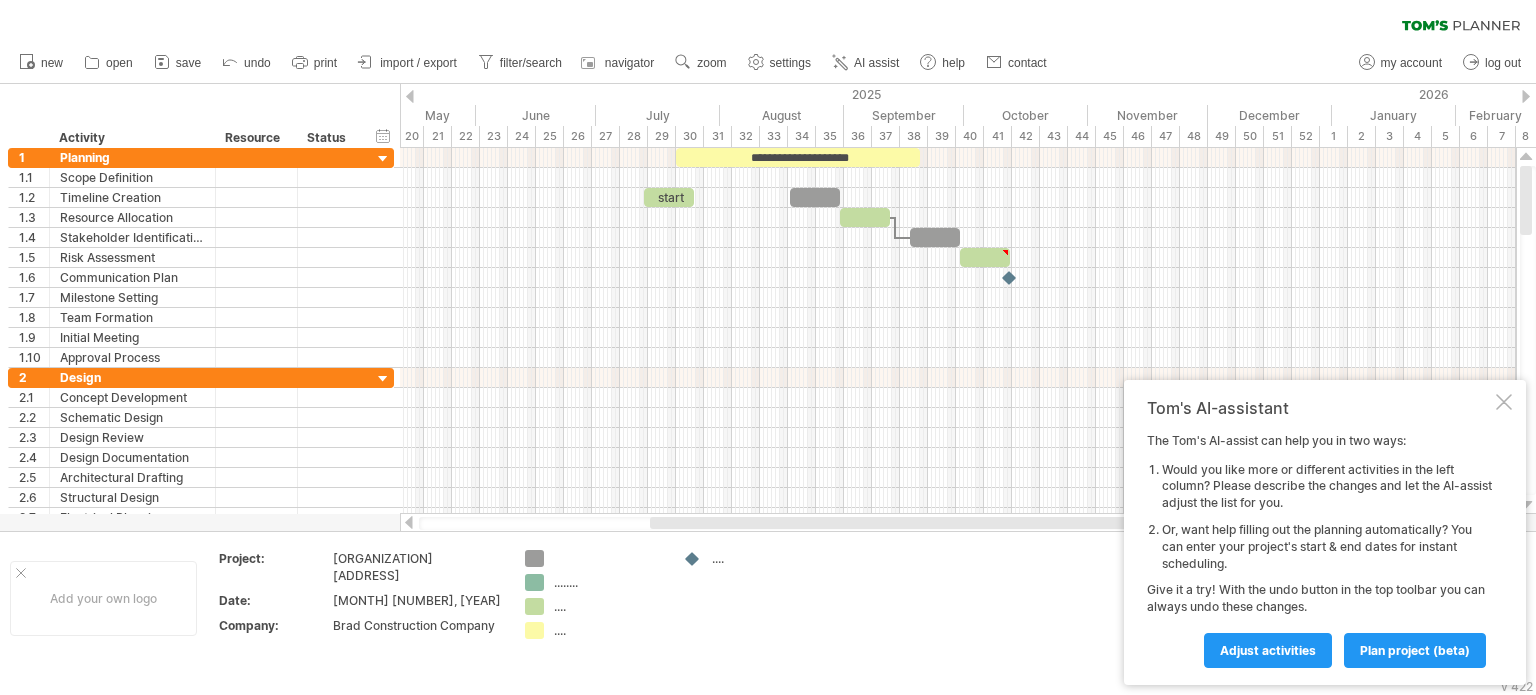 click on "........" at bounding box center [608, 582] 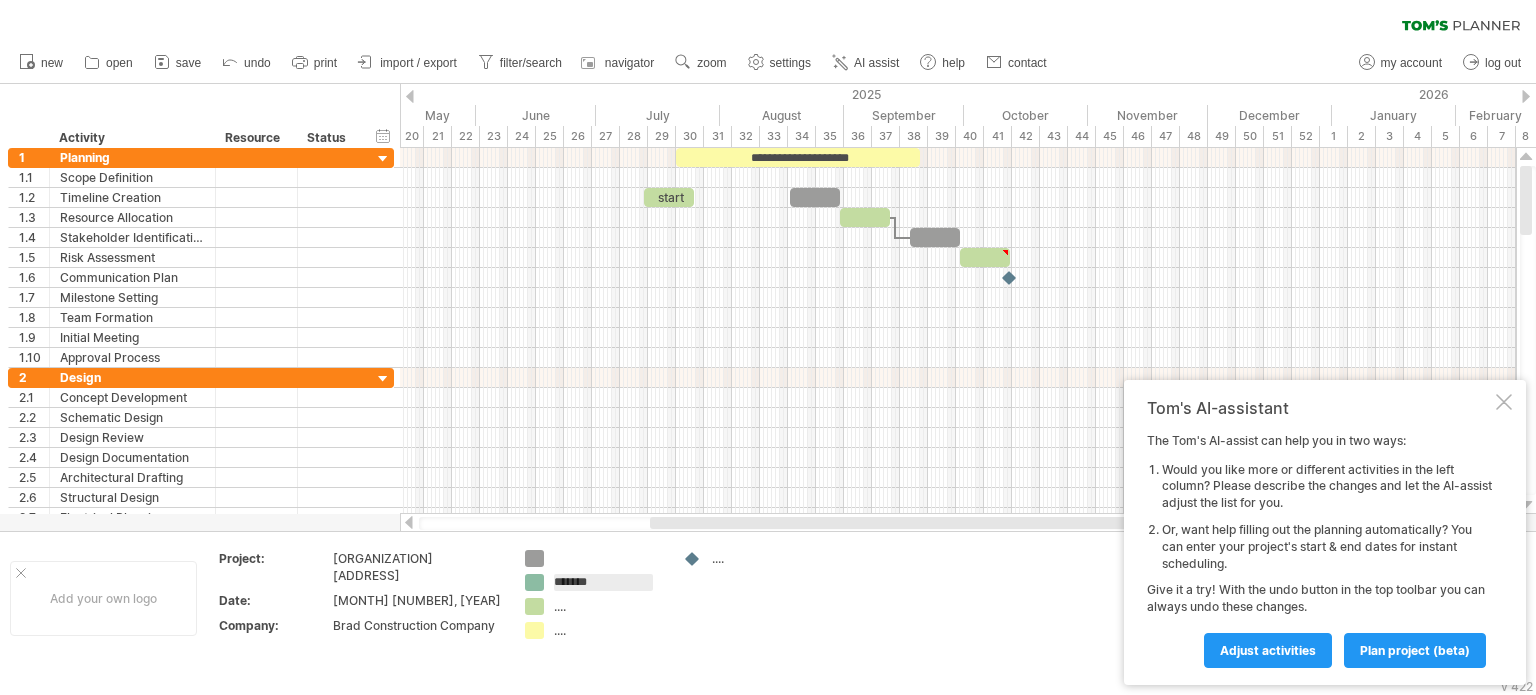 type on "********" 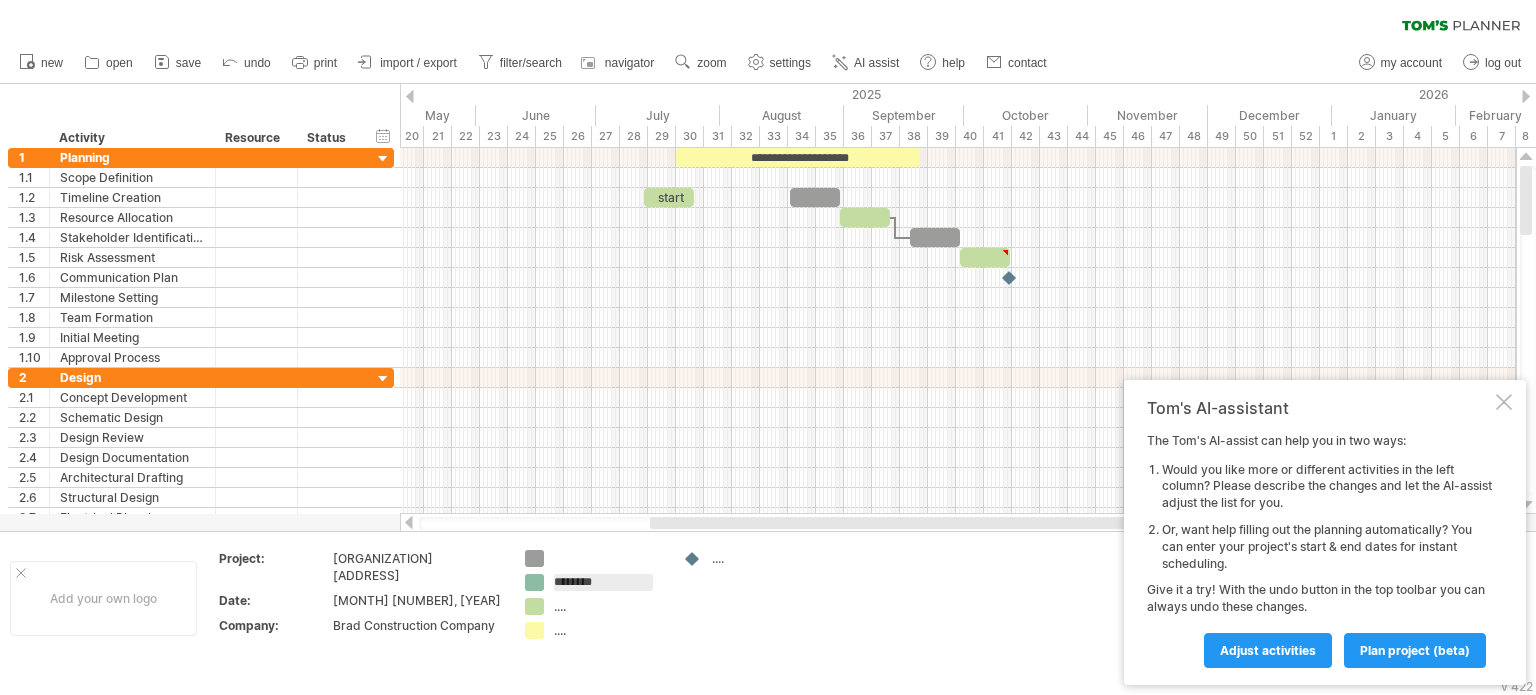 click on "...." at bounding box center [608, 630] 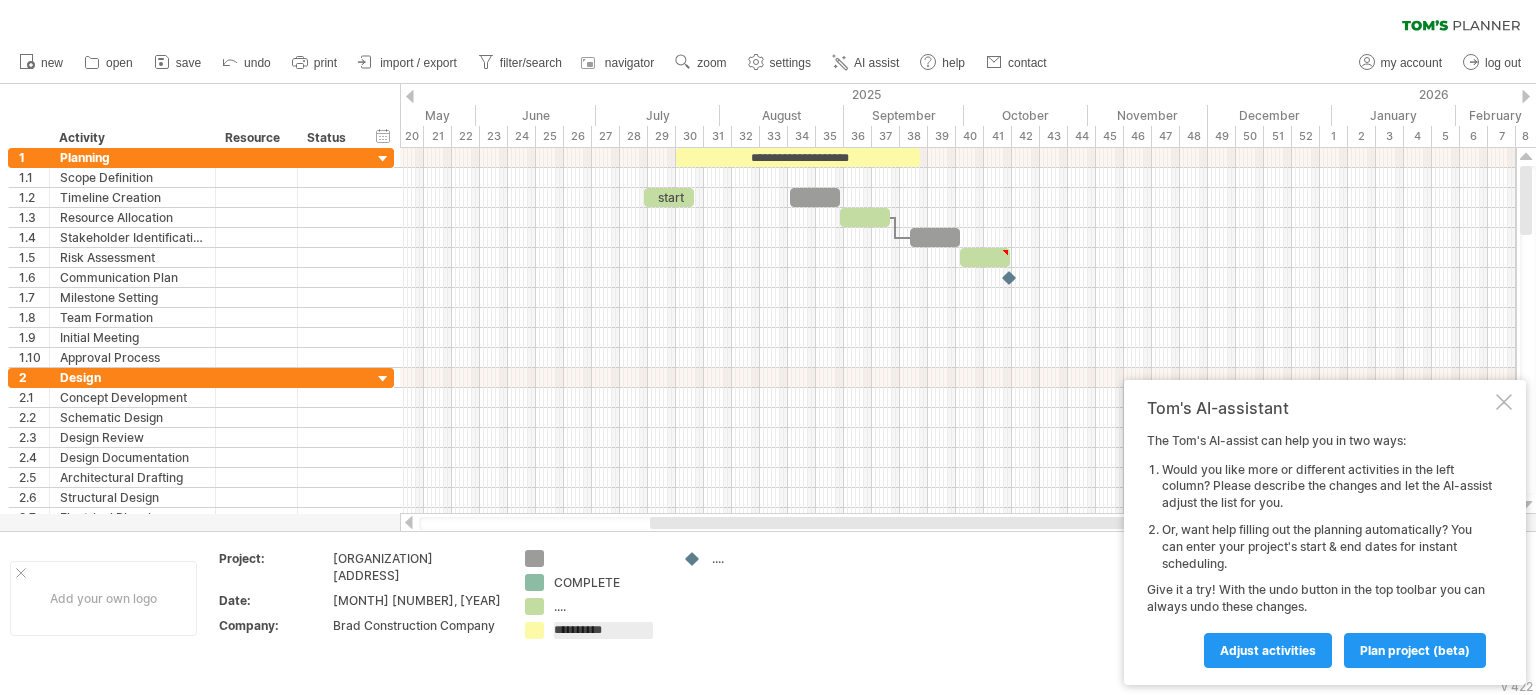 type on "**********" 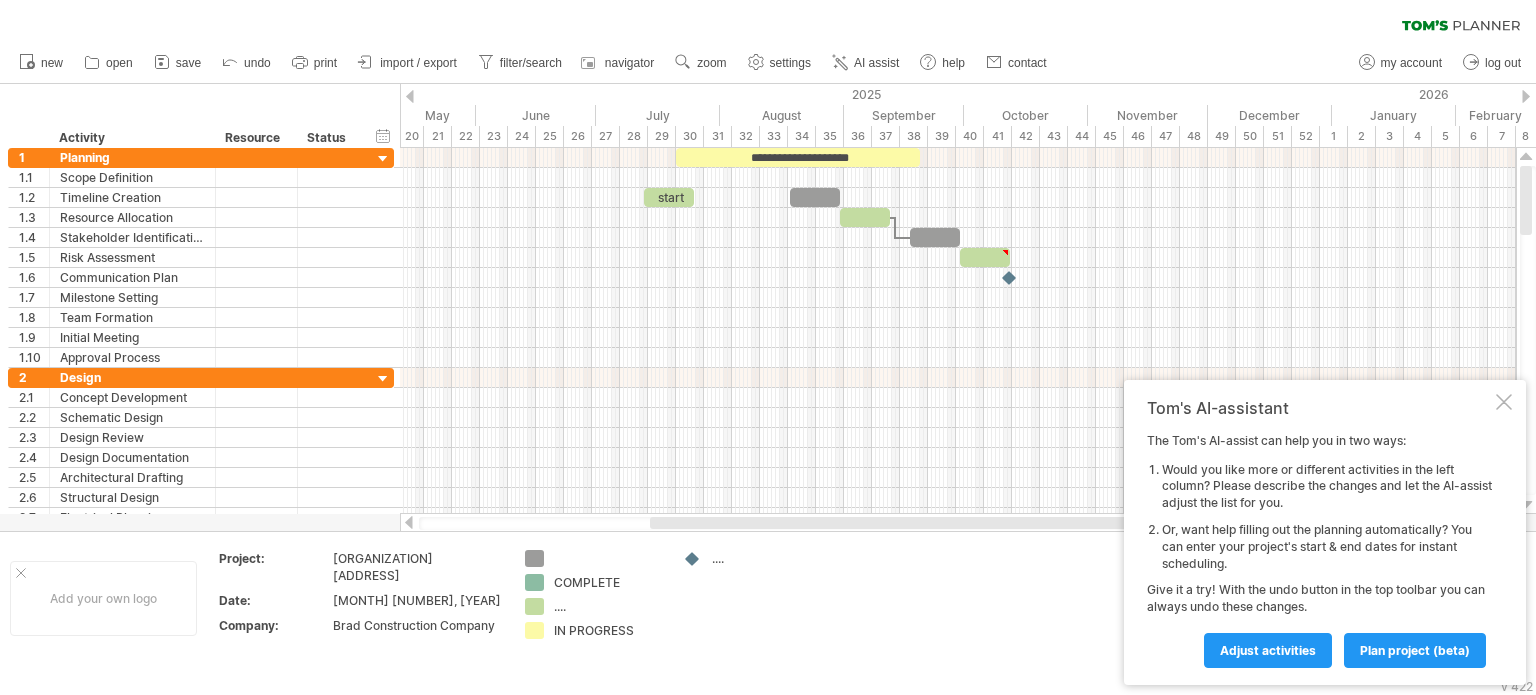 click on "...." at bounding box center (752, 598) 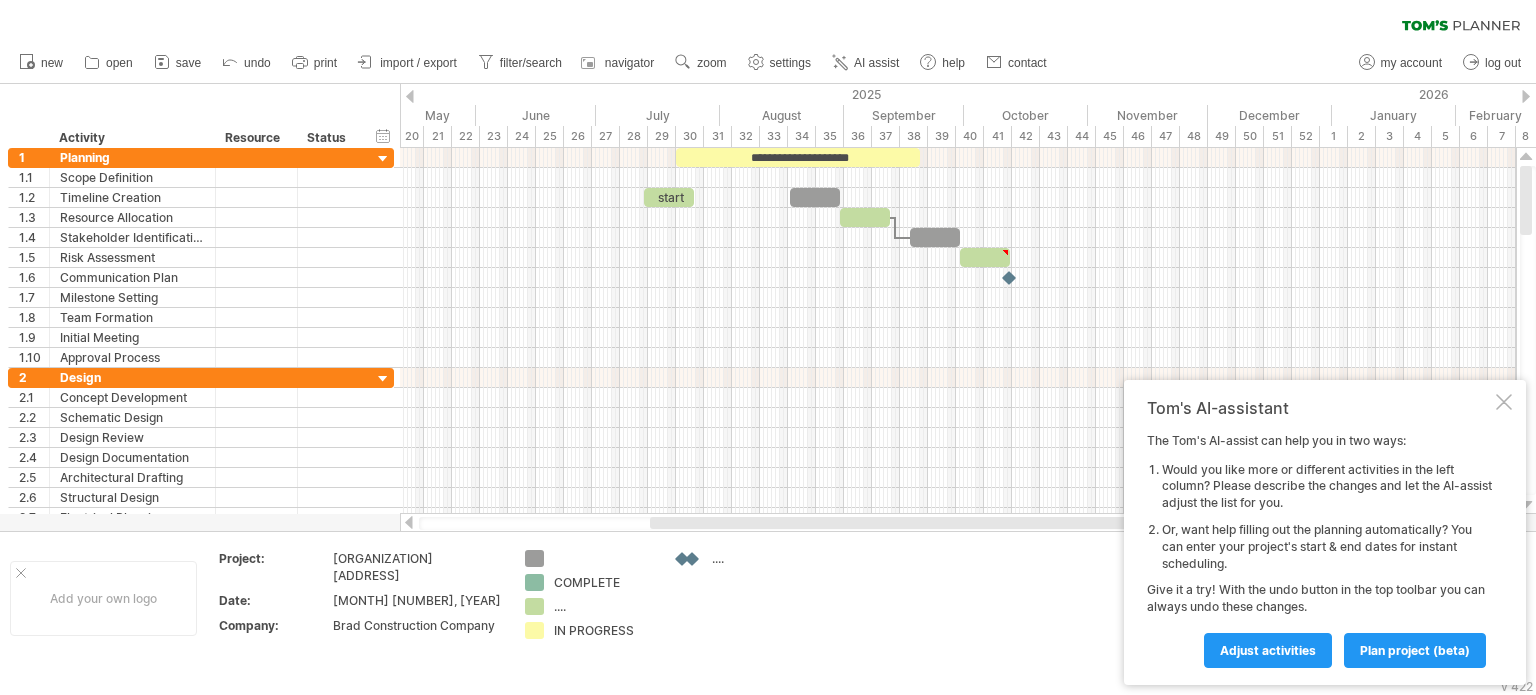 click at bounding box center (693, 559) 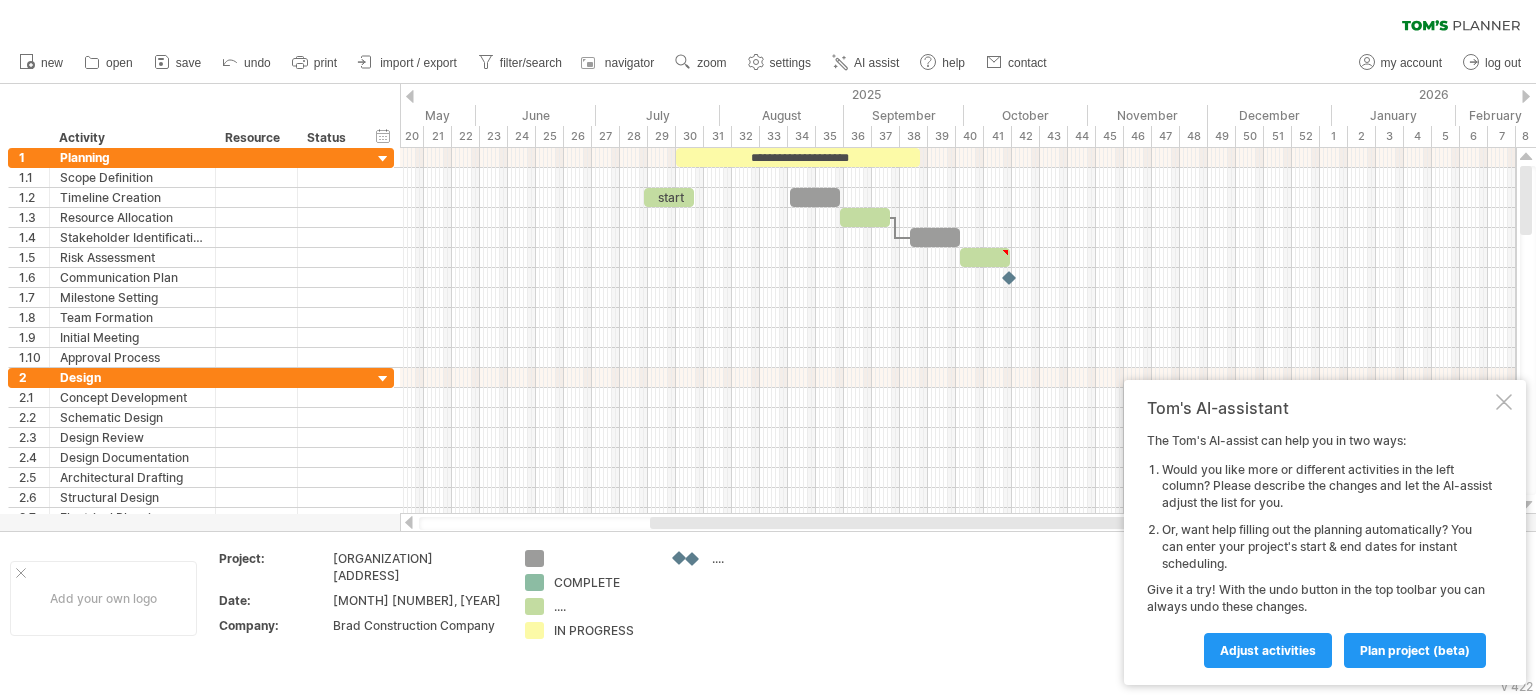 click on "Trying to reach plan.tomsplanner.com
Connected again...
0%
clear filter
new 1" at bounding box center (768, 347) 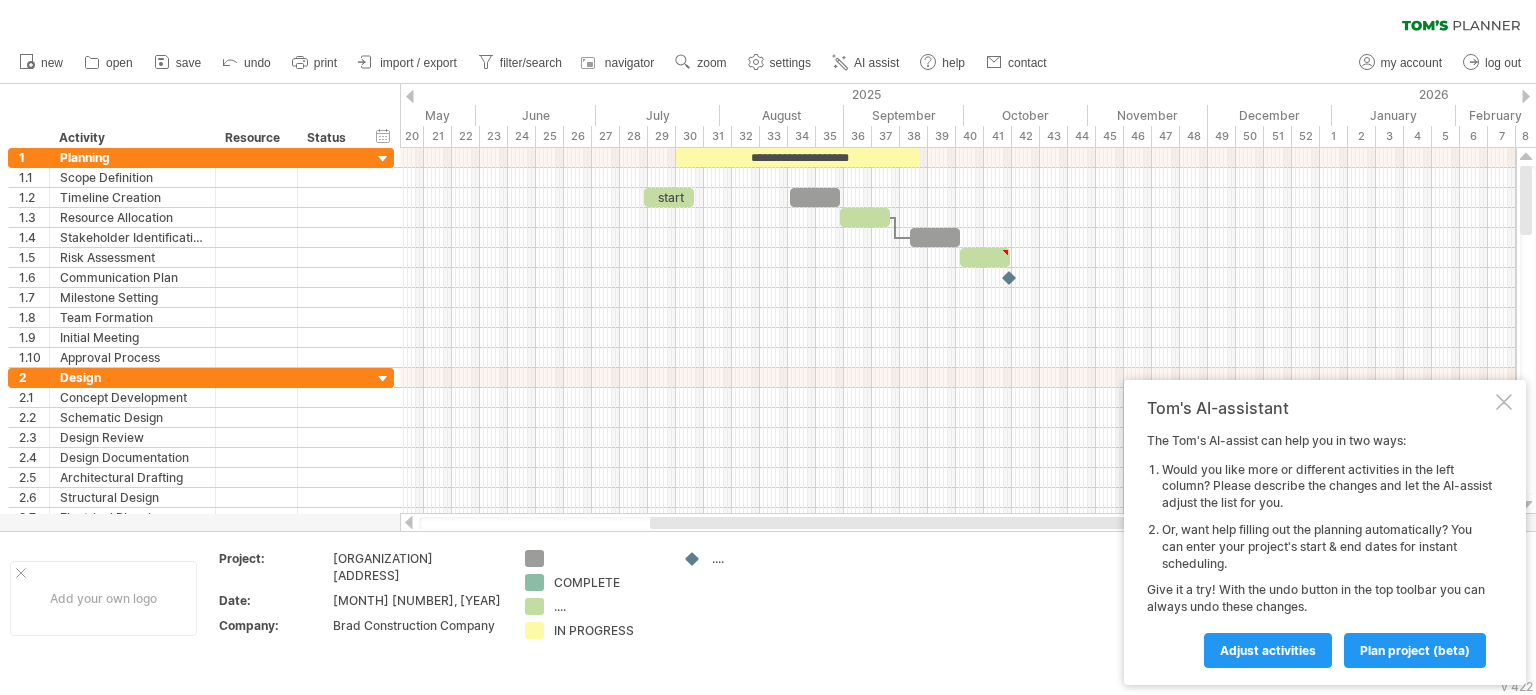 click on "...." at bounding box center [752, 598] 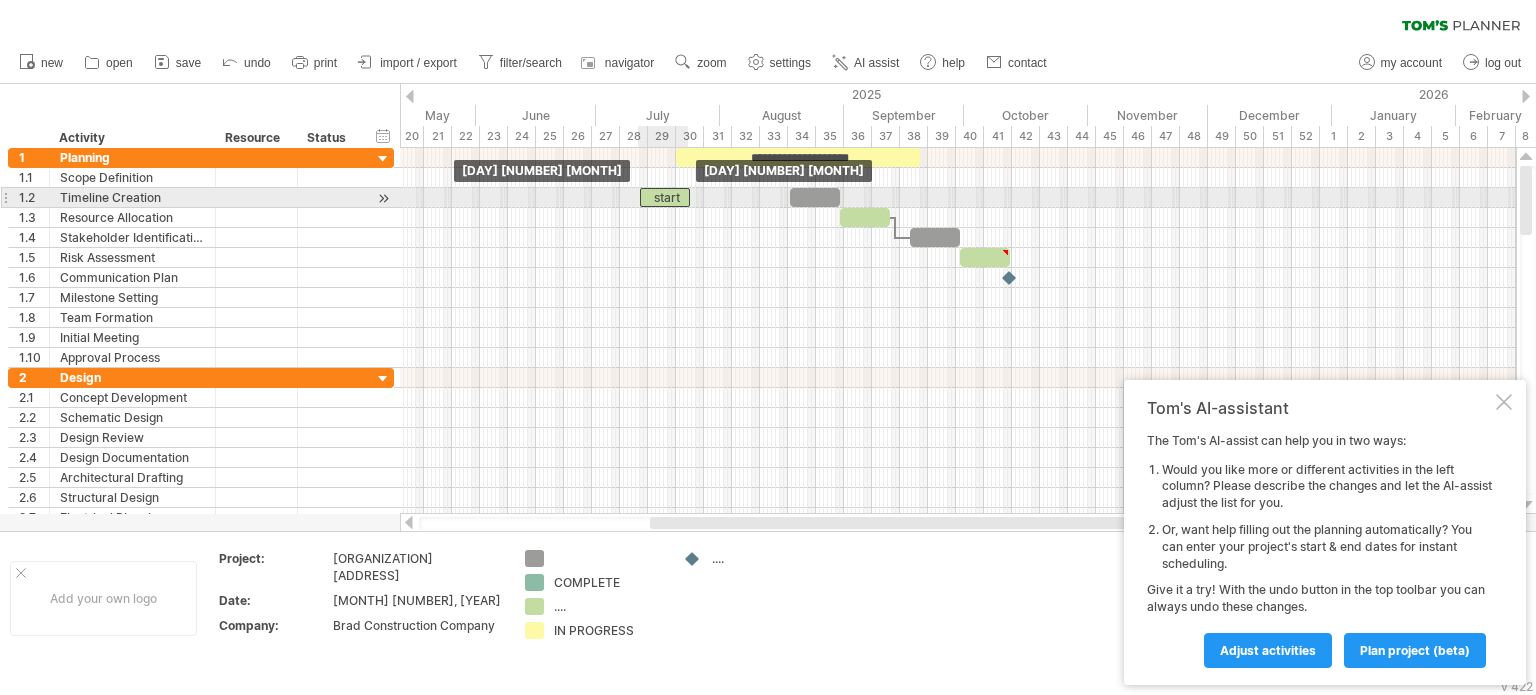 click on "start" at bounding box center (665, 197) 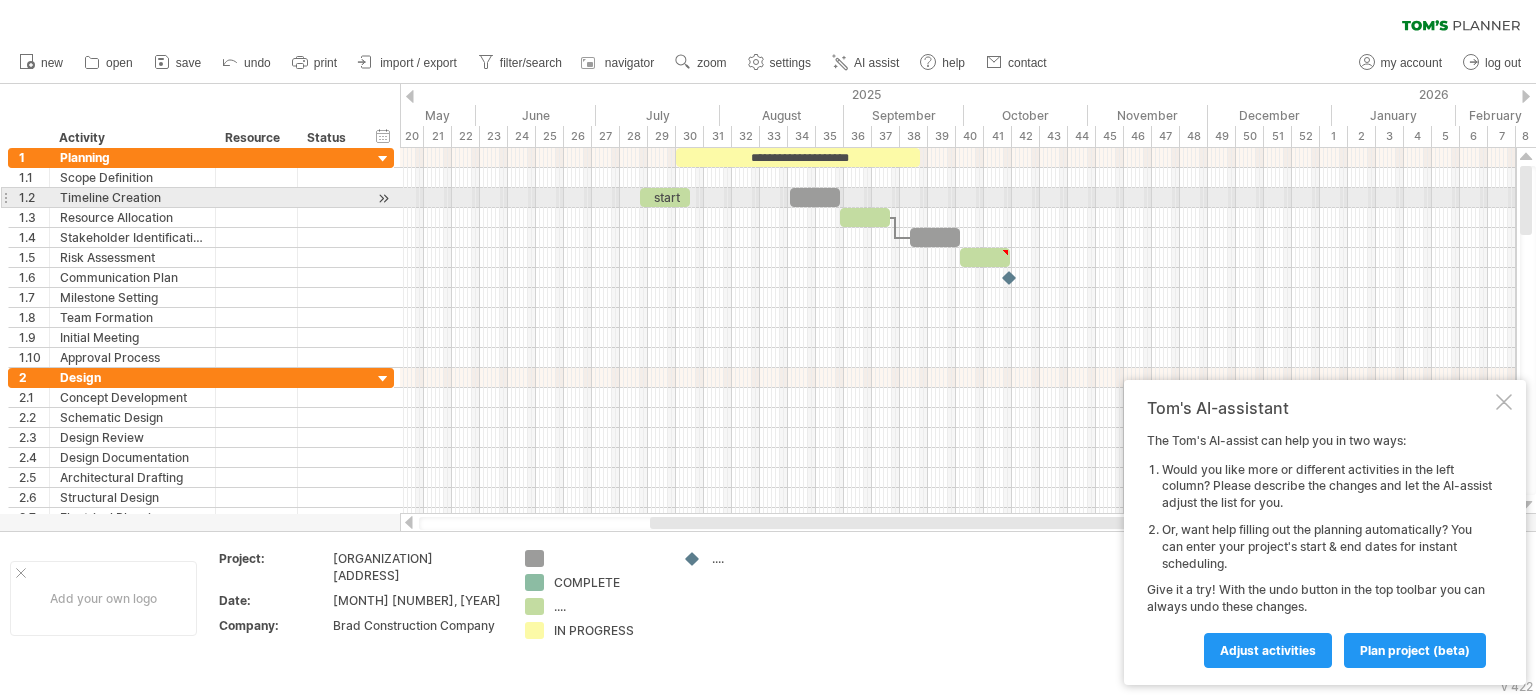 click on "start" at bounding box center [665, 197] 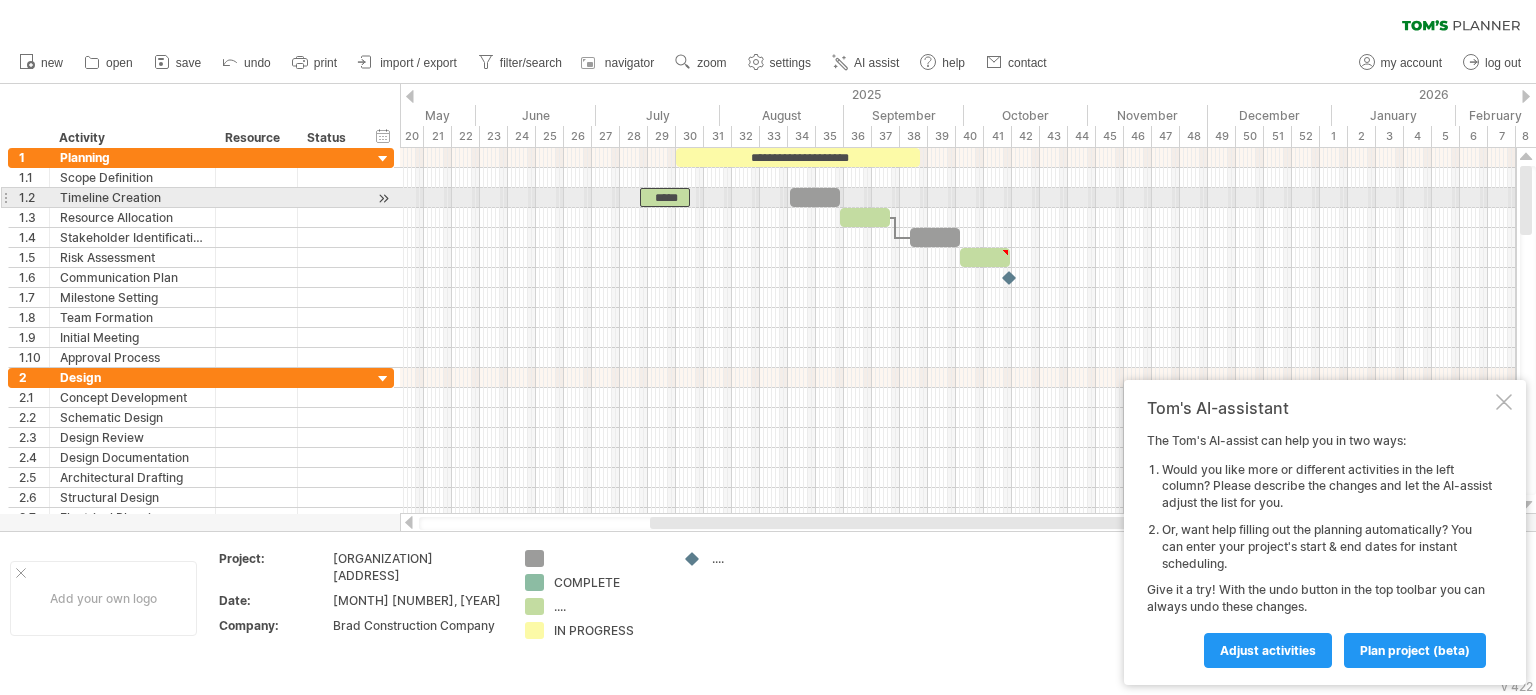 click at bounding box center [640, 197] 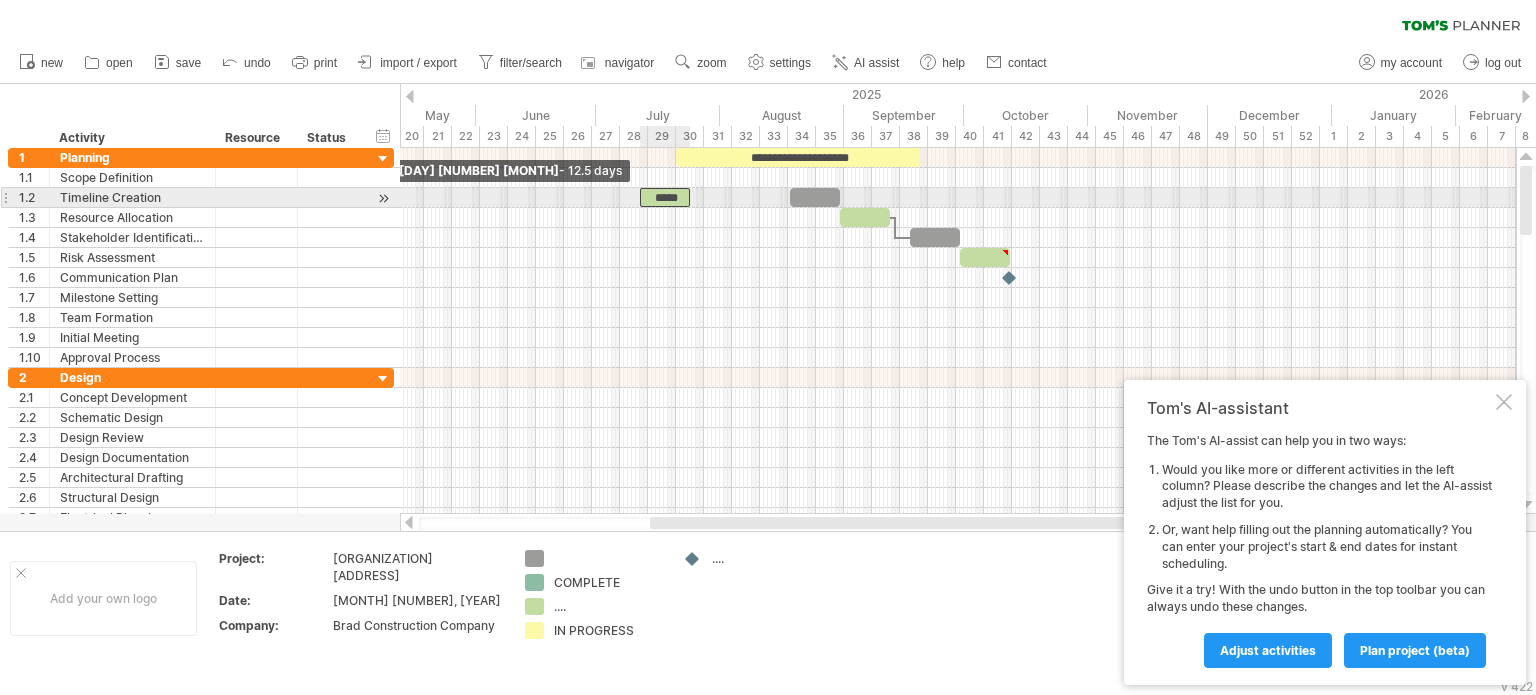 click at bounding box center (640, 197) 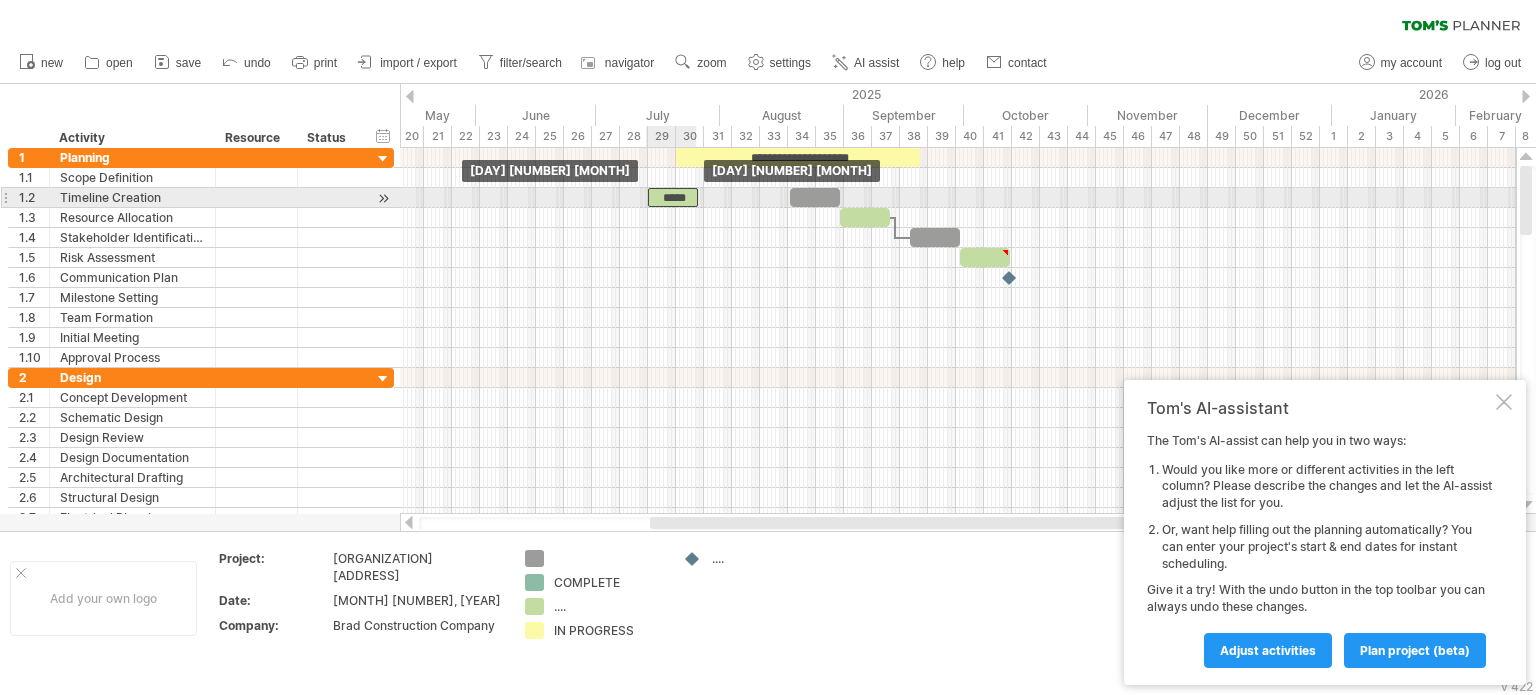 click on "*****" at bounding box center (673, 197) 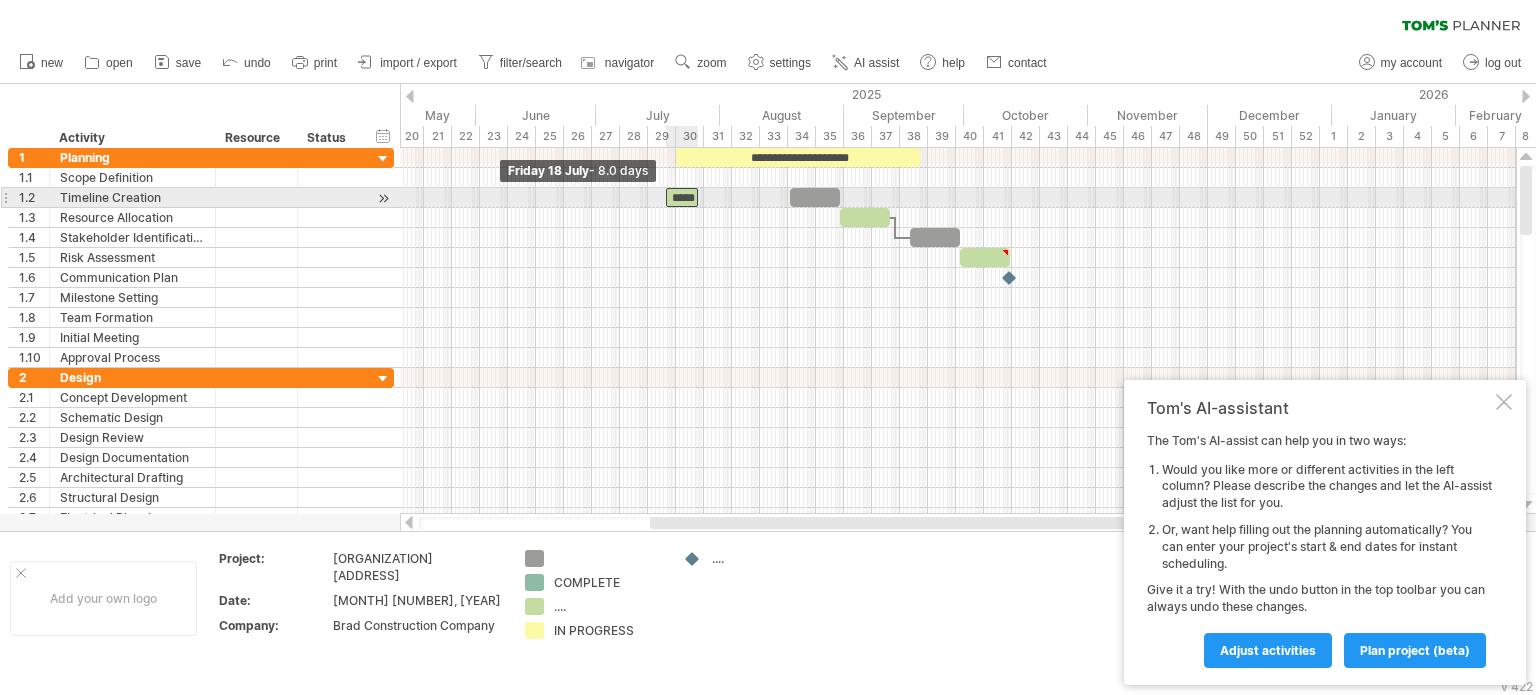 drag, startPoint x: 647, startPoint y: 192, endPoint x: 666, endPoint y: 191, distance: 19.026299 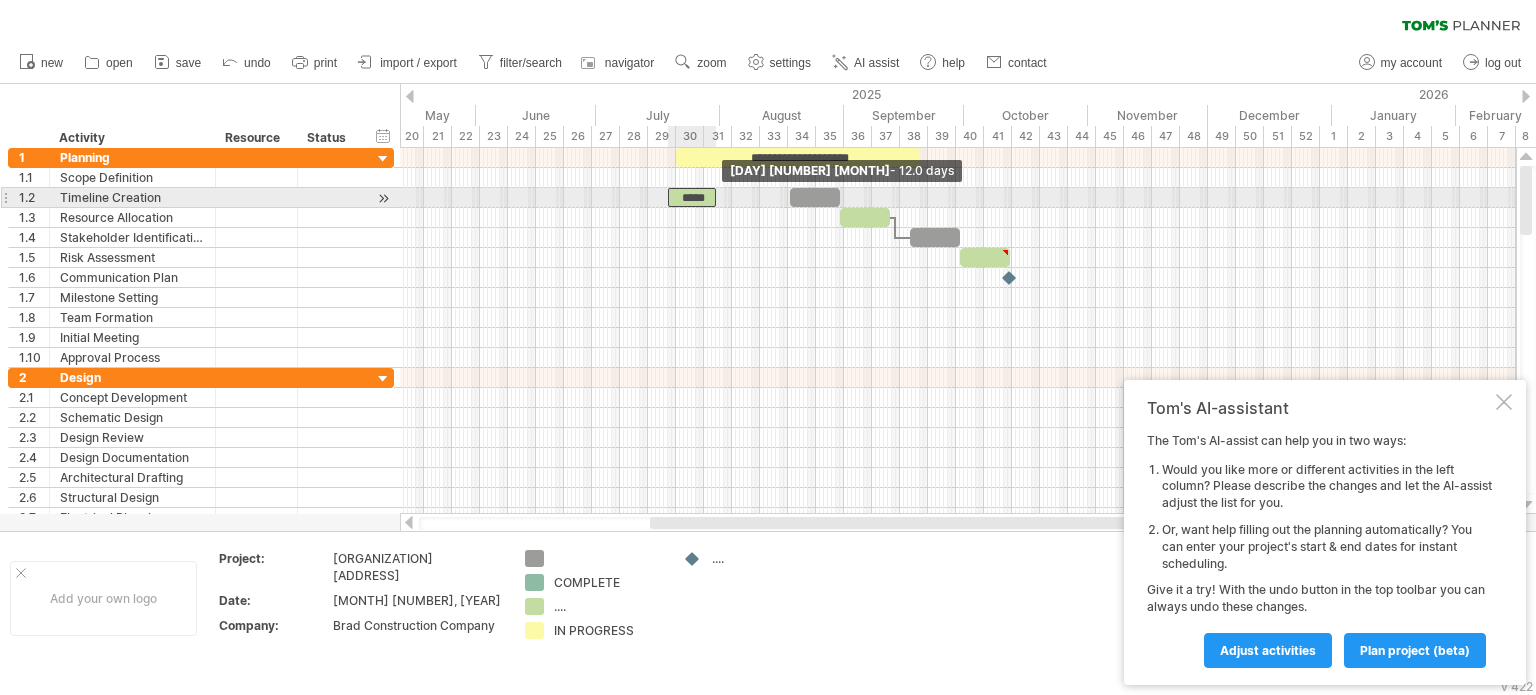 drag, startPoint x: 699, startPoint y: 198, endPoint x: 719, endPoint y: 198, distance: 20 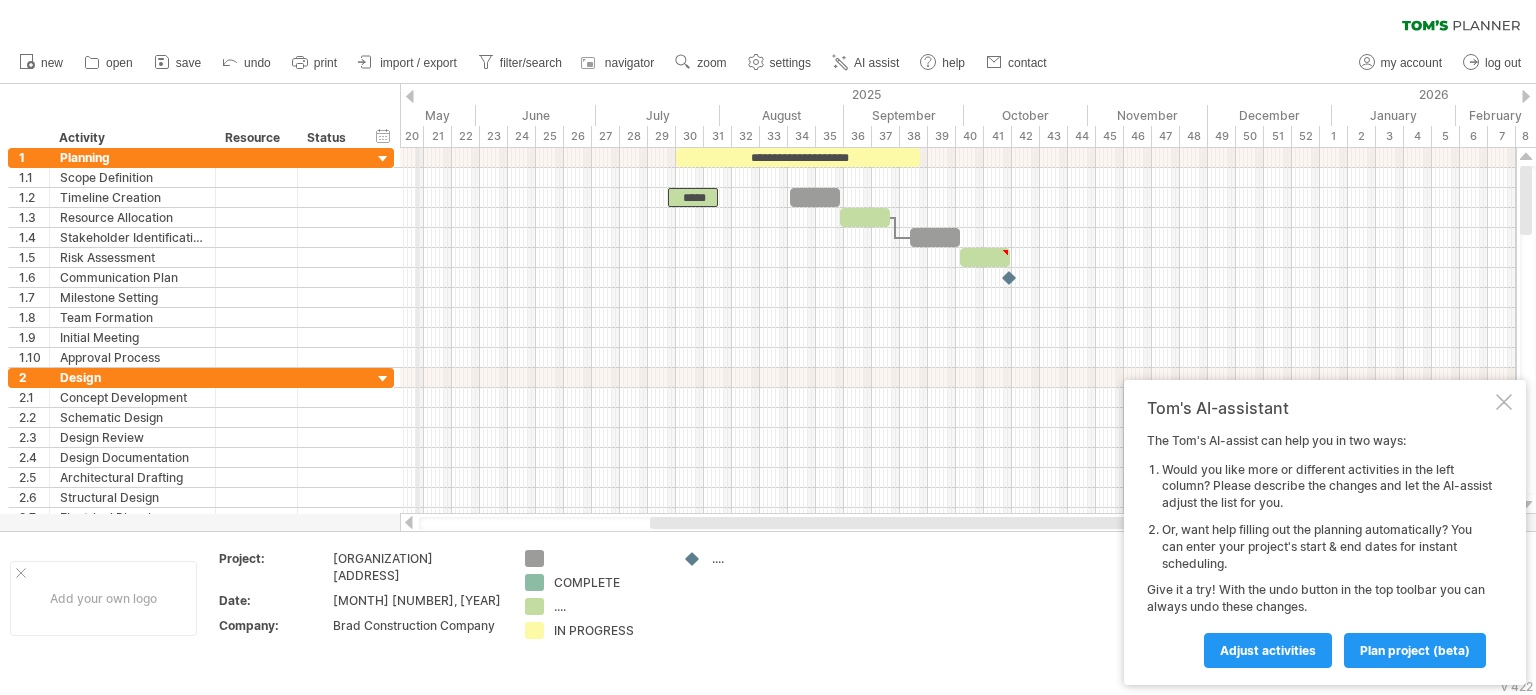 click on "2025" at bounding box center (602, 94) 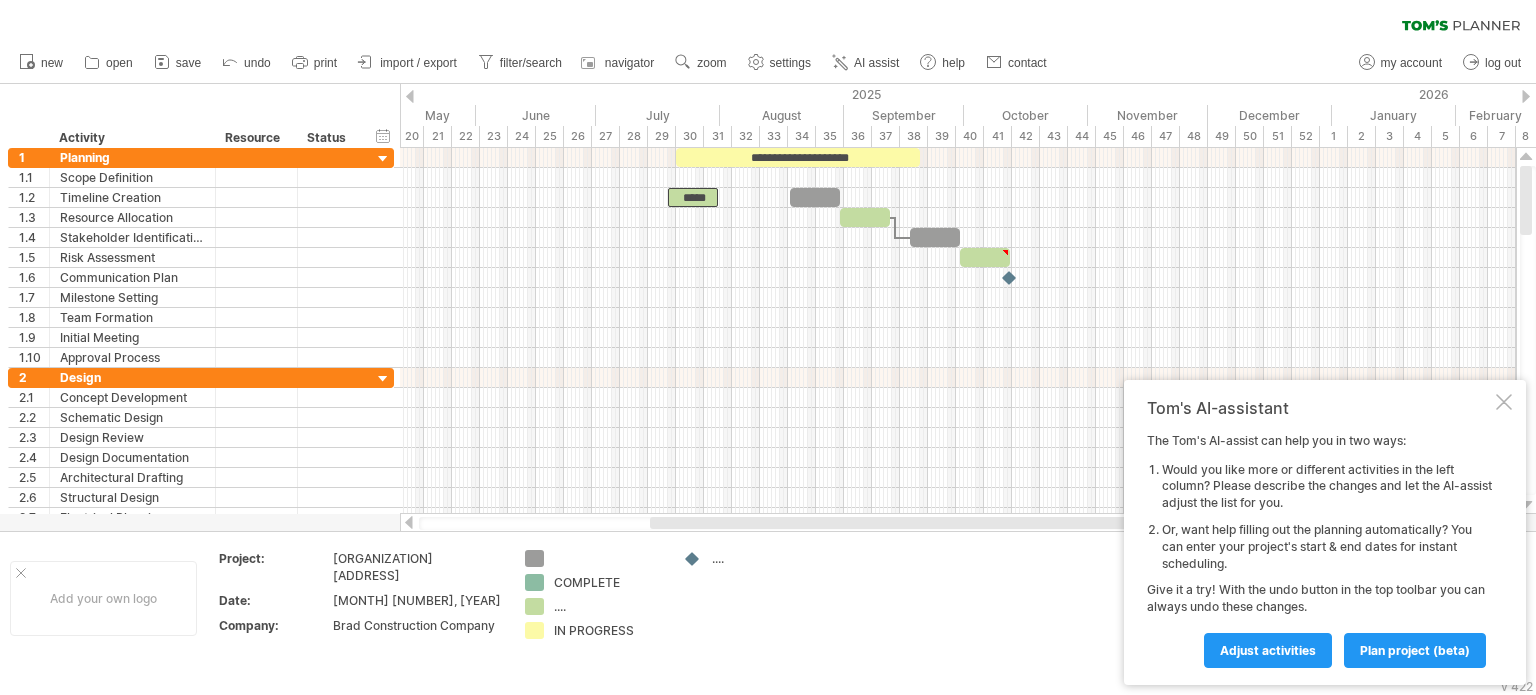 click at bounding box center [410, 96] 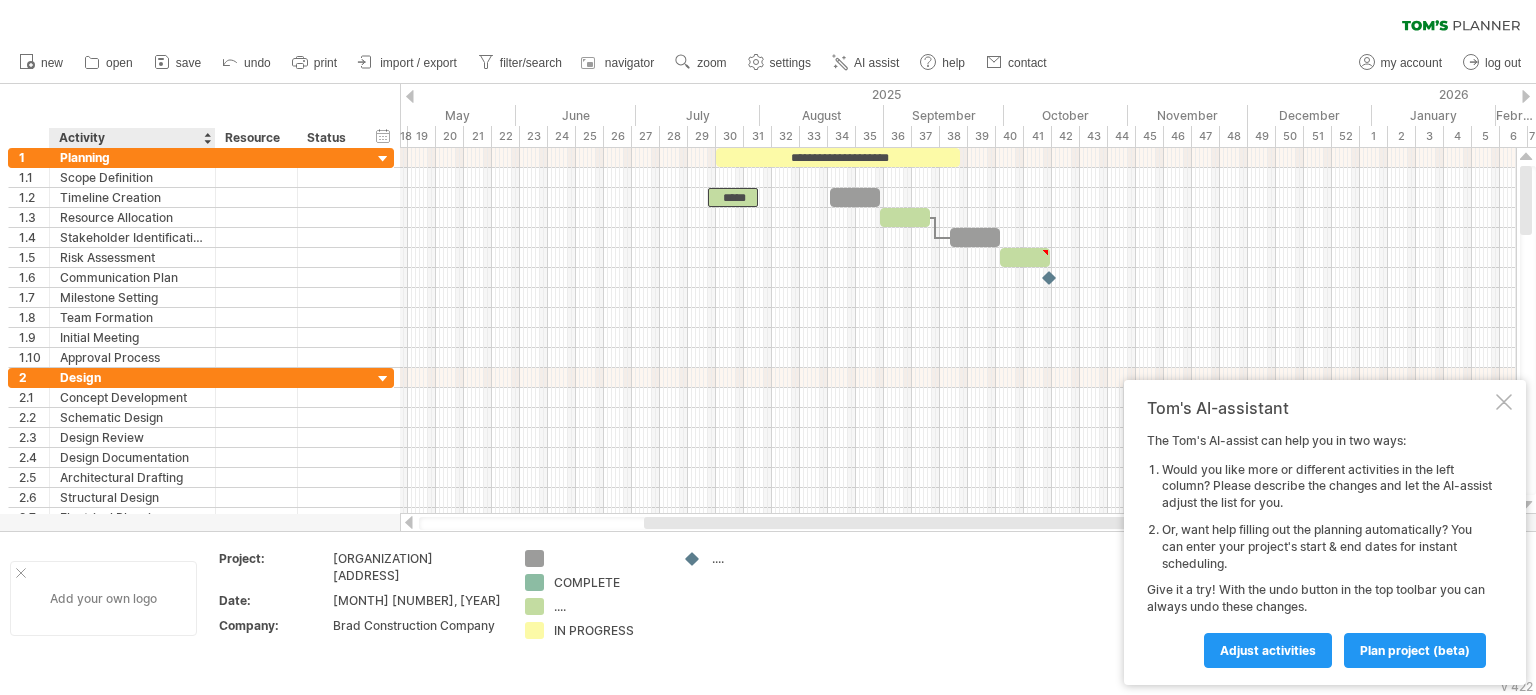 click on "Add your own logo" at bounding box center [103, 598] 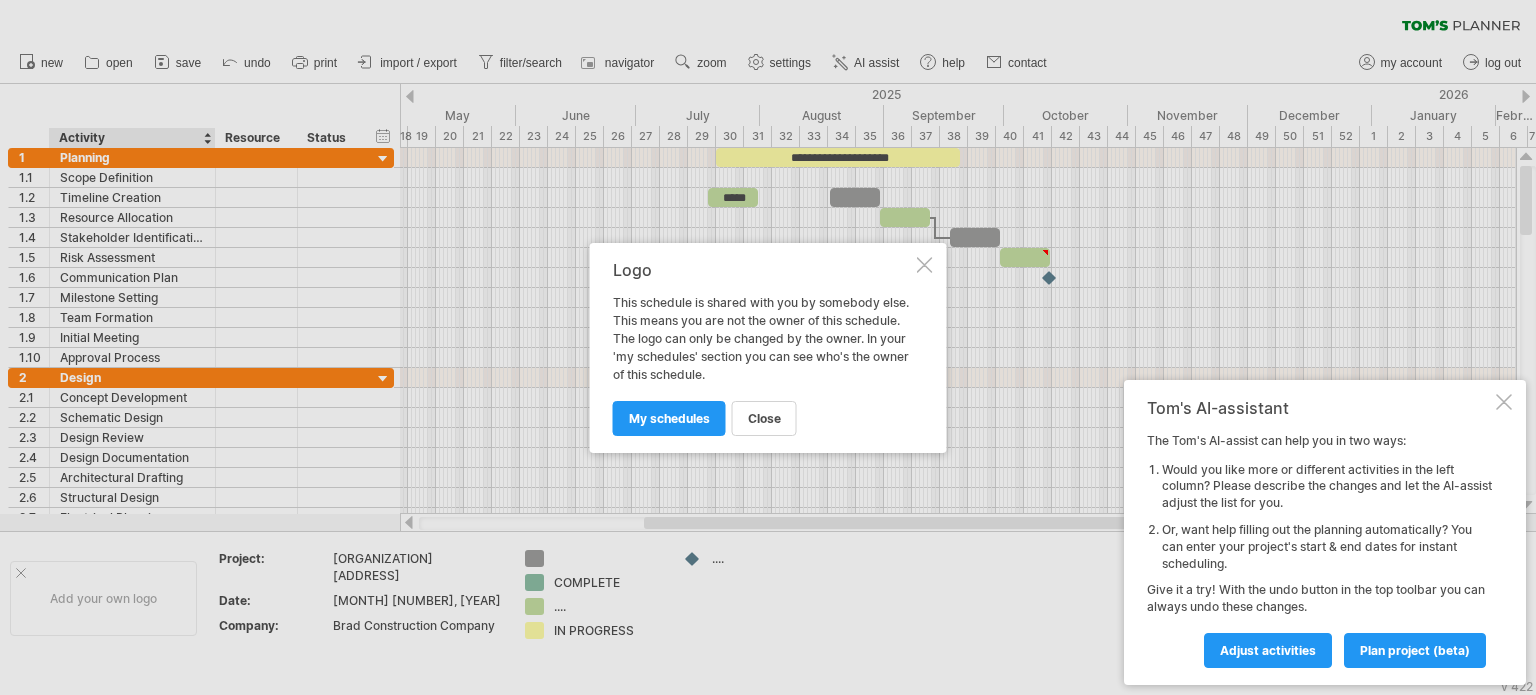 click at bounding box center (925, 265) 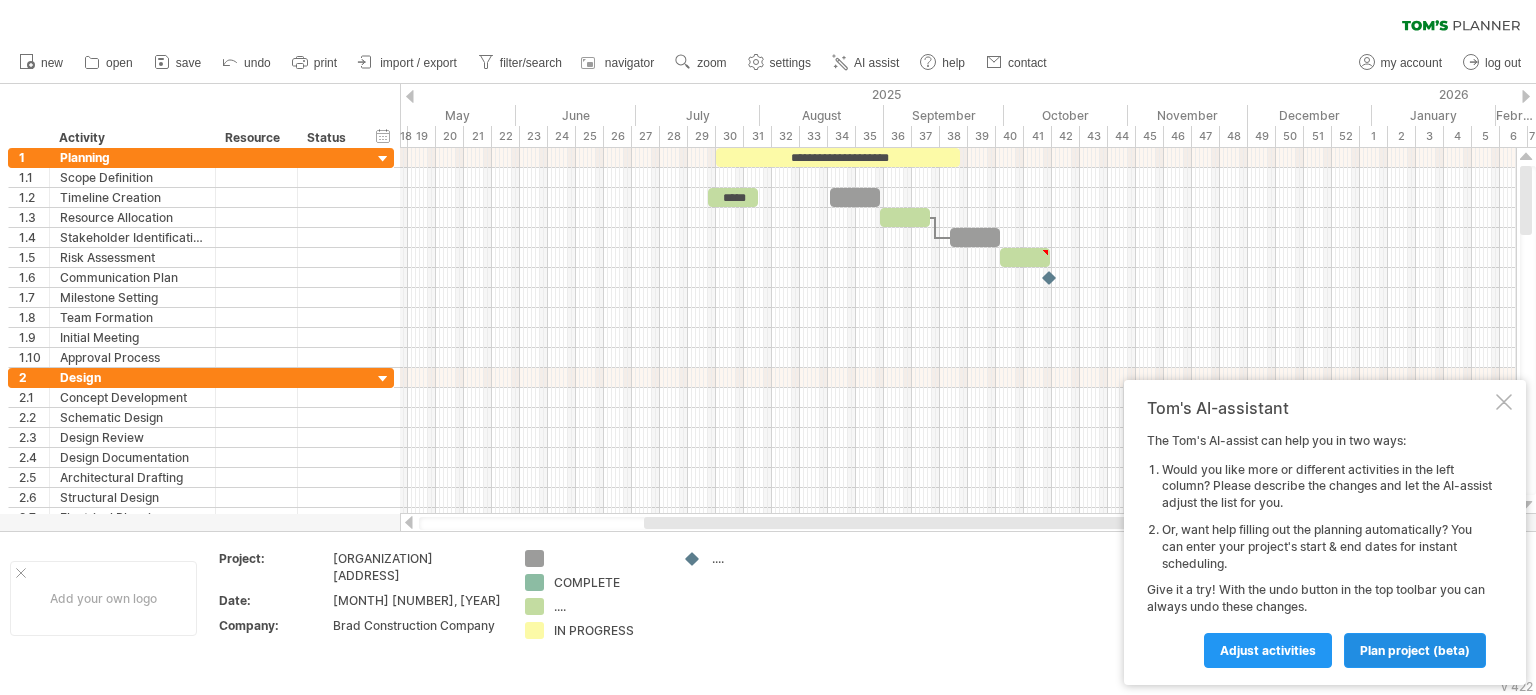 click on "plan project (beta)" at bounding box center (1415, 650) 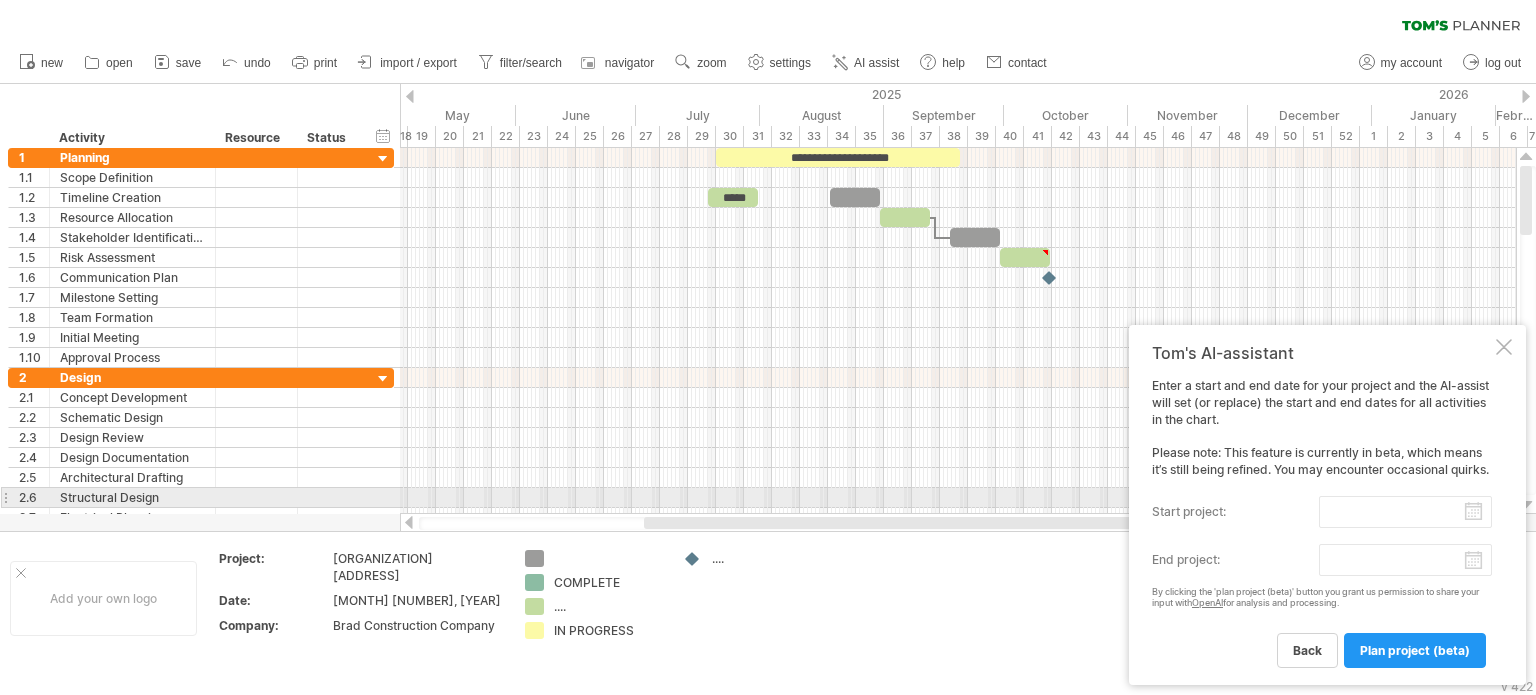 click on "start project:" at bounding box center [1405, 512] 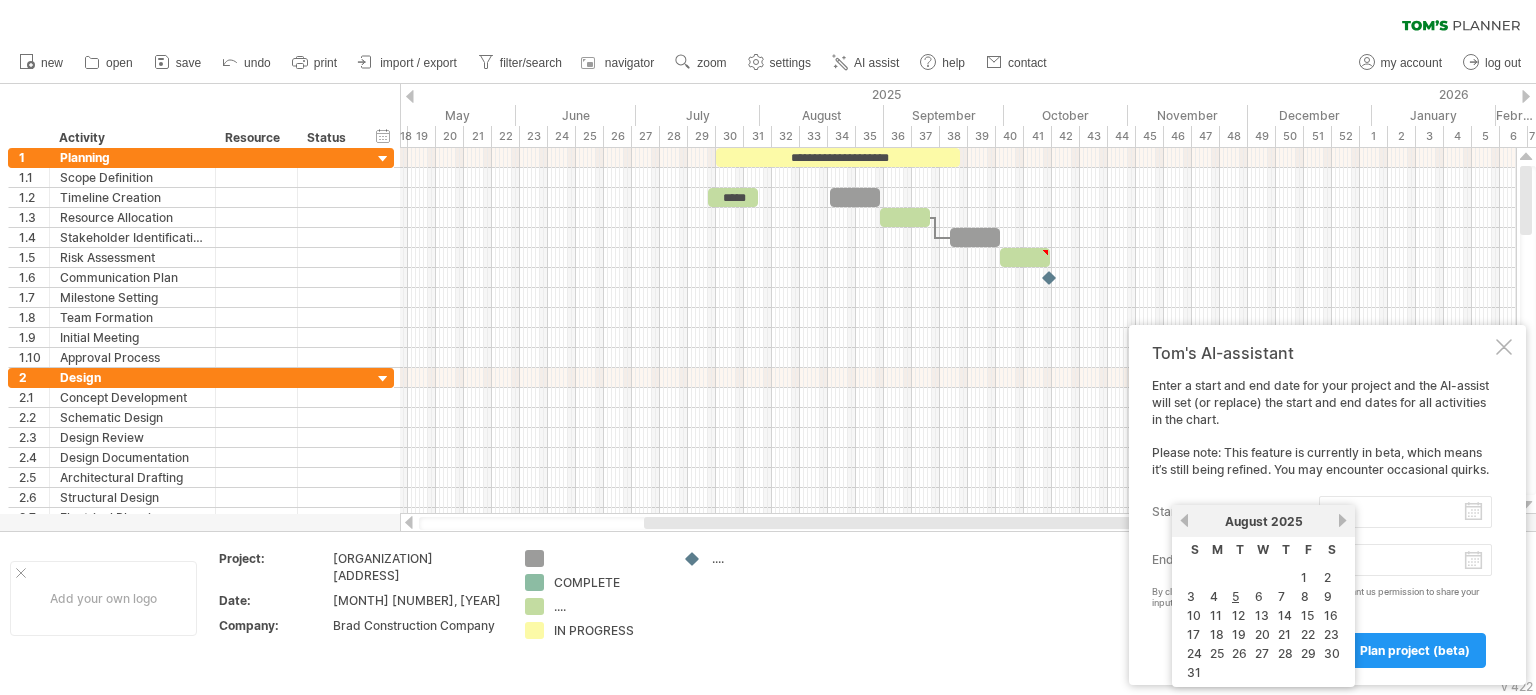 click on "previous" at bounding box center (1184, 520) 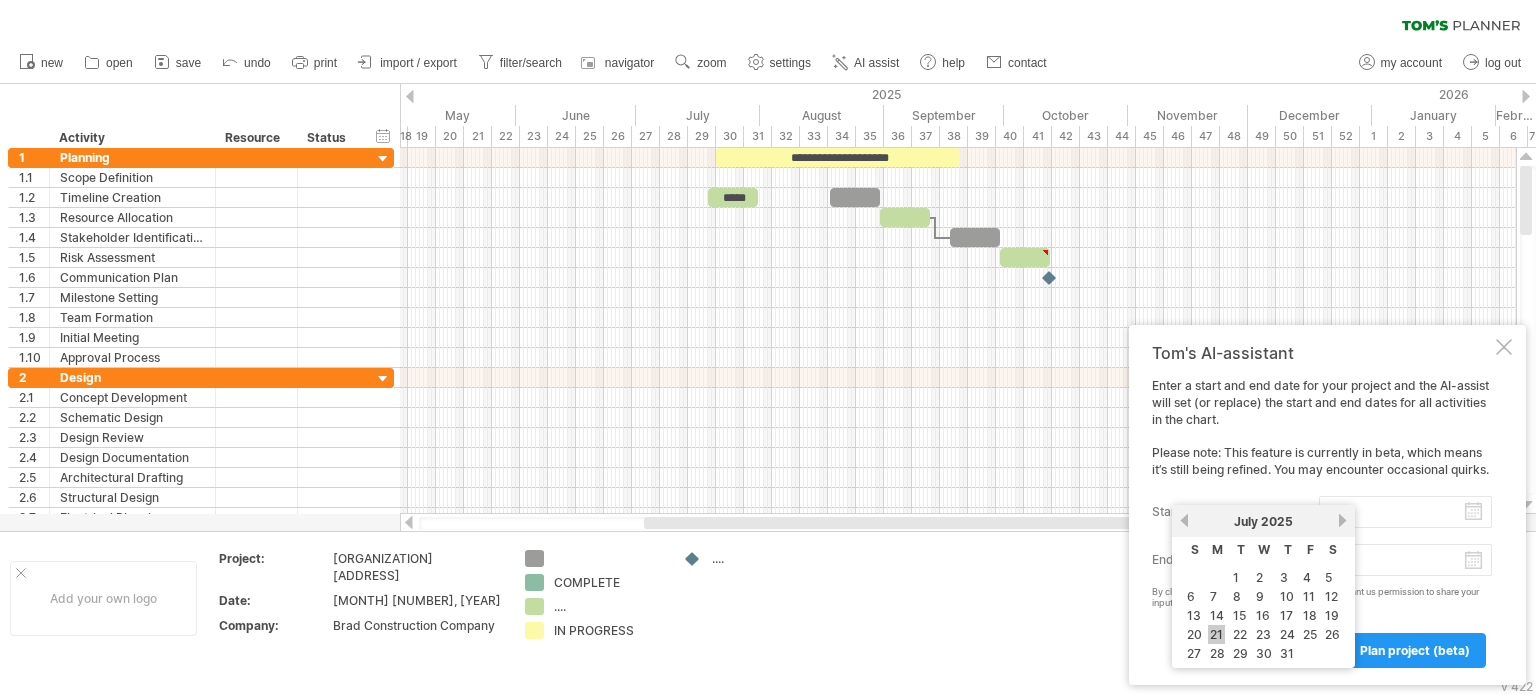 click on "21" at bounding box center [1216, 634] 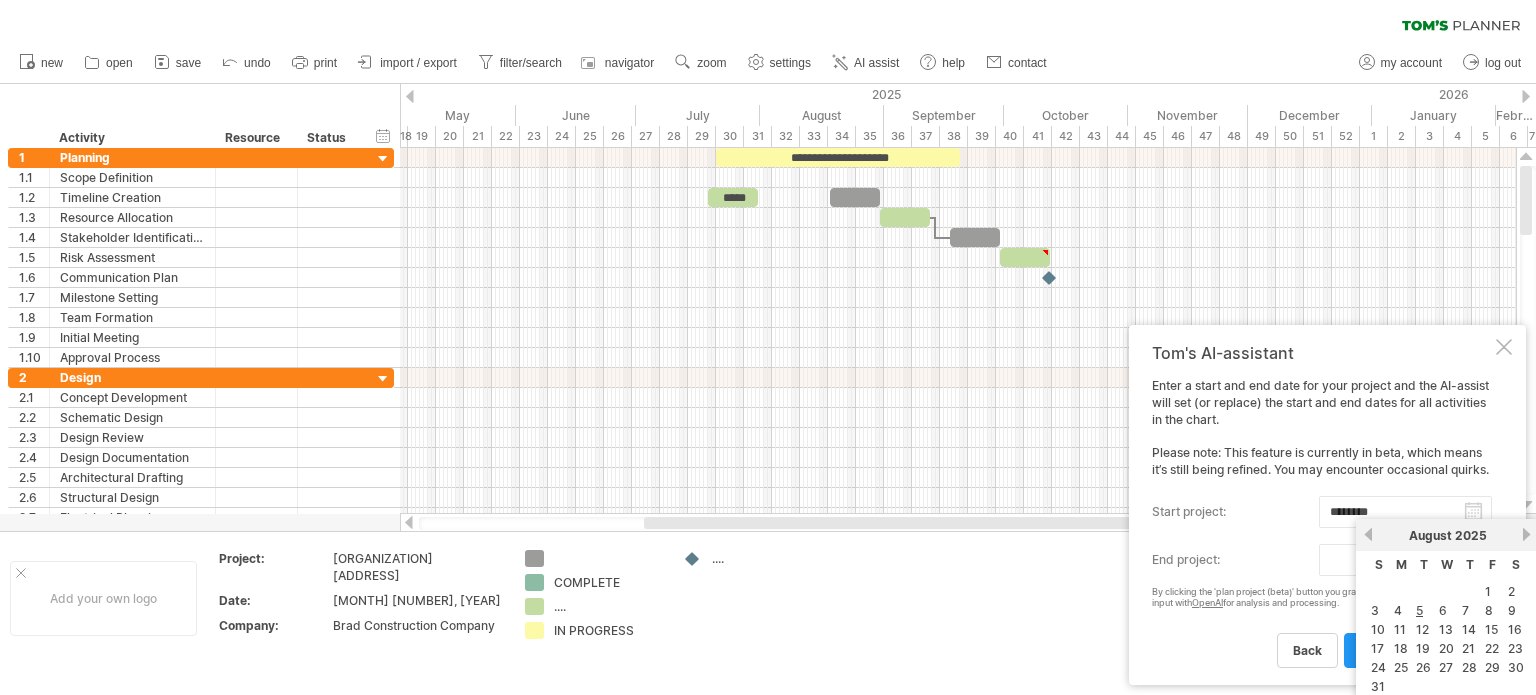 click on "progress(100%)
Trying to reach plan.tomsplanner.com
Connected again...
0%
clear filter
reapply filter" at bounding box center (768, 529) 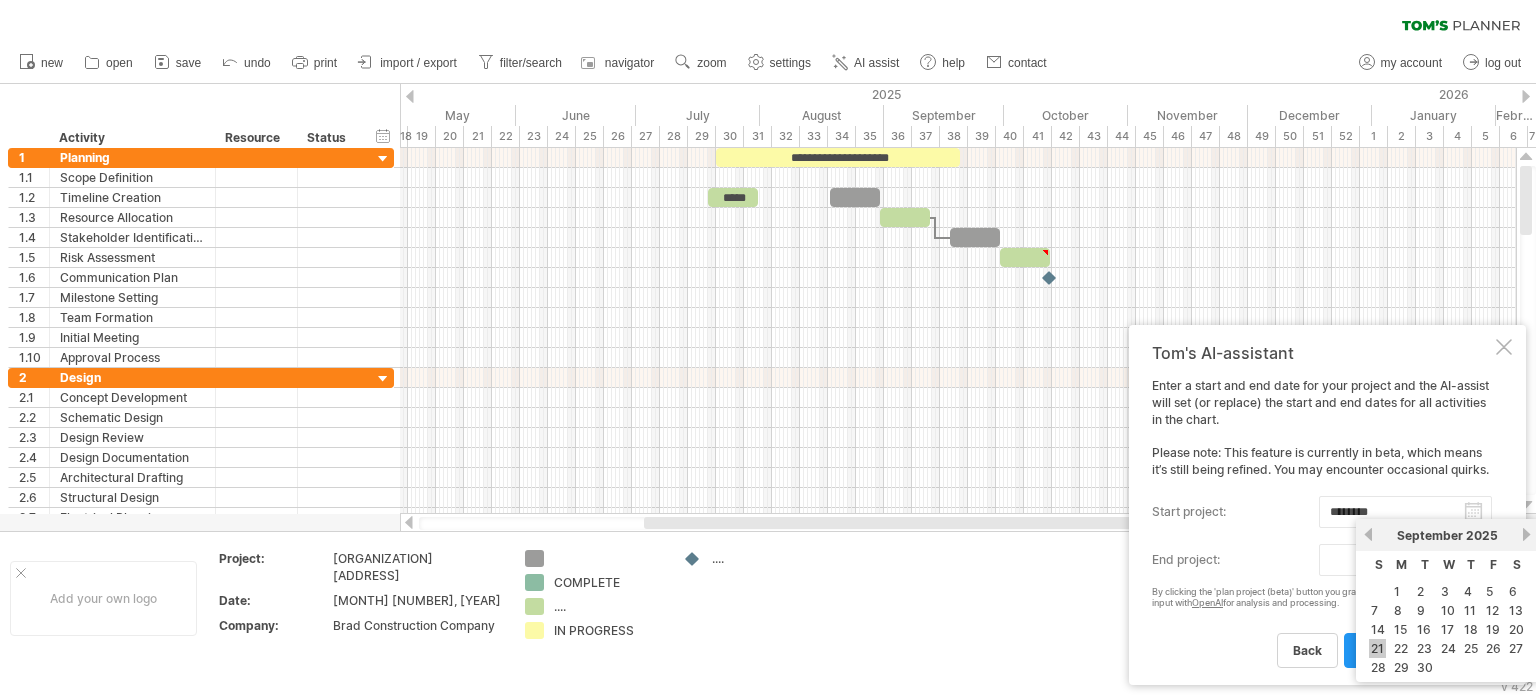 click on "21" at bounding box center (1377, 648) 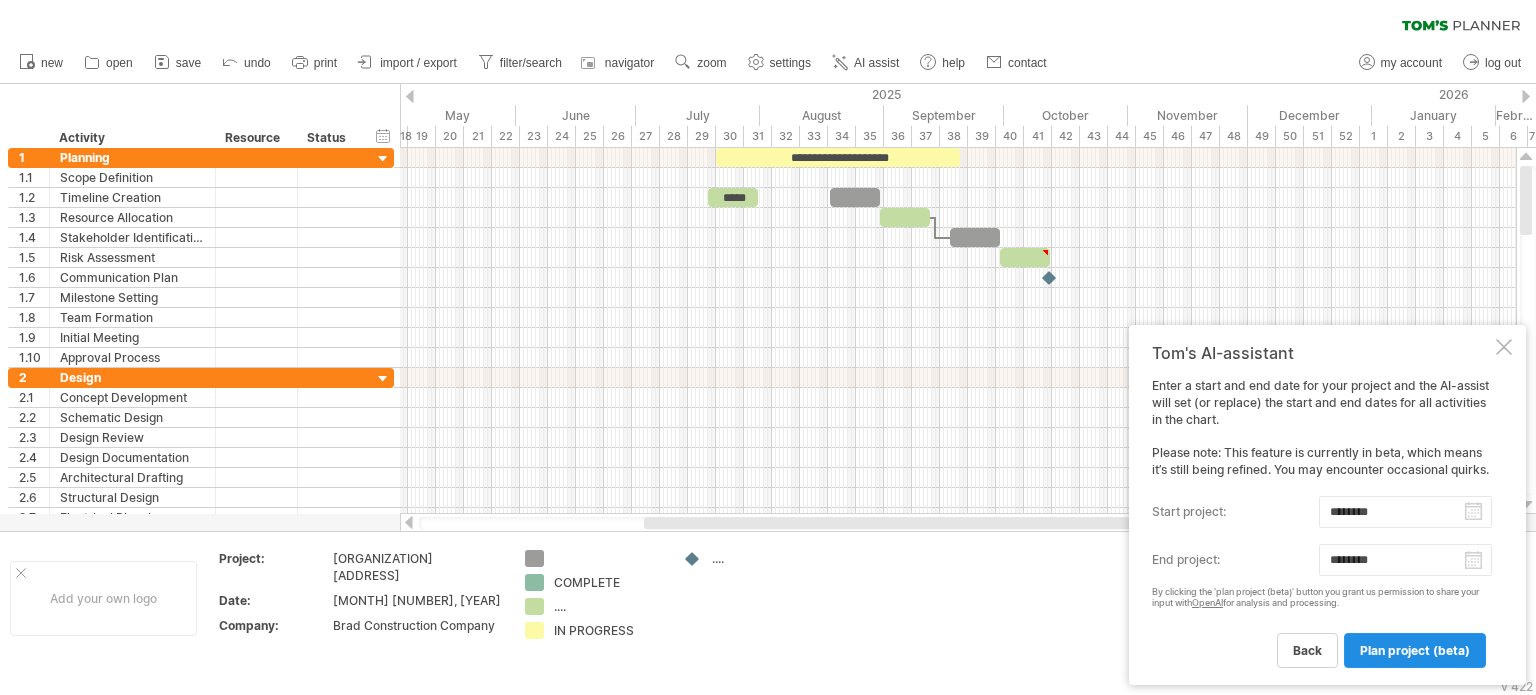 click on "plan project (beta)" at bounding box center [1415, 650] 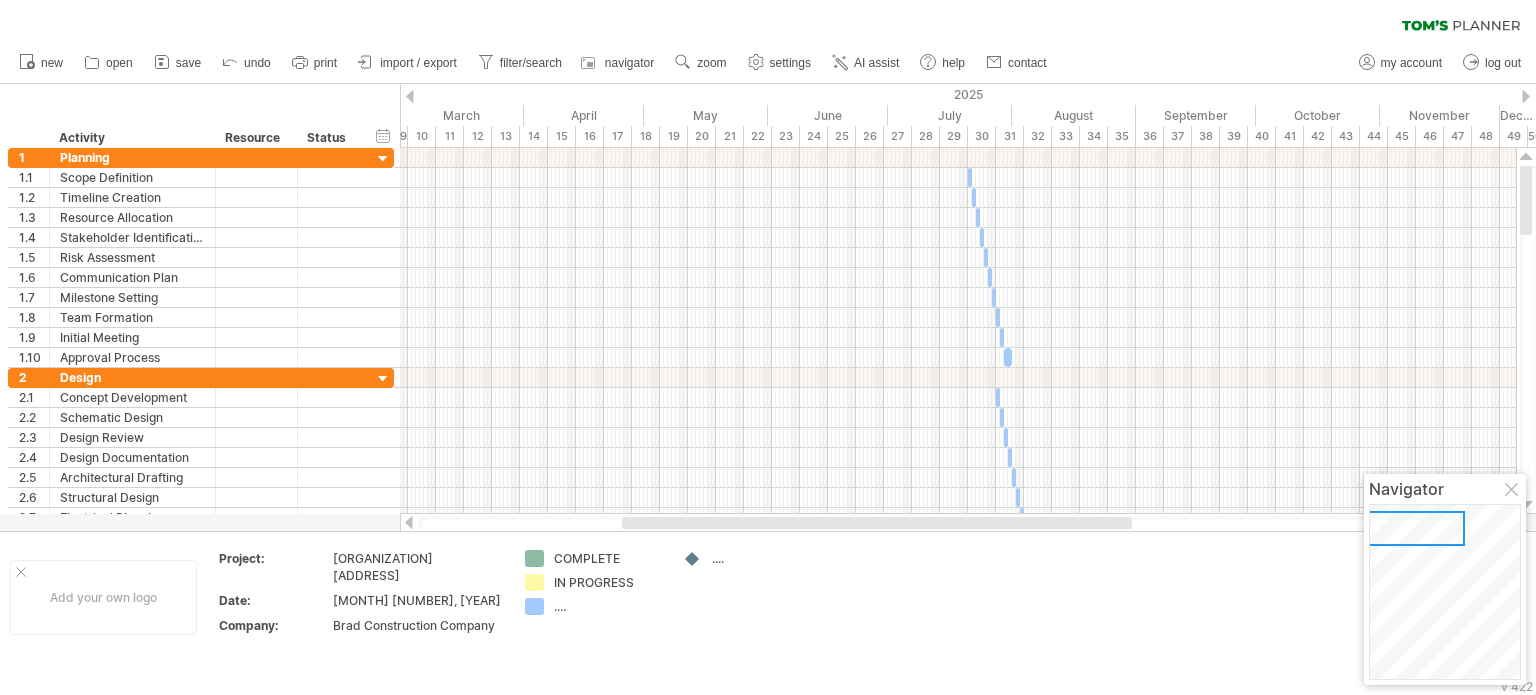 click at bounding box center (1409, 528) 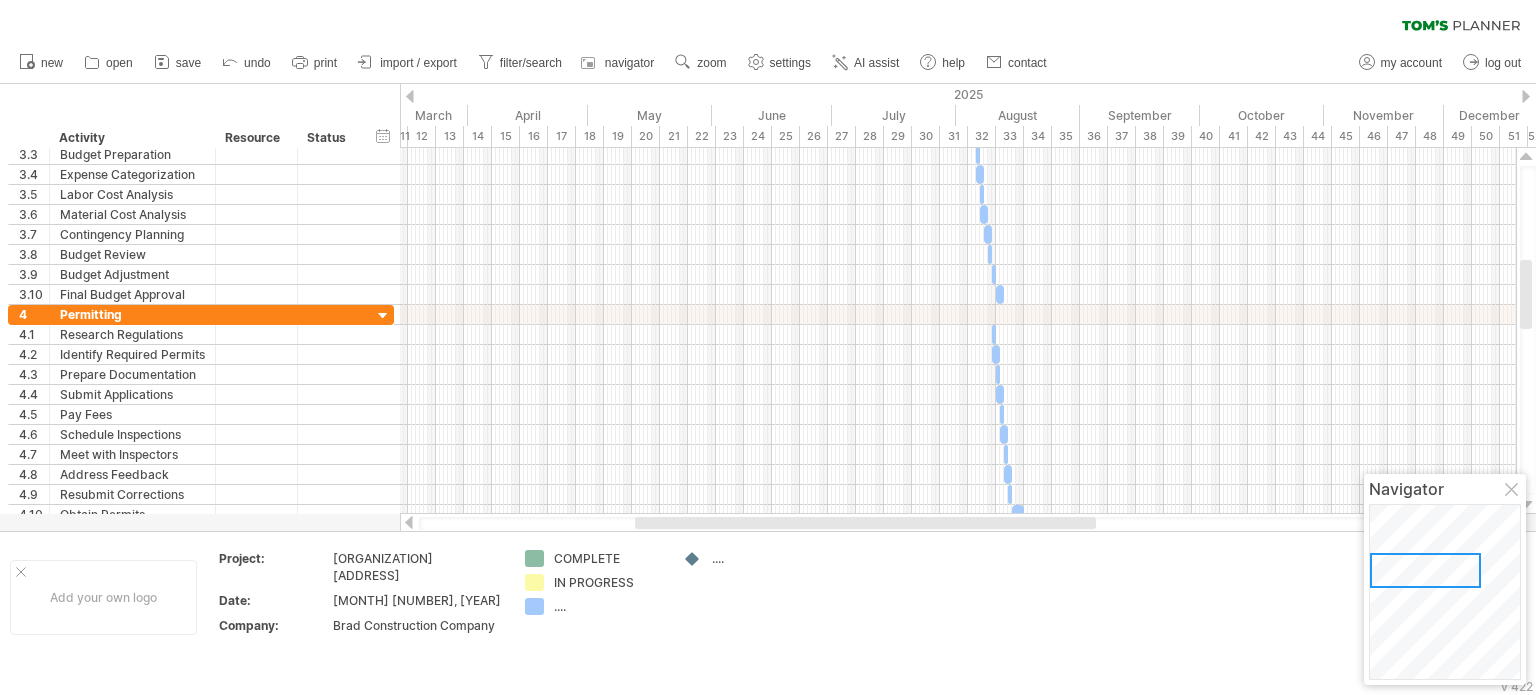 click at bounding box center (1425, 570) 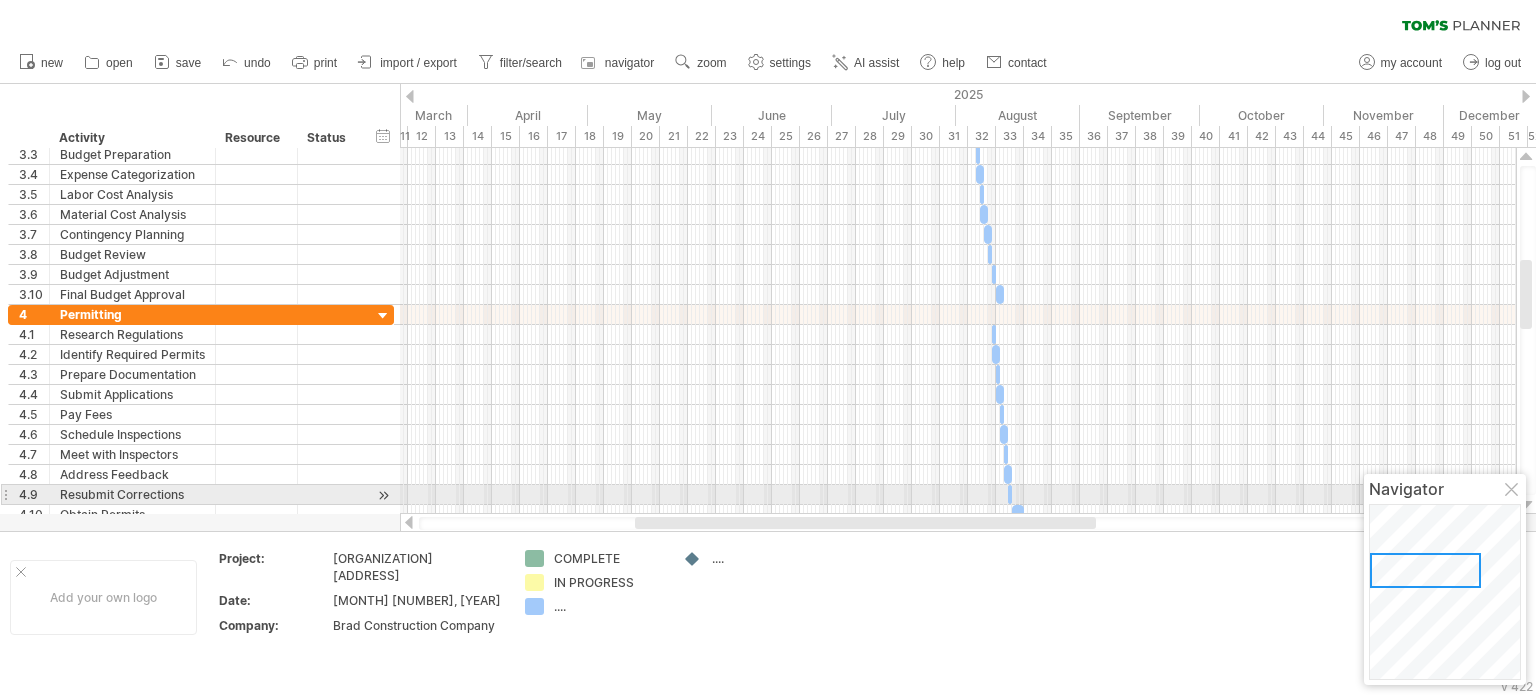 click at bounding box center (1513, 491) 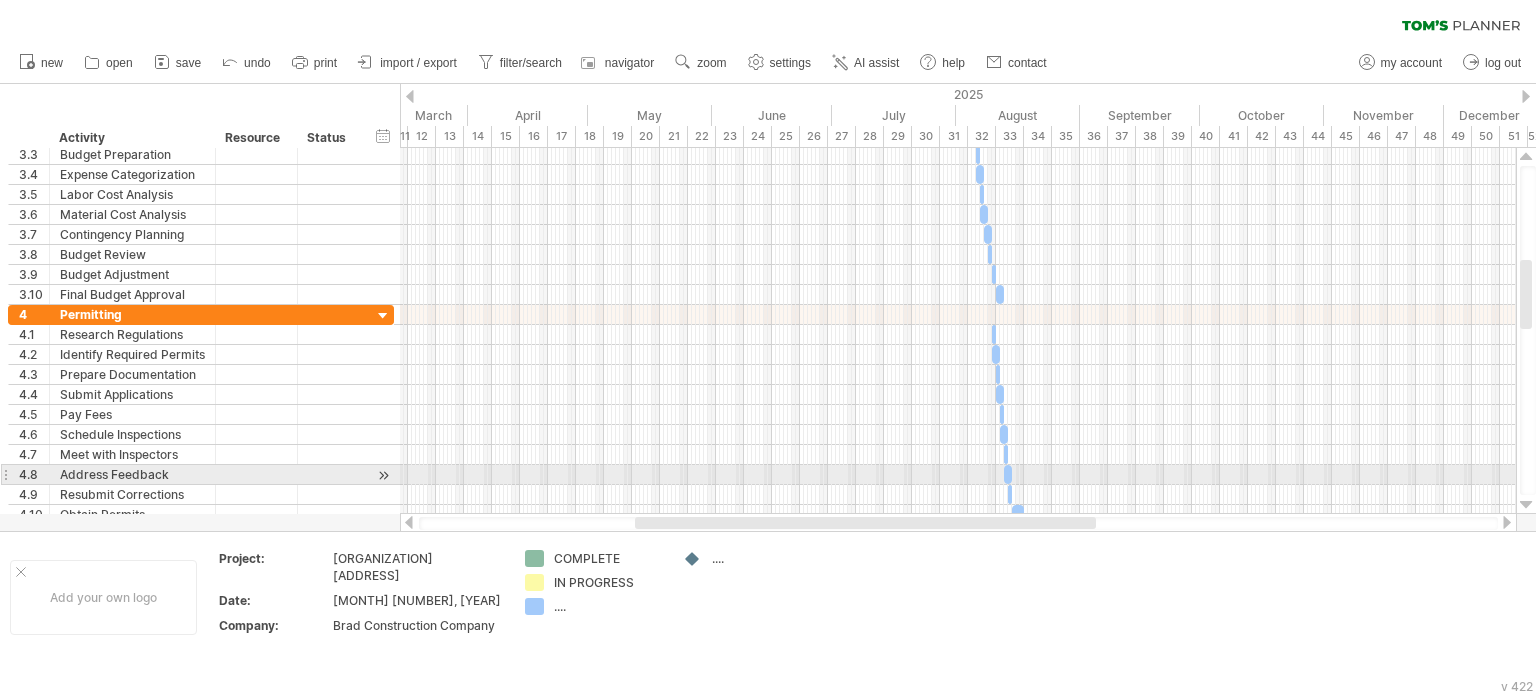 click at bounding box center [1004, 474] 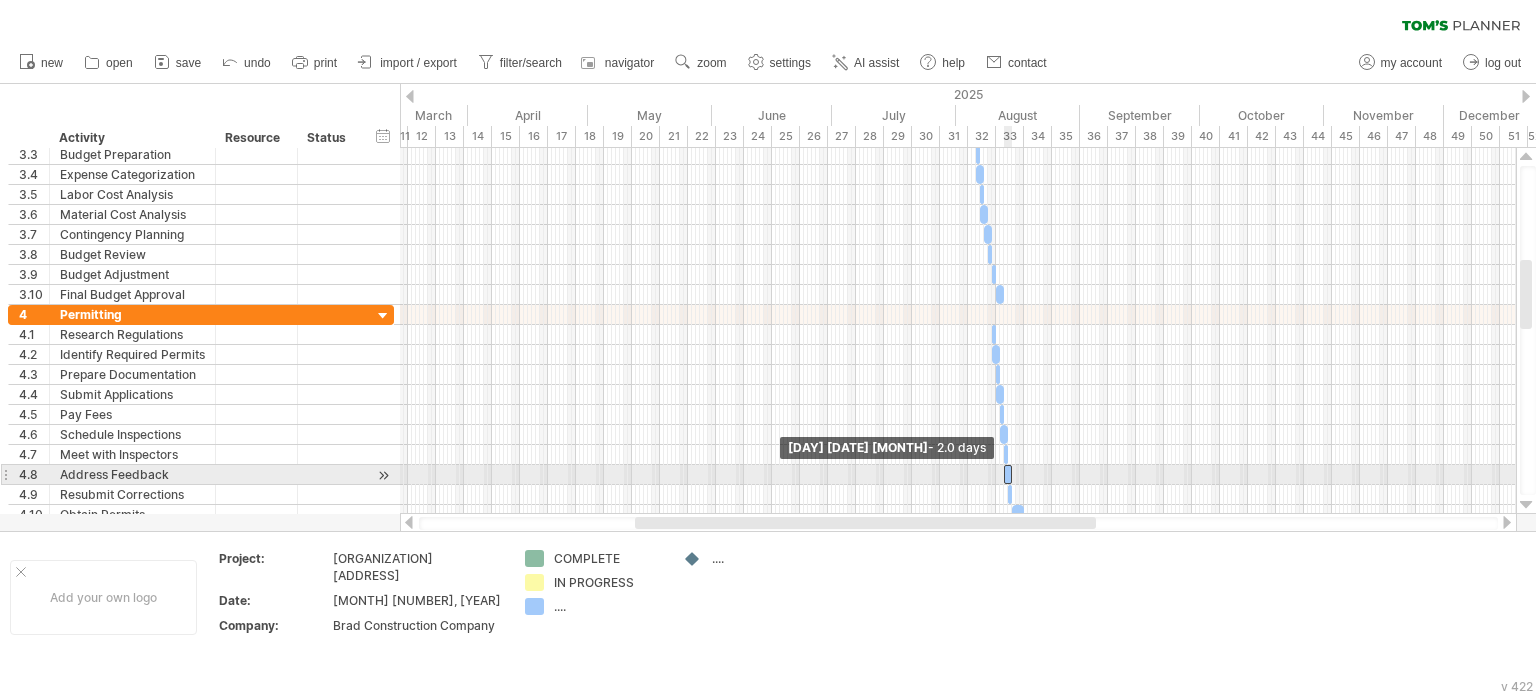 click at bounding box center [1004, 474] 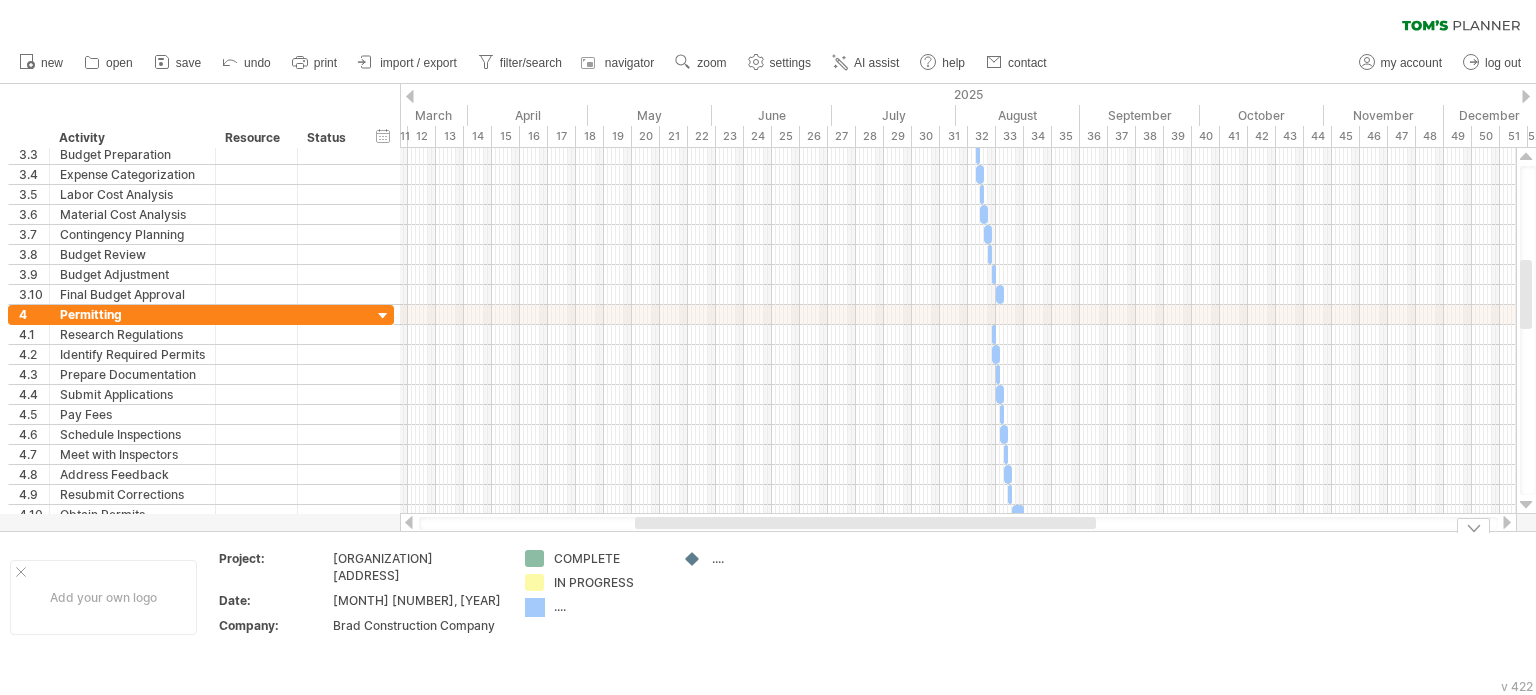 click on "Trying to reach plan.tomsplanner.com
Connected again...
0%
clear filter
new 1" at bounding box center [768, 347] 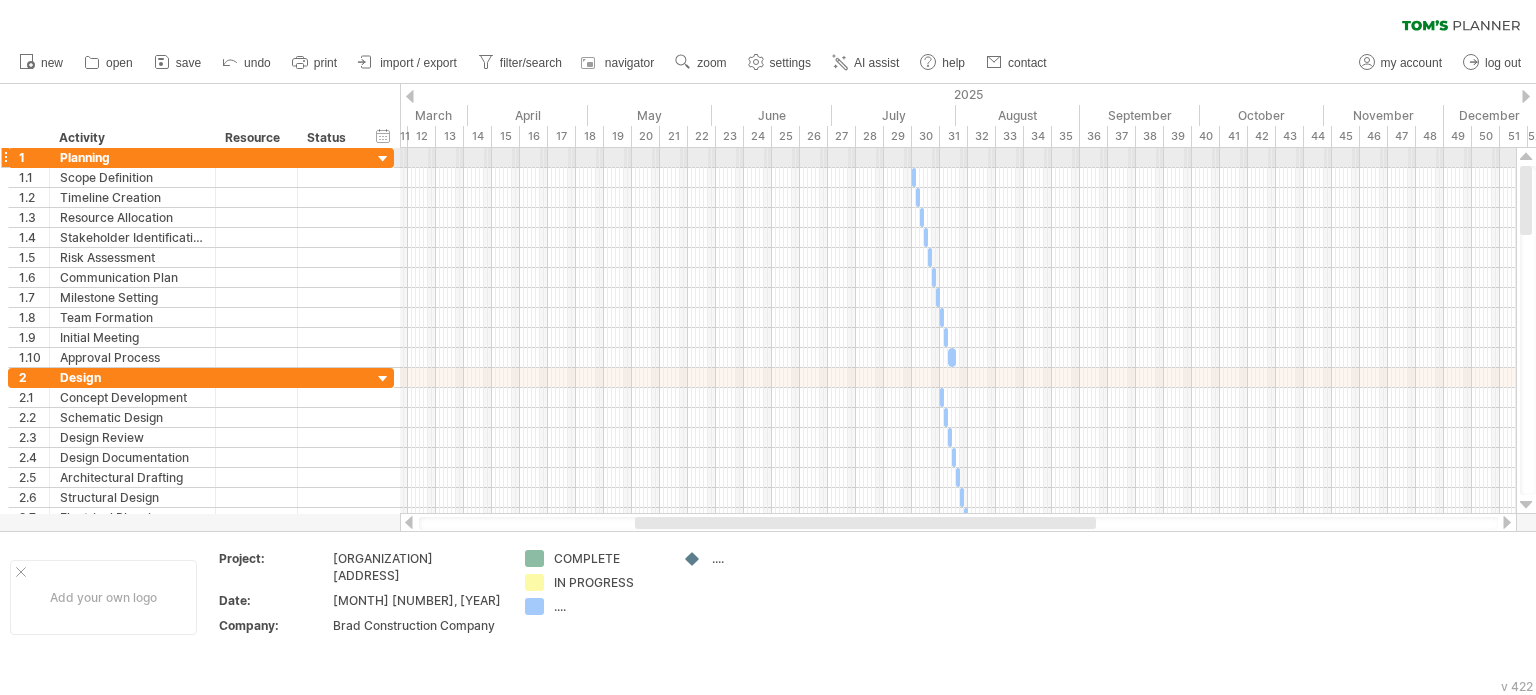 drag, startPoint x: 1531, startPoint y: 286, endPoint x: 1529, endPoint y: 150, distance: 136.01471 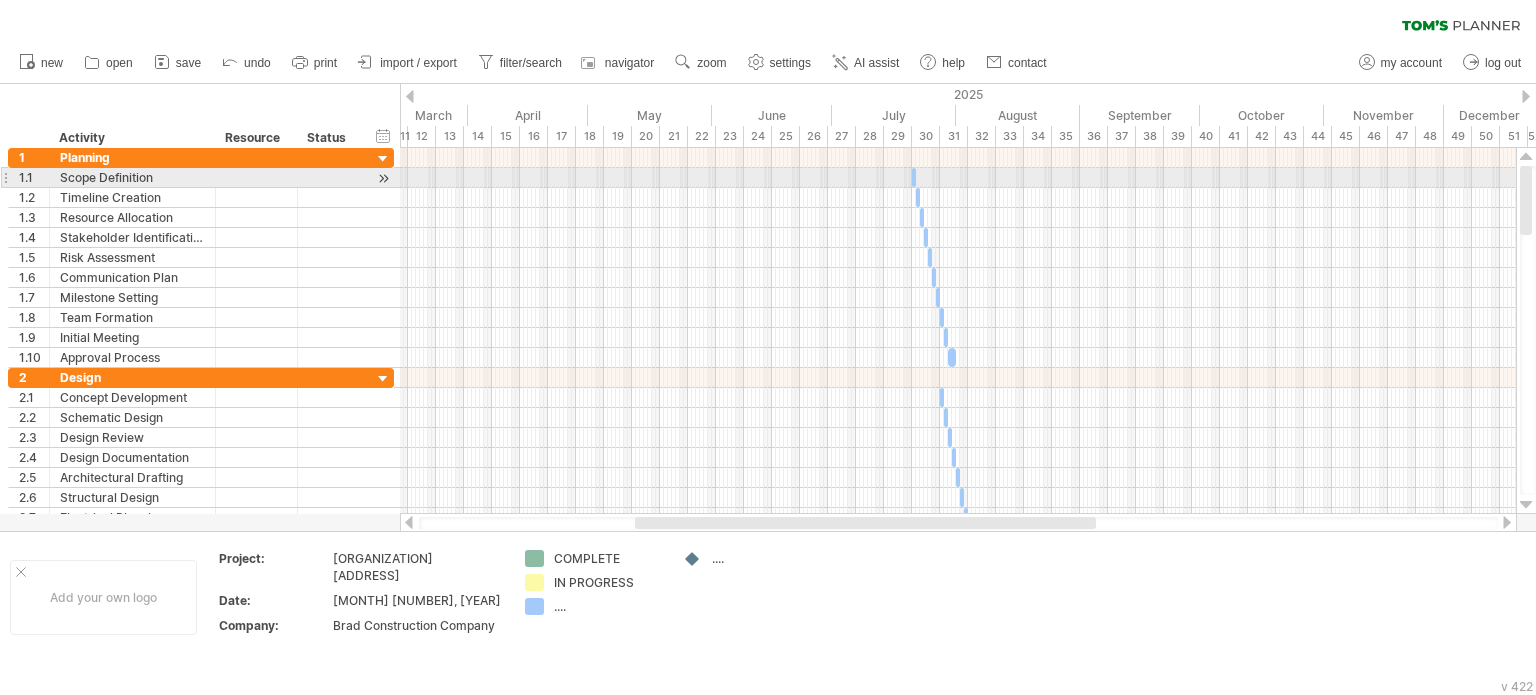 click at bounding box center (916, 177) 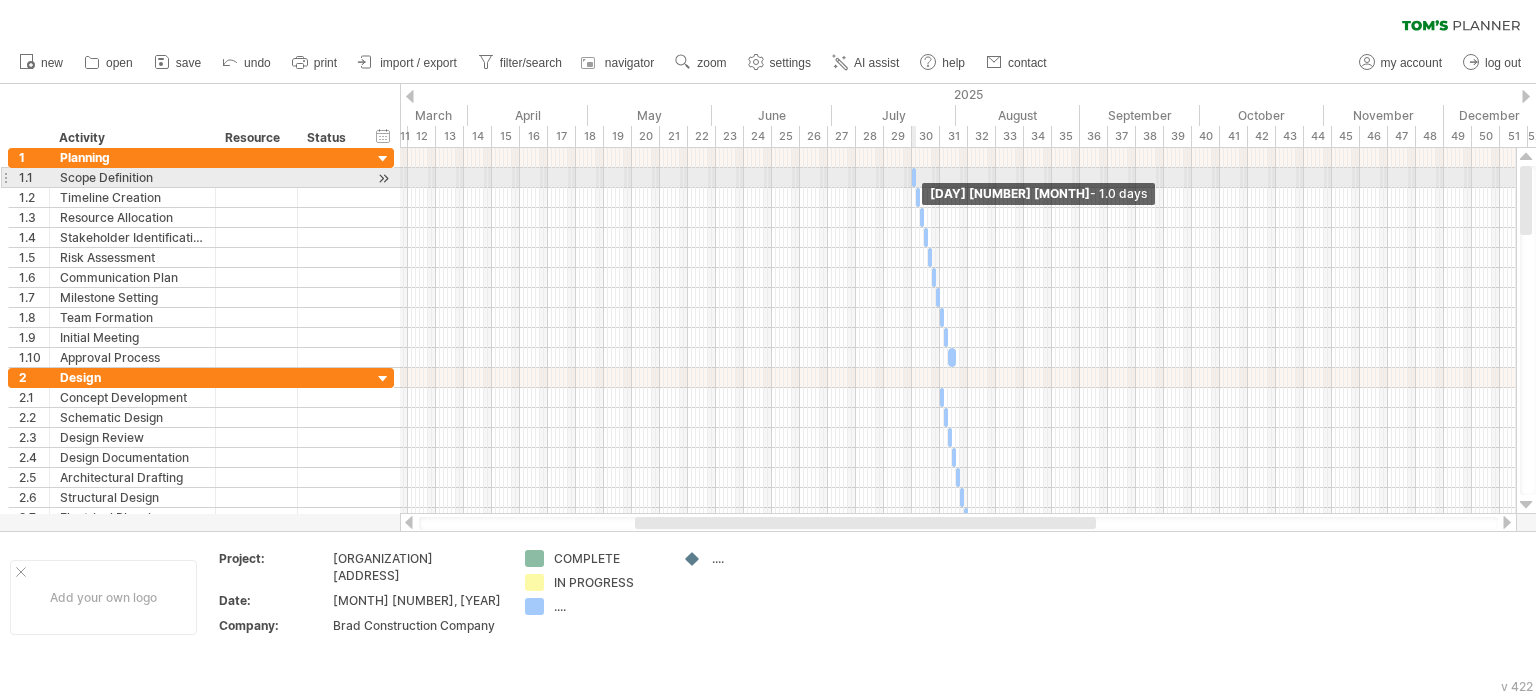 click at bounding box center (916, 177) 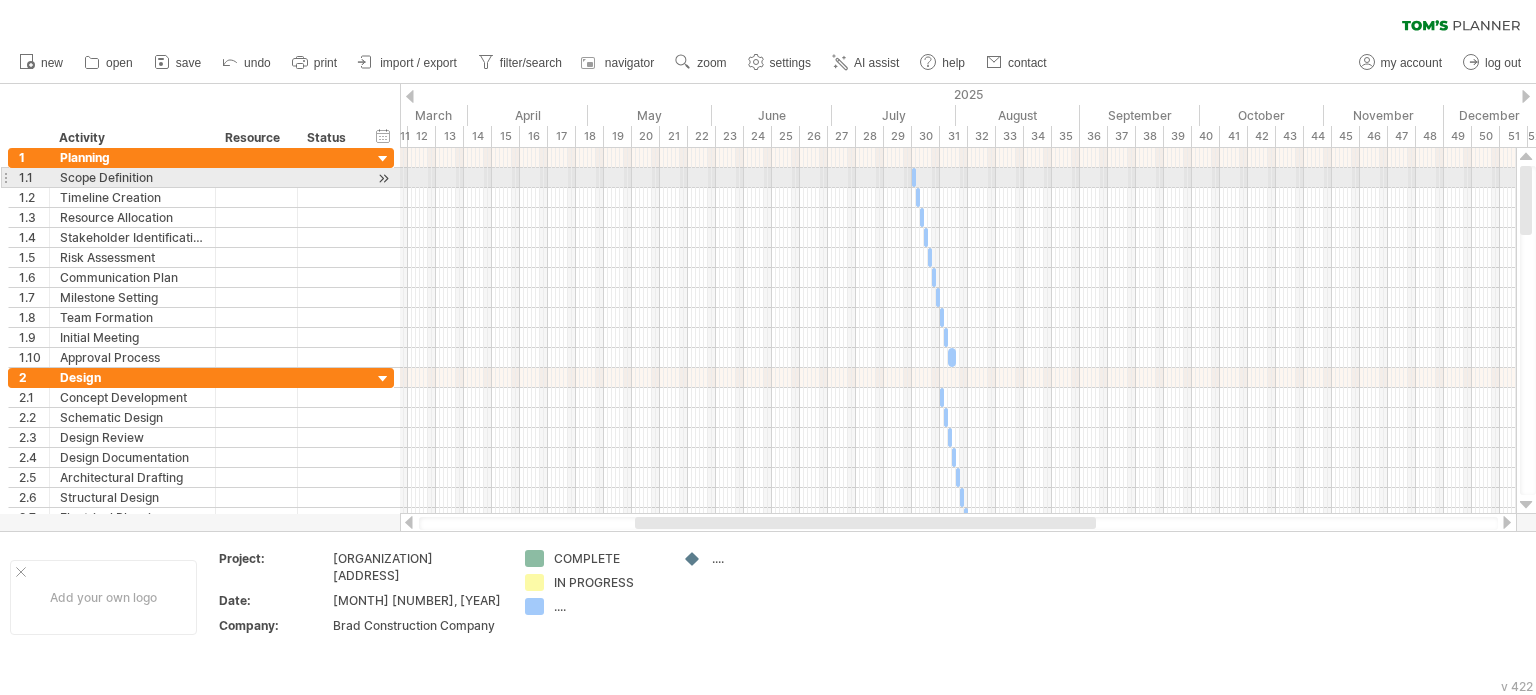 click at bounding box center (916, 177) 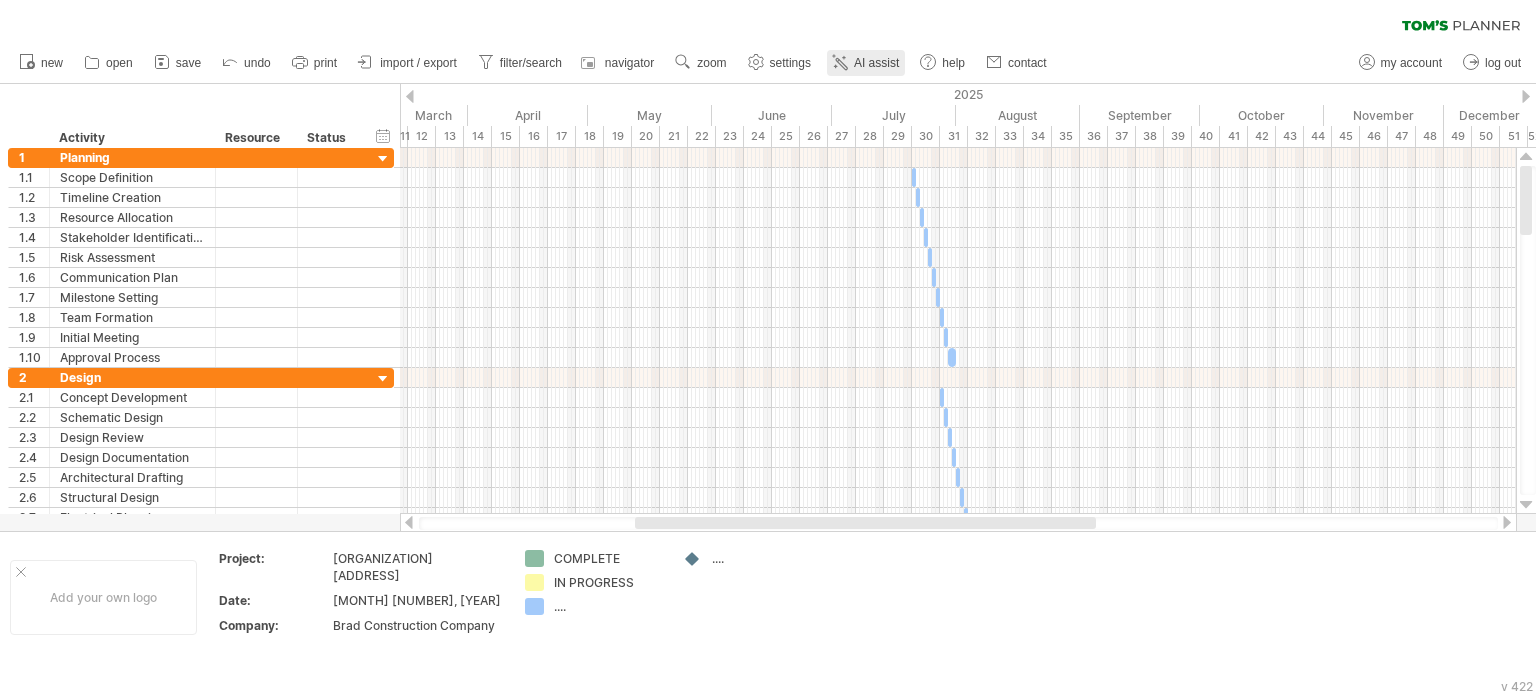 click 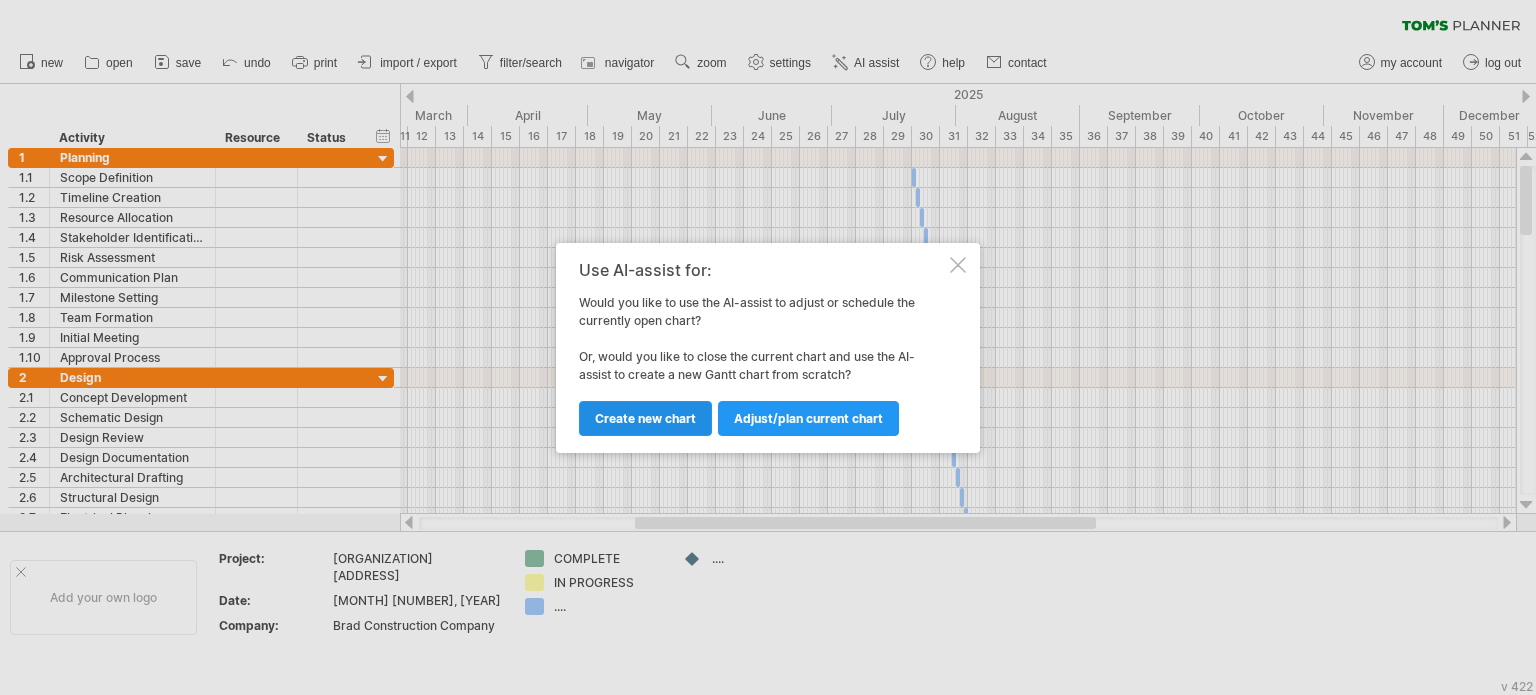 click on "Create new chart" at bounding box center [645, 418] 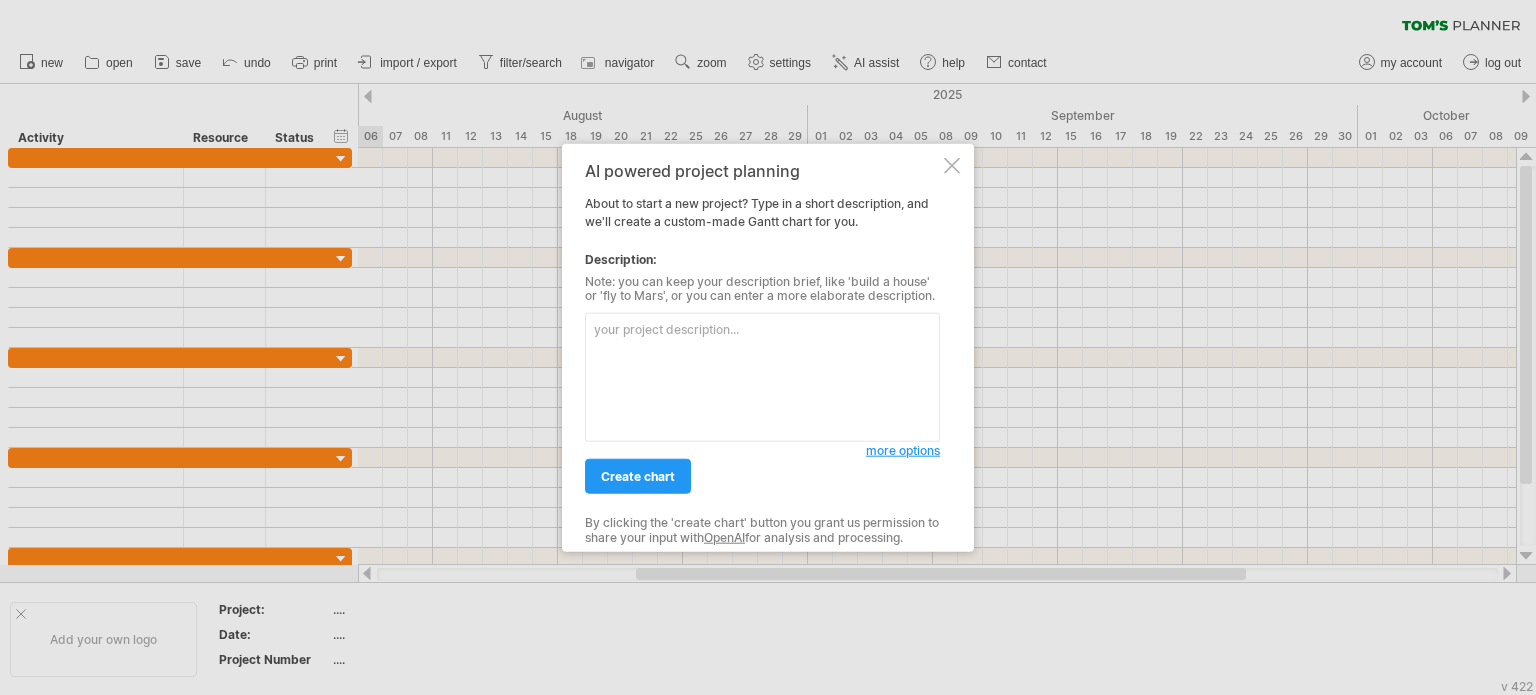 click at bounding box center [762, 377] 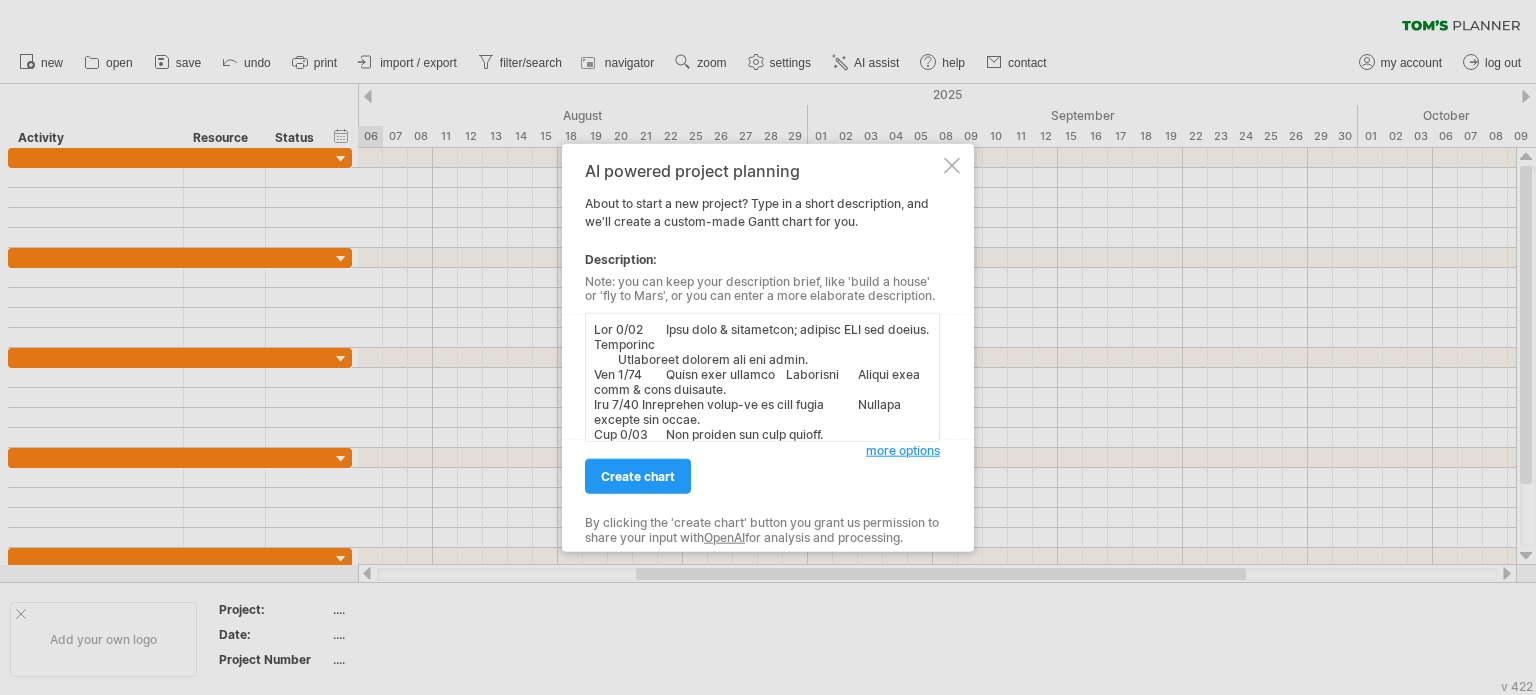 scroll, scrollTop: 472, scrollLeft: 0, axis: vertical 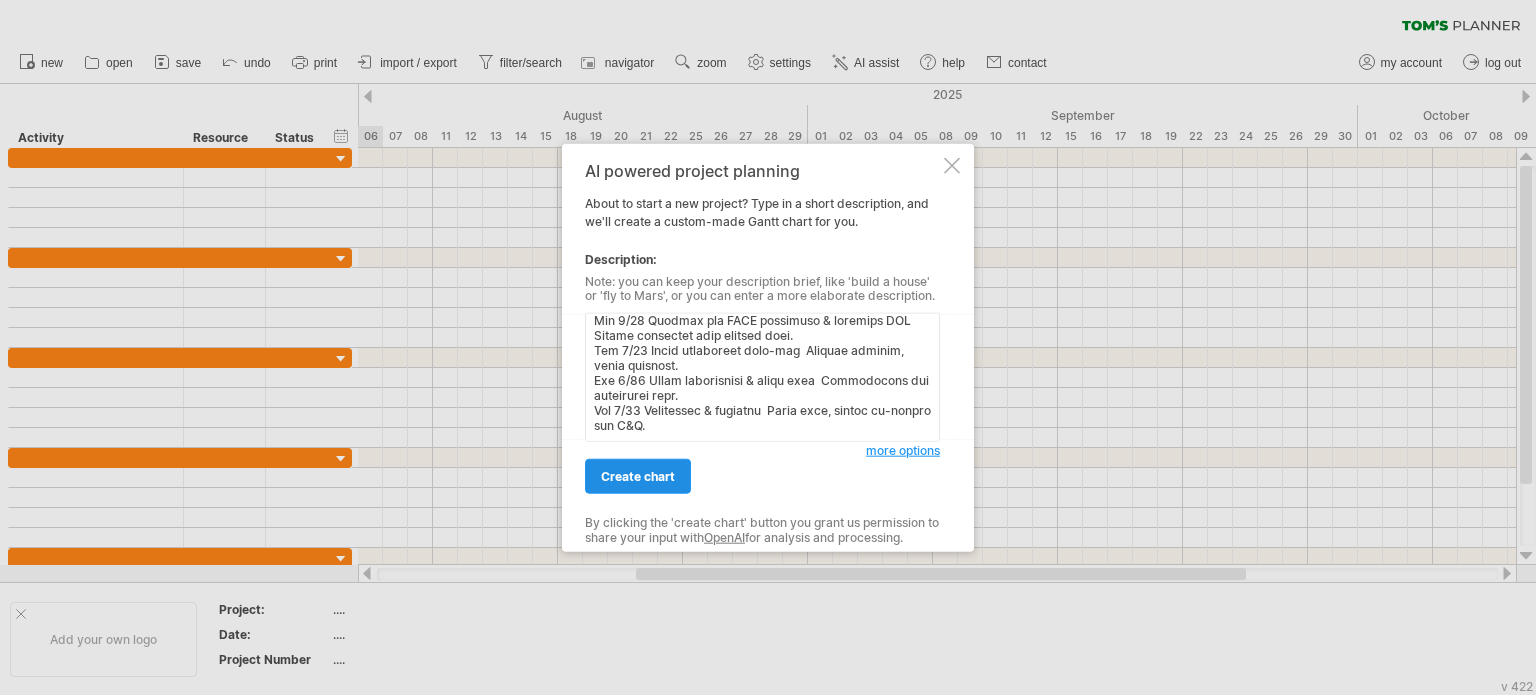 type on "Mon 7/[DAY] Site prep & demolition; removed ACT and carpet. Completed
Coordinate removal and cap ducts.
Tue 7/[DAY] Metal stud framing Completed Layout pony wall & door openings.
Wed 7/[DAY] Electrical rough-in at main walls Install conduit and boxes.
Thu 7/[DAY] Set drywall and door frames.
Fri 8/[DAY] Off-site millwork fabrication  Confirm finishes and dimensions from client. Owner to Approve Shop Drawings
Door and Hardware Delivery
Mon 8/[DAY] Drywall finishes. Hang doors and hardware  Install hinges, locks, and glass kits.
Tue 9/[DAY] Install cabinetry and countertops and transaction accessories  Align cabinetry, set tops. Confirm finishes and dimensions from client. Owner to Approve Shop Drawings
Wed 9/[DAY] Install pony wall panels and dividers  Confirm pony wall raceway.
Thu 9/[DAY] Wrap columns & complete millwork  Install finishes, verify wrap type.
Fri 9/[DAY] Drywall finishing   Prep for painting, maintain cleanliness.
Field Measure, Fabricate and Install Transaction Glass
Mon 9/[DAY] Painting walls and doors  Apply primer..." 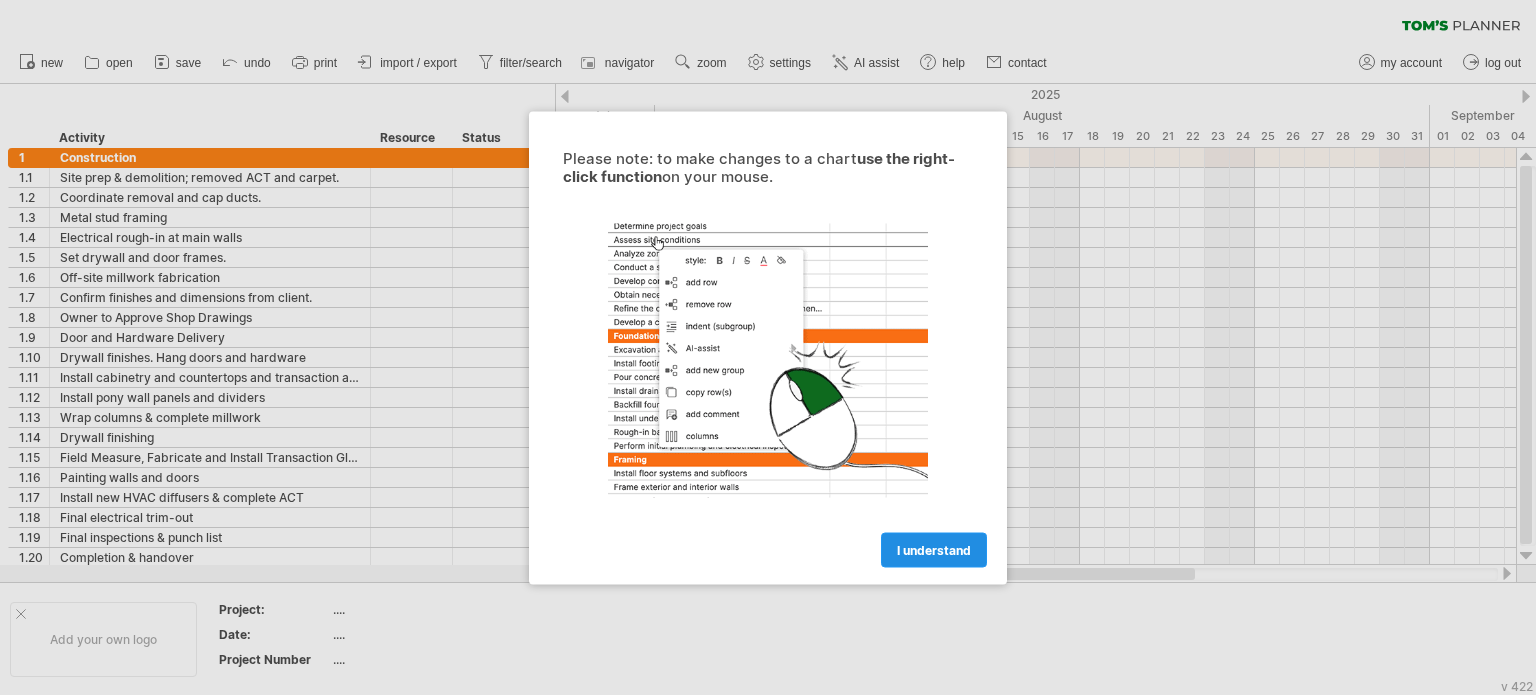 click on "I understand" at bounding box center [934, 549] 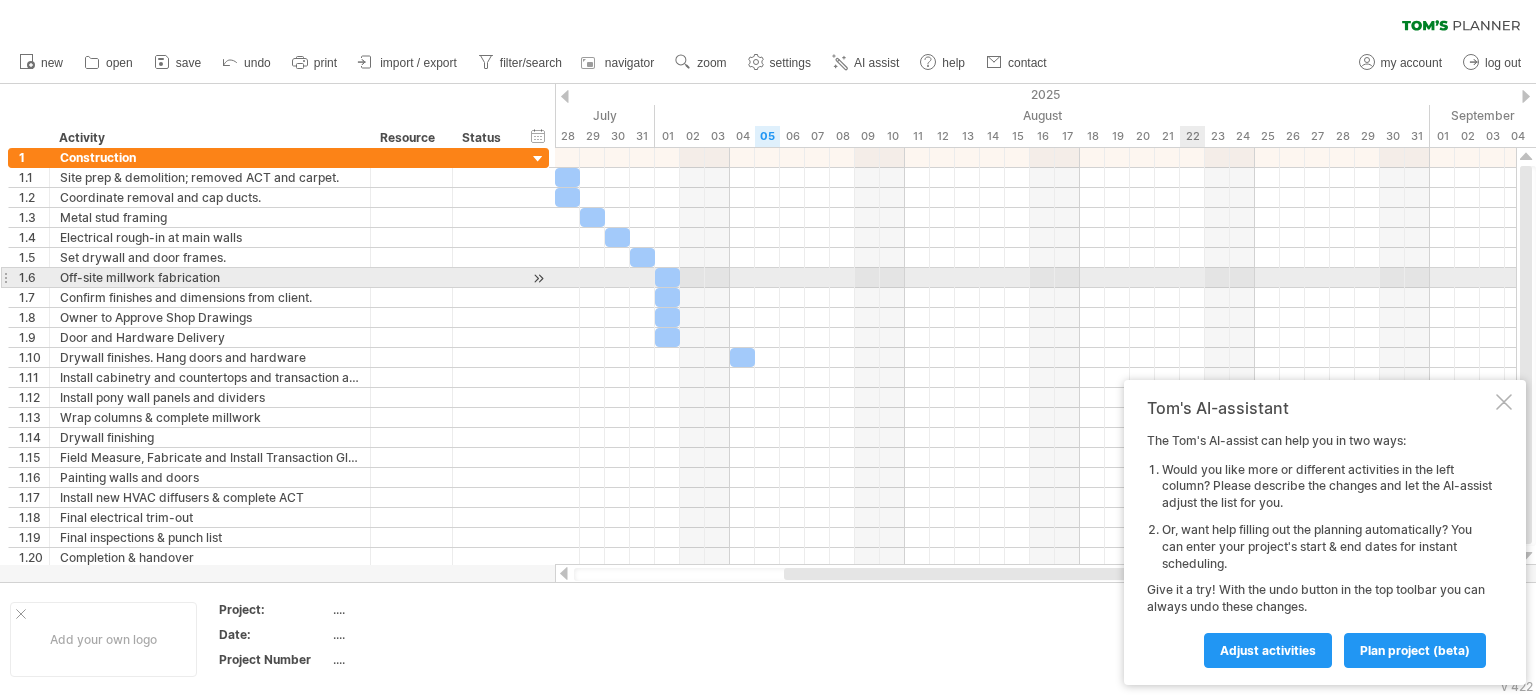 drag, startPoint x: 1530, startPoint y: 329, endPoint x: 1532, endPoint y: 272, distance: 57.035076 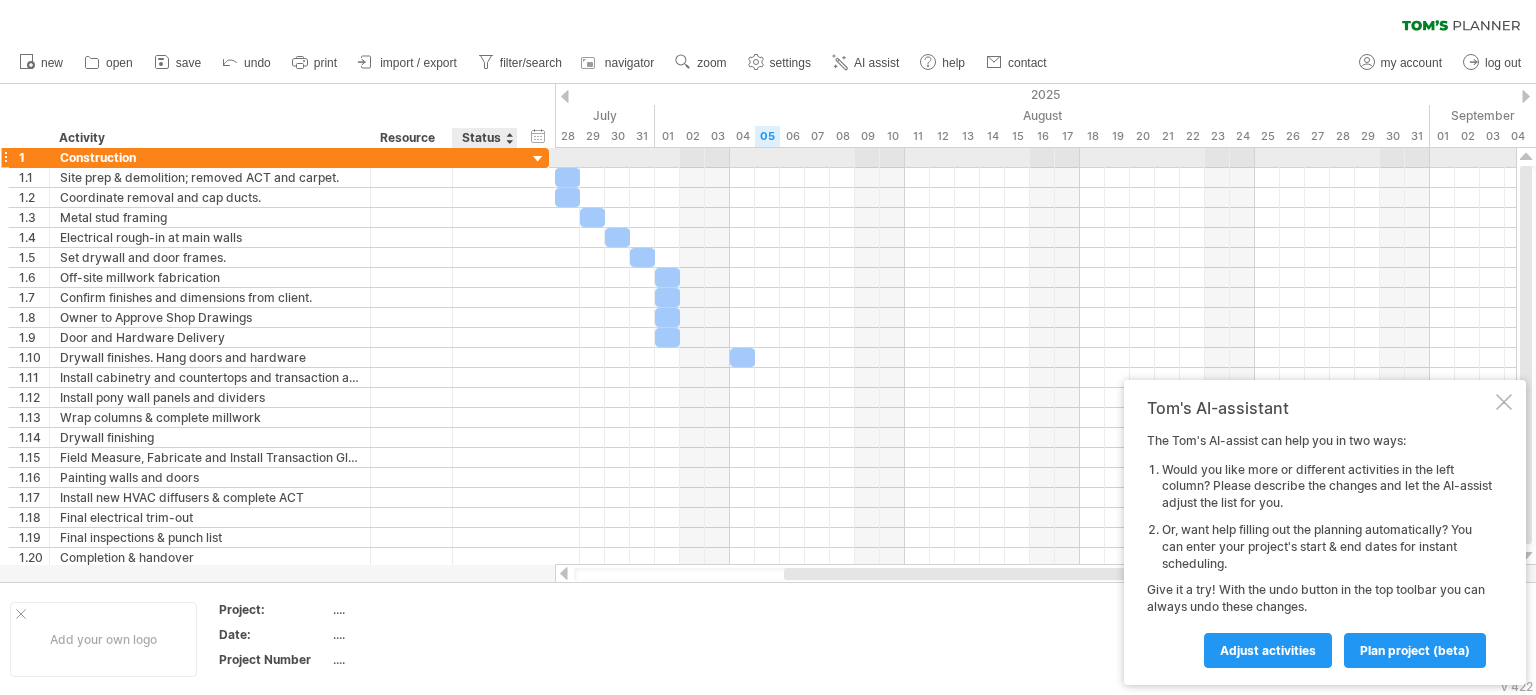 click at bounding box center (538, 159) 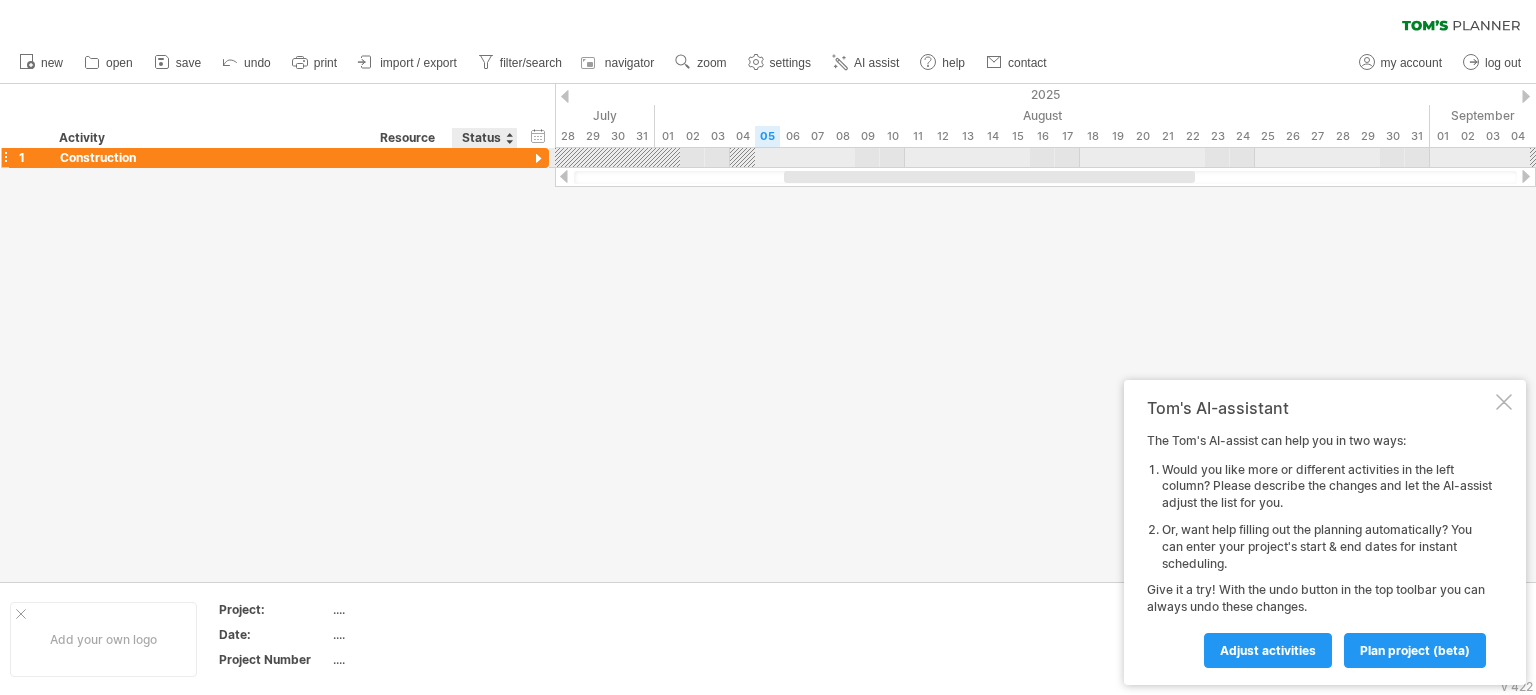 click at bounding box center [538, 159] 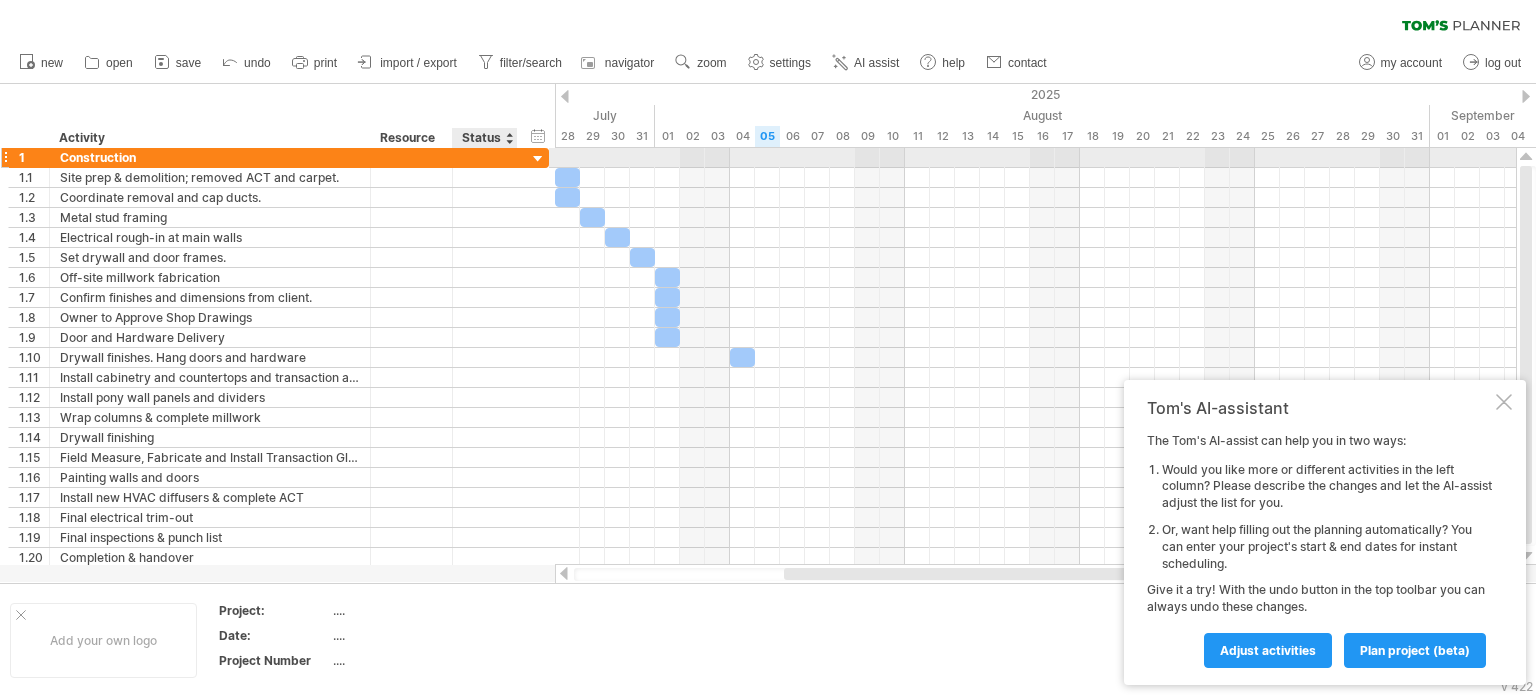 click at bounding box center [538, 159] 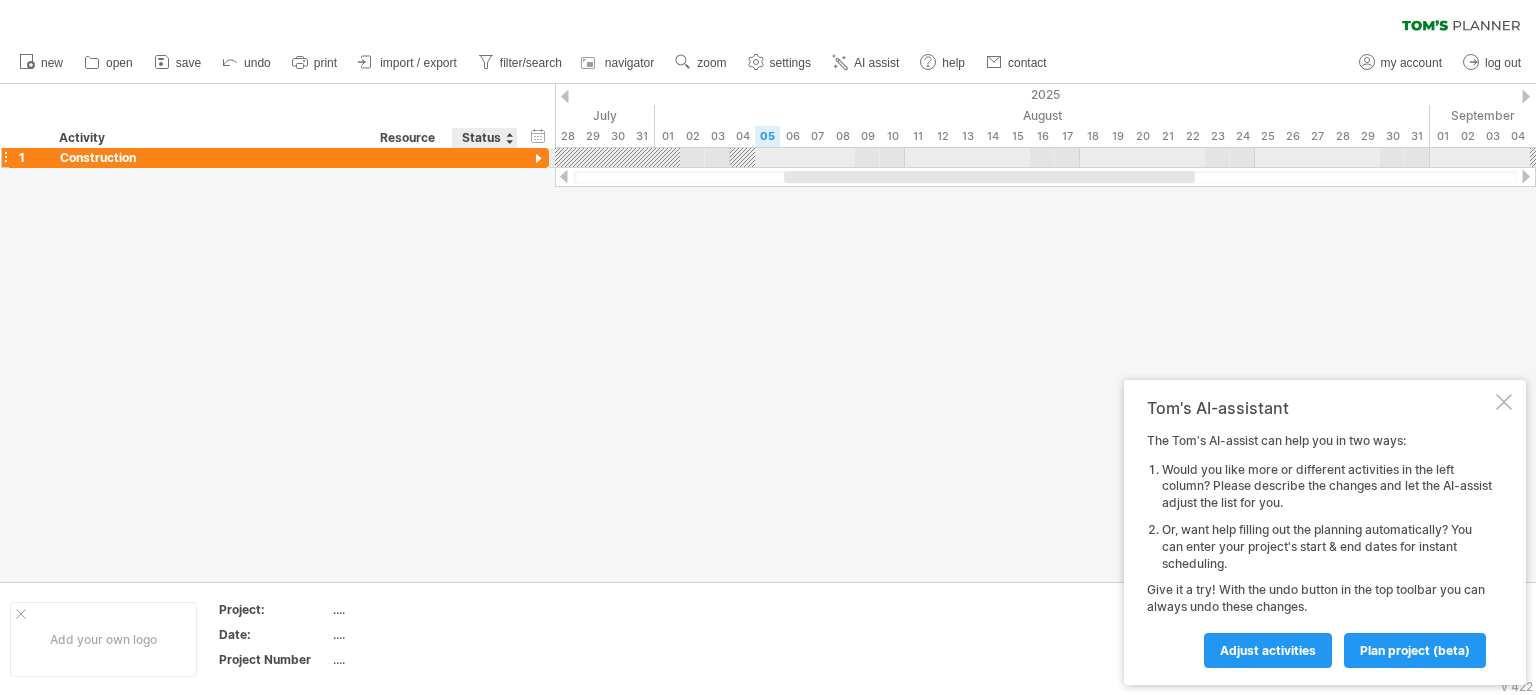 click at bounding box center (538, 159) 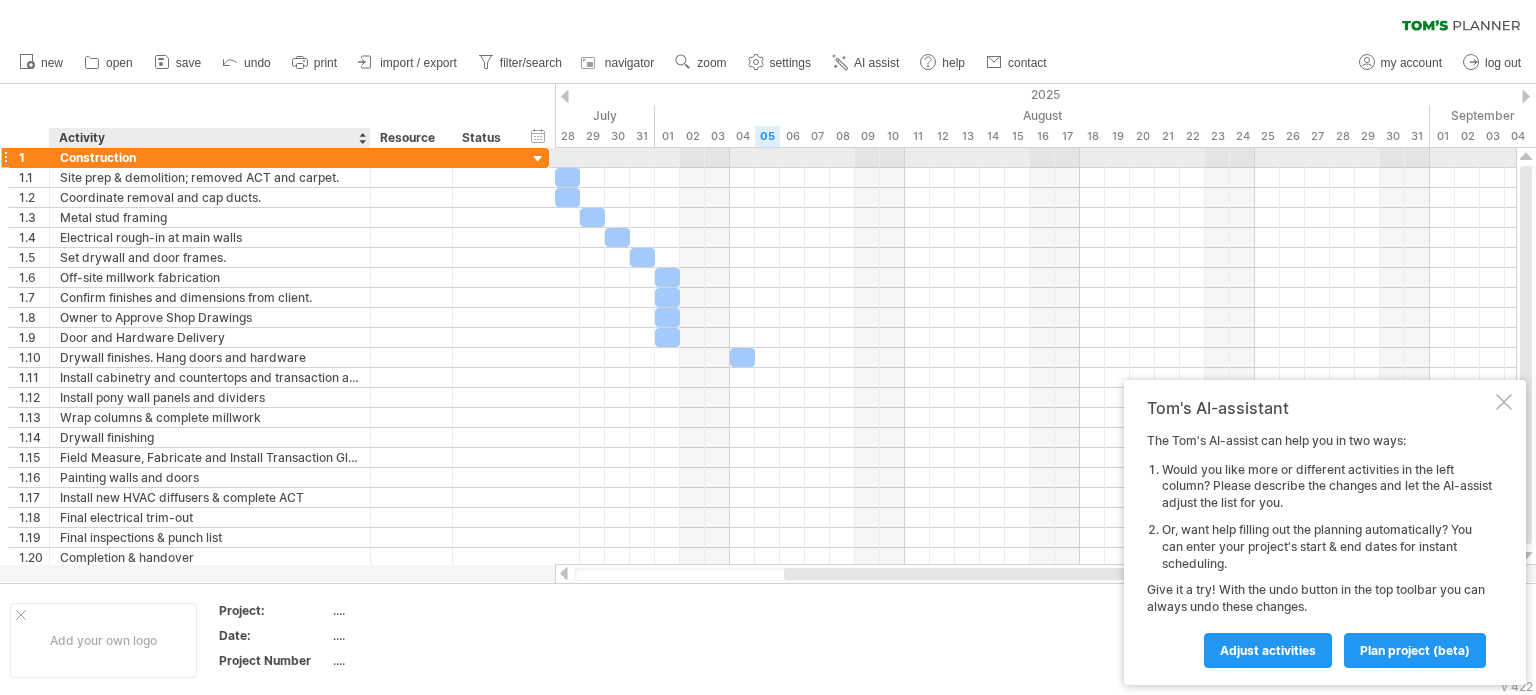 click at bounding box center [368, 158] 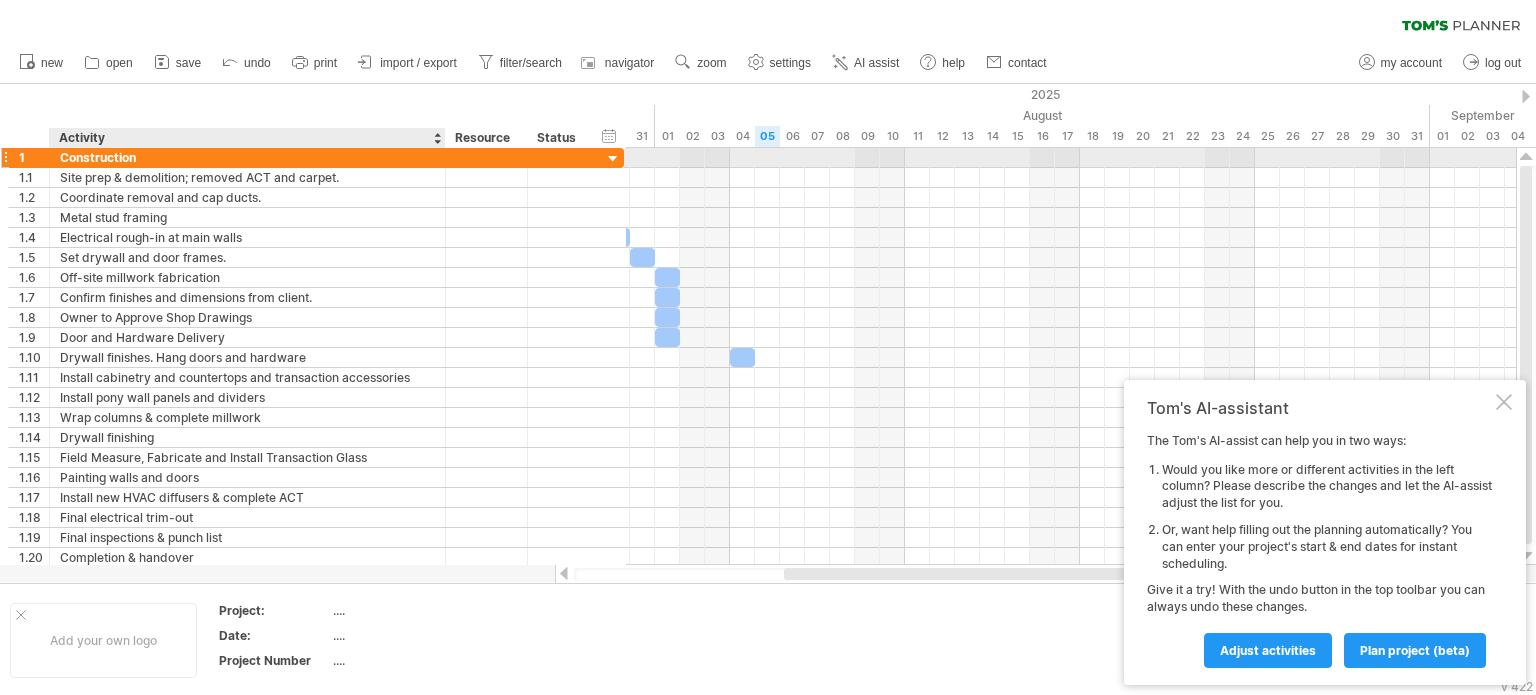 drag, startPoint x: 365, startPoint y: 155, endPoint x: 440, endPoint y: 155, distance: 75 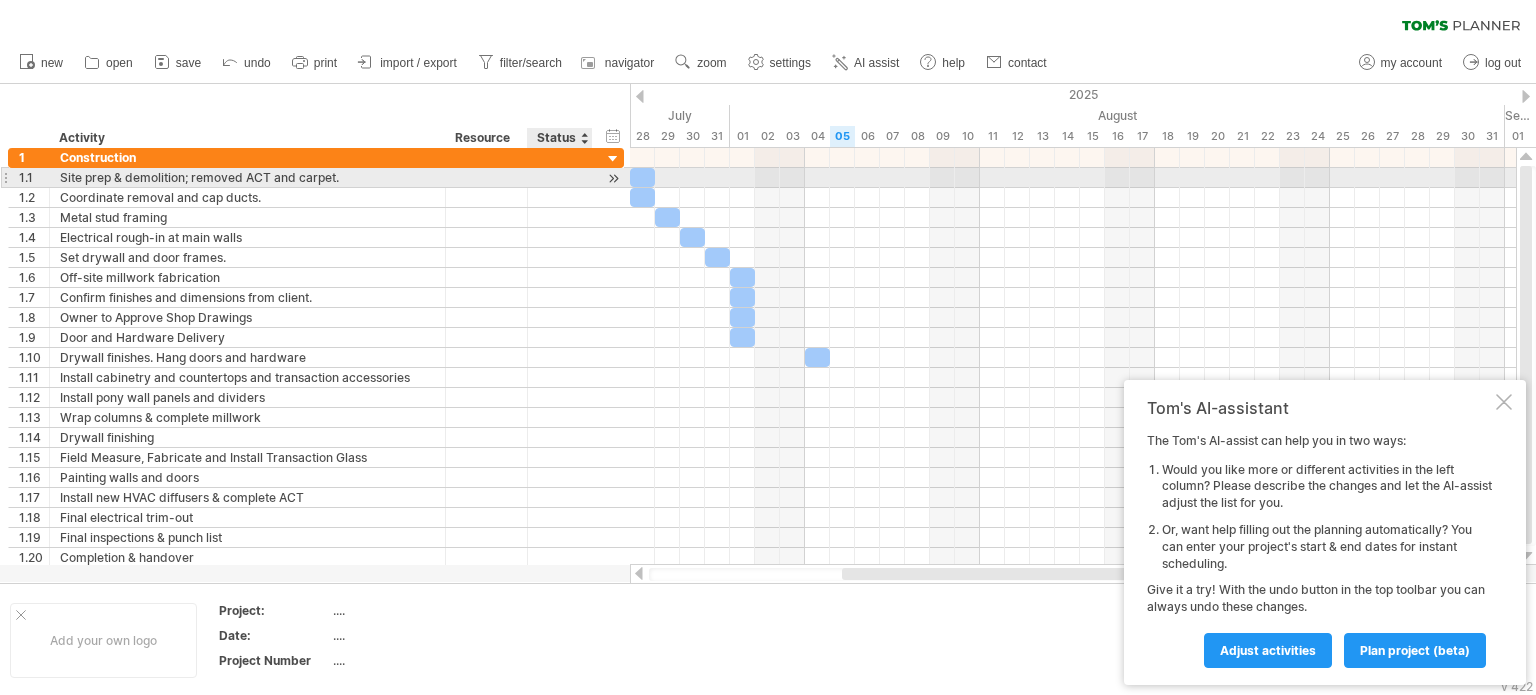 click at bounding box center (613, 178) 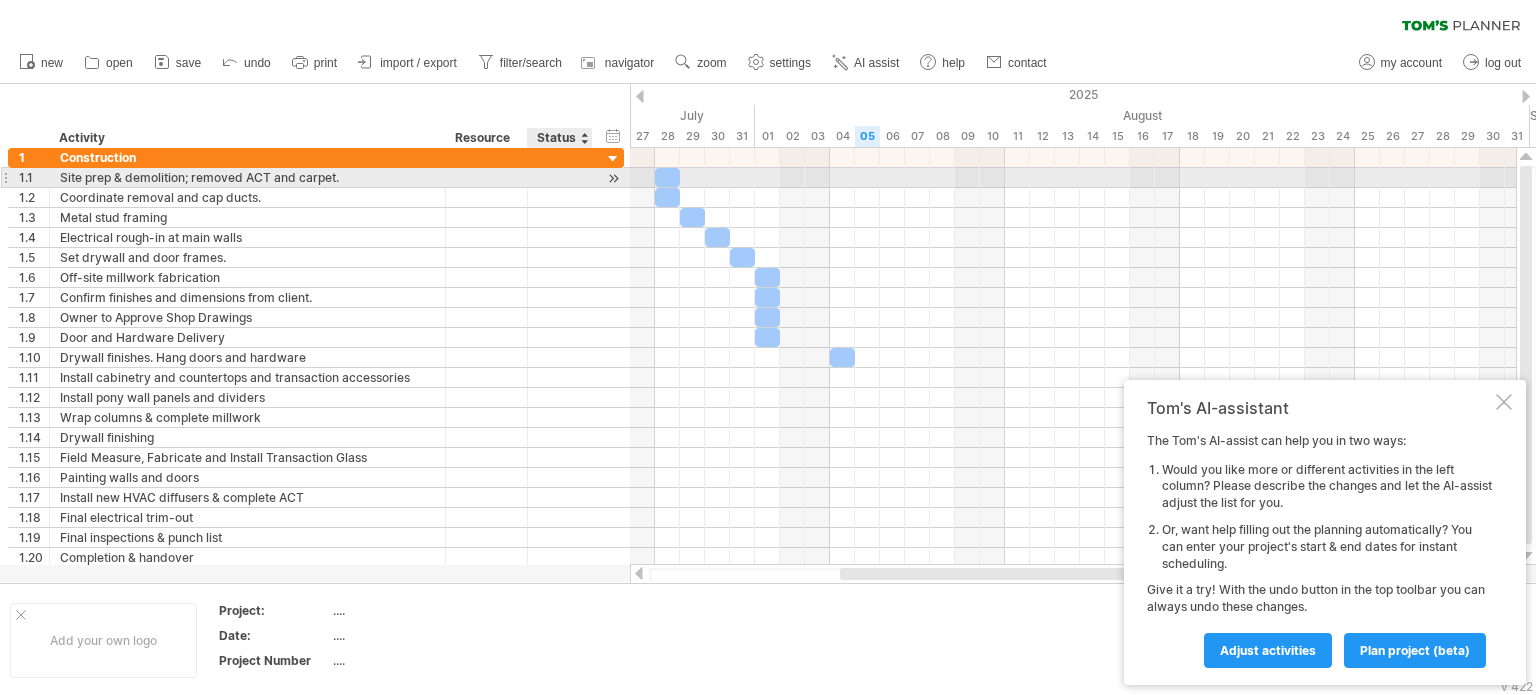click at bounding box center (613, 178) 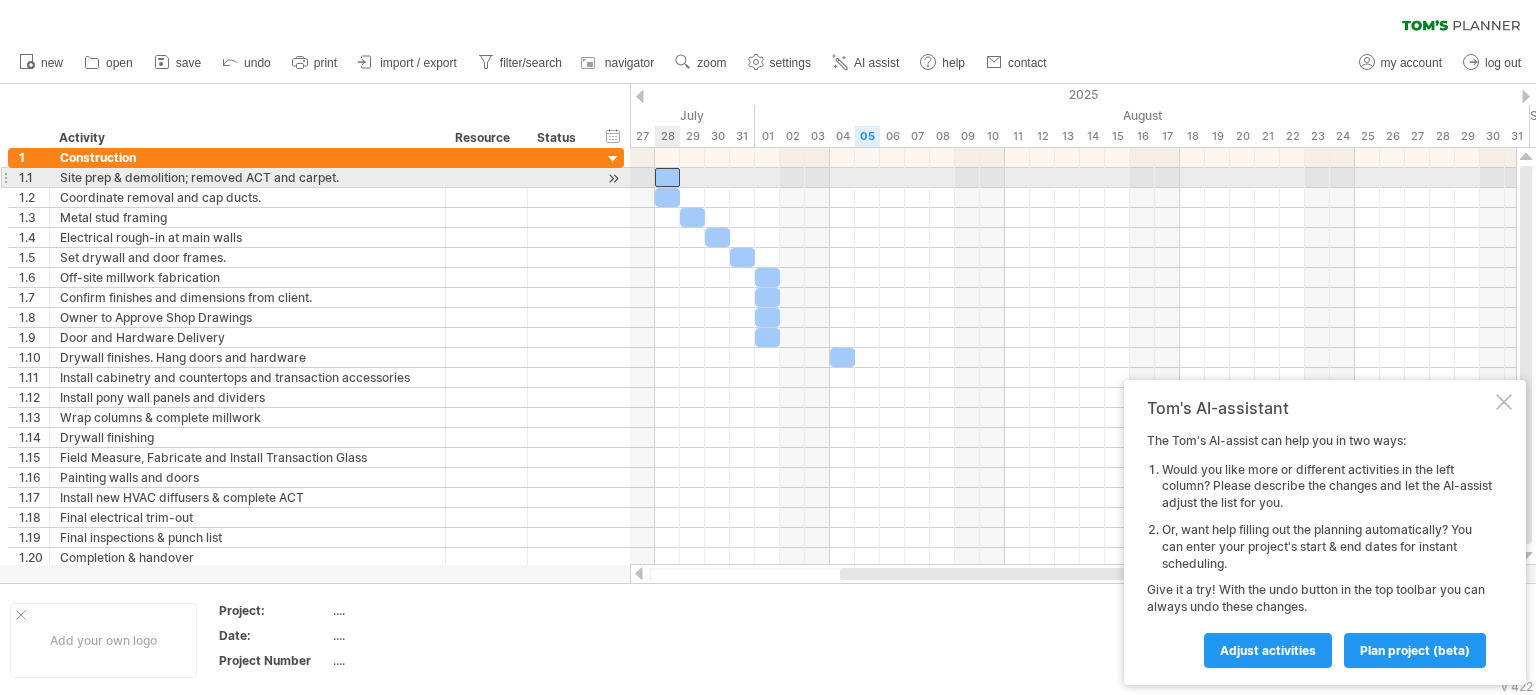 click at bounding box center (667, 177) 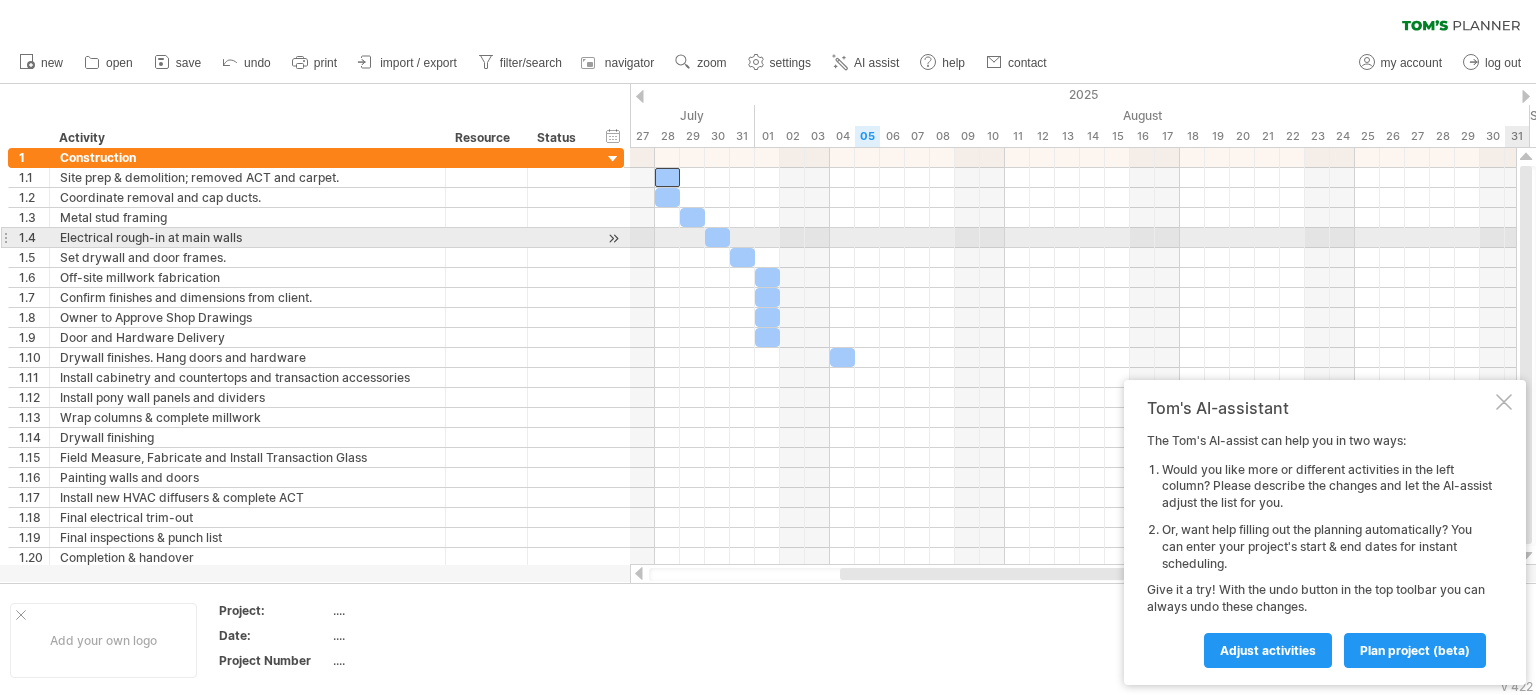 drag, startPoint x: 1528, startPoint y: 277, endPoint x: 1535, endPoint y: 240, distance: 37.65634 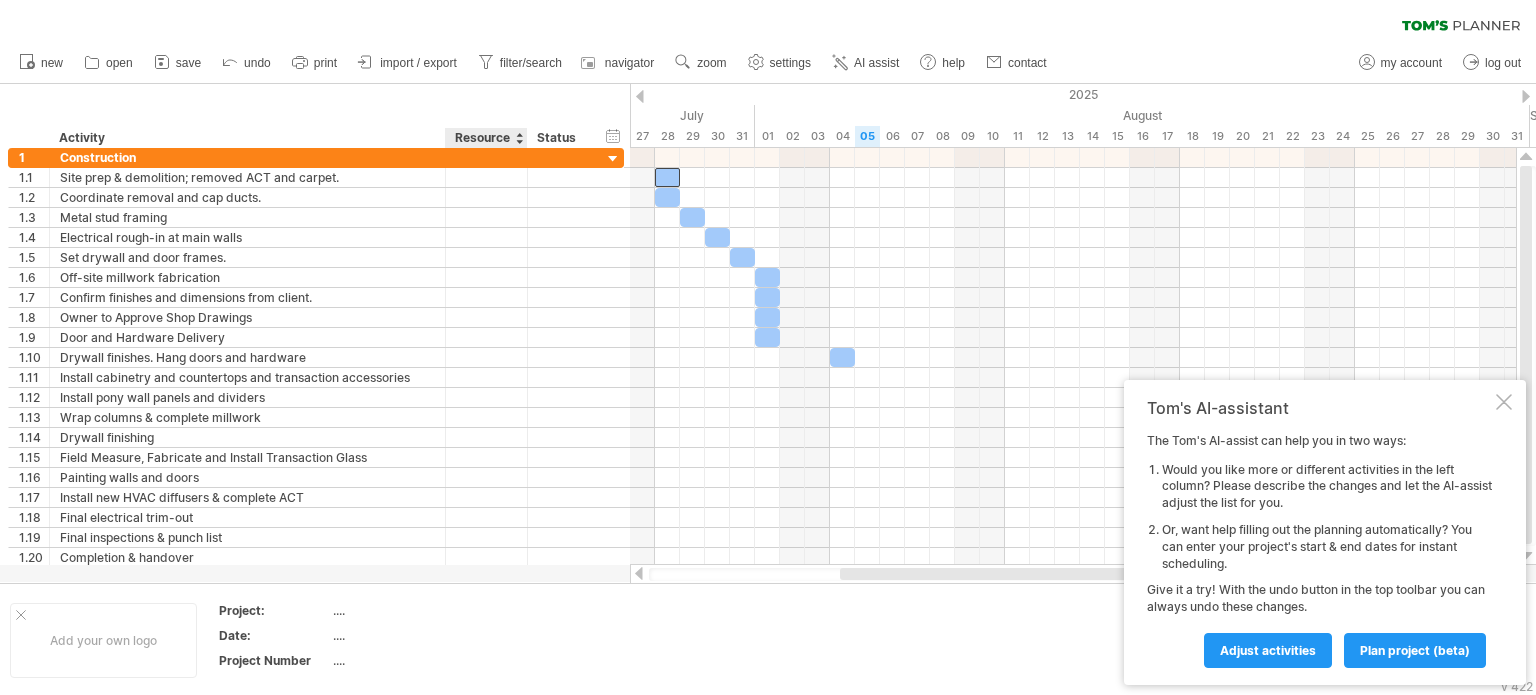 click on "Resource" at bounding box center [485, 138] 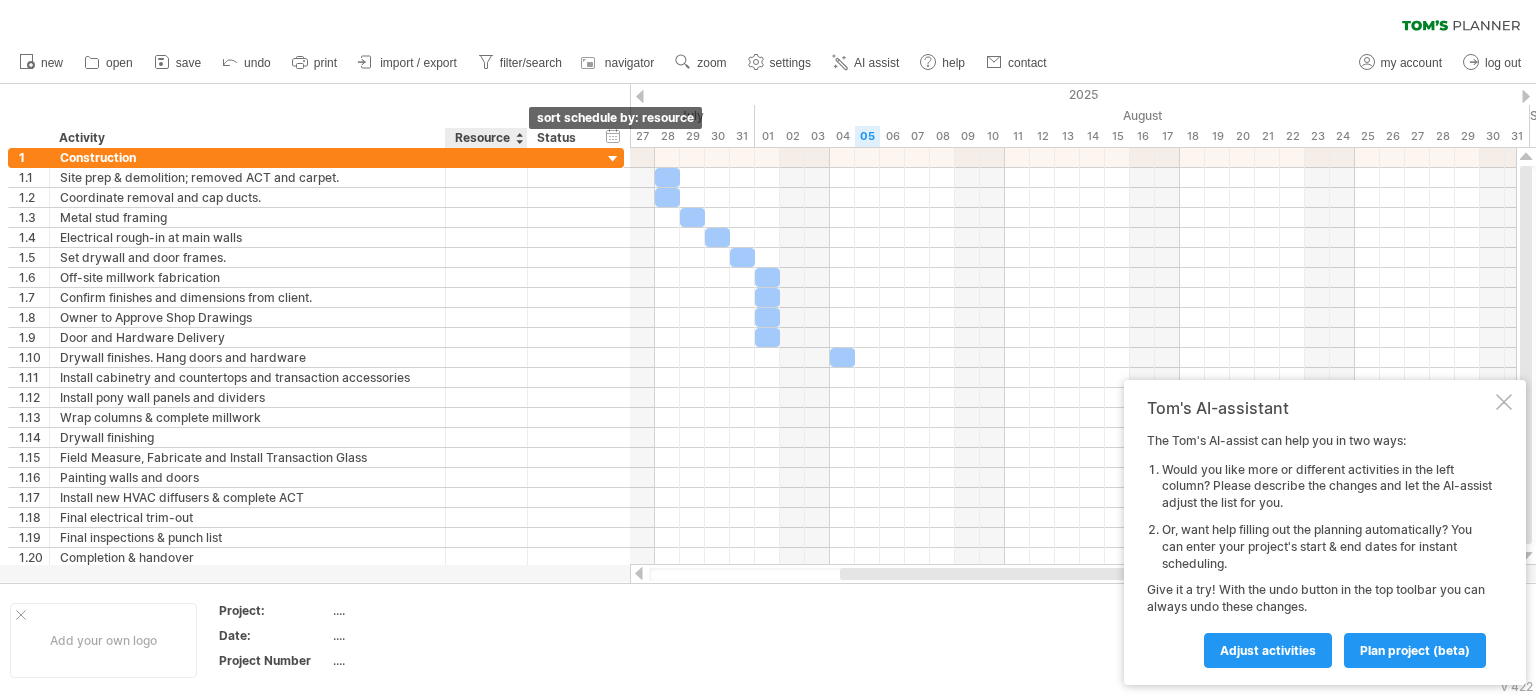 click at bounding box center [519, 138] 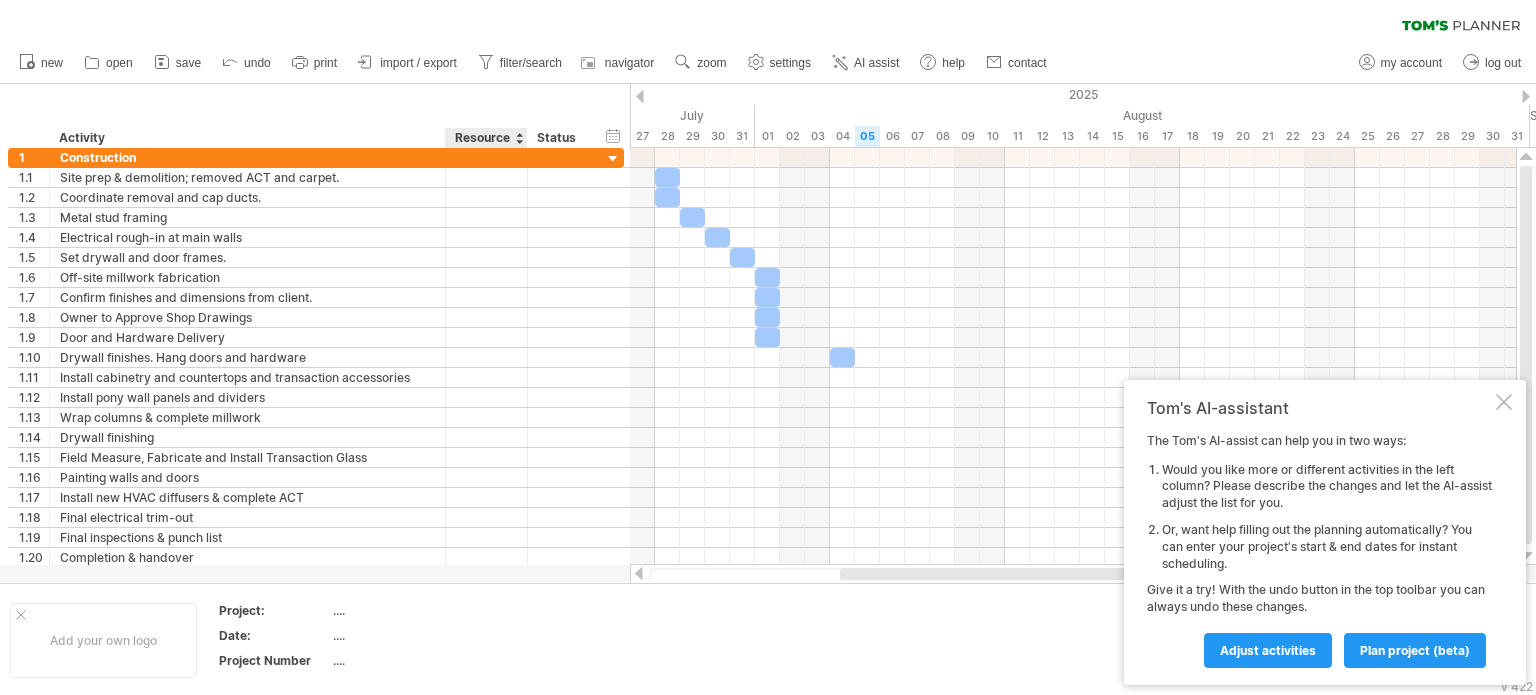 click on "Resource" at bounding box center [485, 138] 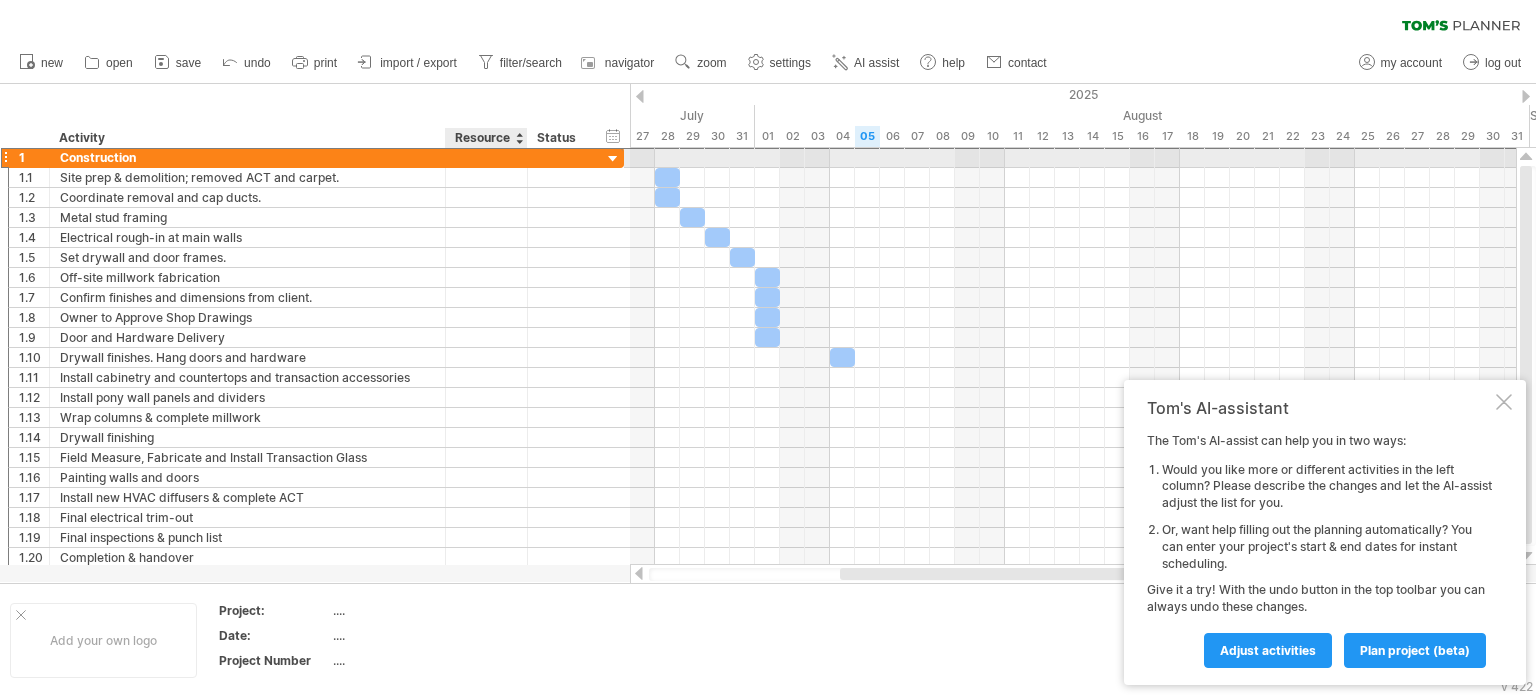 click at bounding box center [486, 157] 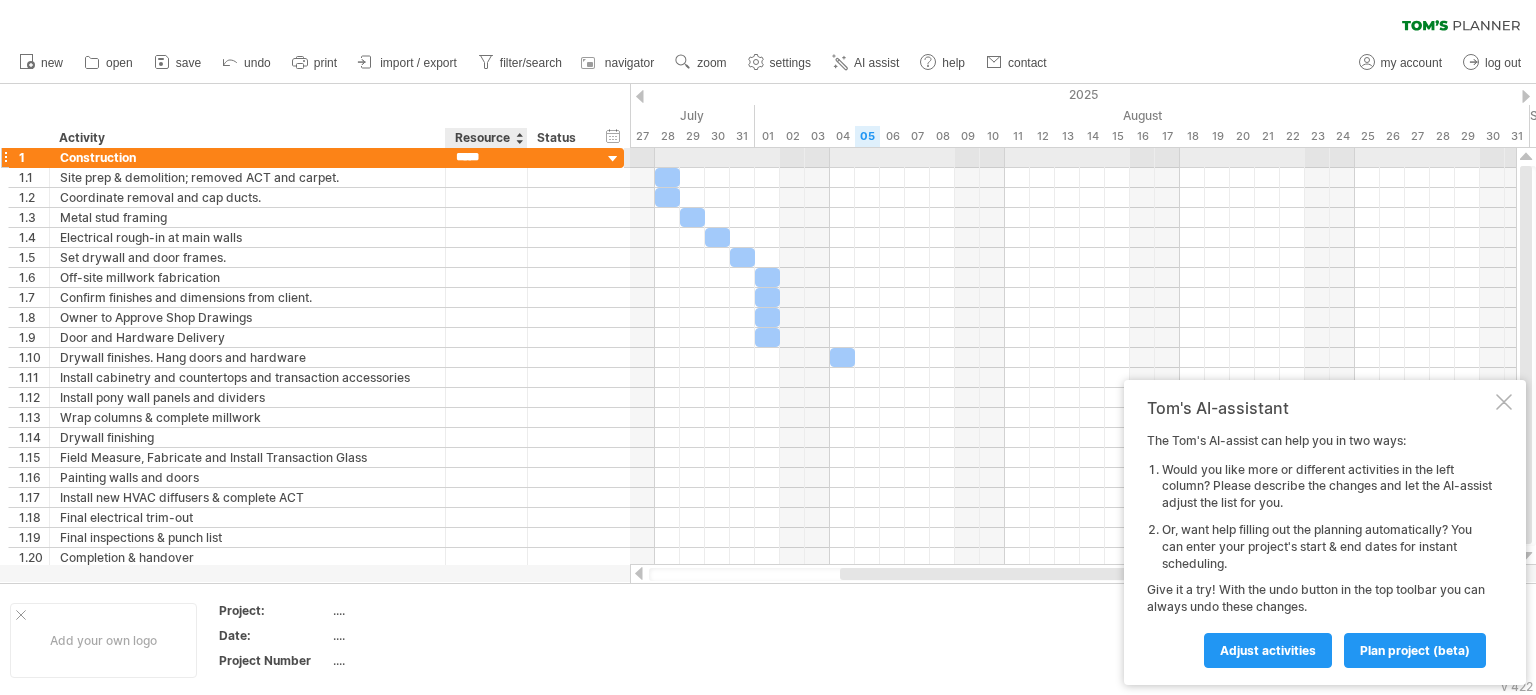 type on "******" 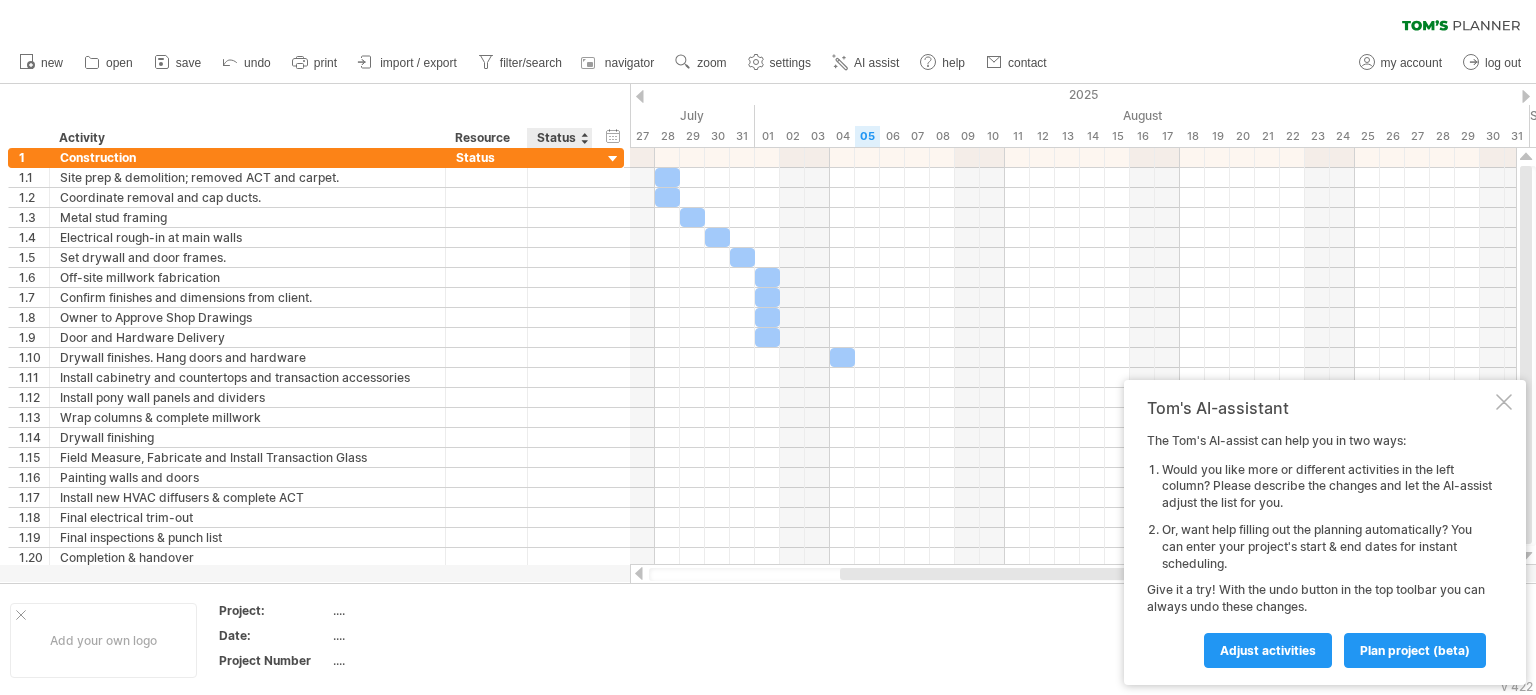 click on "Status" at bounding box center [559, 138] 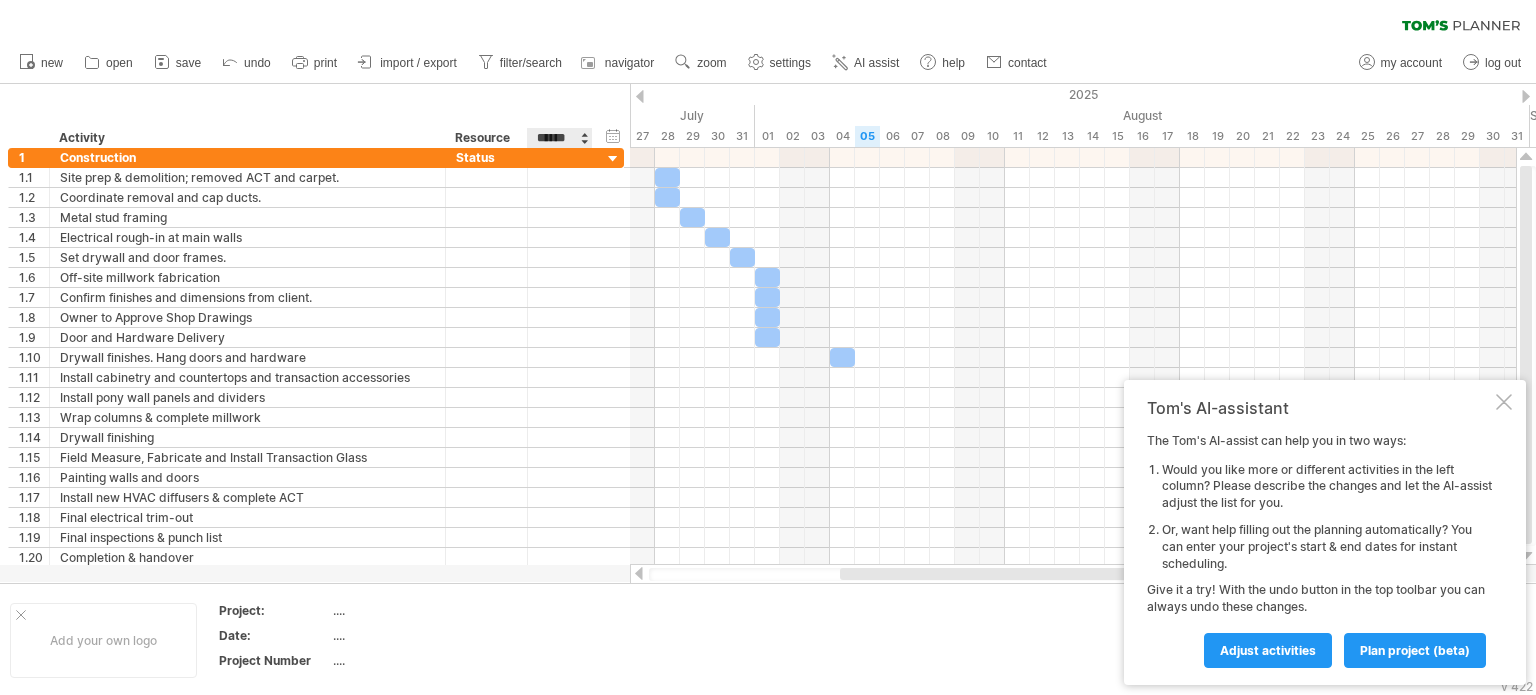 click at bounding box center [584, 138] 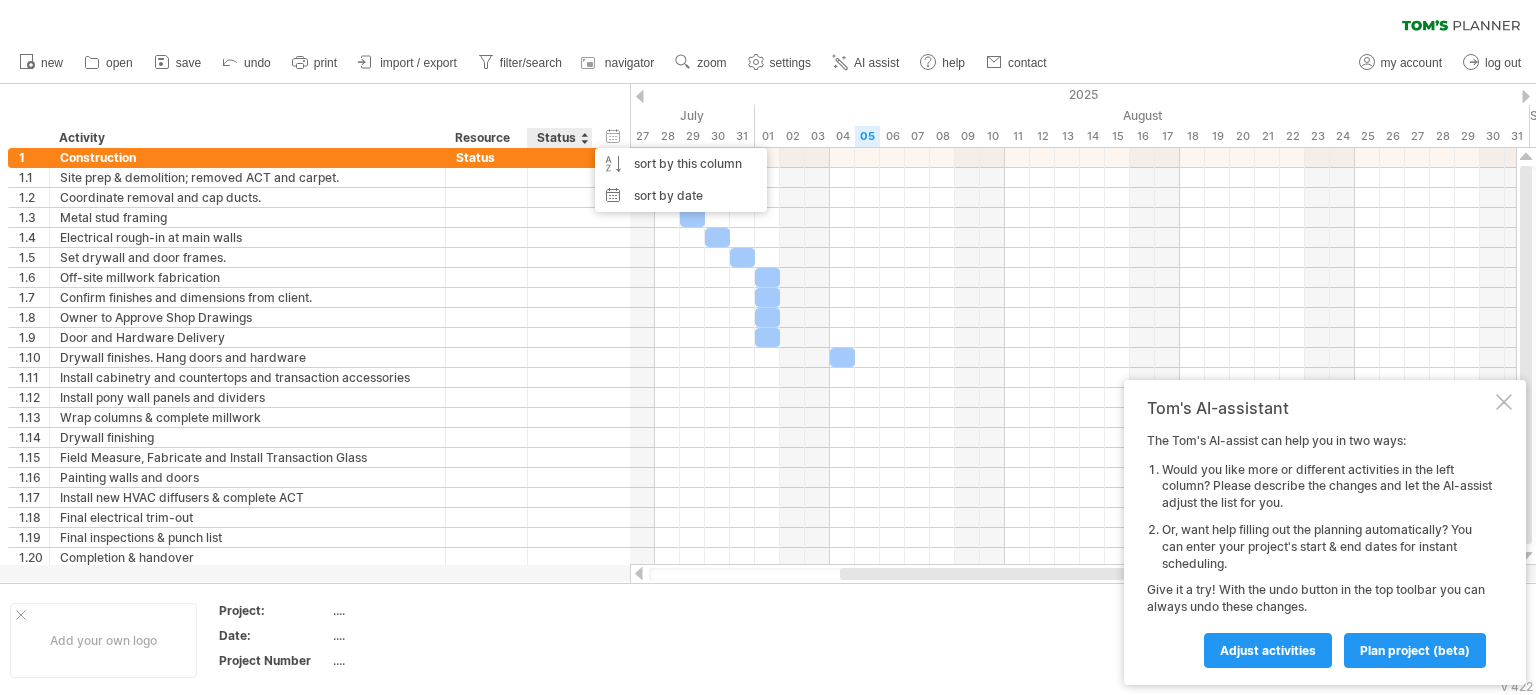click at bounding box center [584, 138] 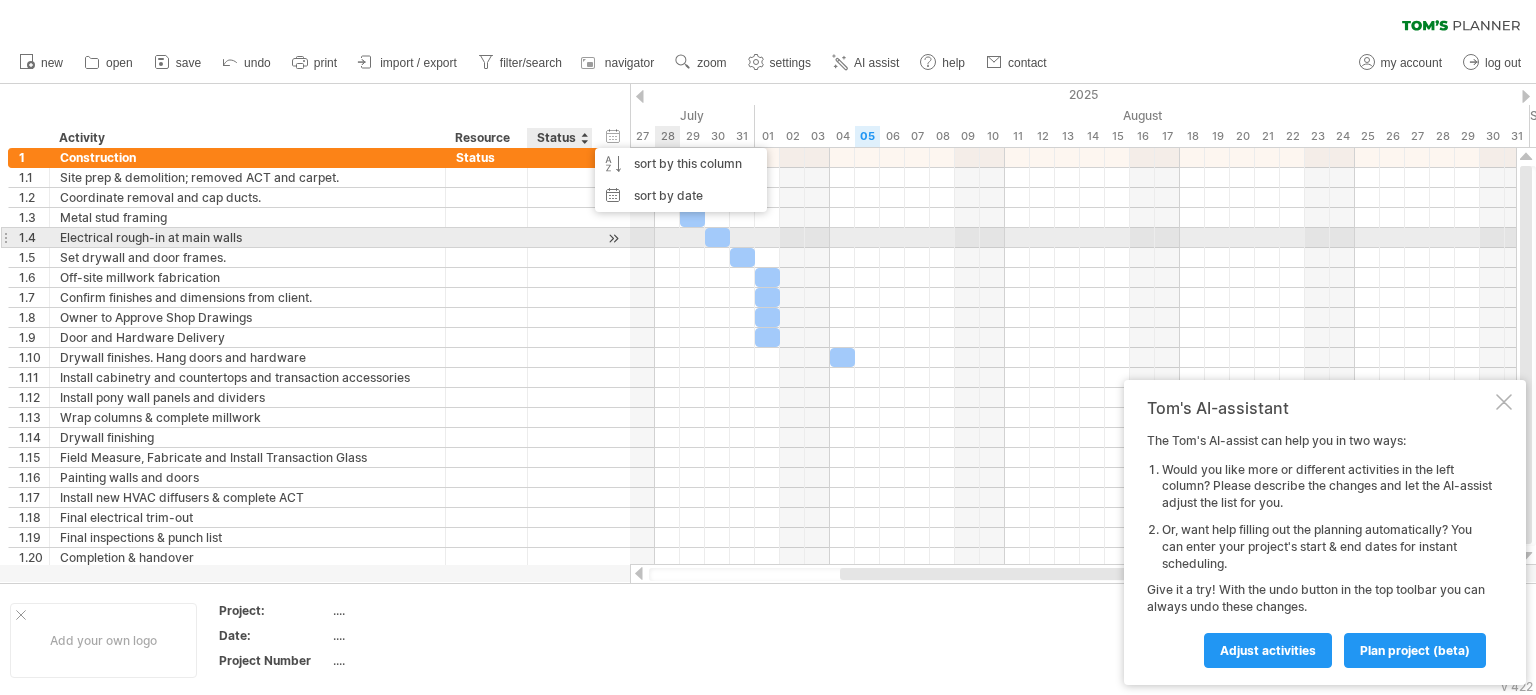 click at bounding box center [590, 238] 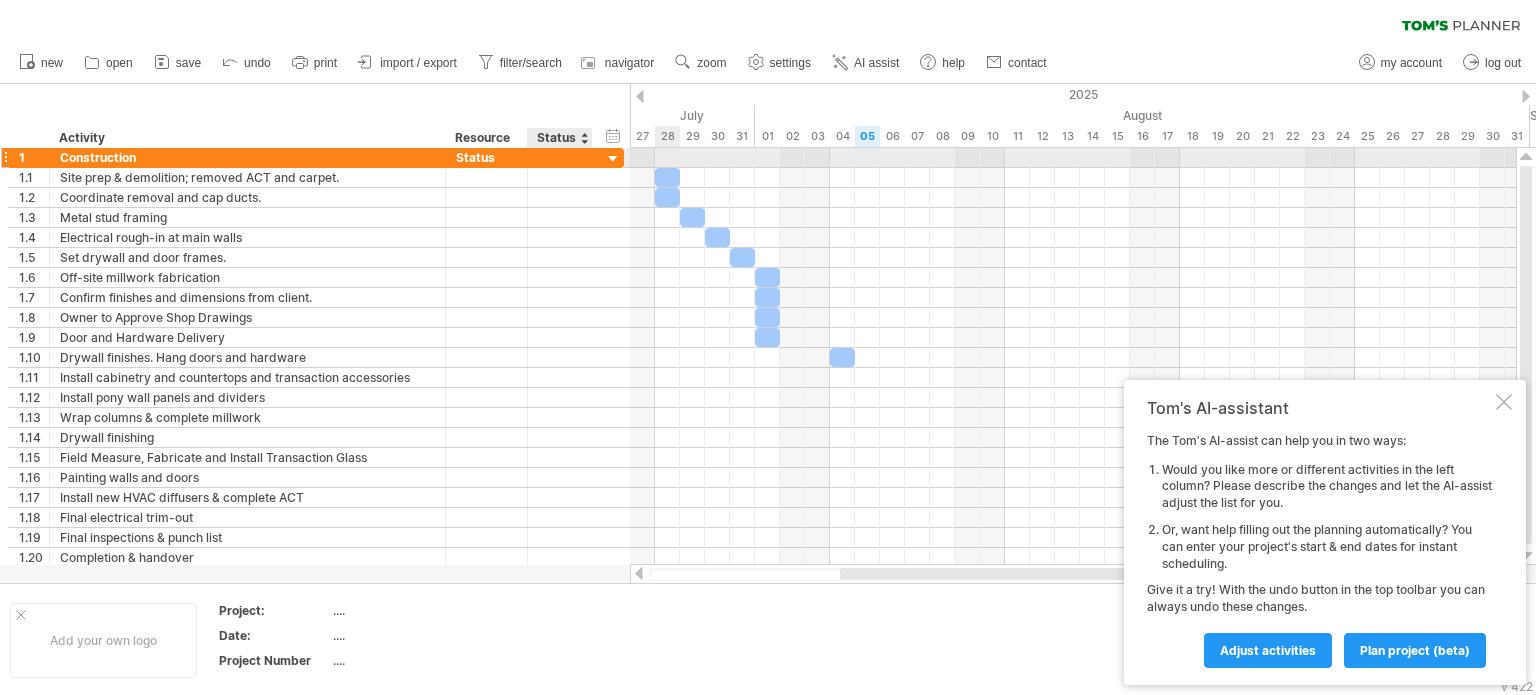click at bounding box center [613, 159] 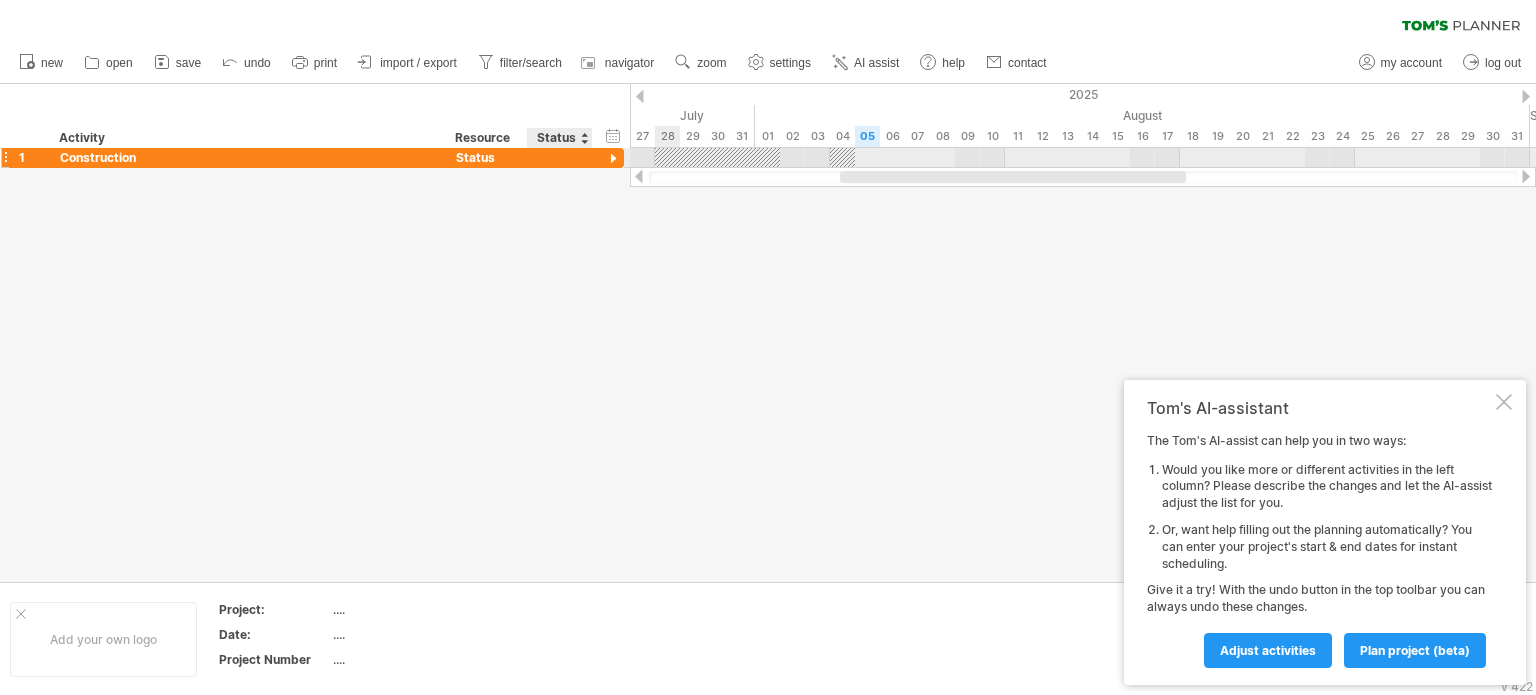 click at bounding box center [613, 159] 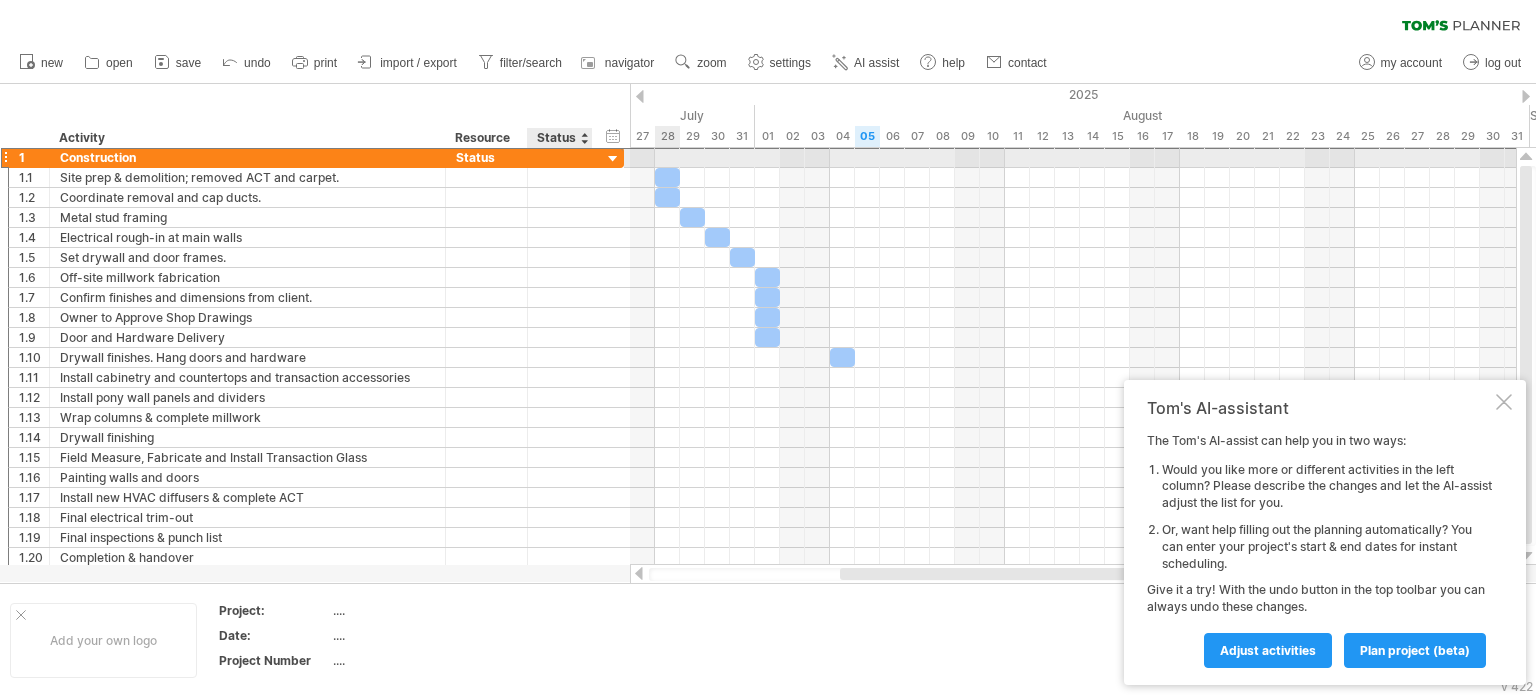 click at bounding box center [560, 157] 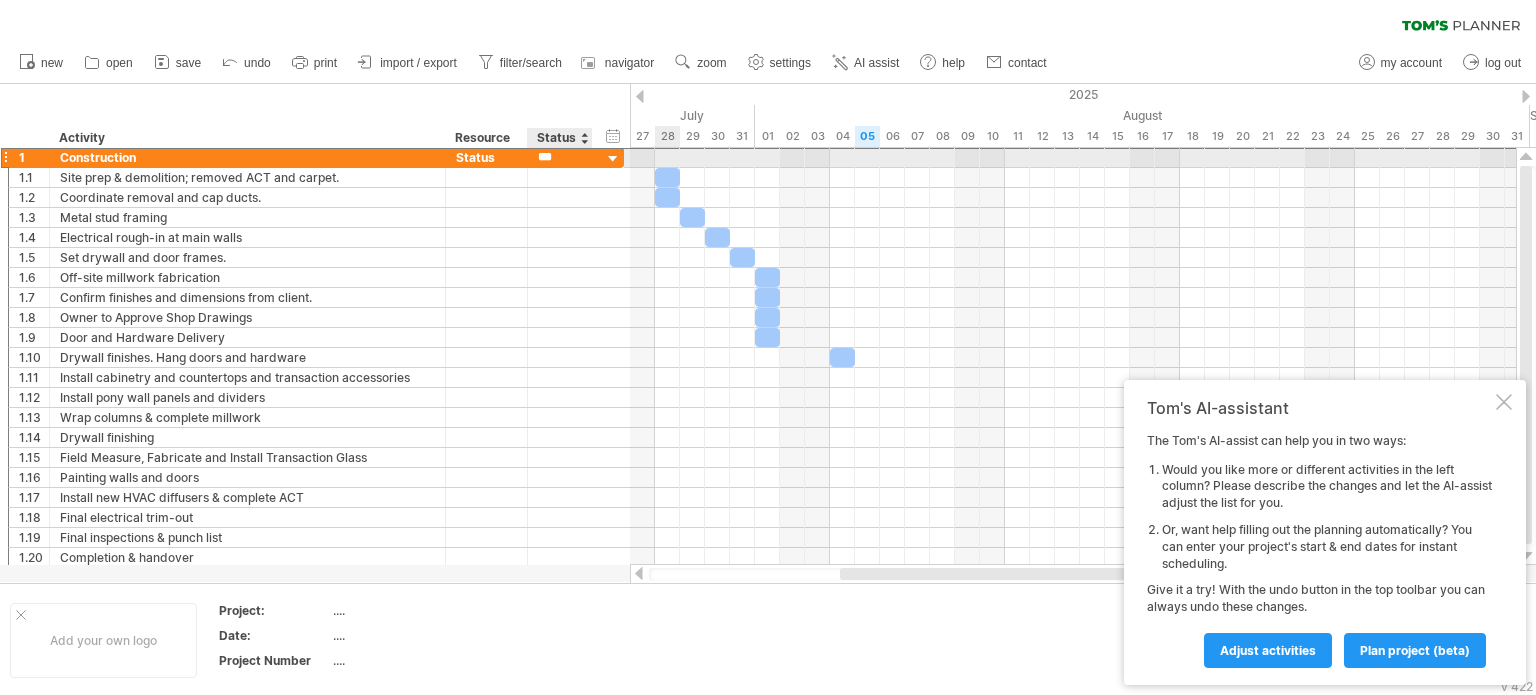 type on "****" 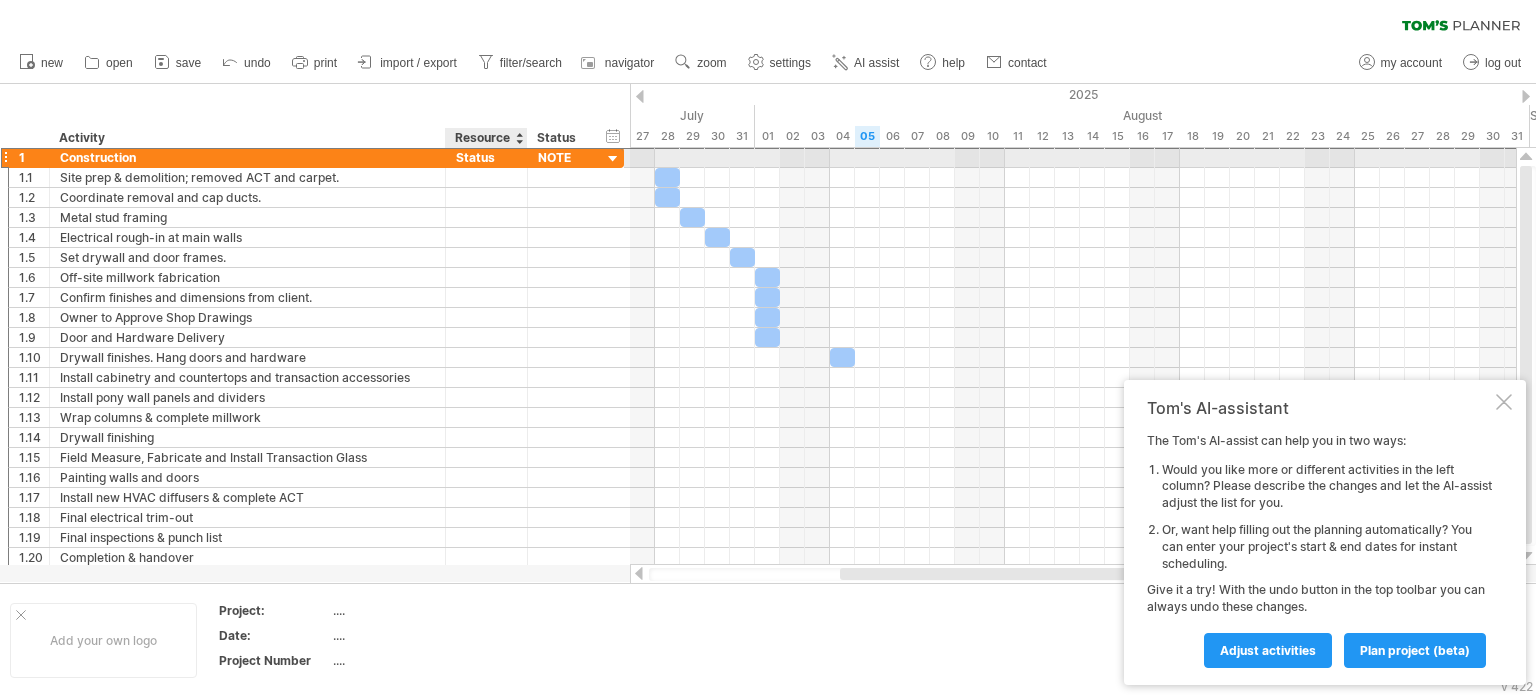 click on "Status" at bounding box center (486, 157) 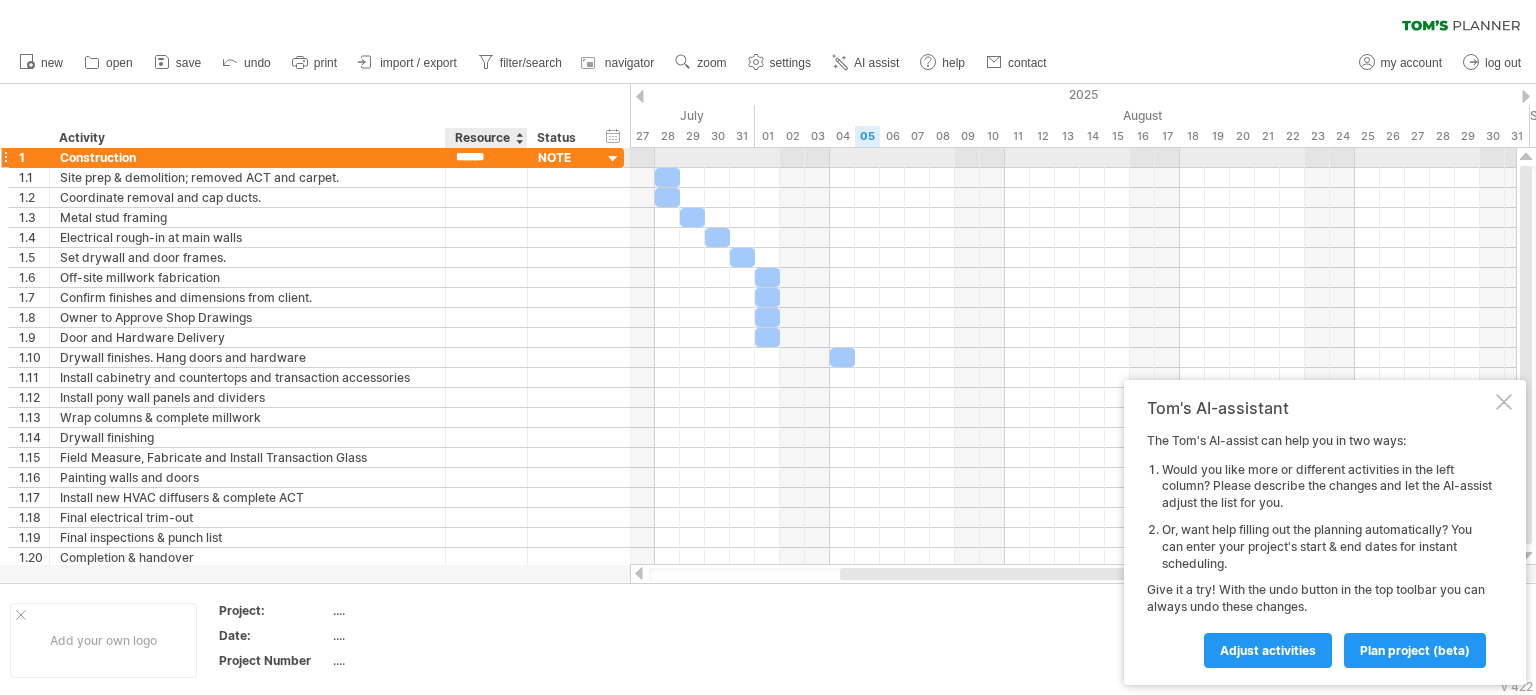 click on "******" at bounding box center [486, 157] 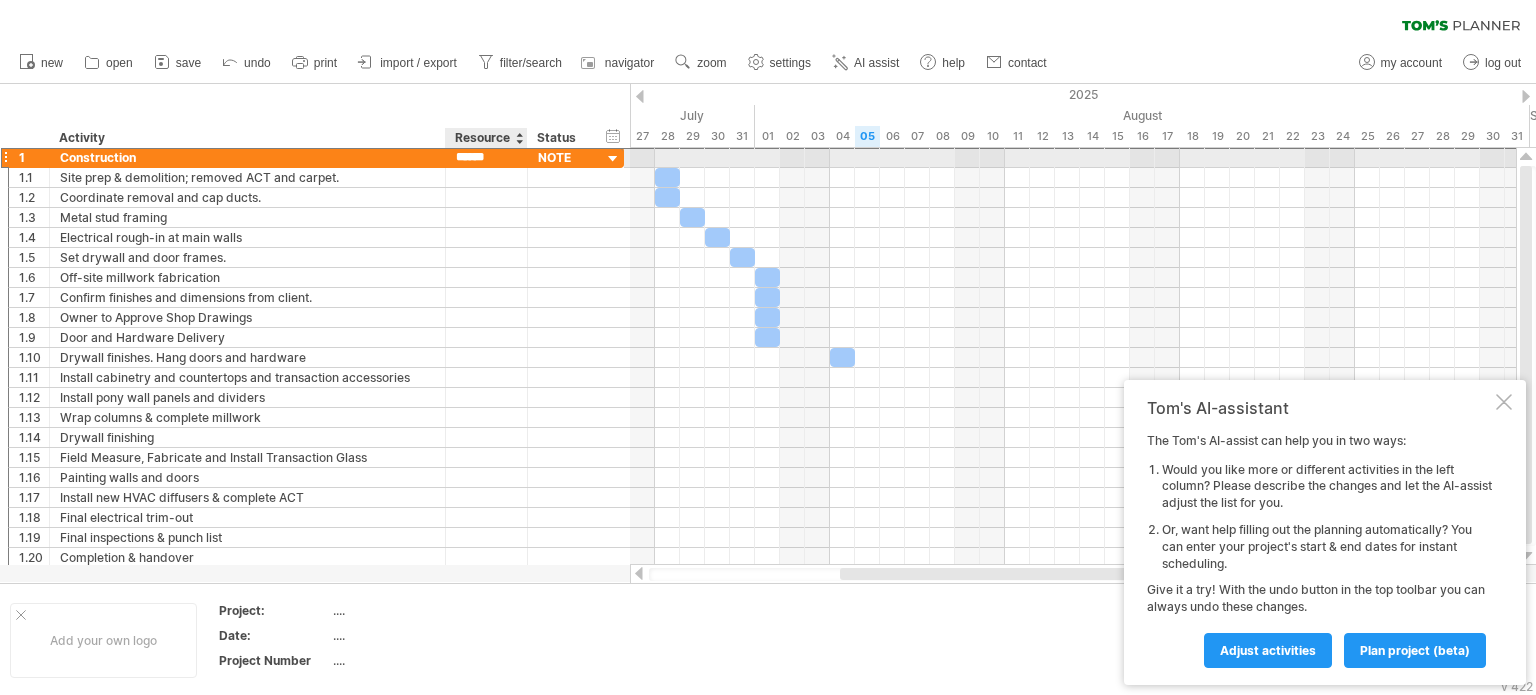 click on "******" at bounding box center [486, 157] 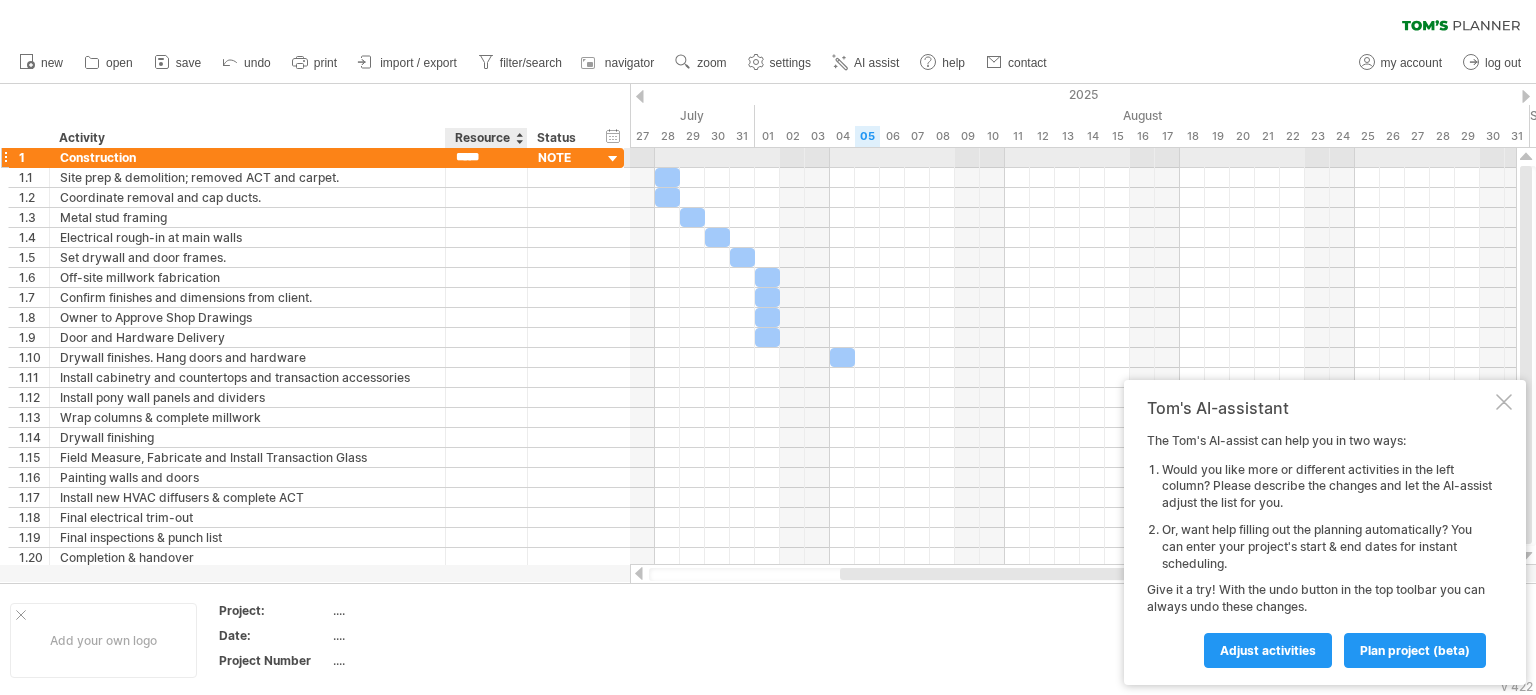 type on "******" 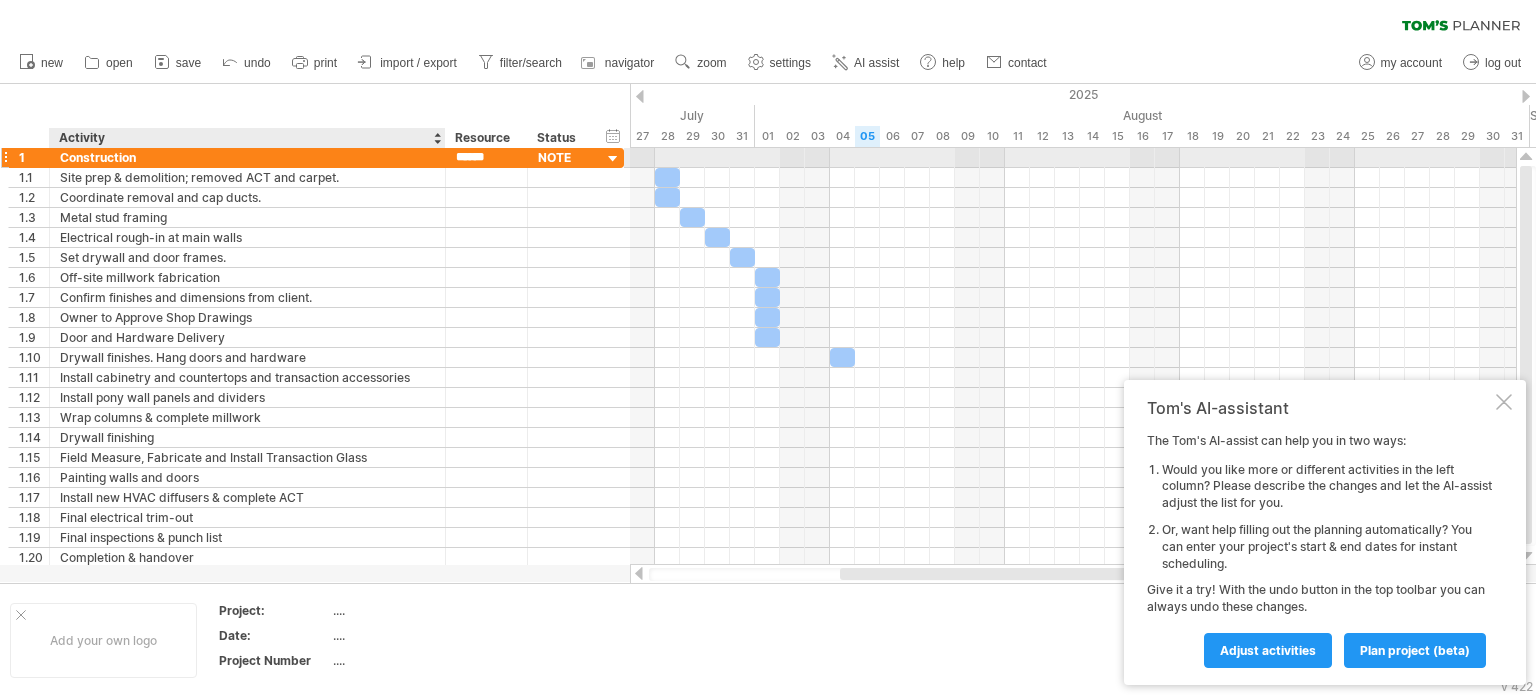 click on "Construction" at bounding box center [247, 157] 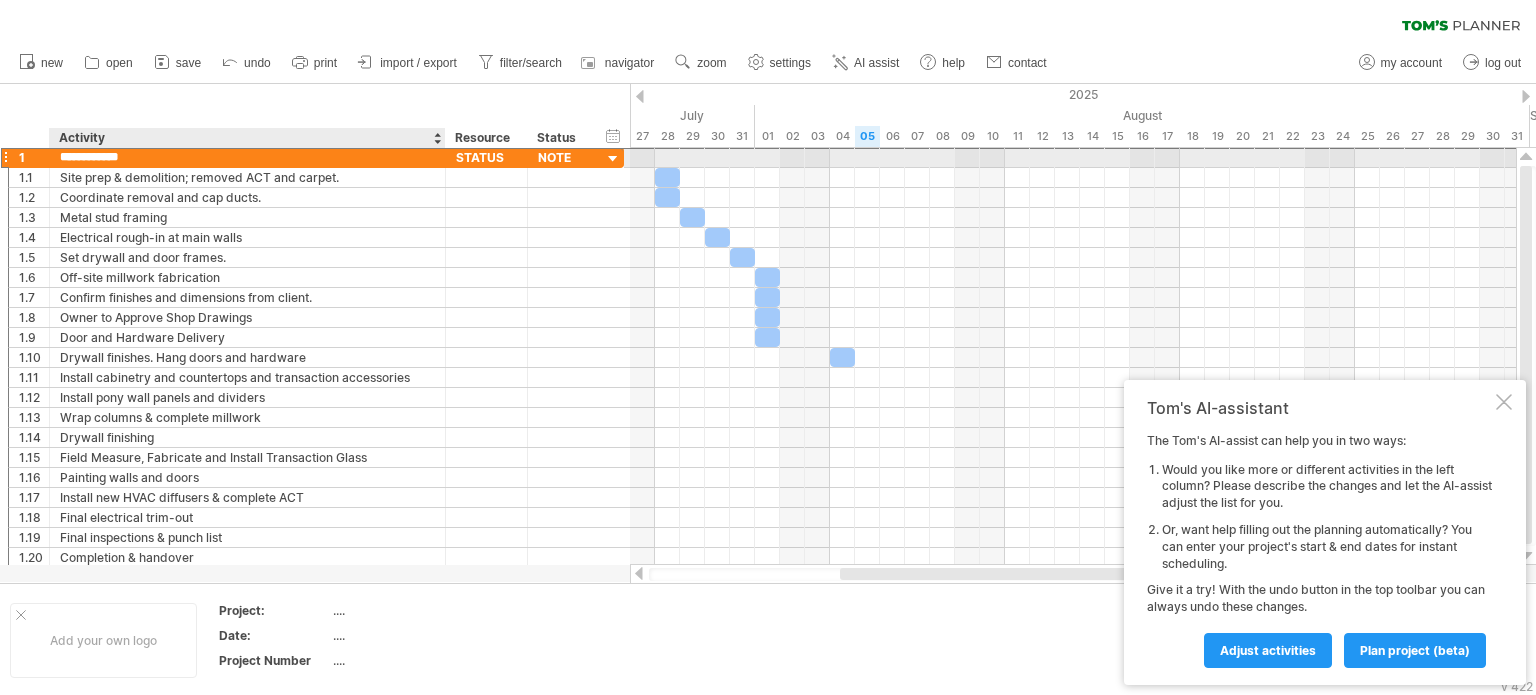 click on "**********" at bounding box center (247, 157) 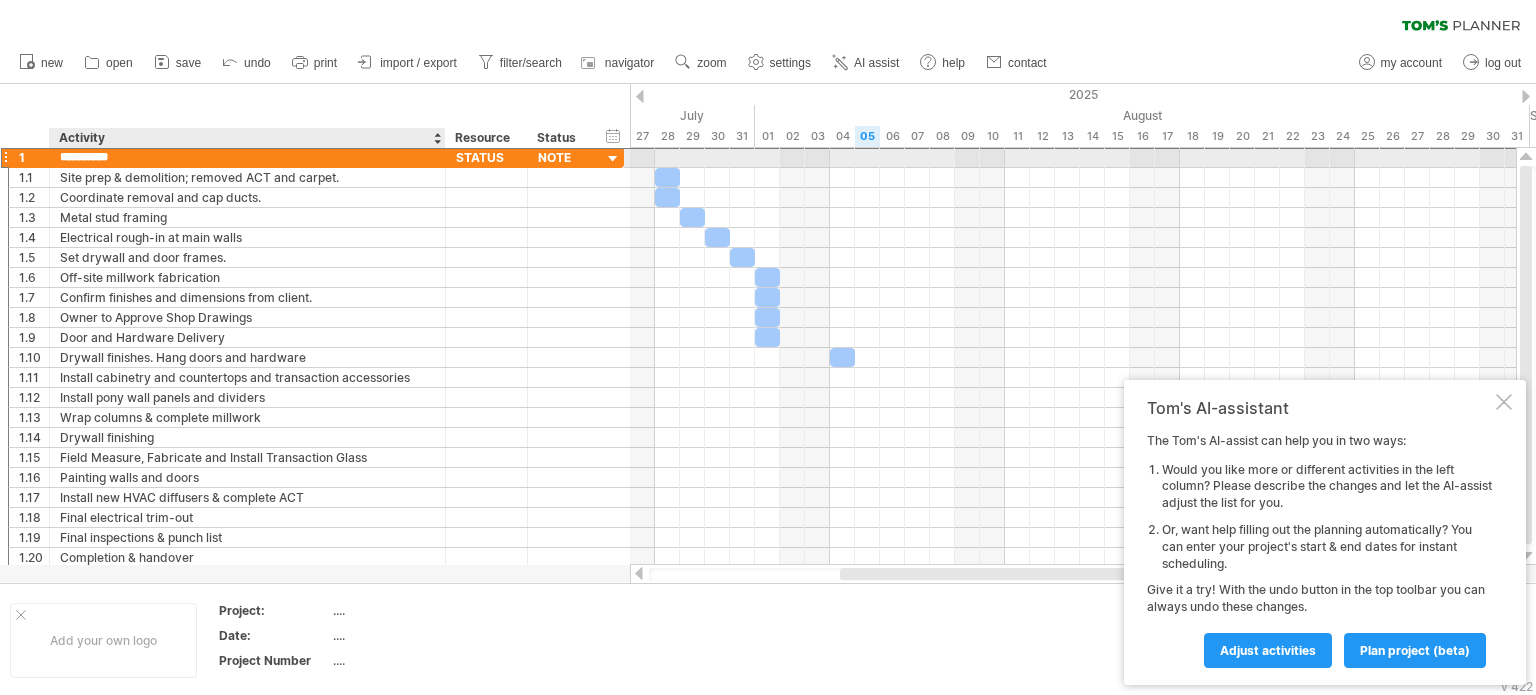 type on "**********" 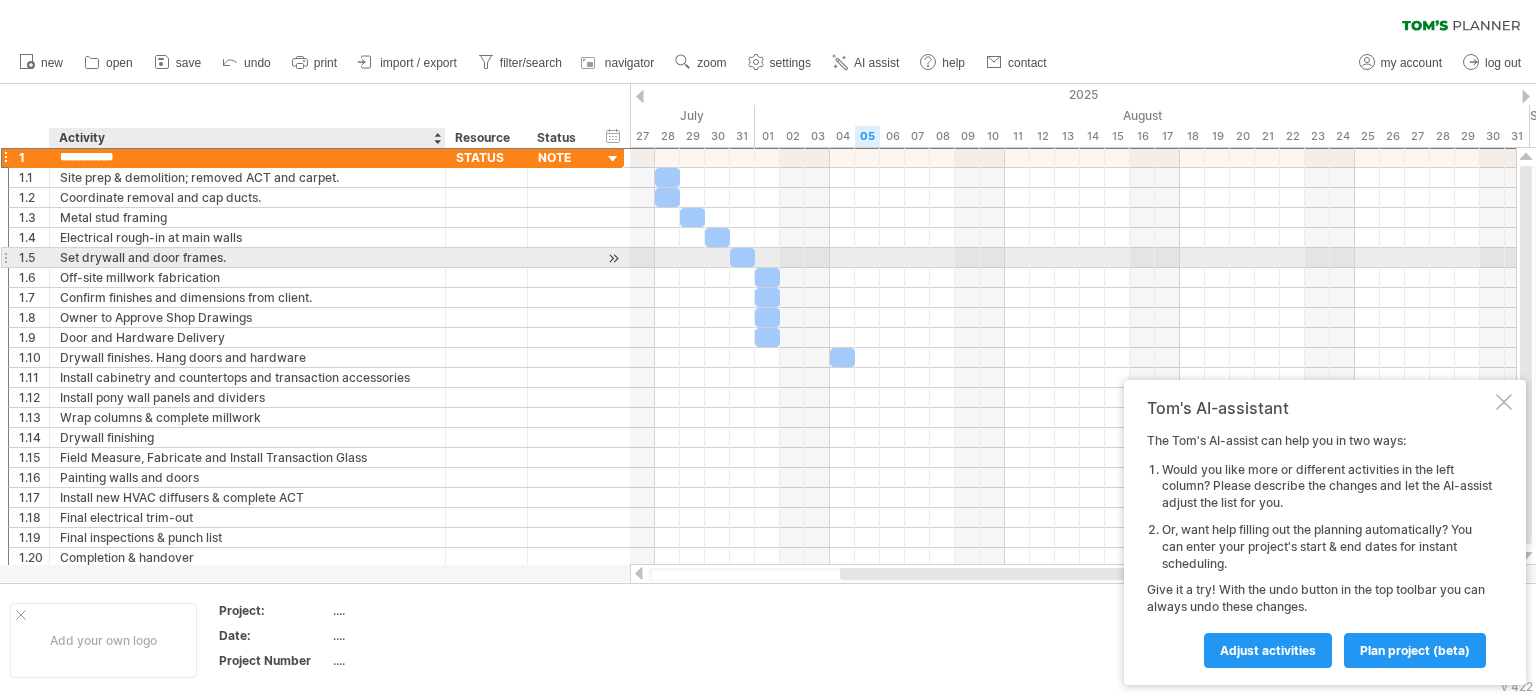 click on "Set drywall and door frames." at bounding box center (247, 257) 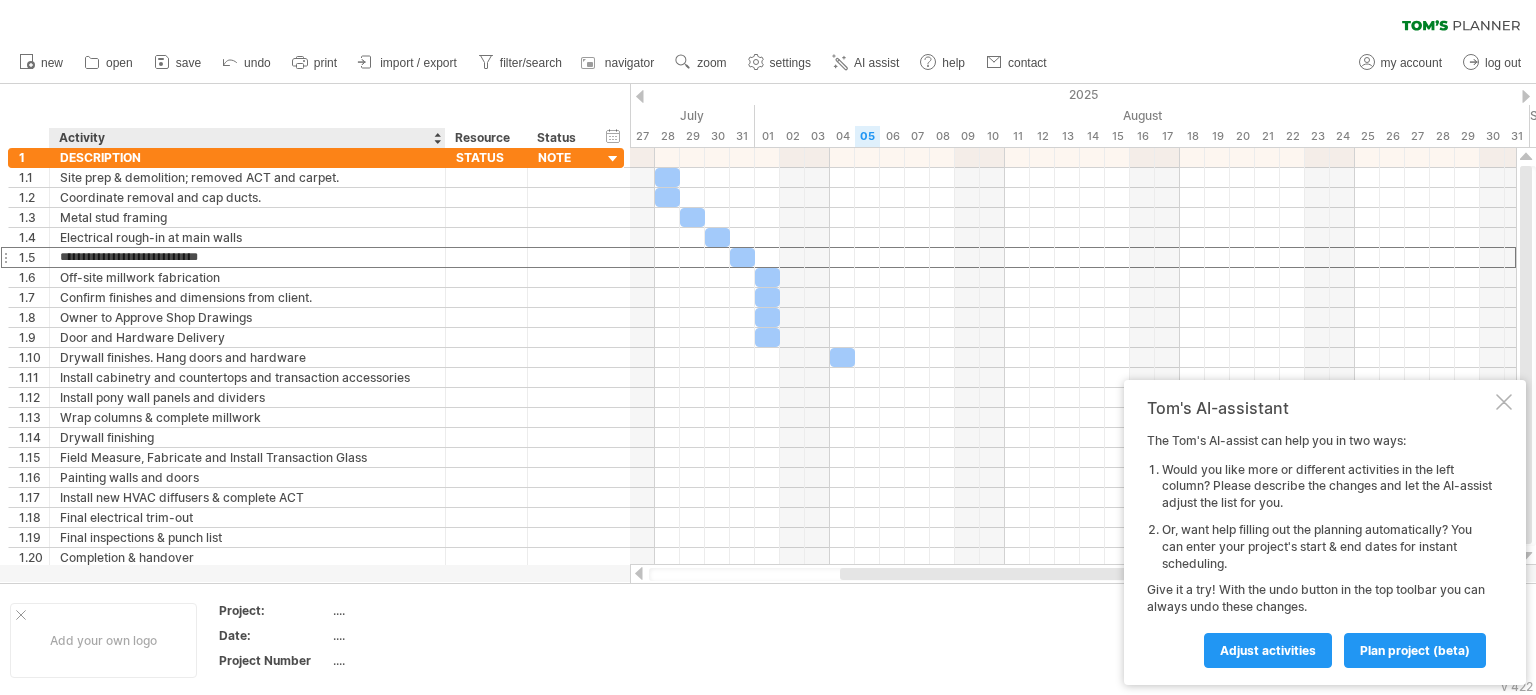 click on "...." at bounding box center (417, 610) 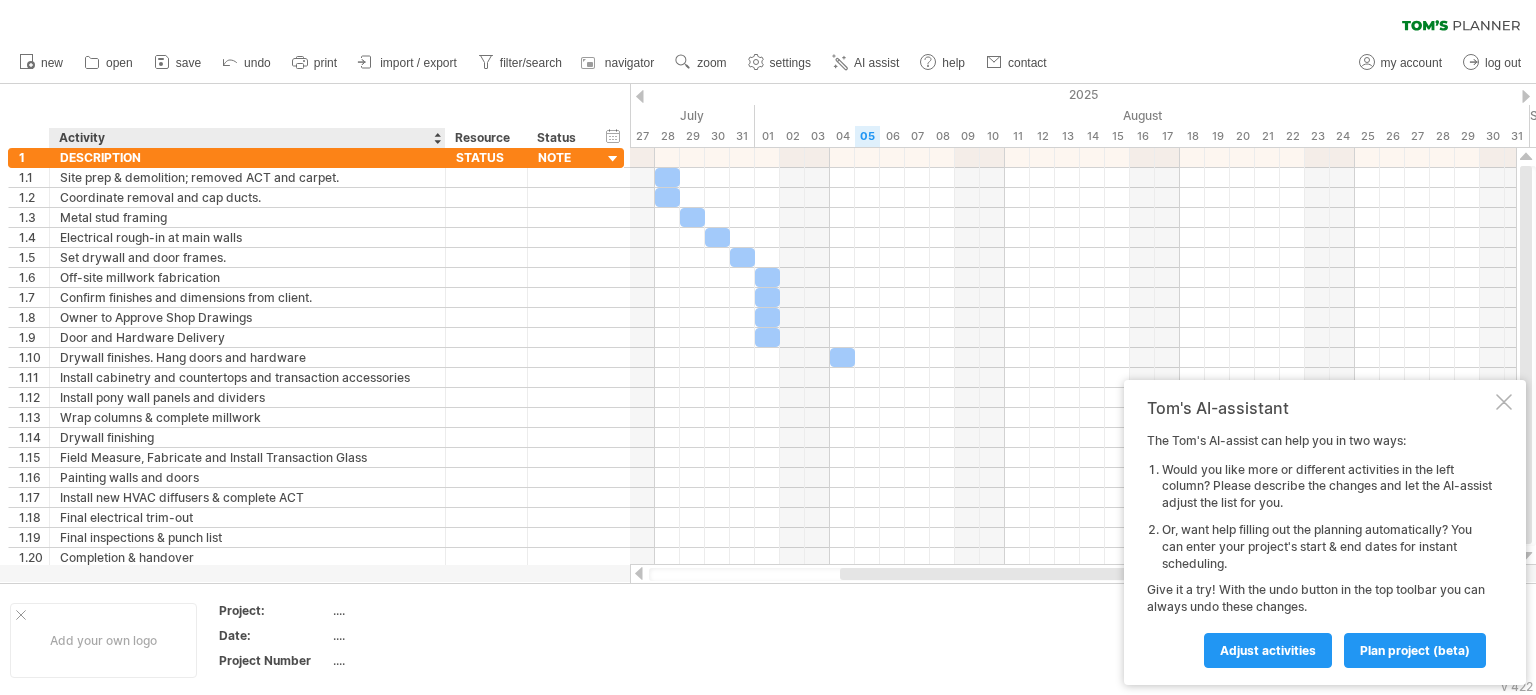 click on "...." at bounding box center (418, 638) 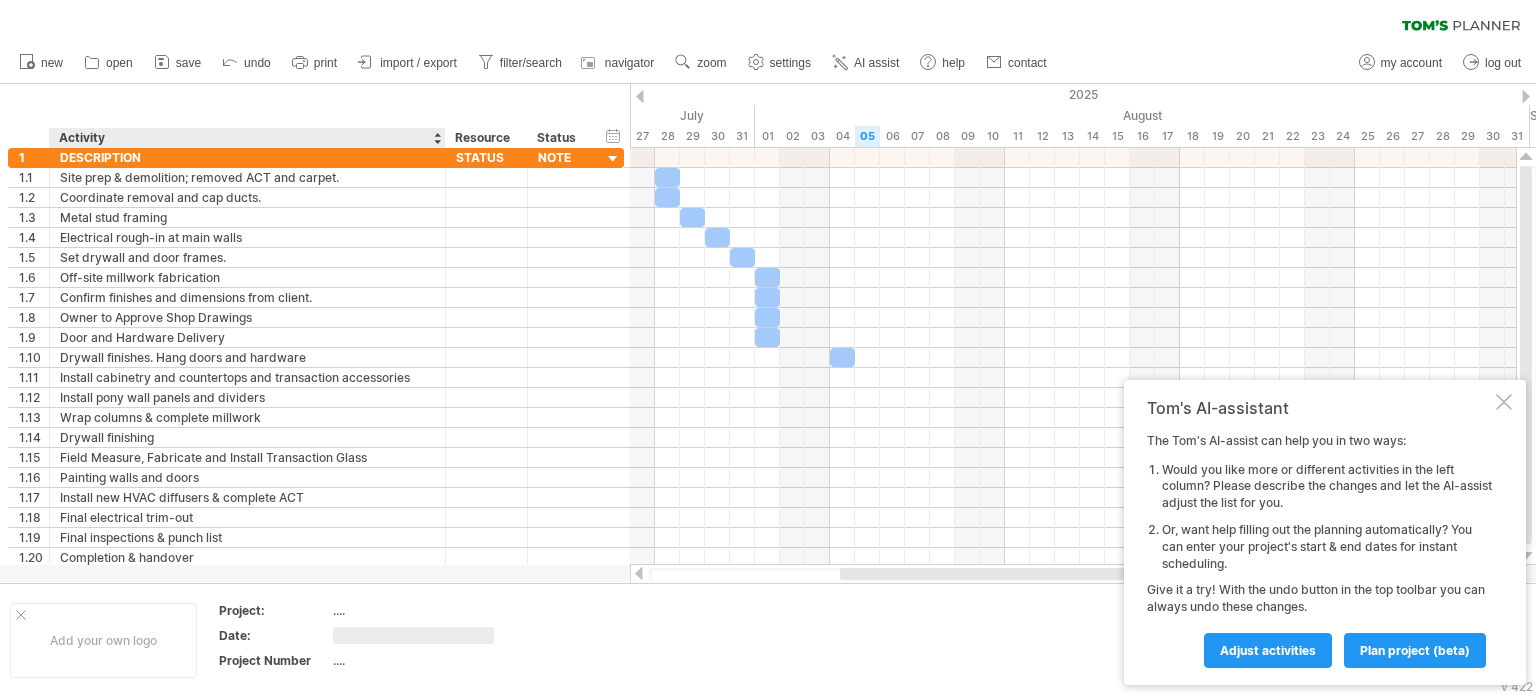 click on "...." at bounding box center [417, 660] 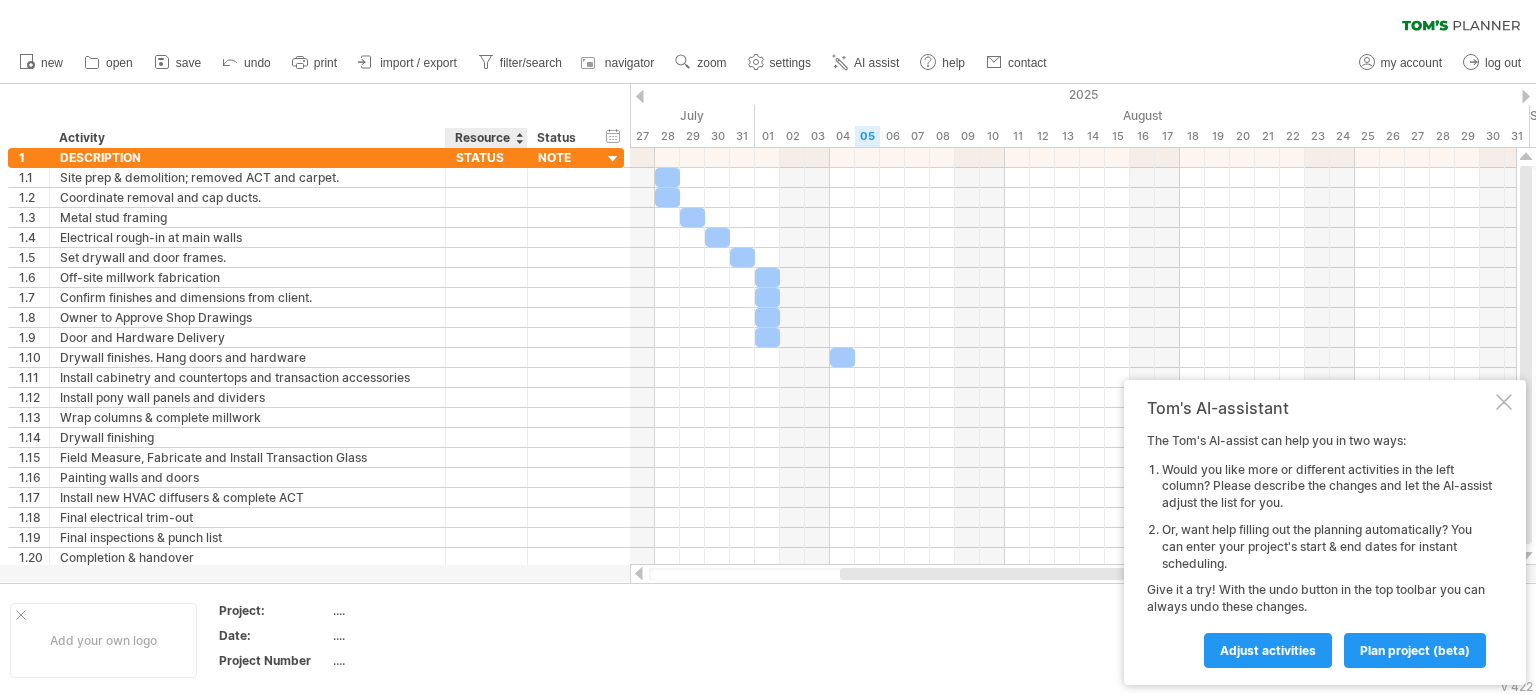 click on "...." at bounding box center [417, 635] 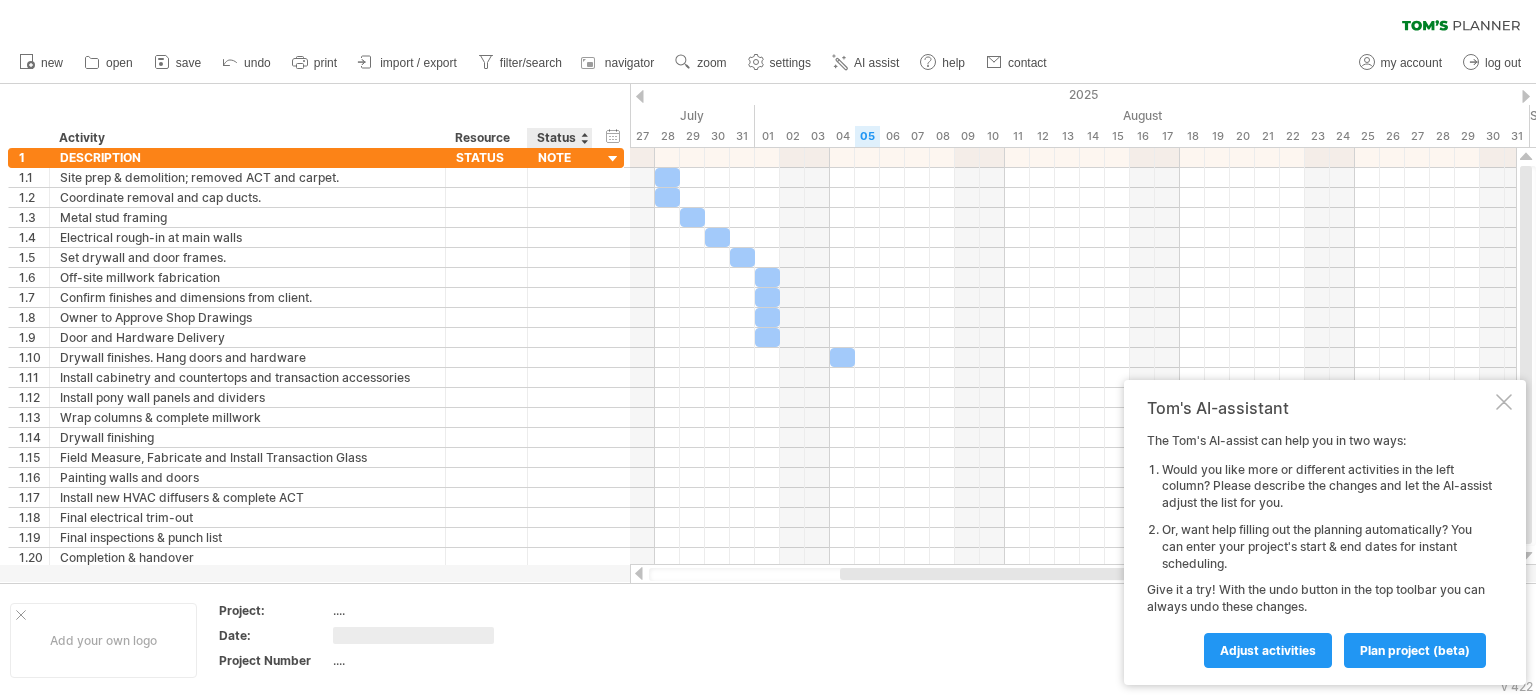 click at bounding box center (594, 640) 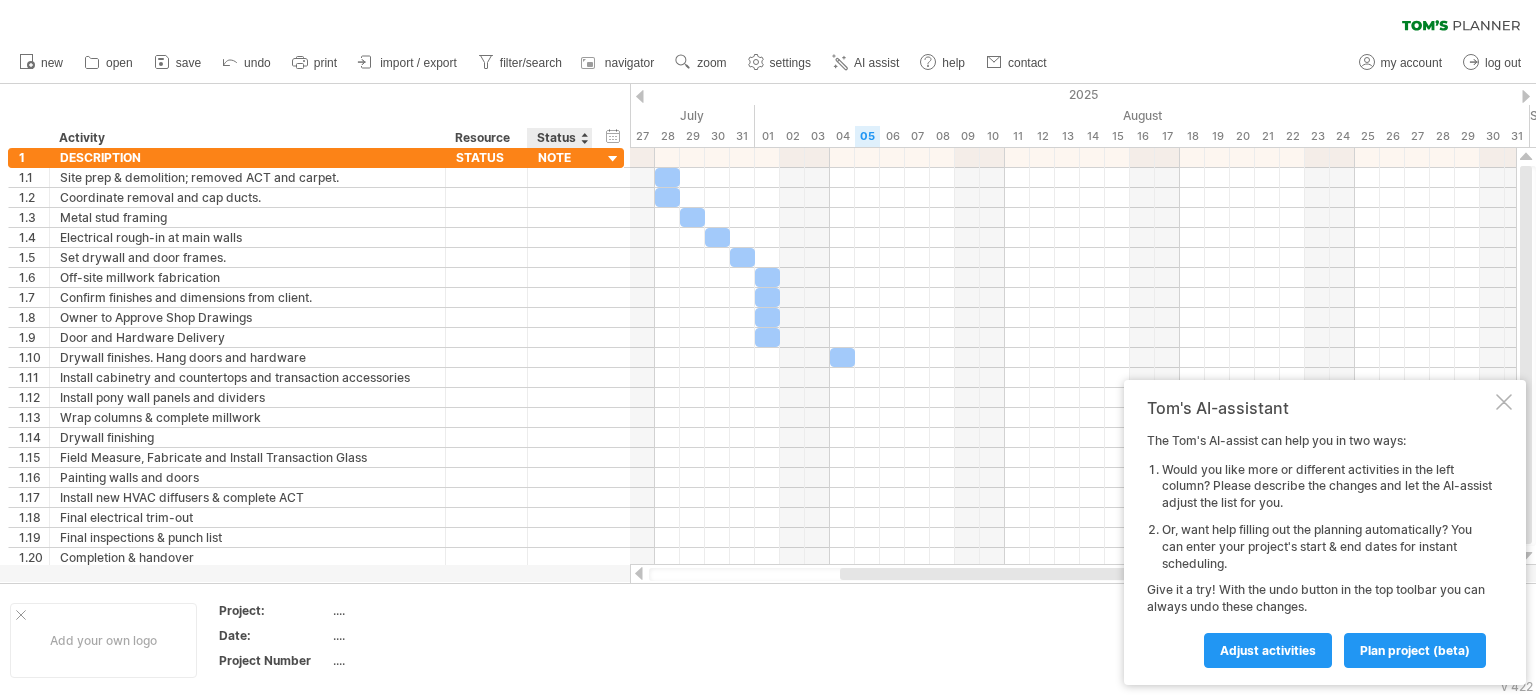 click at bounding box center (594, 640) 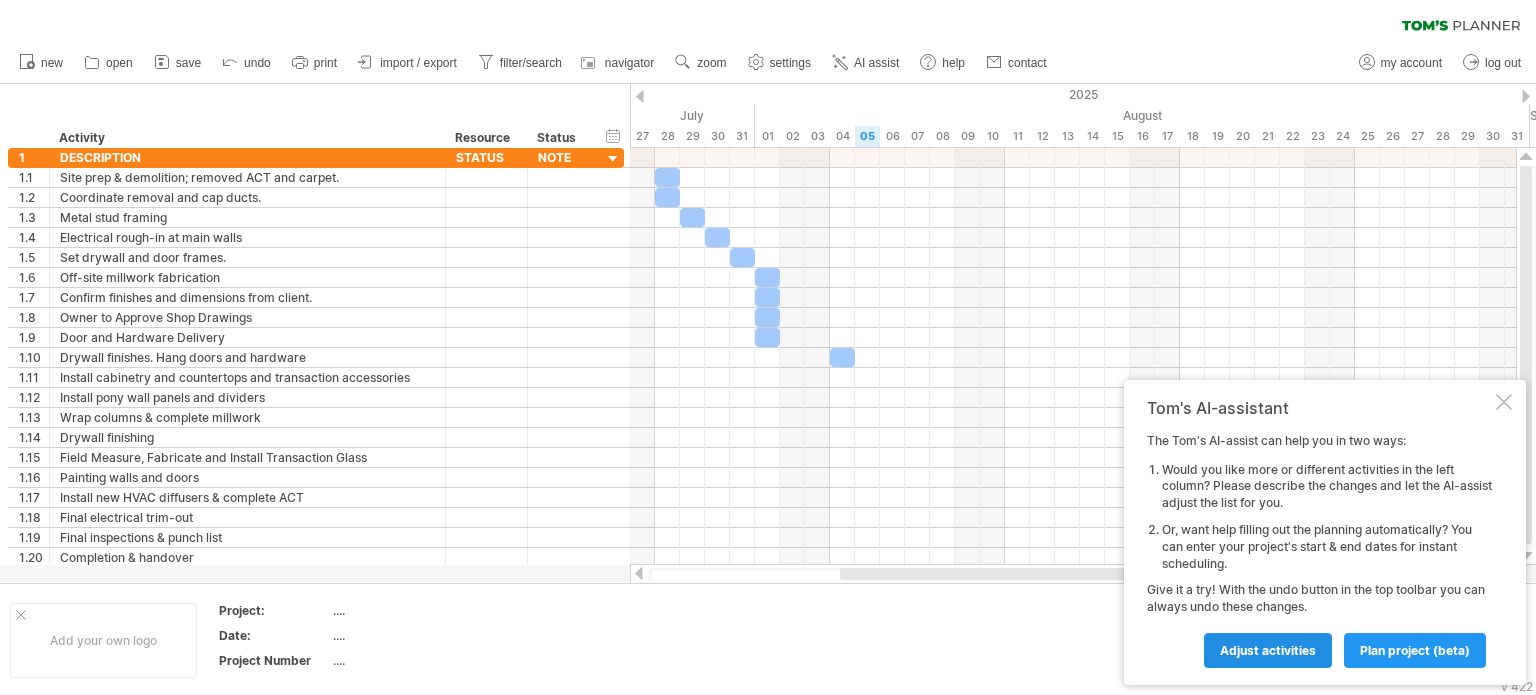 click on "Adjust activities" at bounding box center (1268, 650) 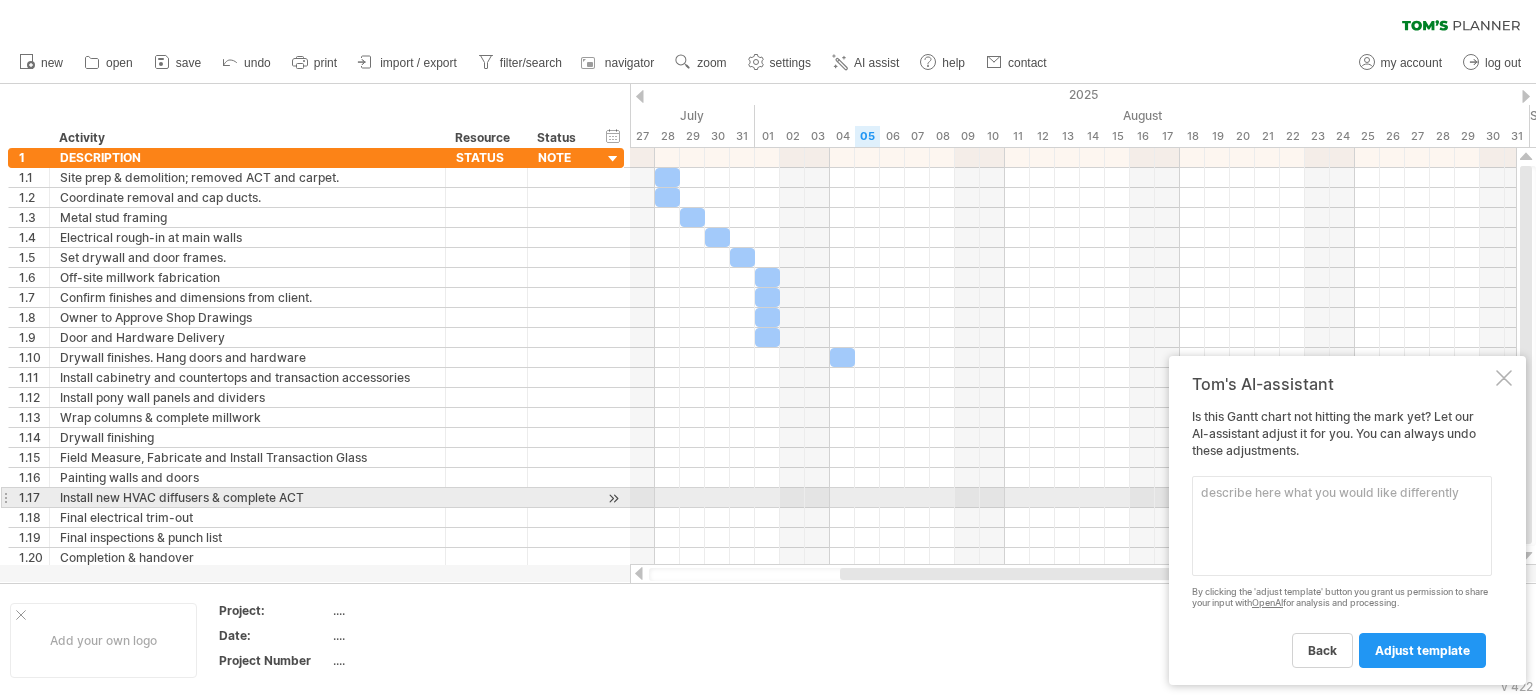 click at bounding box center (1342, 526) 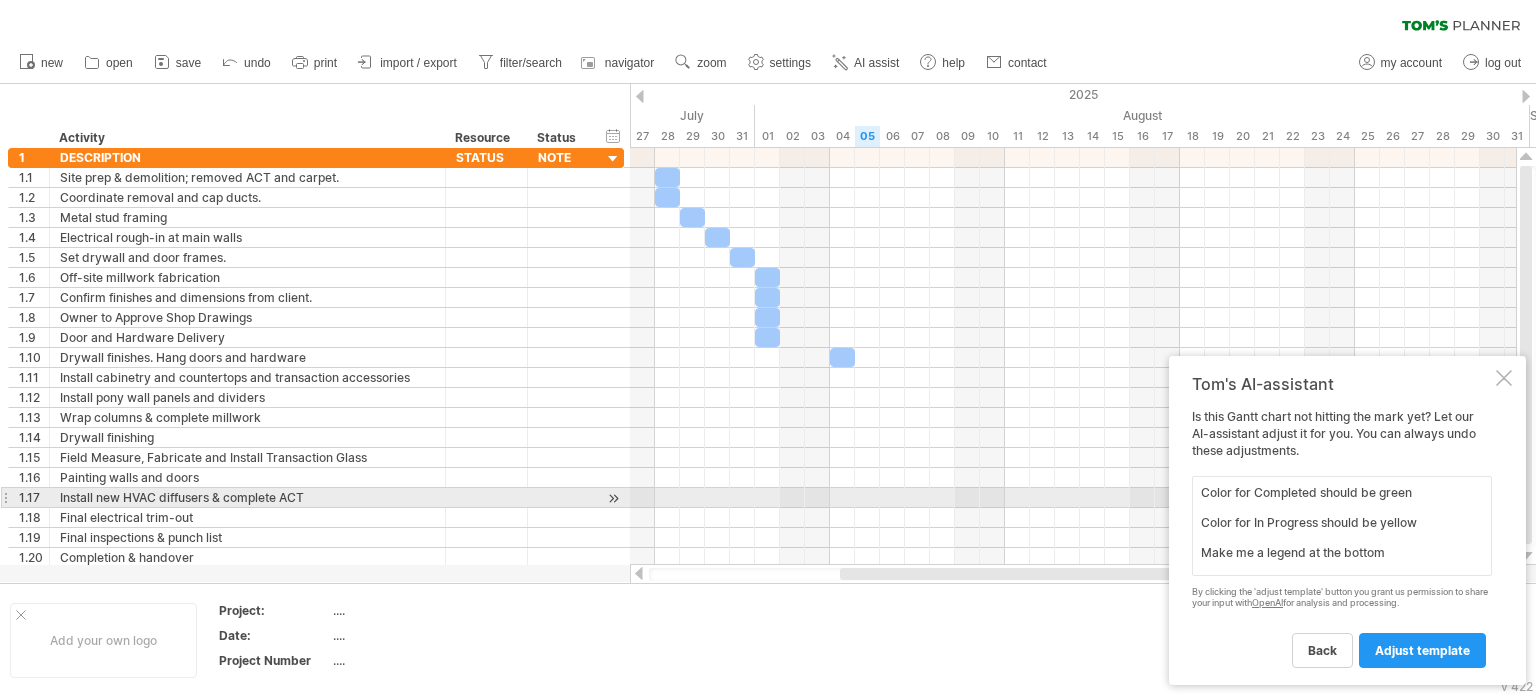 scroll, scrollTop: 5, scrollLeft: 0, axis: vertical 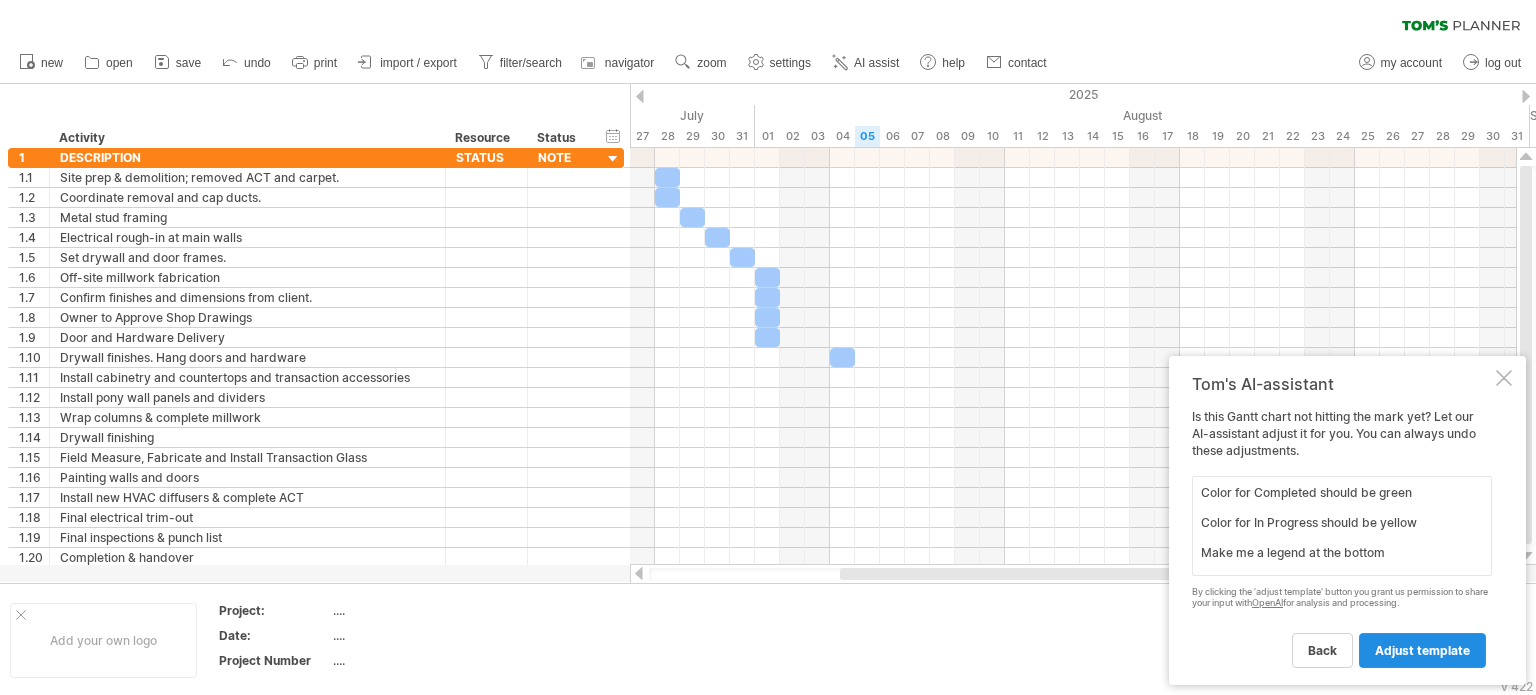 type on "Color for Completed should be green
Color for In Progress should be yellow
Make me a legend at the bottom" 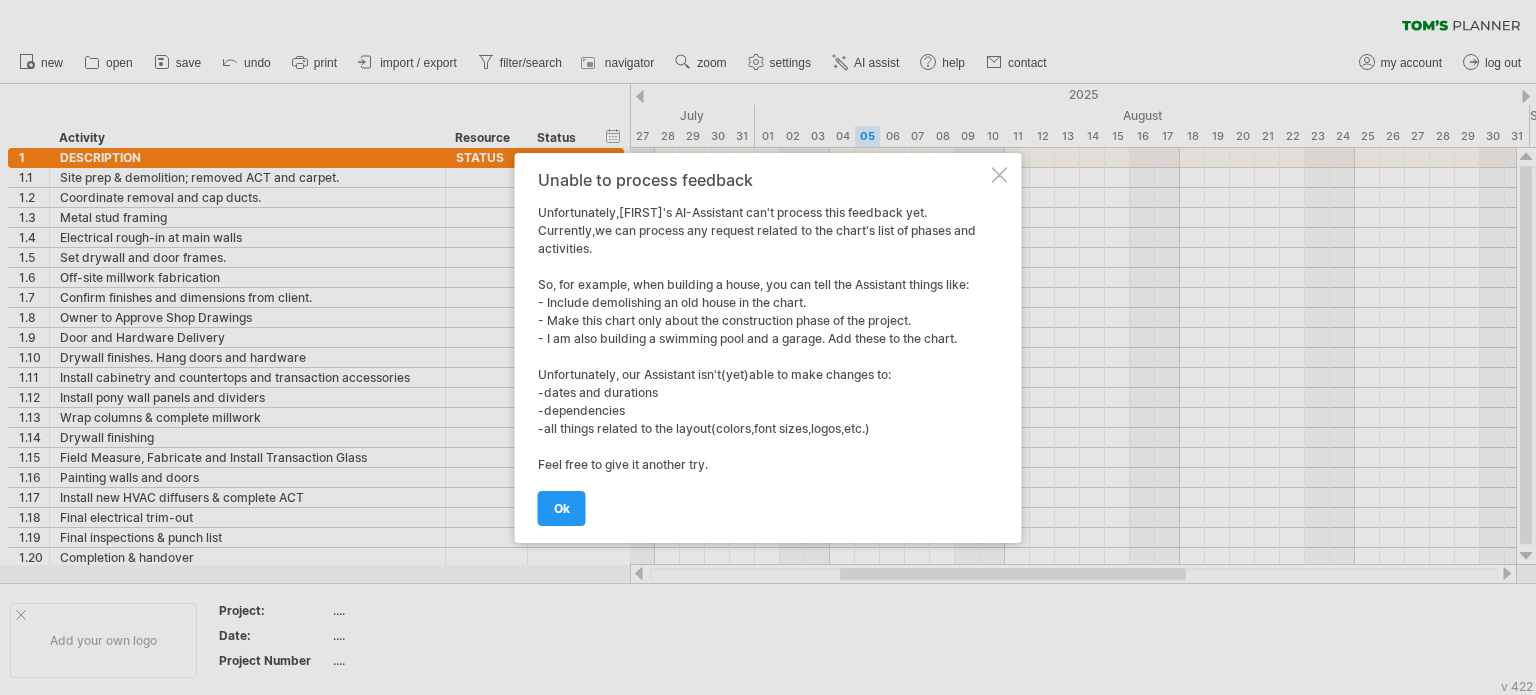 click on "Unable to process feedback Unfortunately,Tom's AI-Assistant  can't process this feedback yet. Currently,we can process any request related to the chart's list of phases and activities. So, for example, when building a house, you can tell the Assistant things like: - Include demolishing an old house in the chart. - Make this chart only about the construction phase of the project. - I am also building a swimming pool and a garage. Add these to the chart. Unfortunately, our Assistant isn't(yet)able to make changes to: -dates and durations -dependencies -all things related to the layout(colors,font sizes,logos,etc.) Feel free to give it another try. ok" at bounding box center (768, 348) 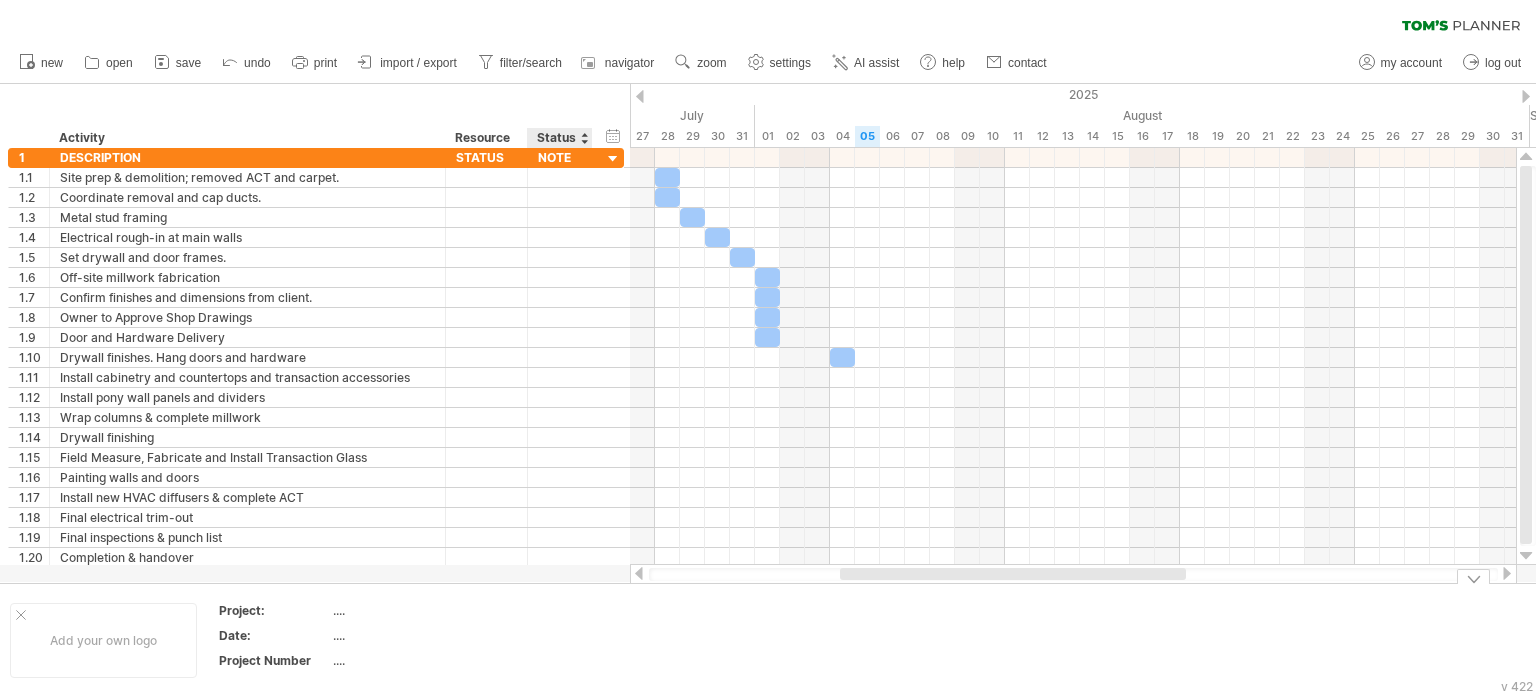 click at bounding box center [594, 640] 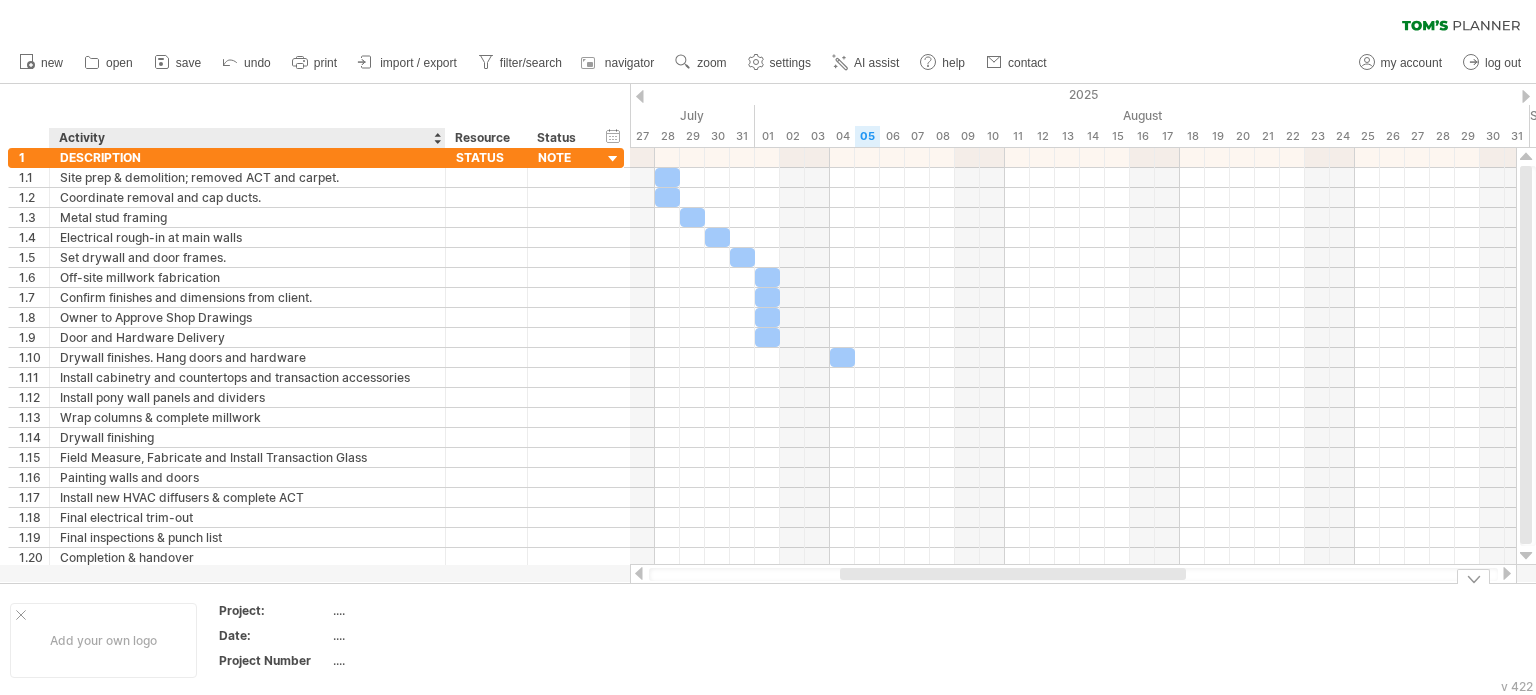 click on "Project: .... Date: .... Project Number ...." at bounding box center (361, 639) 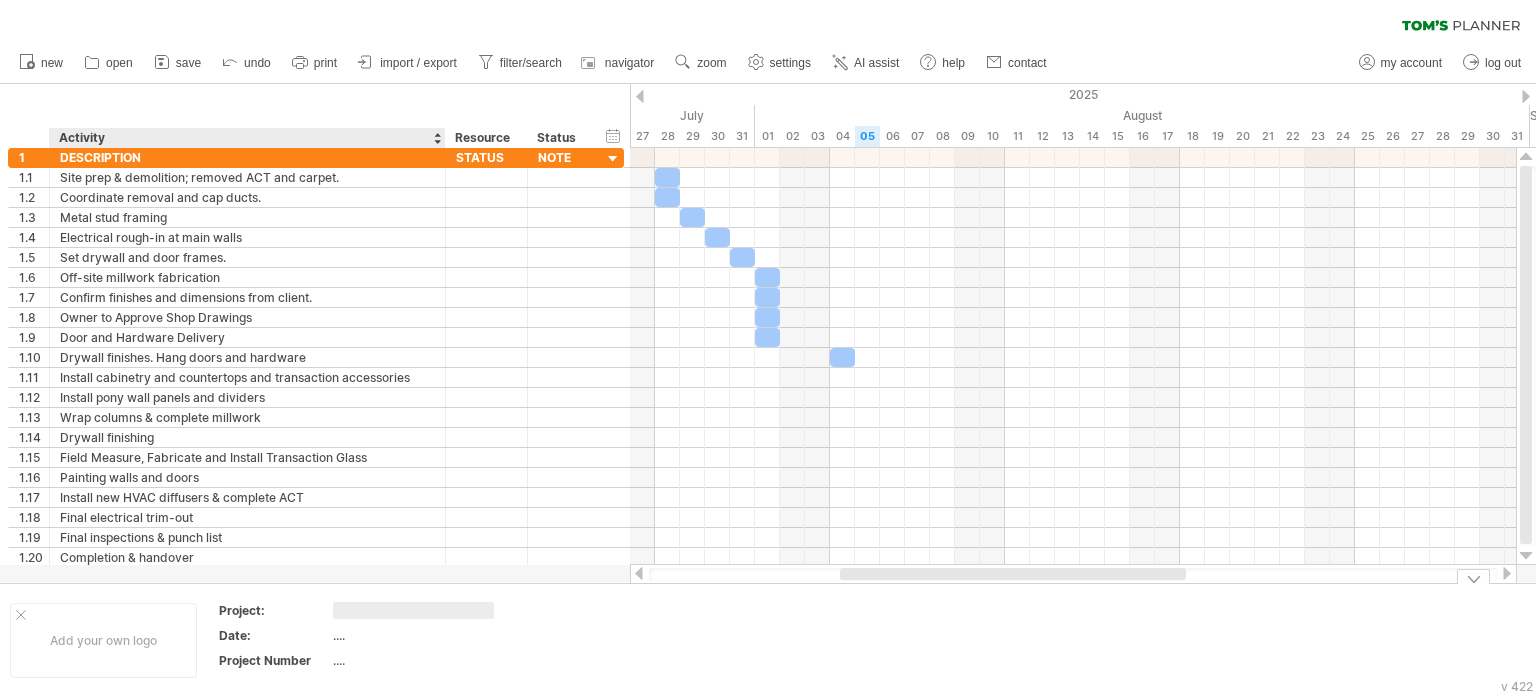 click at bounding box center [413, 610] 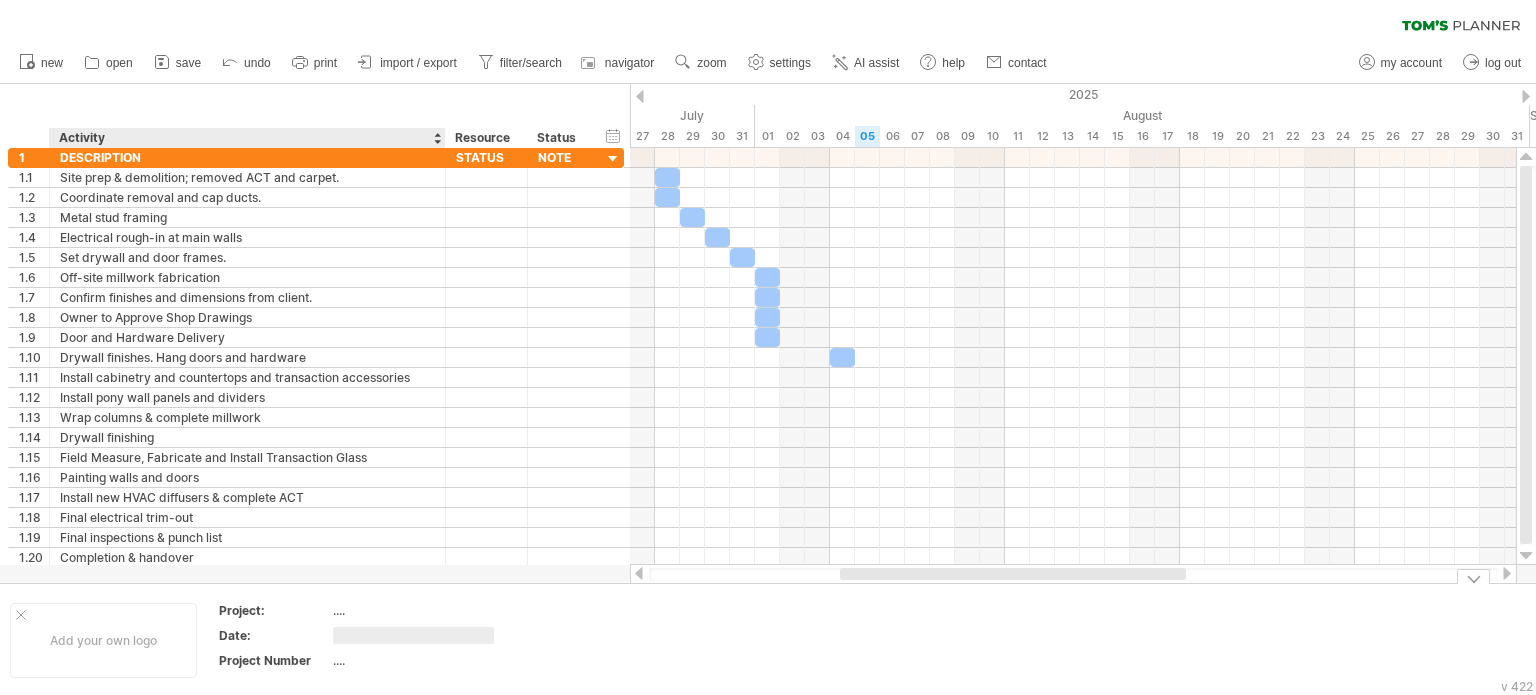 click at bounding box center (413, 635) 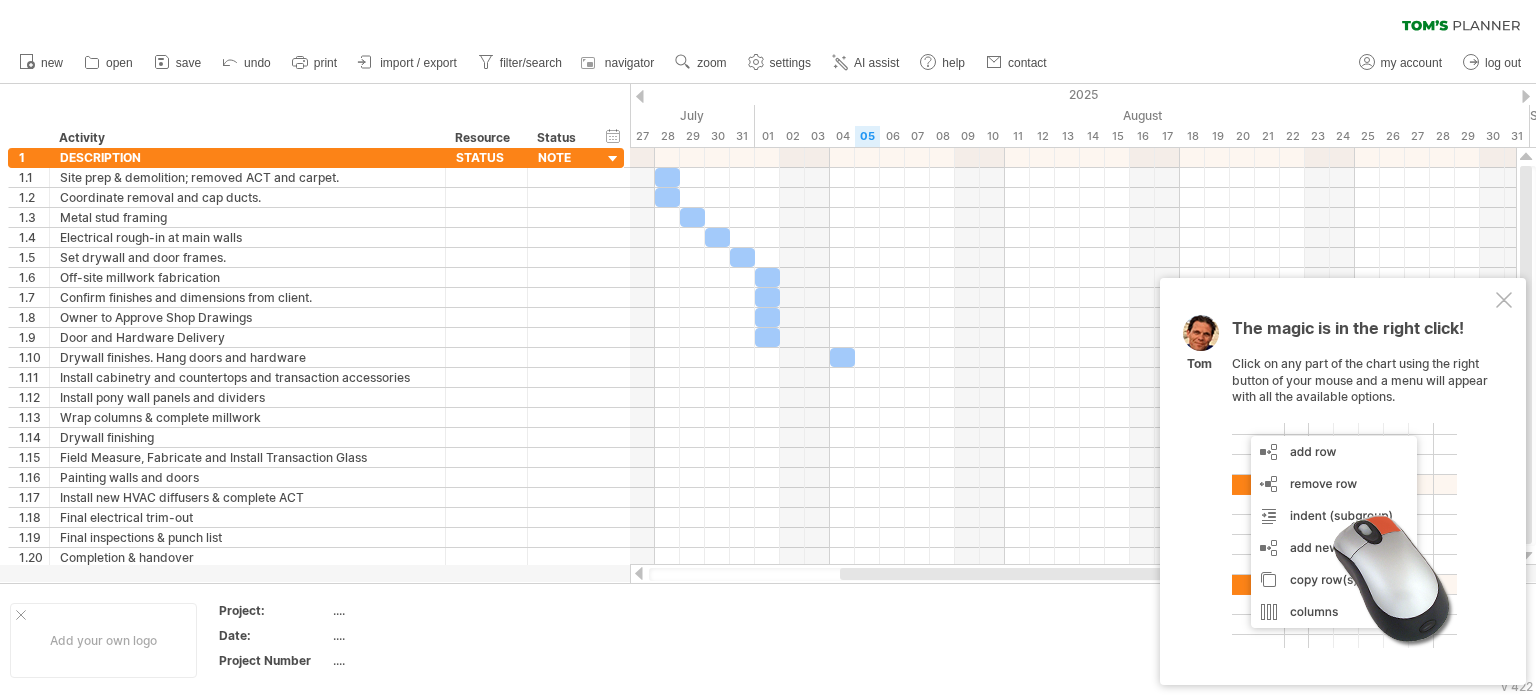 click on "Add your own logo Project: FULTON COUNTY TAX ASSESSORS OFFICE ([ADDRESS]) Date: .... Project Number ...." at bounding box center [50000, 640] 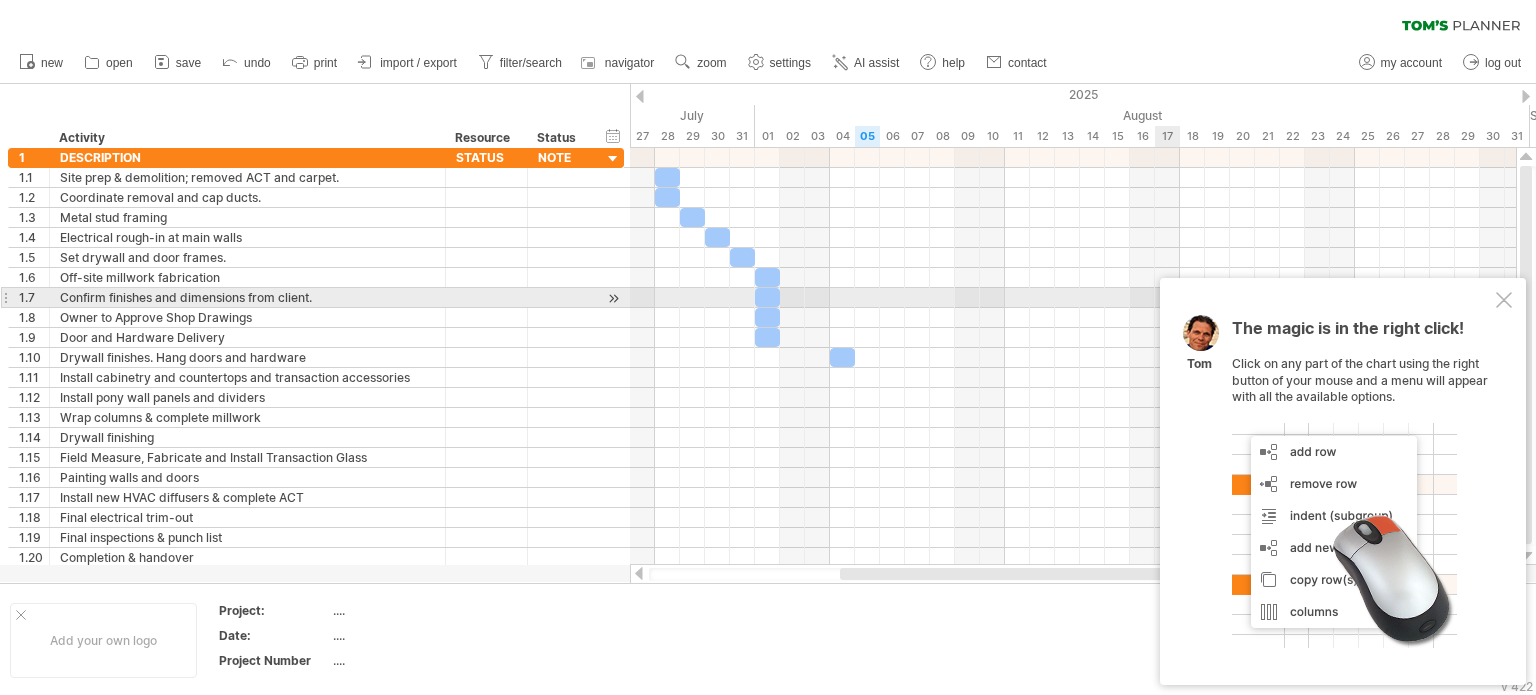 click at bounding box center (1504, 300) 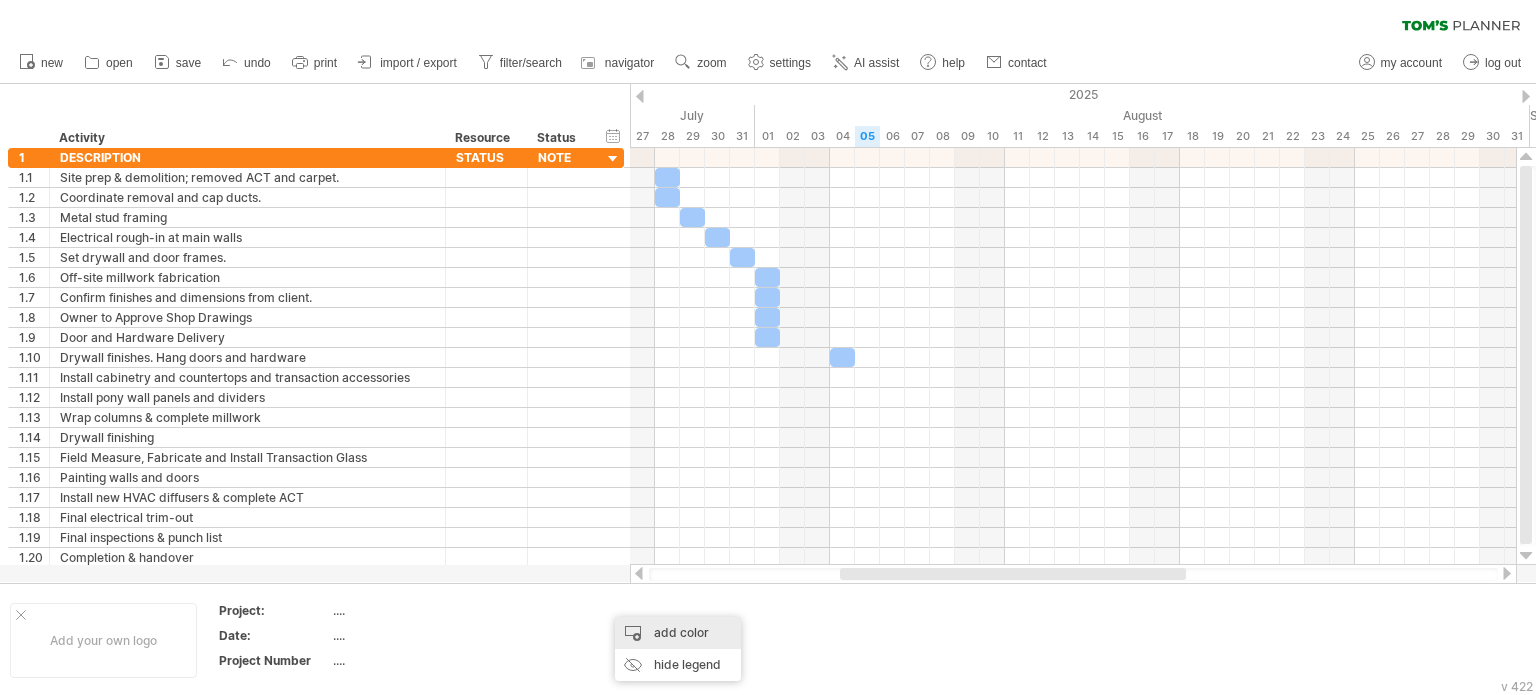 click on "add color" at bounding box center [678, 633] 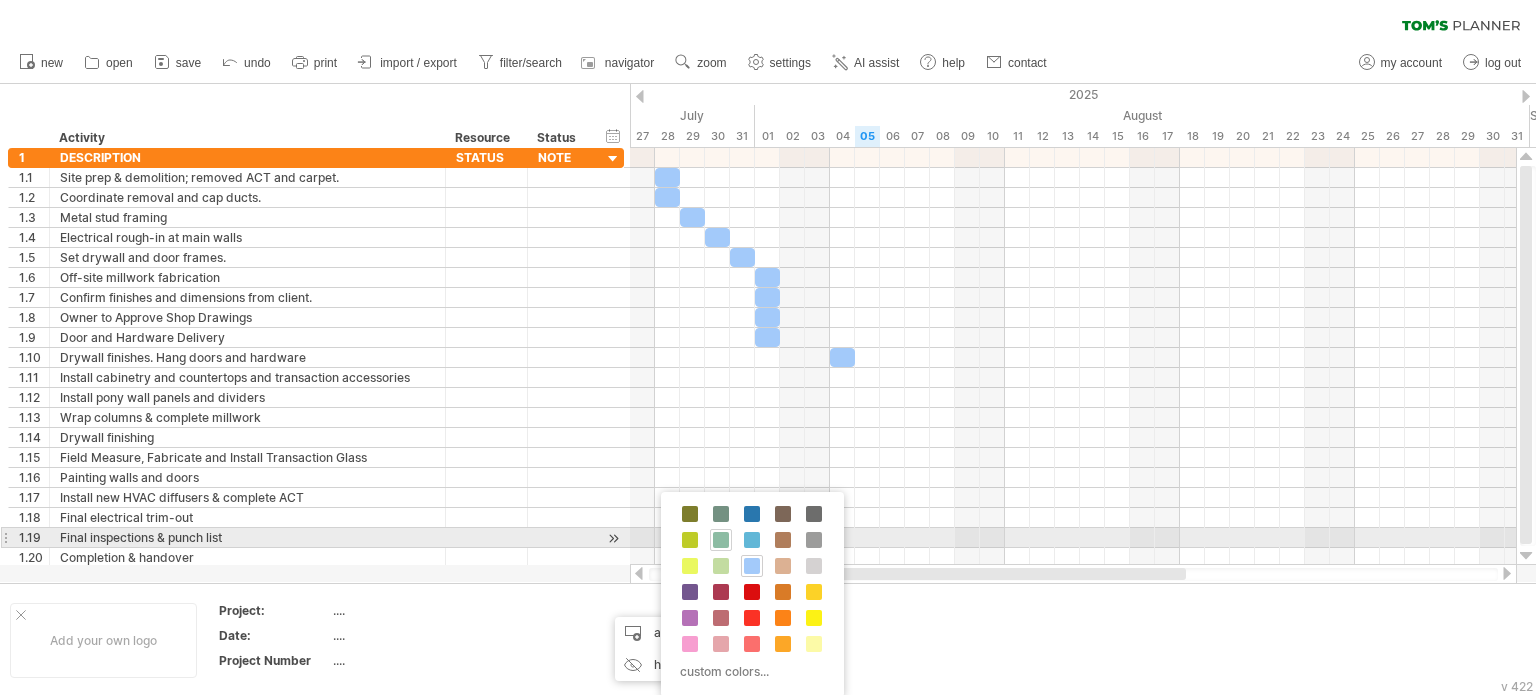 click at bounding box center [721, 540] 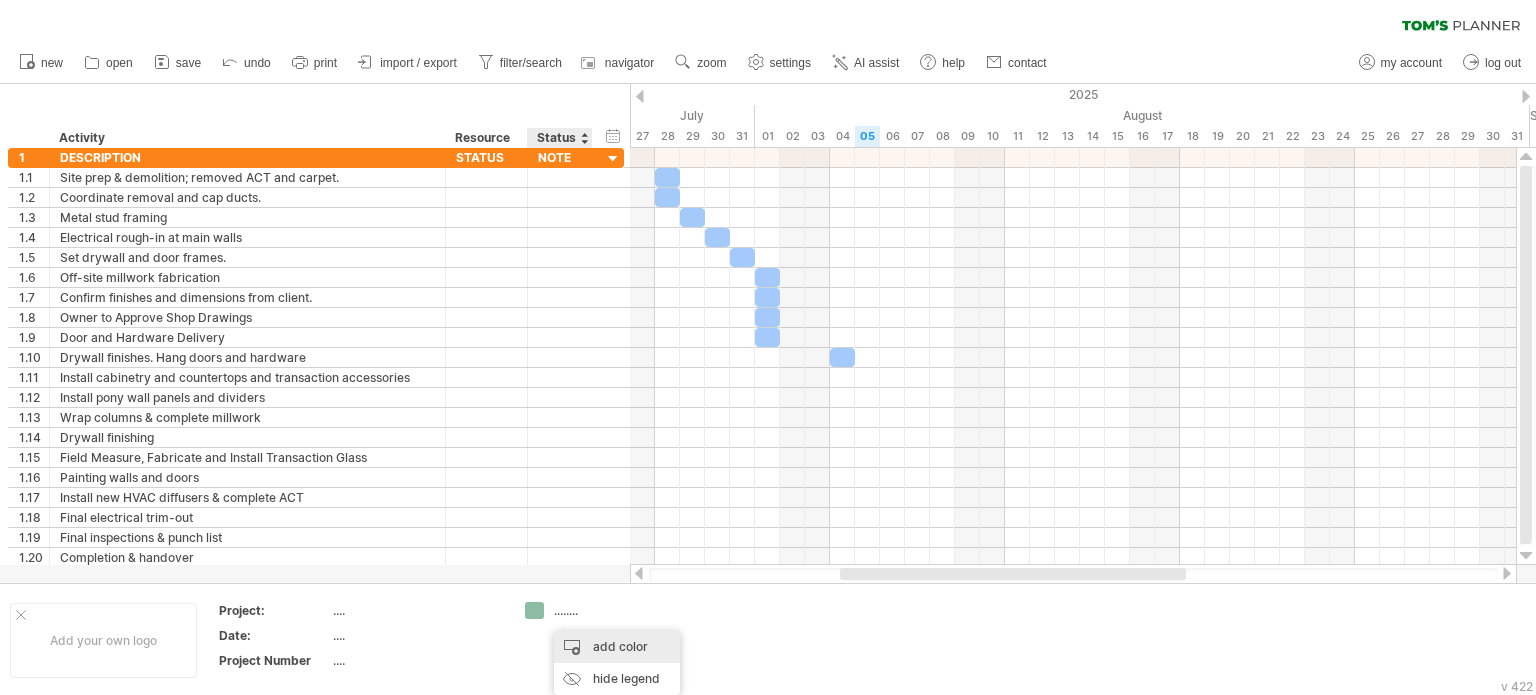 click on "add color" at bounding box center (617, 647) 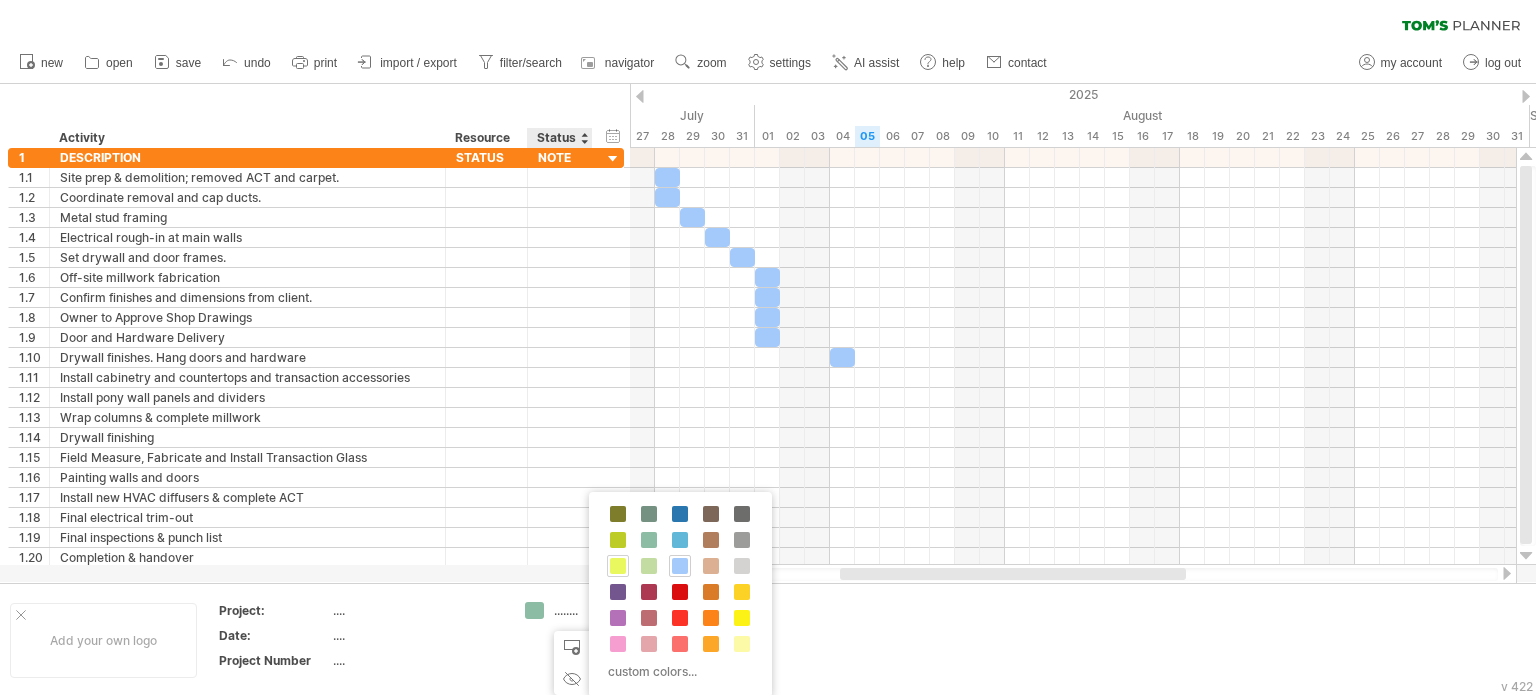 click at bounding box center (618, 566) 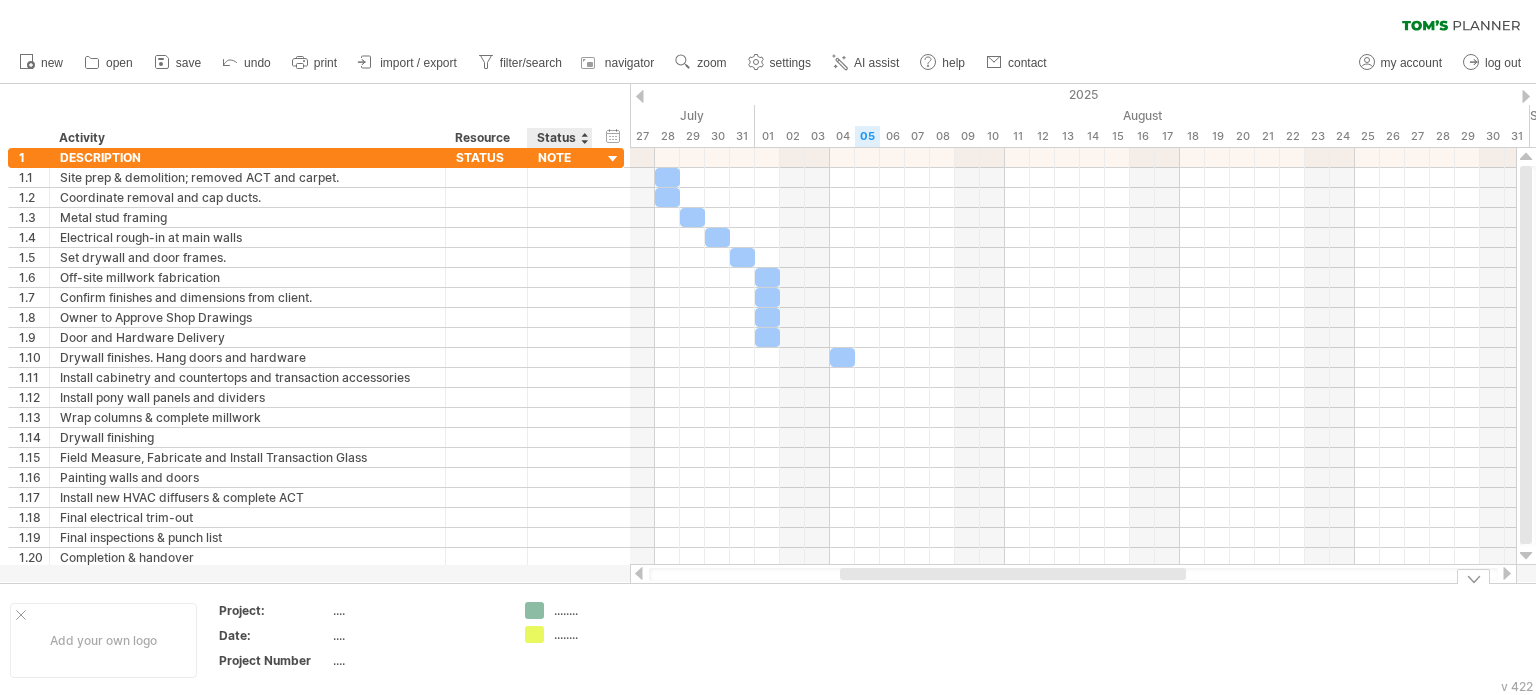 click on "........" at bounding box center (594, 610) 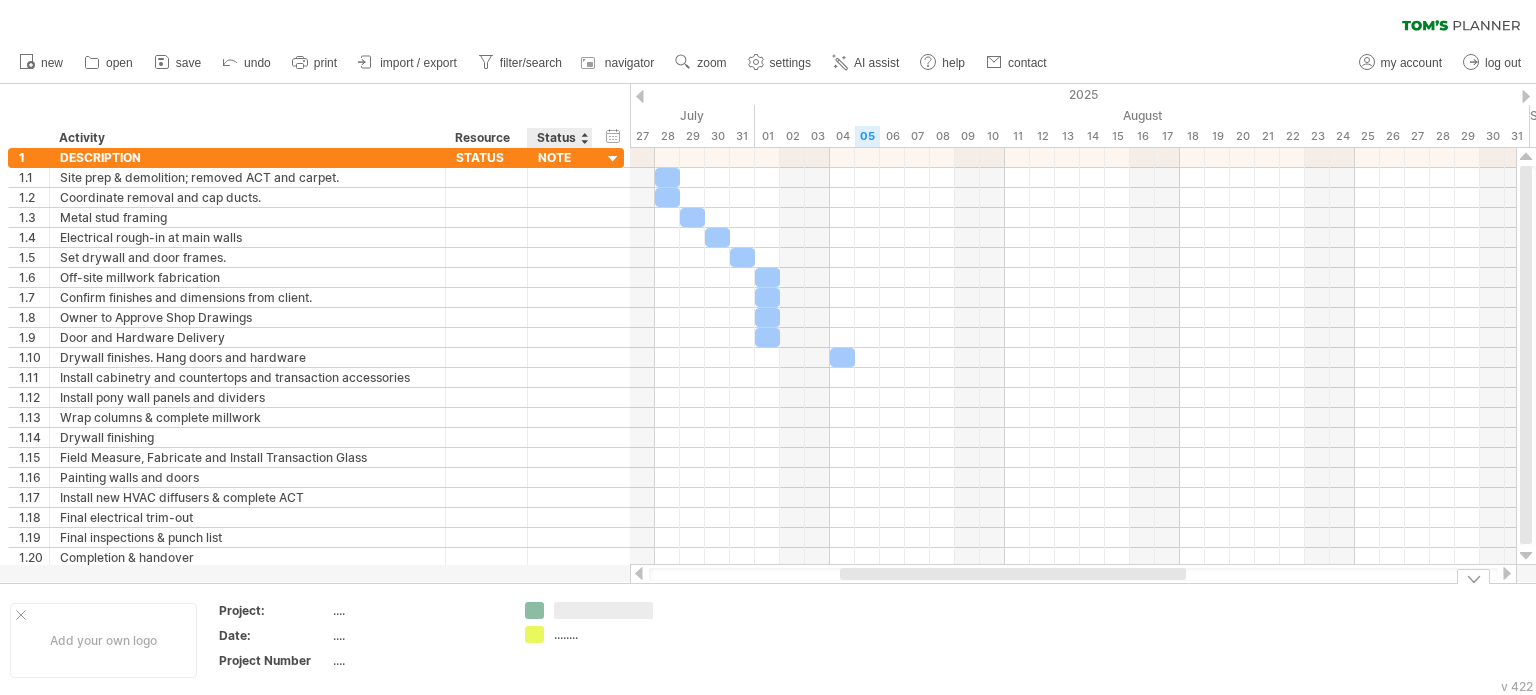 click at bounding box center (603, 610) 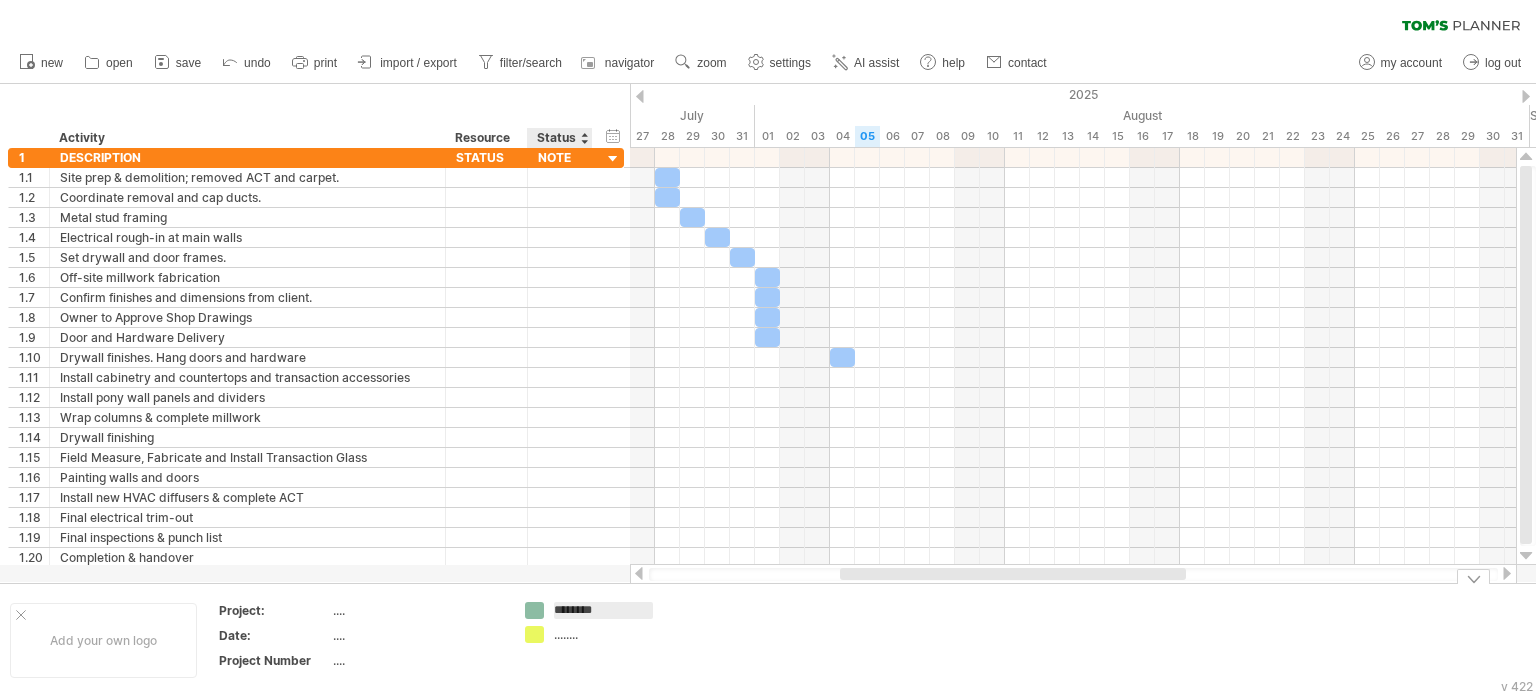 type on "*********" 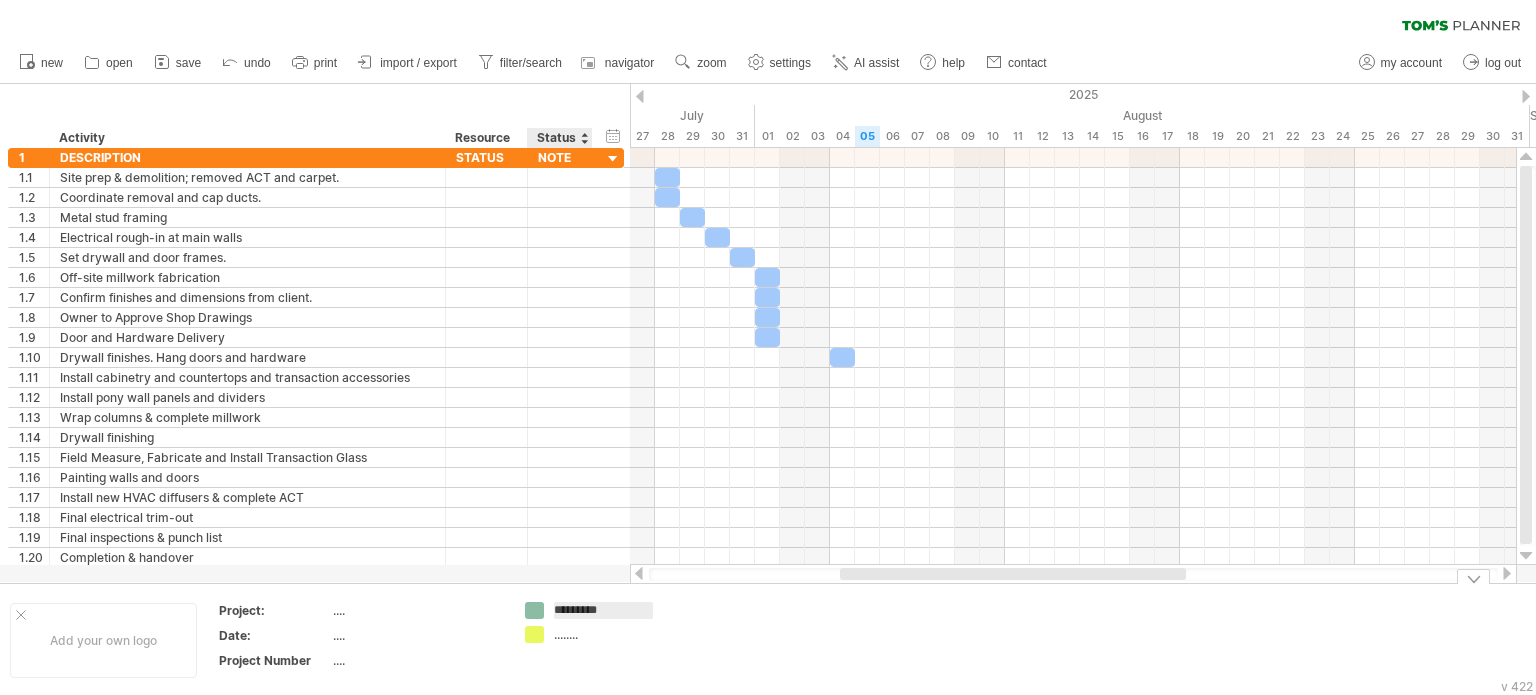 click on "........" at bounding box center [608, 634] 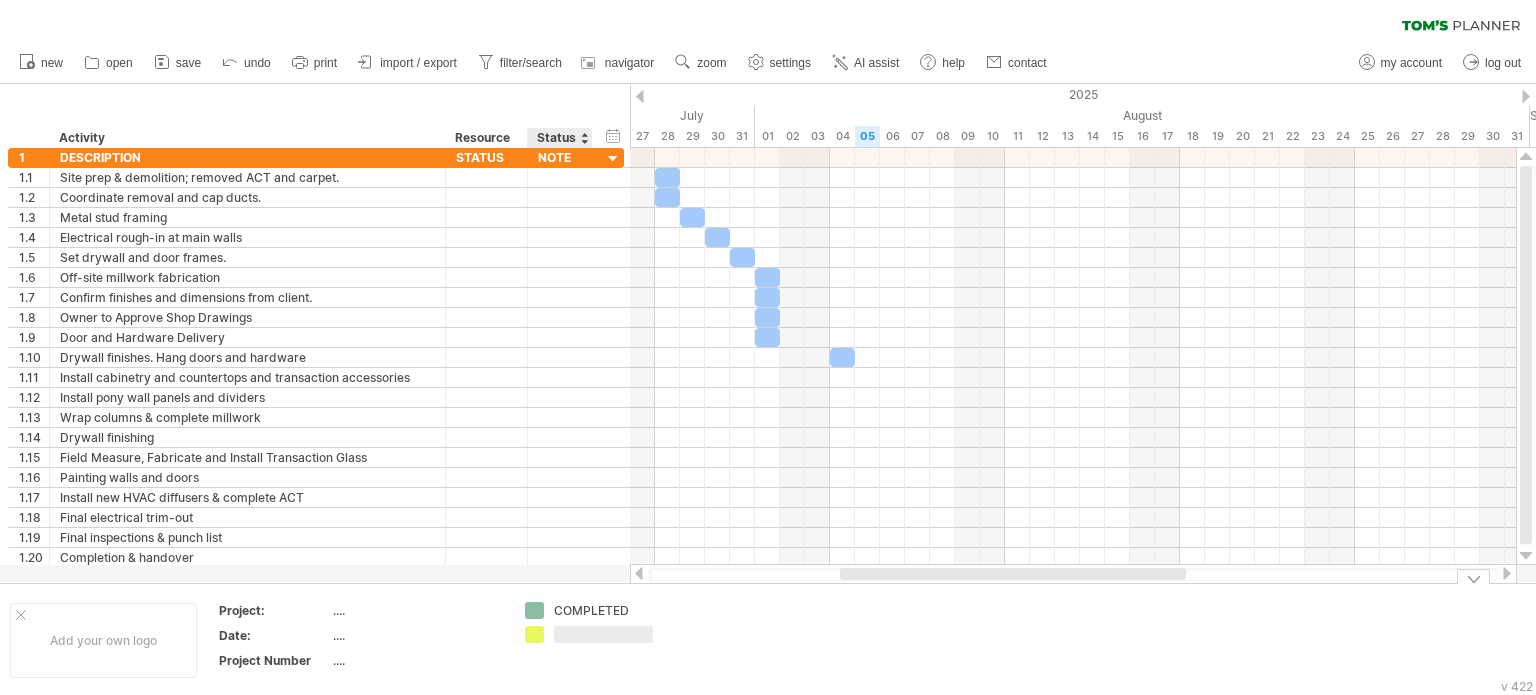 type on "*" 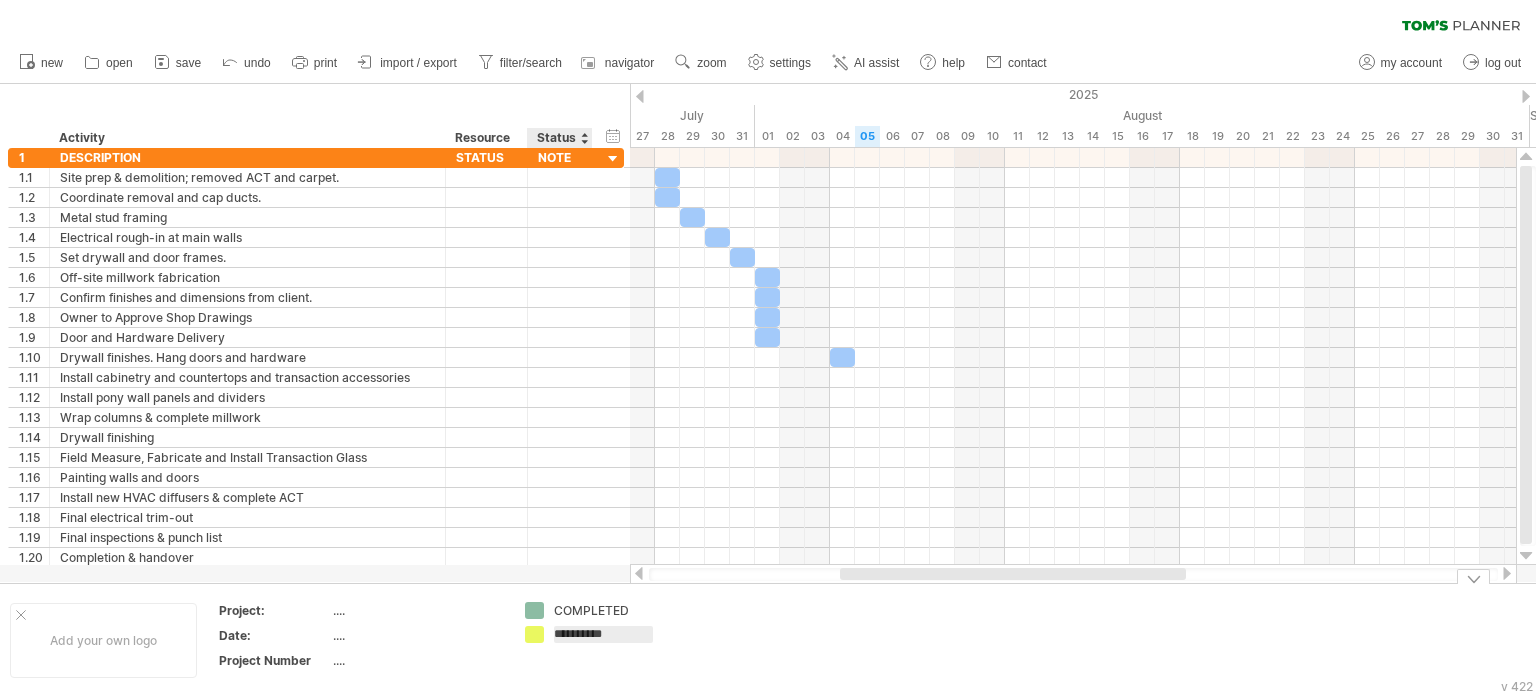 type on "**********" 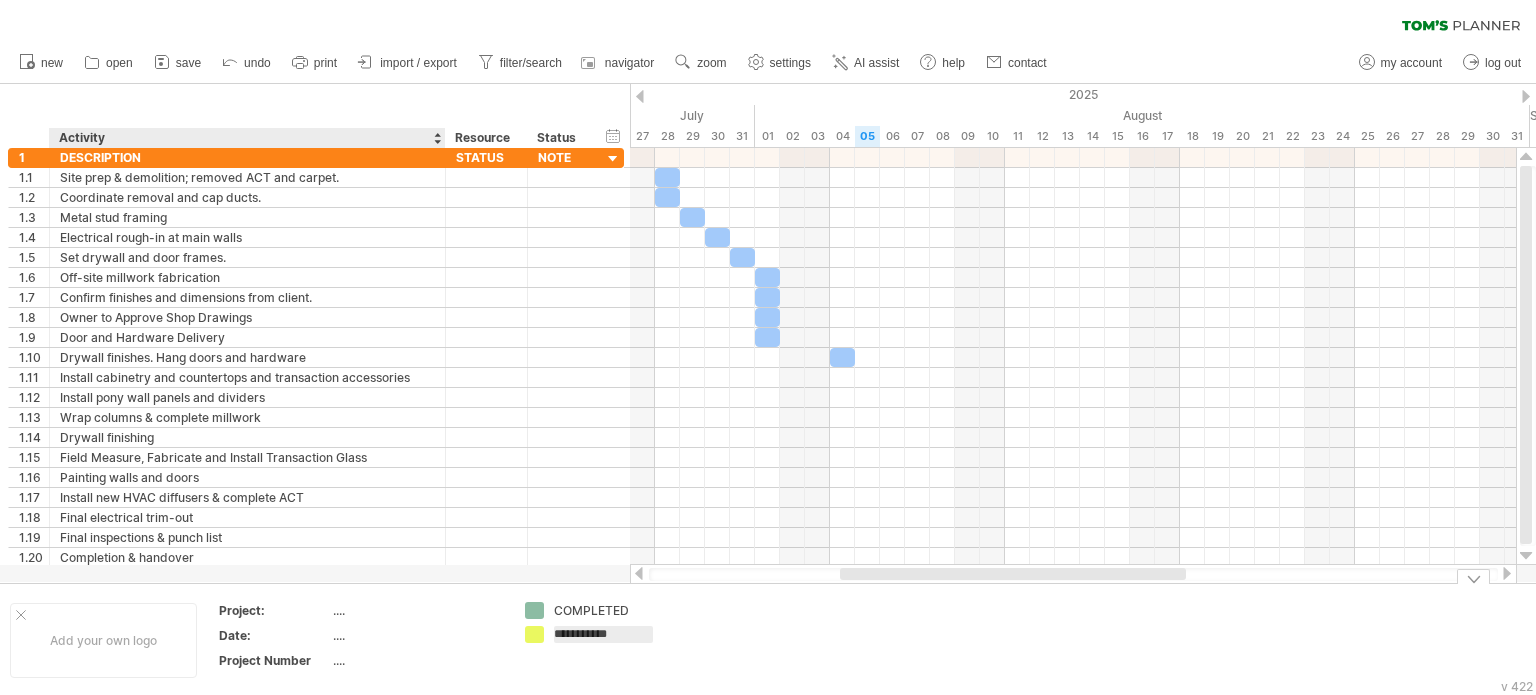 click on "Project:" at bounding box center (274, 610) 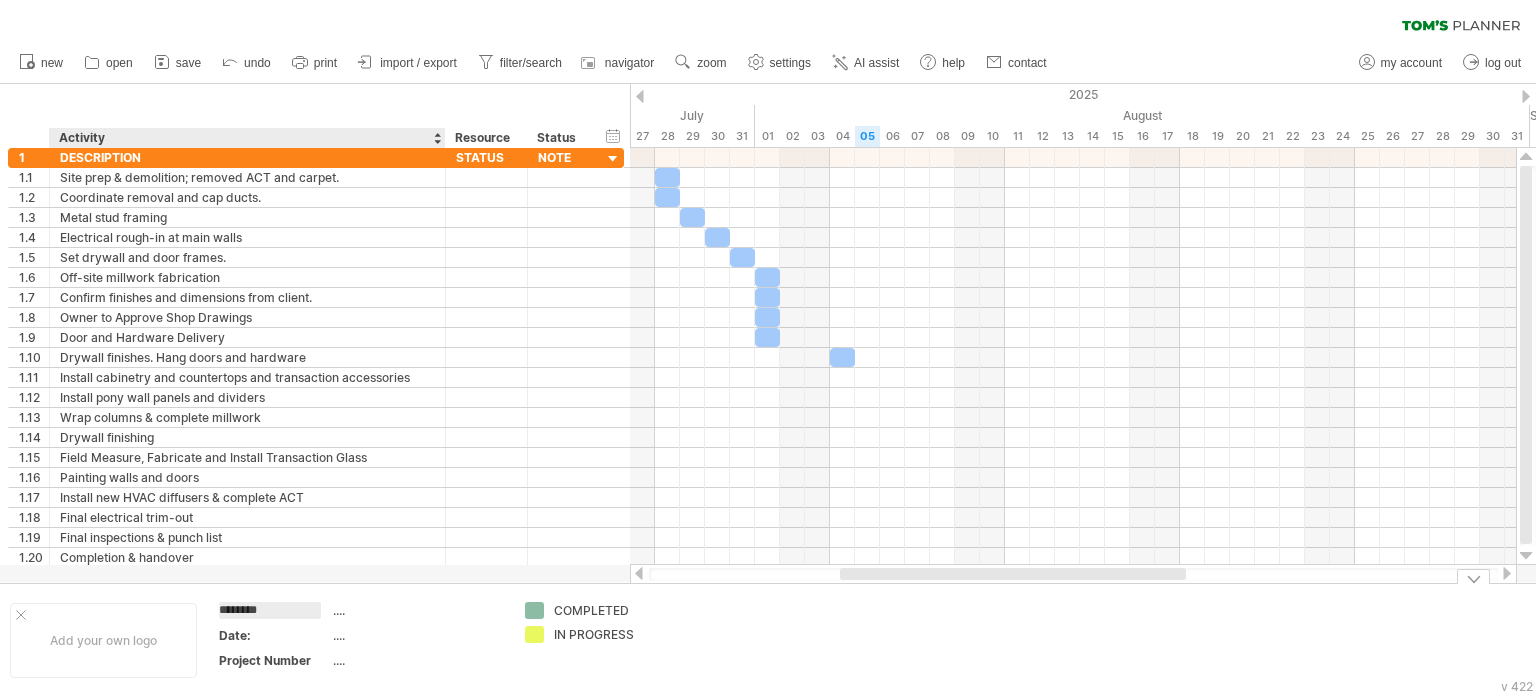 click on "Date:" at bounding box center [274, 635] 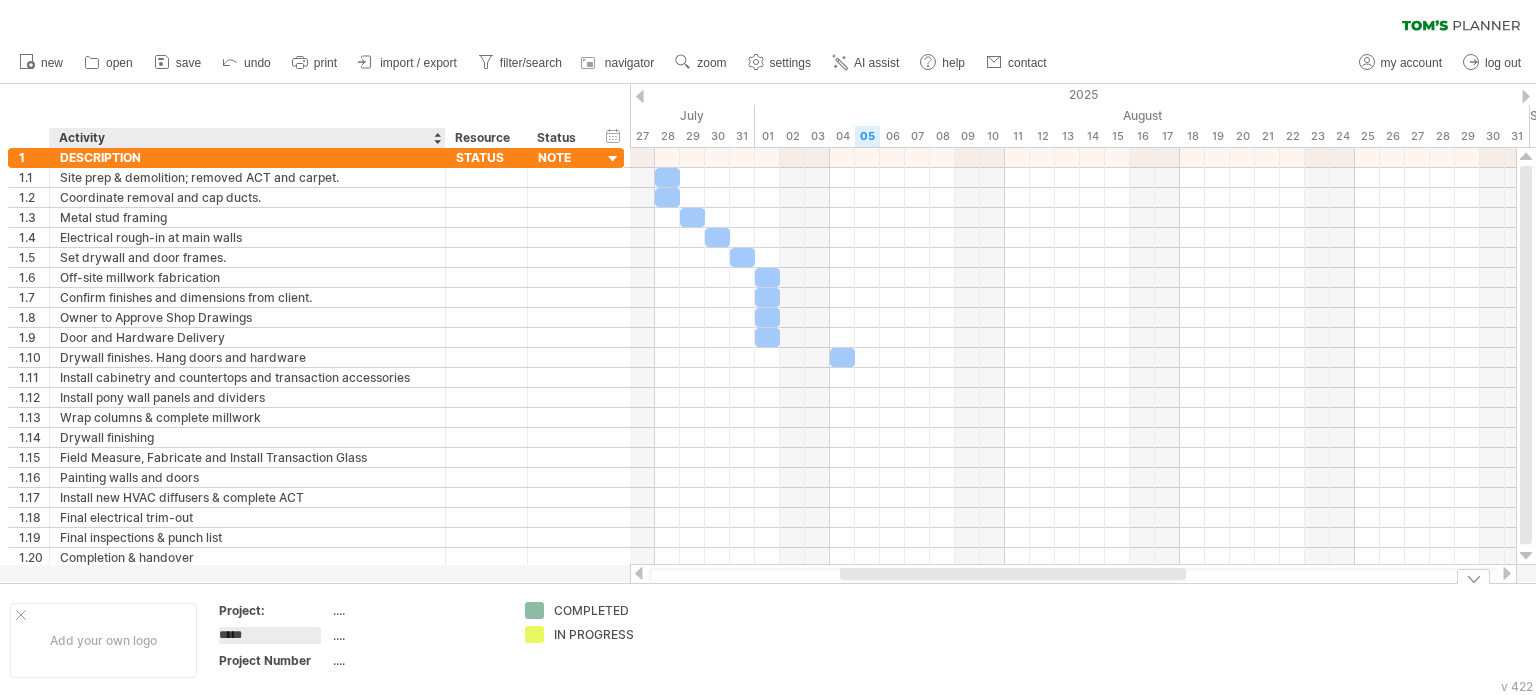 click on "...." at bounding box center (417, 635) 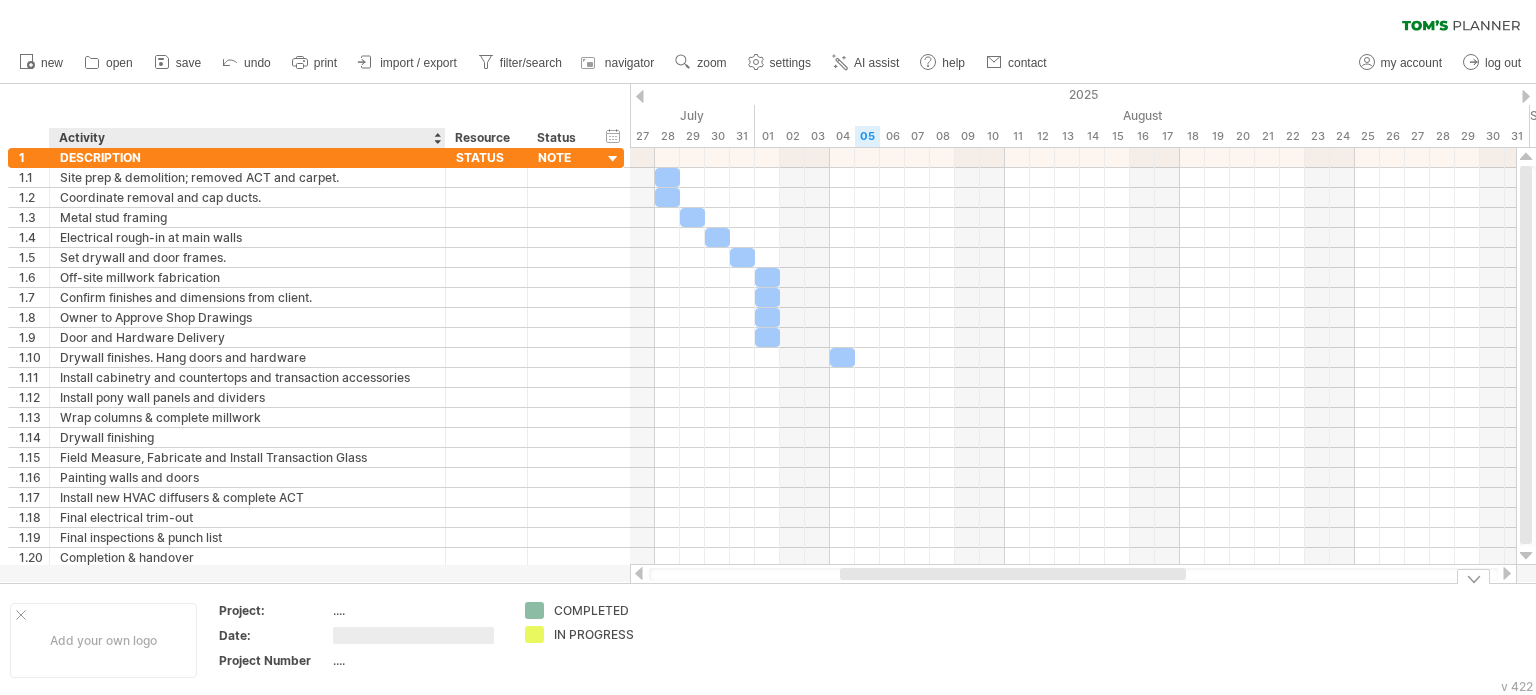 click at bounding box center [413, 635] 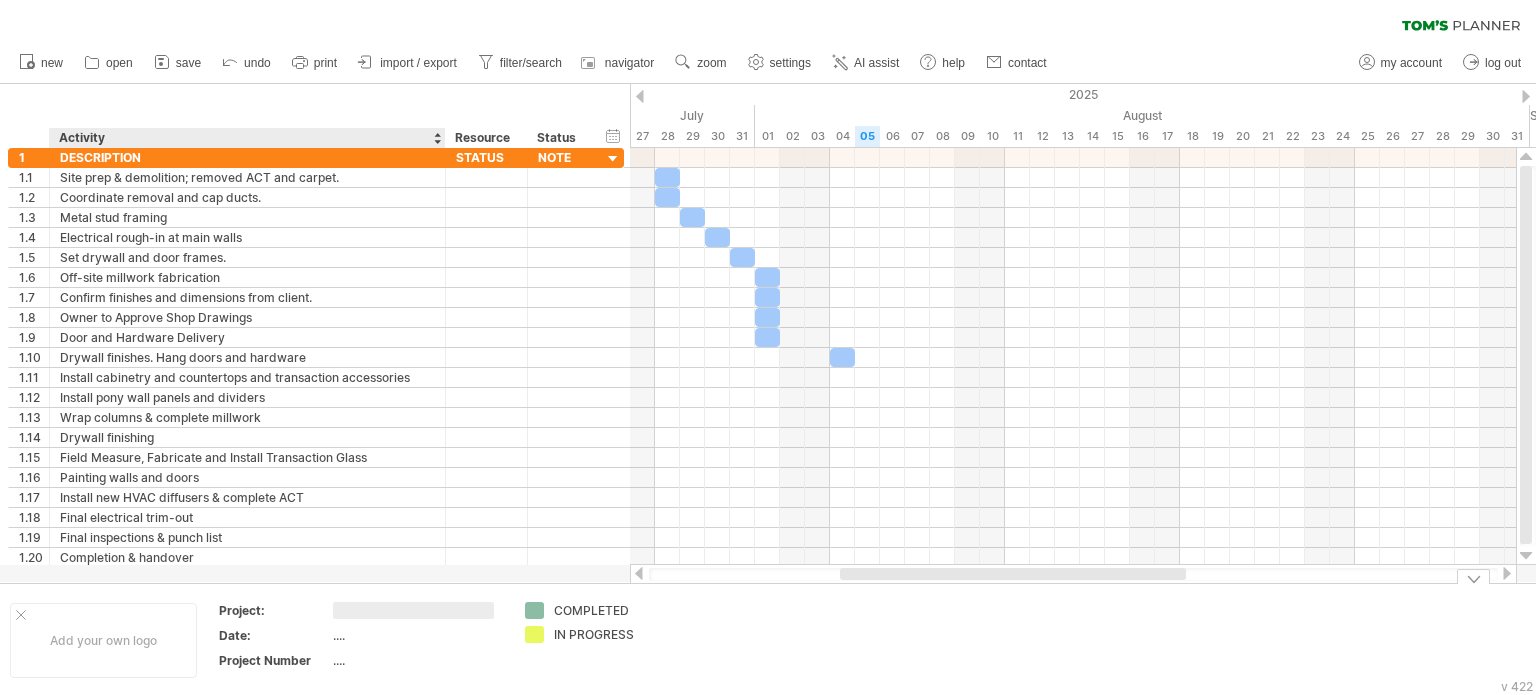 click at bounding box center [413, 610] 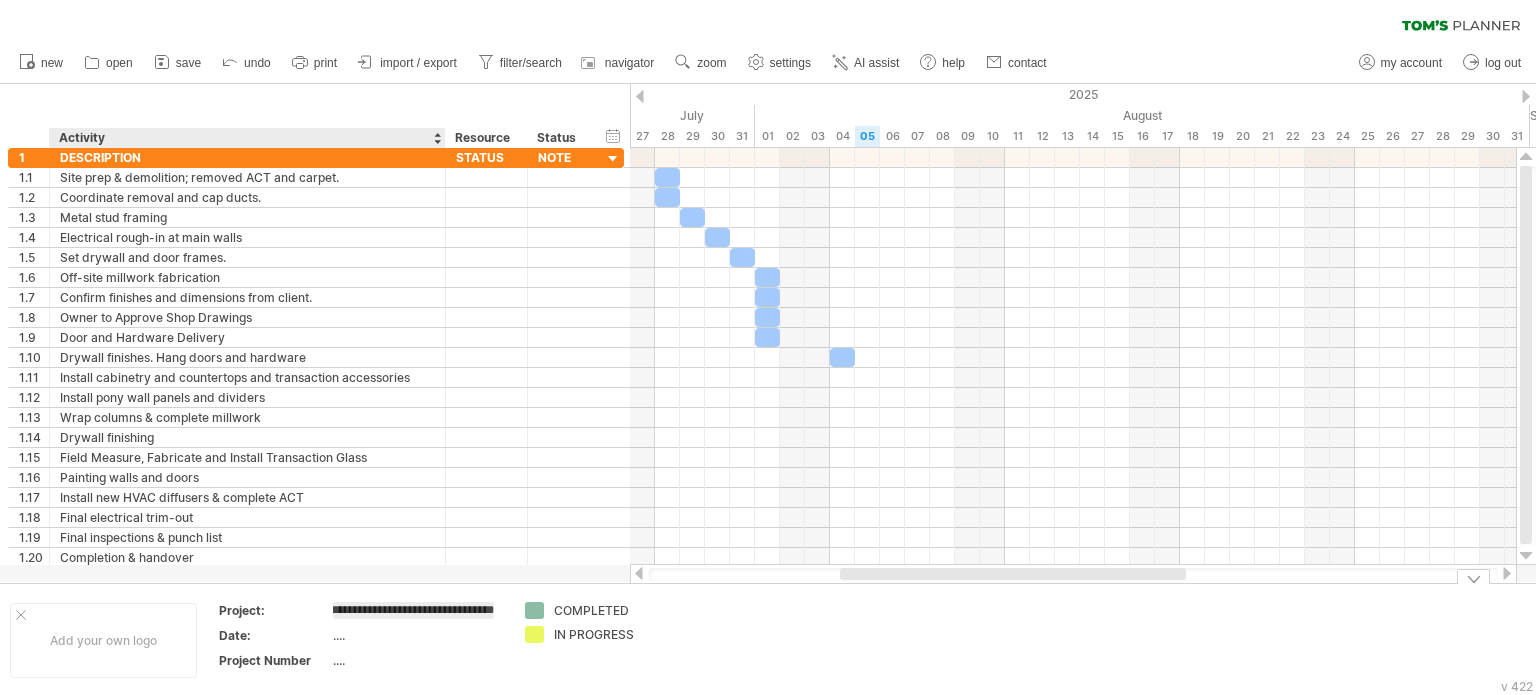 type on "**********" 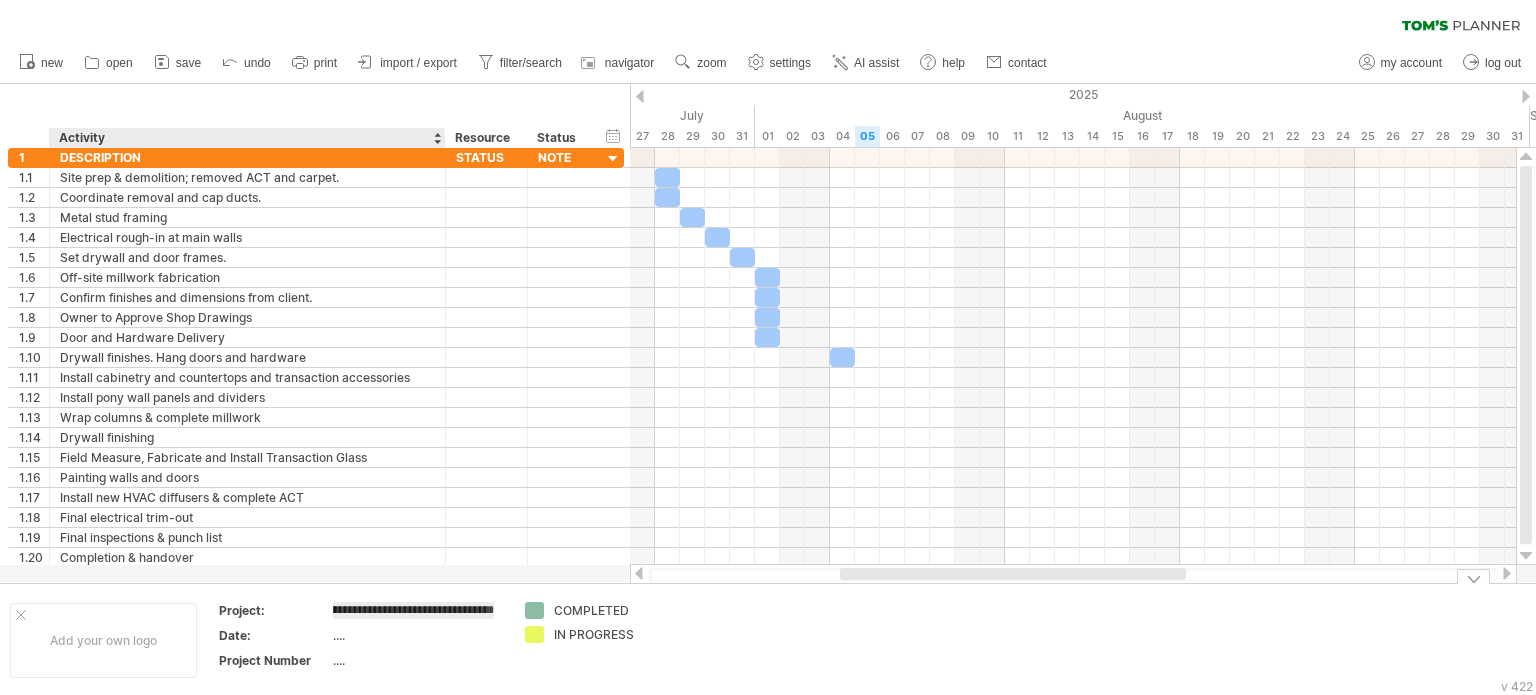 scroll, scrollTop: 0, scrollLeft: 108, axis: horizontal 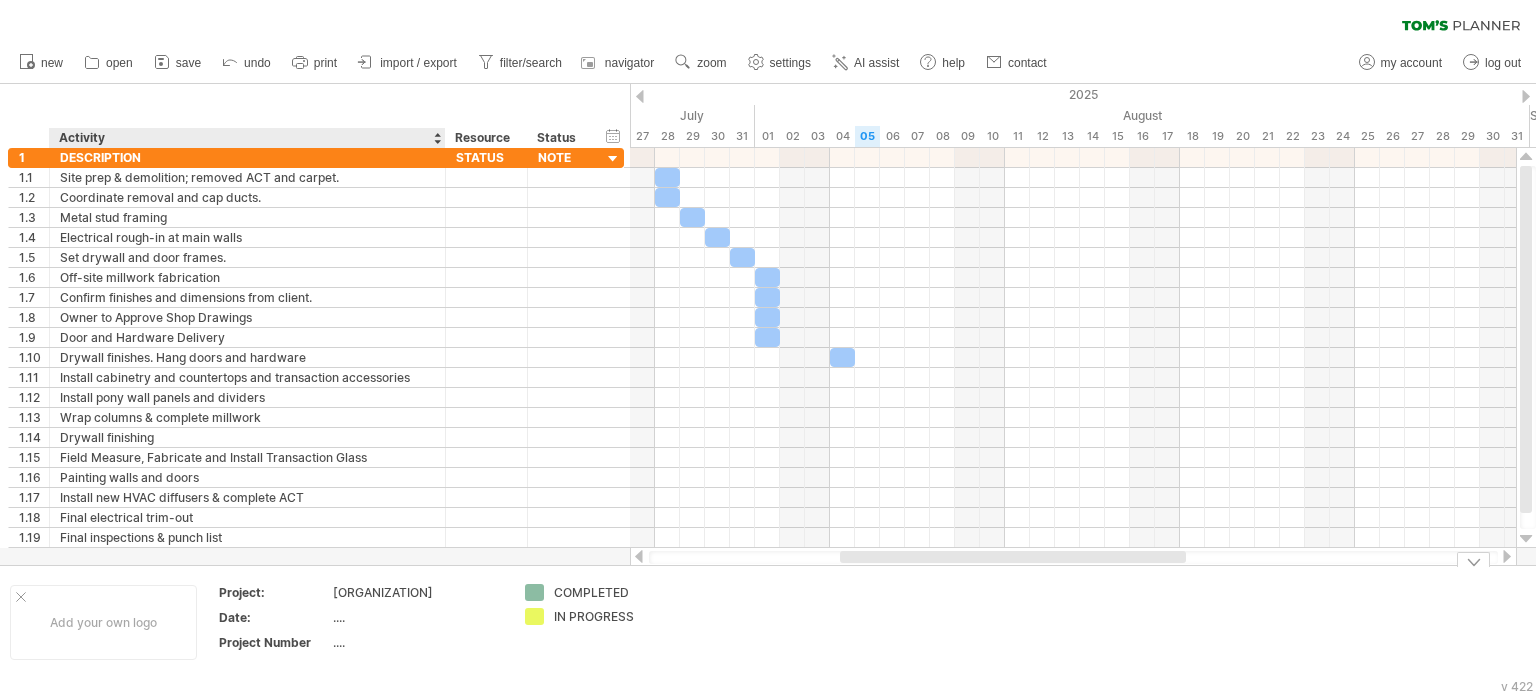 click on "[ORGANIZATION]" at bounding box center (417, 592) 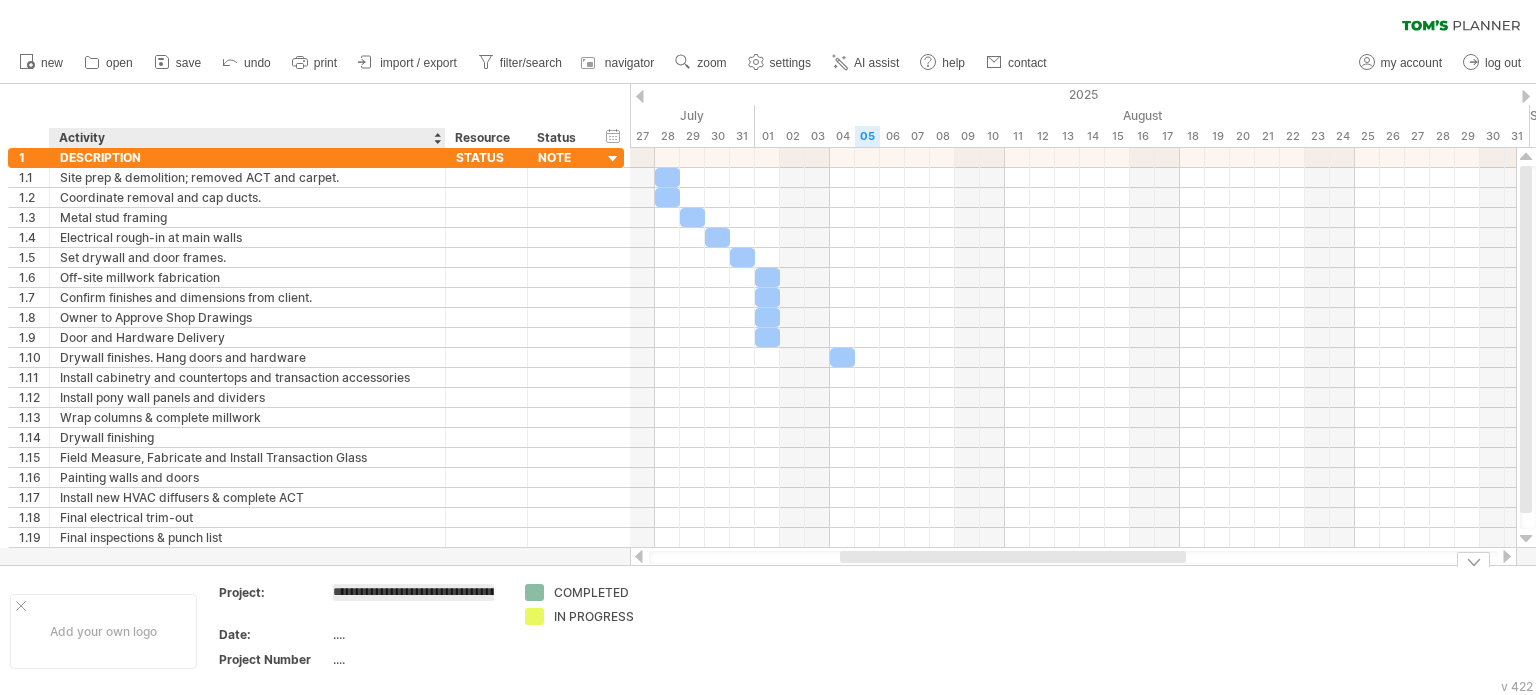 scroll, scrollTop: 0, scrollLeft: 108, axis: horizontal 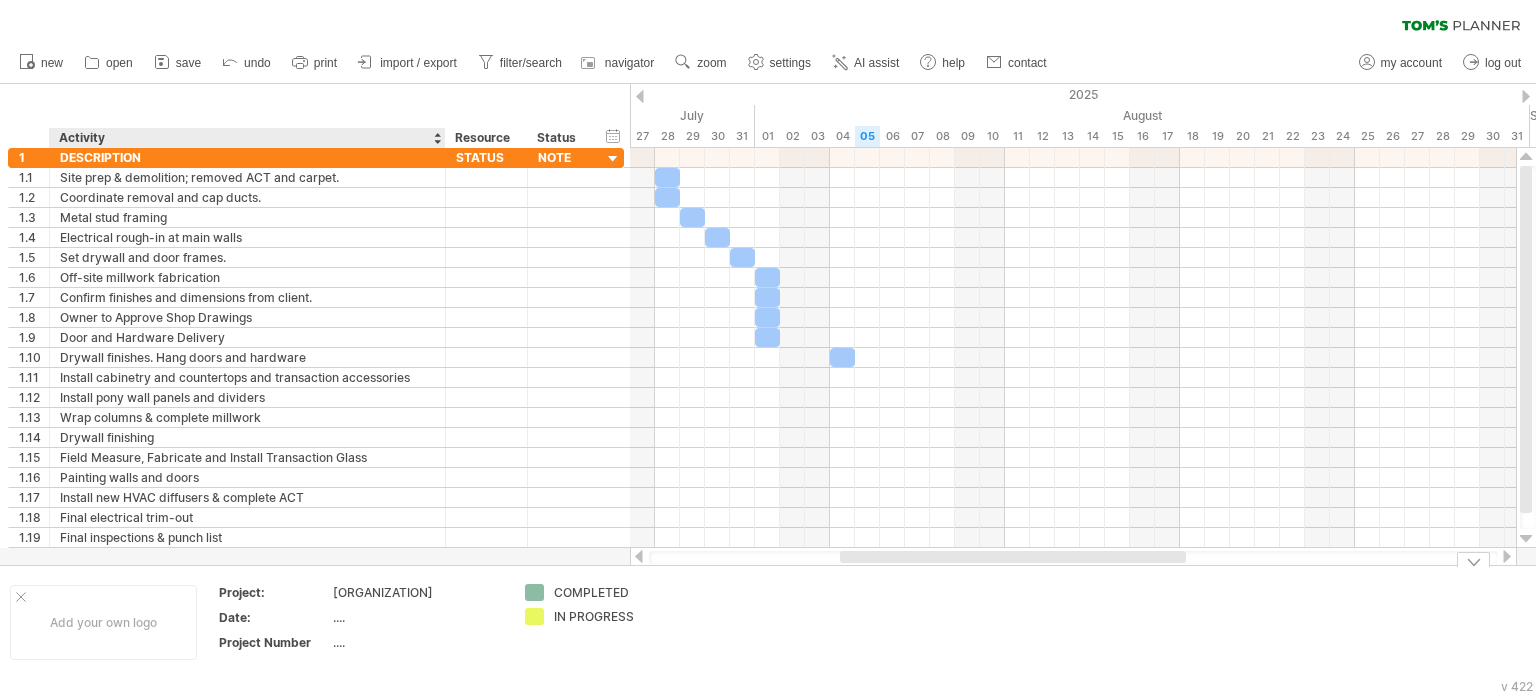 click on "[ORGANIZATION]" at bounding box center [418, 595] 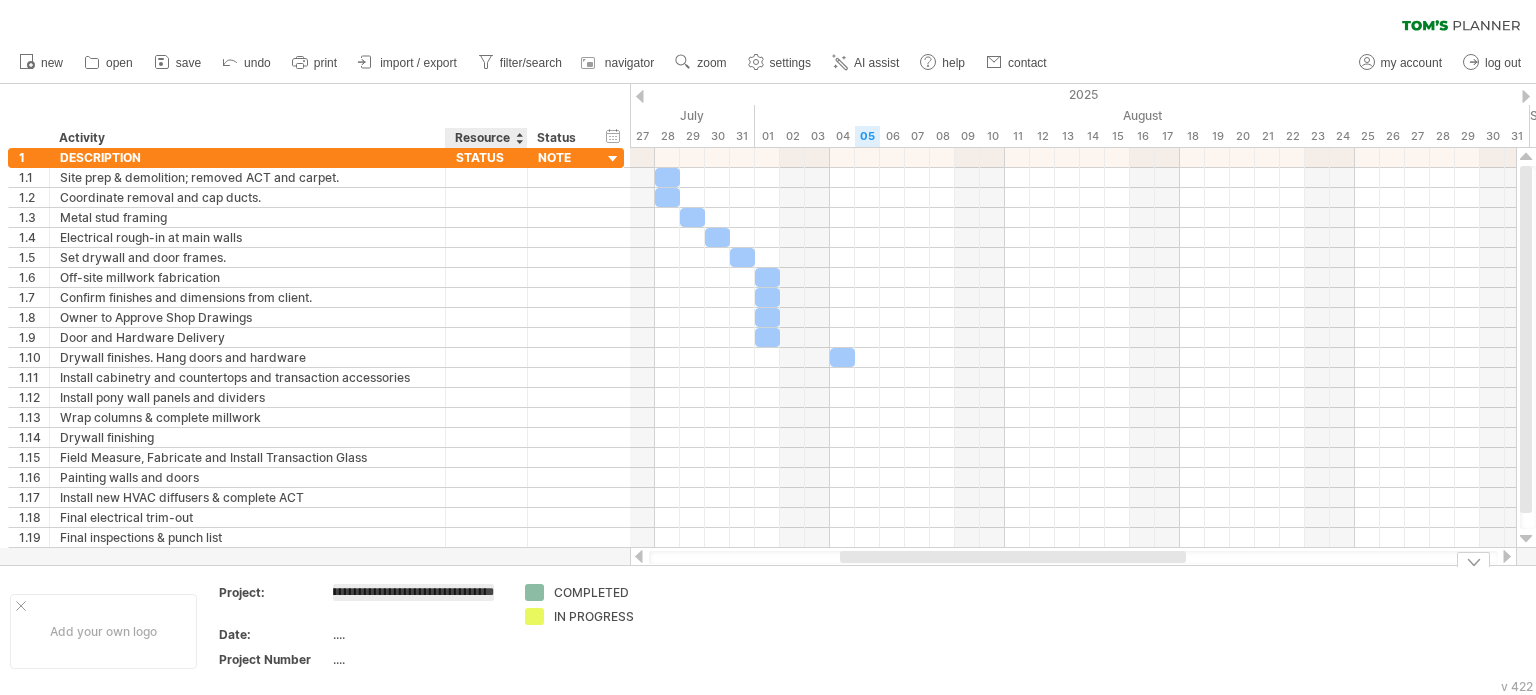 scroll, scrollTop: 0, scrollLeft: 173, axis: horizontal 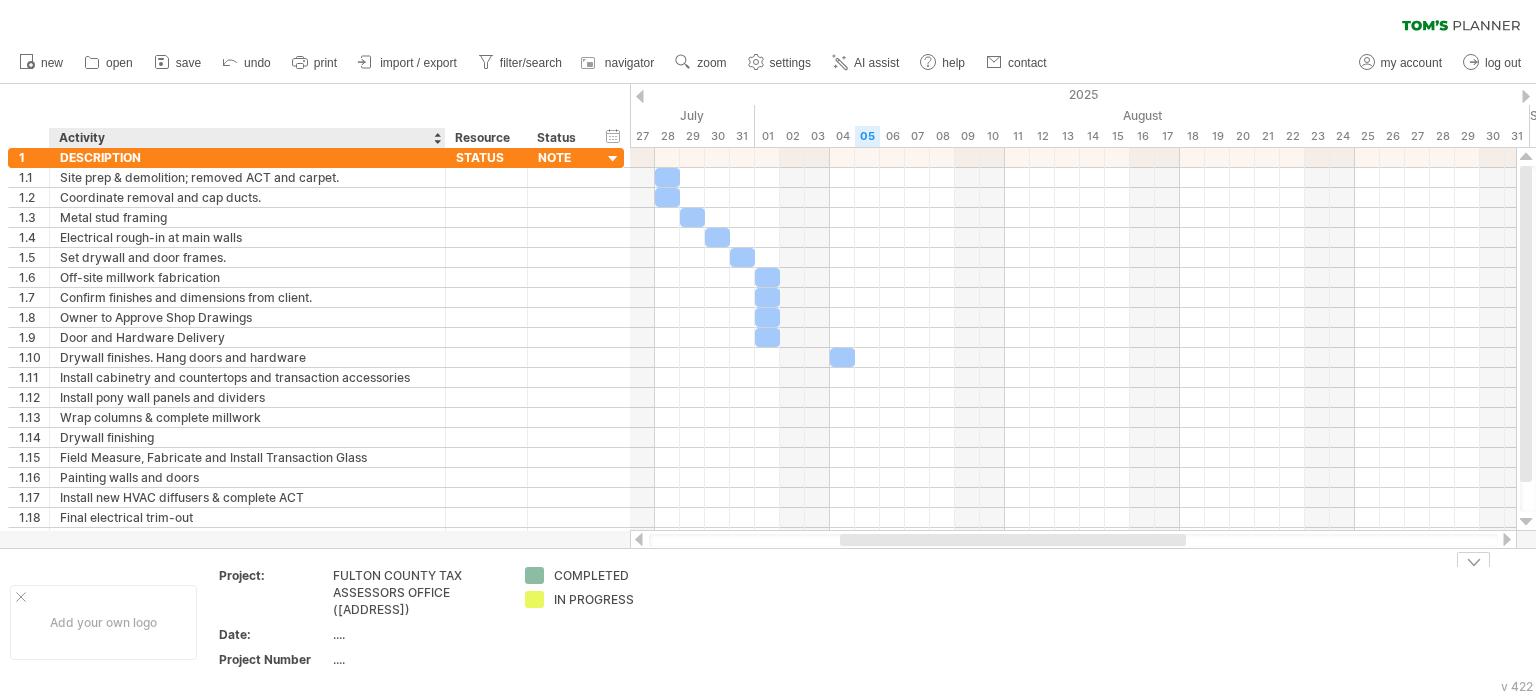 click on "Project: [ORGANIZATION] [ADDRESS] Date: .... Project Number ...." at bounding box center [361, 621] 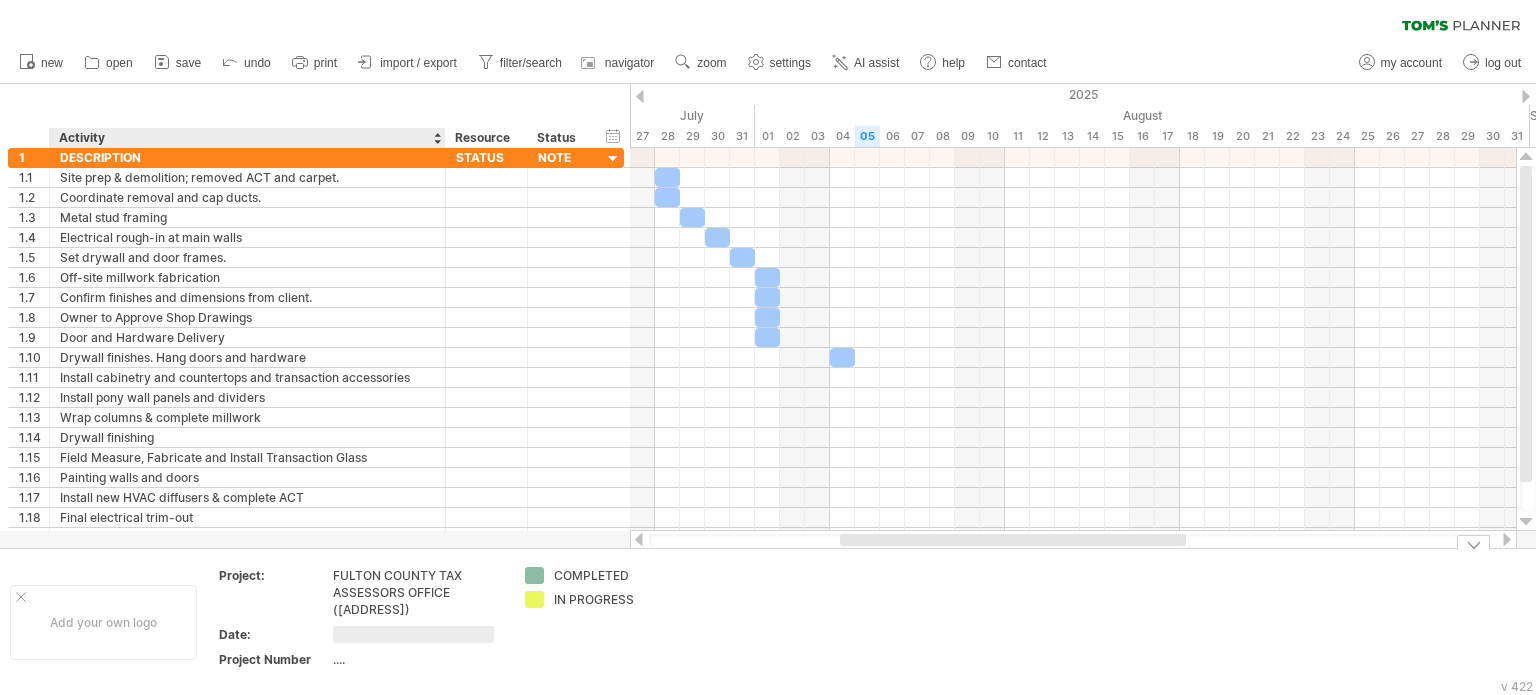 click at bounding box center [413, 634] 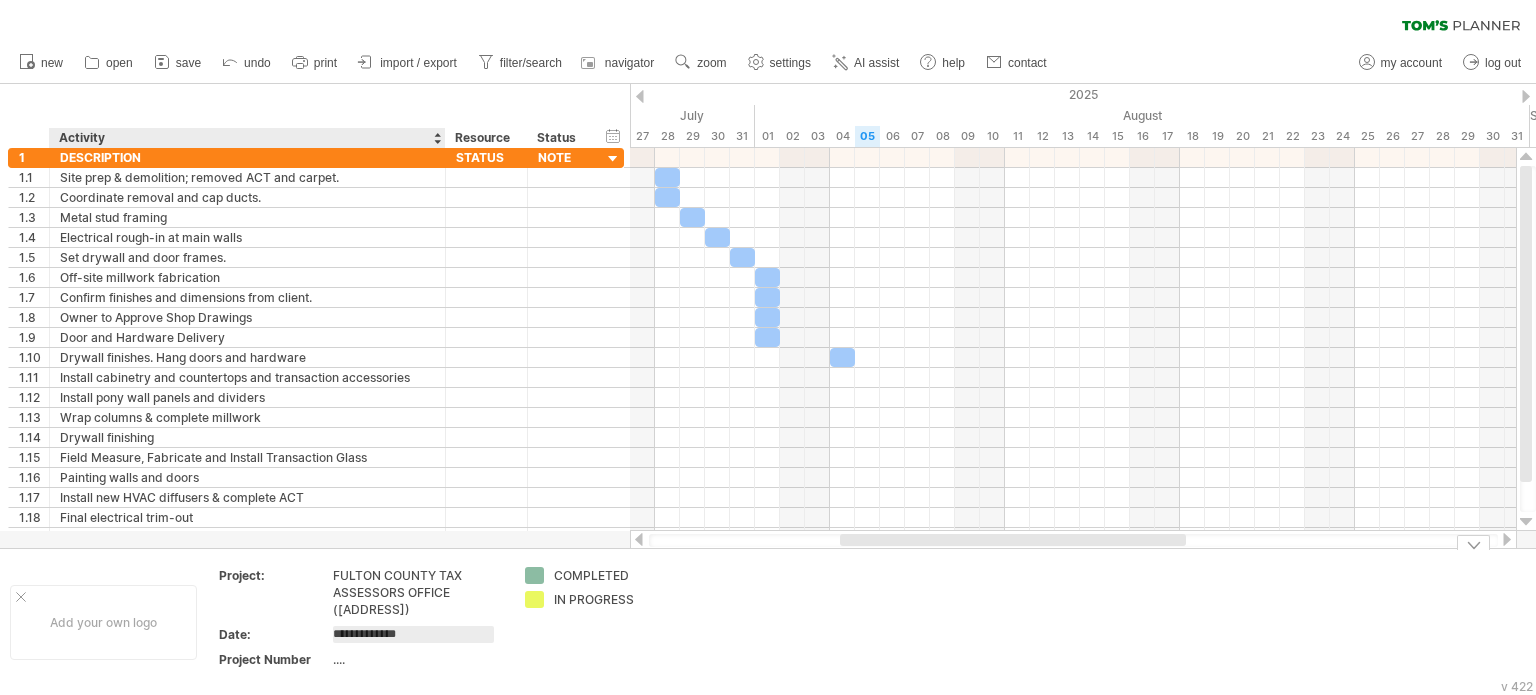 type on "**********" 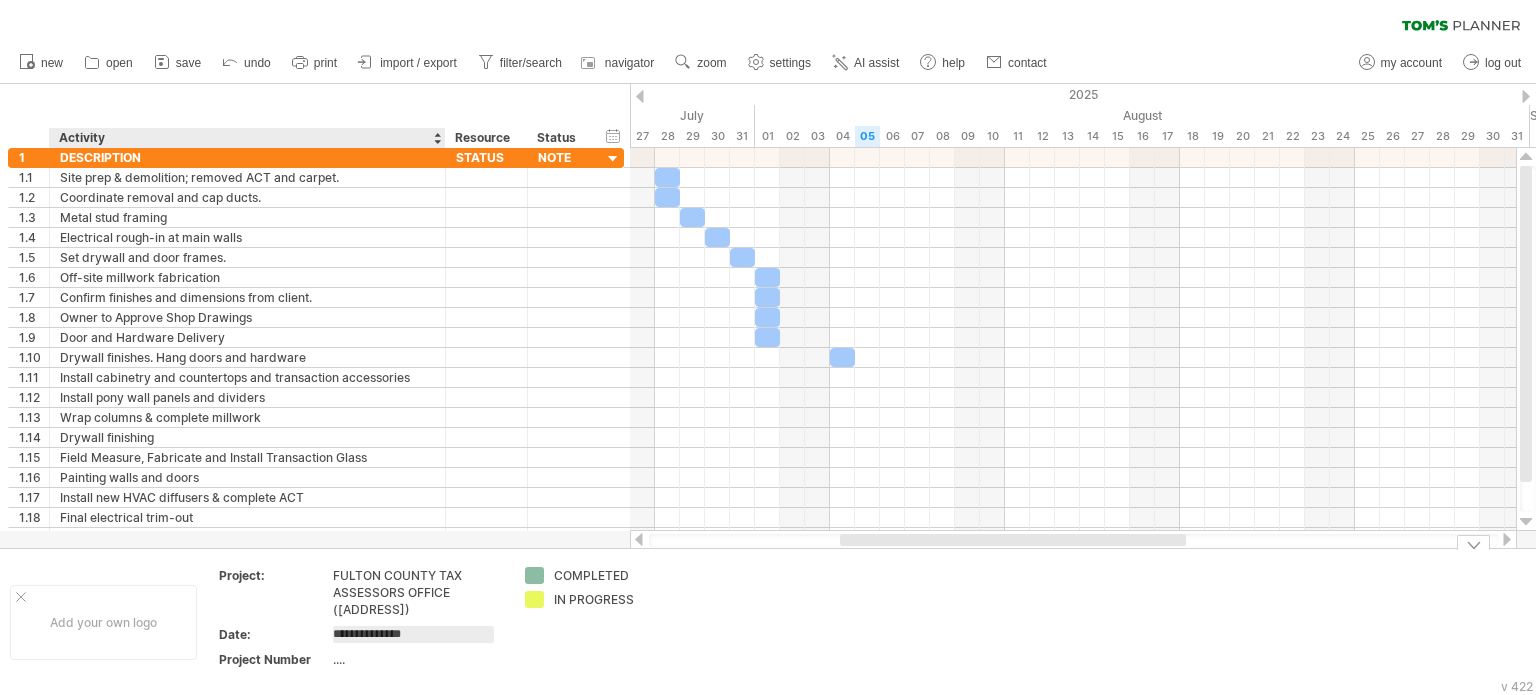 click on "...." at bounding box center (417, 659) 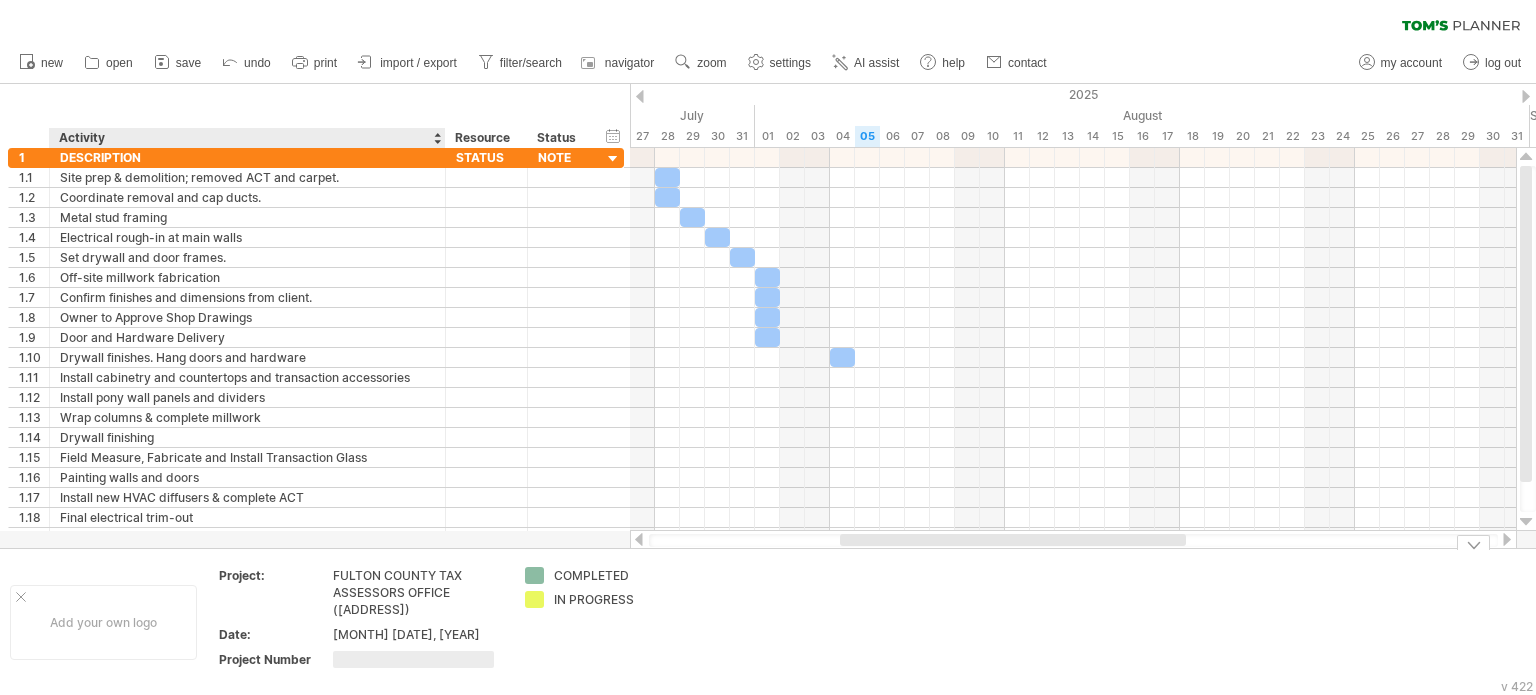 click at bounding box center [413, 659] 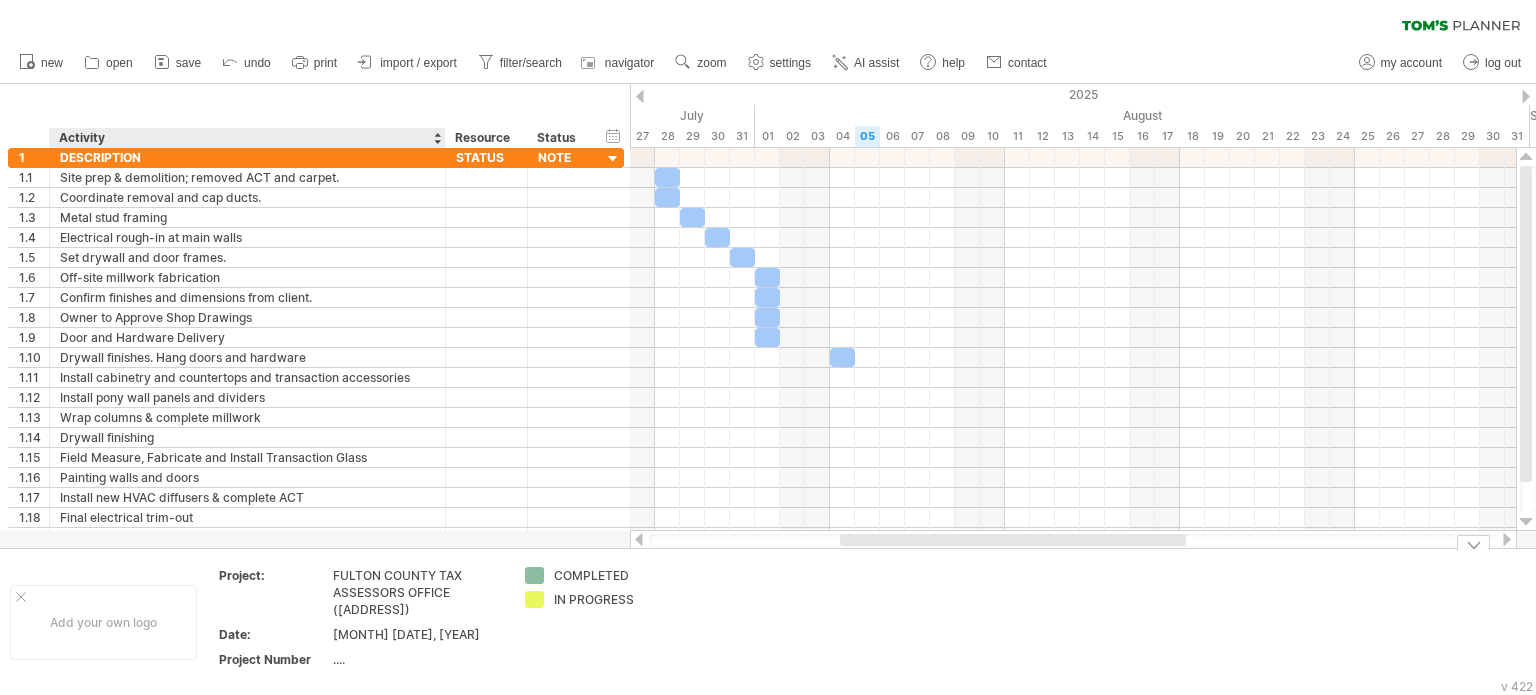 click on "Project Number" at bounding box center [274, 659] 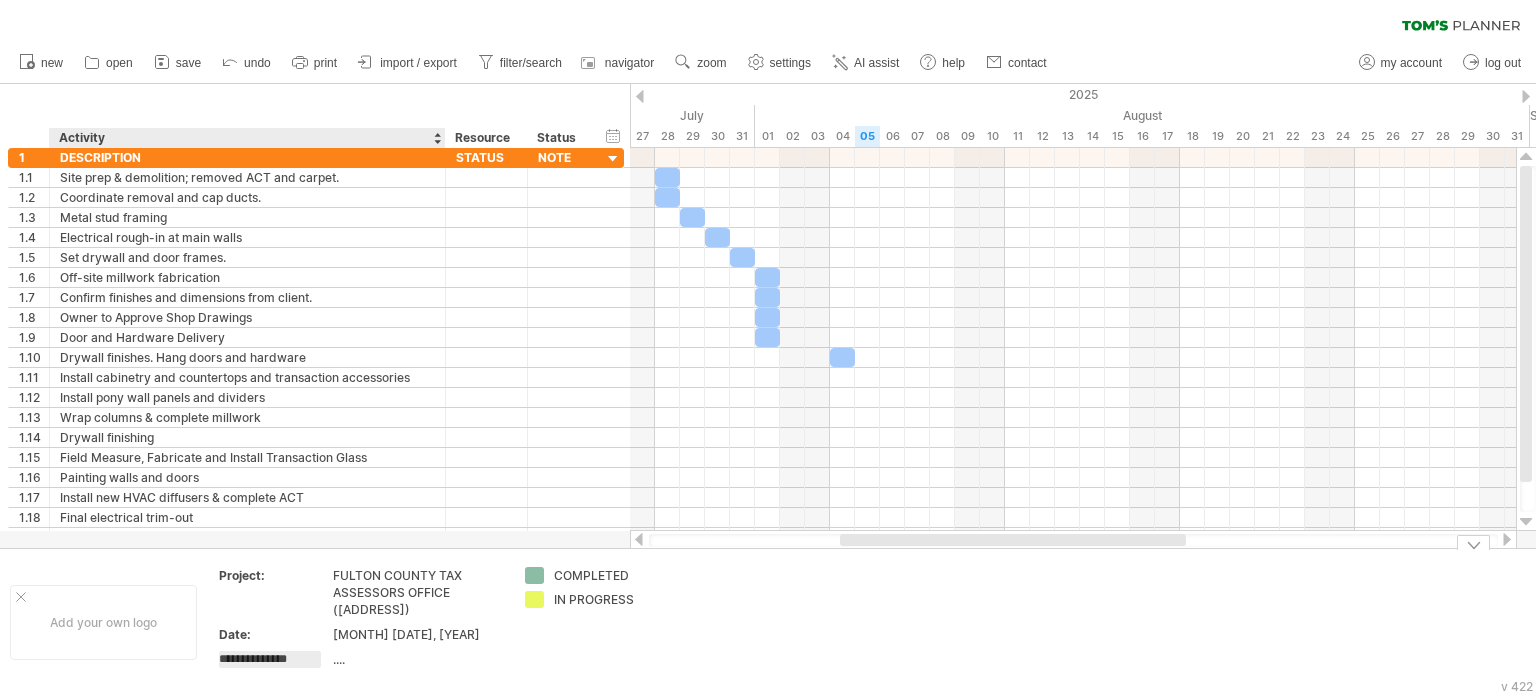 click on "**********" at bounding box center (270, 659) 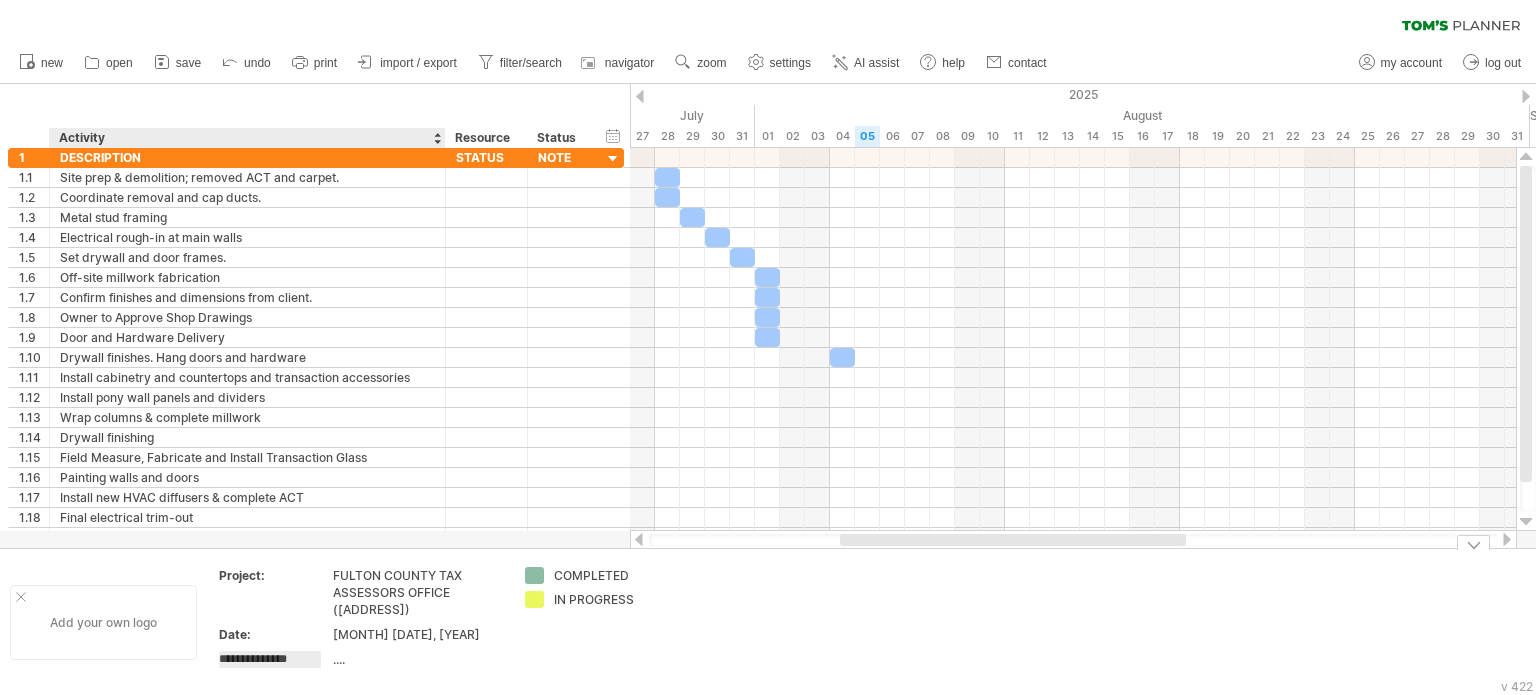drag, startPoint x: 318, startPoint y: 659, endPoint x: 186, endPoint y: 656, distance: 132.03409 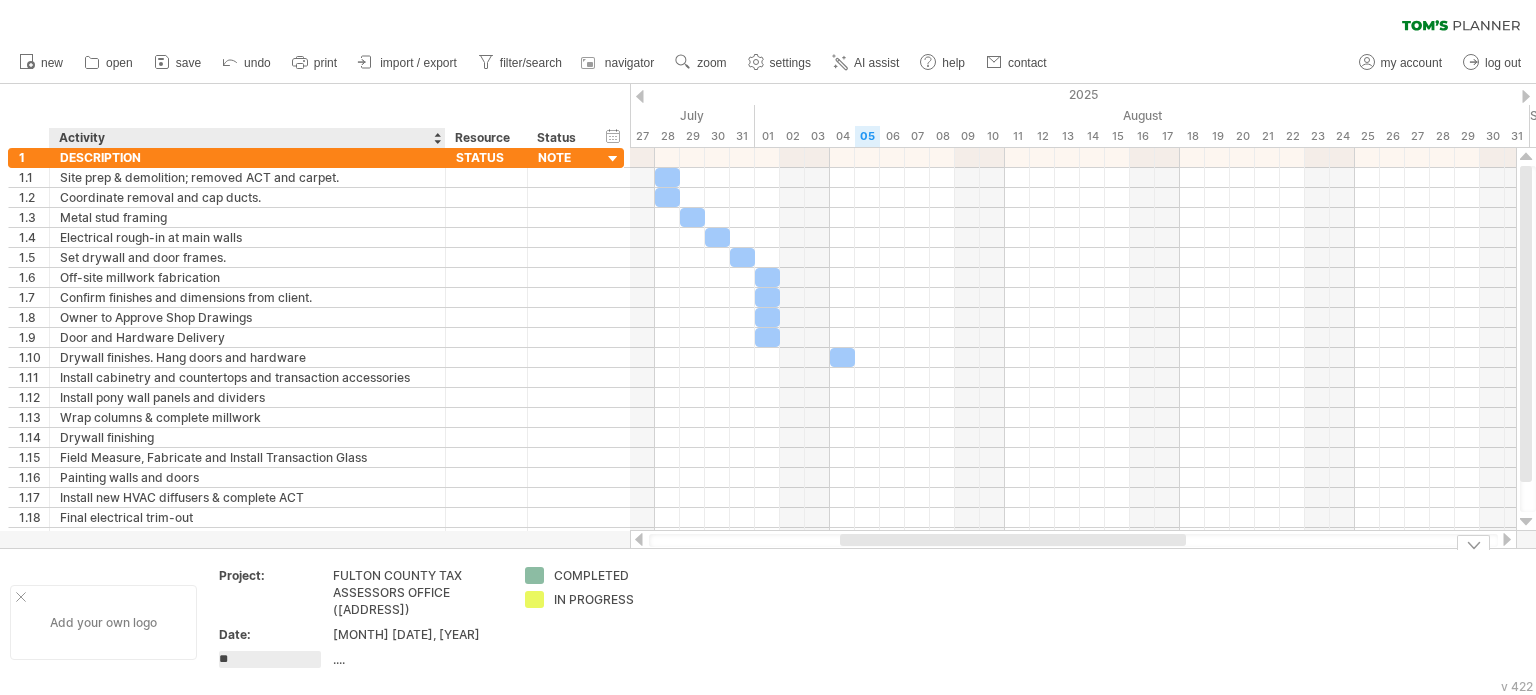 type on "*" 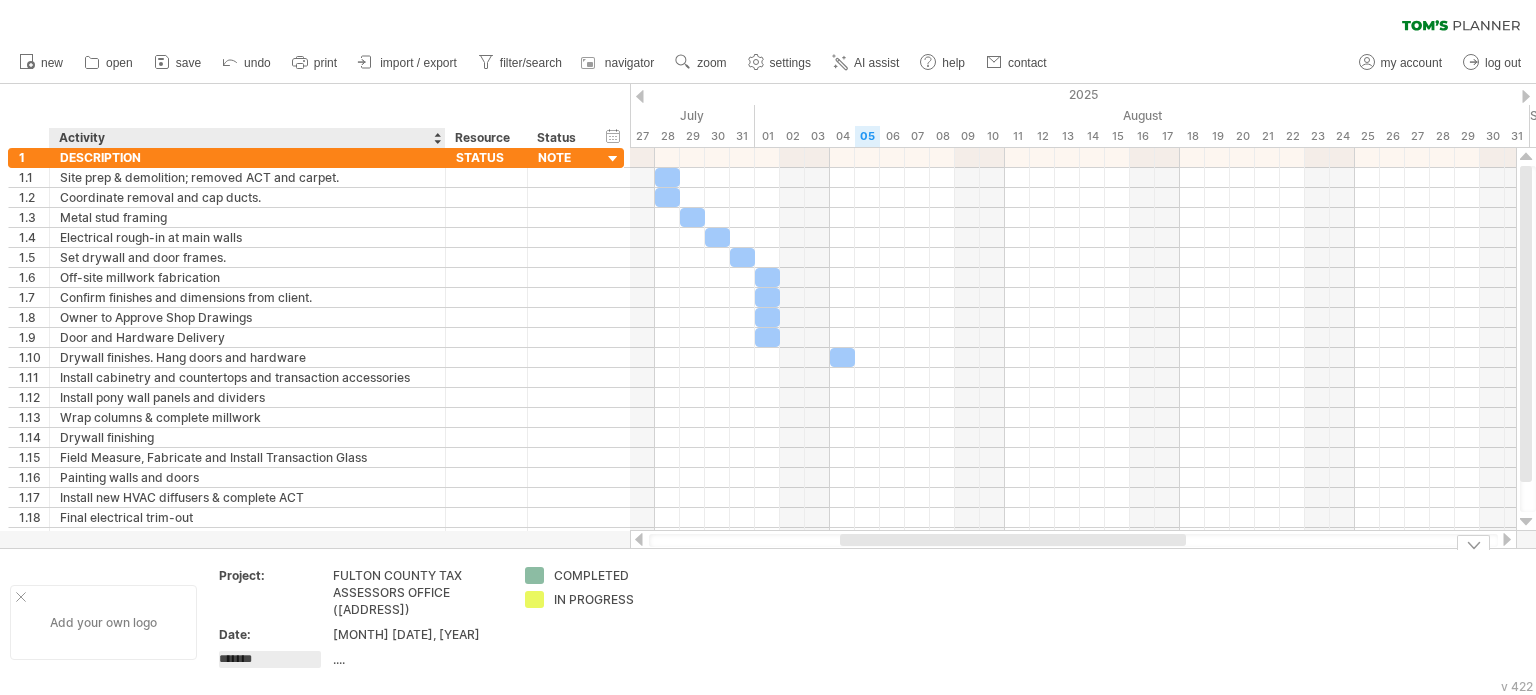 type on "********" 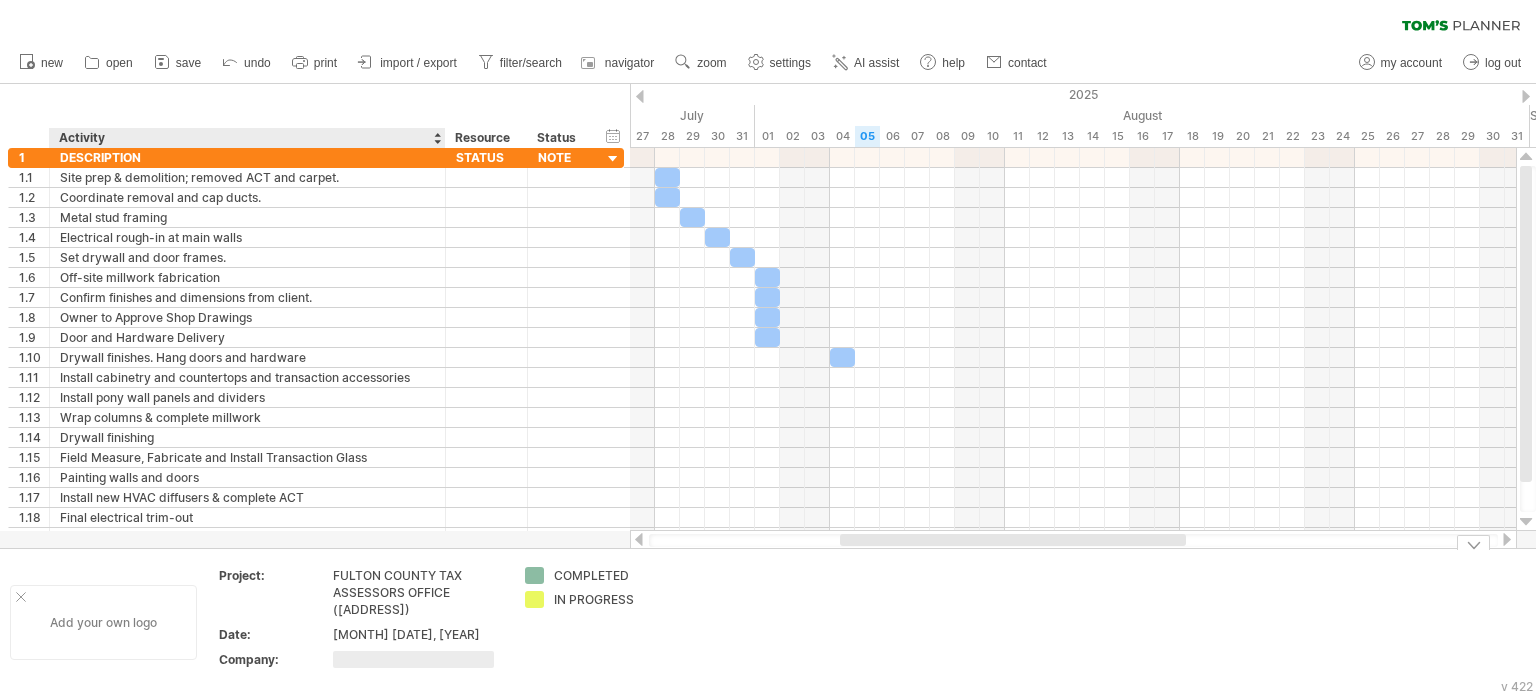 type on "*" 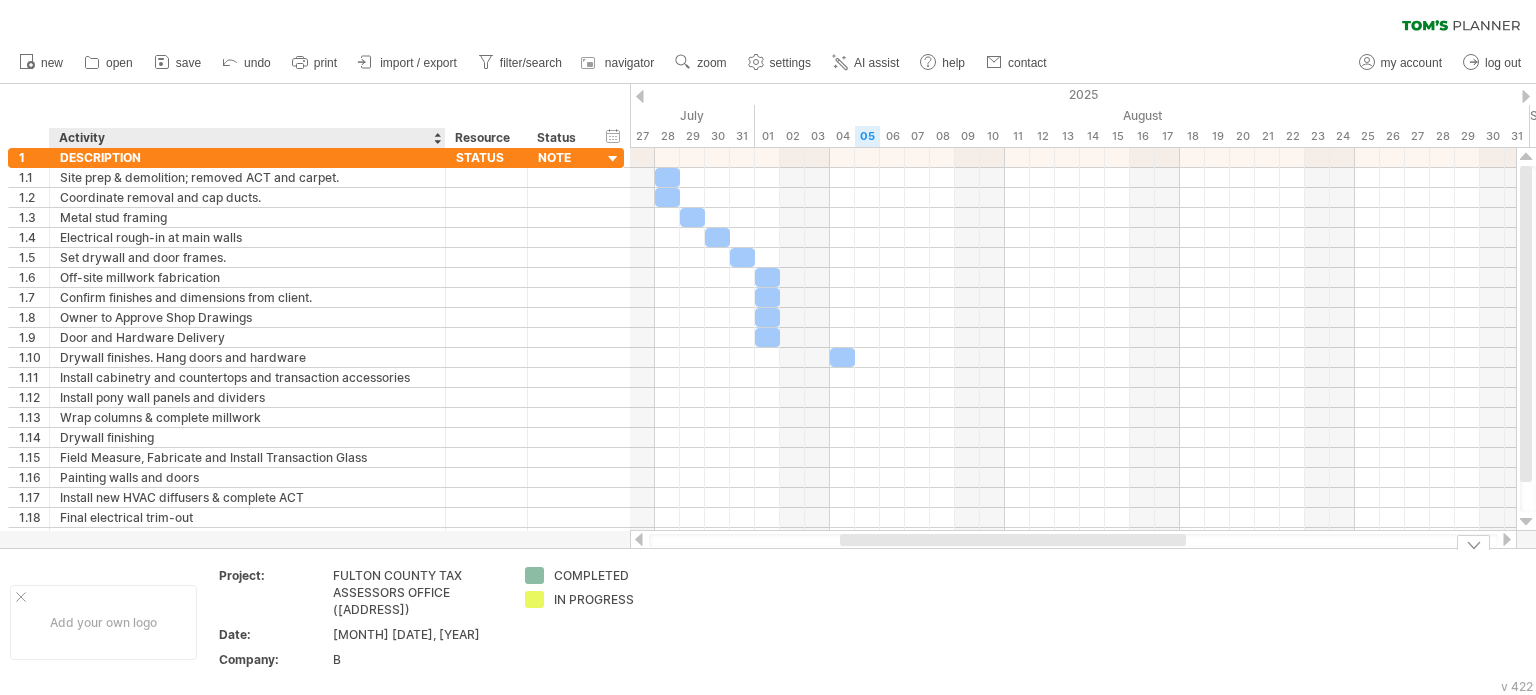 click on "B" at bounding box center [417, 659] 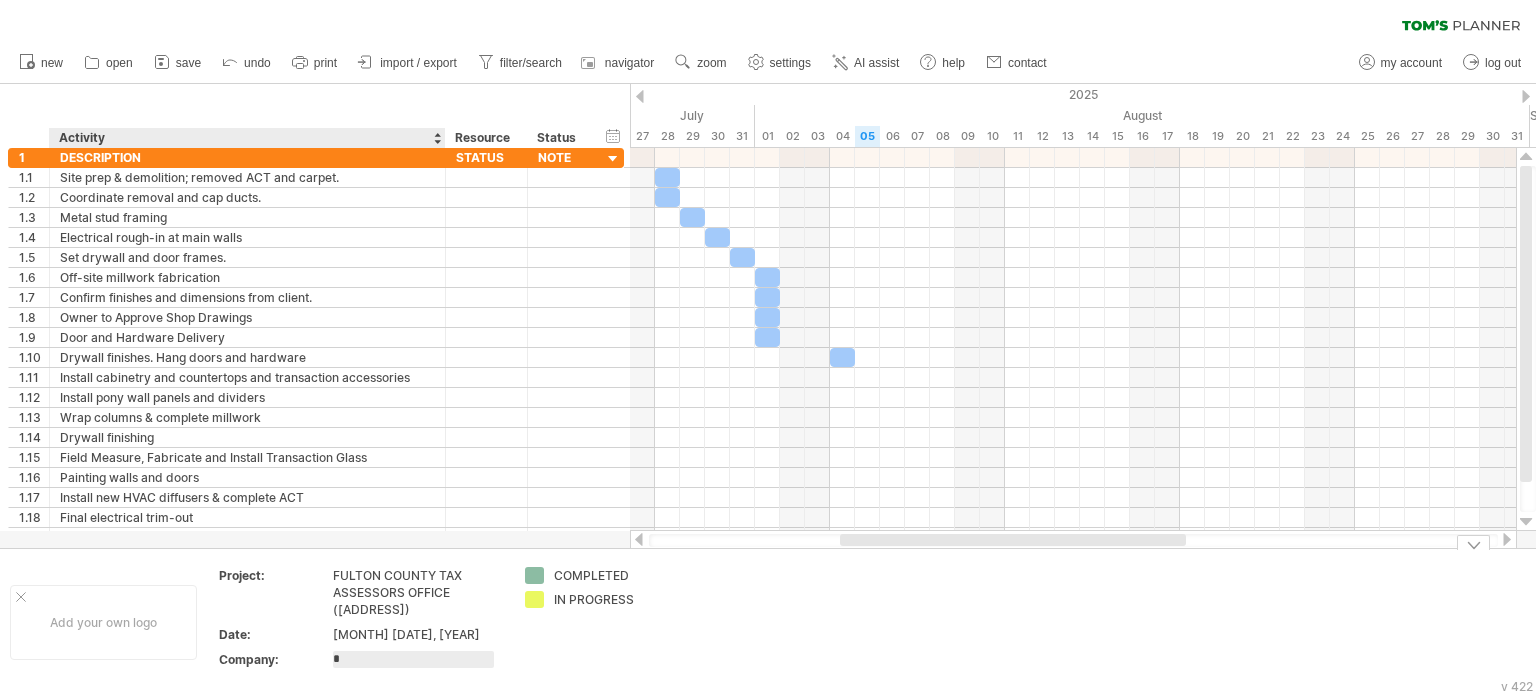 click on "*" at bounding box center [413, 659] 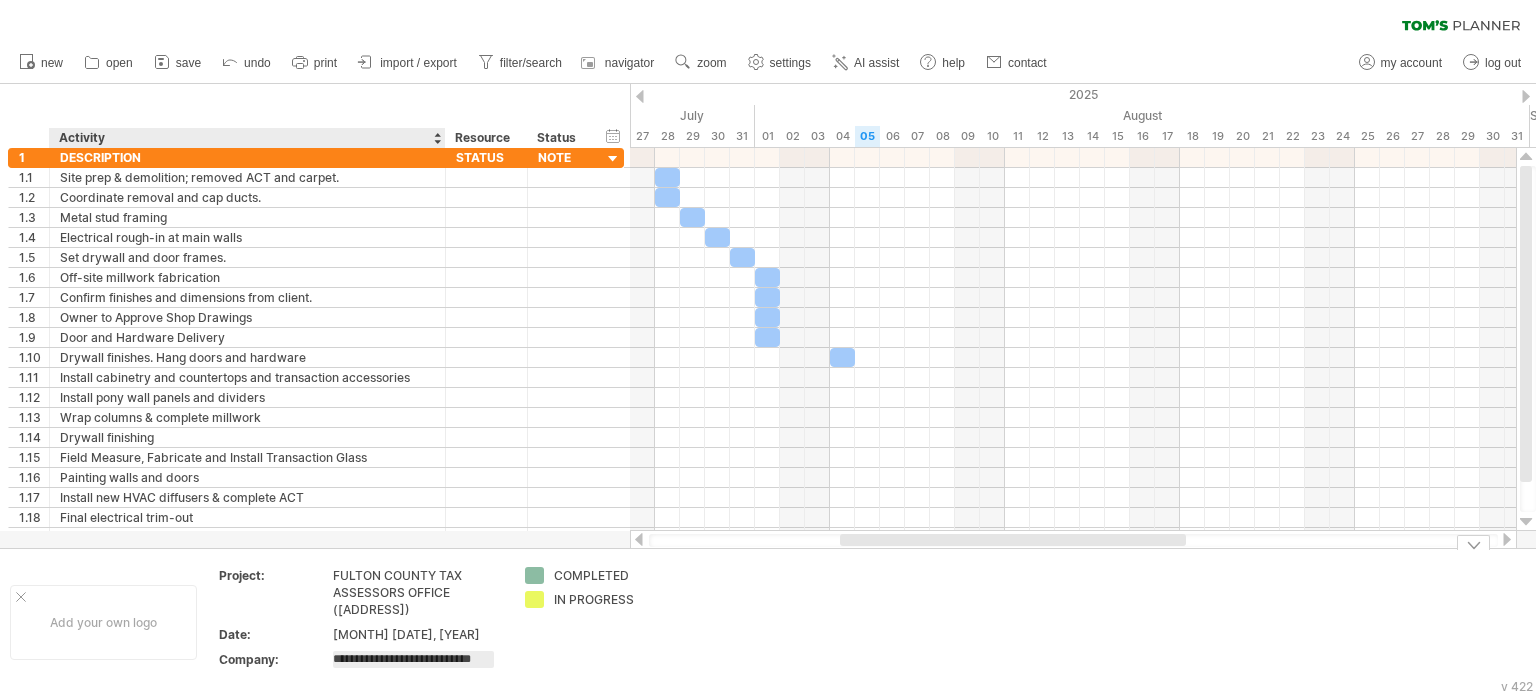 scroll, scrollTop: 0, scrollLeft: 24, axis: horizontal 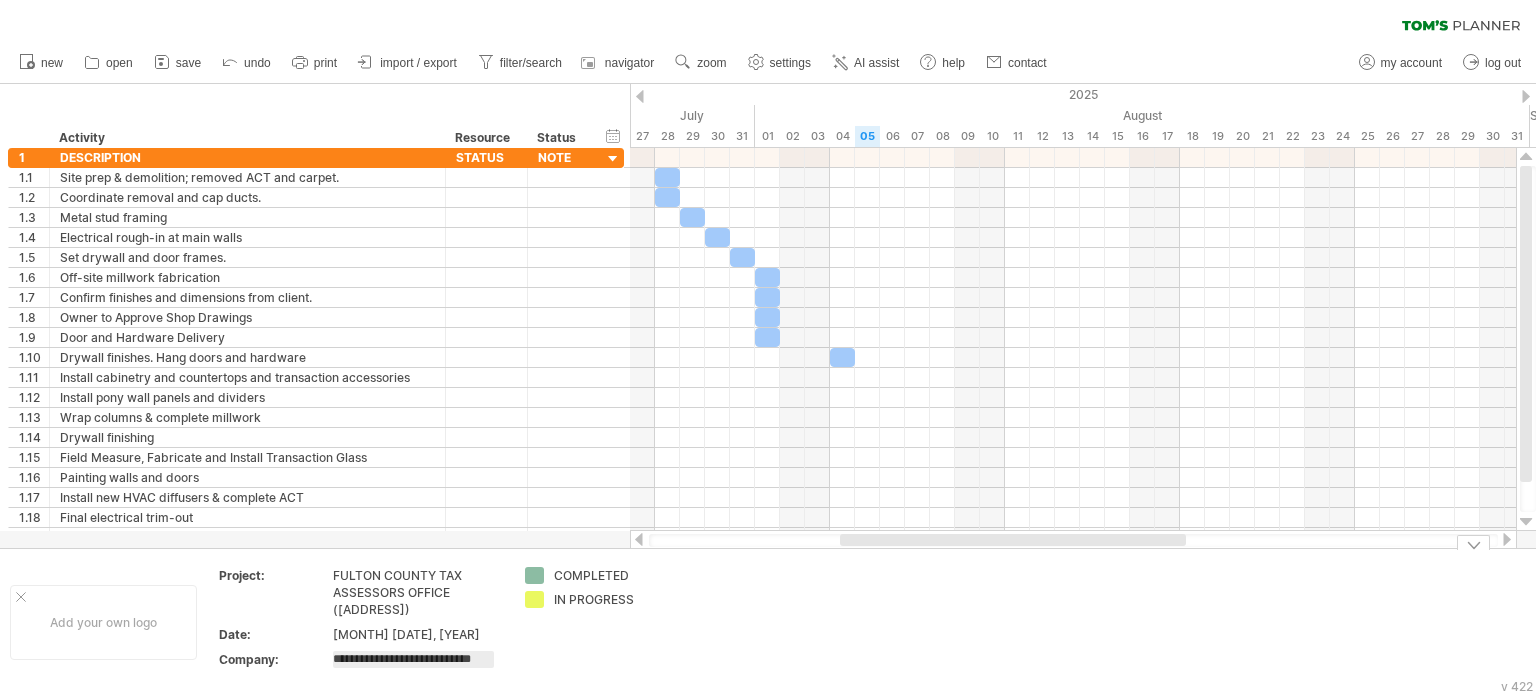 click at bounding box center [752, 622] 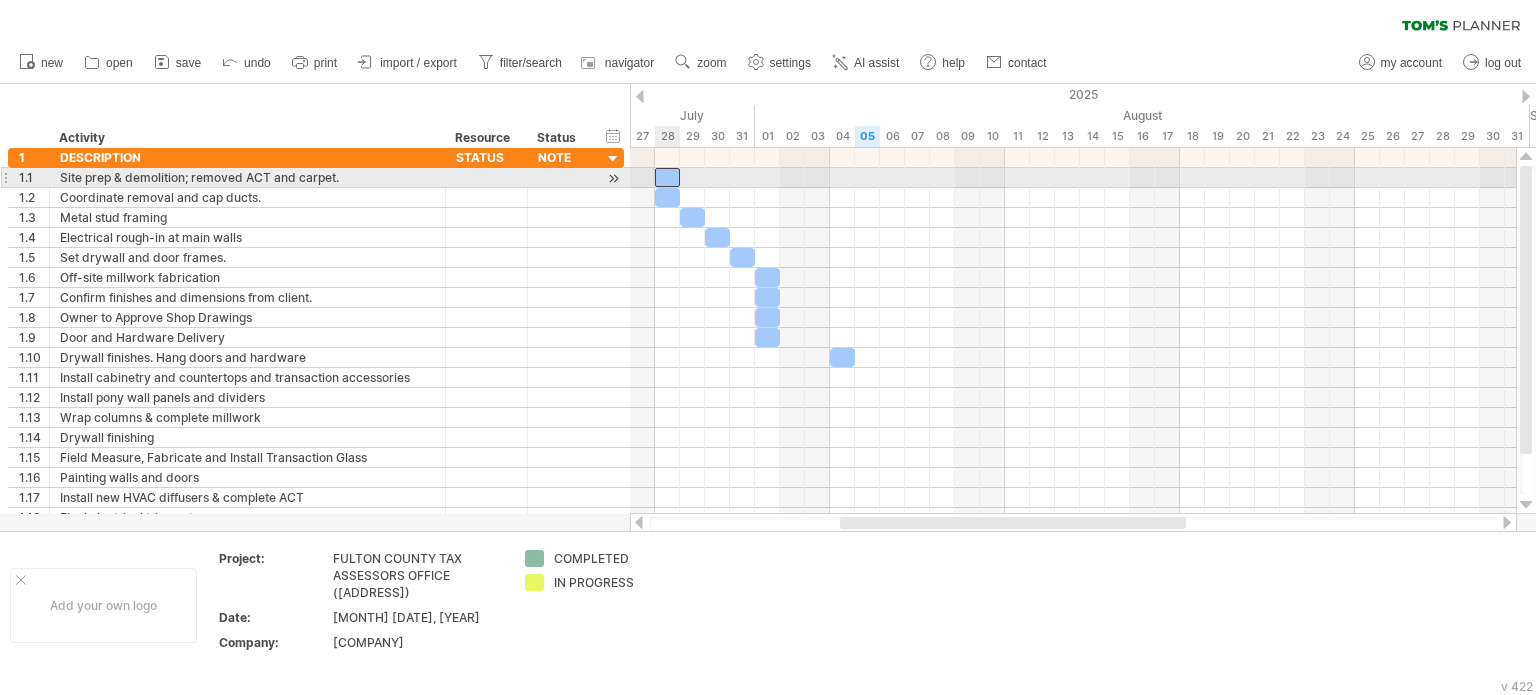 click at bounding box center (667, 177) 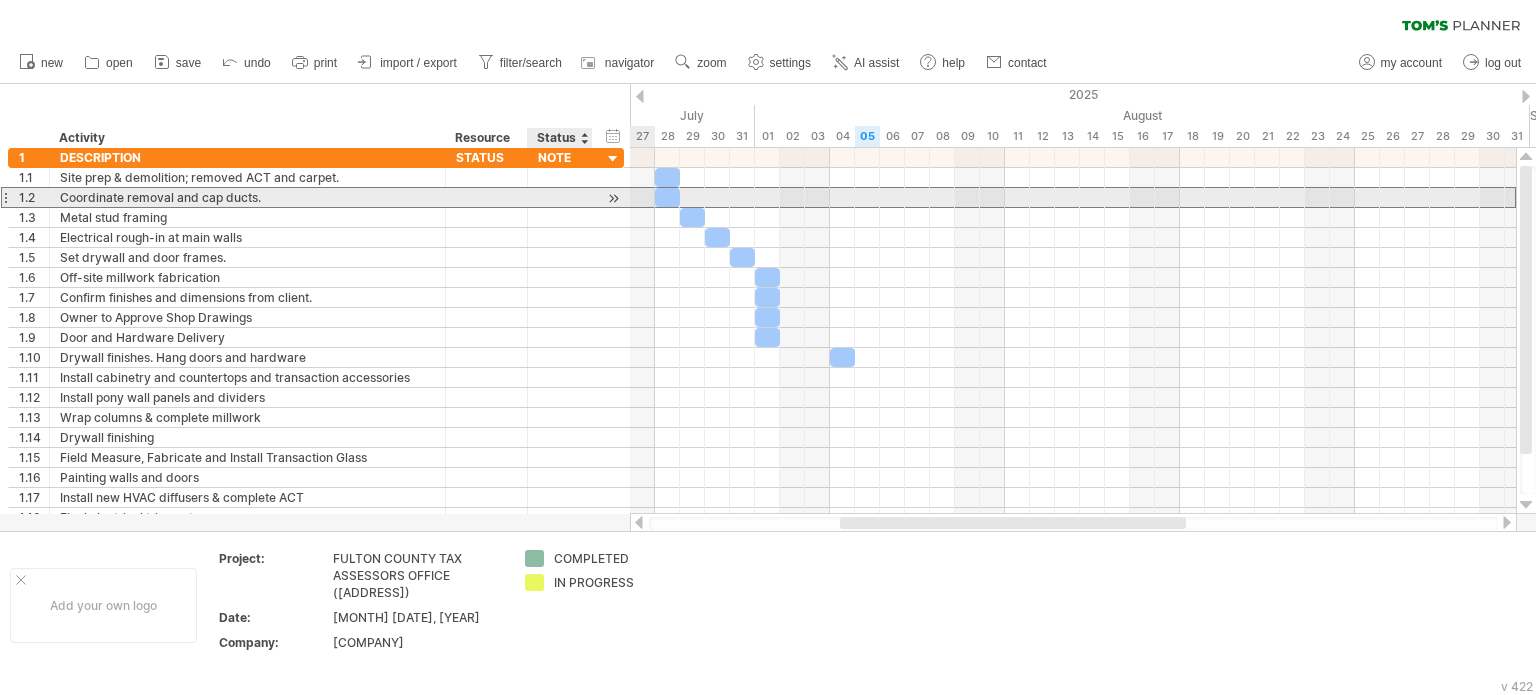 click at bounding box center [560, 197] 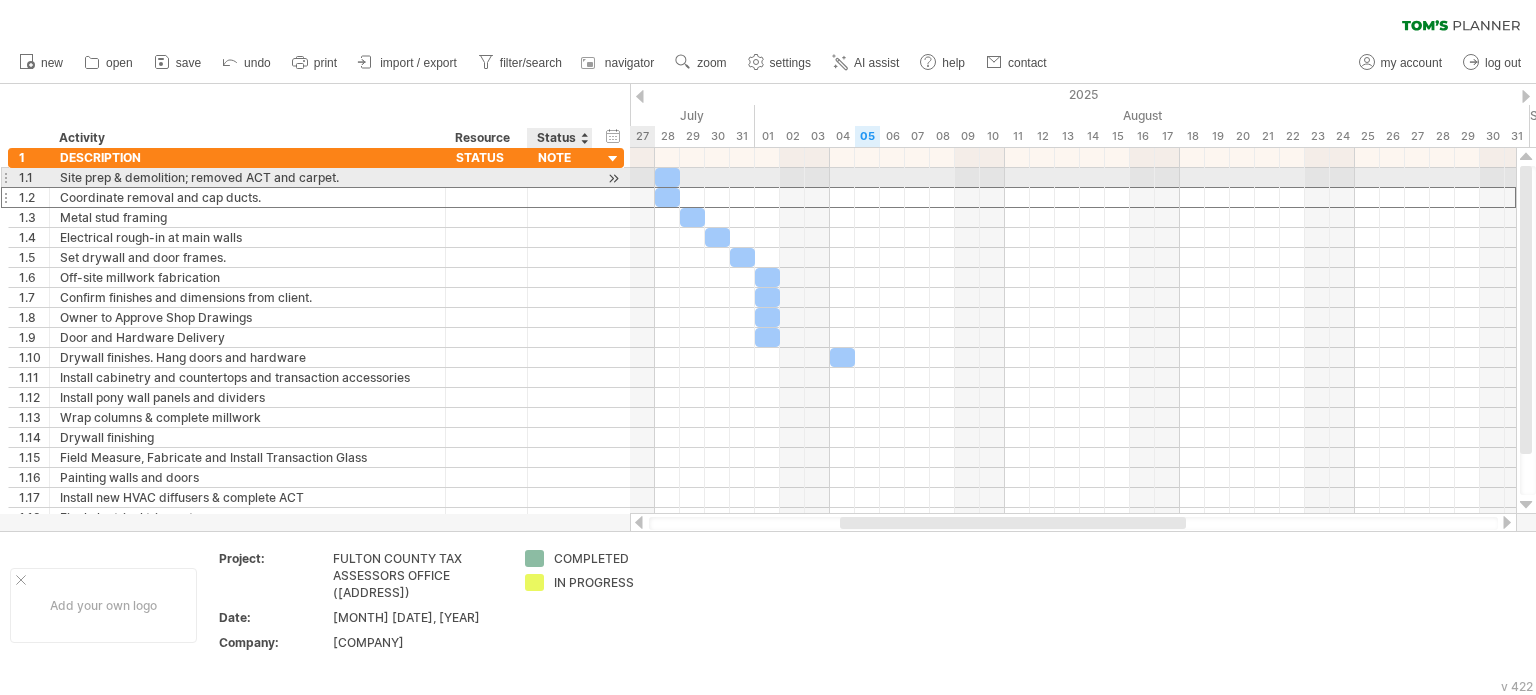 click at bounding box center [560, 177] 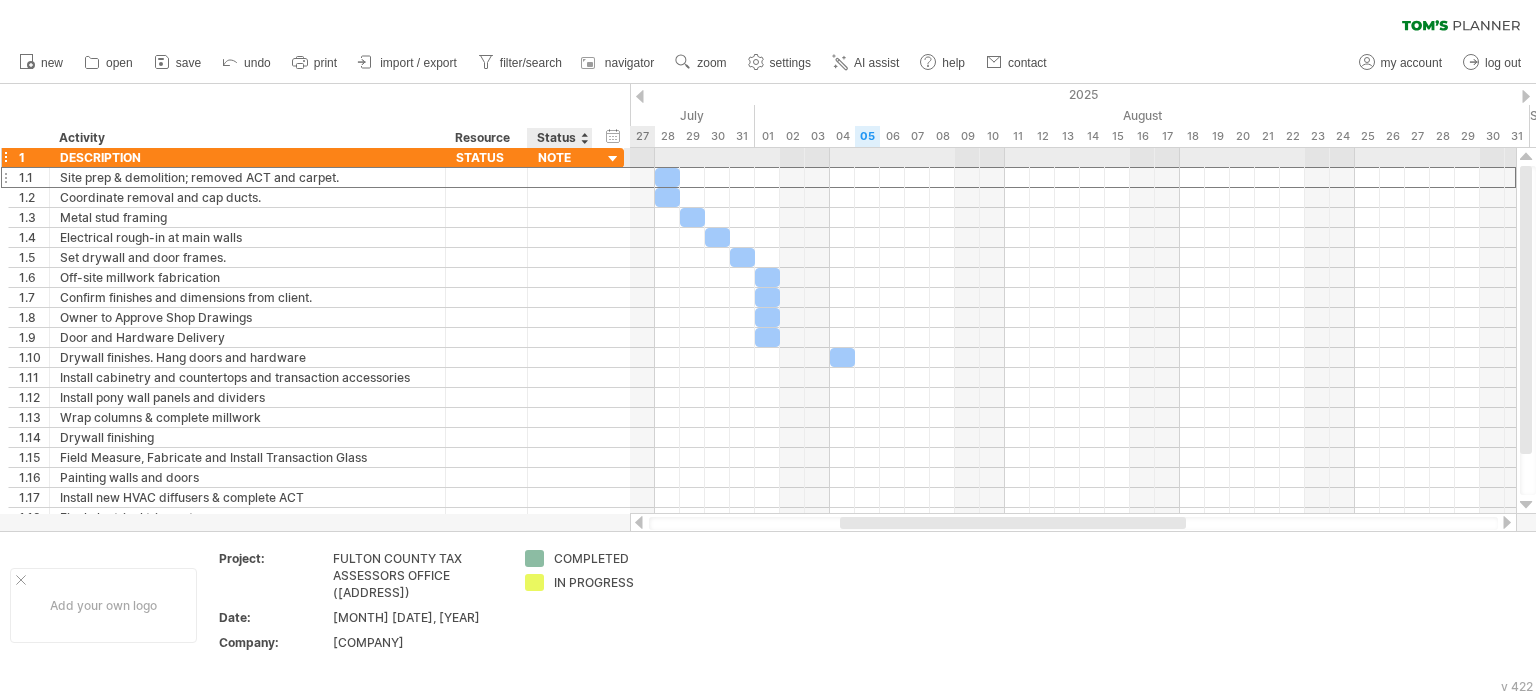 click on "NOTE" at bounding box center (560, 157) 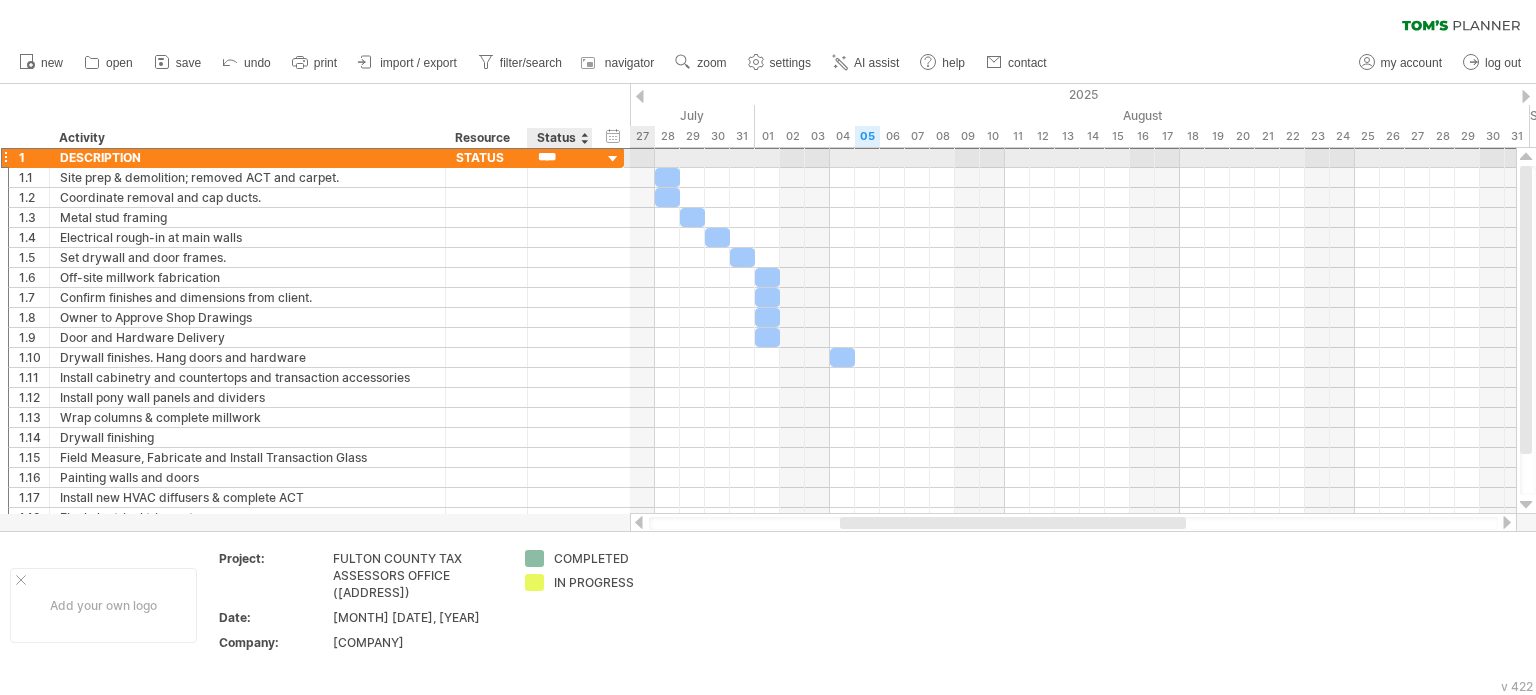 click on "****" at bounding box center [560, 157] 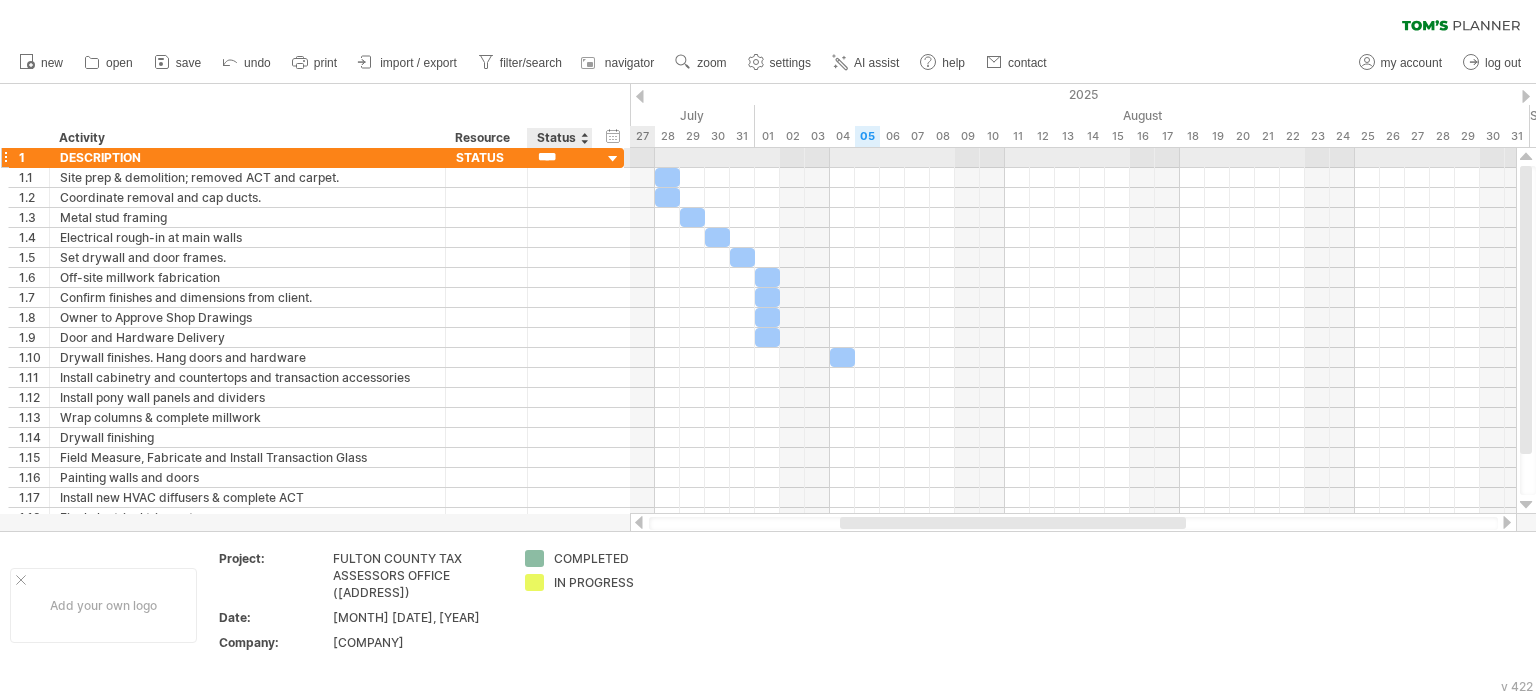 click on "****" at bounding box center [560, 157] 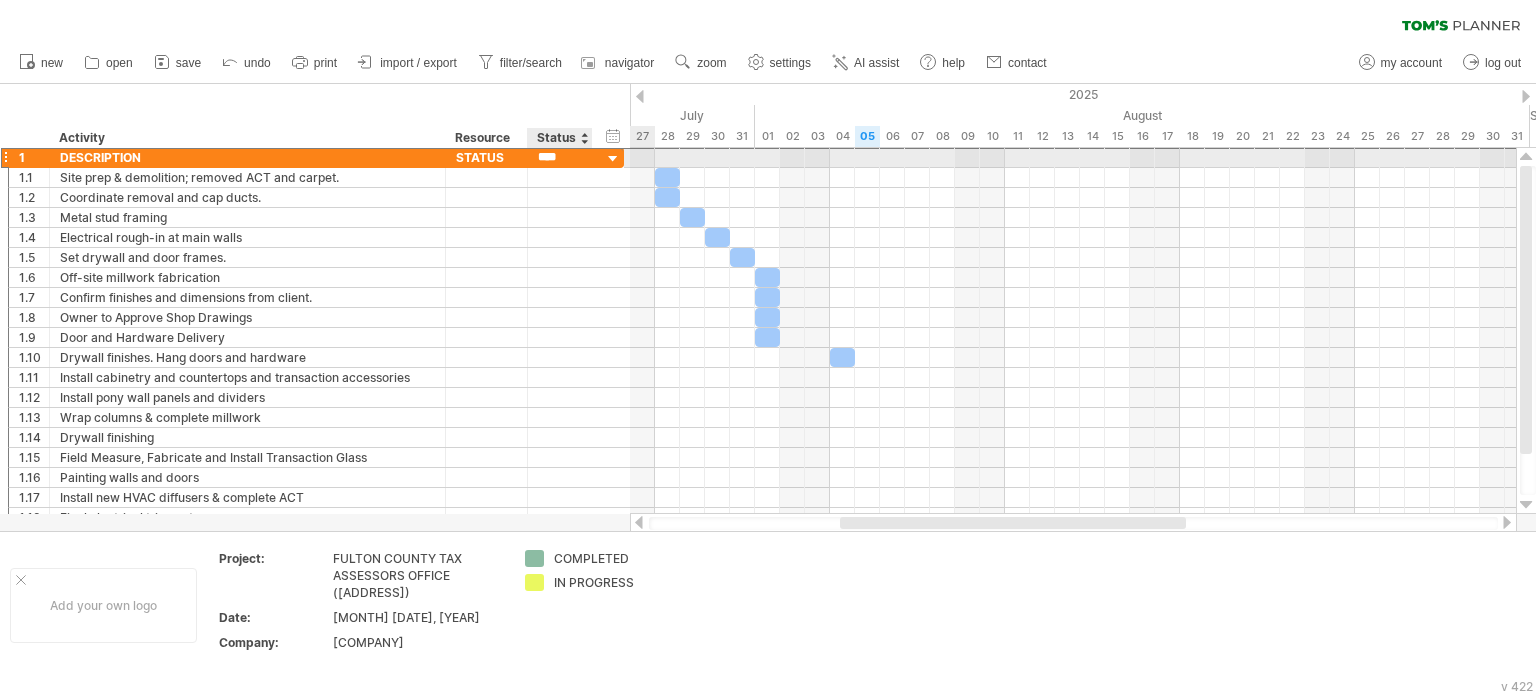 type on "*****" 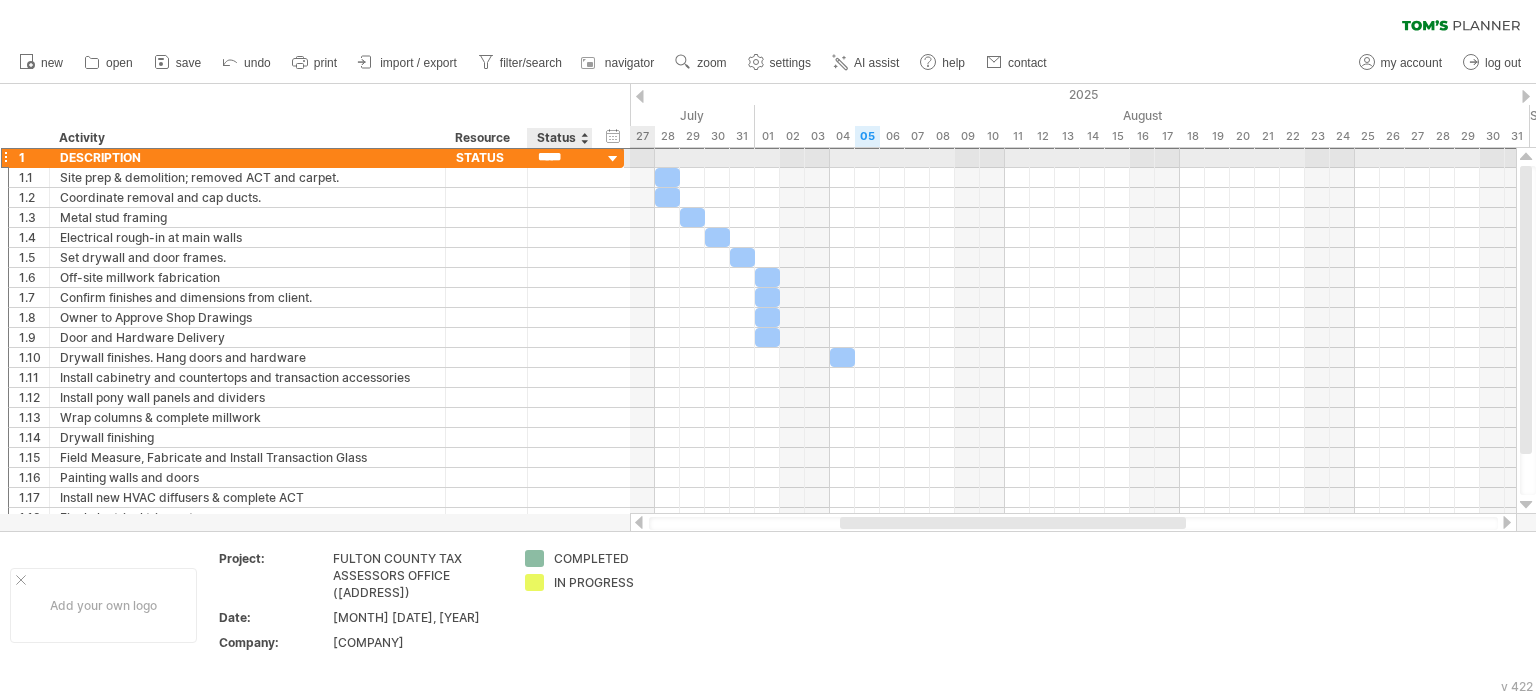 scroll, scrollTop: 0, scrollLeft: 0, axis: both 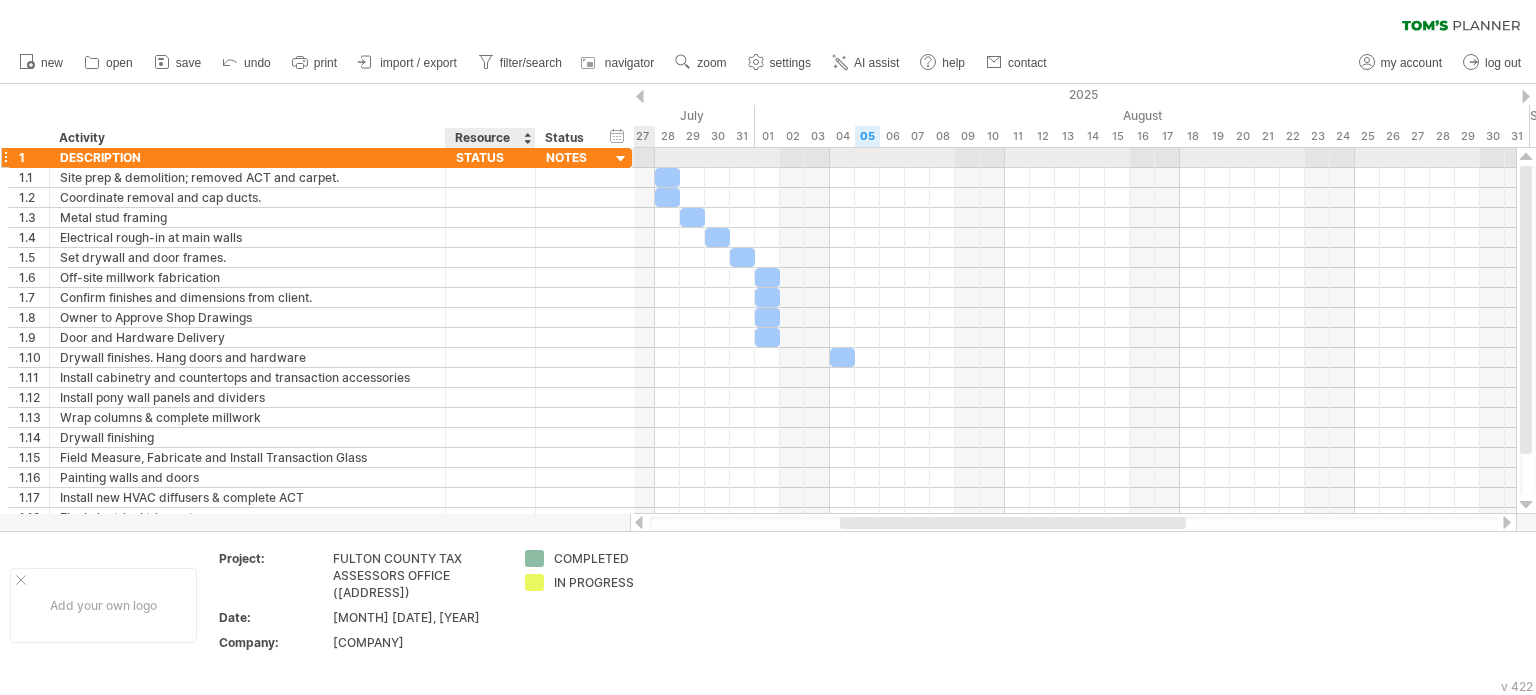 click at bounding box center [533, 158] 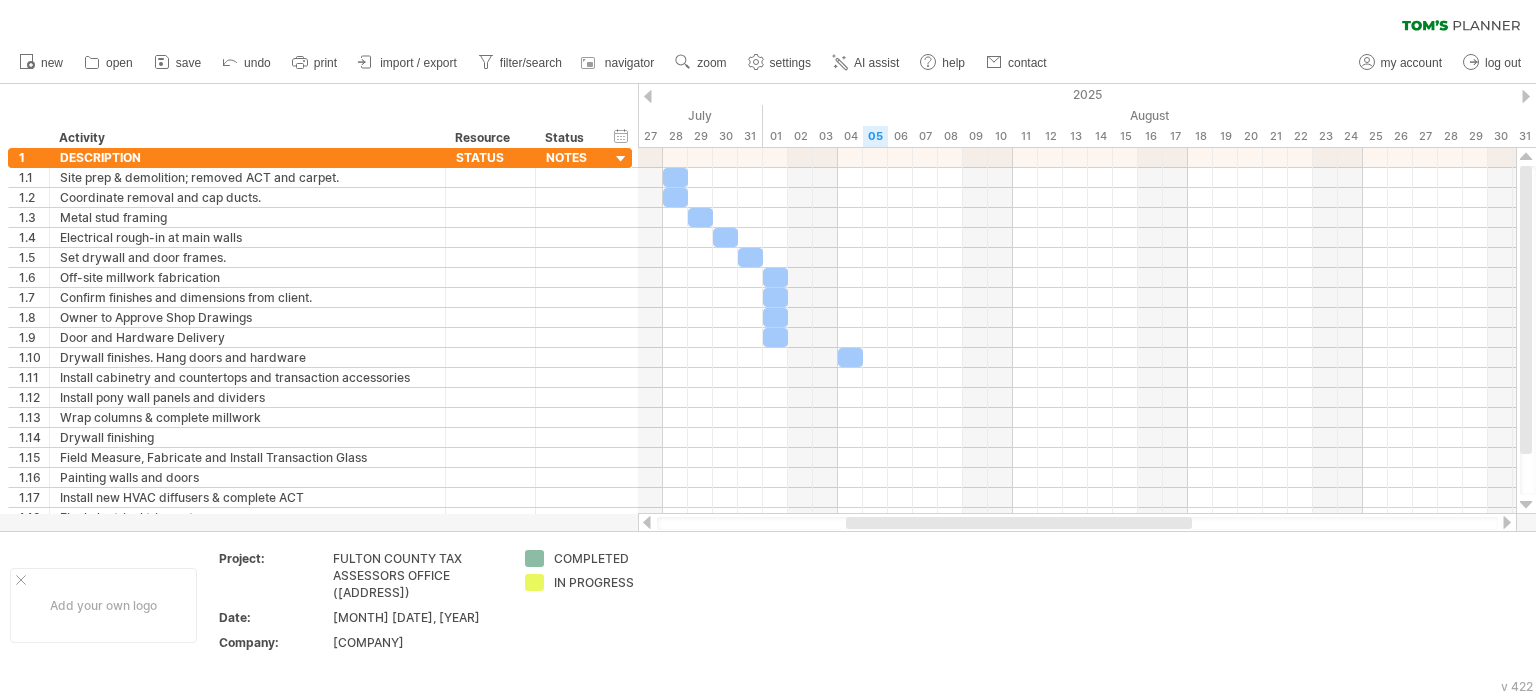 click at bounding box center [648, 96] 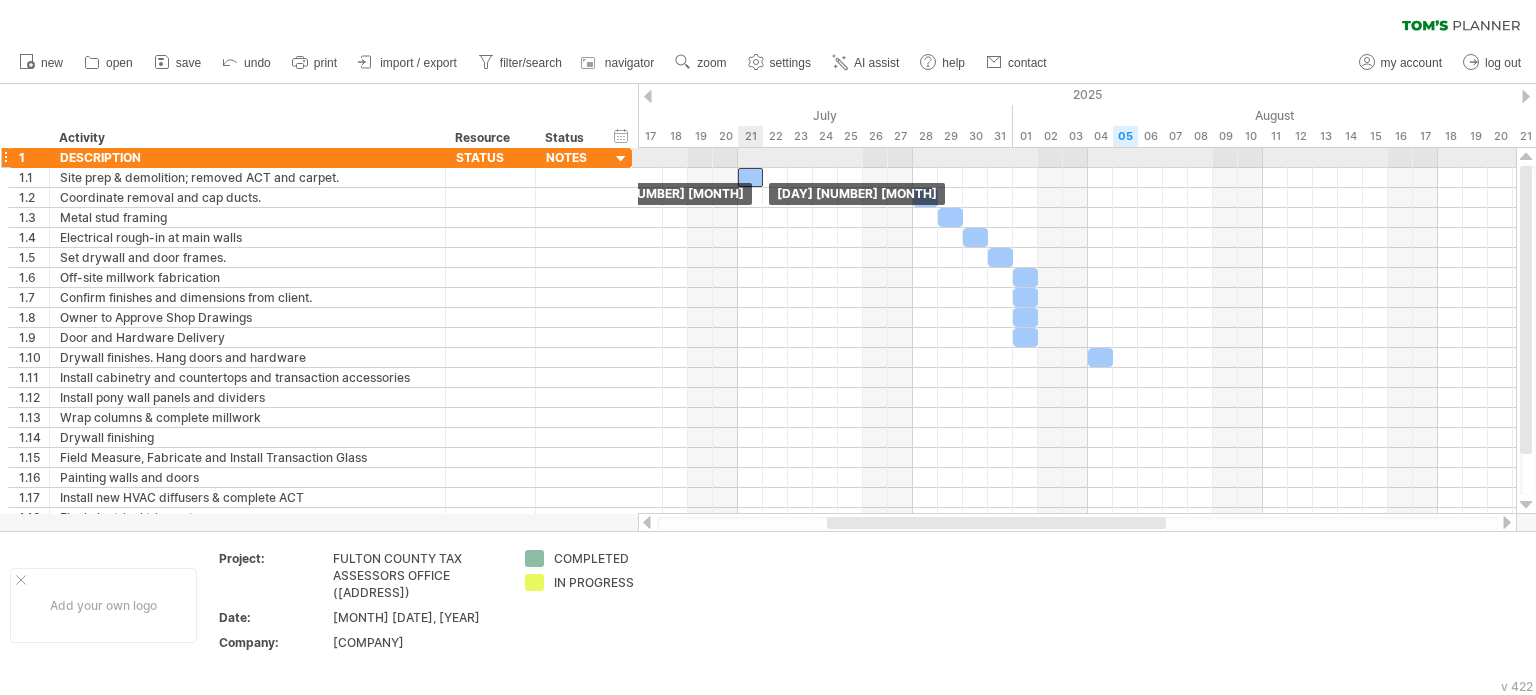 drag, startPoint x: 929, startPoint y: 175, endPoint x: 758, endPoint y: 165, distance: 171.29214 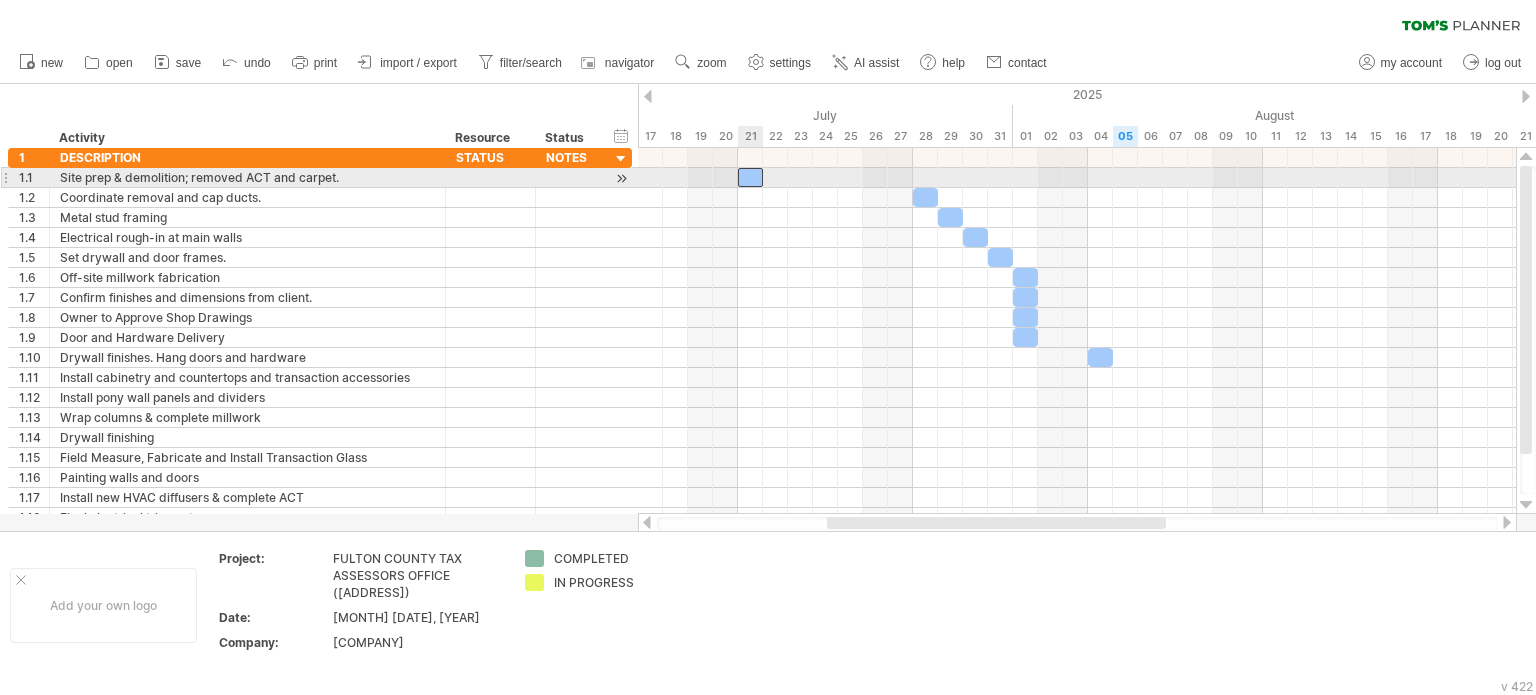 click at bounding box center (750, 177) 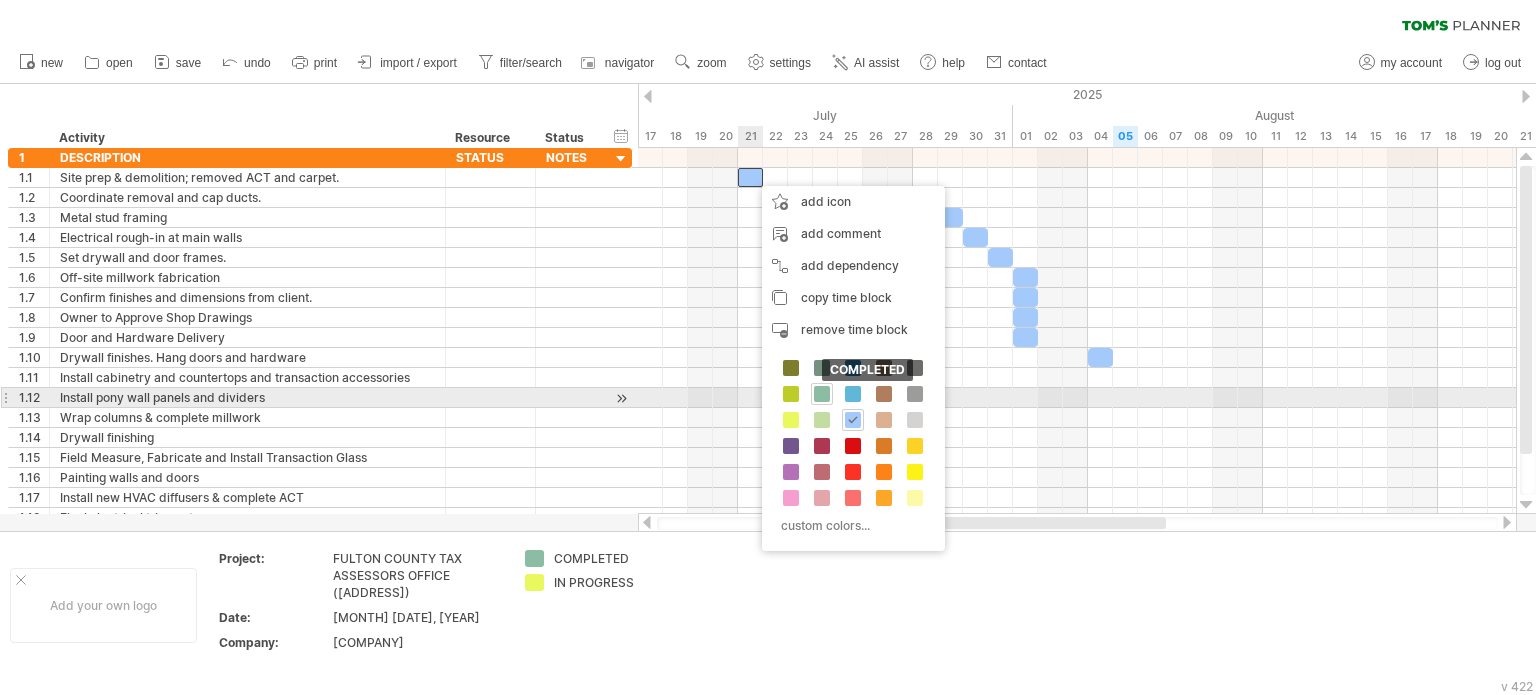 click at bounding box center [822, 394] 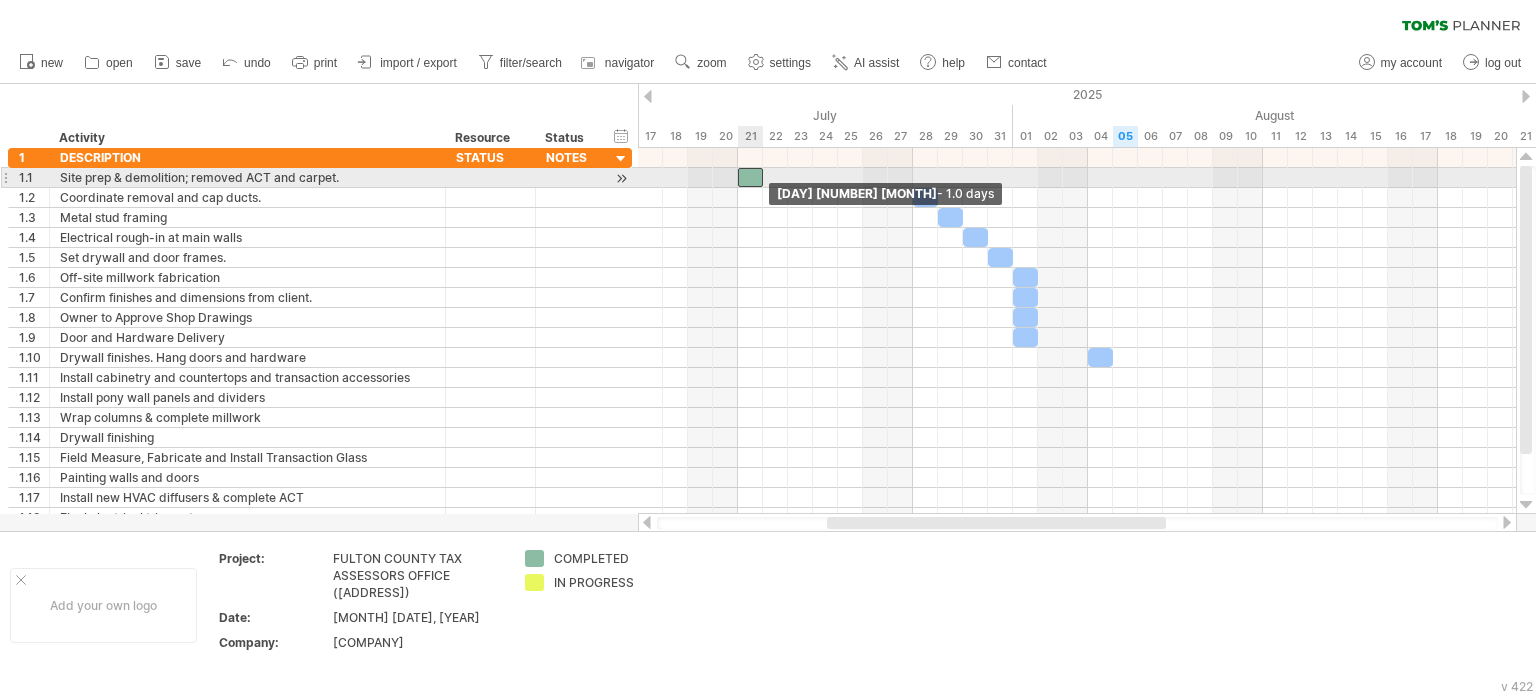 click at bounding box center [763, 177] 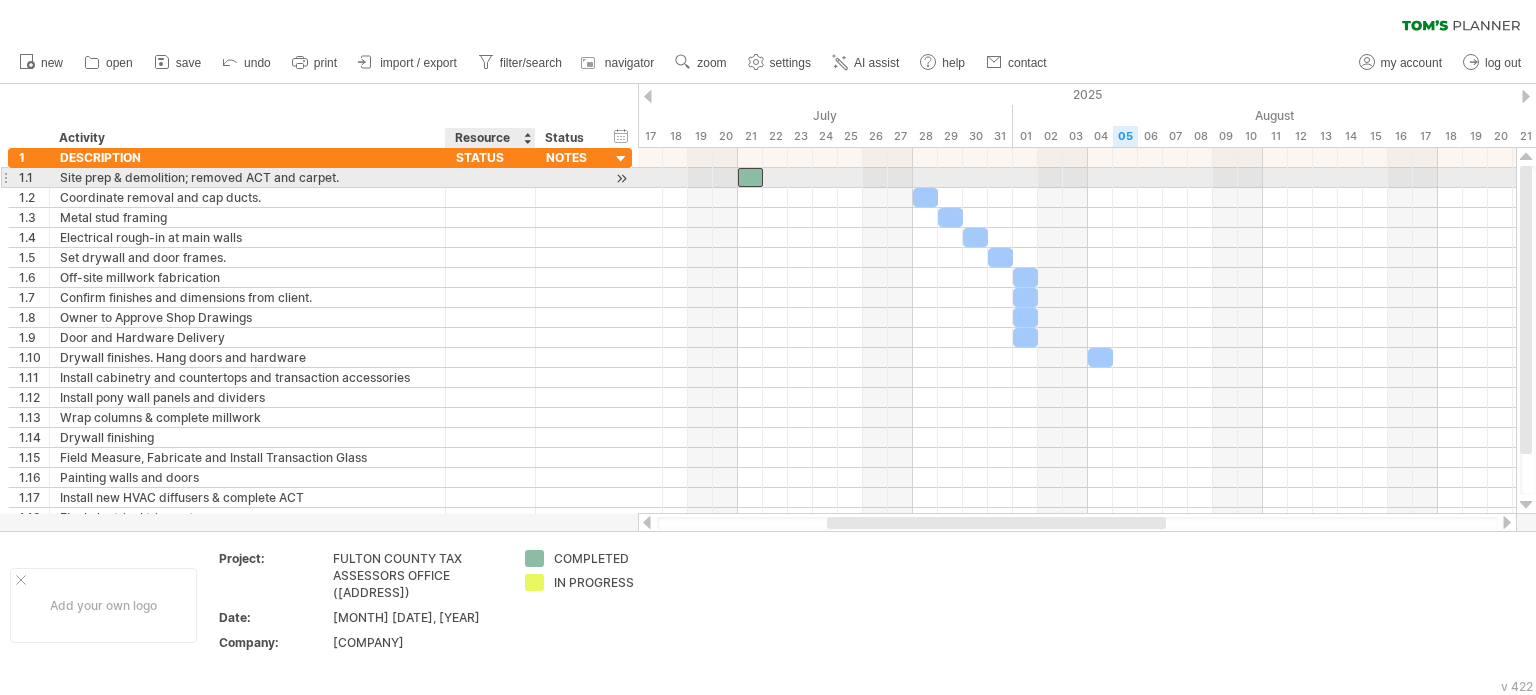 click at bounding box center [490, 177] 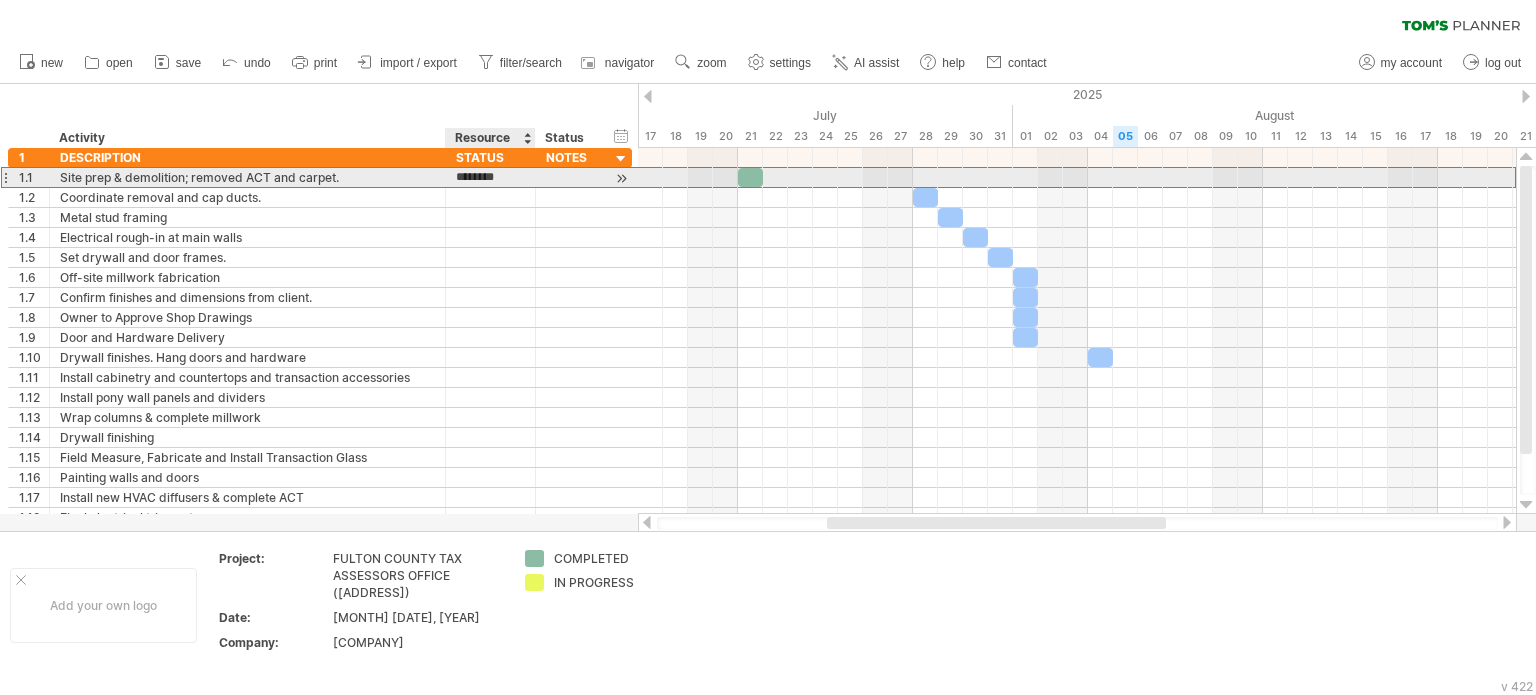 type on "*********" 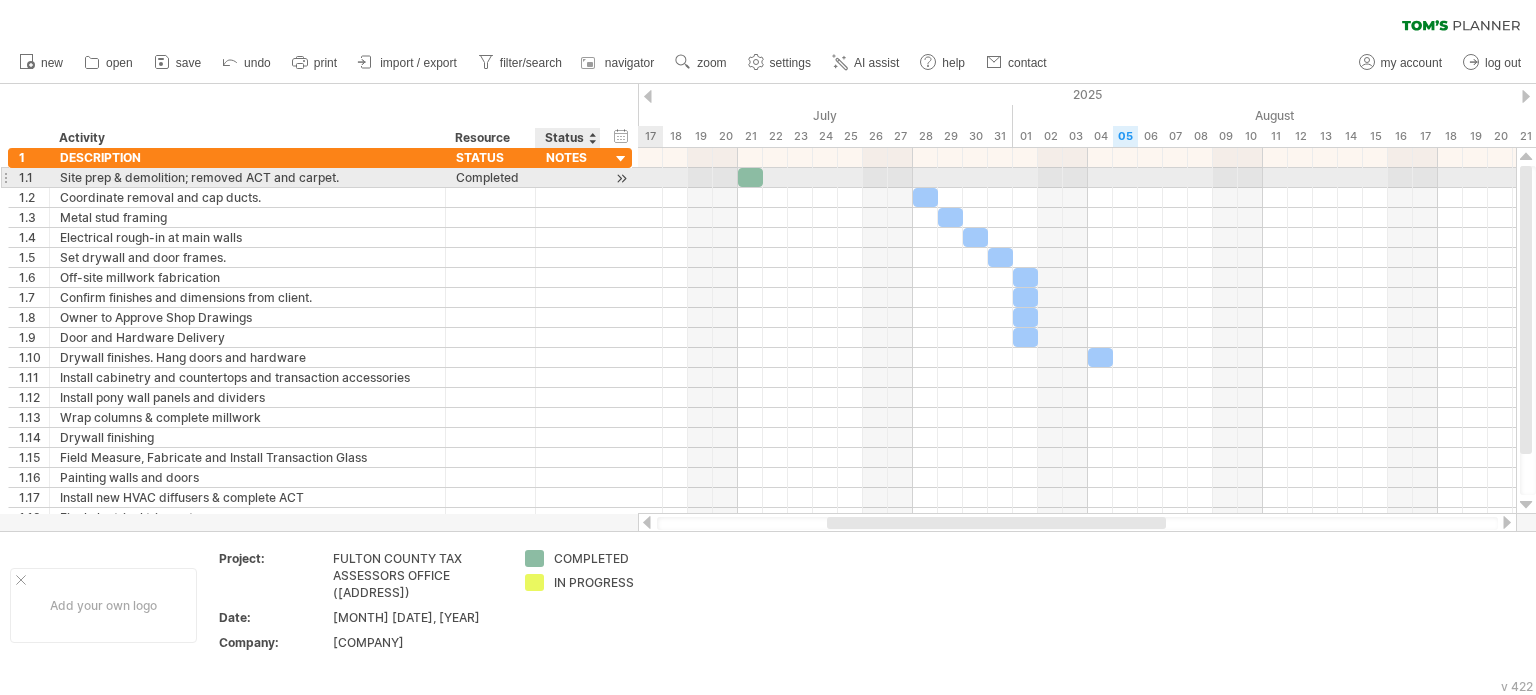 click at bounding box center (568, 177) 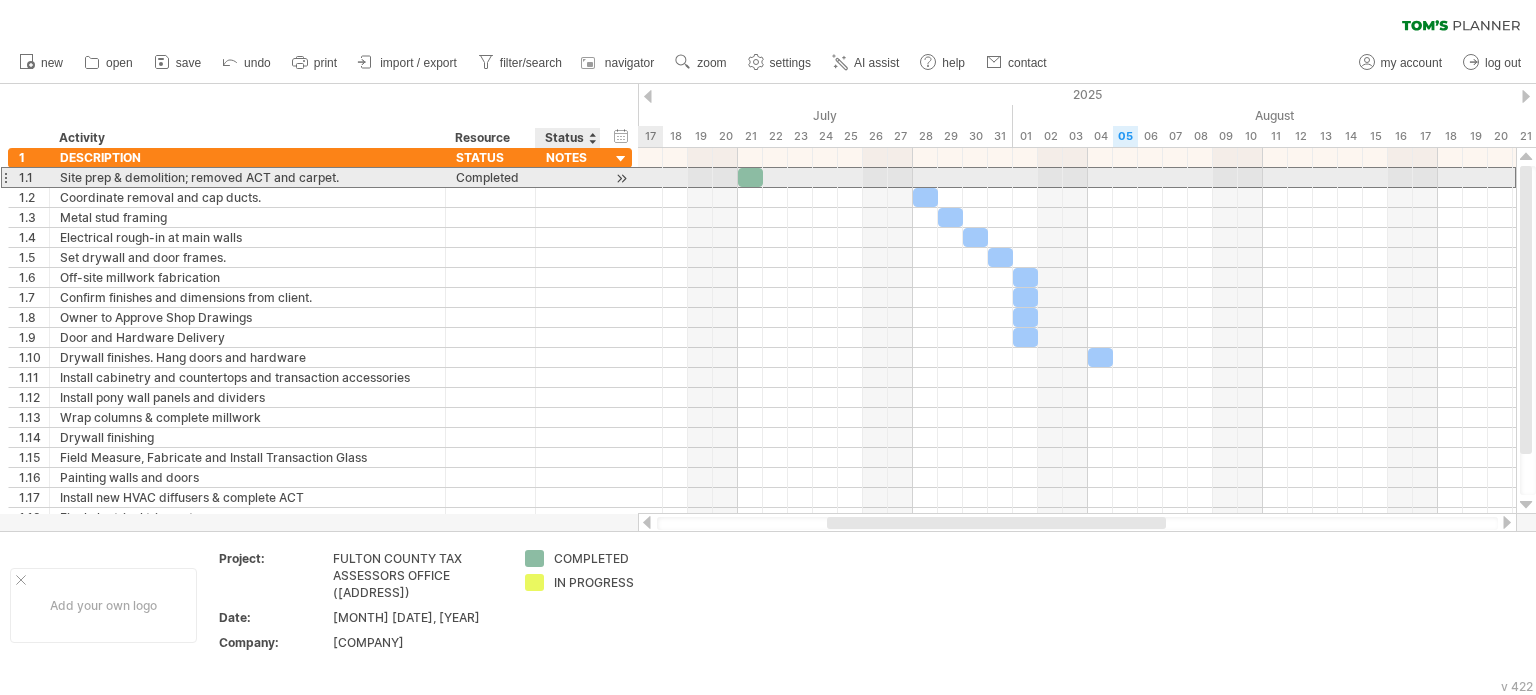 paste on "**********" 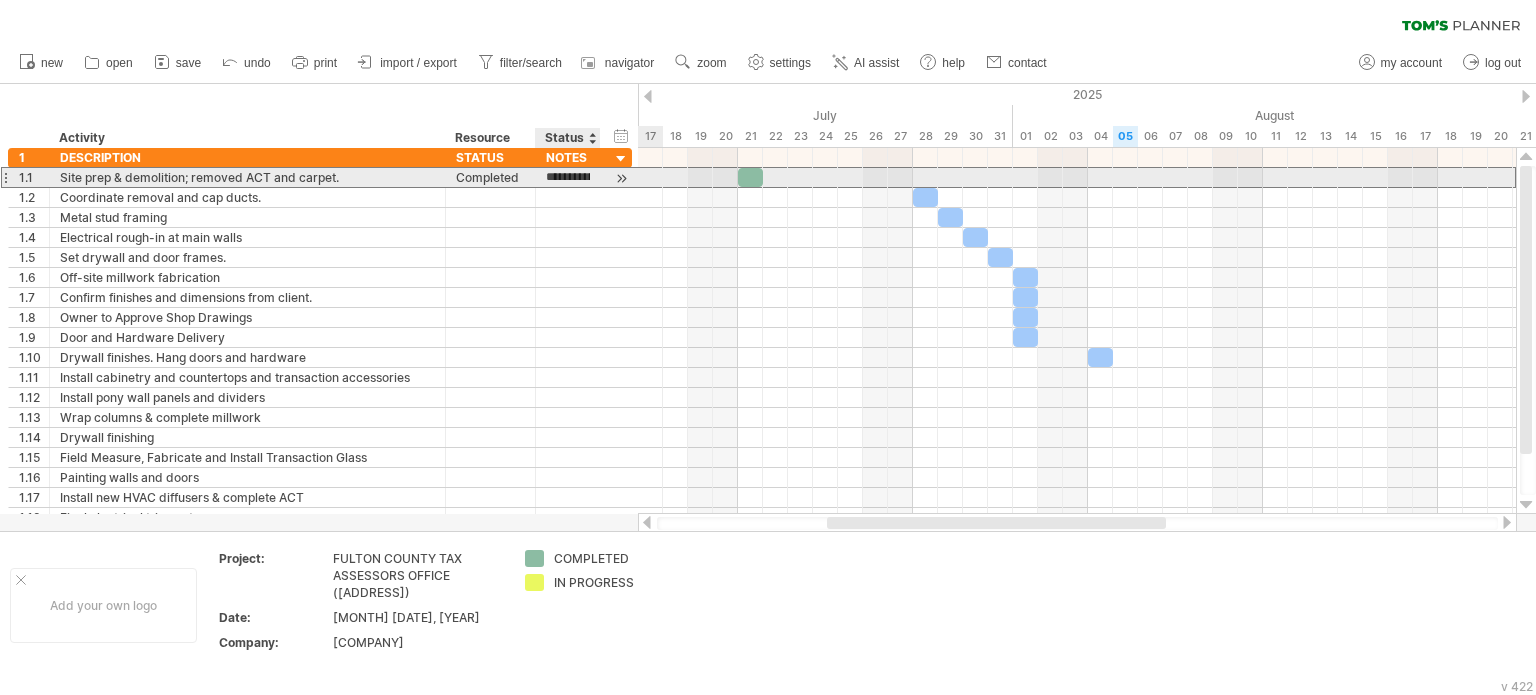 scroll, scrollTop: 0, scrollLeft: 142, axis: horizontal 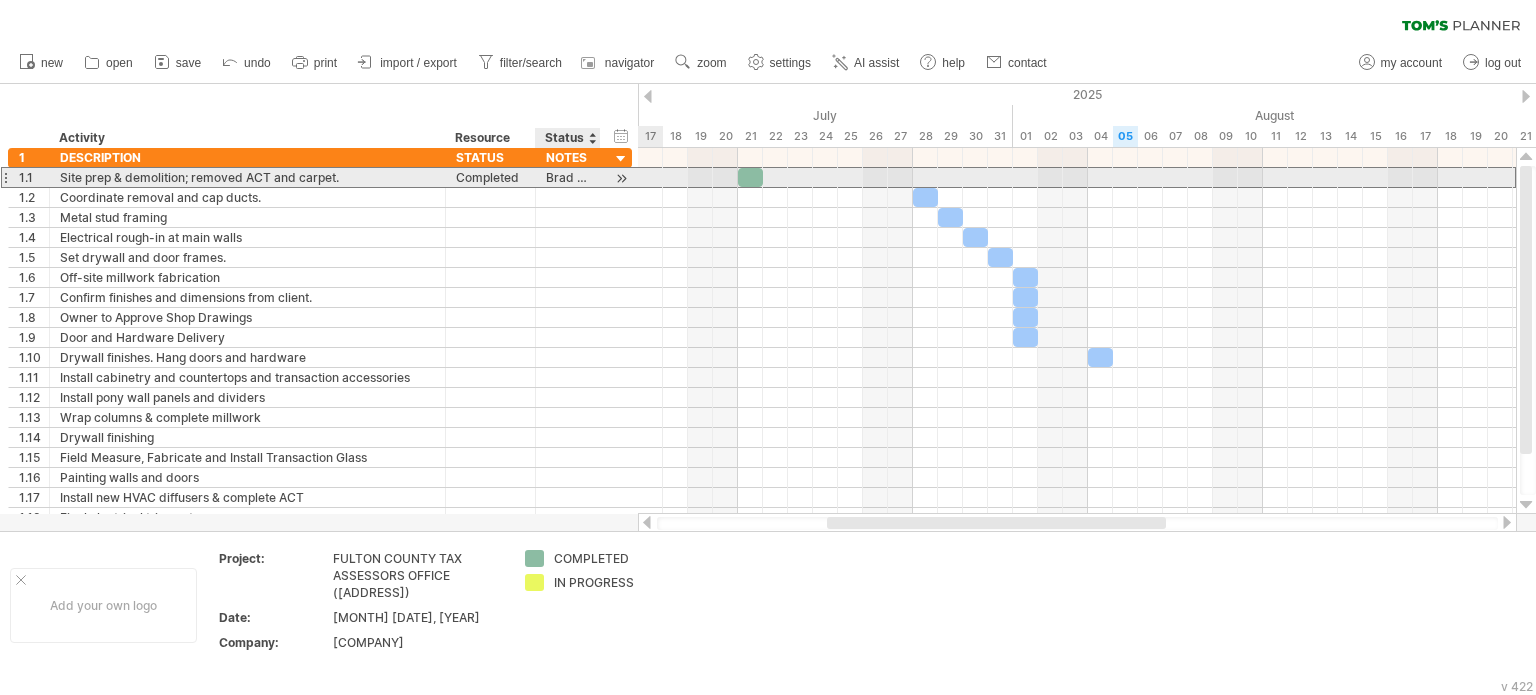 click on "Brad Construction Company II" at bounding box center [568, 177] 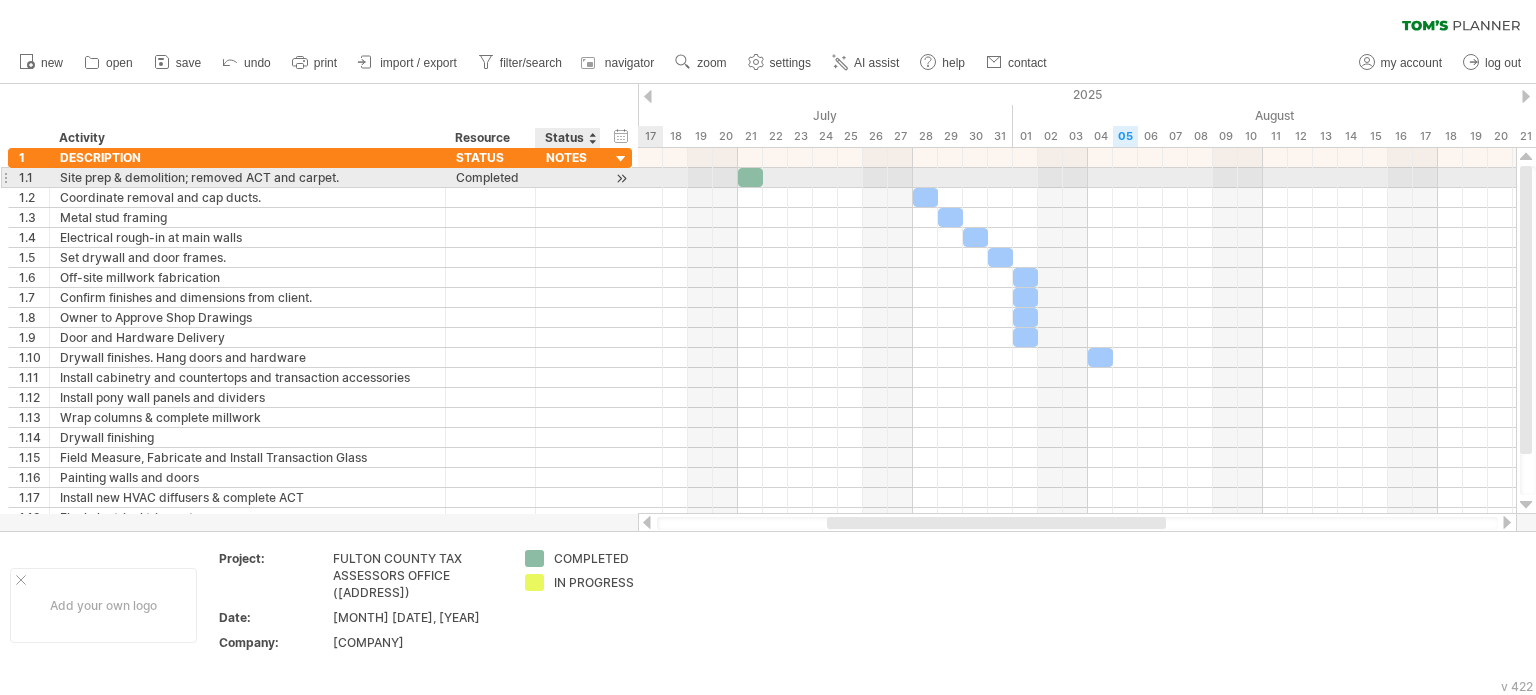 scroll, scrollTop: 0, scrollLeft: 0, axis: both 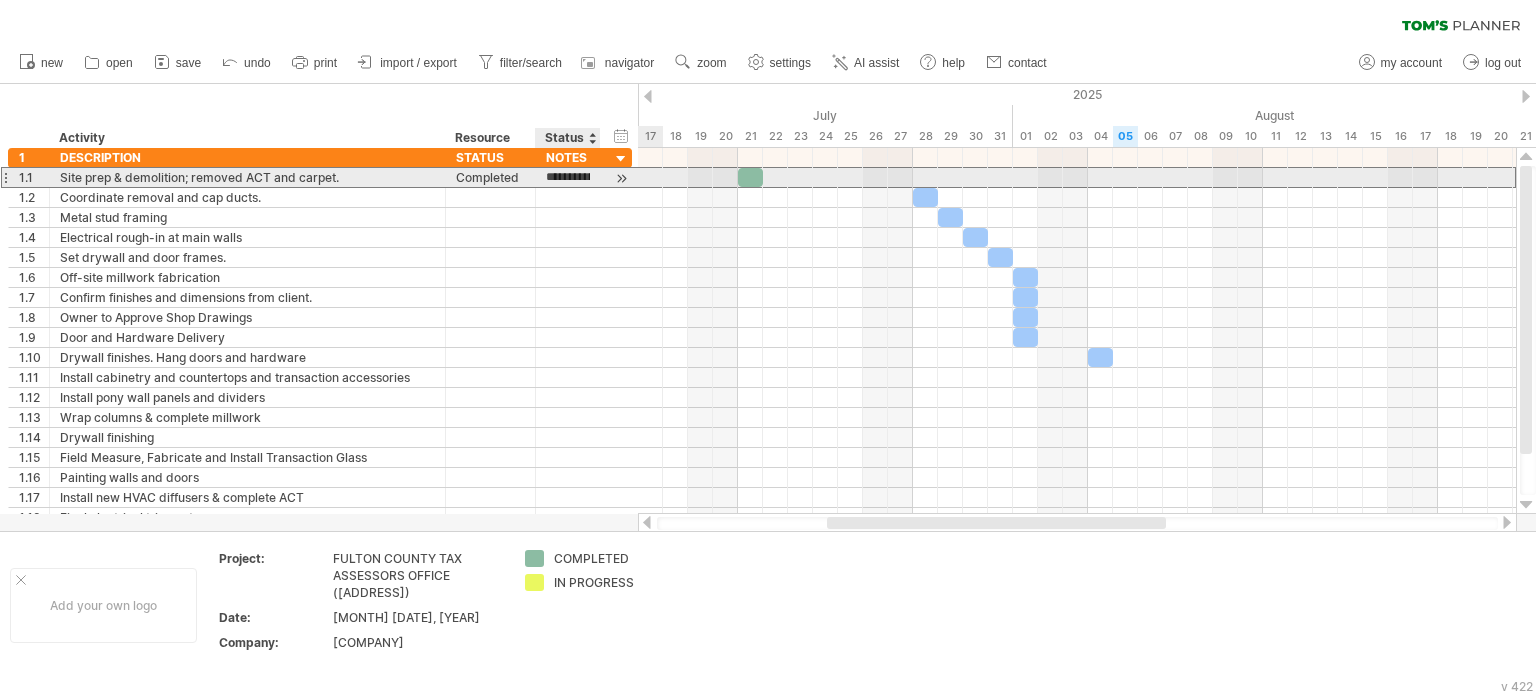 click on "**********" at bounding box center (568, 177) 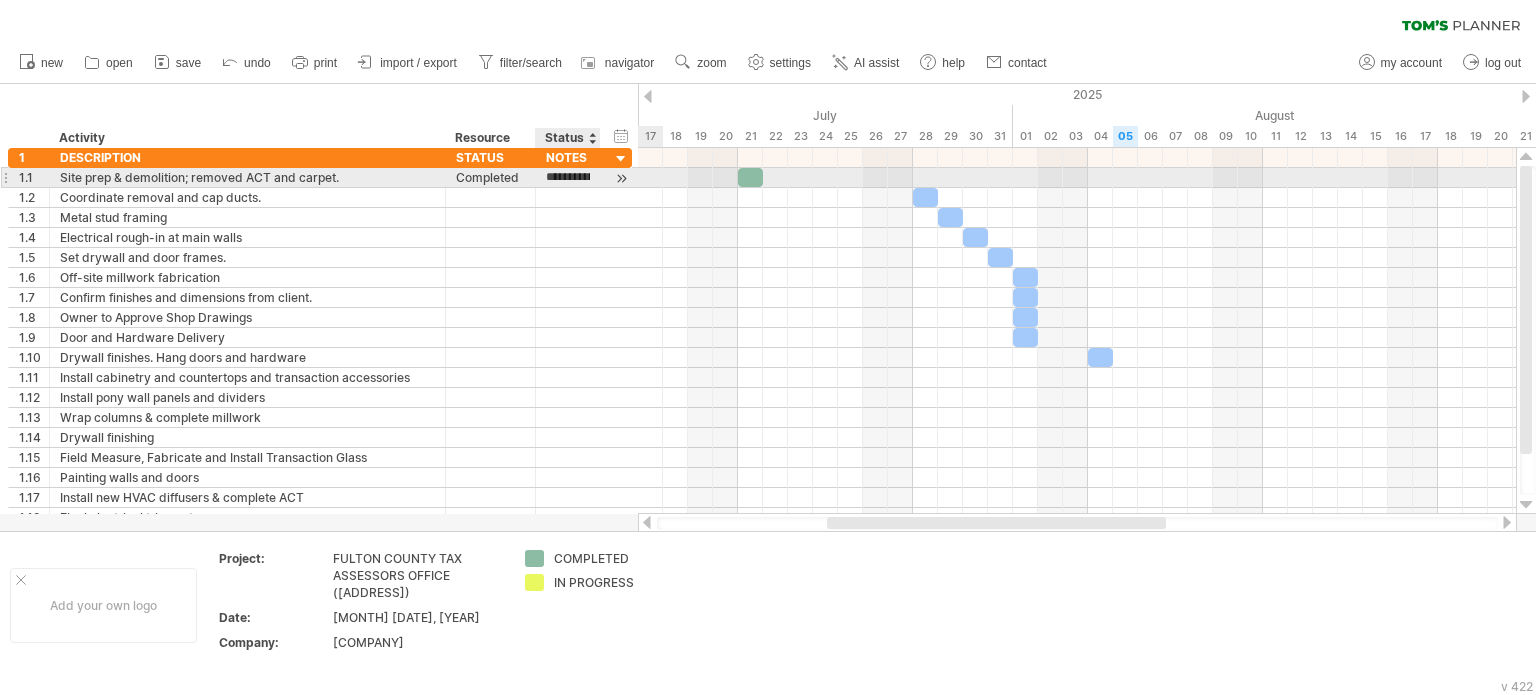 paste on "*****" 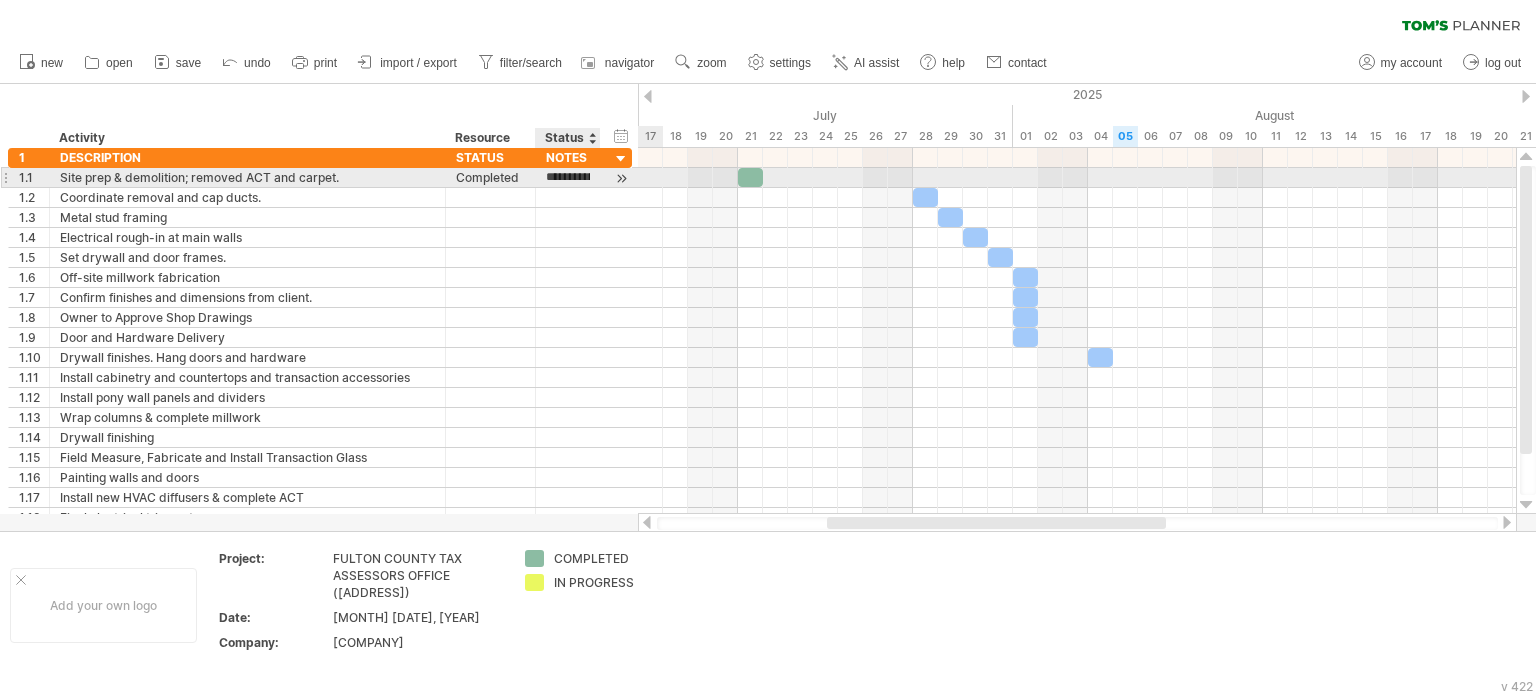 scroll, scrollTop: 0, scrollLeft: 172, axis: horizontal 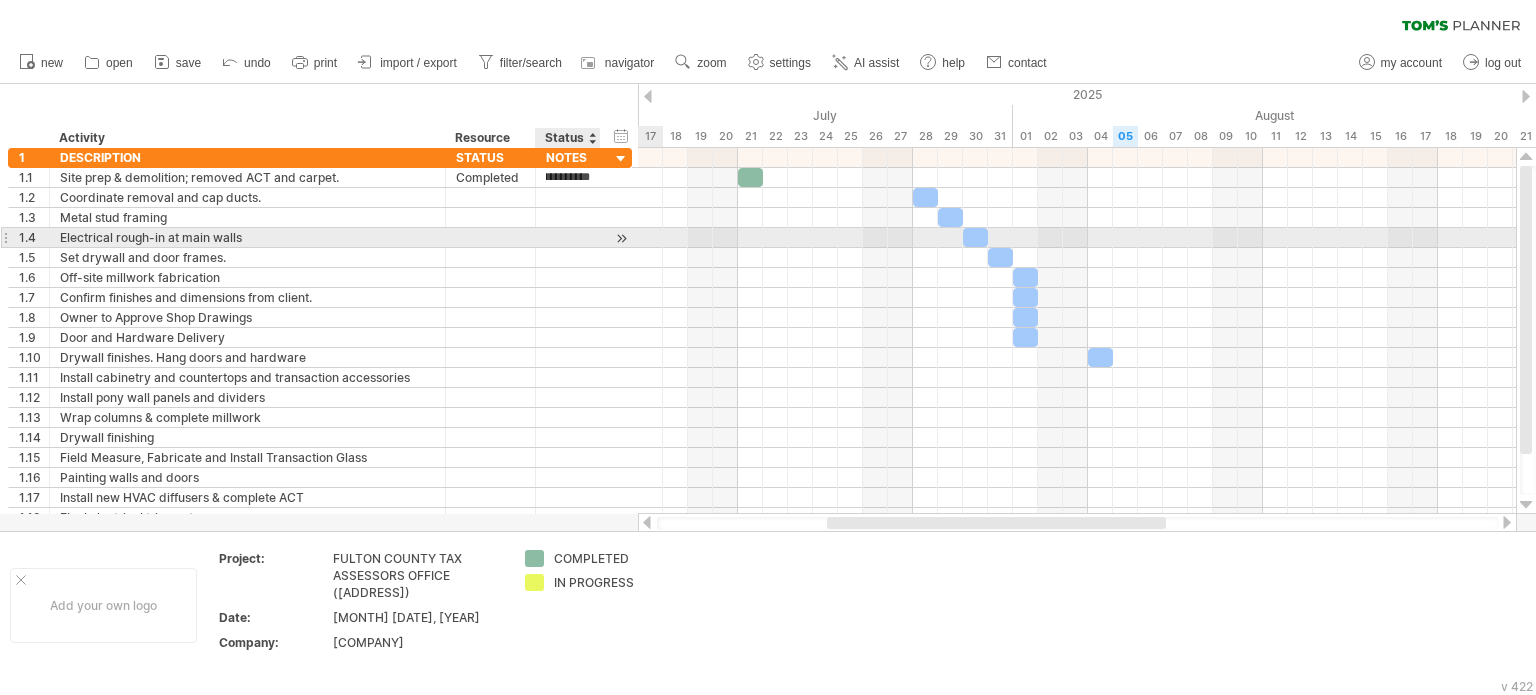 click at bounding box center (621, 238) 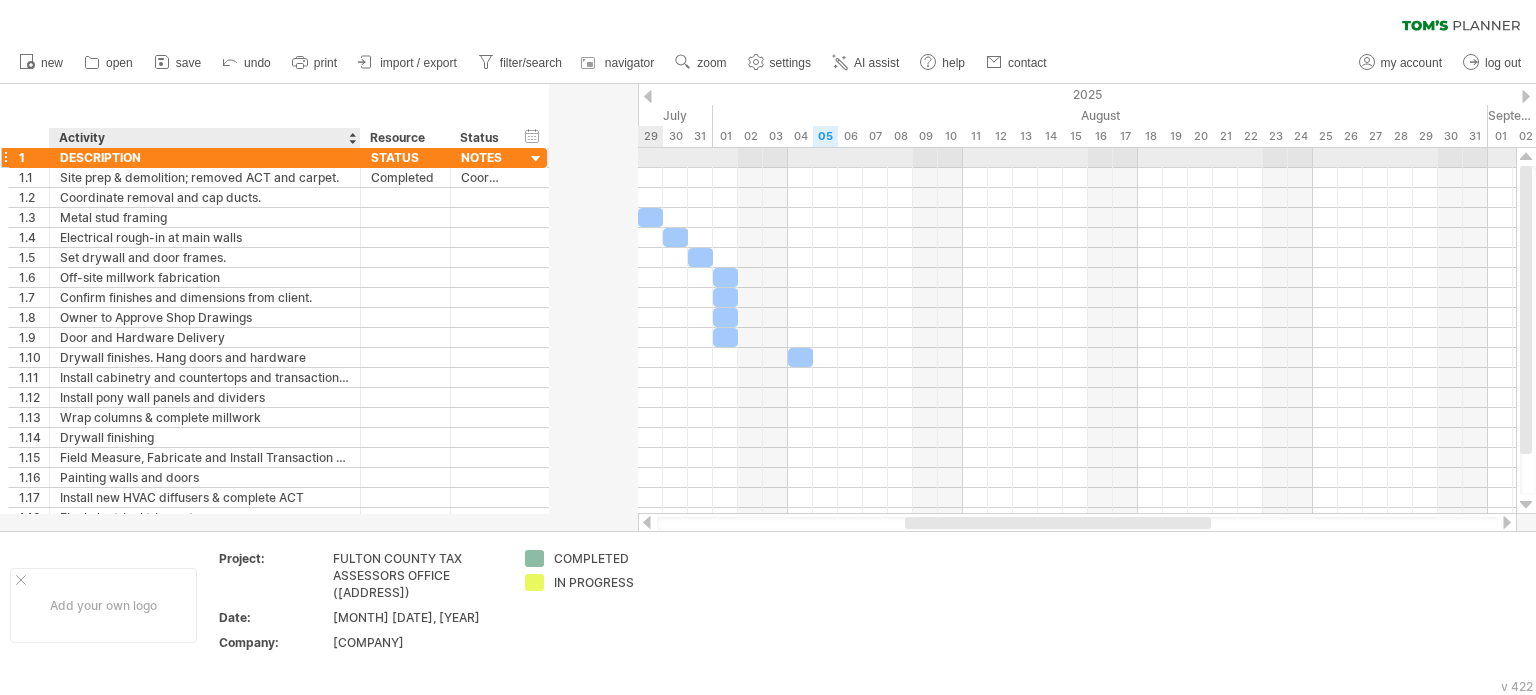 drag, startPoint x: 442, startPoint y: 157, endPoint x: 357, endPoint y: 164, distance: 85.28775 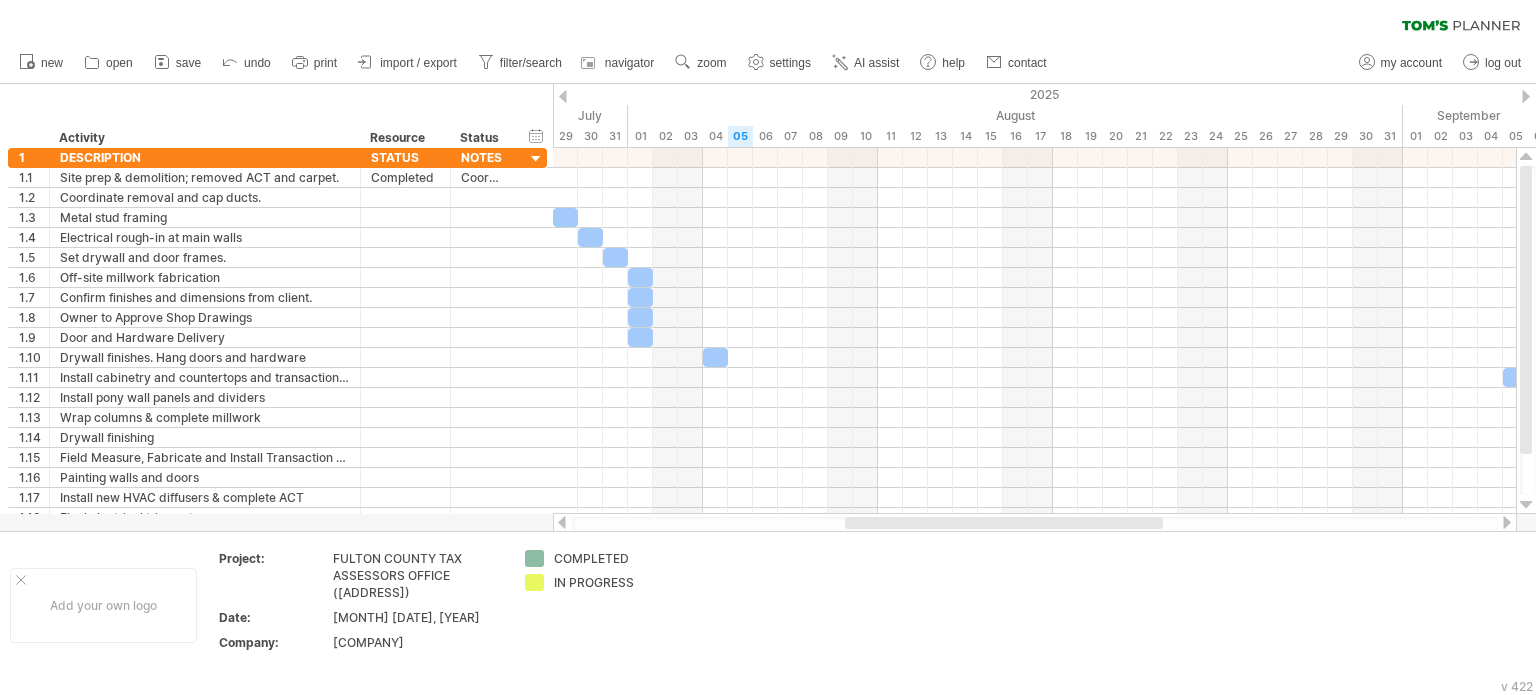 click at bounding box center [563, 96] 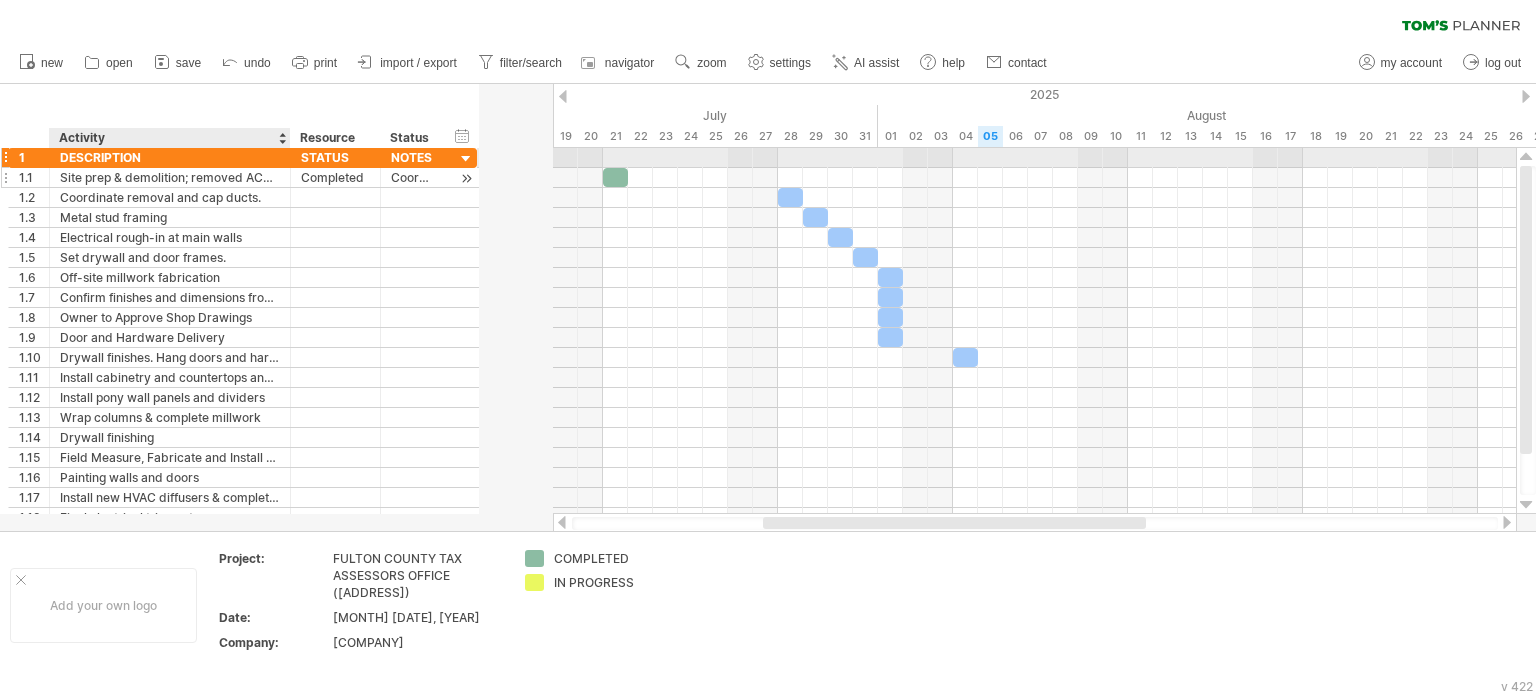 drag, startPoint x: 356, startPoint y: 156, endPoint x: 285, endPoint y: 168, distance: 72.00694 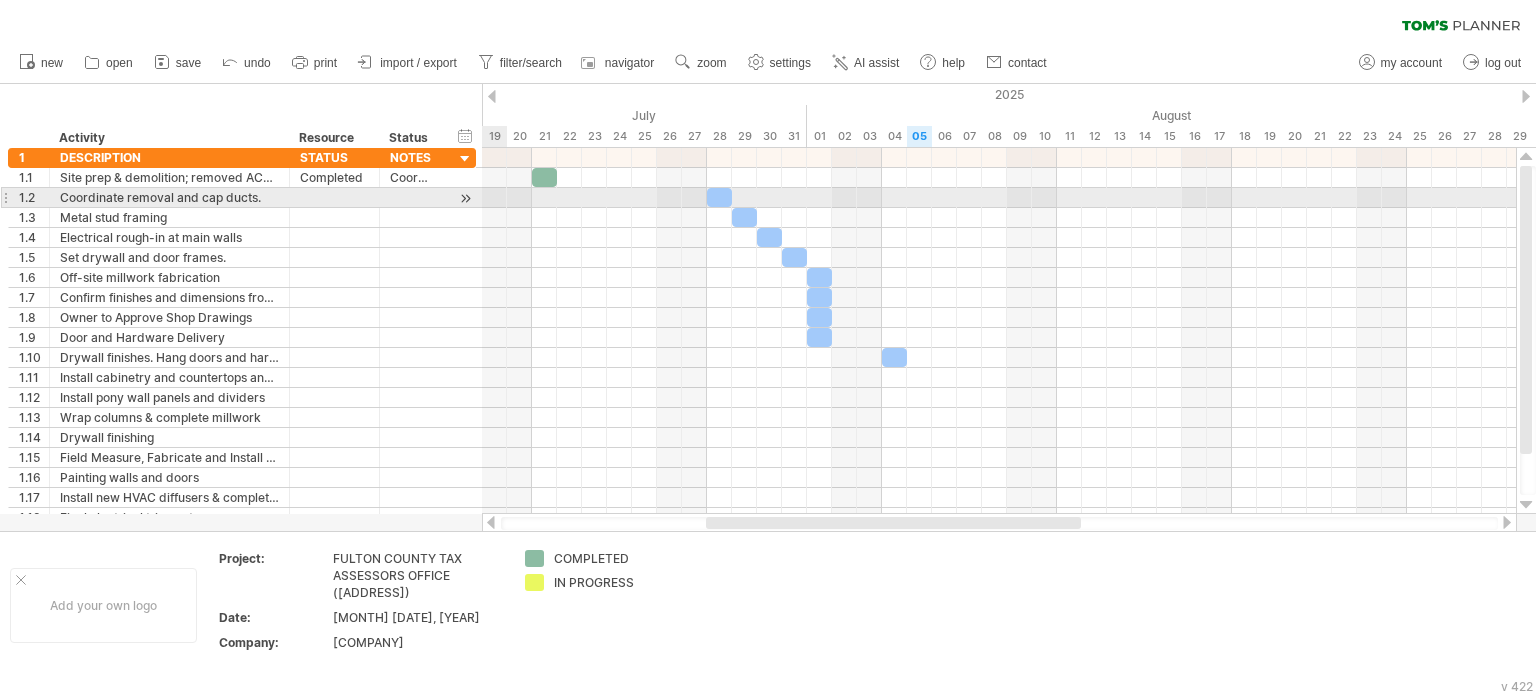 click at bounding box center [465, 198] 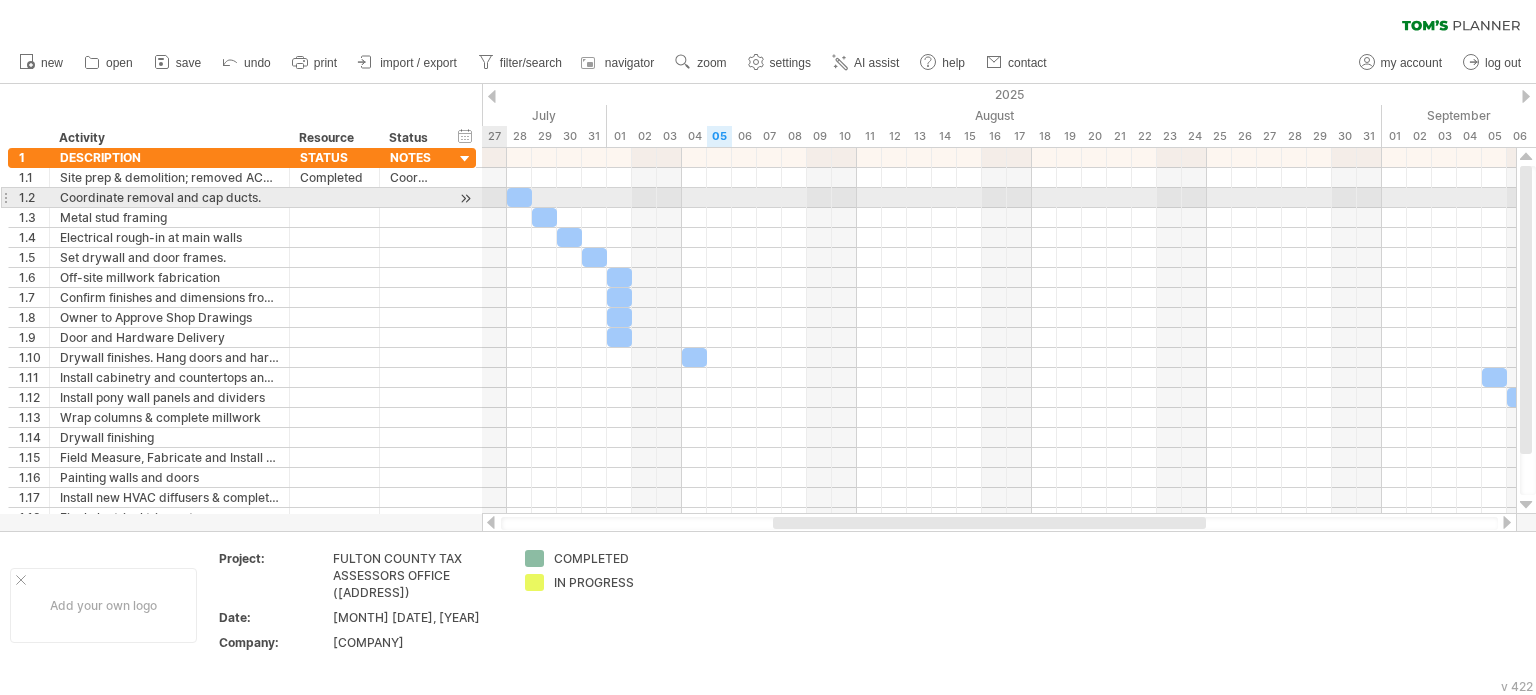 click at bounding box center (465, 198) 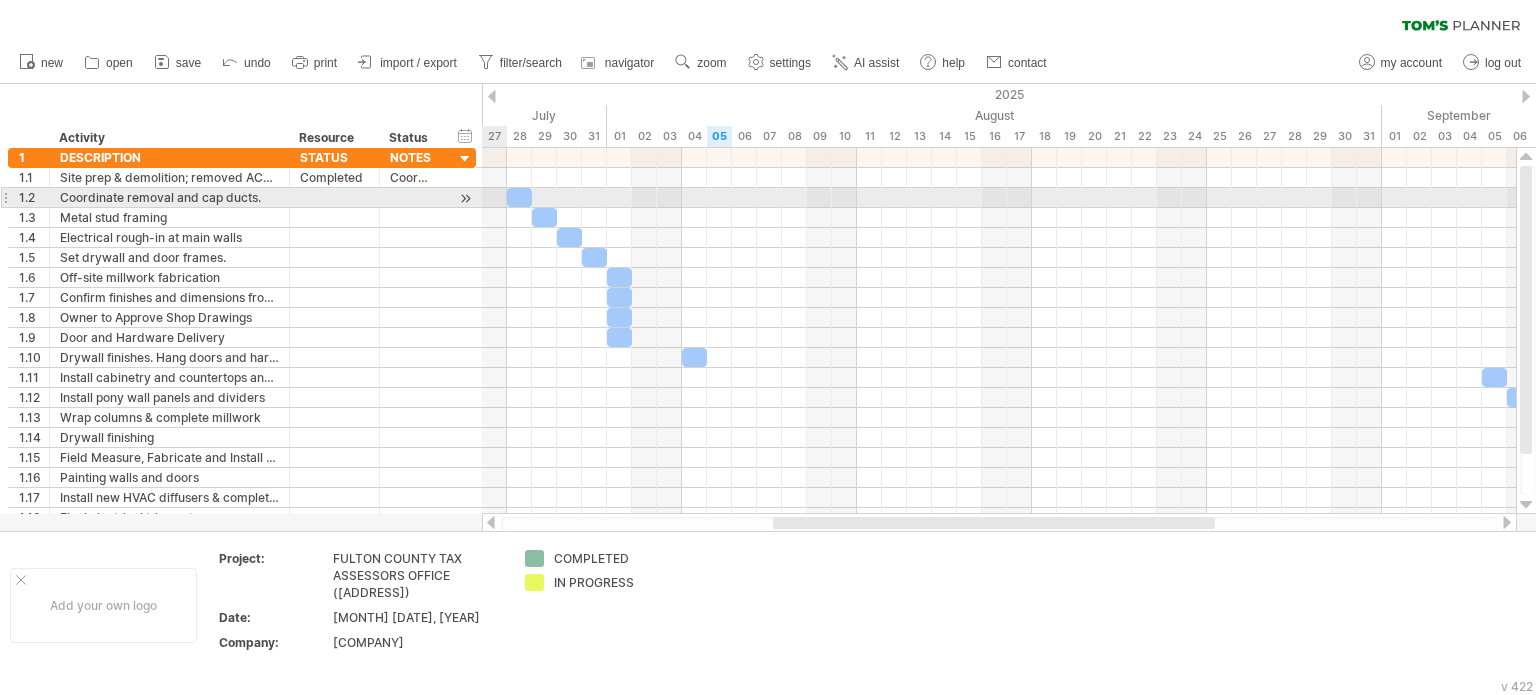 click at bounding box center (465, 198) 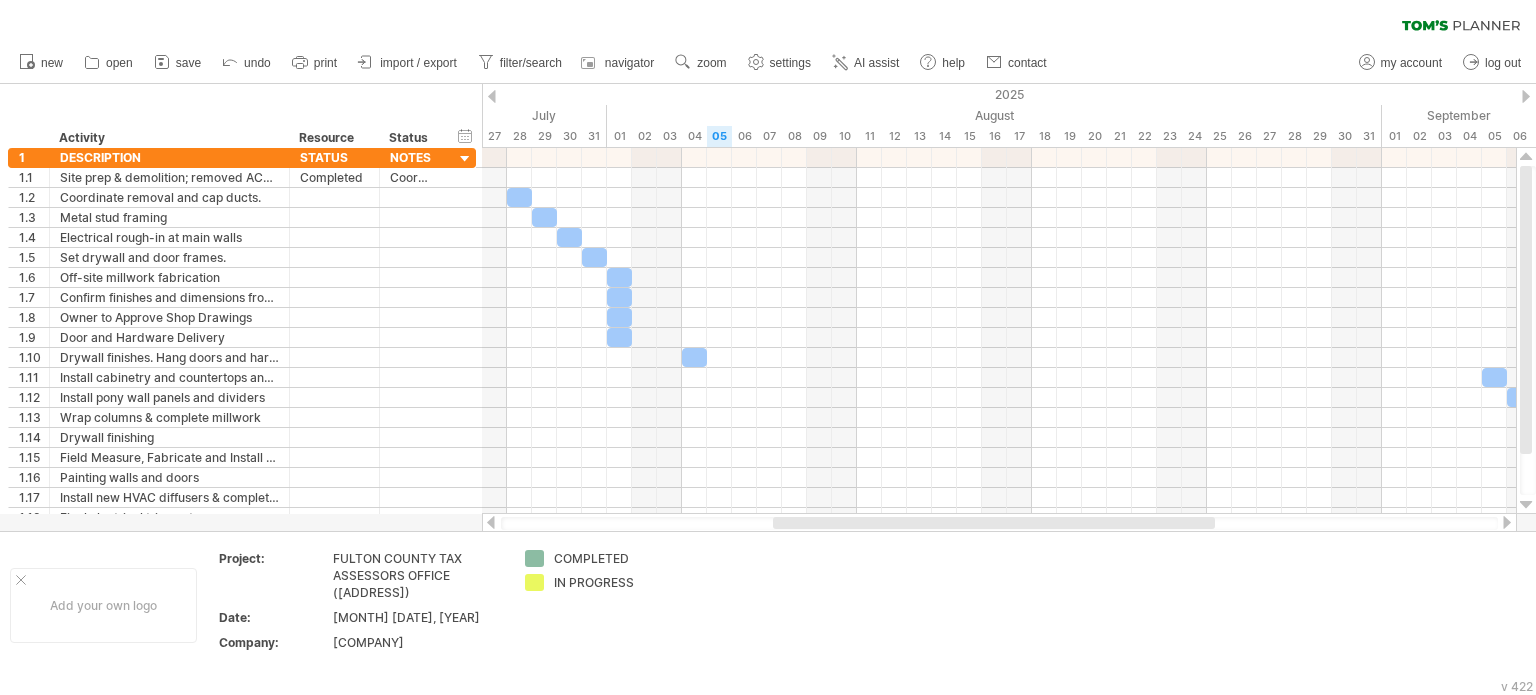 click at bounding box center [492, 96] 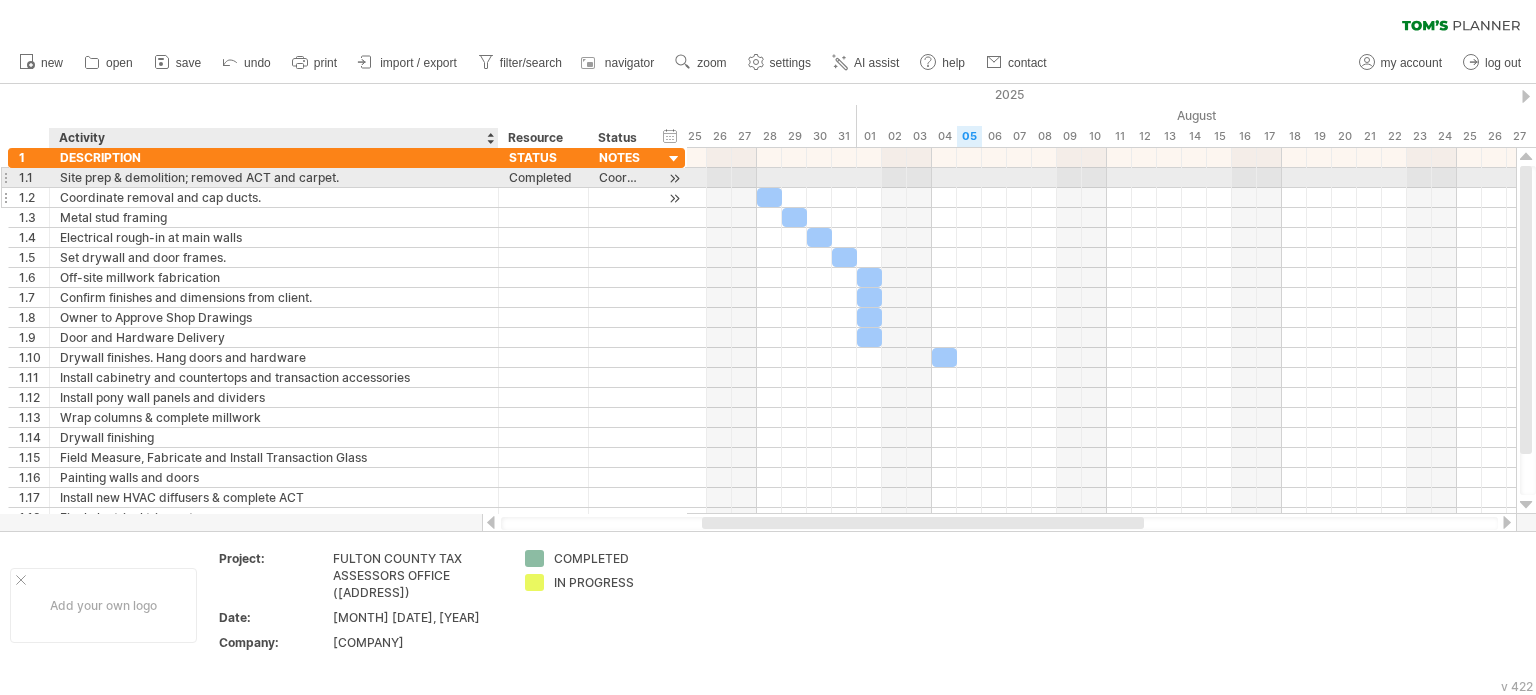 drag, startPoint x: 286, startPoint y: 170, endPoint x: 493, endPoint y: 195, distance: 208.5042 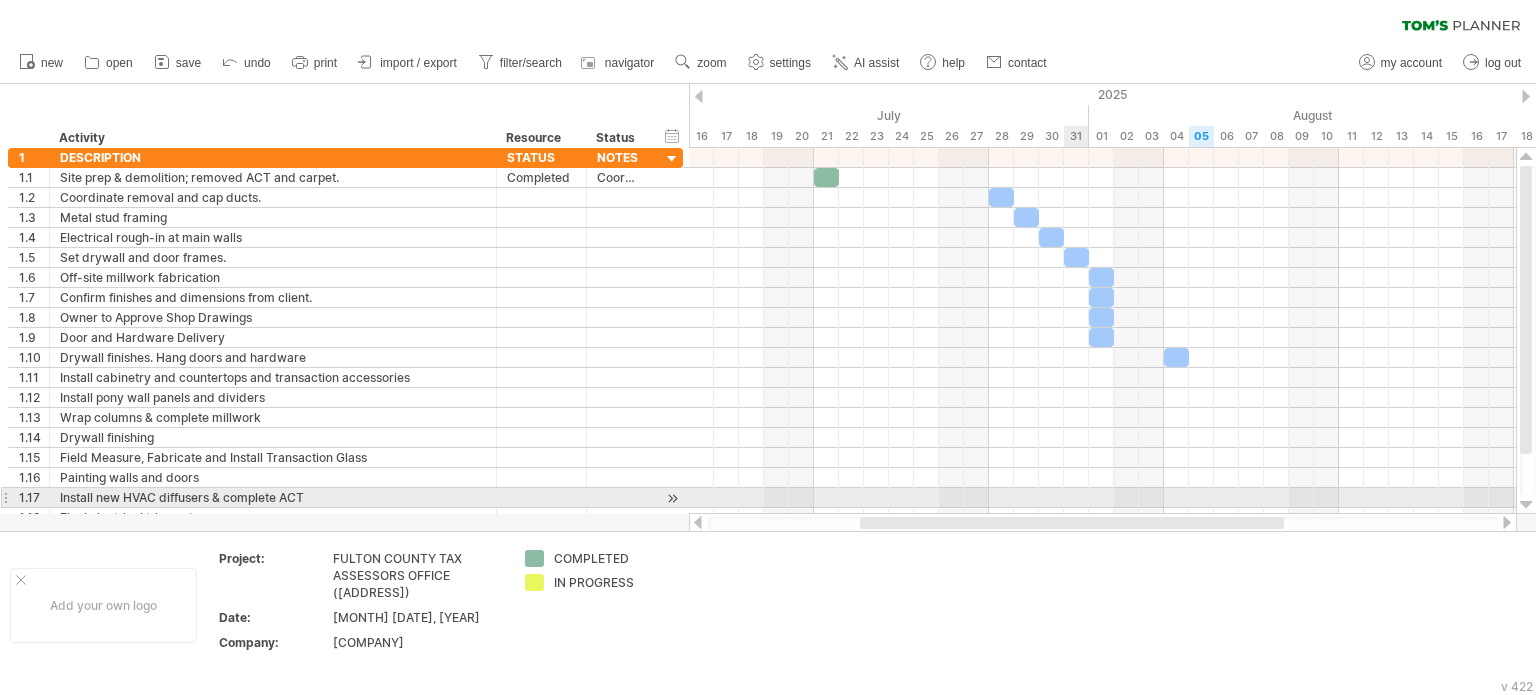 drag, startPoint x: 1077, startPoint y: 519, endPoint x: 1069, endPoint y: 498, distance: 22.472204 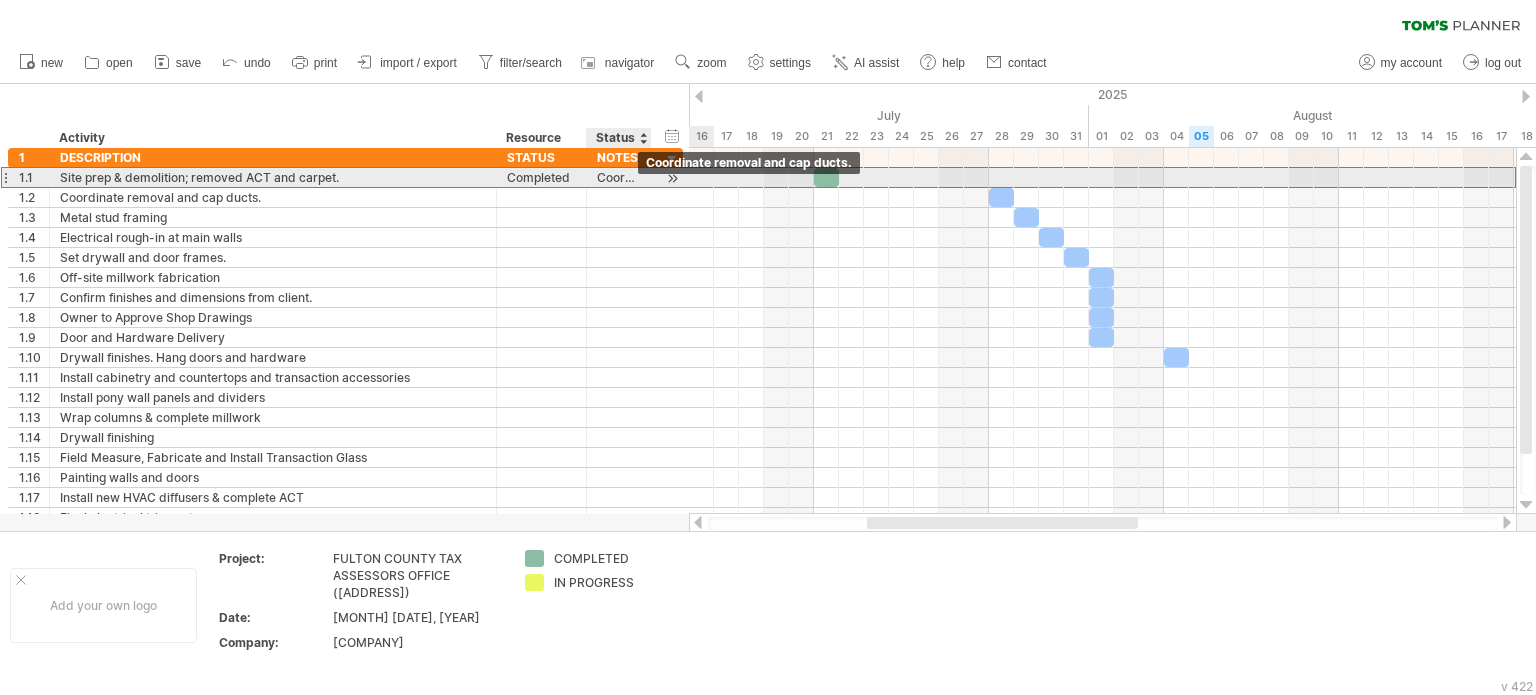 click on "Coordinate removal and cap ducts." at bounding box center [619, 177] 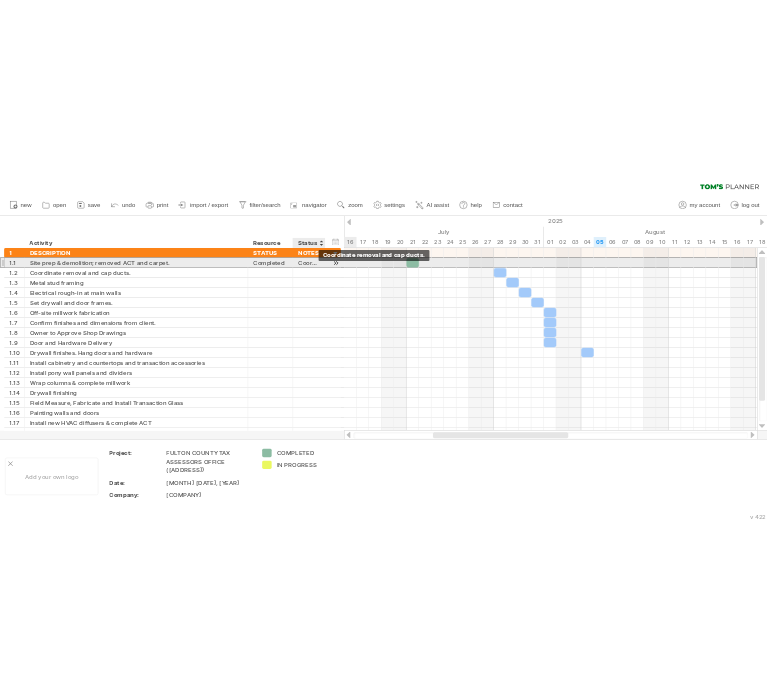 scroll, scrollTop: 0, scrollLeft: 0, axis: both 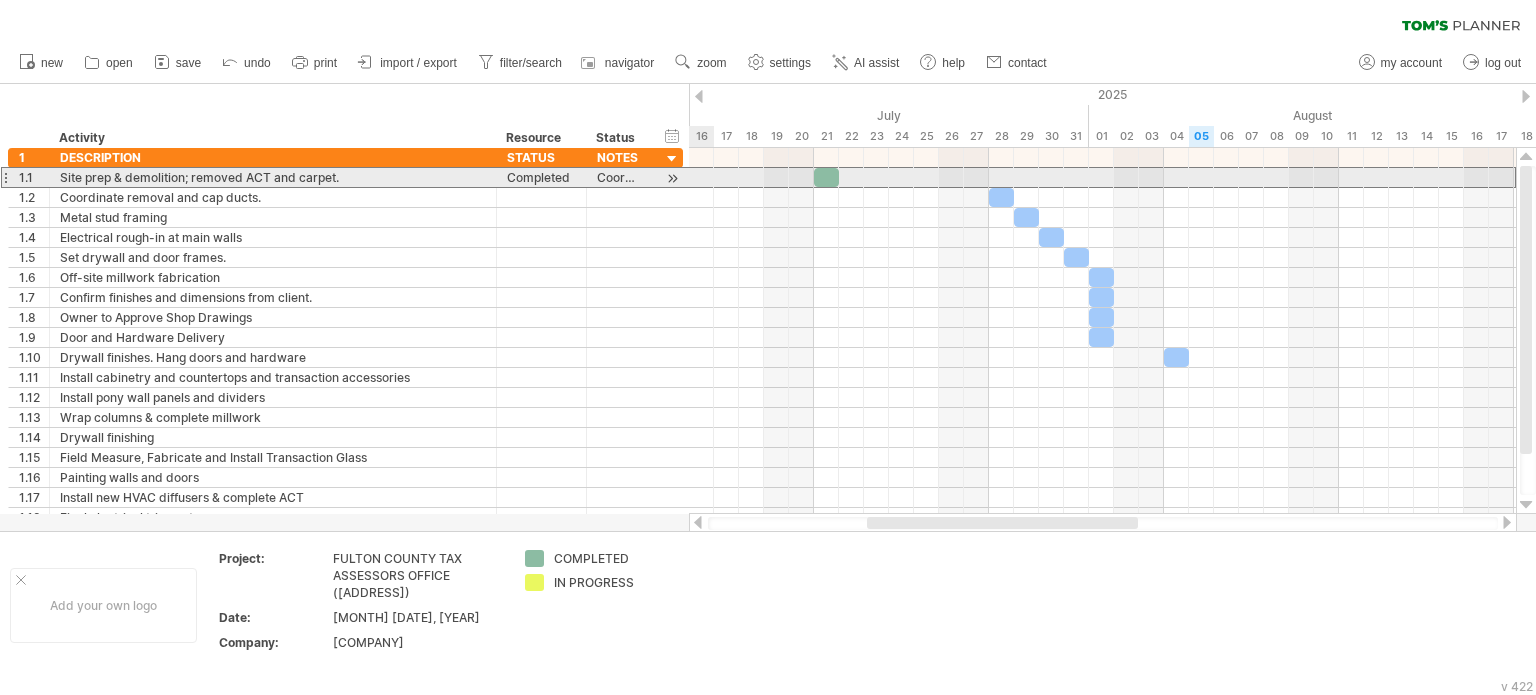 click on "1.1" at bounding box center (29, 177) 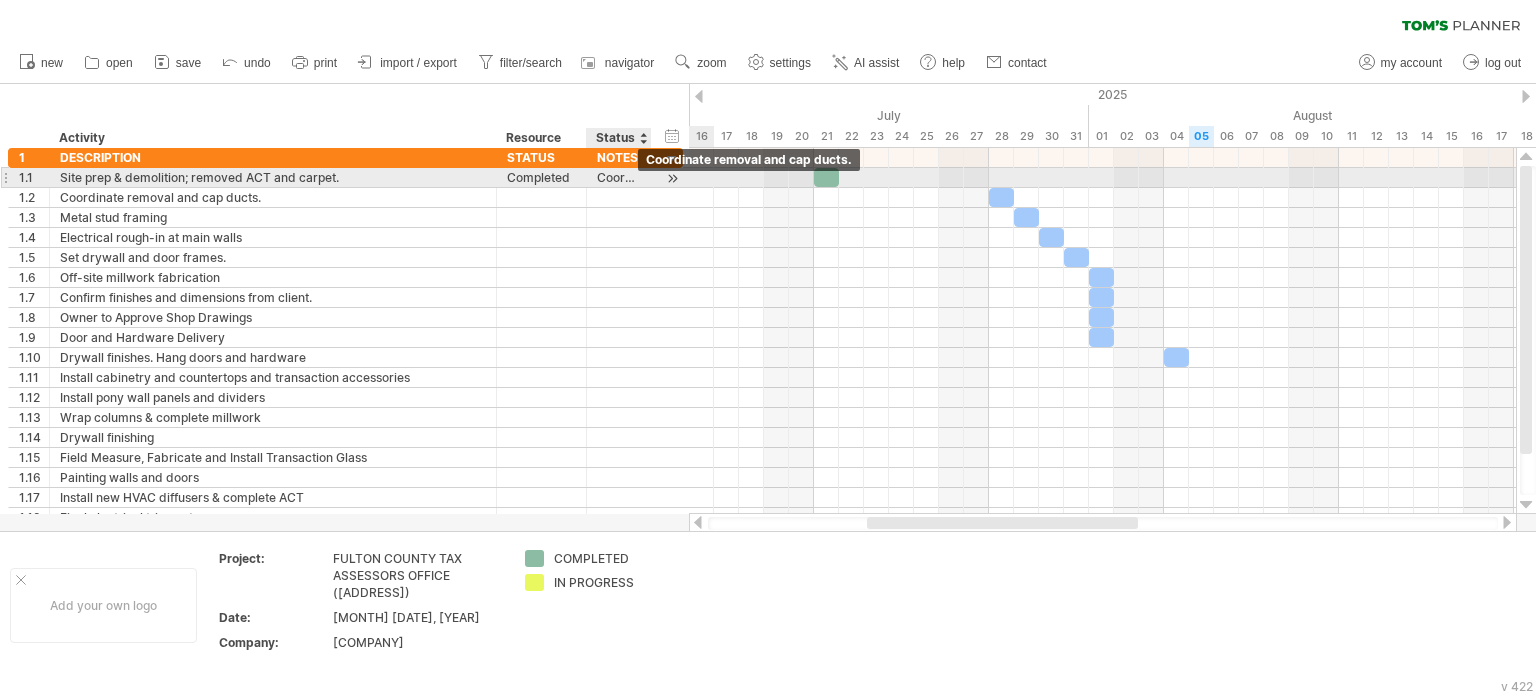 click on "Coordinate removal and cap ducts." at bounding box center (619, 177) 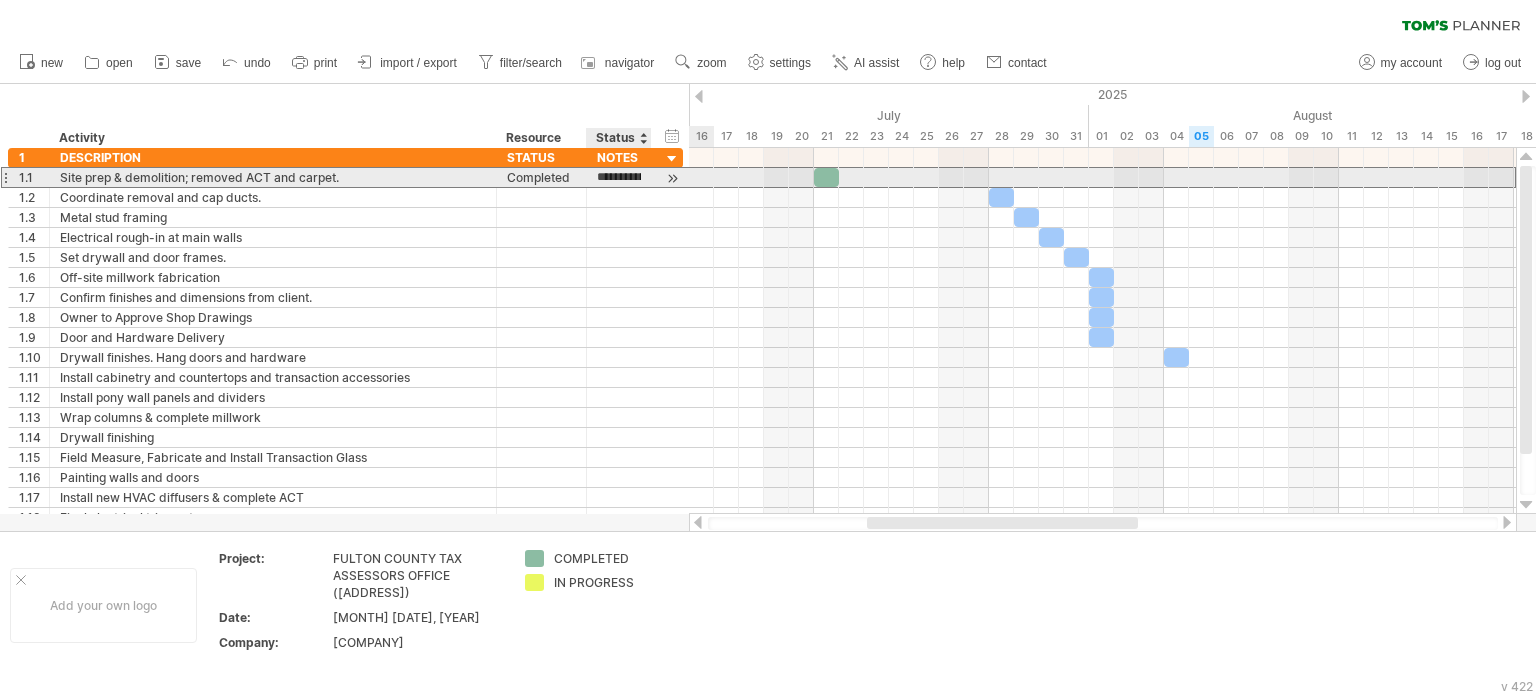 click on "**********" at bounding box center [619, 177] 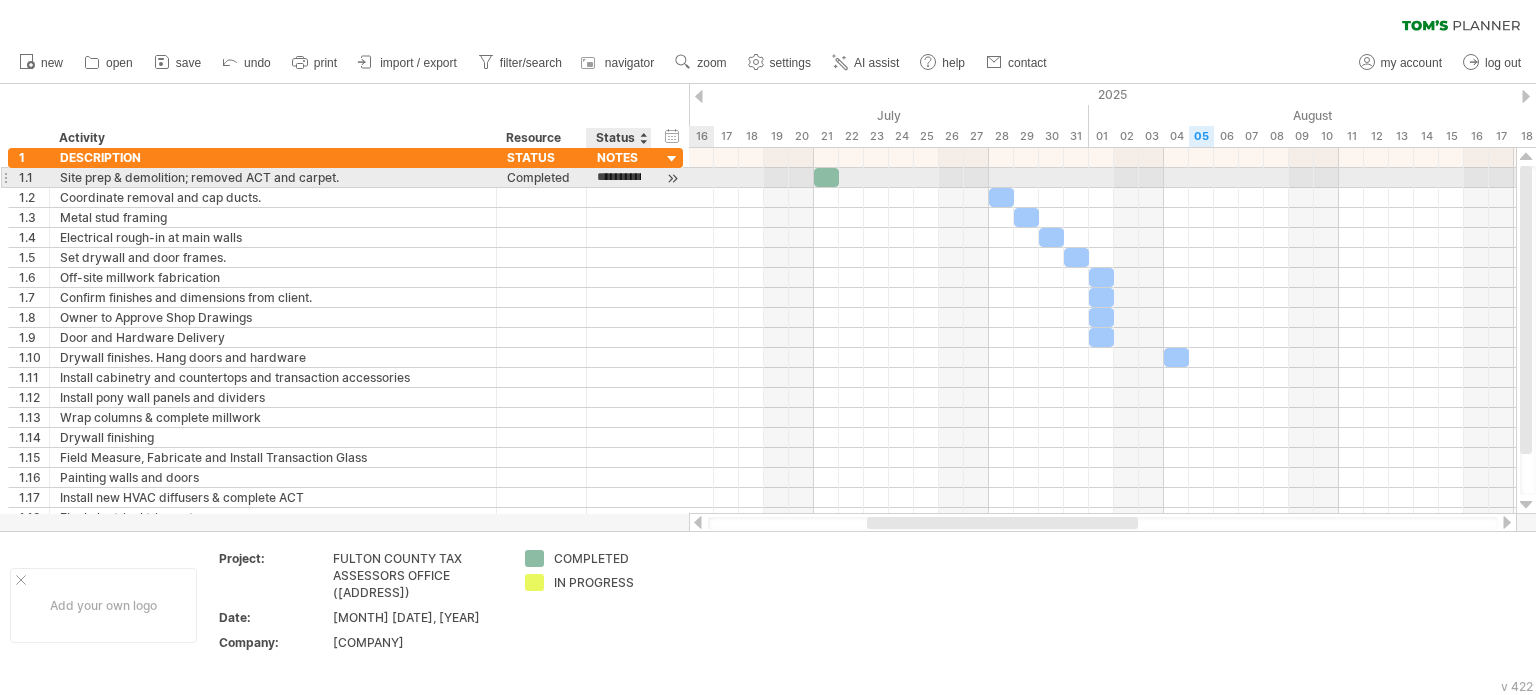 click on "**********" at bounding box center (619, 177) 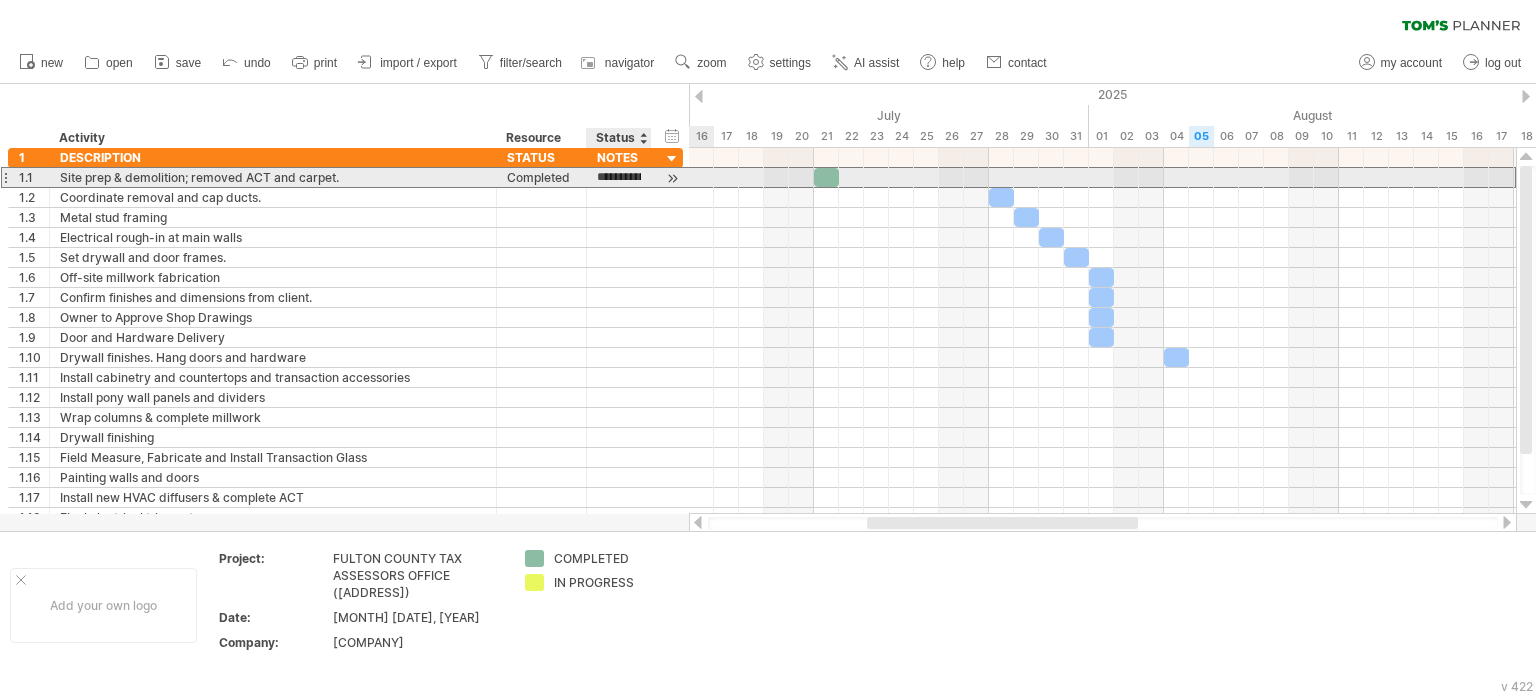 click on "**********" at bounding box center (619, 177) 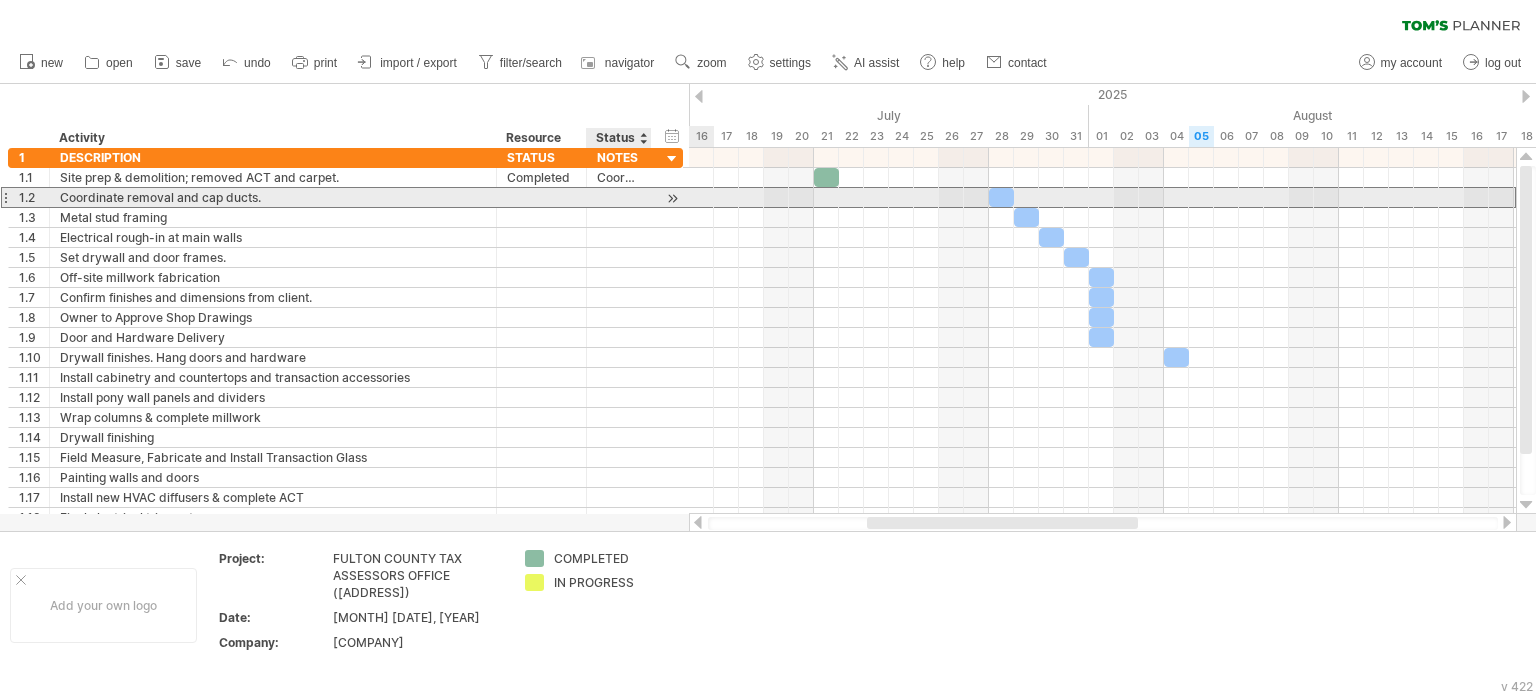 click at bounding box center (619, 197) 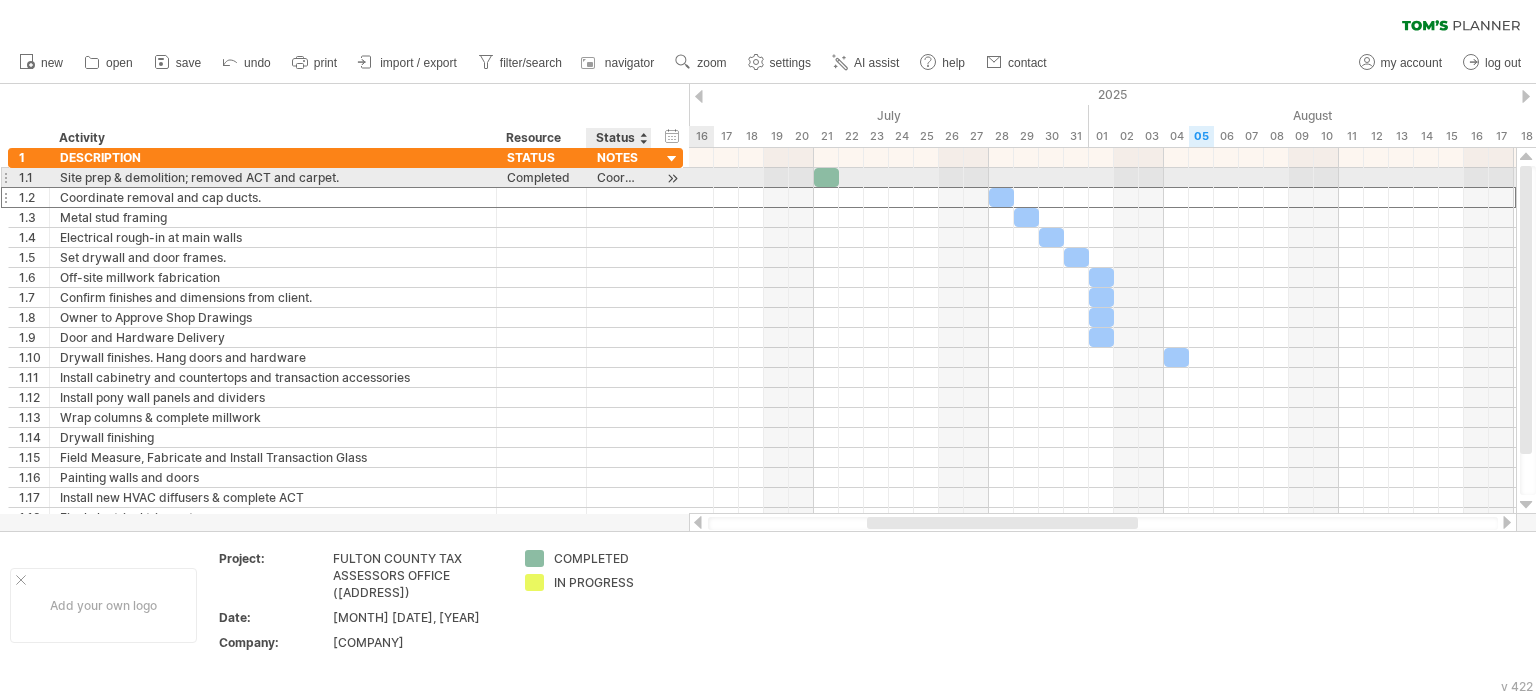 click at bounding box center [672, 178] 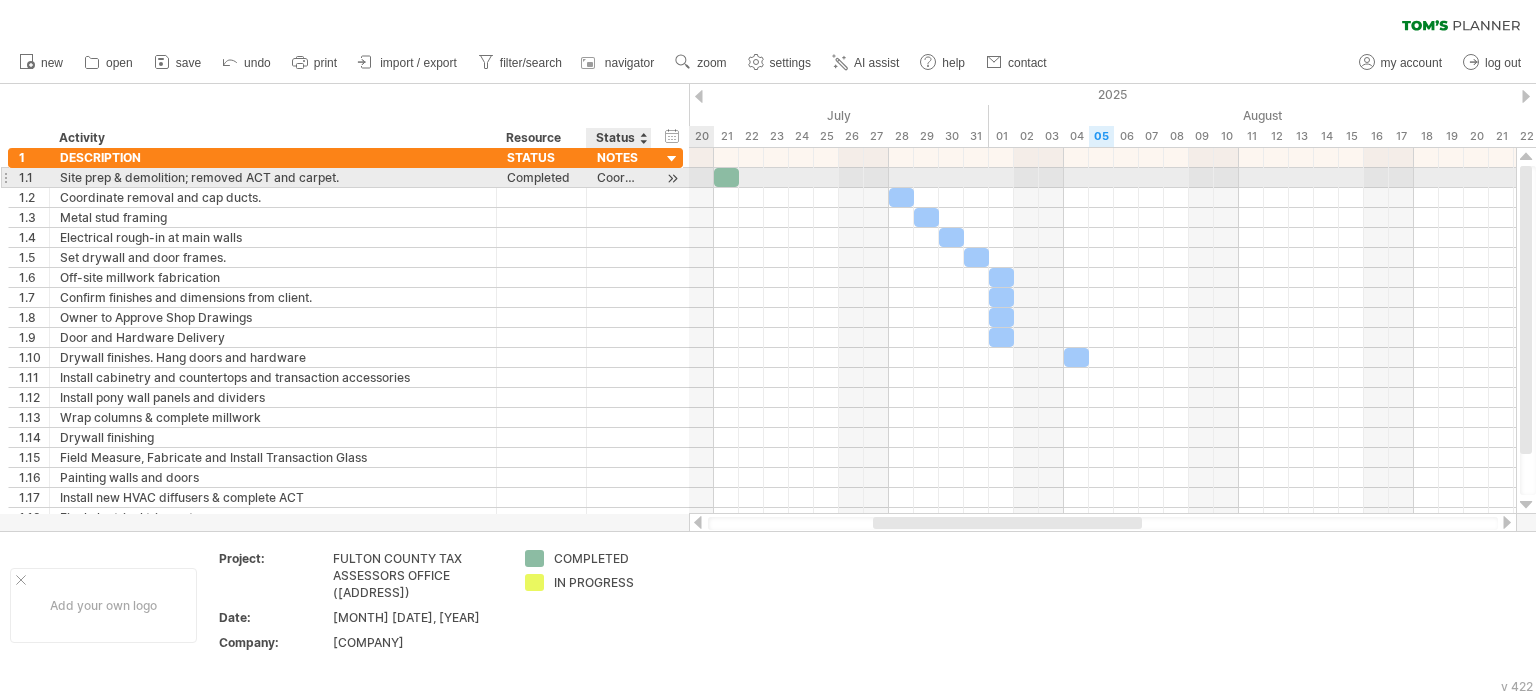 click at bounding box center [672, 178] 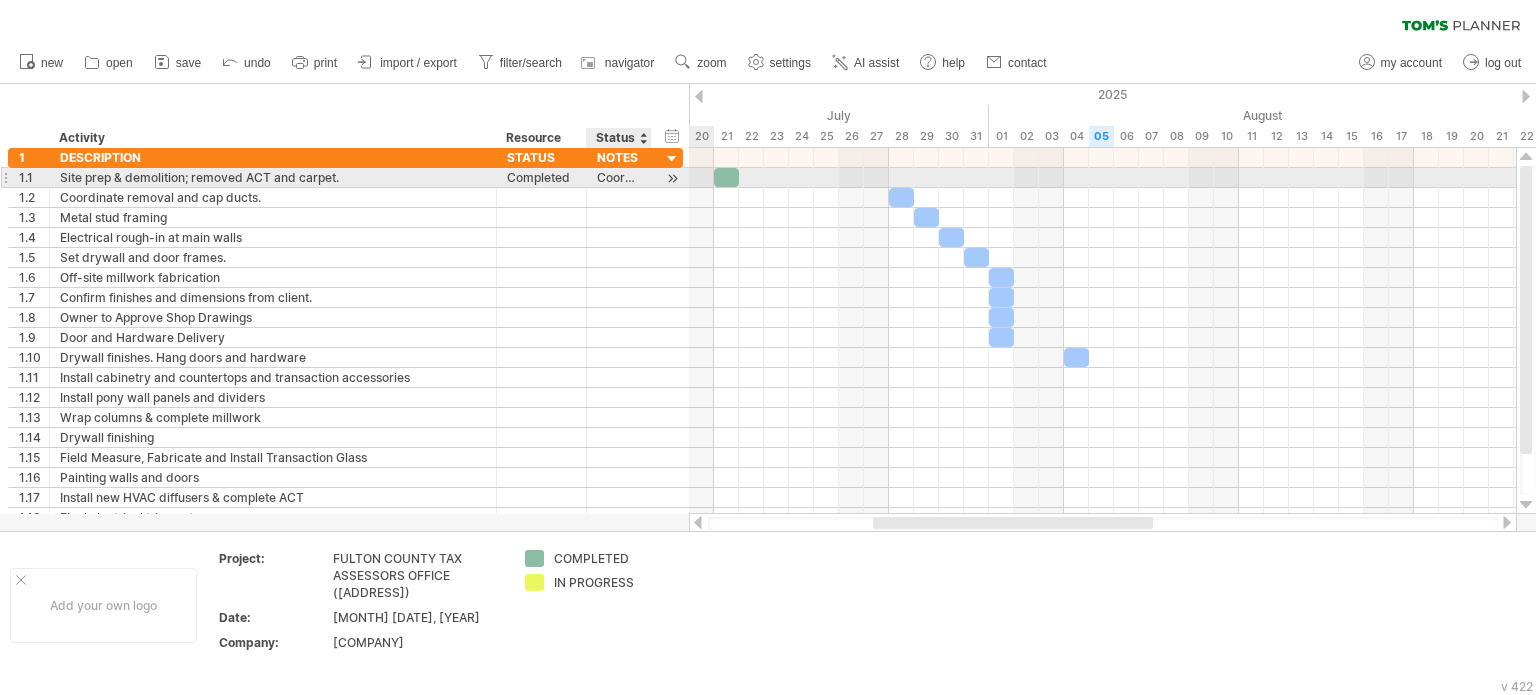 click at bounding box center [672, 178] 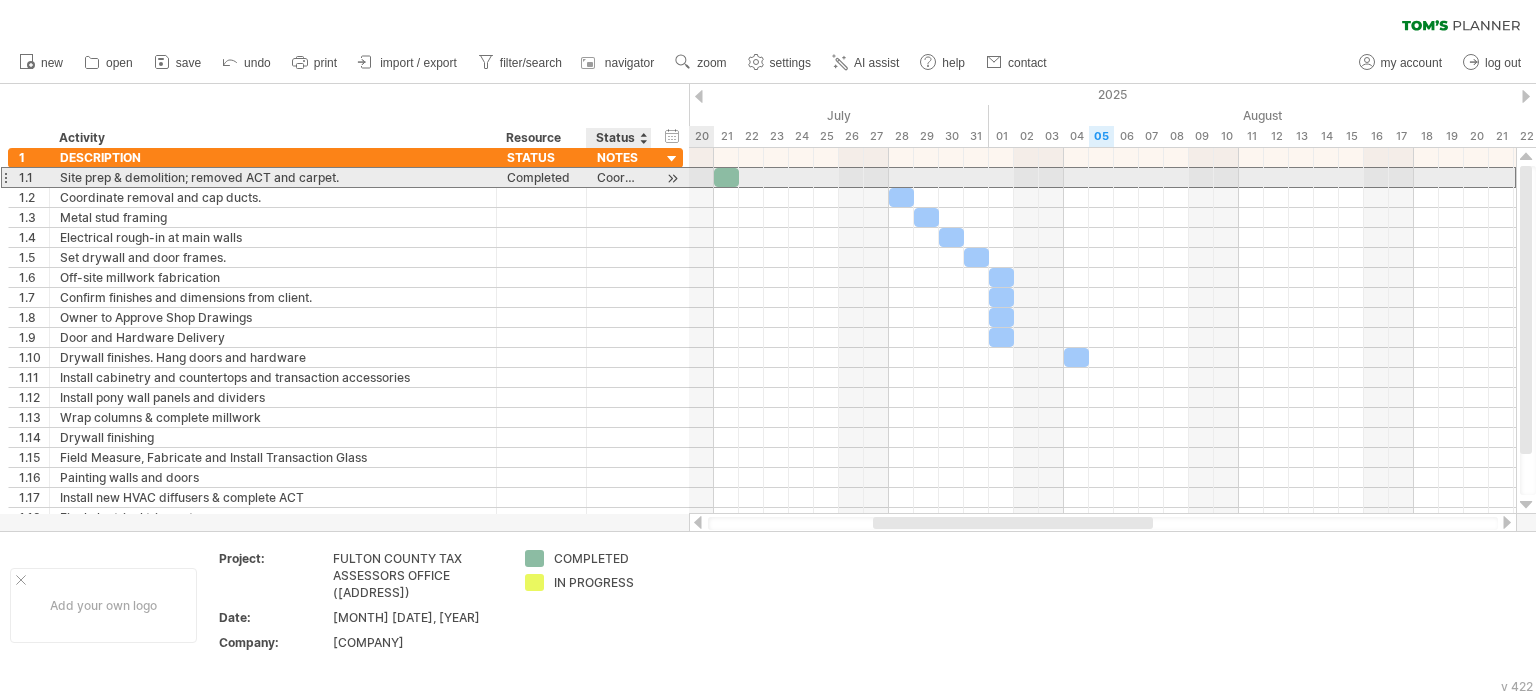 click on "Coordinate removal and cap ducts." at bounding box center (619, 177) 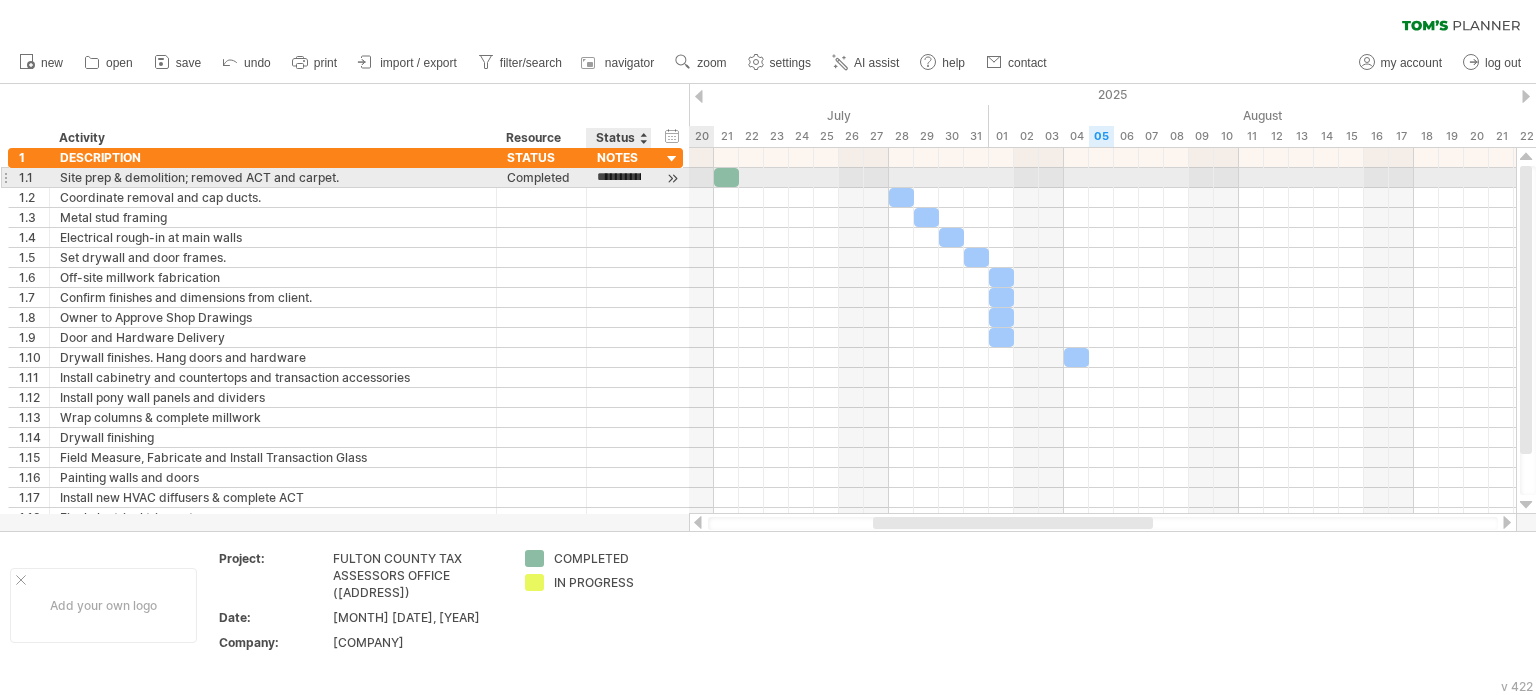 click on "**********" at bounding box center (619, 177) 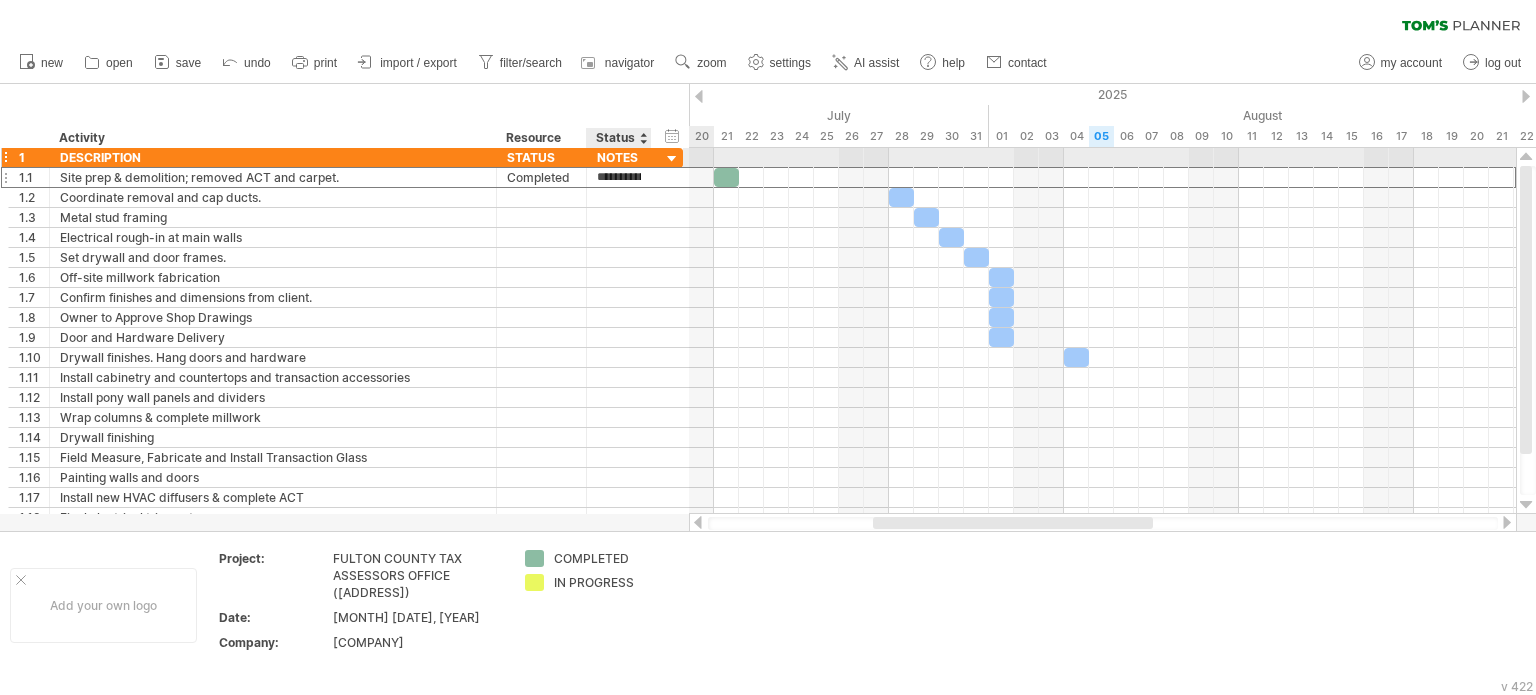 click at bounding box center (672, 159) 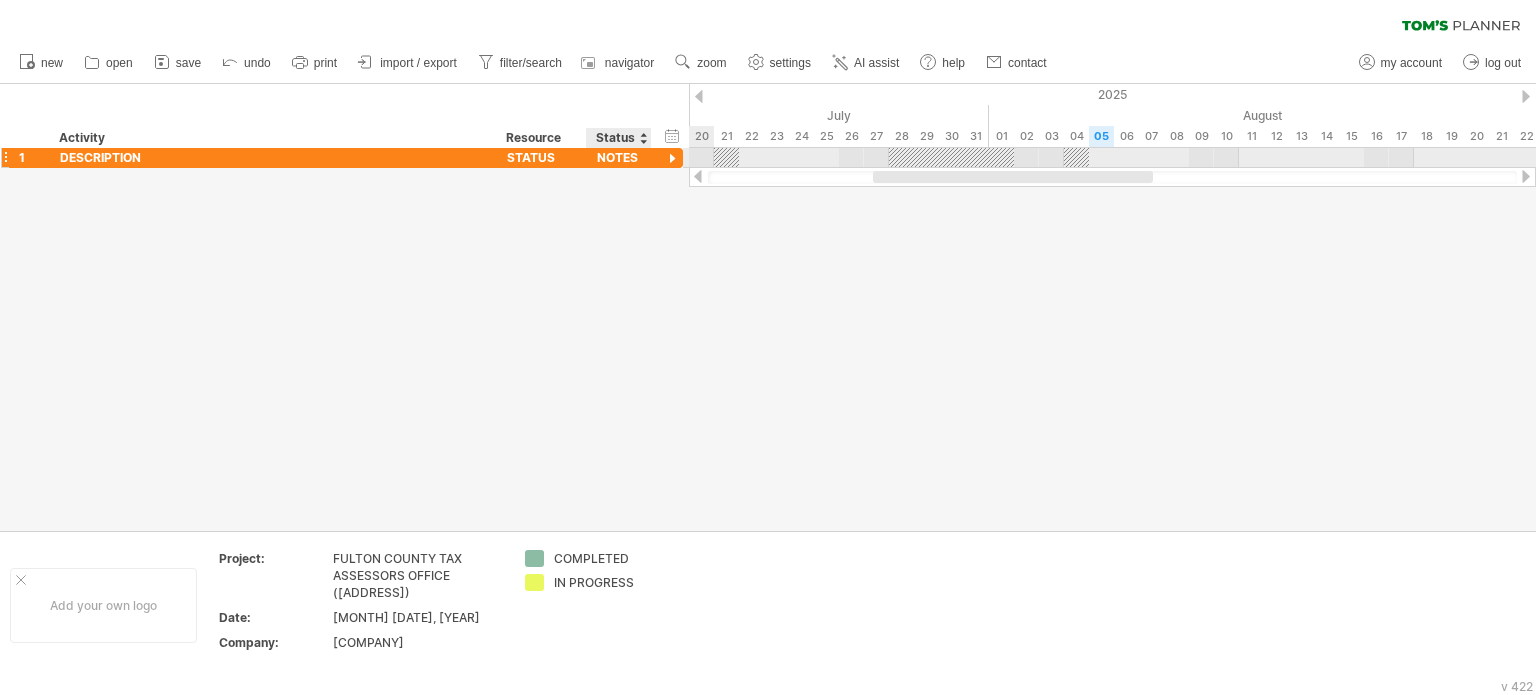 click at bounding box center [672, 159] 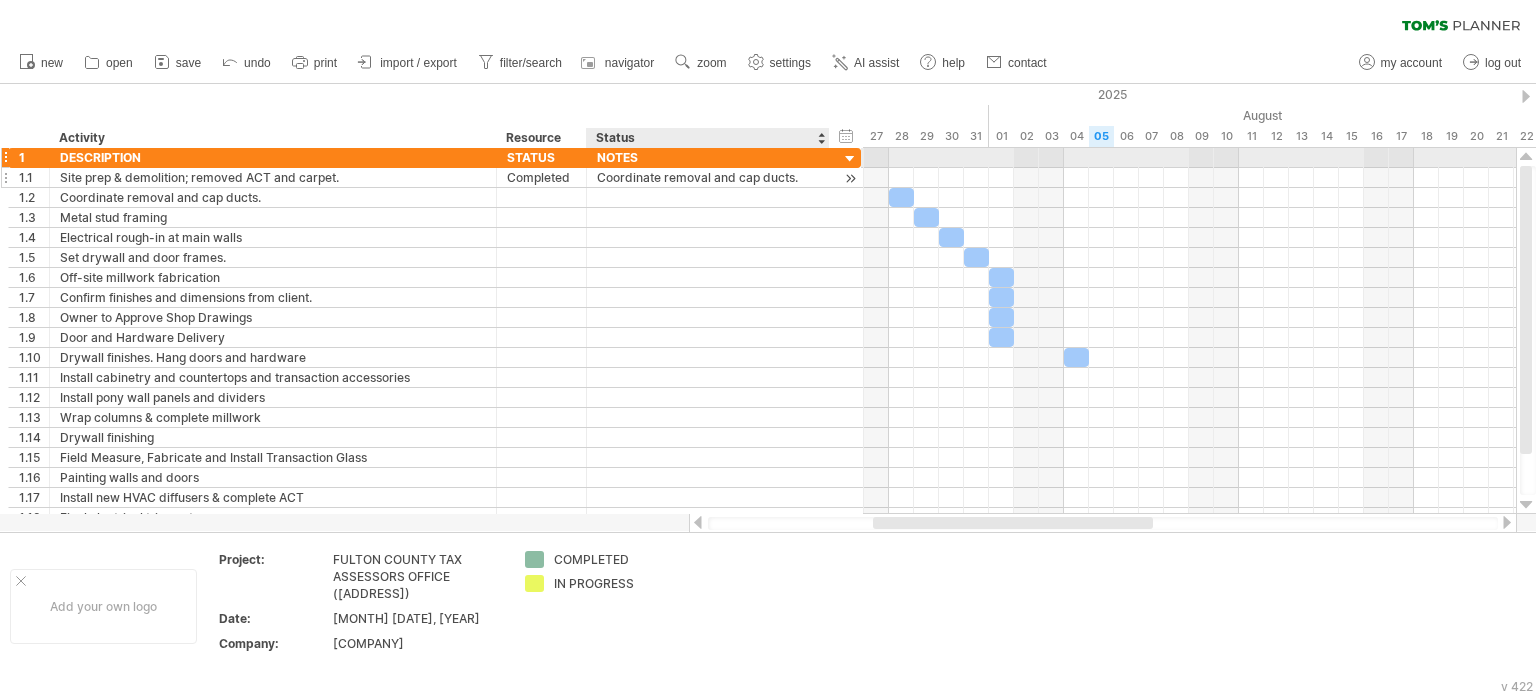 drag, startPoint x: 644, startPoint y: 155, endPoint x: 822, endPoint y: 179, distance: 179.61069 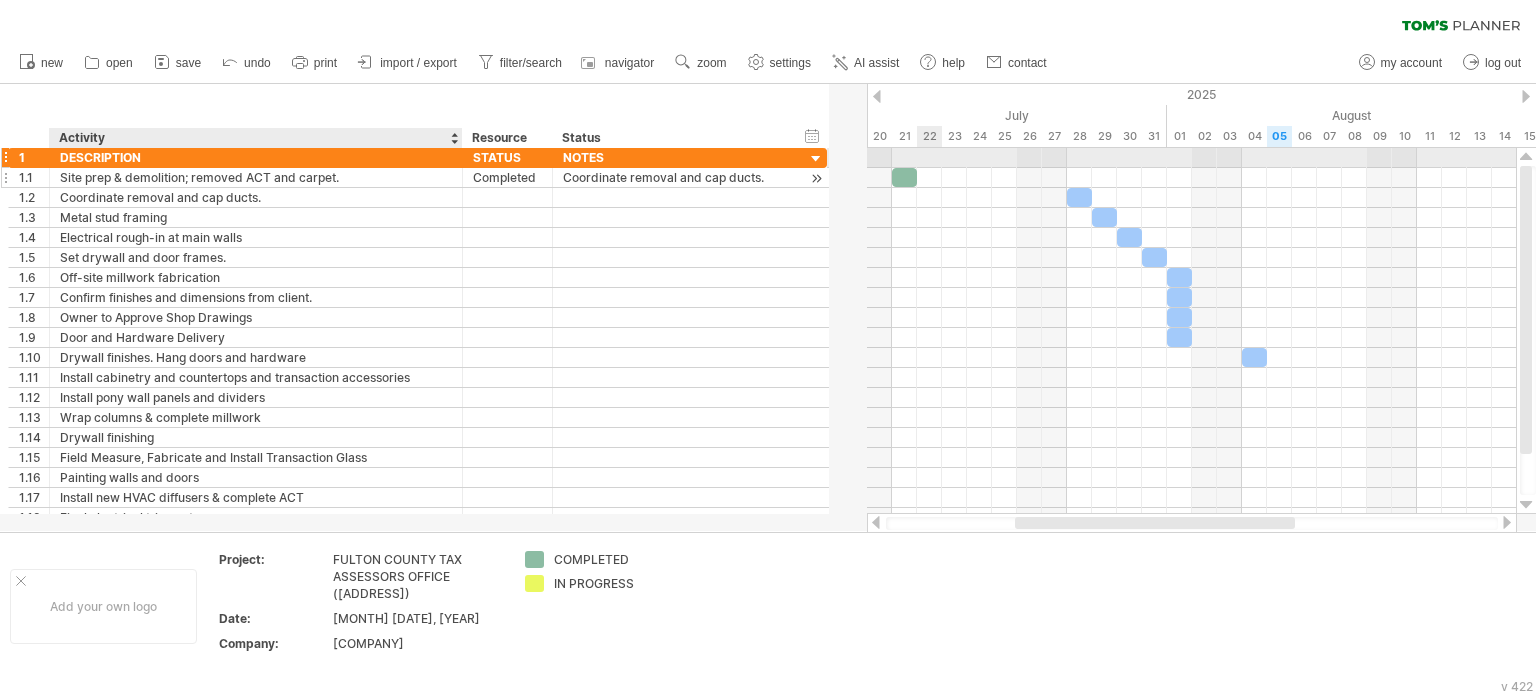 drag, startPoint x: 493, startPoint y: 165, endPoint x: 459, endPoint y: 175, distance: 35.44009 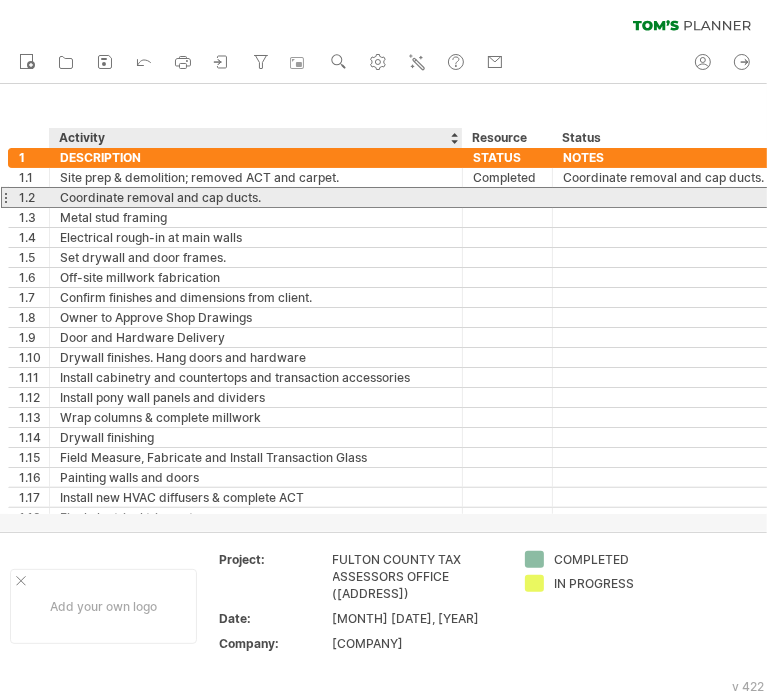 click on "Coordinate removal and cap ducts." at bounding box center (256, 197) 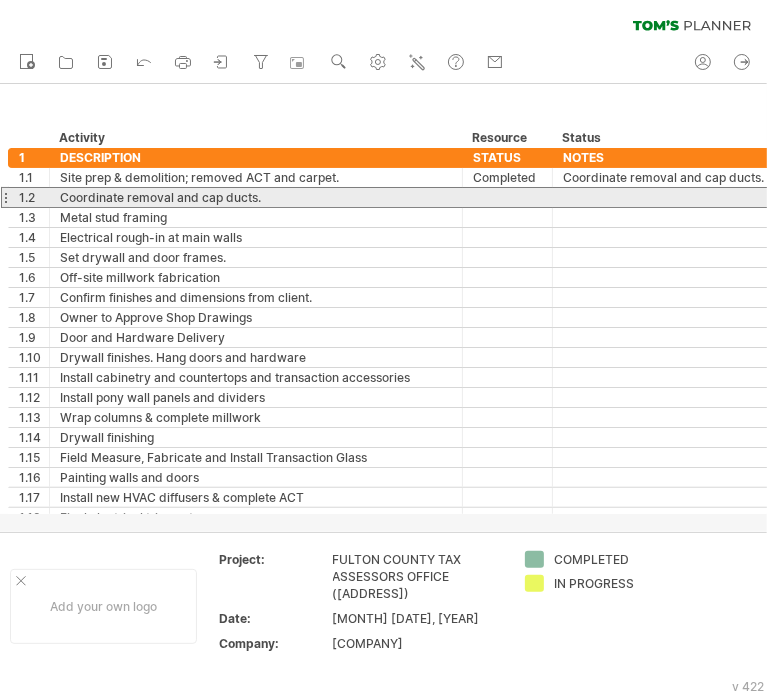 click on "1.2" at bounding box center (29, 197) 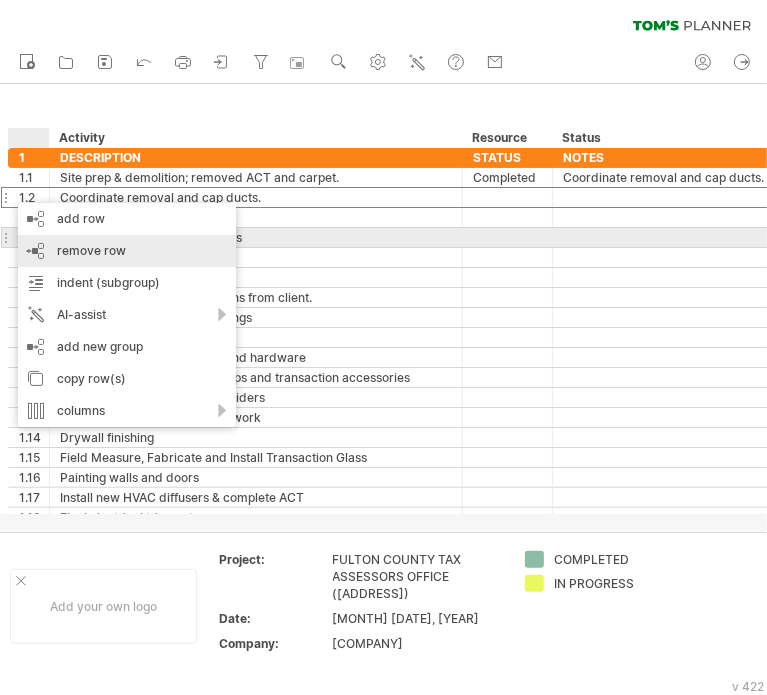 click on "remove row remove selected rows" at bounding box center [127, 251] 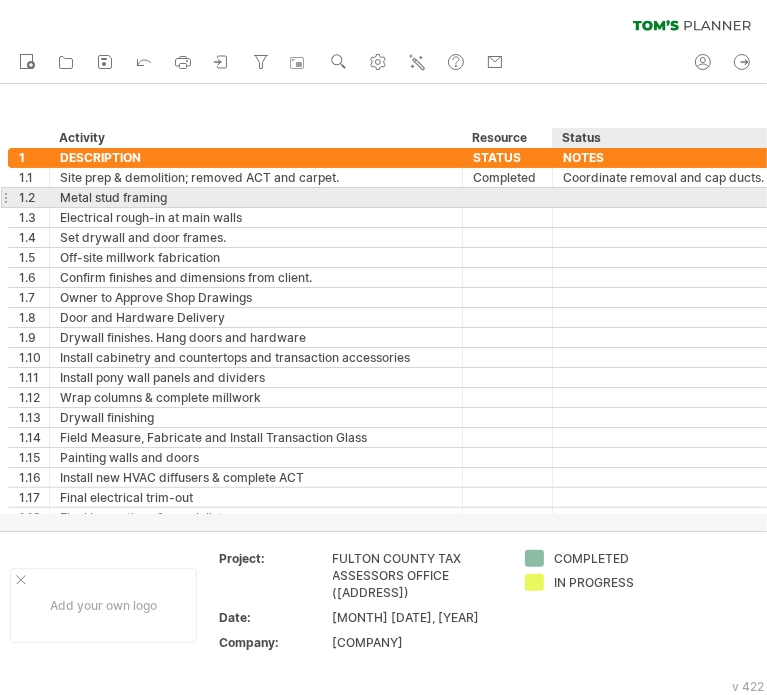 click at bounding box center (674, 197) 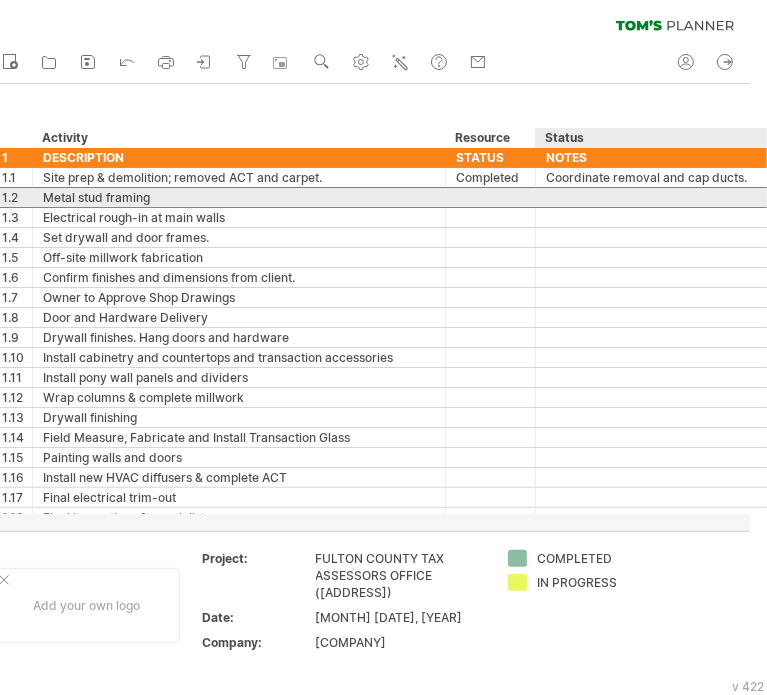 click at bounding box center (657, 197) 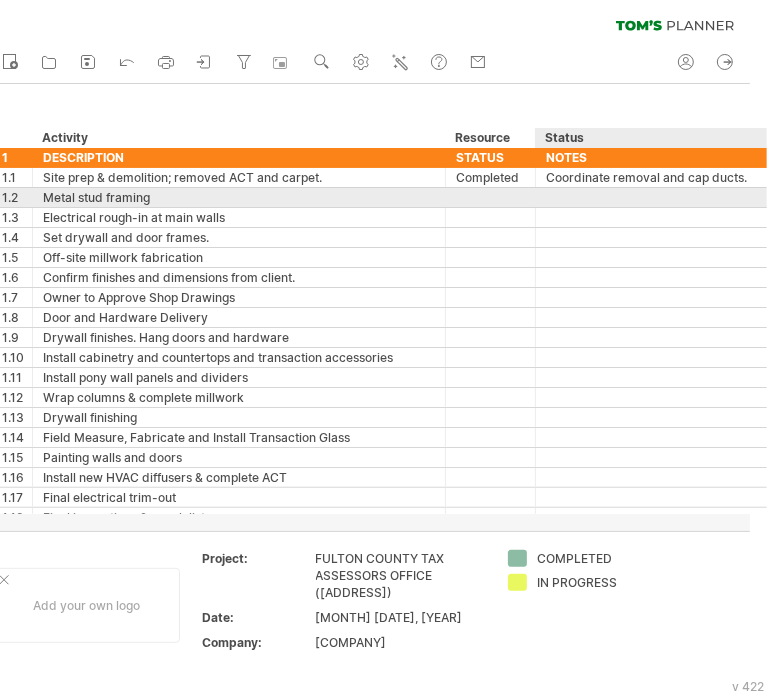paste on "**********" 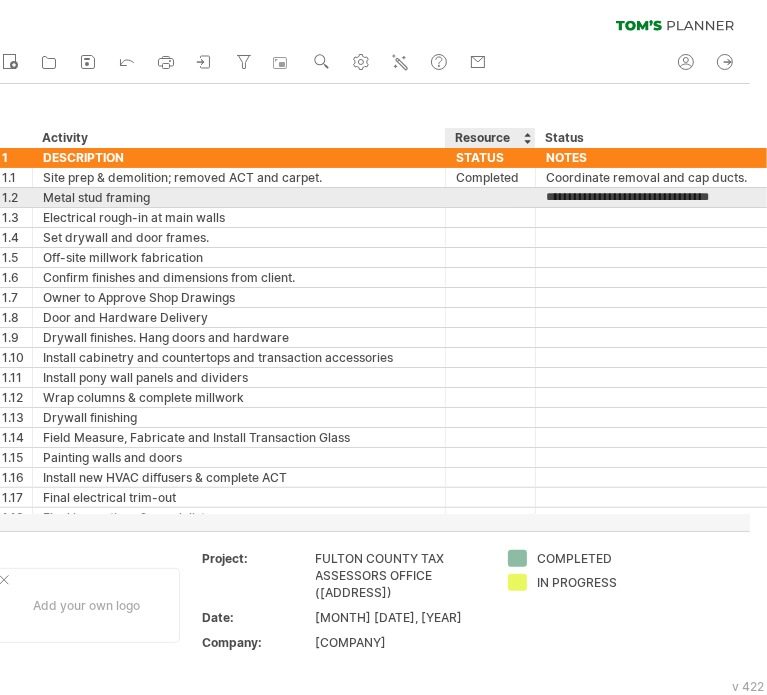 click at bounding box center [490, 197] 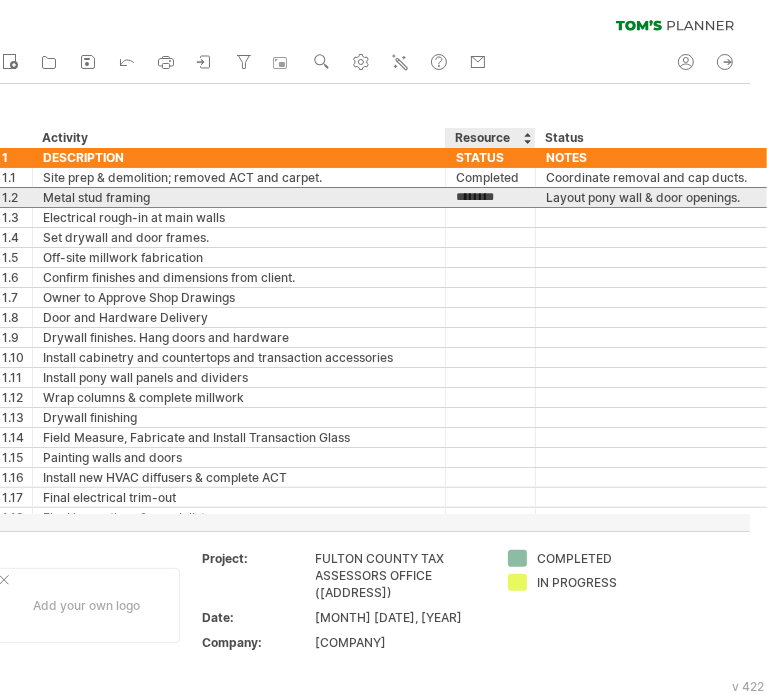 type on "*********" 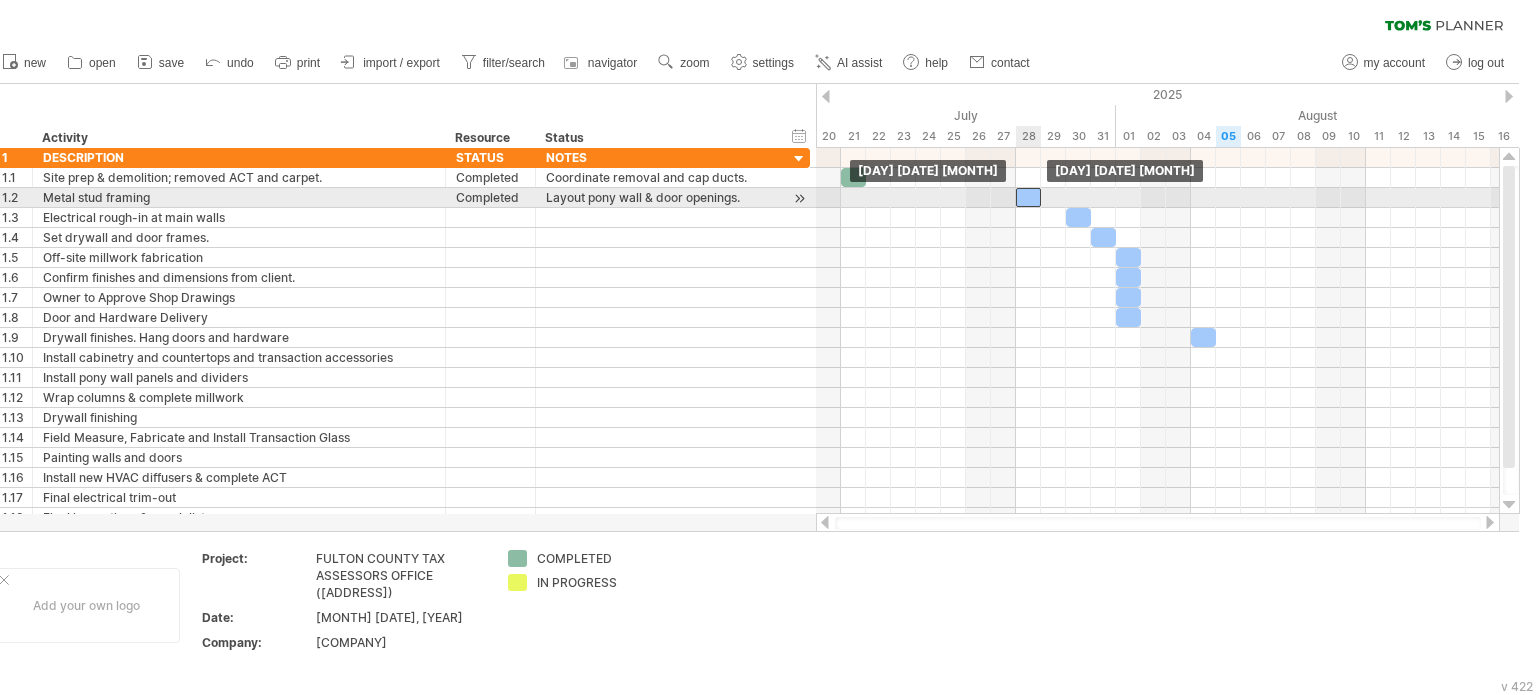 drag, startPoint x: 1056, startPoint y: 199, endPoint x: 1033, endPoint y: 191, distance: 24.351591 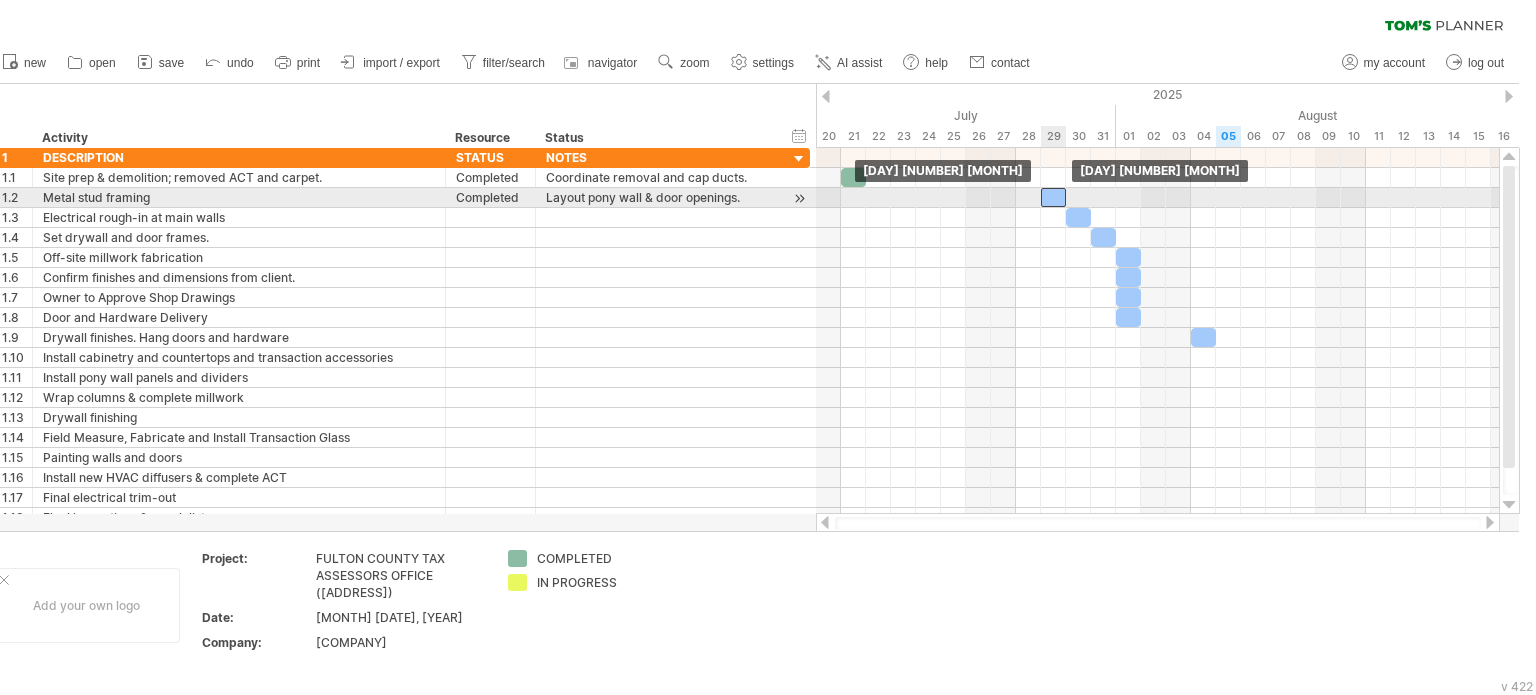 drag, startPoint x: 1030, startPoint y: 199, endPoint x: 1052, endPoint y: 197, distance: 22.090721 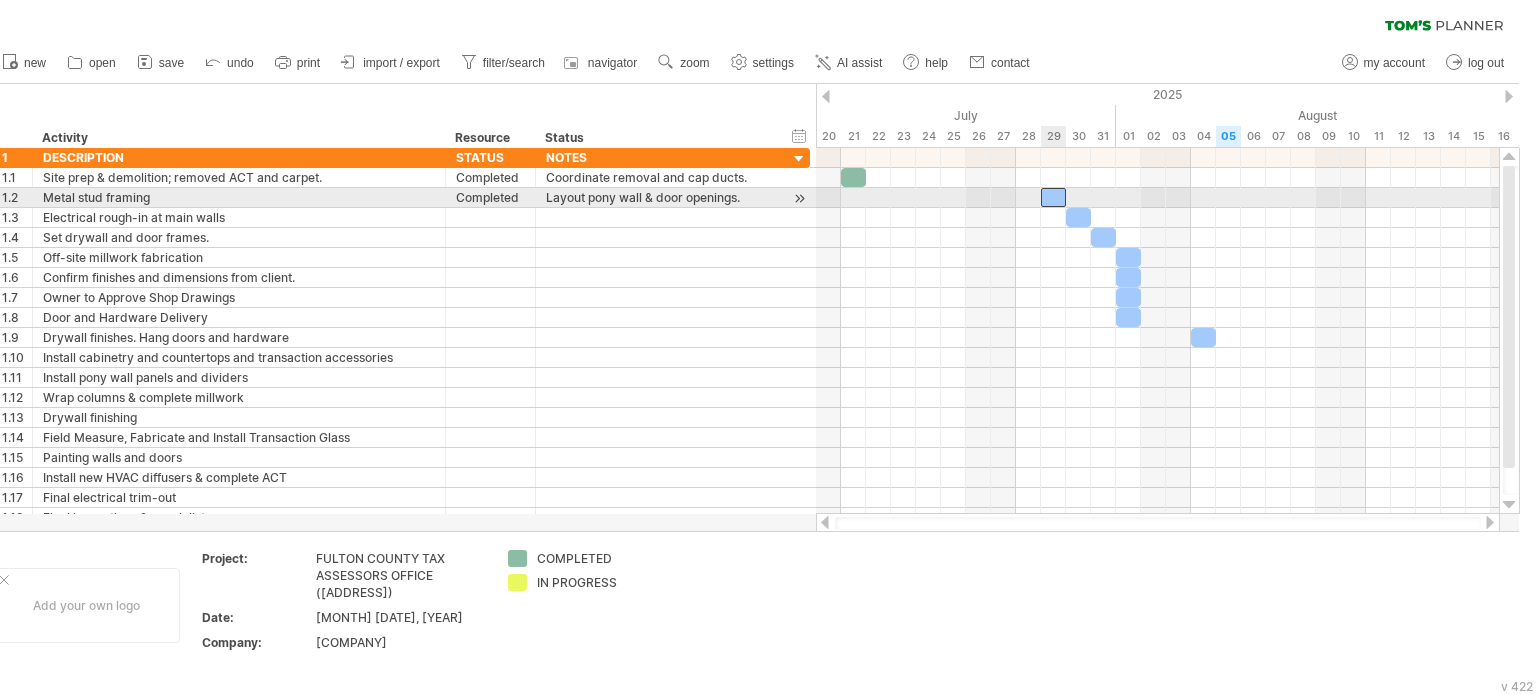 click at bounding box center (1053, 197) 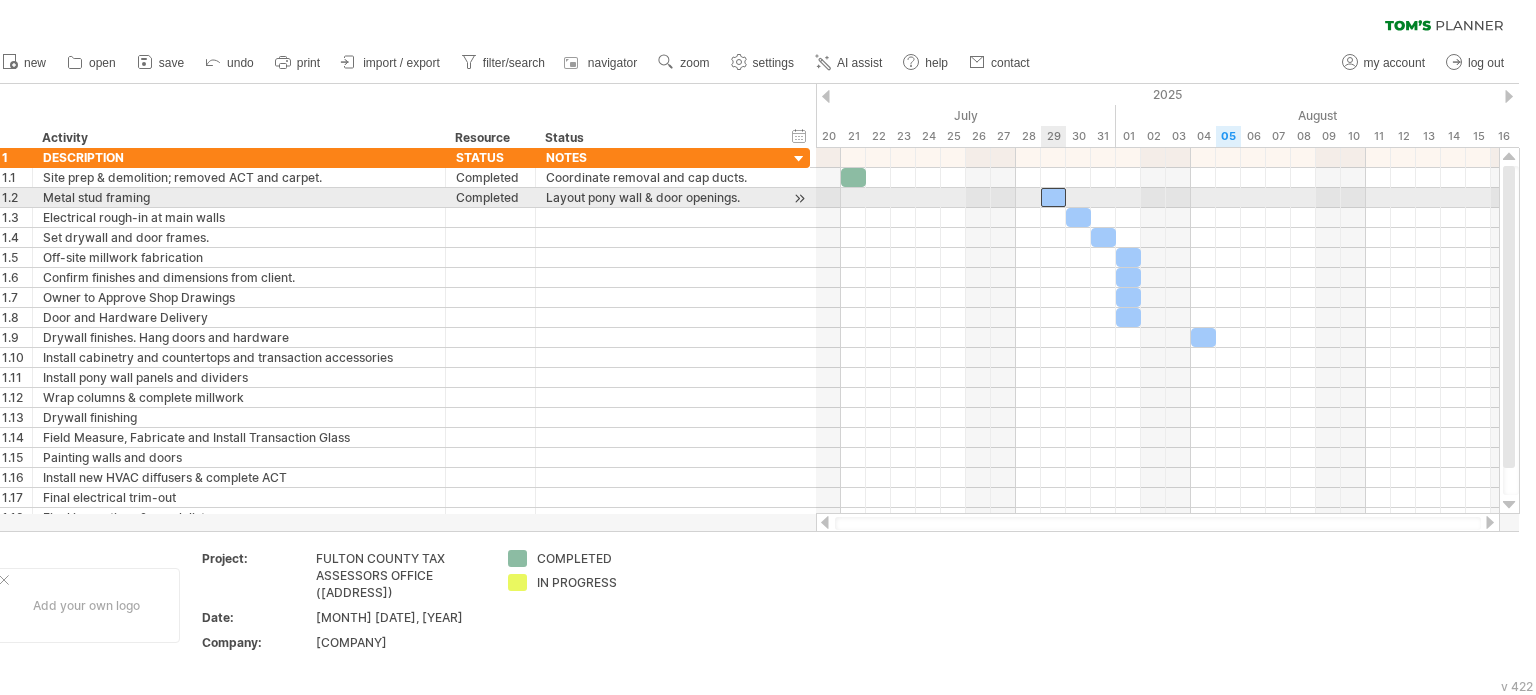 click at bounding box center (1053, 197) 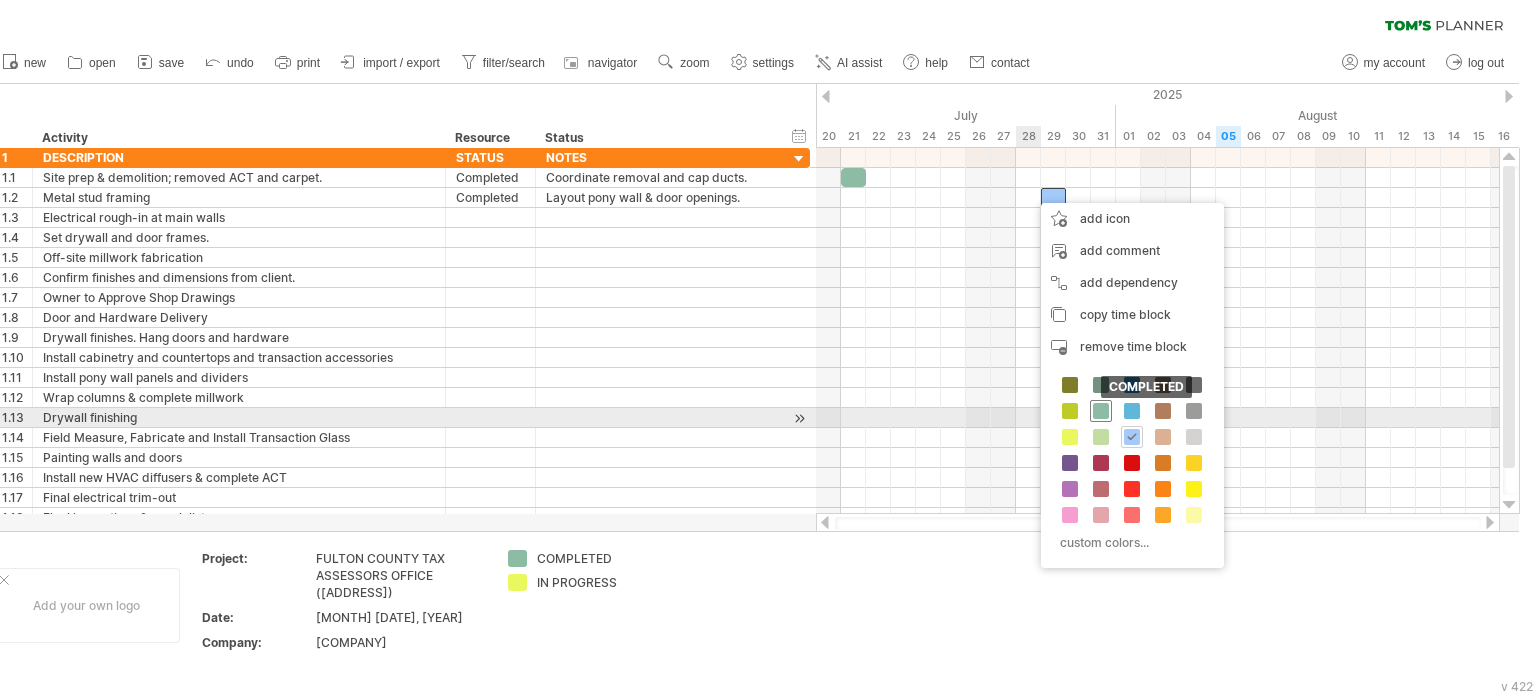 click at bounding box center [1101, 411] 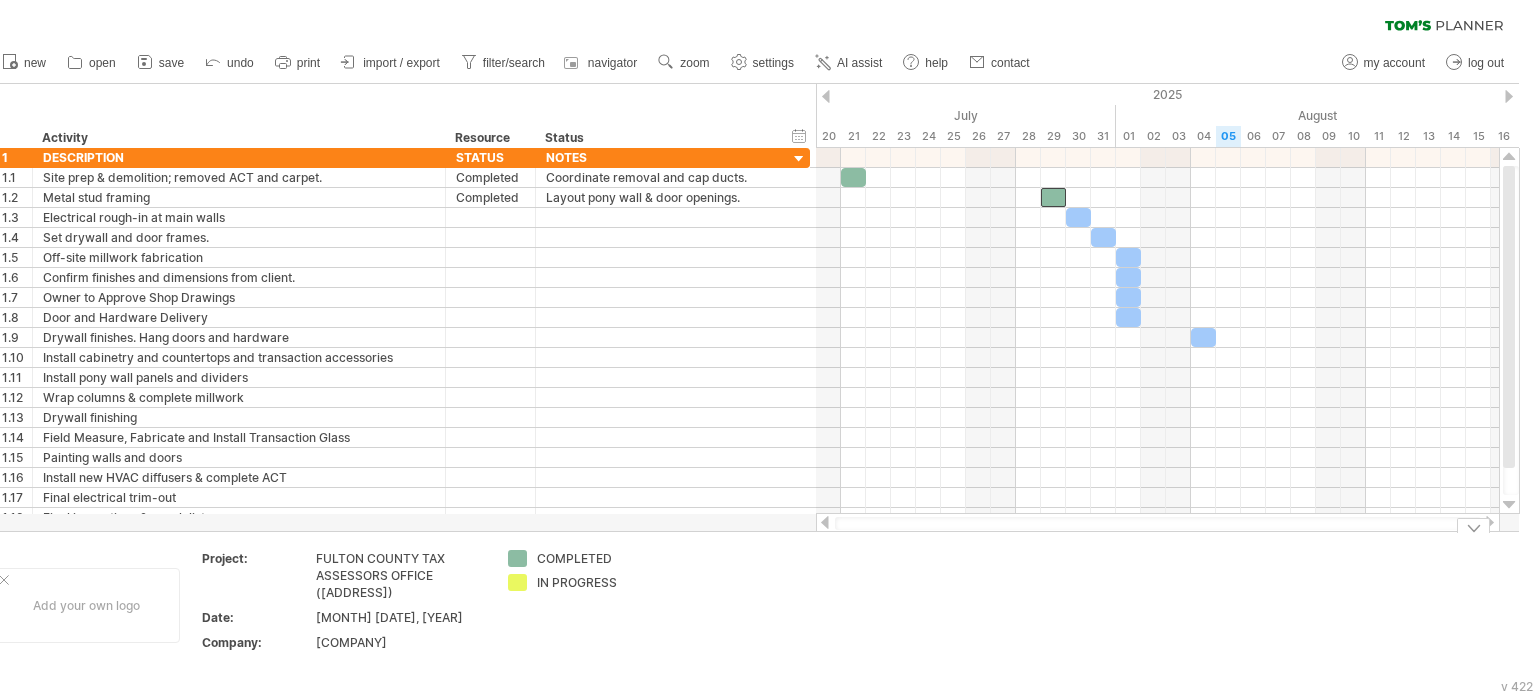 click on "Add your own logo Project: [ORGANIZATION] [ADDRESS] Date: [MONTH] [NUMBER], [YEAR] Company: [COMPANY] [STATUS] [STATUS]" at bounding box center [49983, 605] 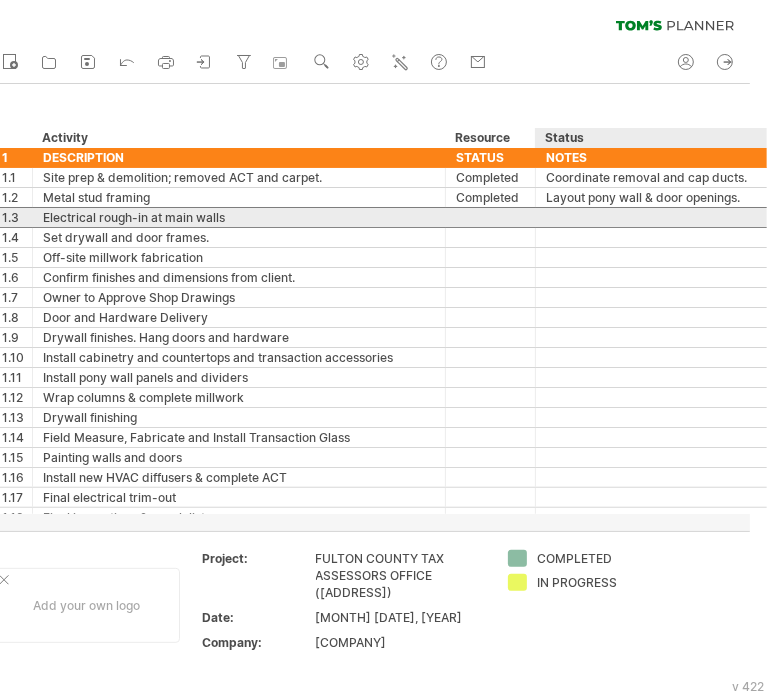 click at bounding box center (657, 217) 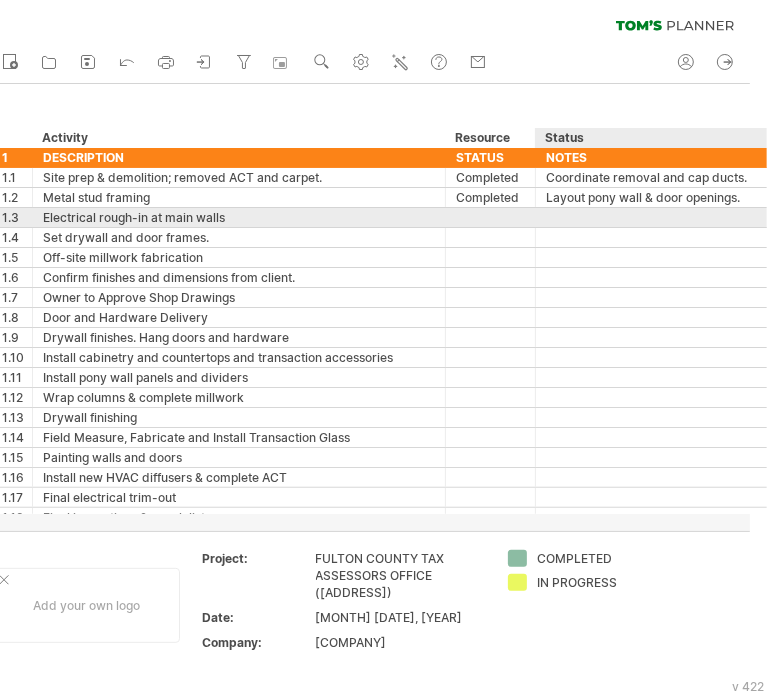 paste on "**********" 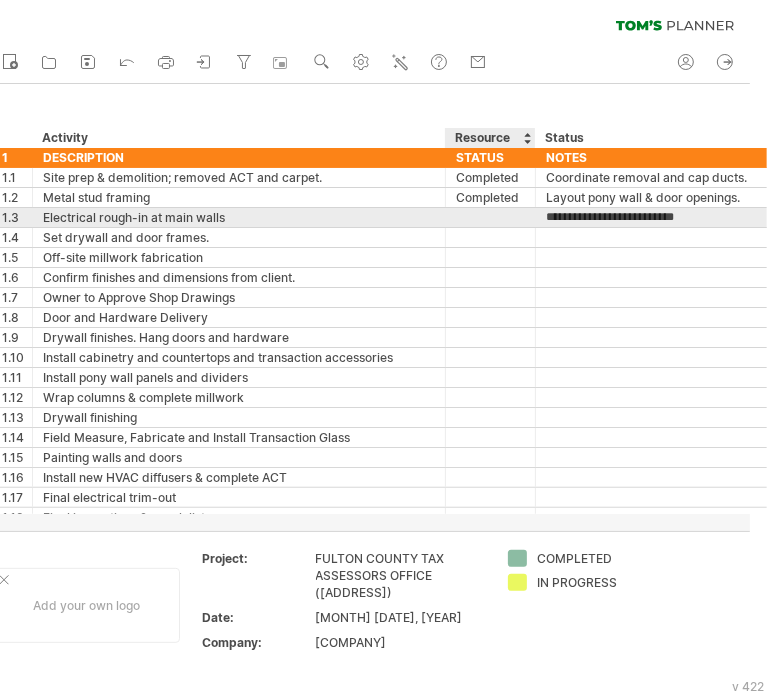 click at bounding box center [490, 217] 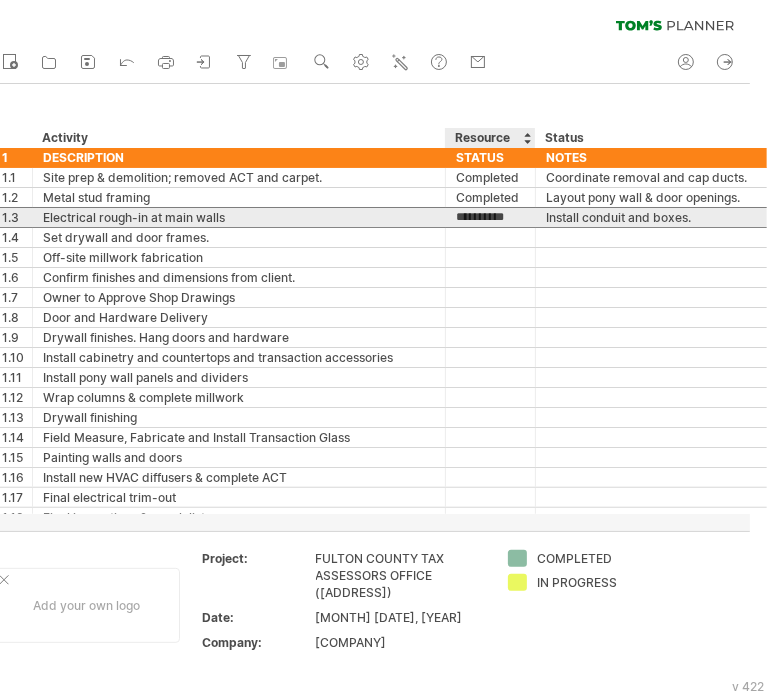type on "**********" 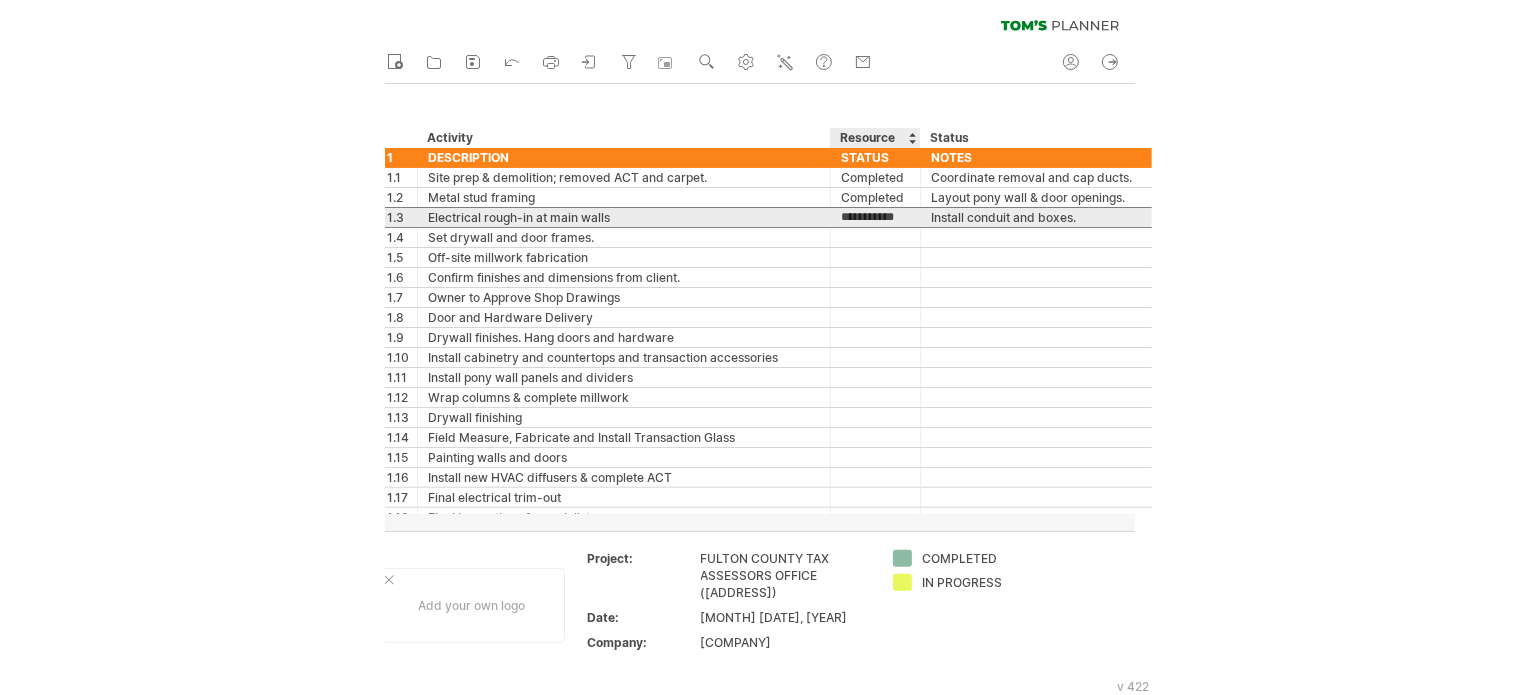 scroll, scrollTop: 0, scrollLeft: 0, axis: both 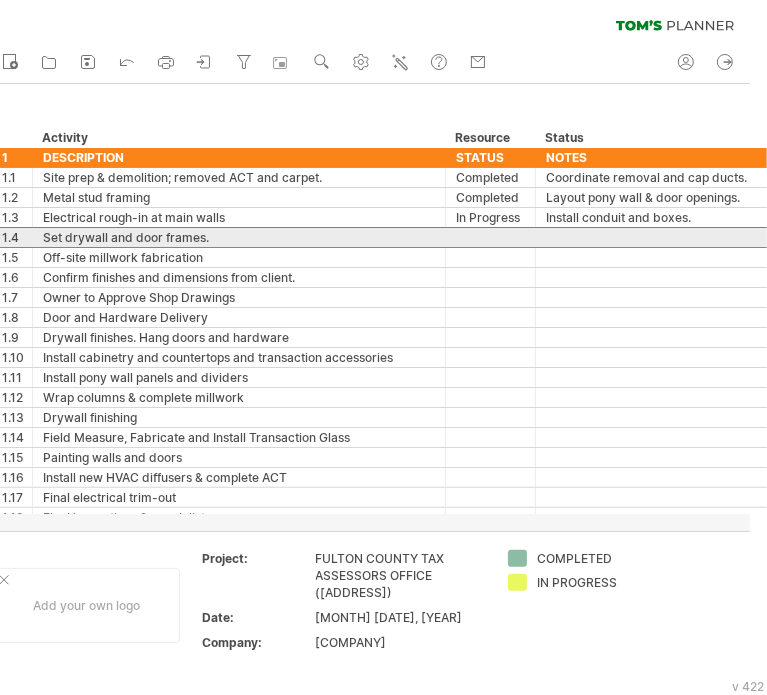 click on "1.4" at bounding box center [17, 237] 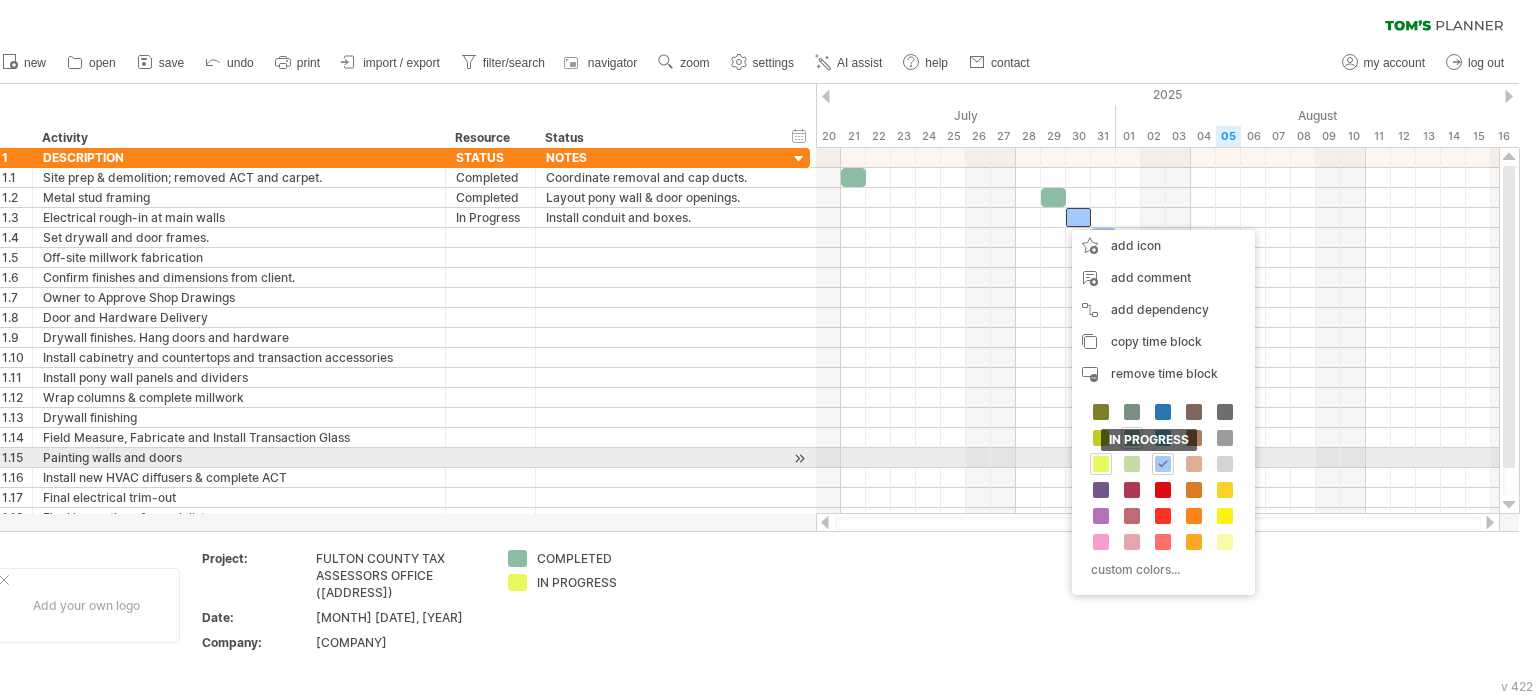 click at bounding box center (1101, 464) 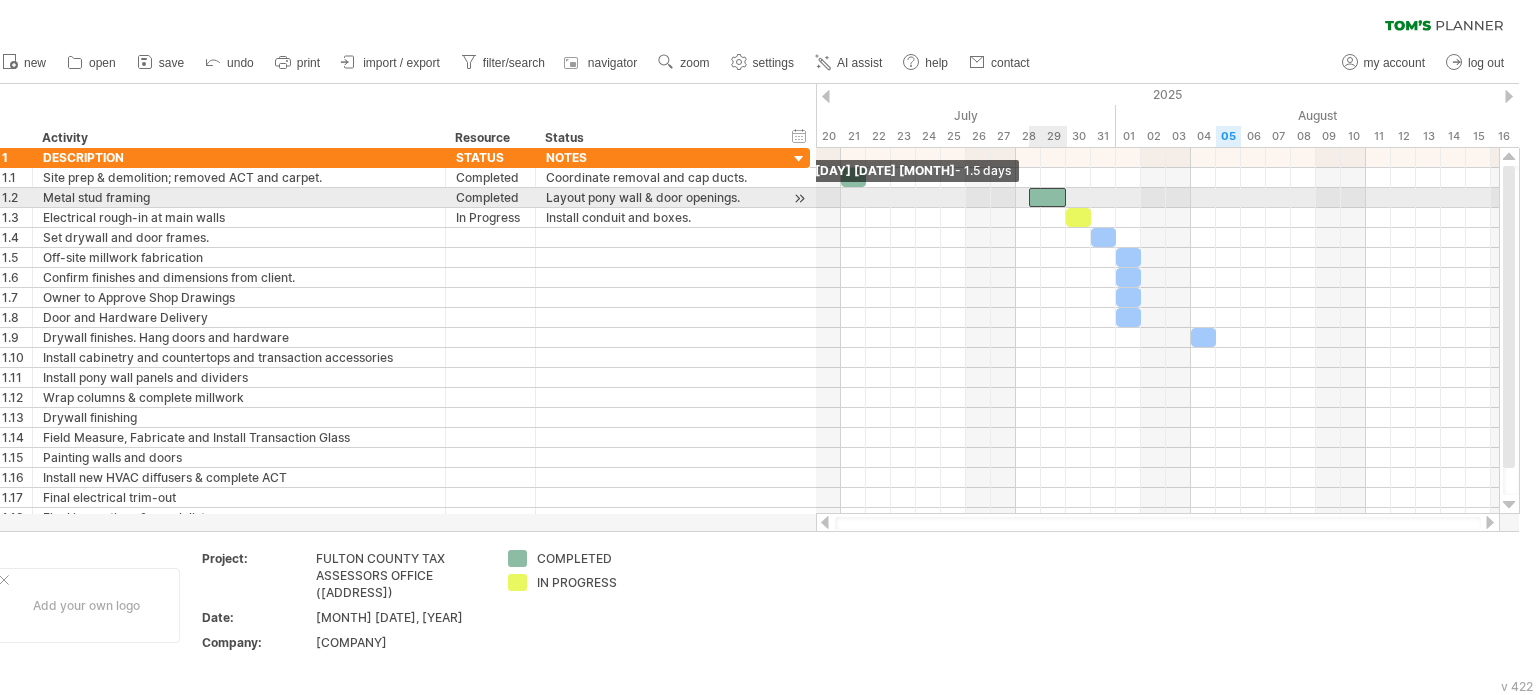drag, startPoint x: 1041, startPoint y: 191, endPoint x: 1028, endPoint y: 203, distance: 17.691807 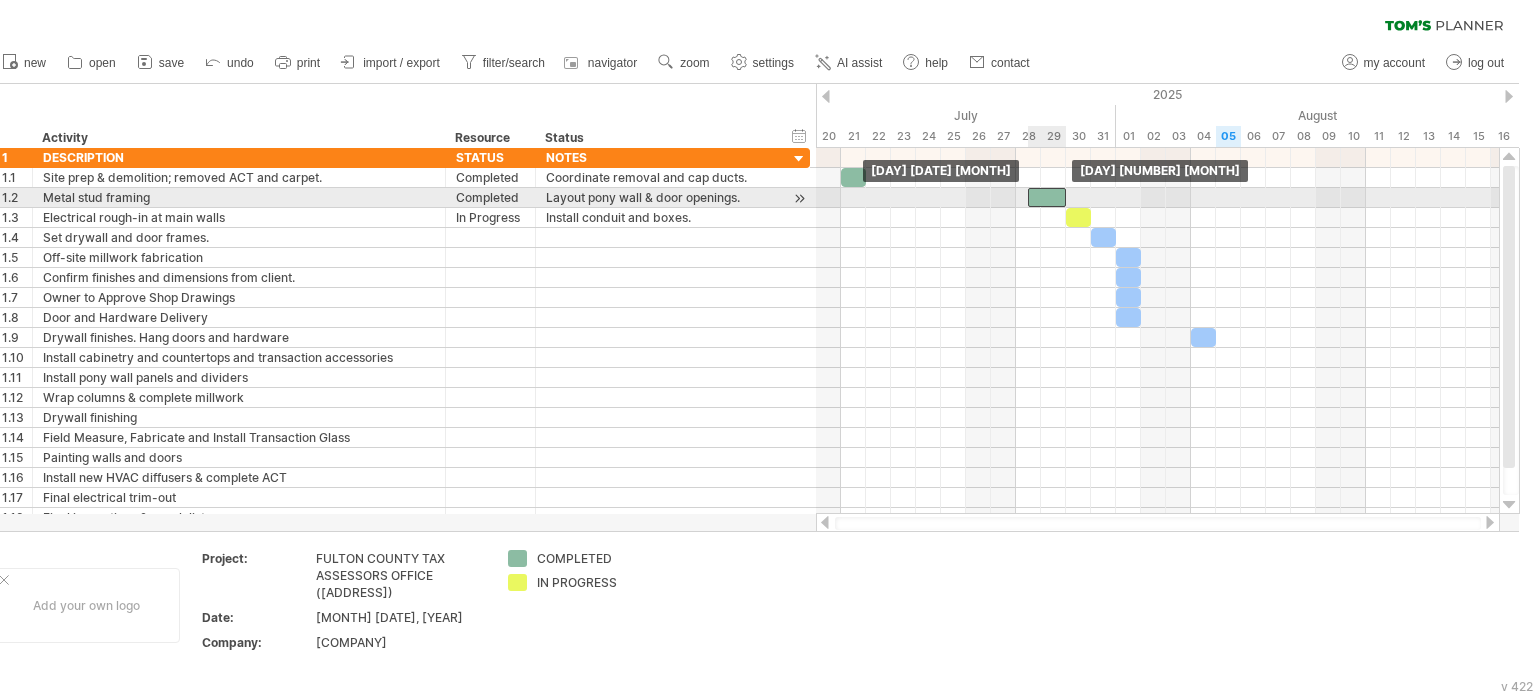 click at bounding box center (1047, 197) 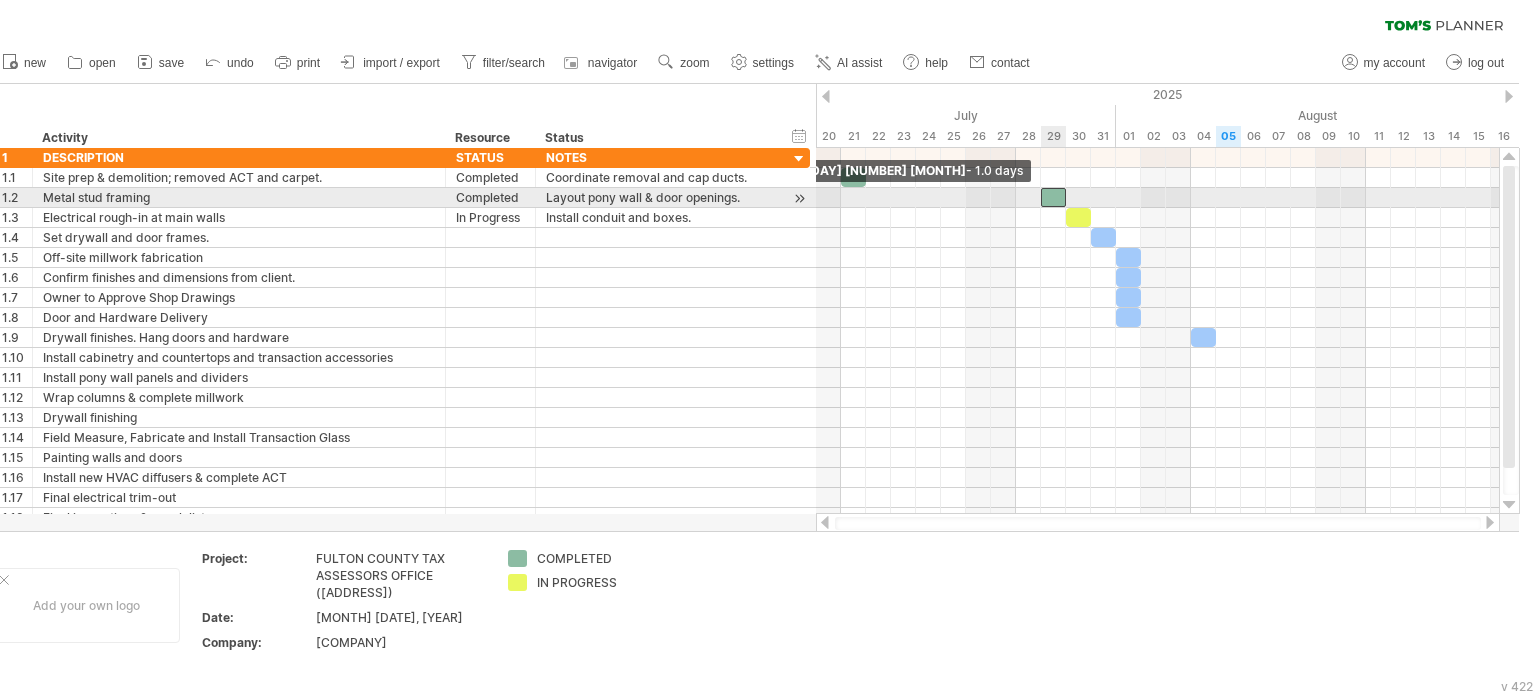 drag, startPoint x: 1028, startPoint y: 195, endPoint x: 1047, endPoint y: 191, distance: 19.416489 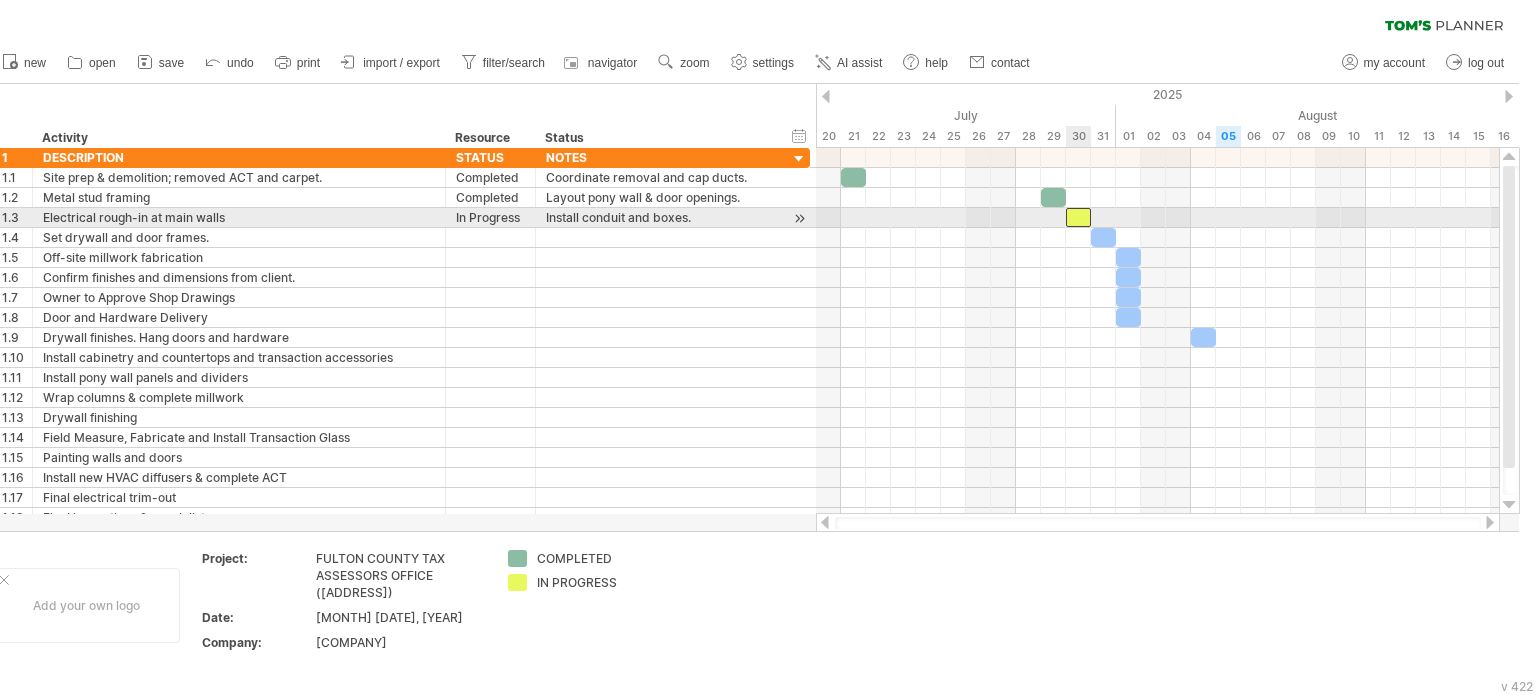 click at bounding box center [1078, 217] 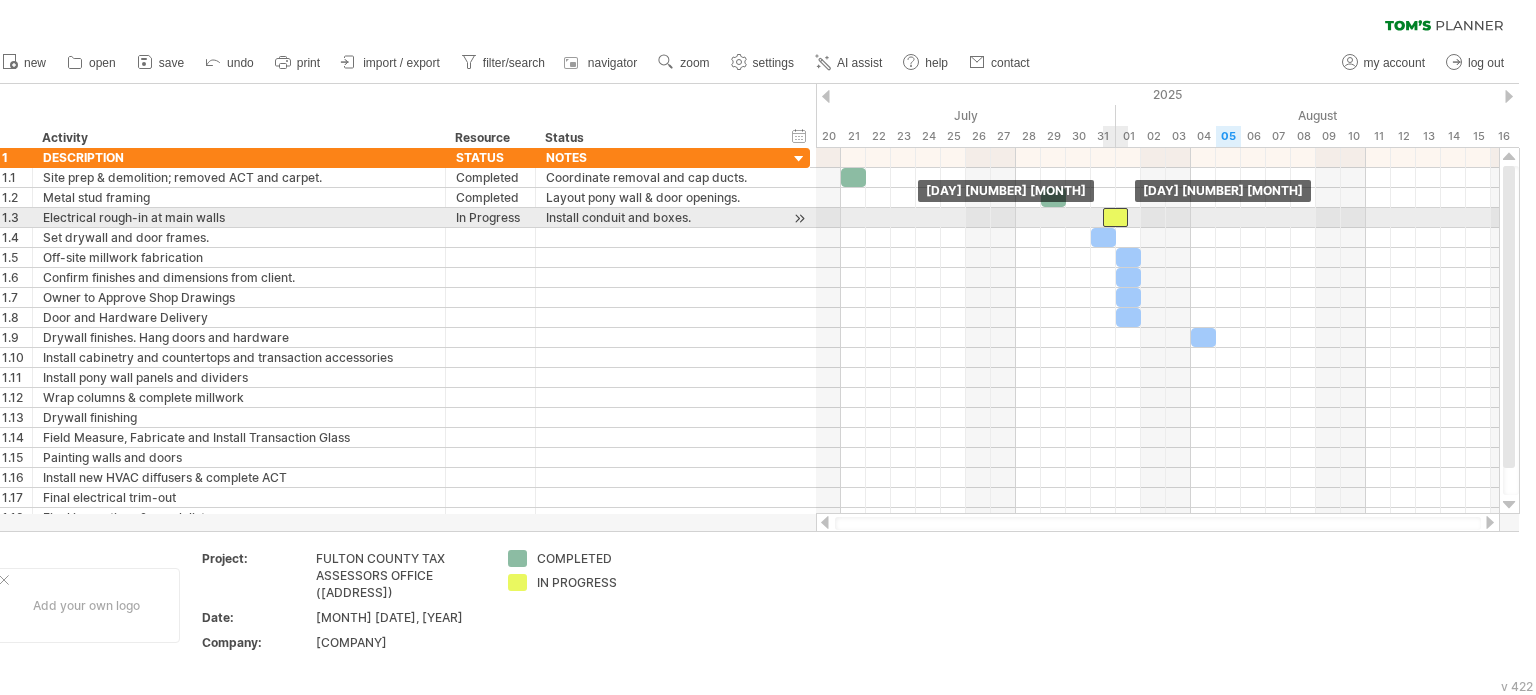 drag, startPoint x: 1079, startPoint y: 216, endPoint x: 1120, endPoint y: 216, distance: 41 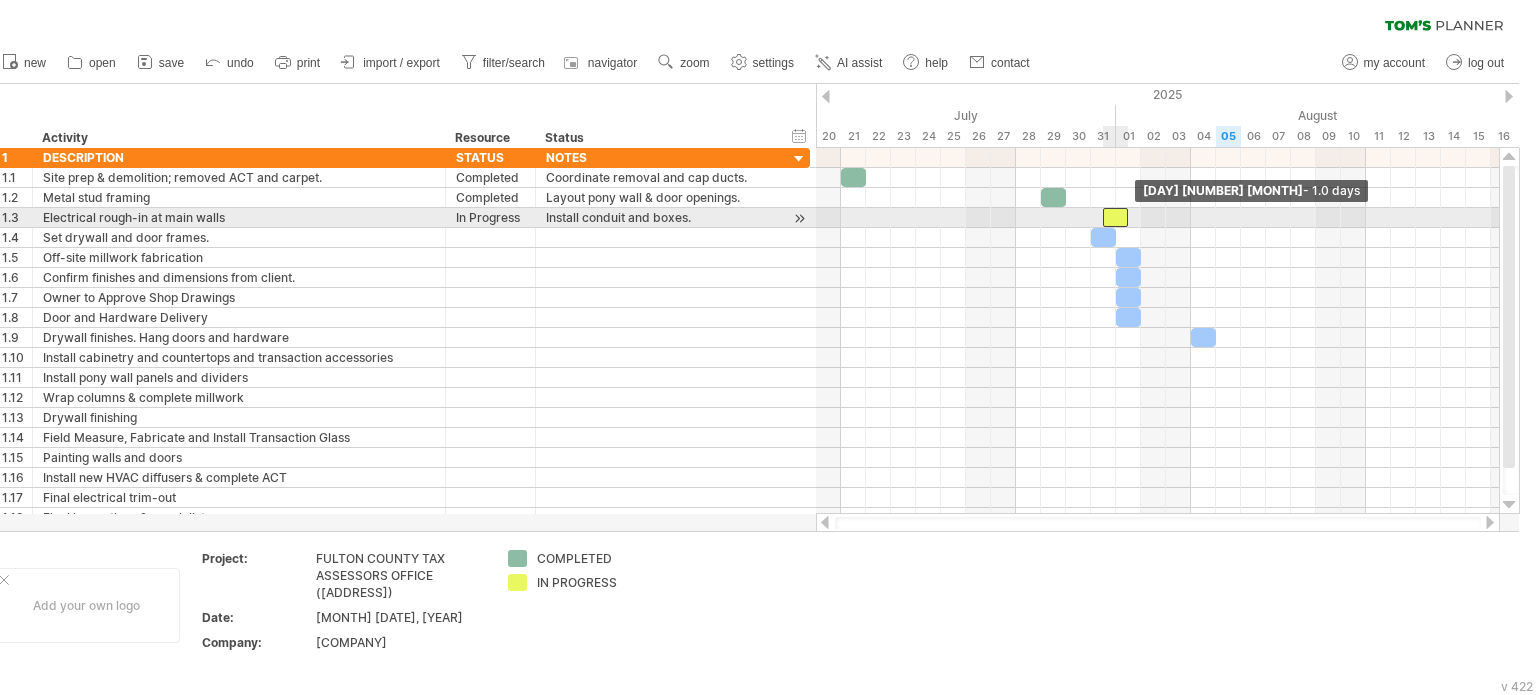 click at bounding box center [1115, 217] 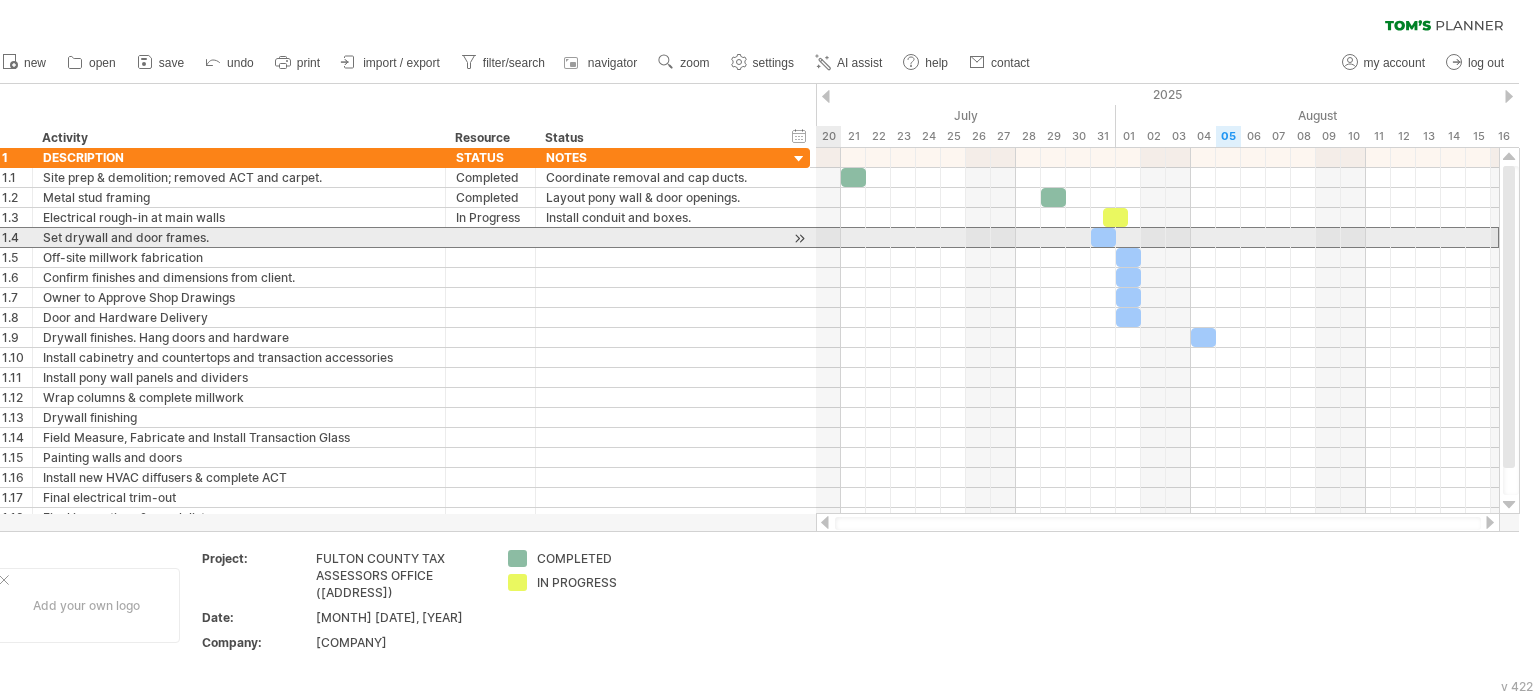 click on "1.4" at bounding box center [17, 237] 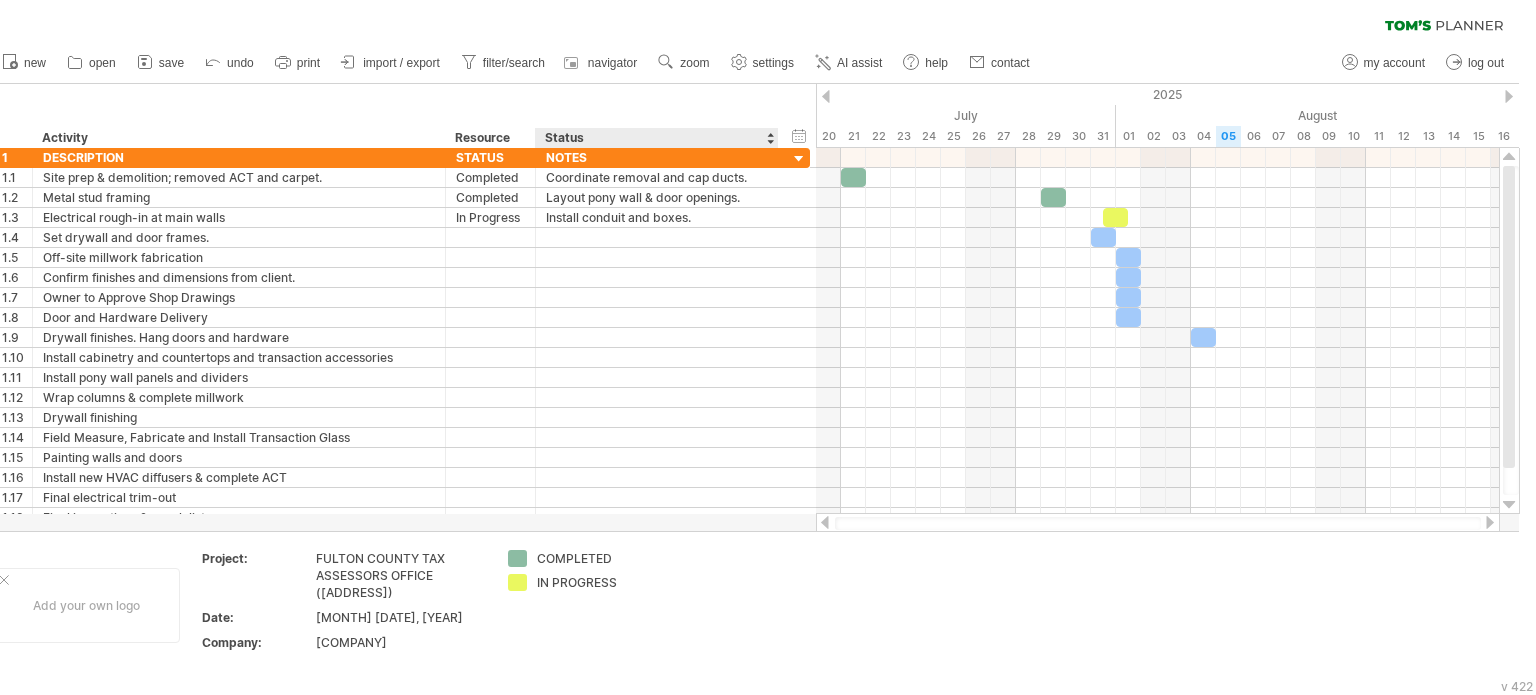 click on "hide start/end/duration show start/end/duration
******** Activity ******** Resource ****** Status" at bounding box center (399, 116) 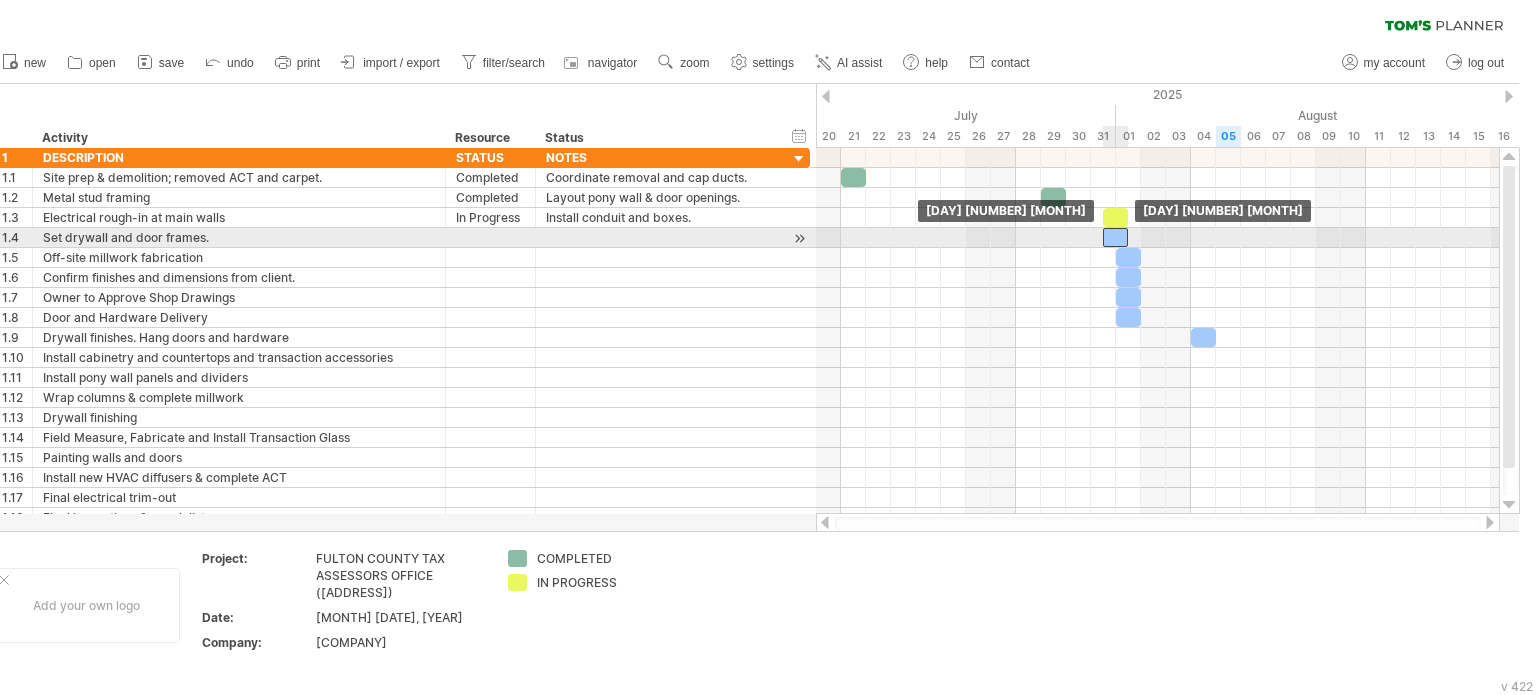 drag, startPoint x: 1104, startPoint y: 242, endPoint x: 1118, endPoint y: 240, distance: 14.142136 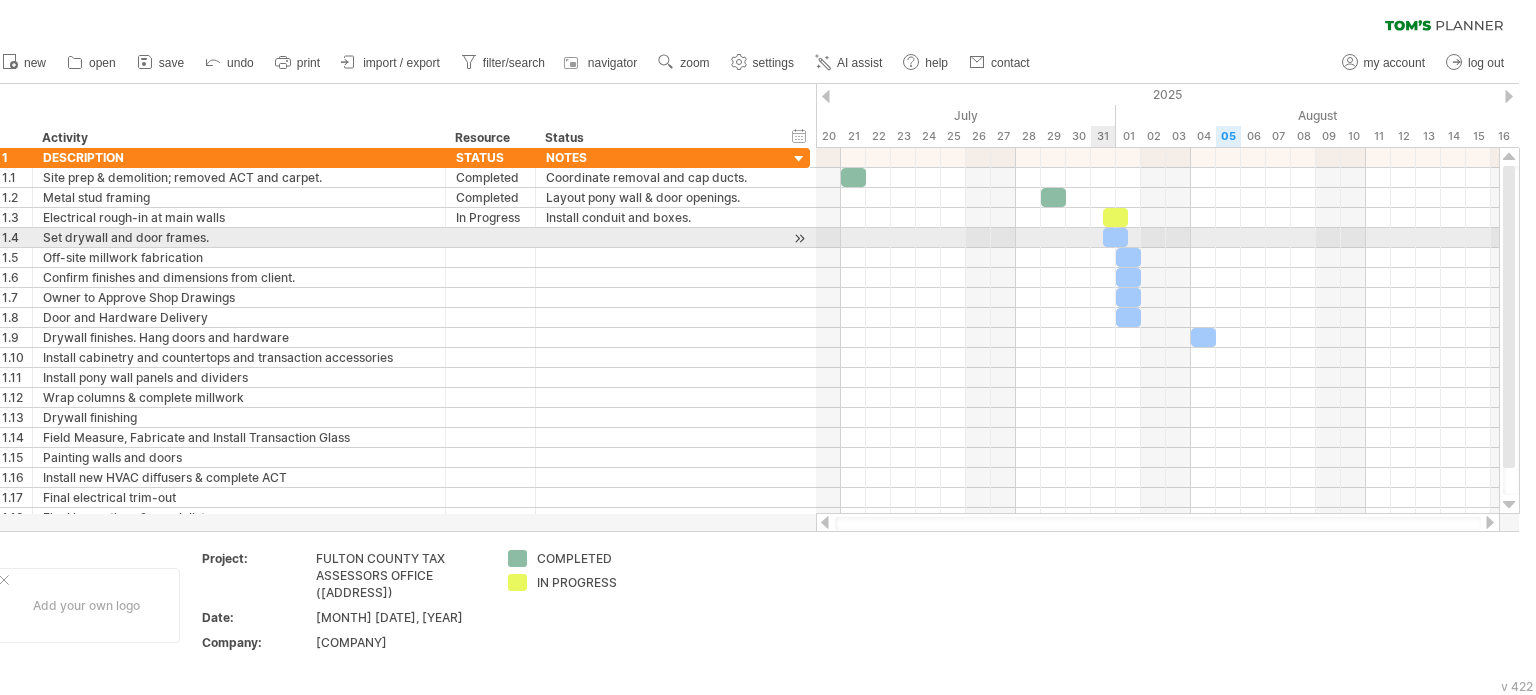 click at bounding box center [1115, 237] 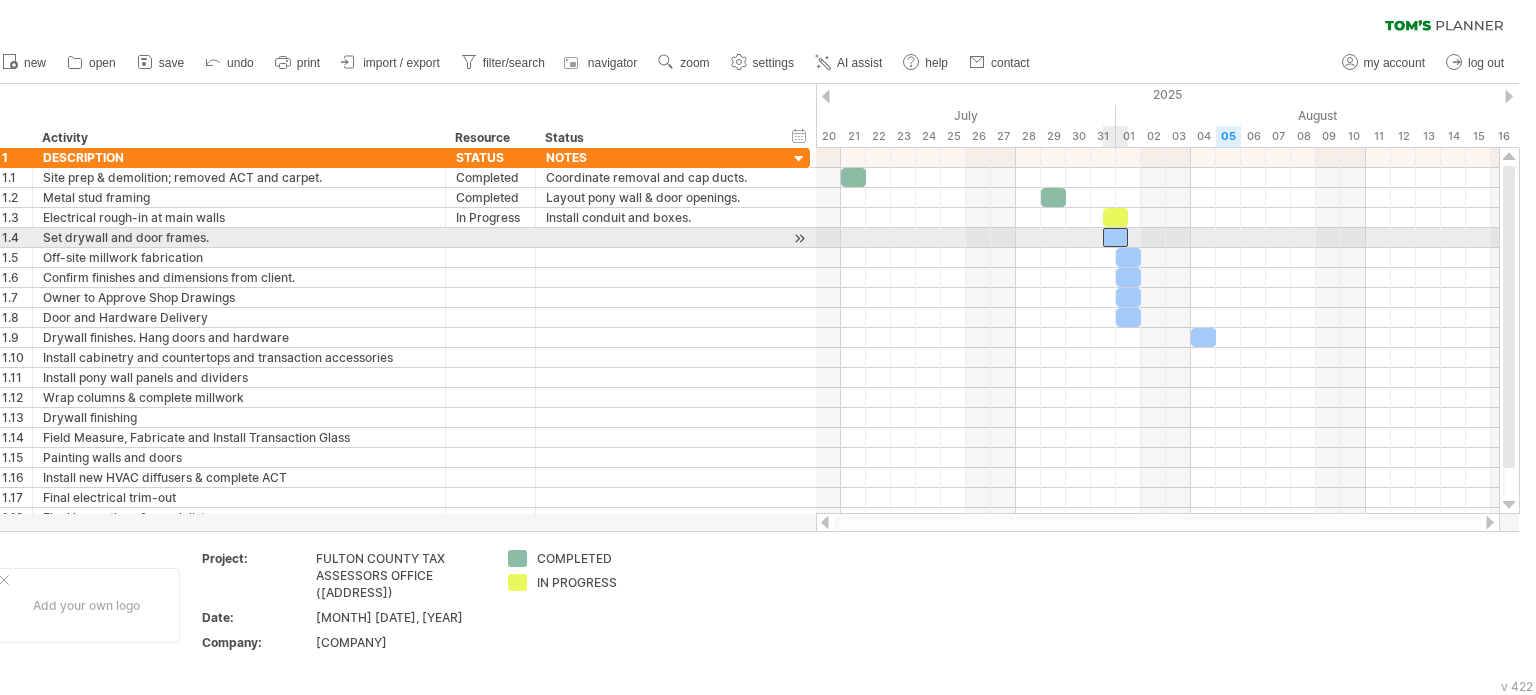 click at bounding box center [1115, 237] 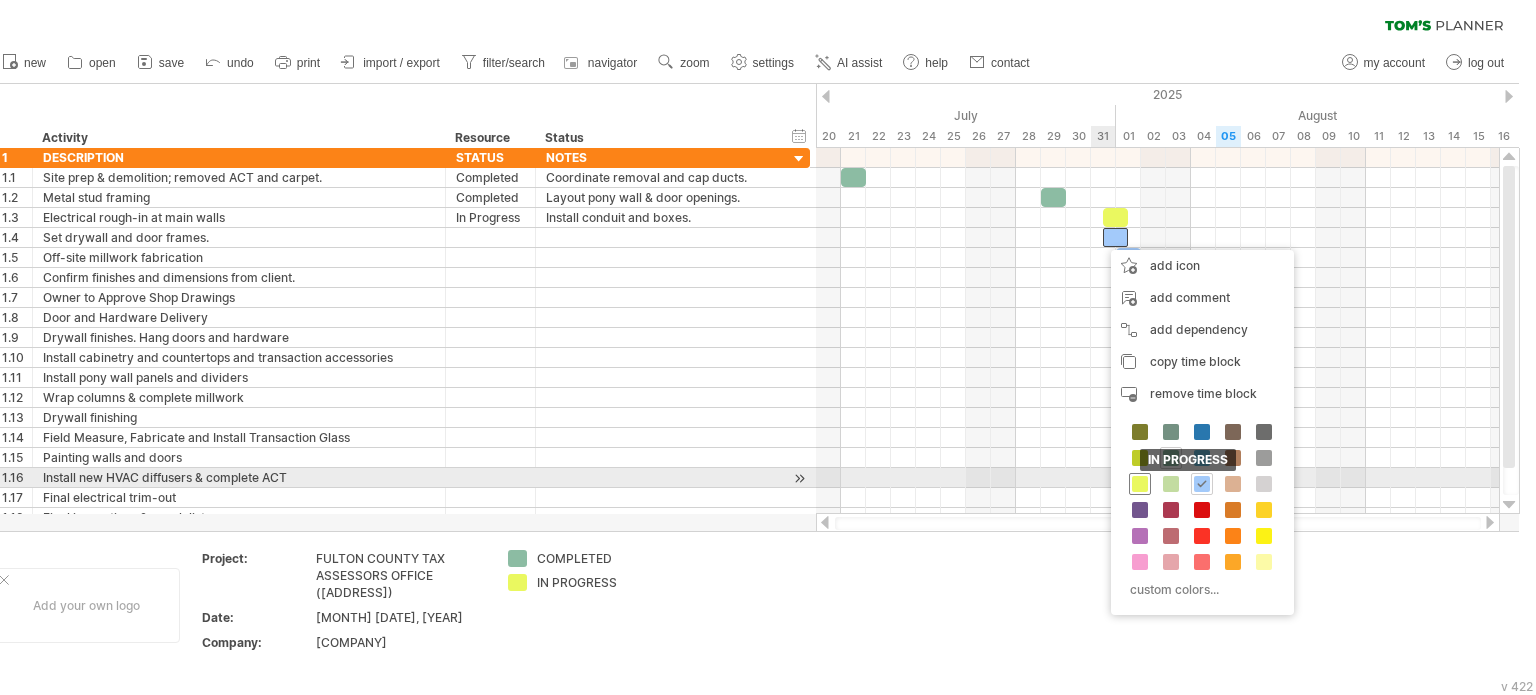 click at bounding box center (1140, 484) 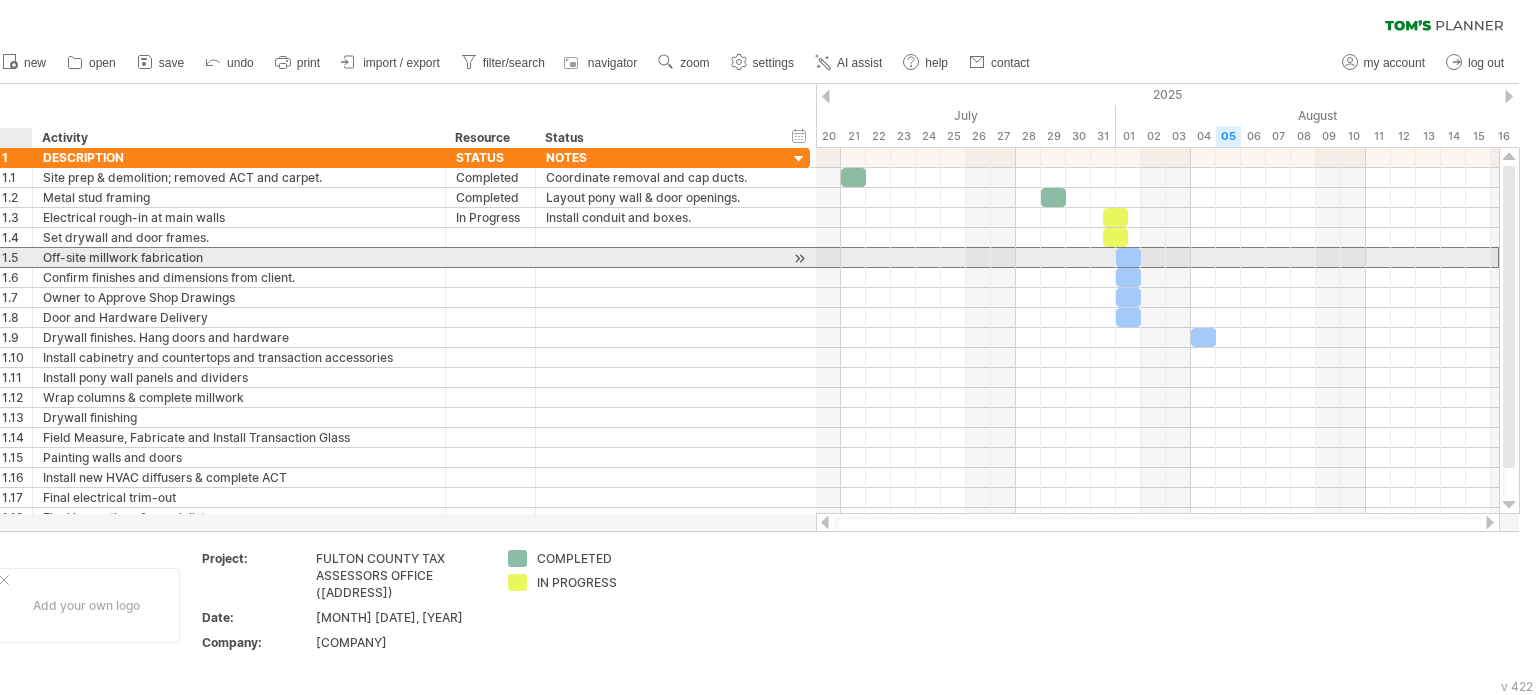 click on "1.5" at bounding box center [17, 257] 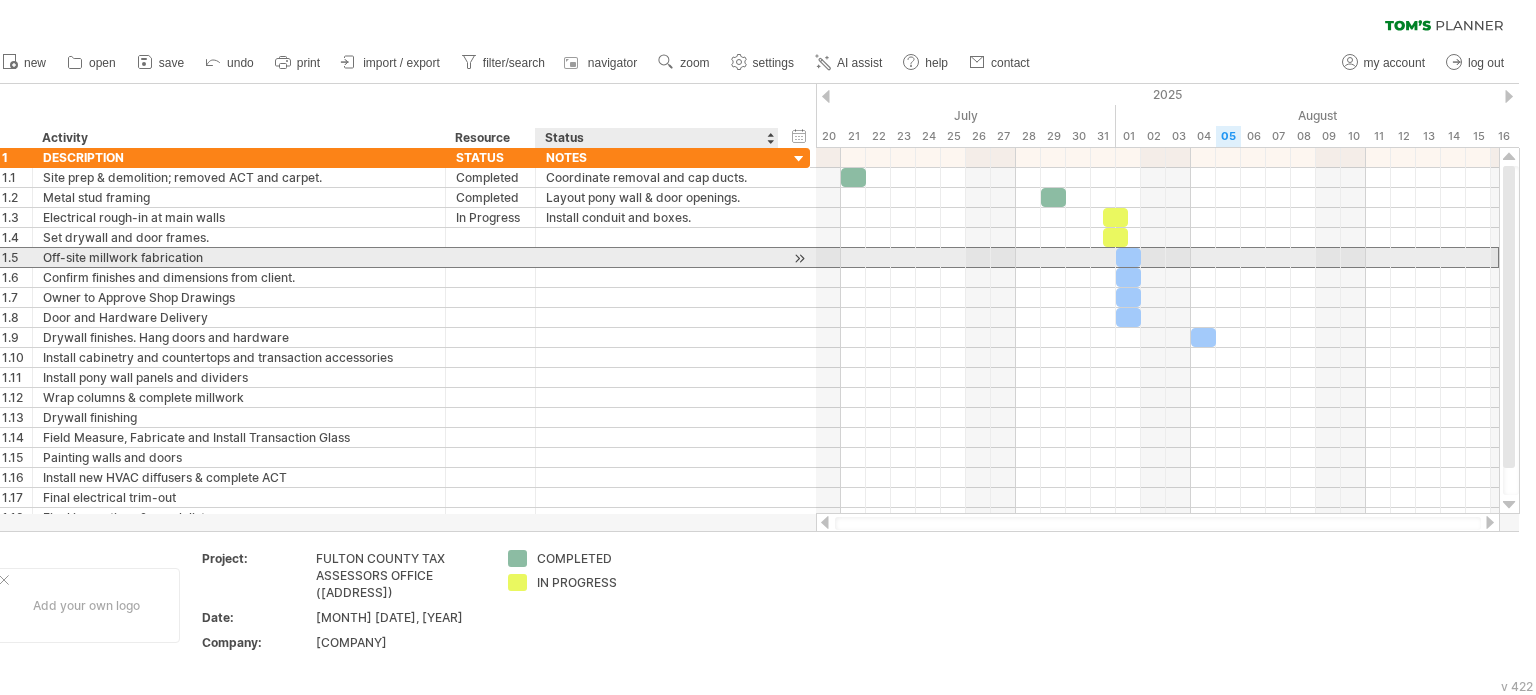 click at bounding box center [657, 257] 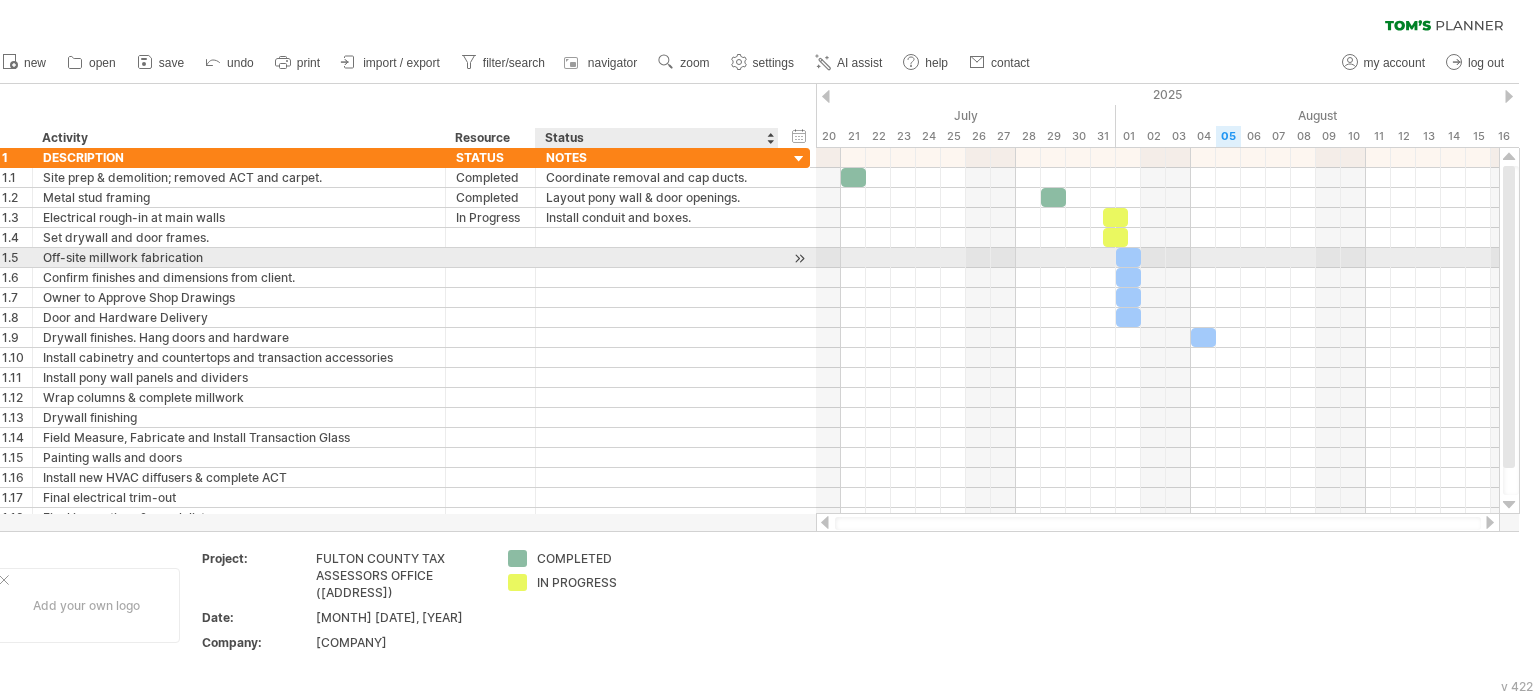 paste on "**********" 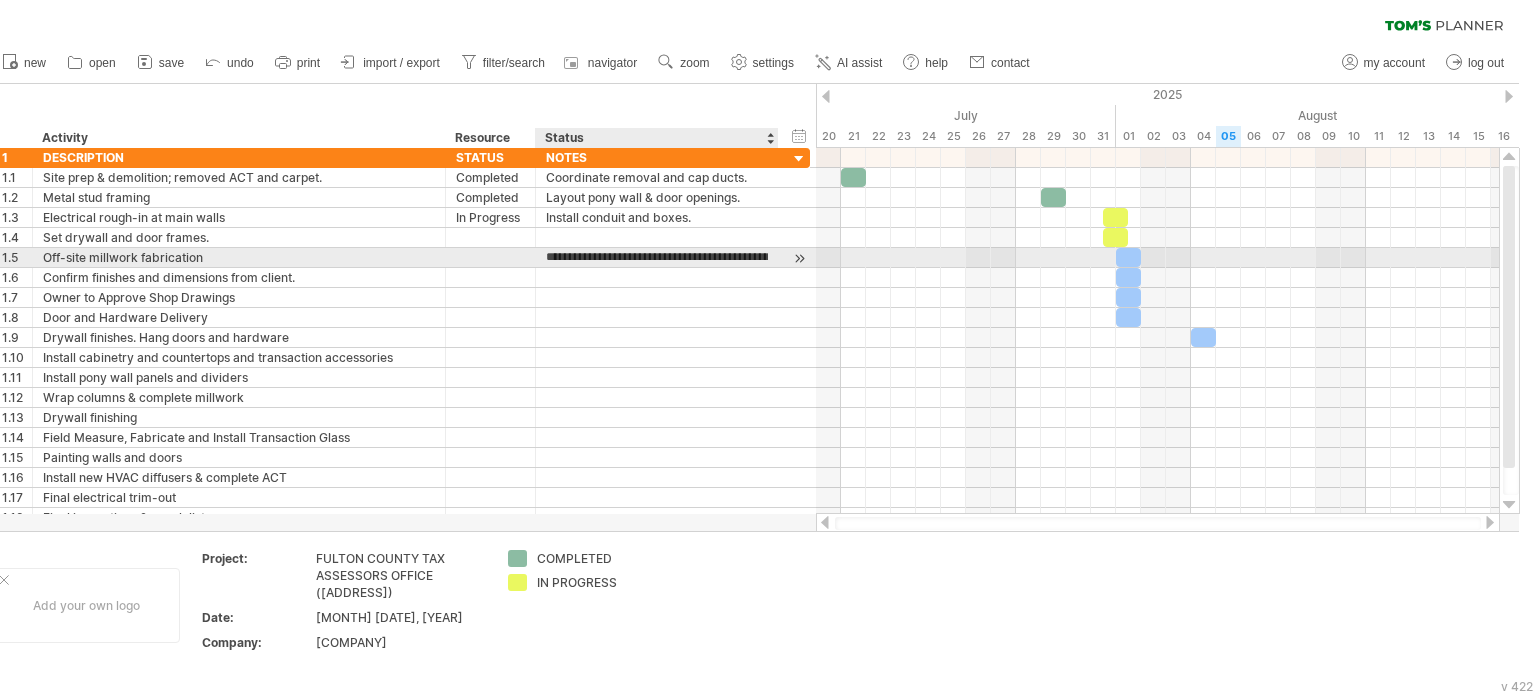 scroll, scrollTop: 0, scrollLeft: 267, axis: horizontal 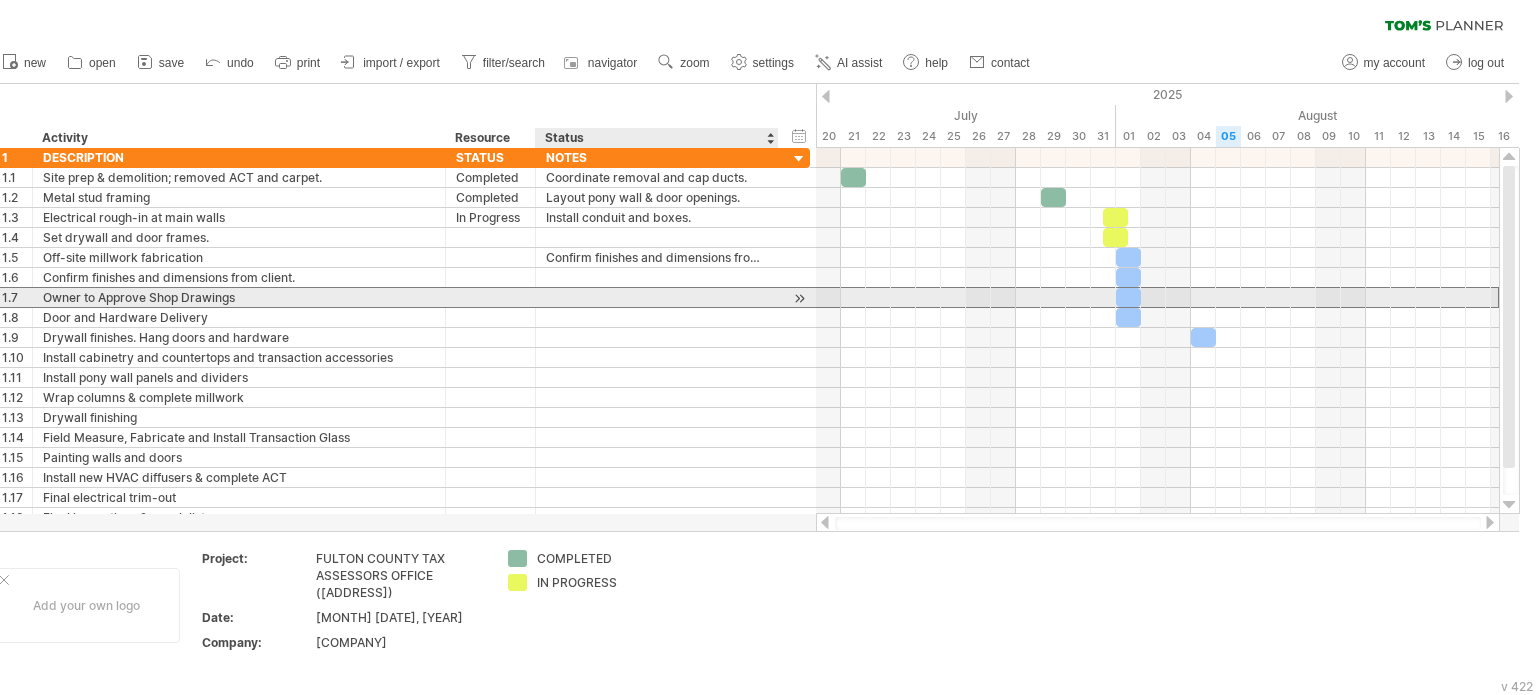 click at bounding box center [657, 297] 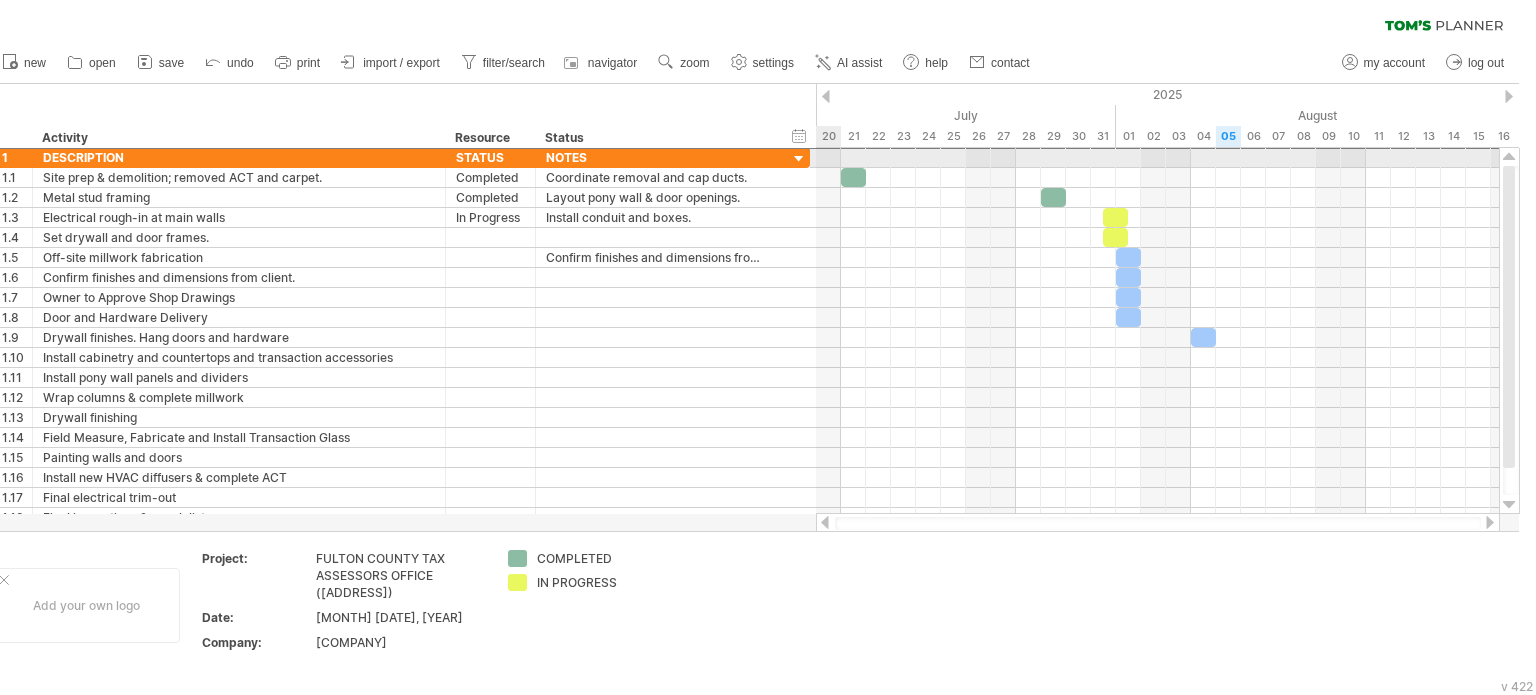 drag, startPoint x: 776, startPoint y: 155, endPoint x: 840, endPoint y: 154, distance: 64.00781 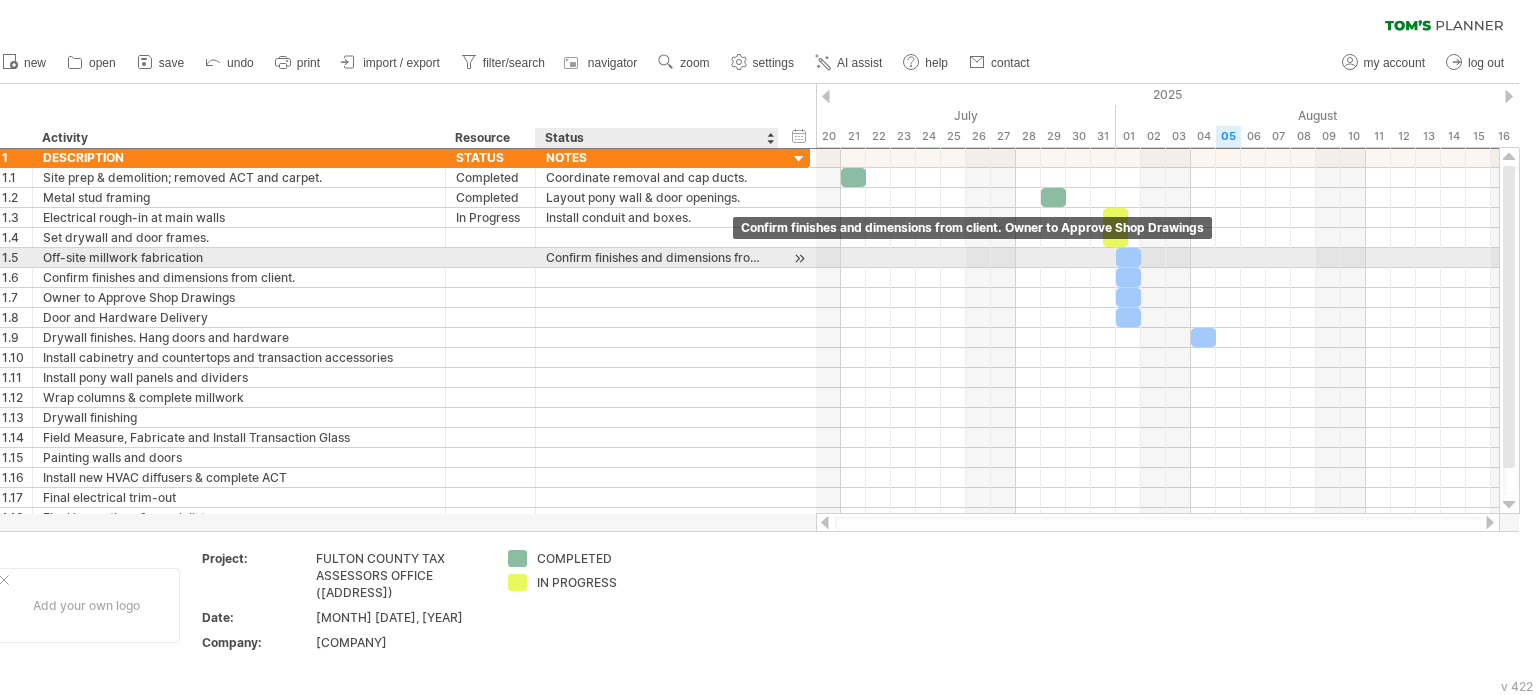 click on "Confirm finishes and dimensions from client. Owner to Approve Shop Drawings" at bounding box center [657, 257] 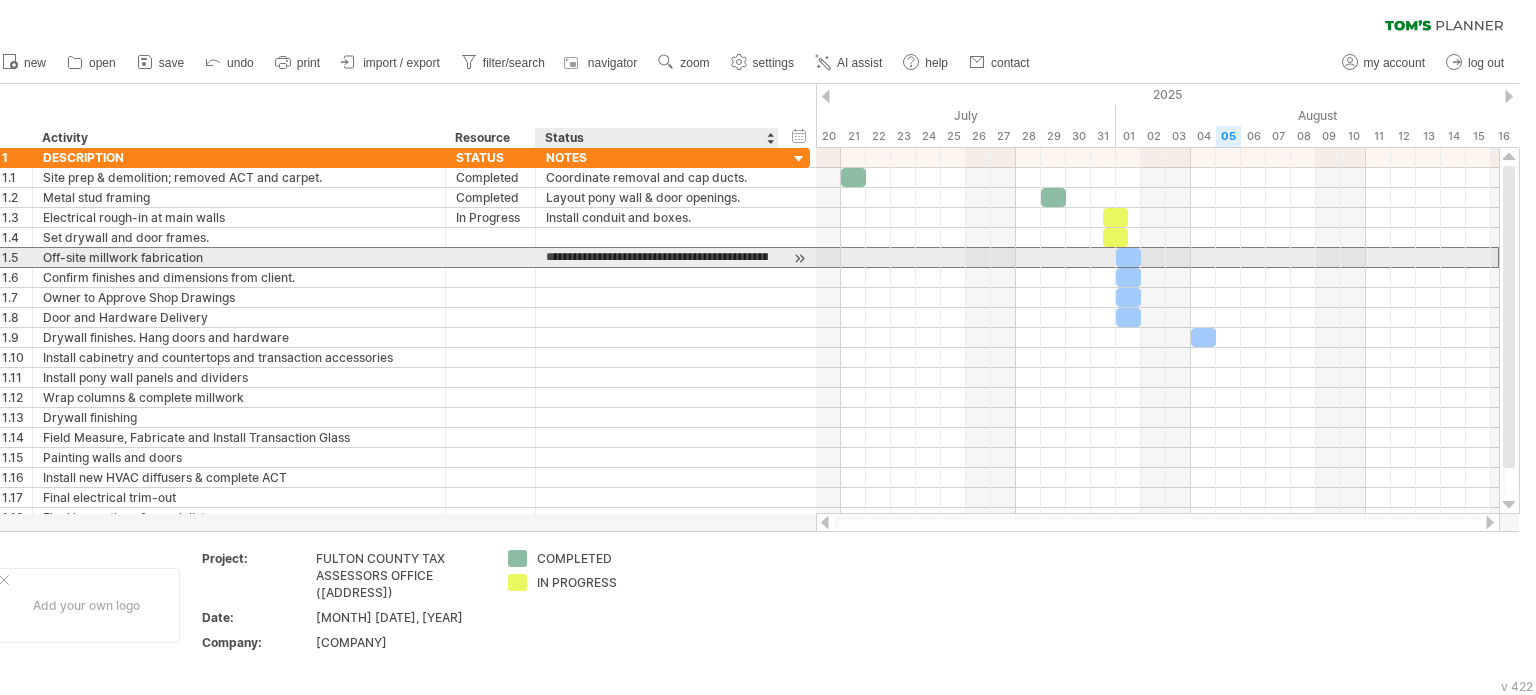 click on "**********" at bounding box center (657, 257) 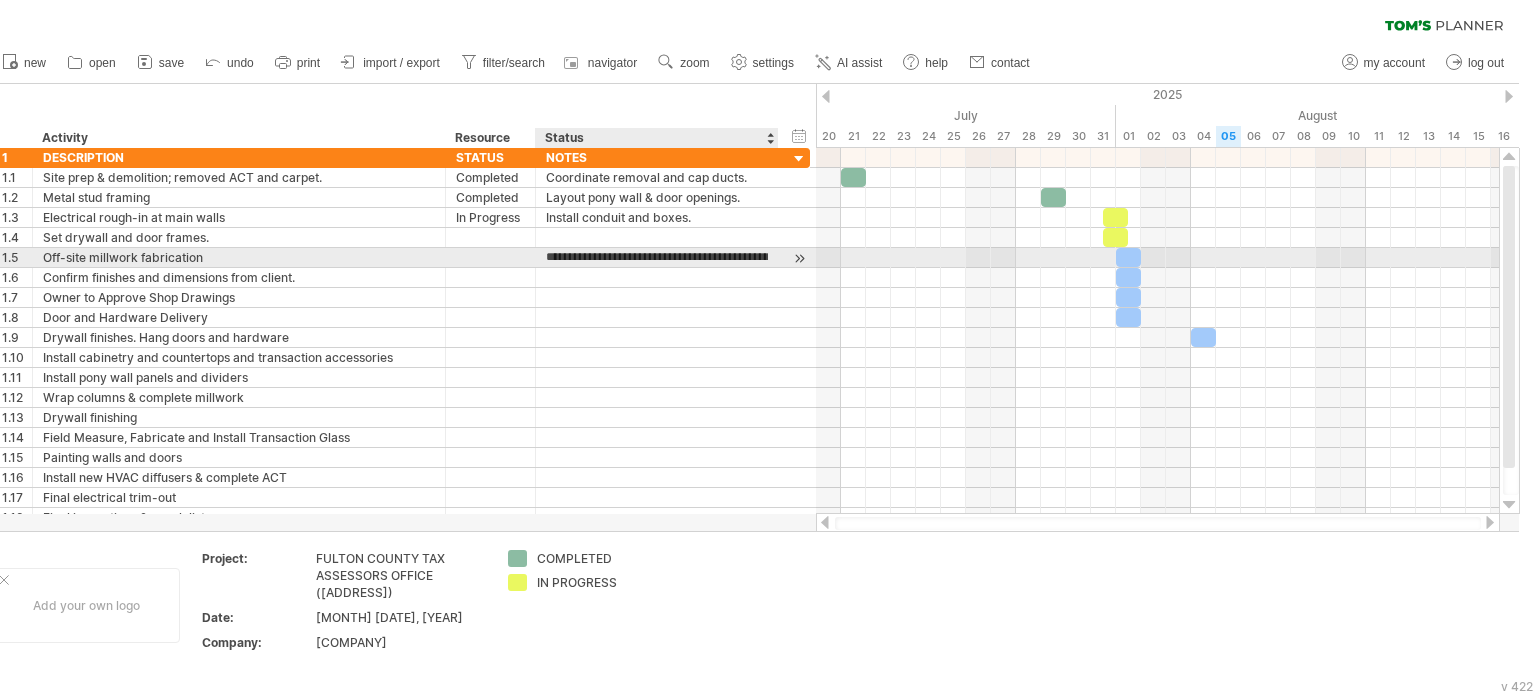 click on "**********" at bounding box center (657, 257) 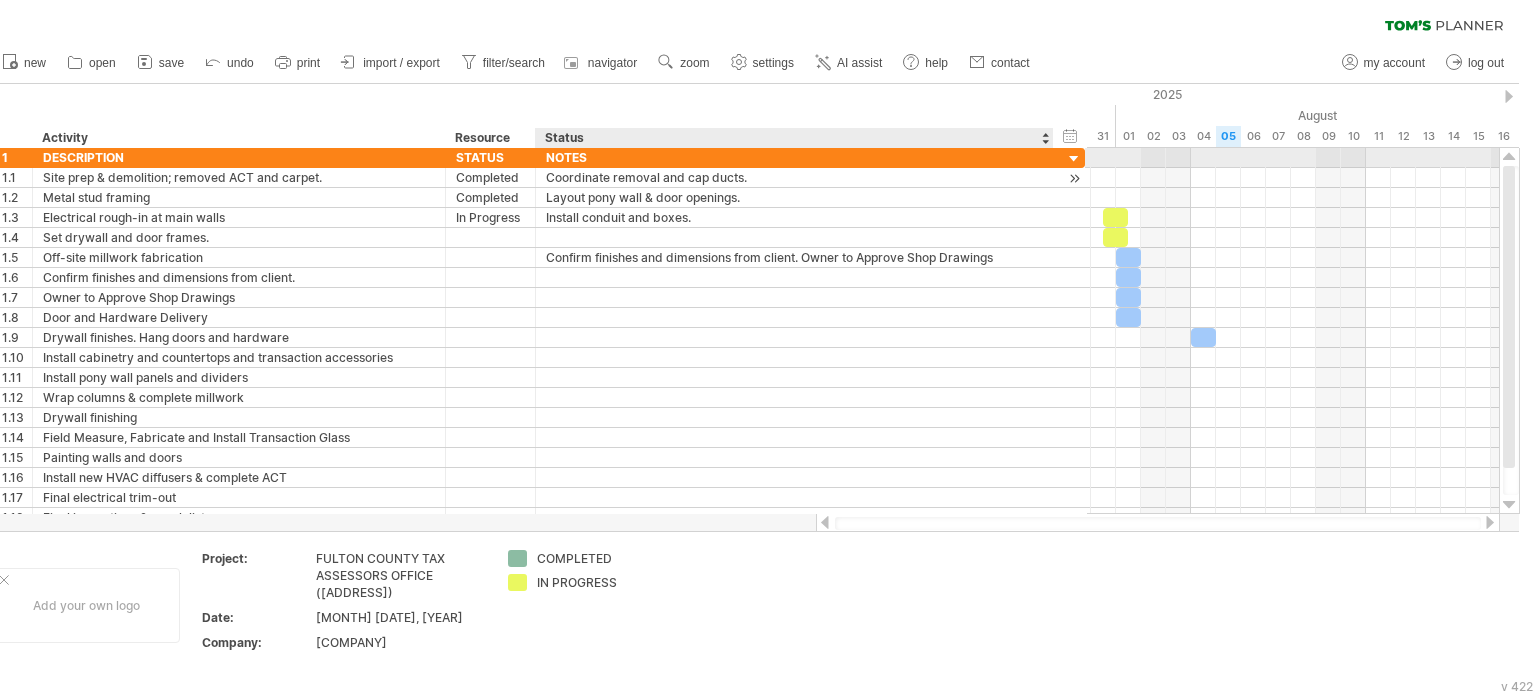 drag, startPoint x: 772, startPoint y: 151, endPoint x: 1047, endPoint y: 171, distance: 275.72632 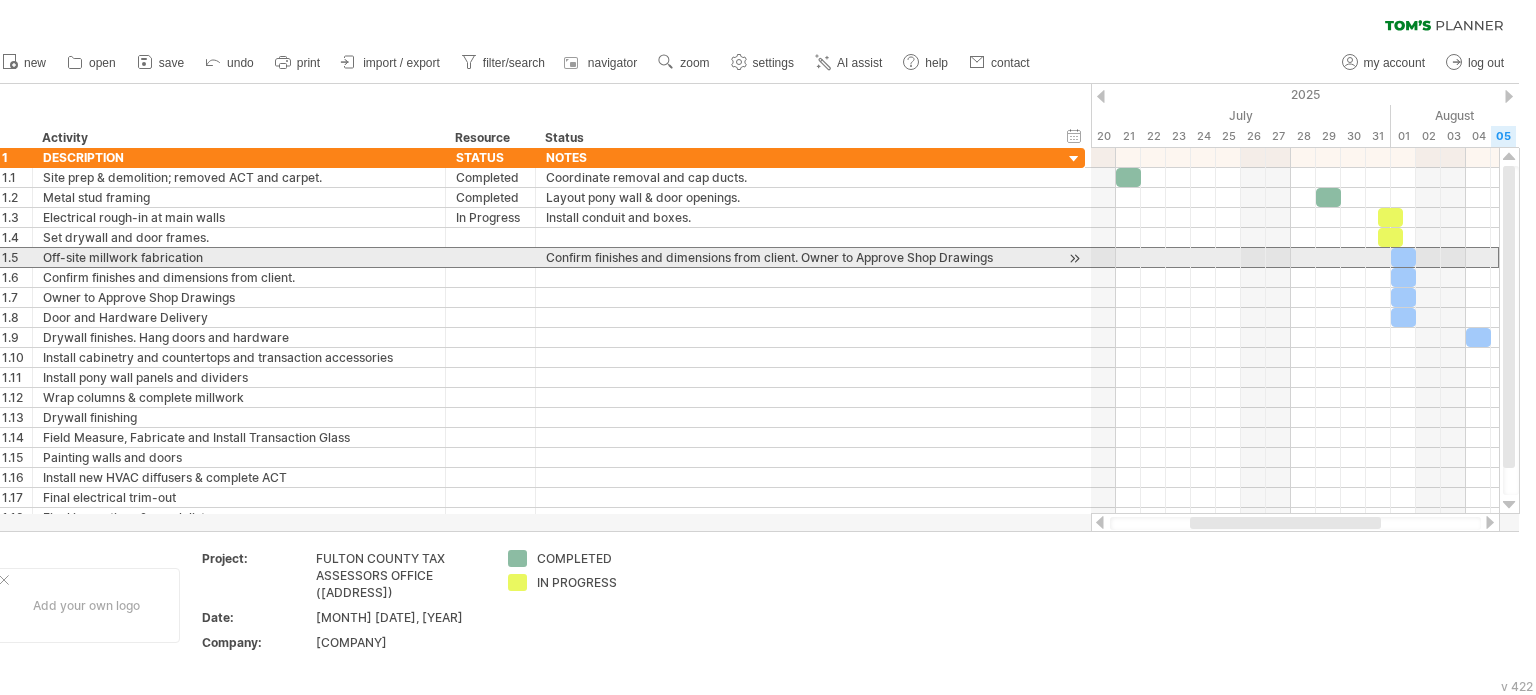 click on "Confirm finishes and dimensions from client. Owner to Approve Shop Drawings" at bounding box center (794, 257) 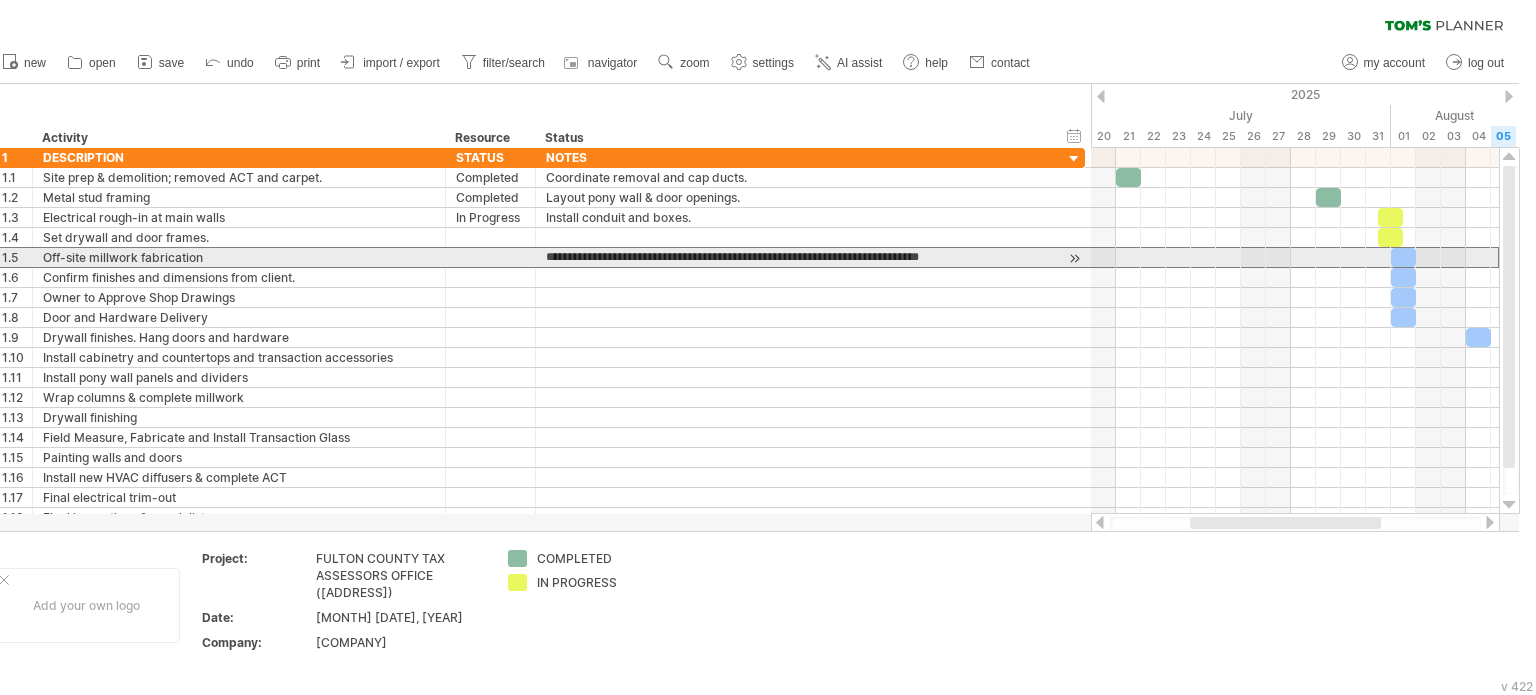 click on "**********" at bounding box center (794, 257) 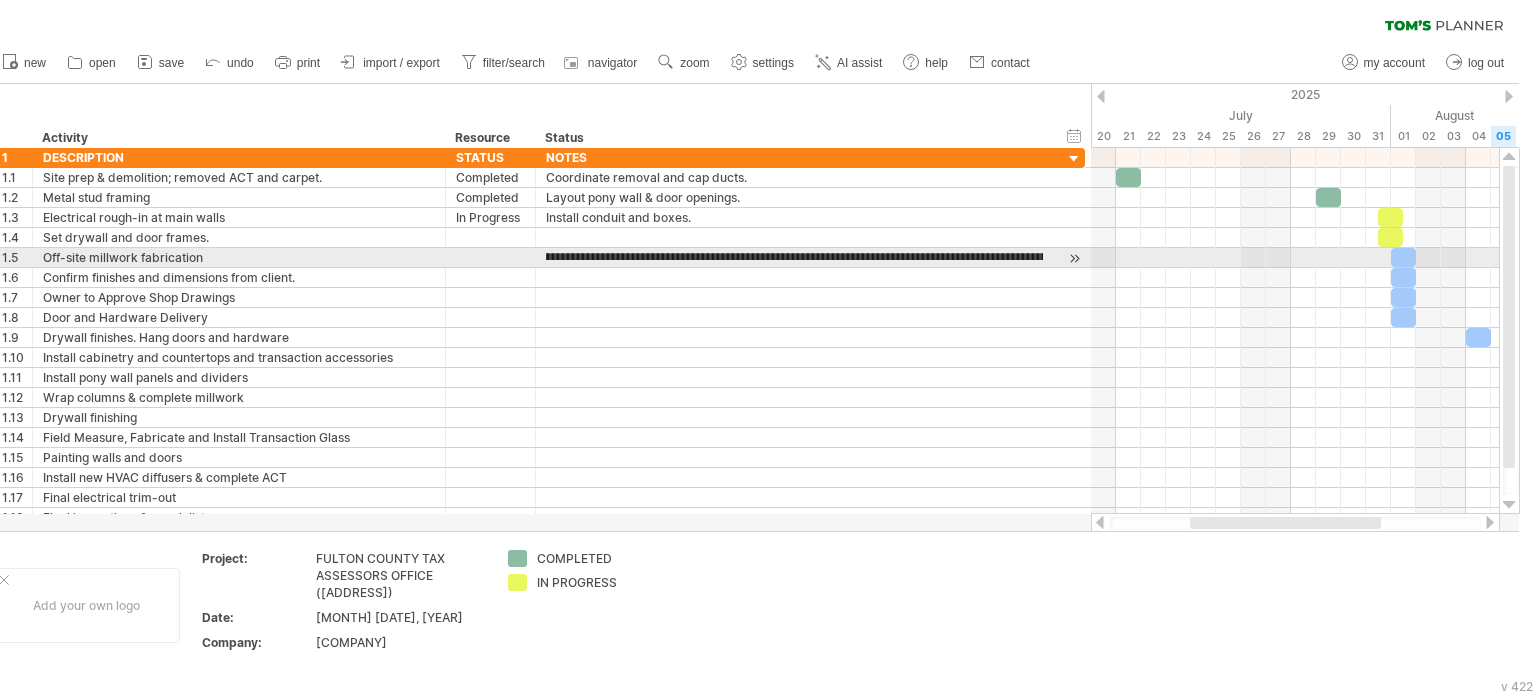type on "**********" 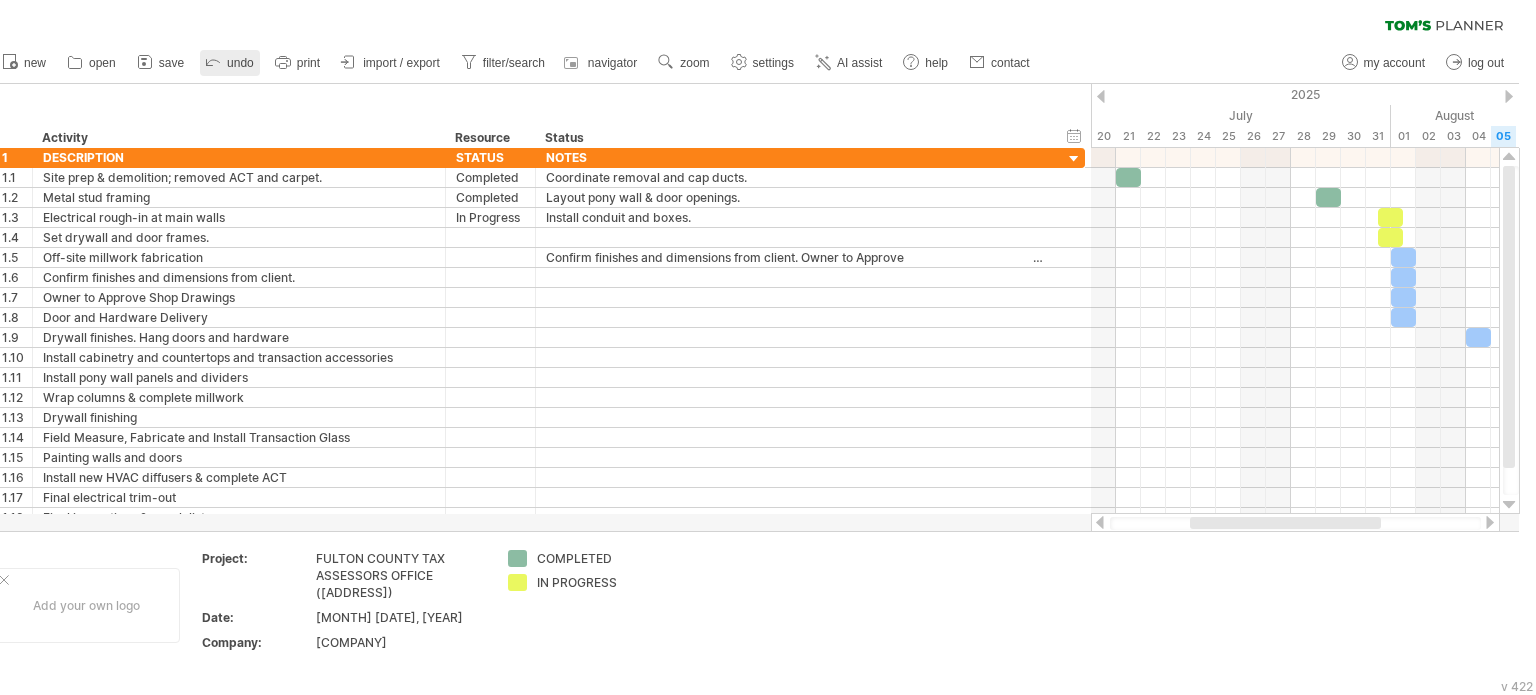 click on "undo" at bounding box center [240, 63] 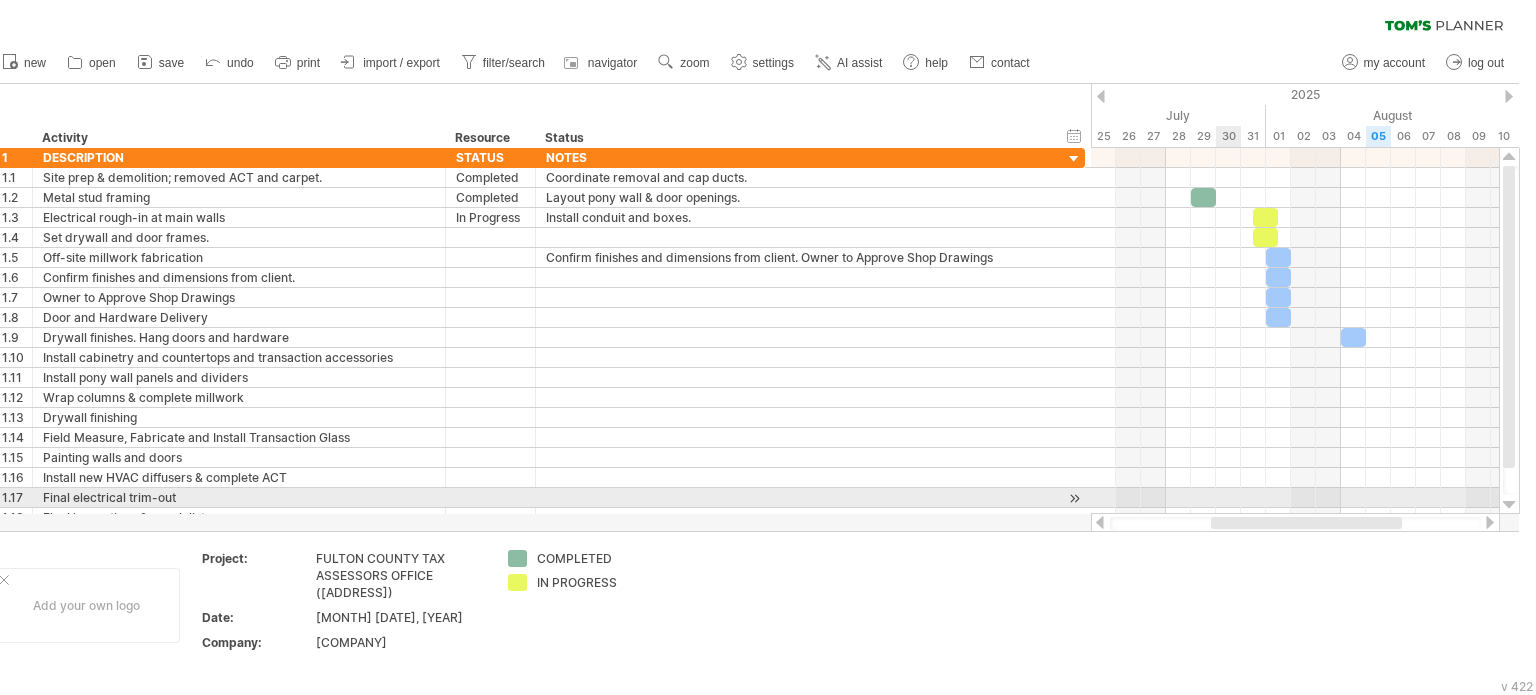 drag, startPoint x: 1227, startPoint y: 521, endPoint x: 1248, endPoint y: 500, distance: 29.698484 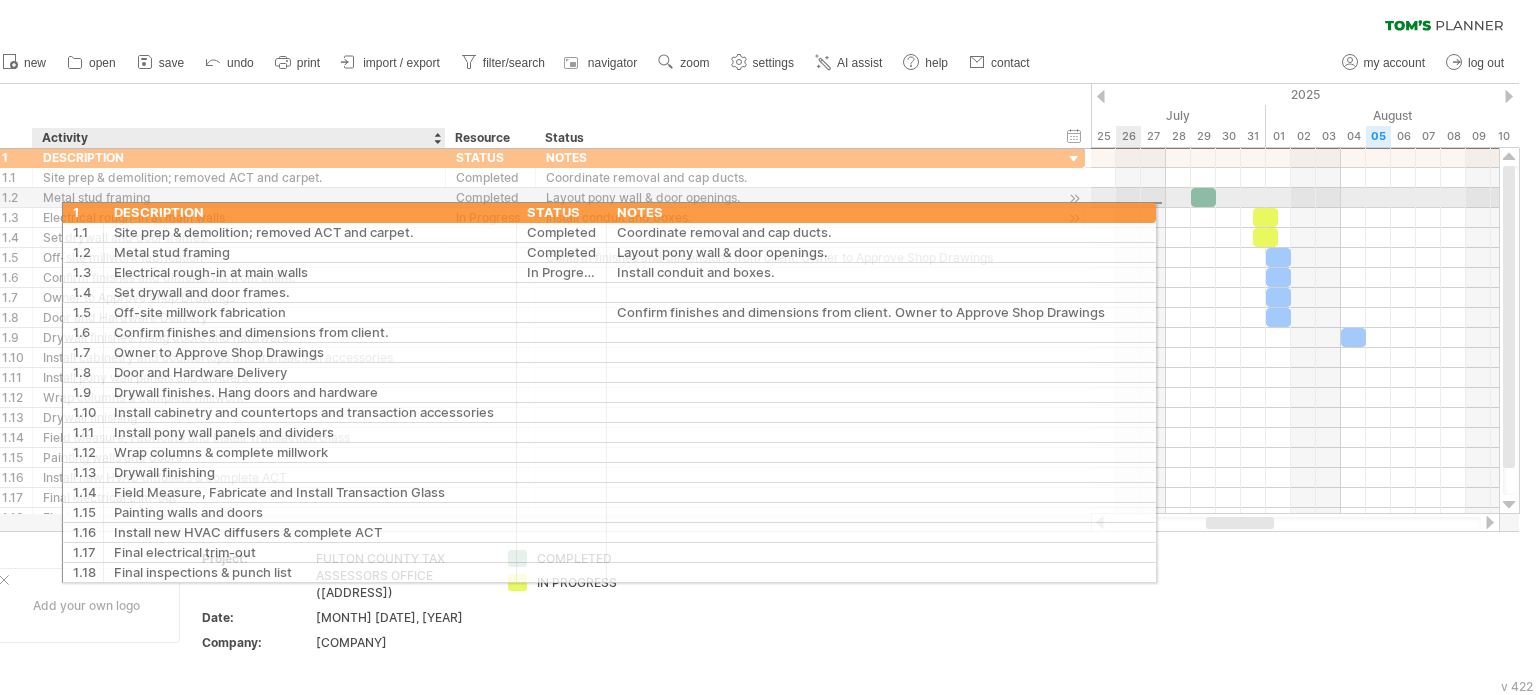 drag, startPoint x: 3, startPoint y: 159, endPoint x: 68, endPoint y: 209, distance: 82.006096 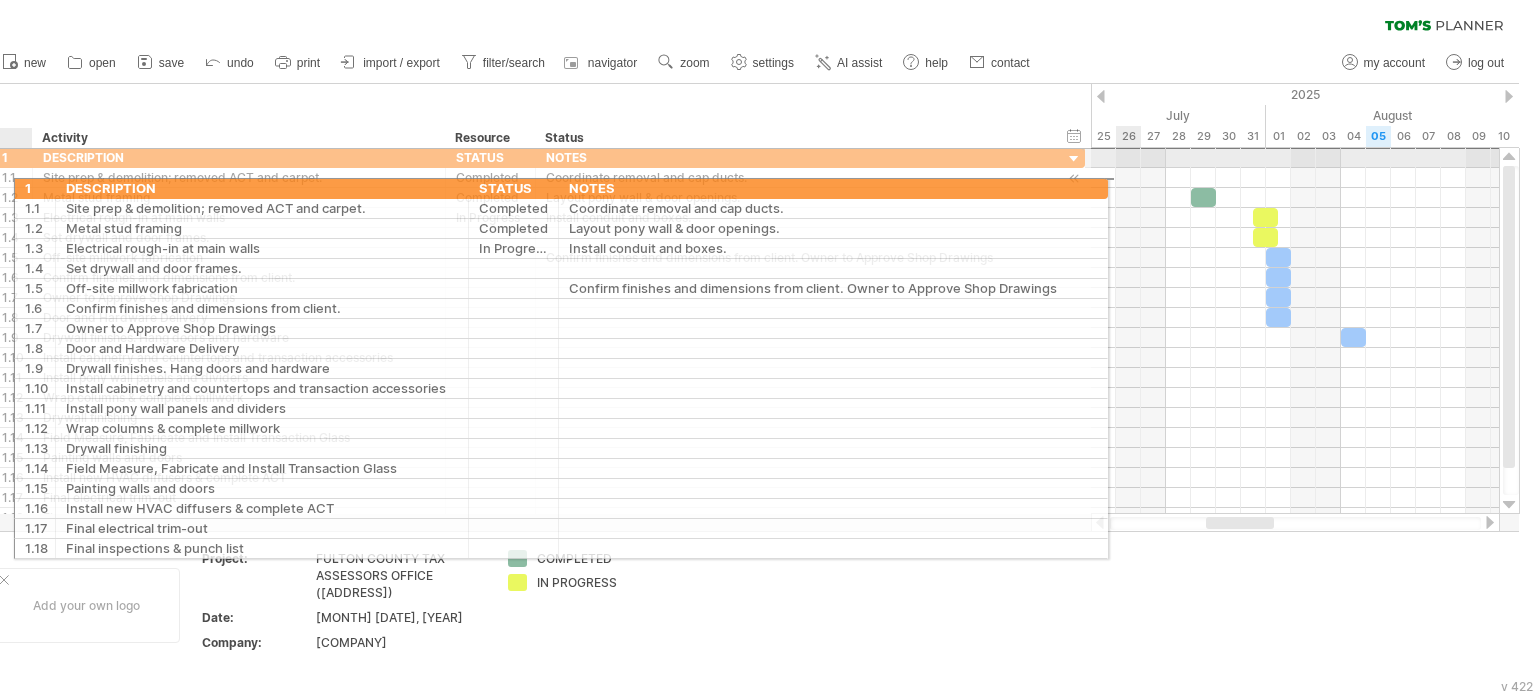 drag, startPoint x: 18, startPoint y: 159, endPoint x: 31, endPoint y: 185, distance: 29.068884 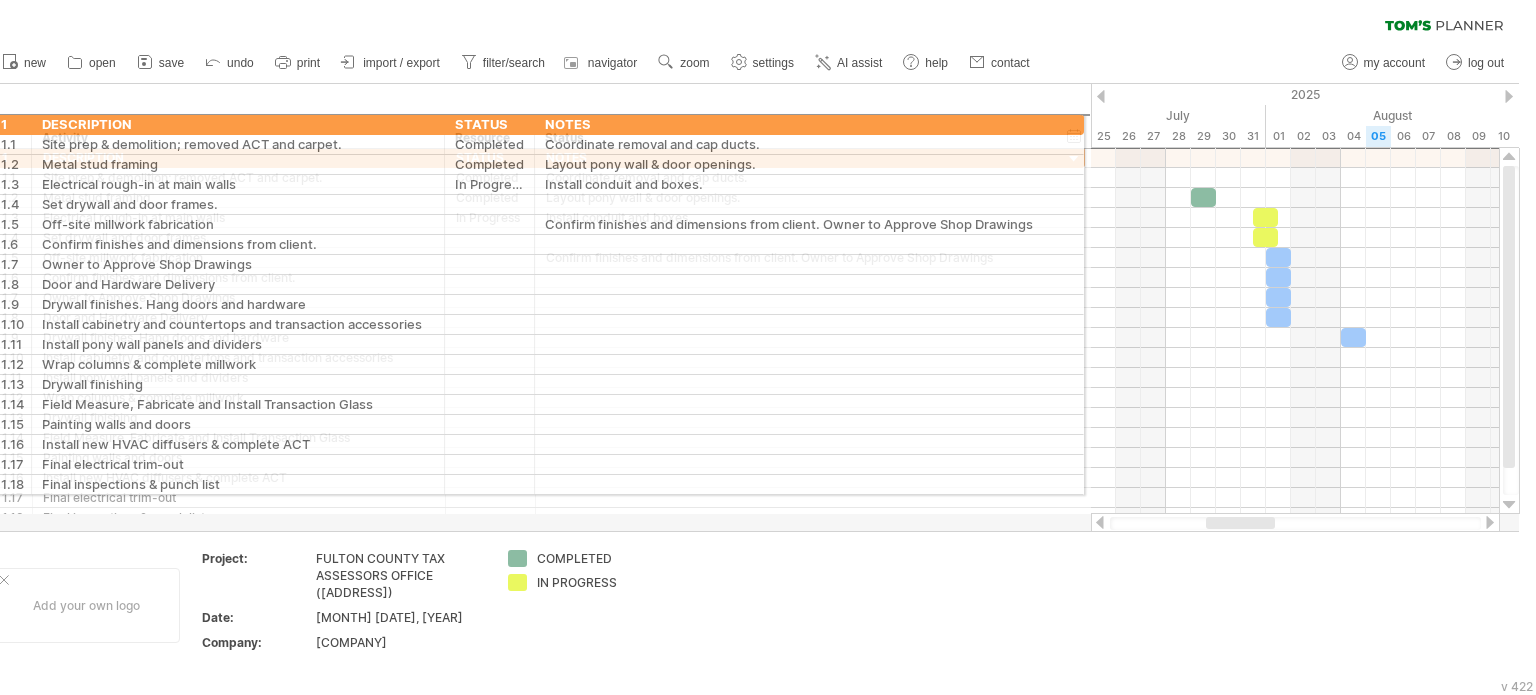 drag, startPoint x: 23, startPoint y: 153, endPoint x: 0, endPoint y: 118, distance: 41.880783 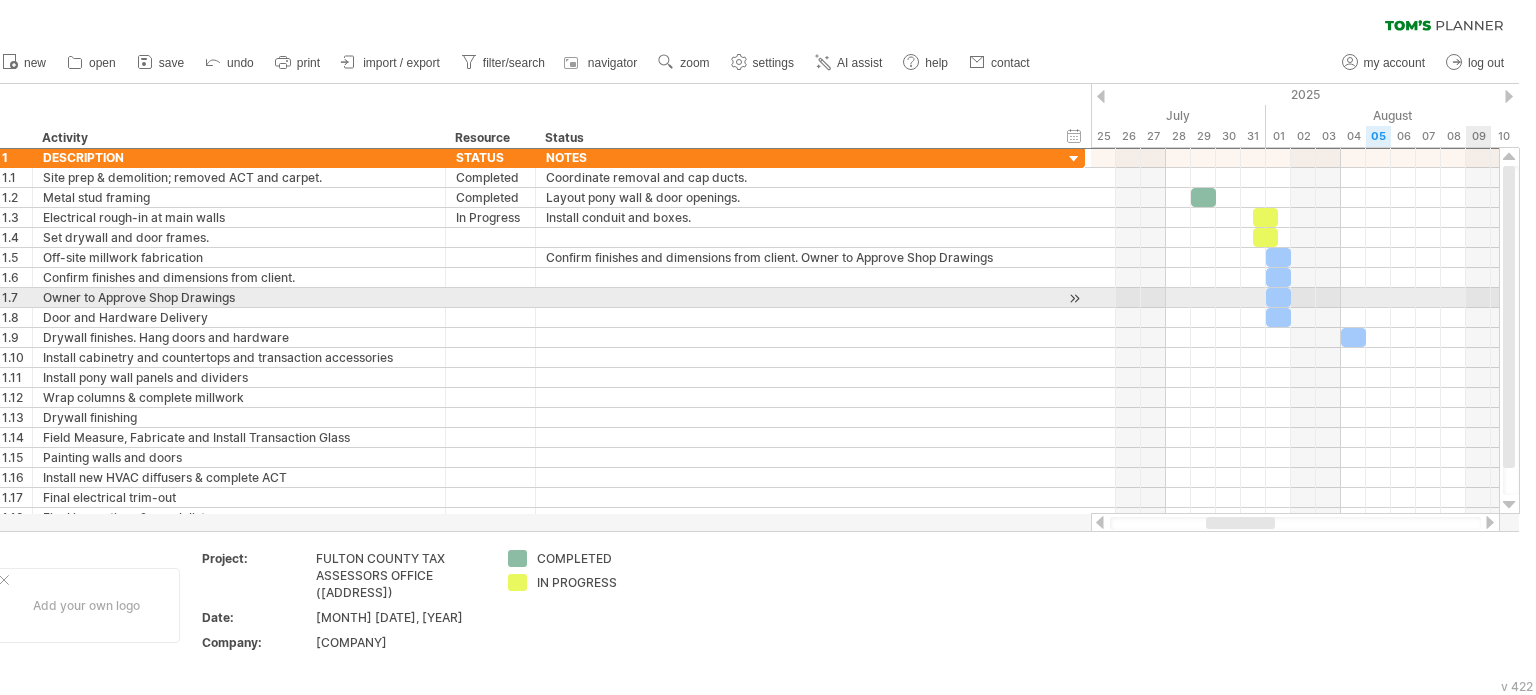 drag, startPoint x: 1504, startPoint y: 369, endPoint x: 1501, endPoint y: 299, distance: 70.064255 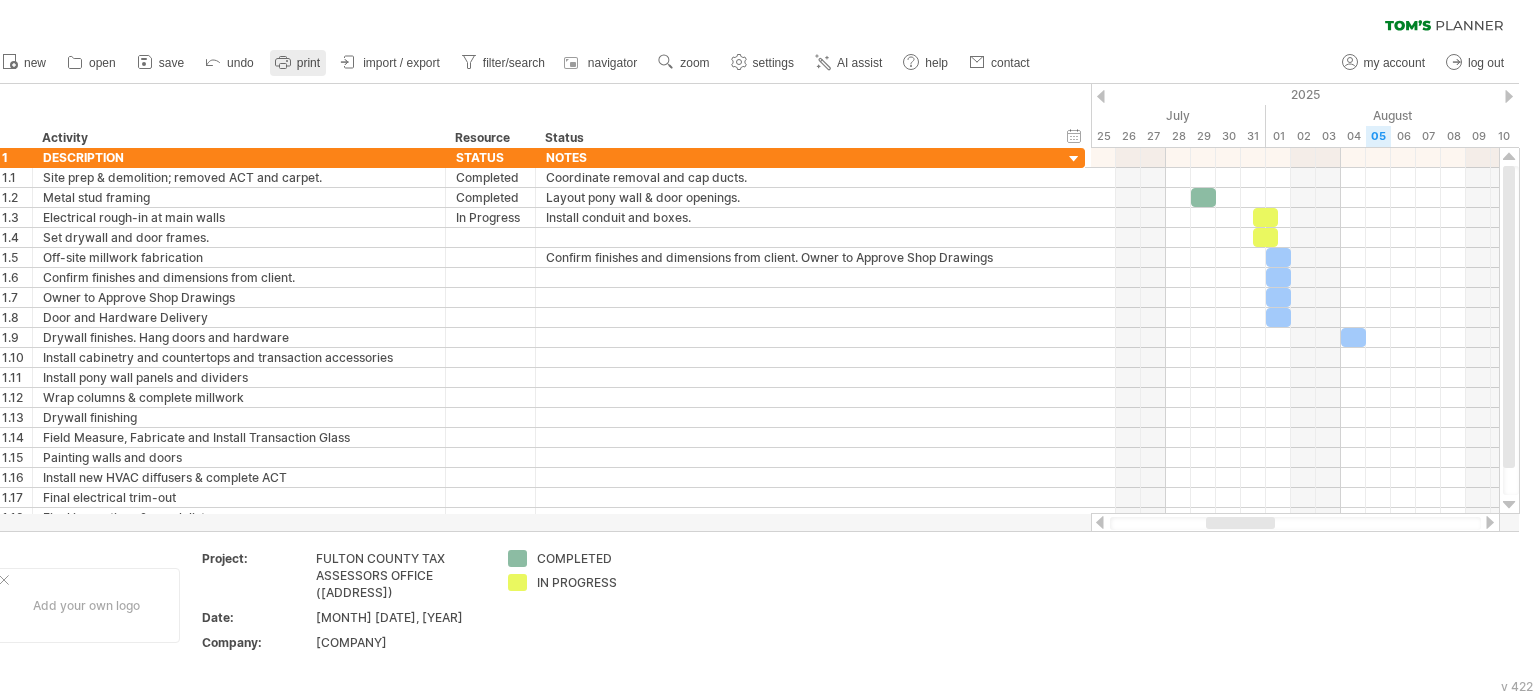 click on "print" at bounding box center [298, 63] 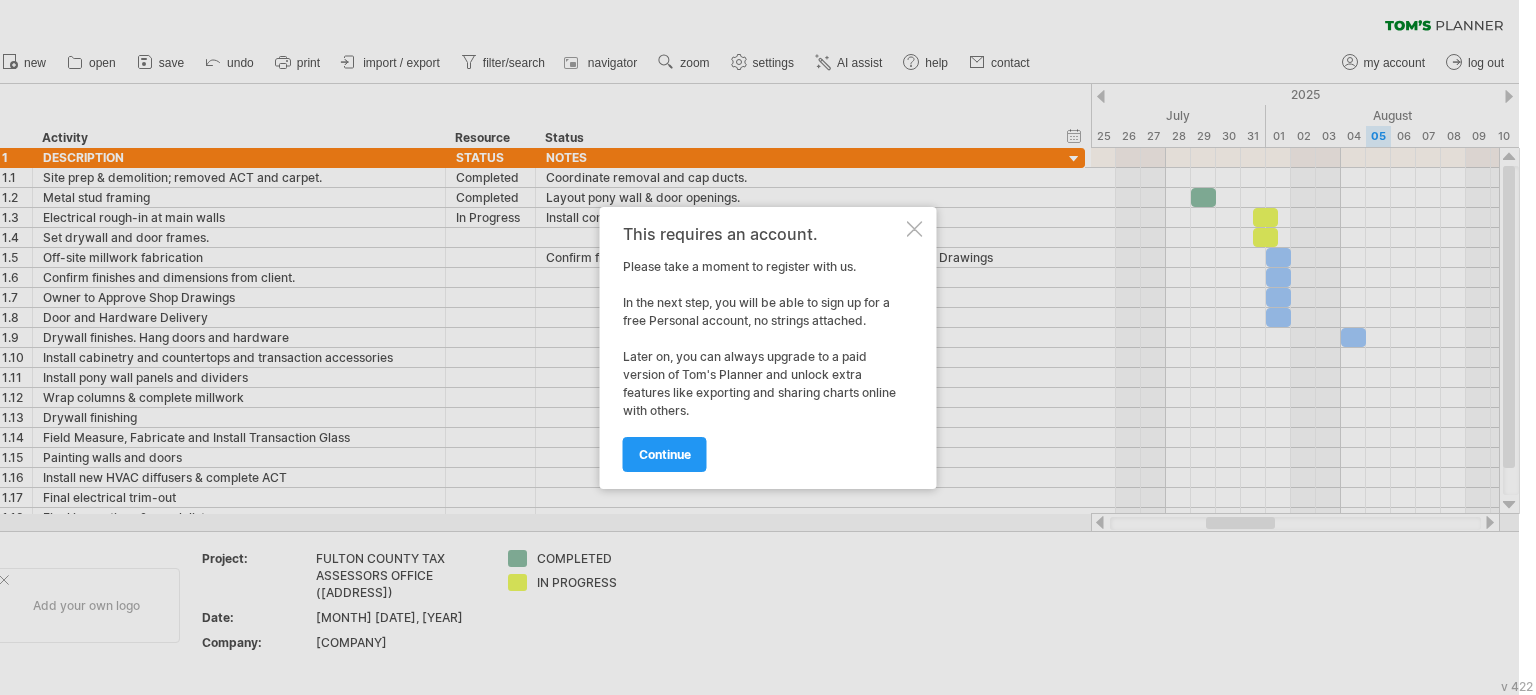 click at bounding box center [915, 229] 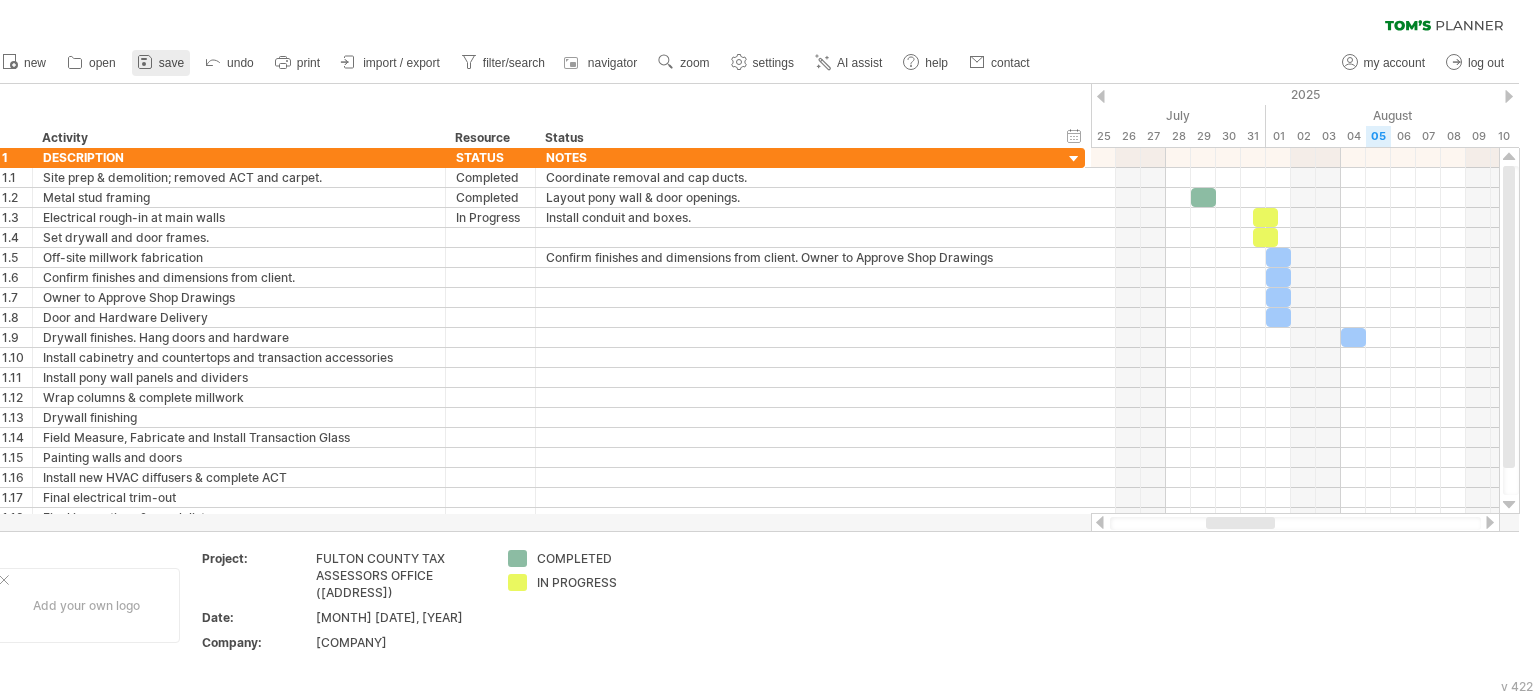 click on "save" at bounding box center [171, 63] 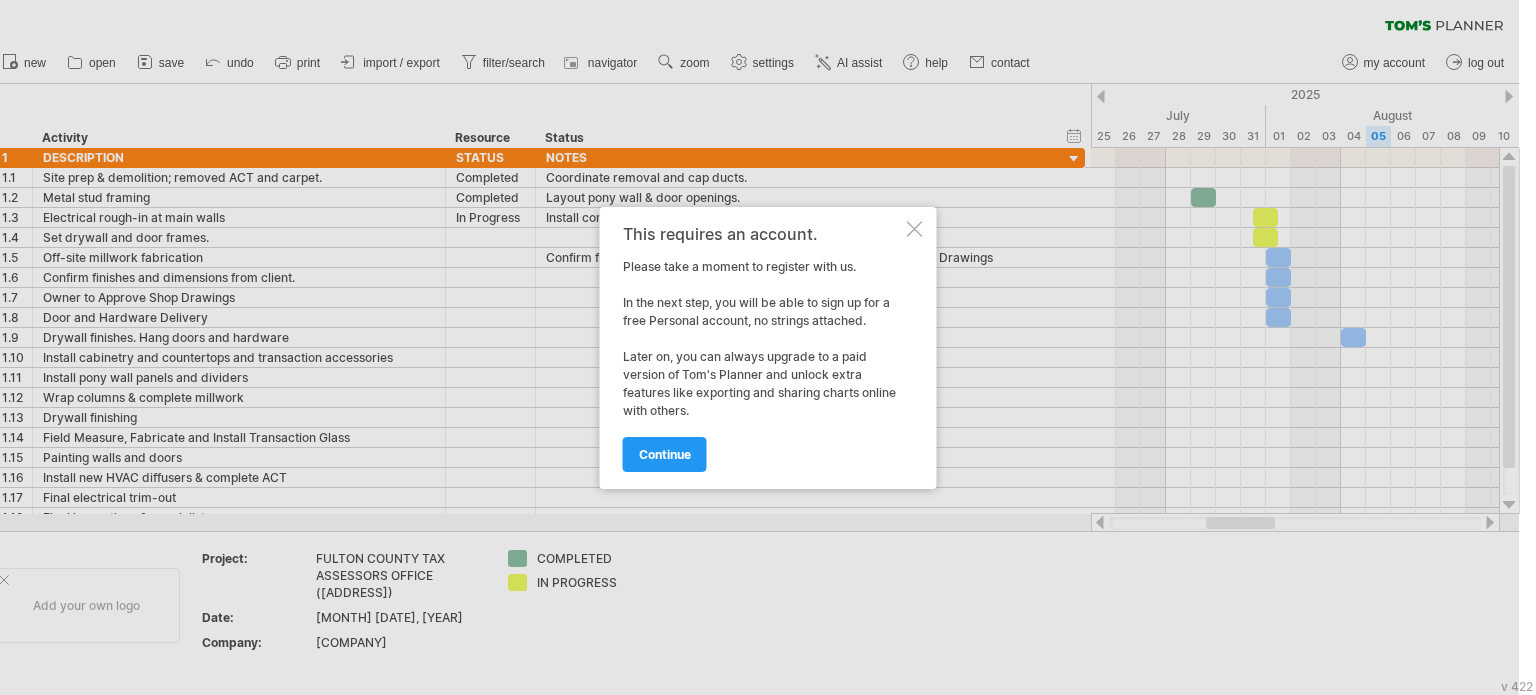 click at bounding box center (915, 229) 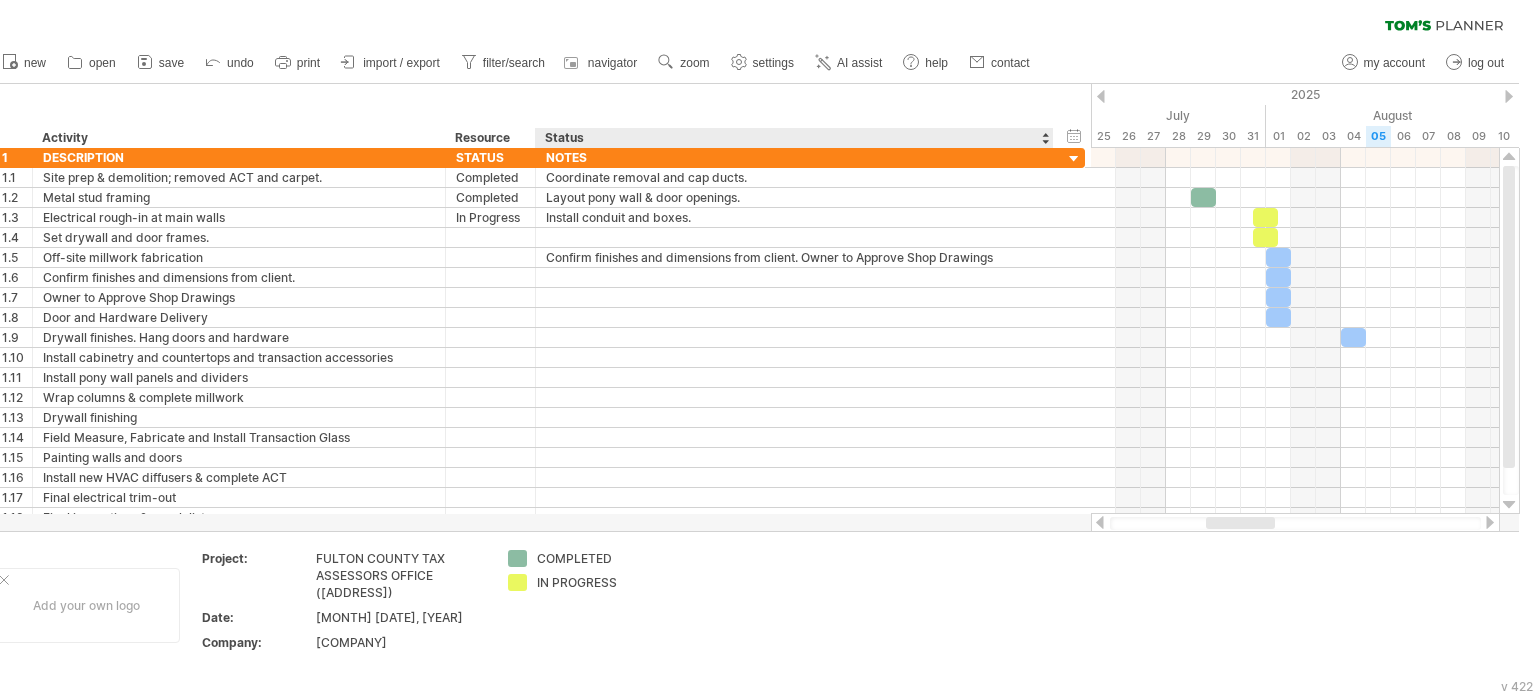 click on "hide start/end/duration show start/end/duration
******** Activity ******** Resource ****** Status" at bounding box center [537, 116] 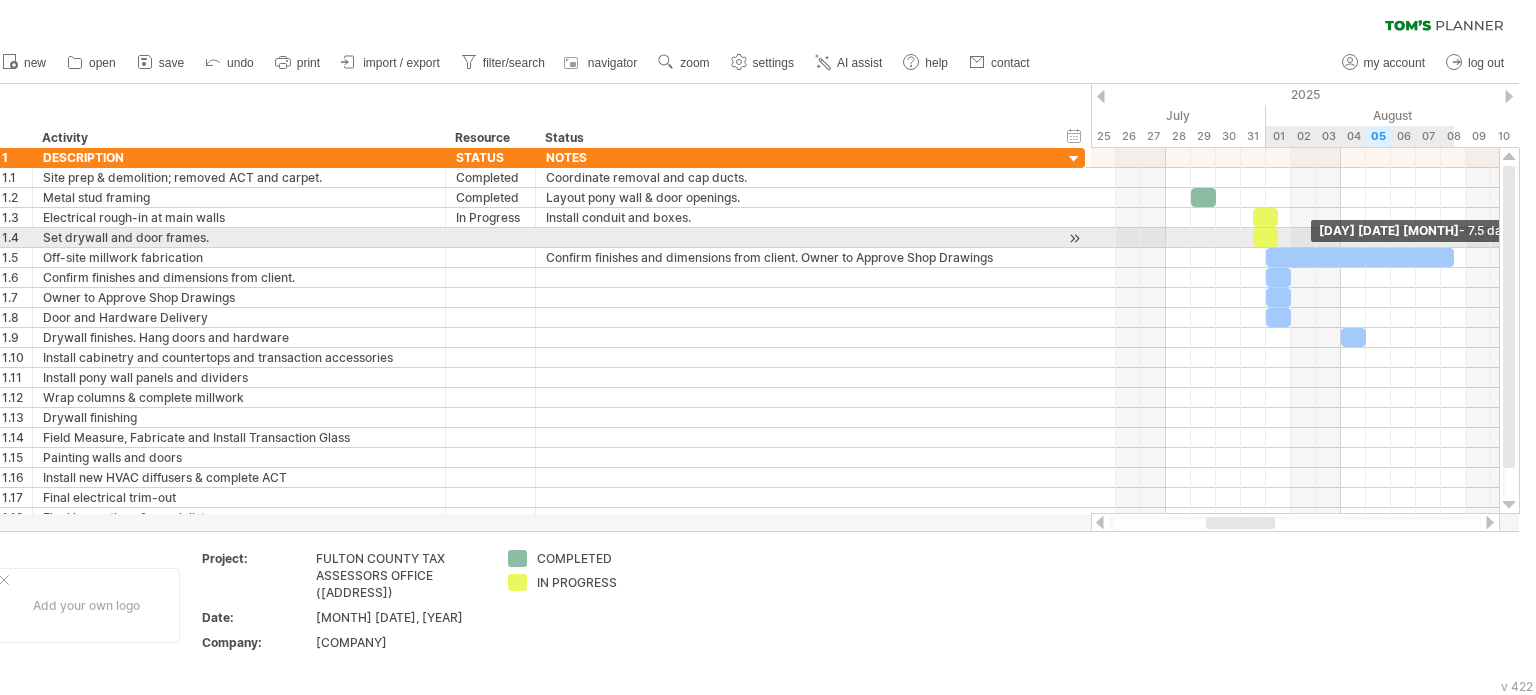 drag, startPoint x: 1290, startPoint y: 255, endPoint x: 1452, endPoint y: 246, distance: 162.2498 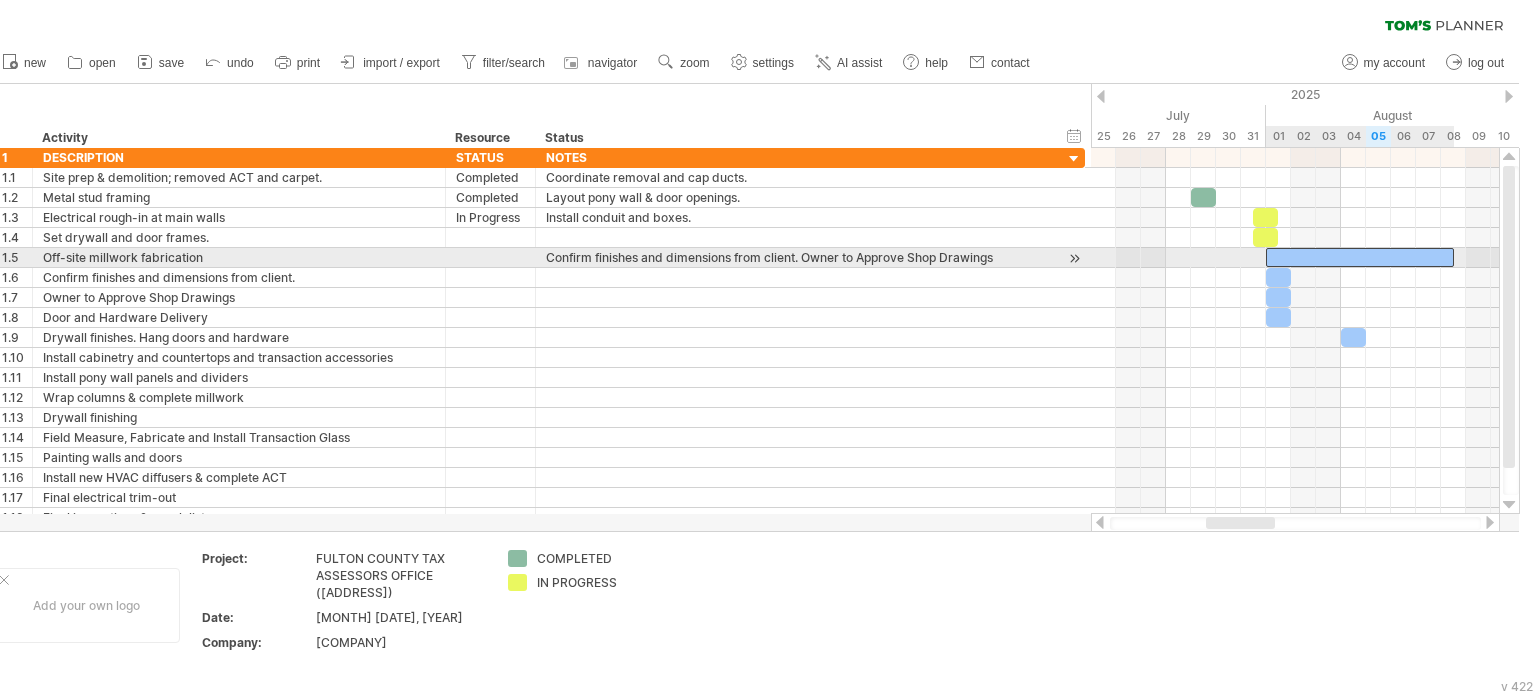 click at bounding box center (1360, 257) 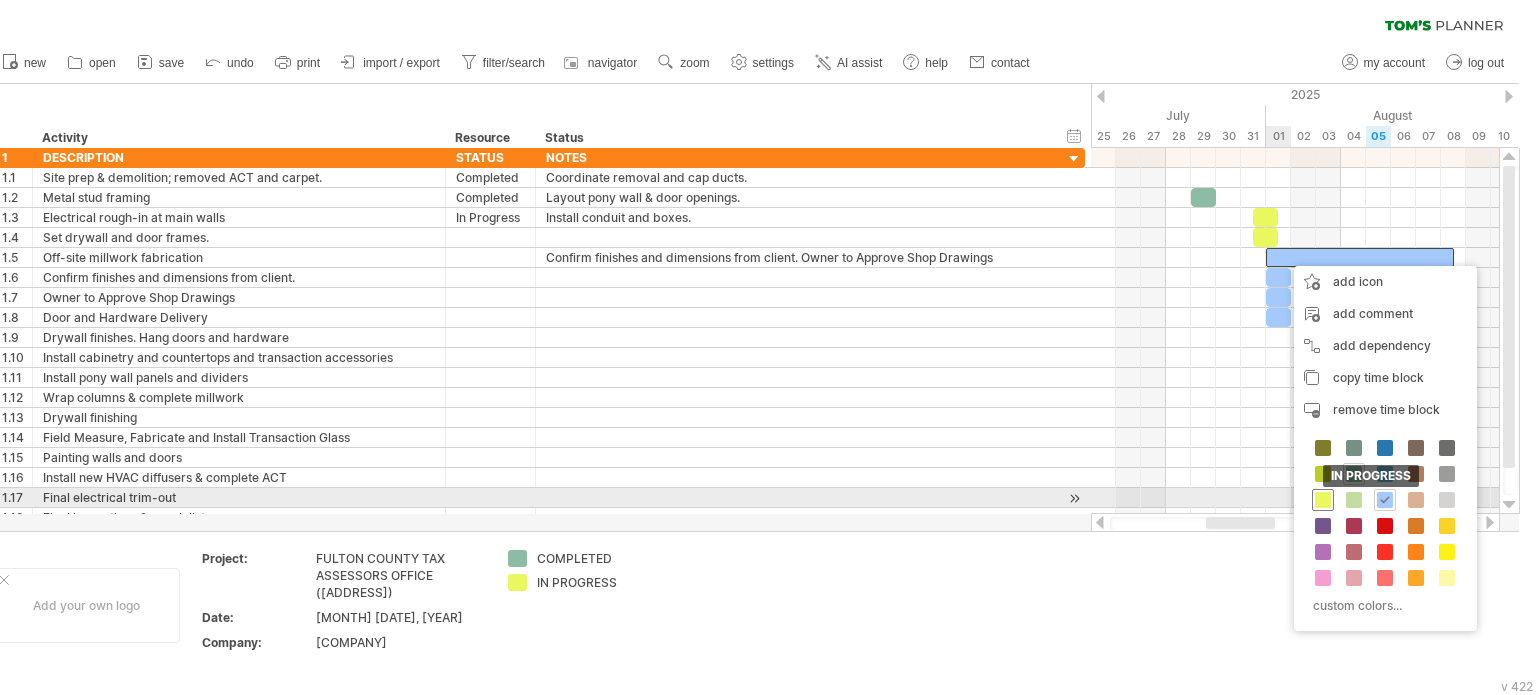 click at bounding box center [1323, 500] 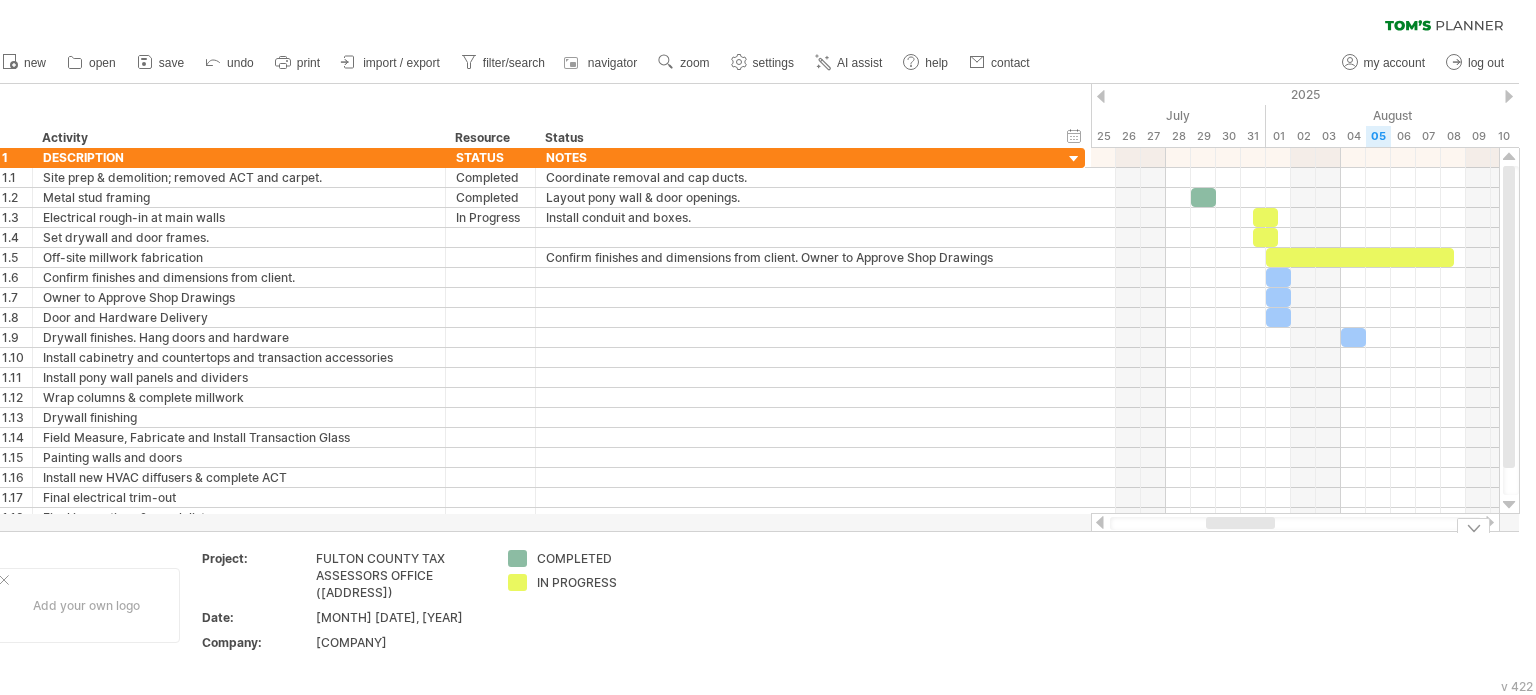 click on "Add your own logo Project: [ORGANIZATION] [ADDRESS] Date: [MONTH] [NUMBER], [YEAR] Company: [COMPANY] [STATUS] [STATUS]" at bounding box center (49983, 605) 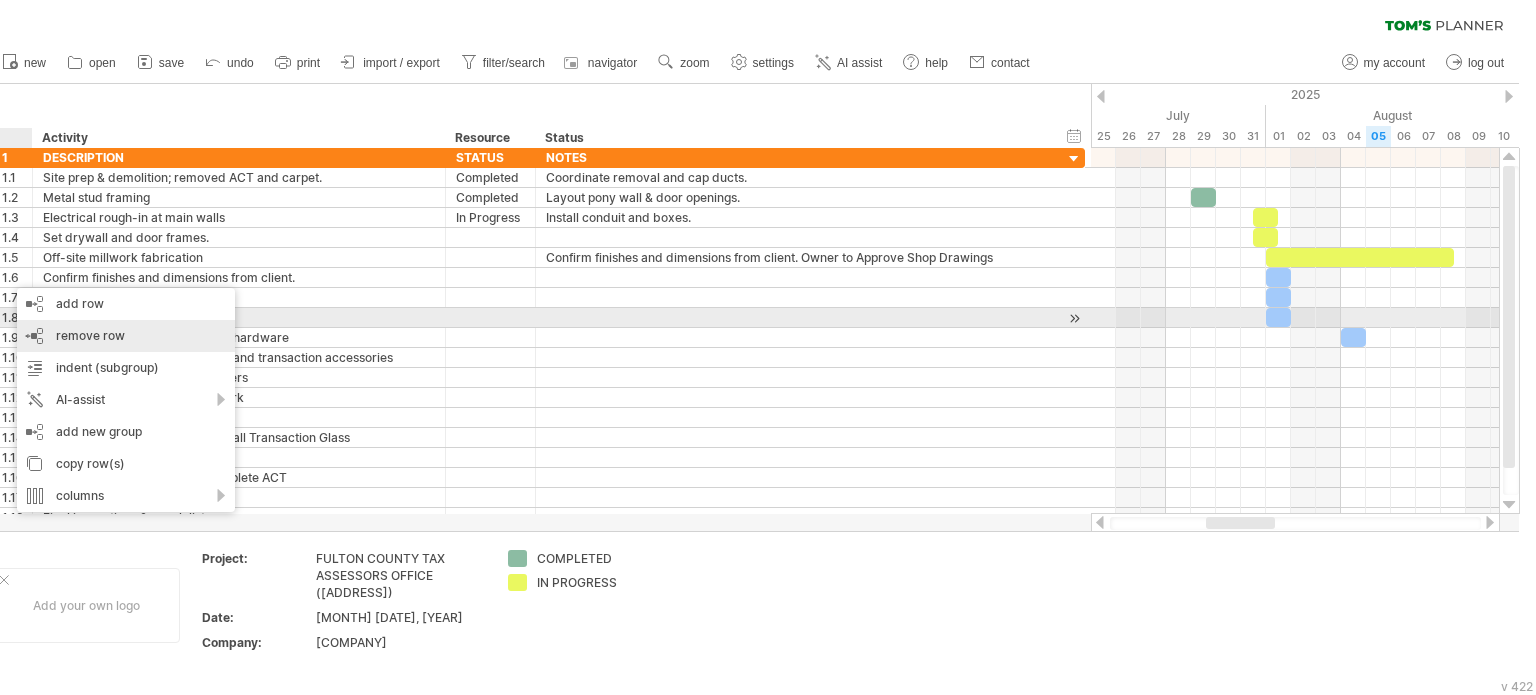 click on "remove row remove selected rows" at bounding box center [126, 336] 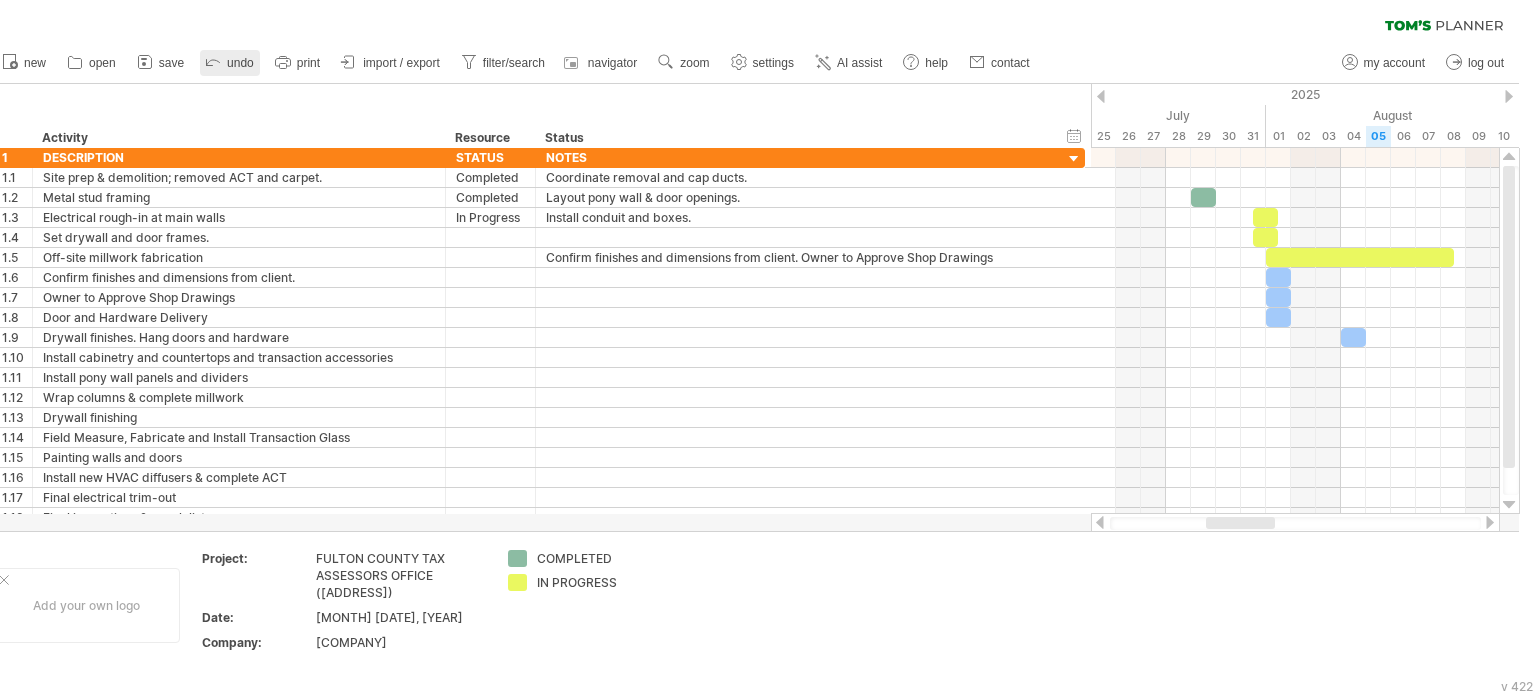 click 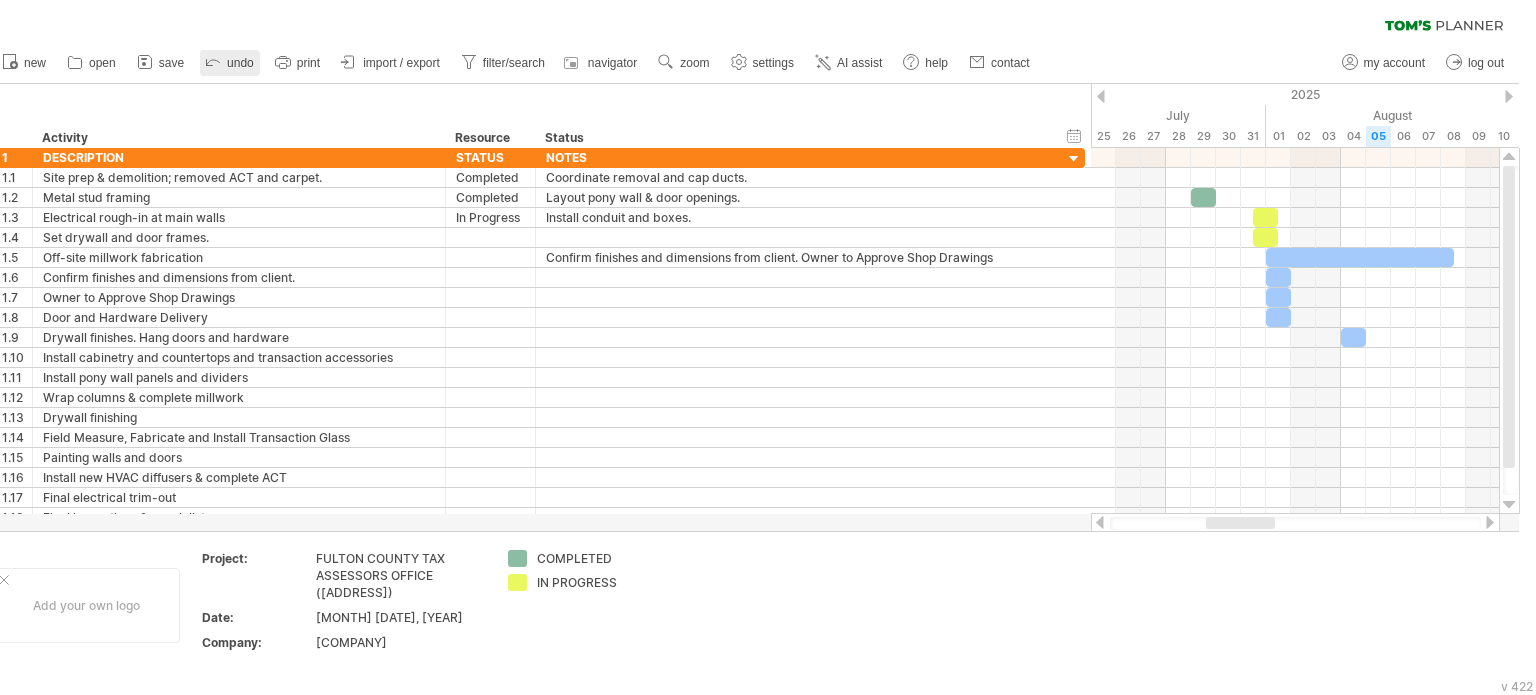 click 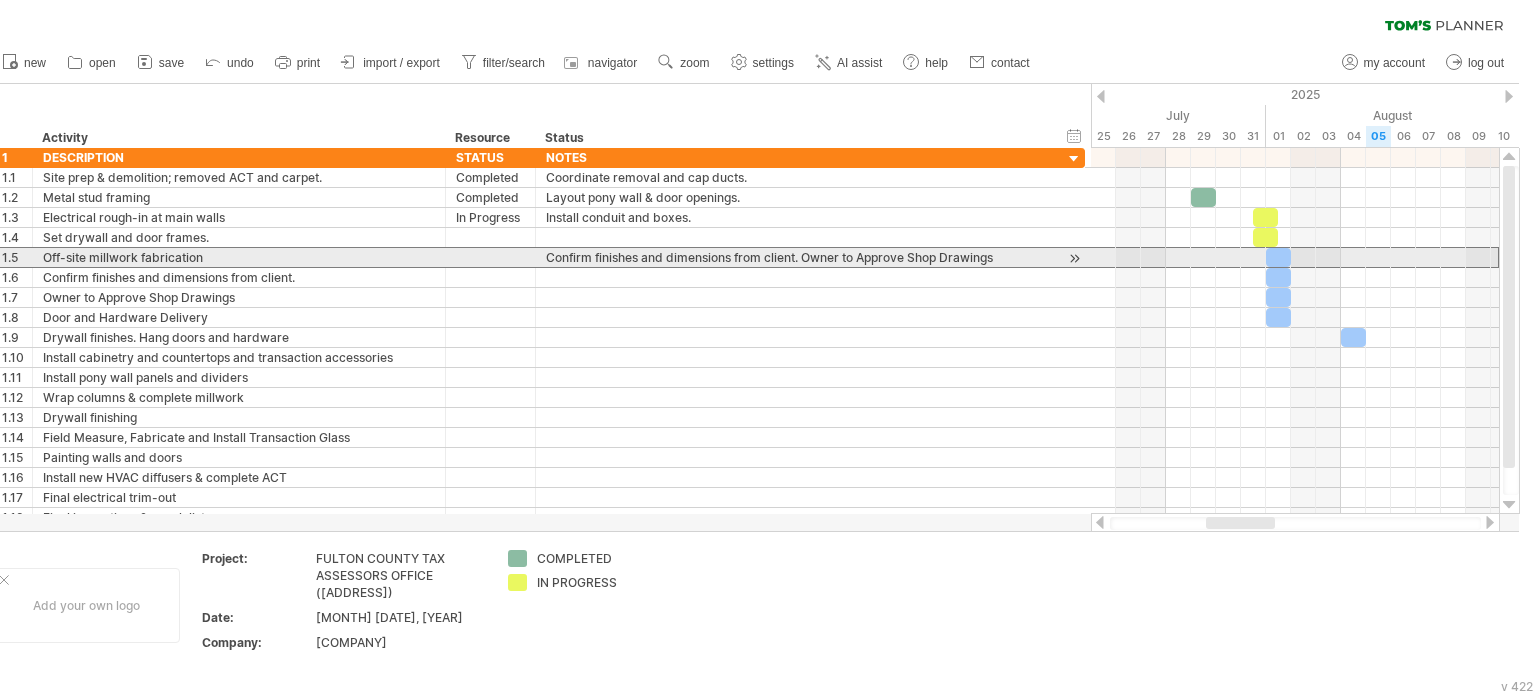 click on "1.5" at bounding box center (17, 257) 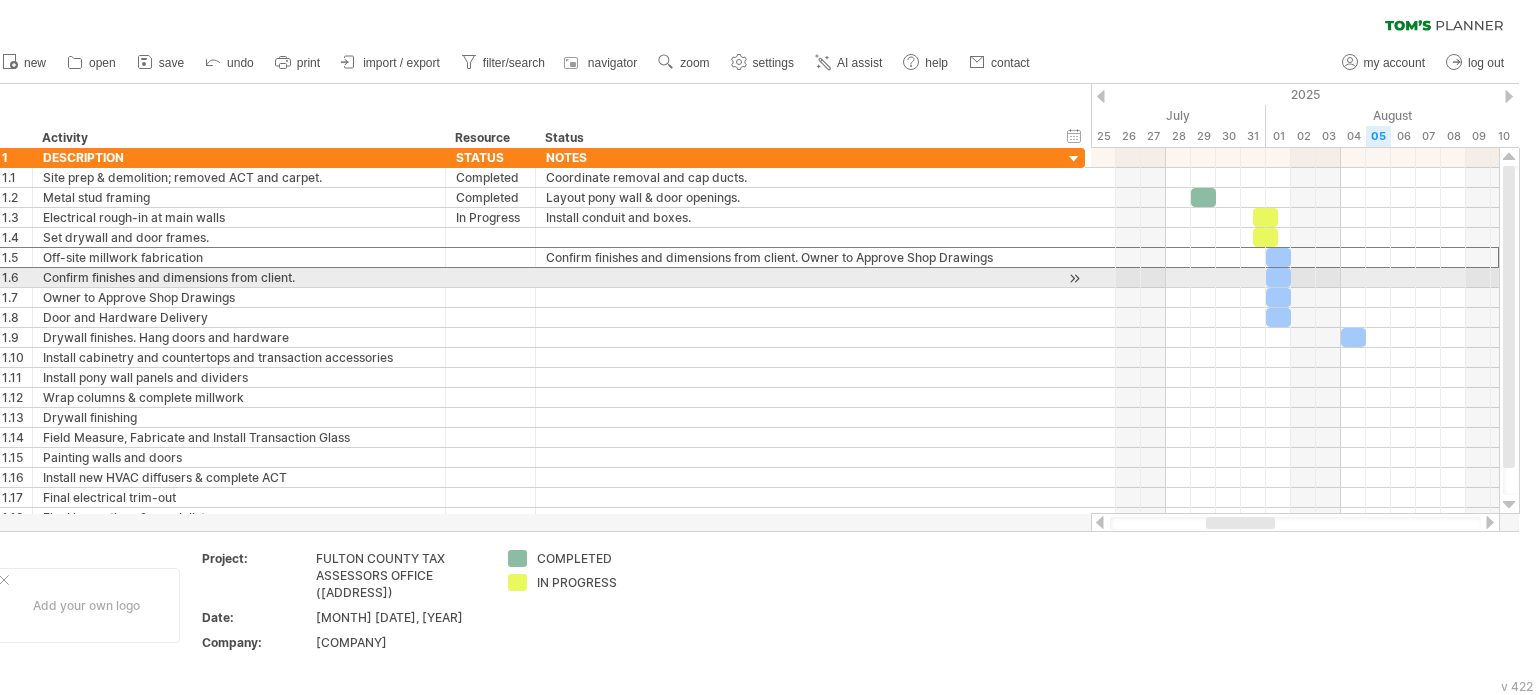 click on "1.6" at bounding box center [17, 277] 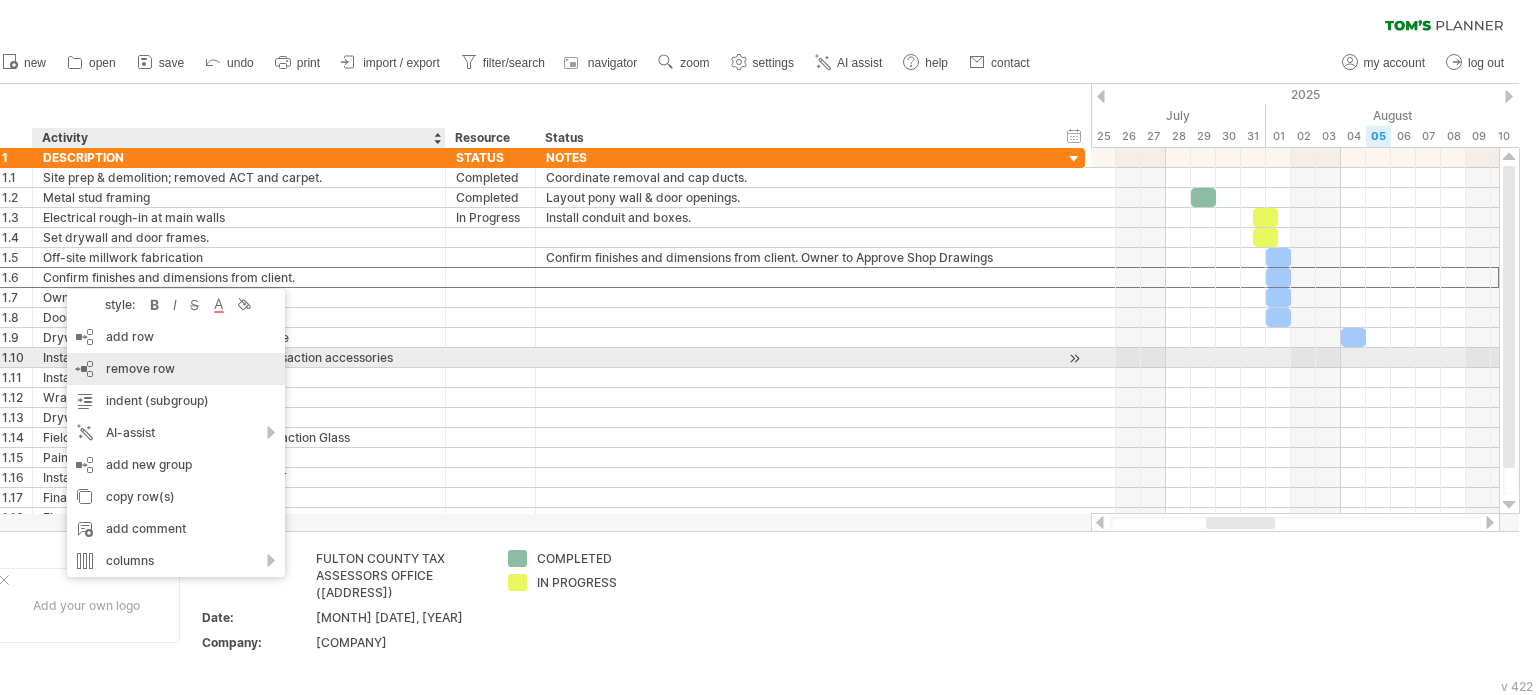 click on "remove row" at bounding box center (140, 368) 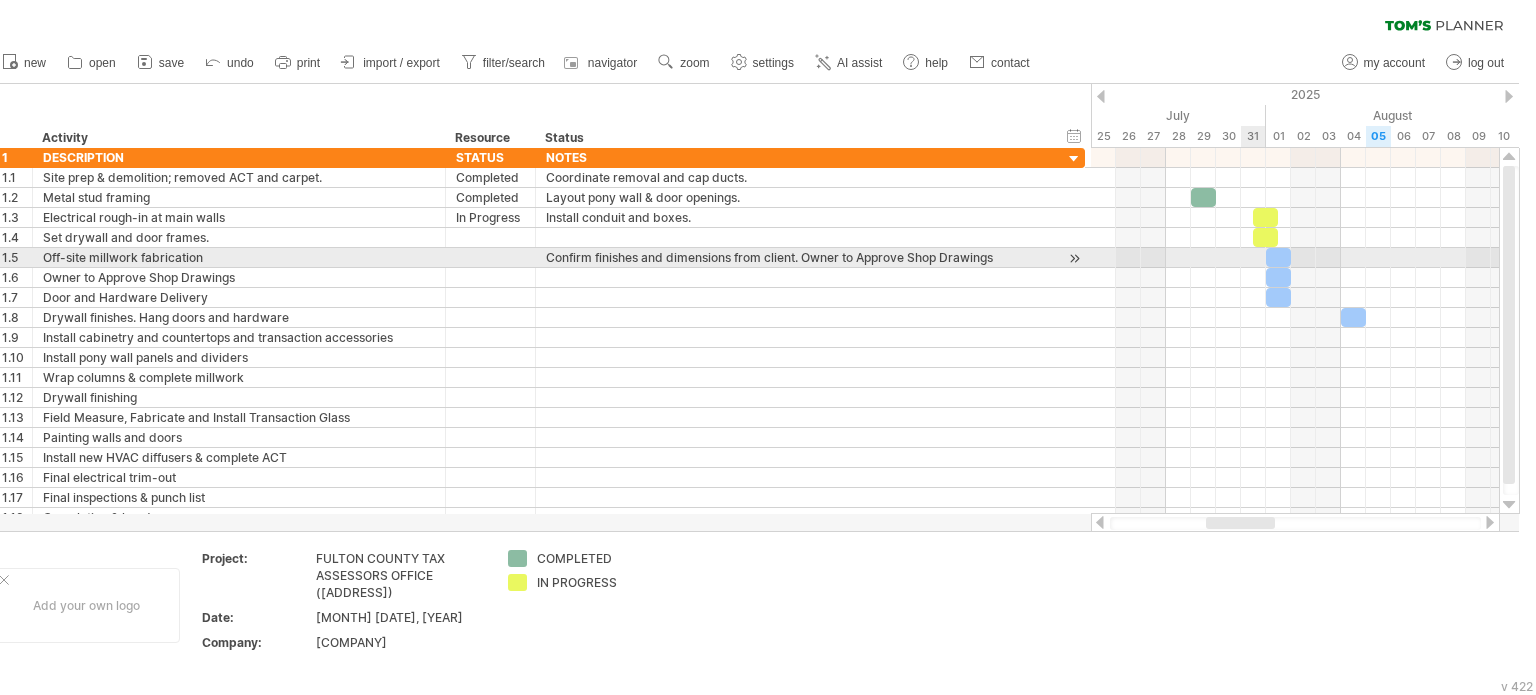click at bounding box center (1278, 257) 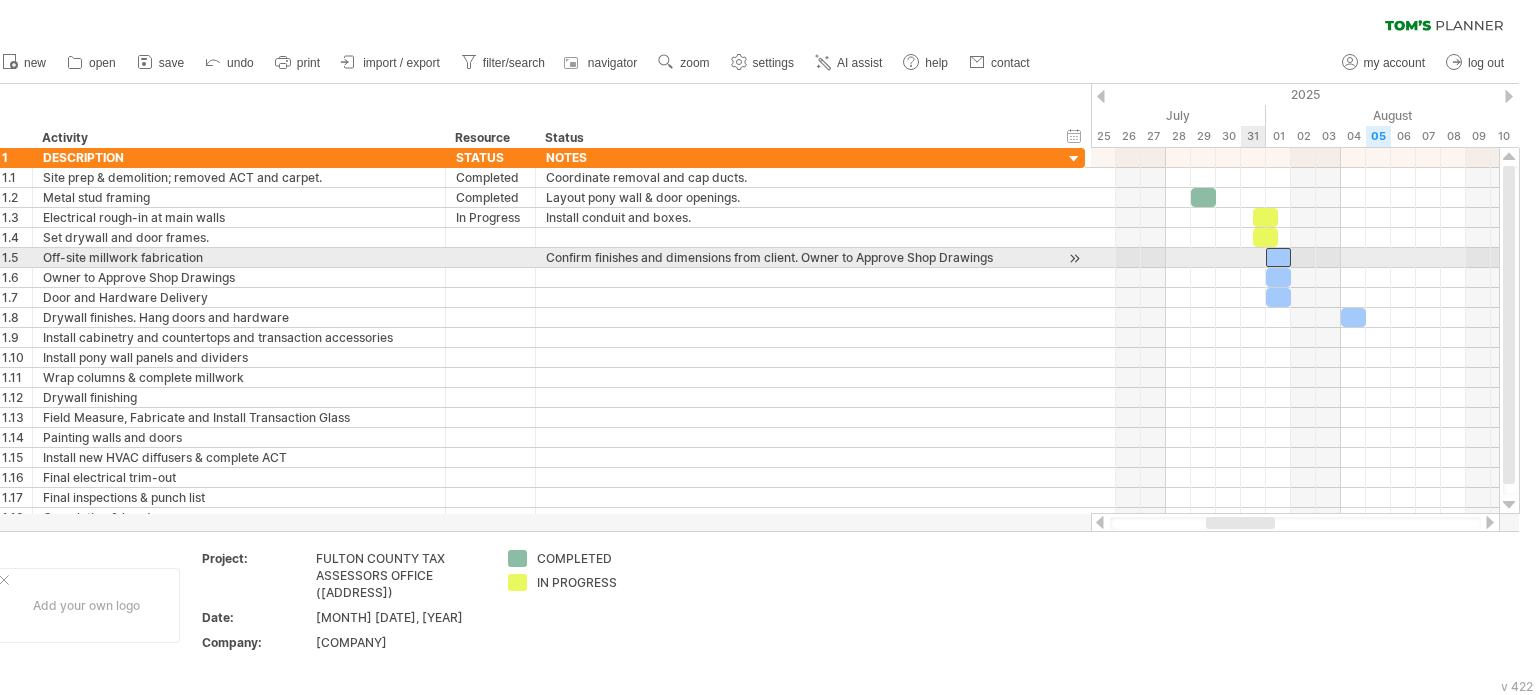 click at bounding box center [1278, 257] 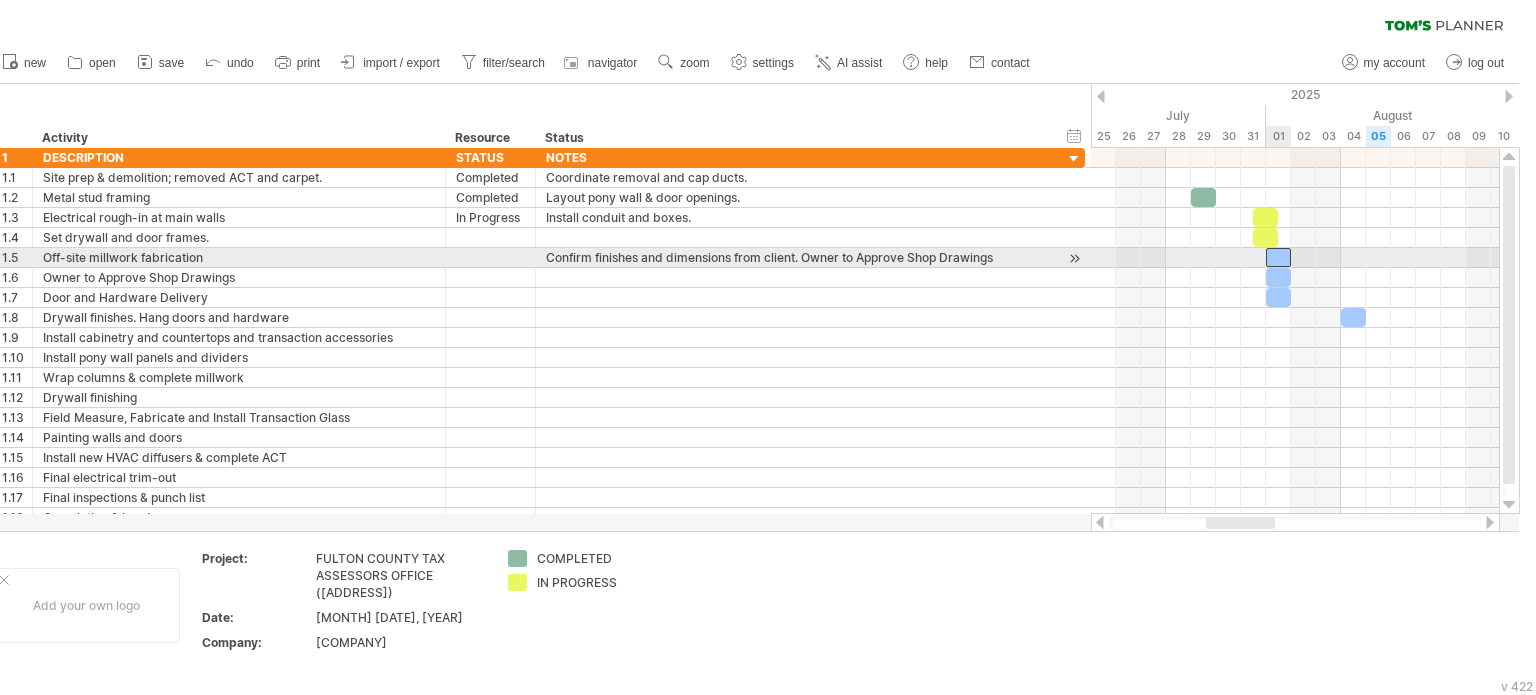 click at bounding box center [1278, 257] 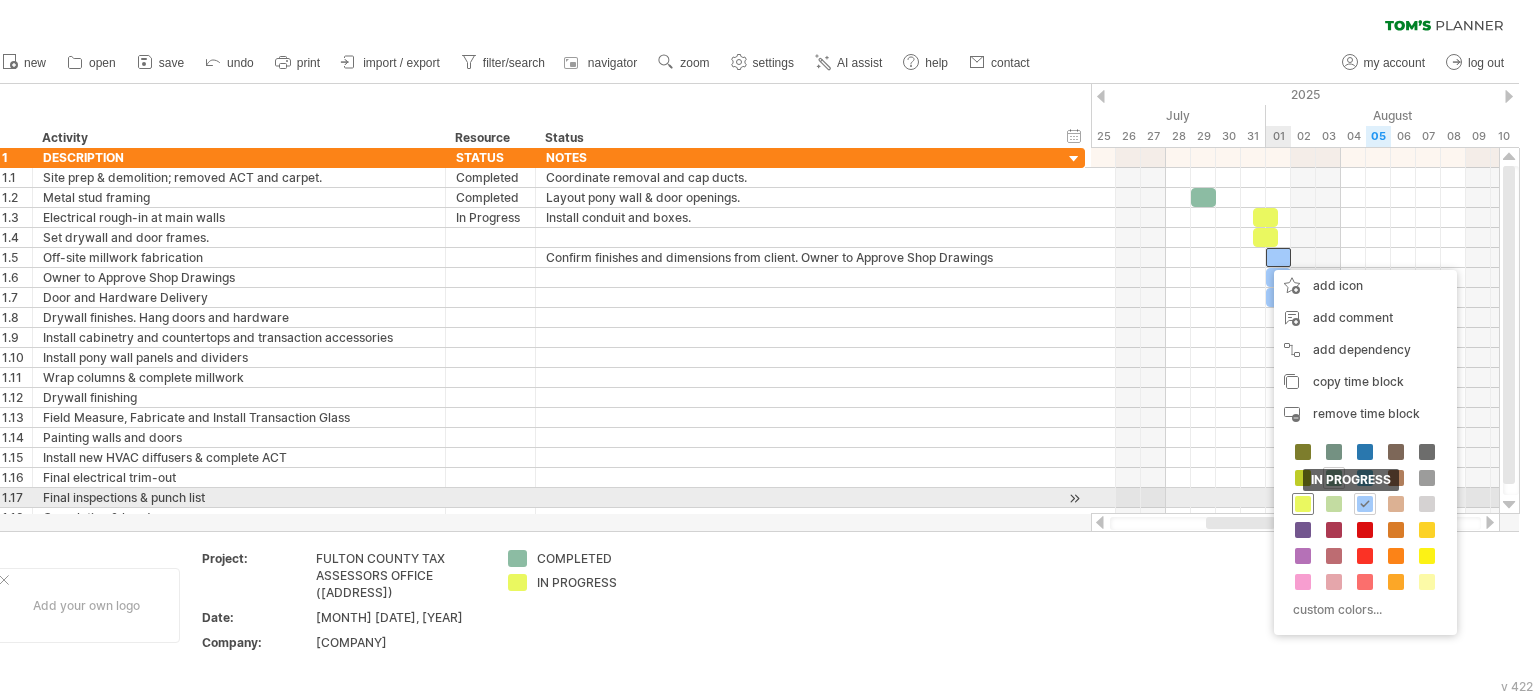 click at bounding box center (1303, 504) 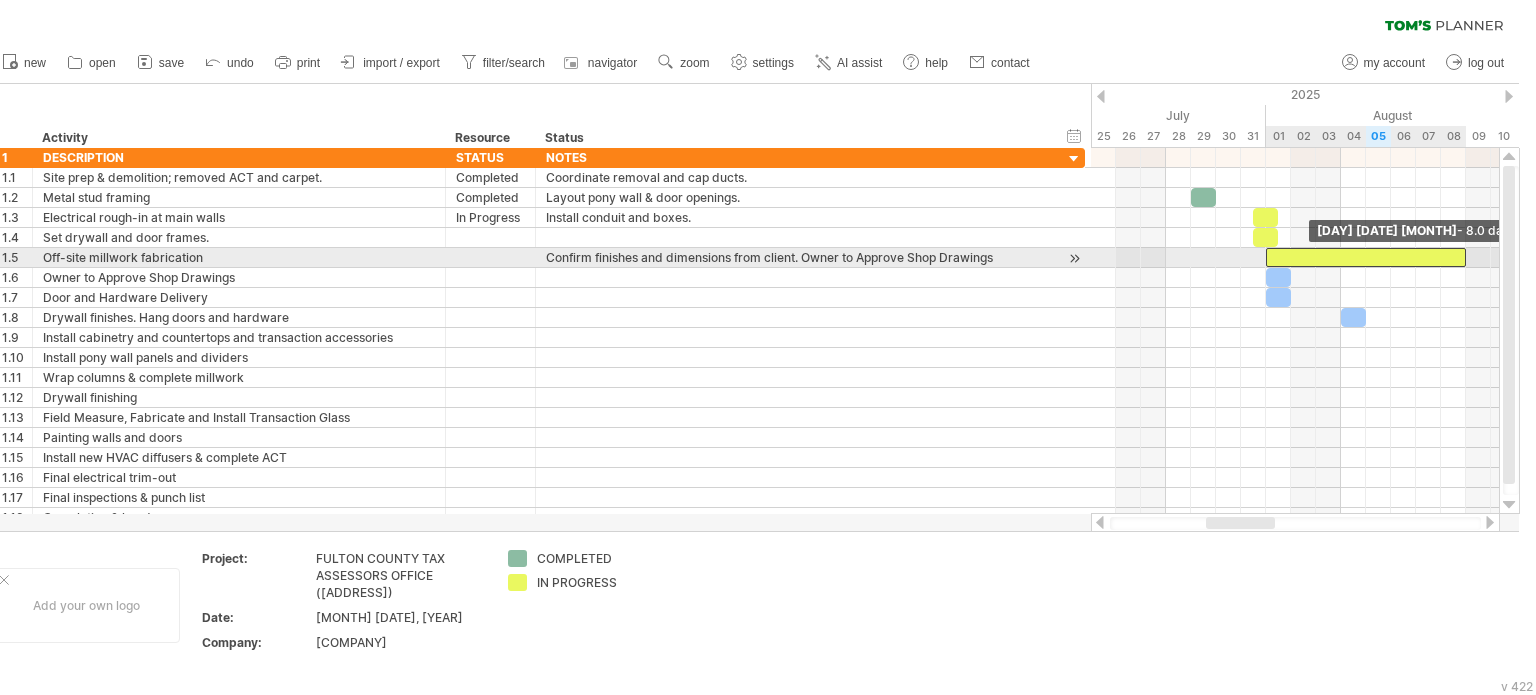drag, startPoint x: 1288, startPoint y: 255, endPoint x: 1459, endPoint y: 254, distance: 171.00293 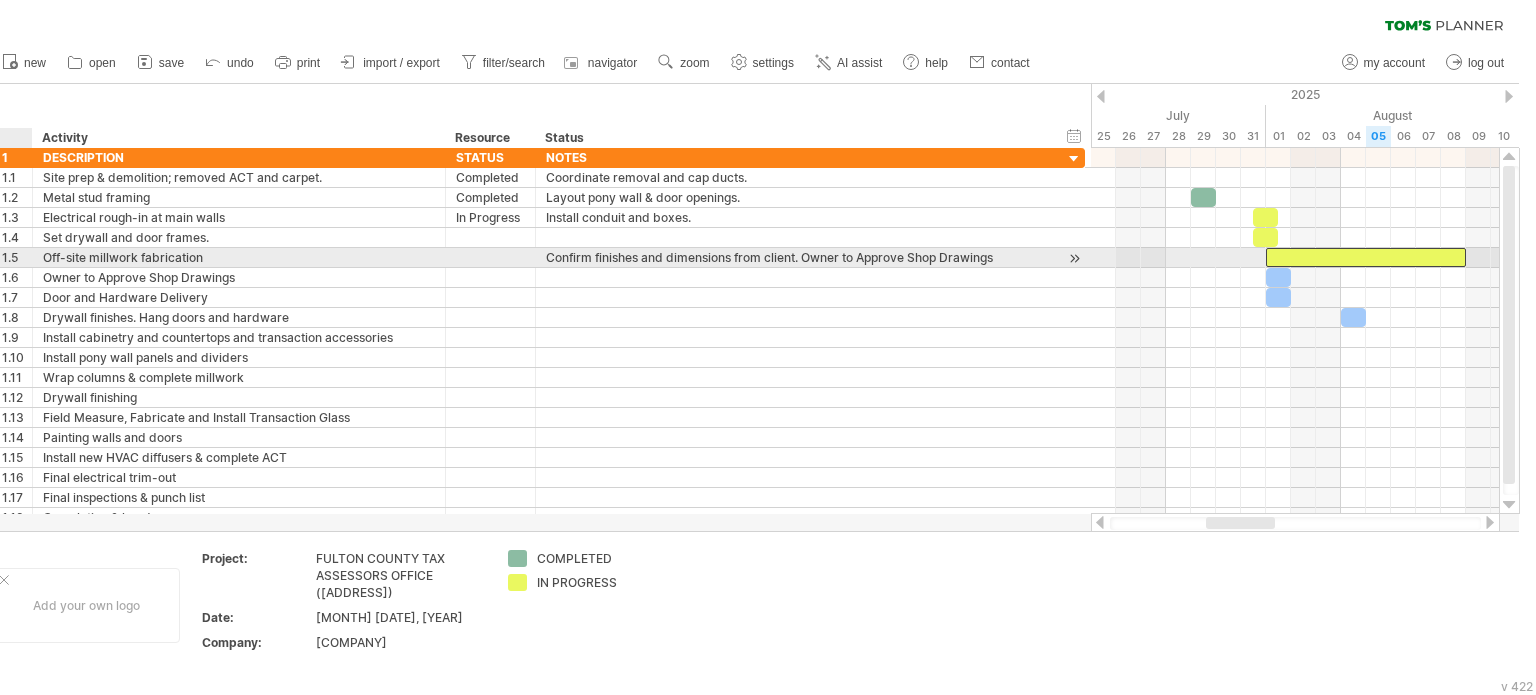 click on "1.5" at bounding box center [17, 257] 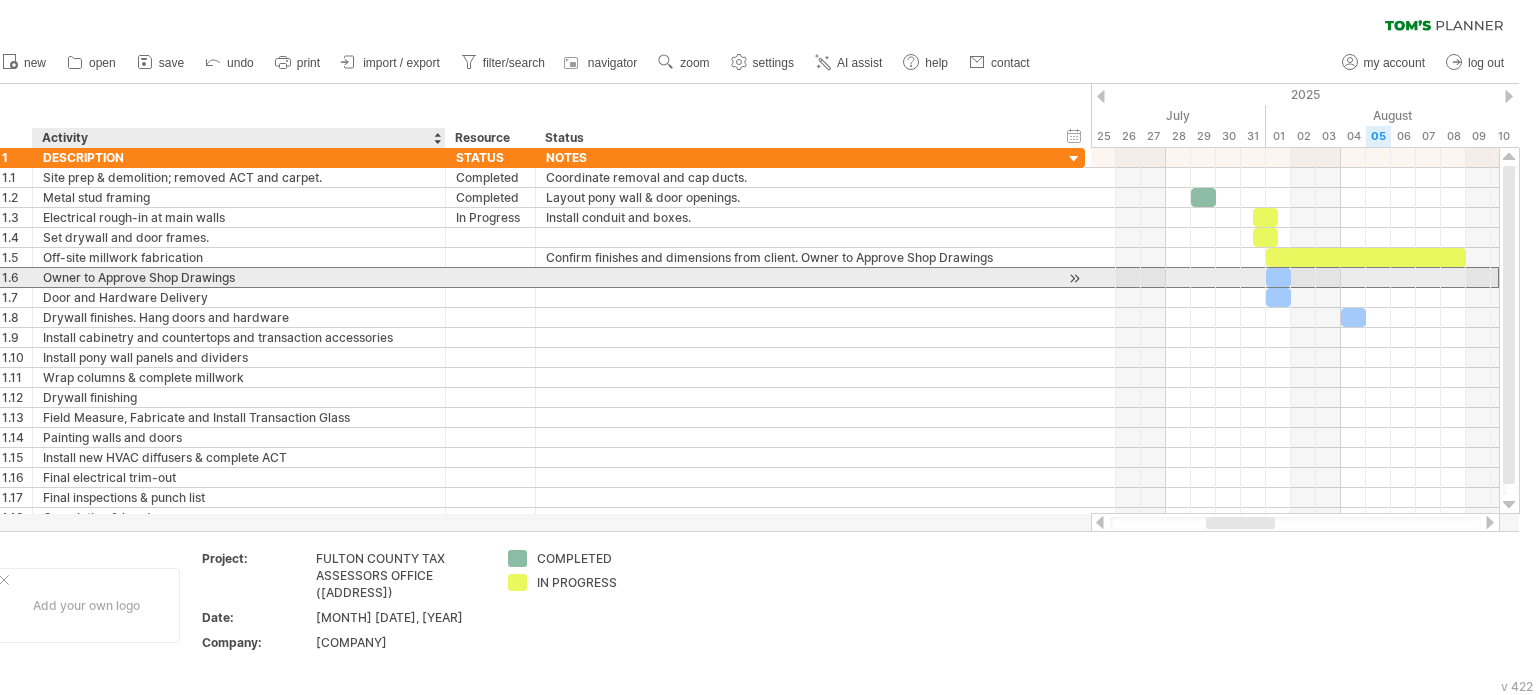 click on "Owner to Approve Shop Drawings" at bounding box center (239, 277) 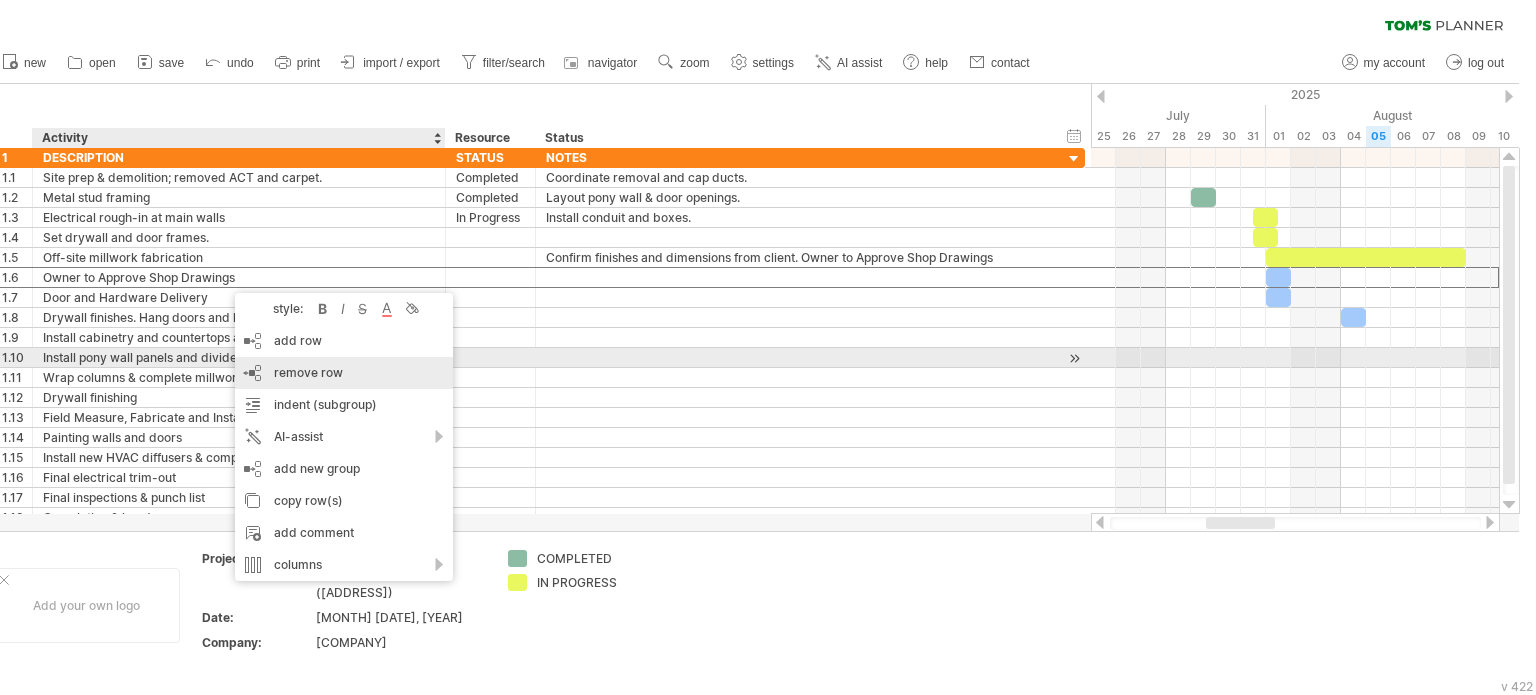 click on "remove row remove selected rows" at bounding box center (344, 373) 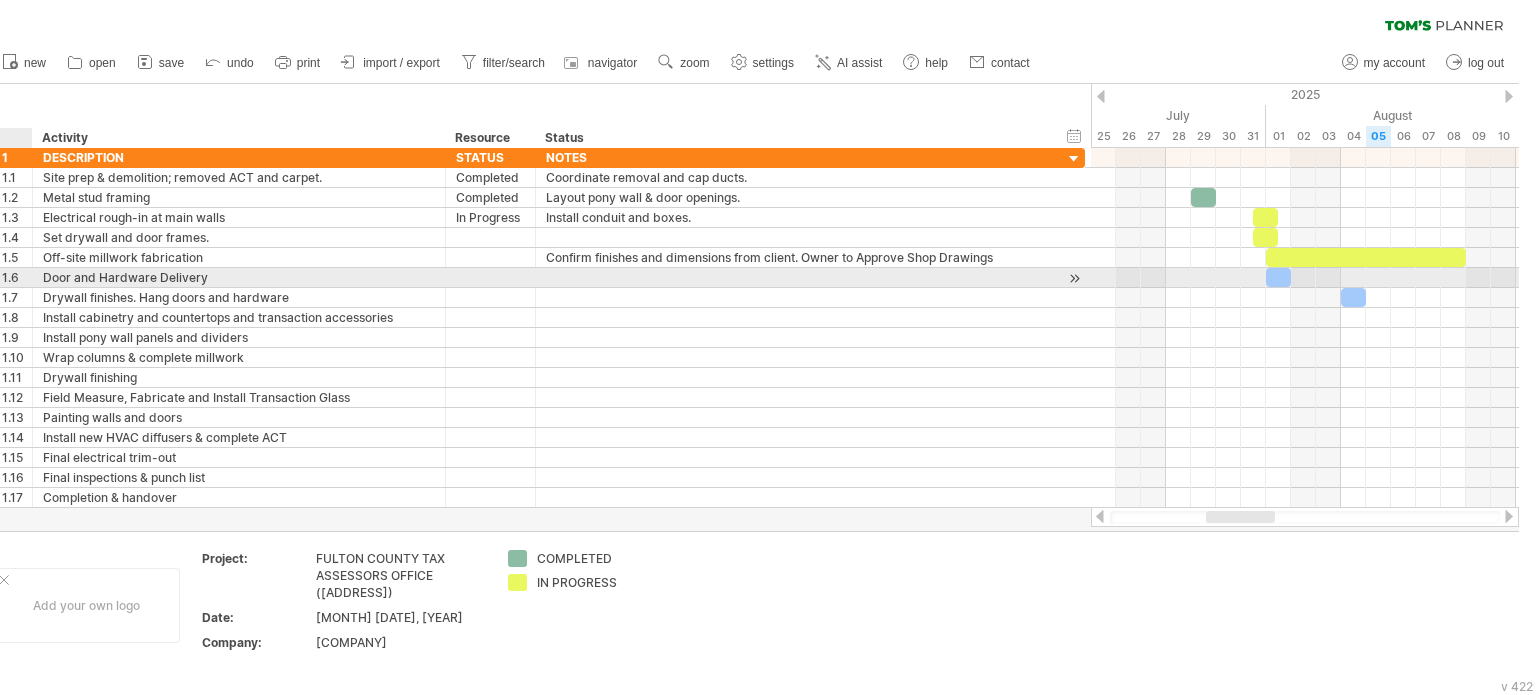 click on "1.6" at bounding box center (17, 277) 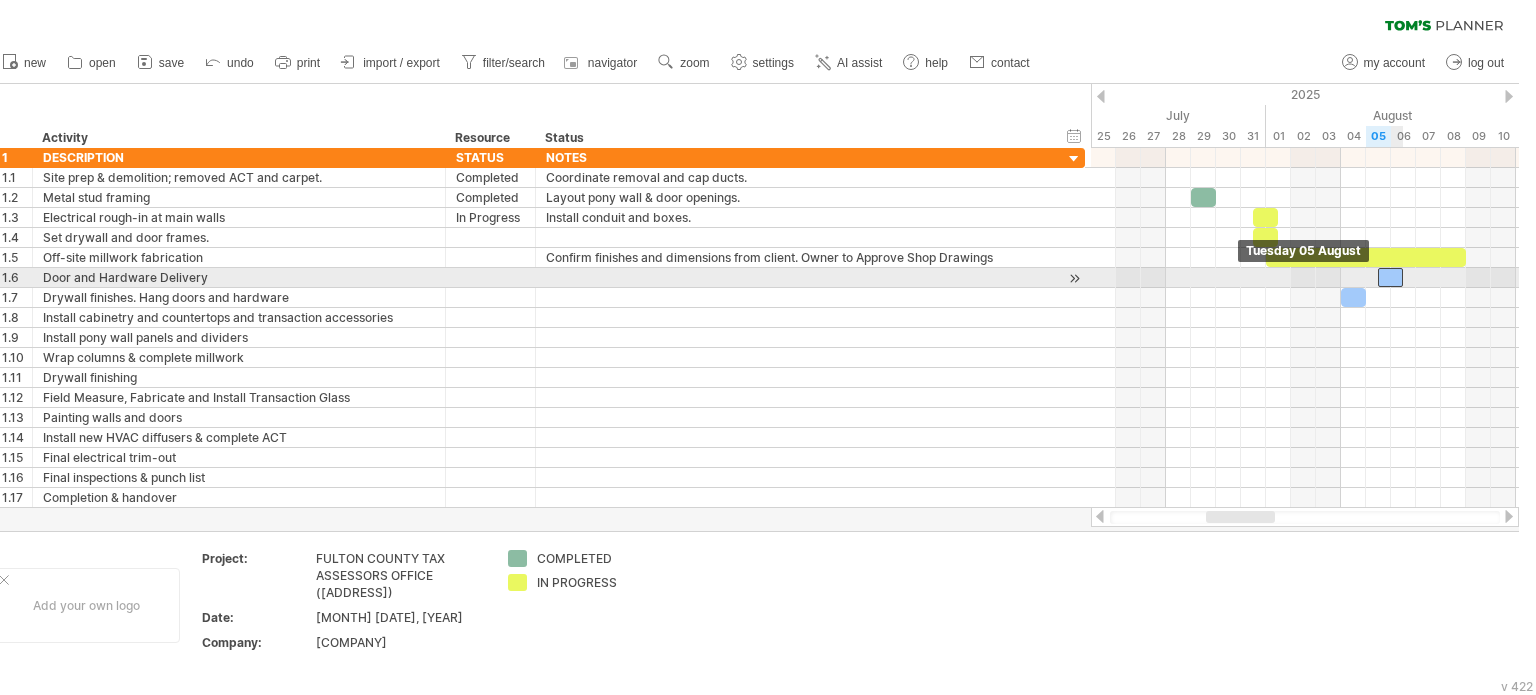 drag, startPoint x: 1285, startPoint y: 271, endPoint x: 1398, endPoint y: 271, distance: 113 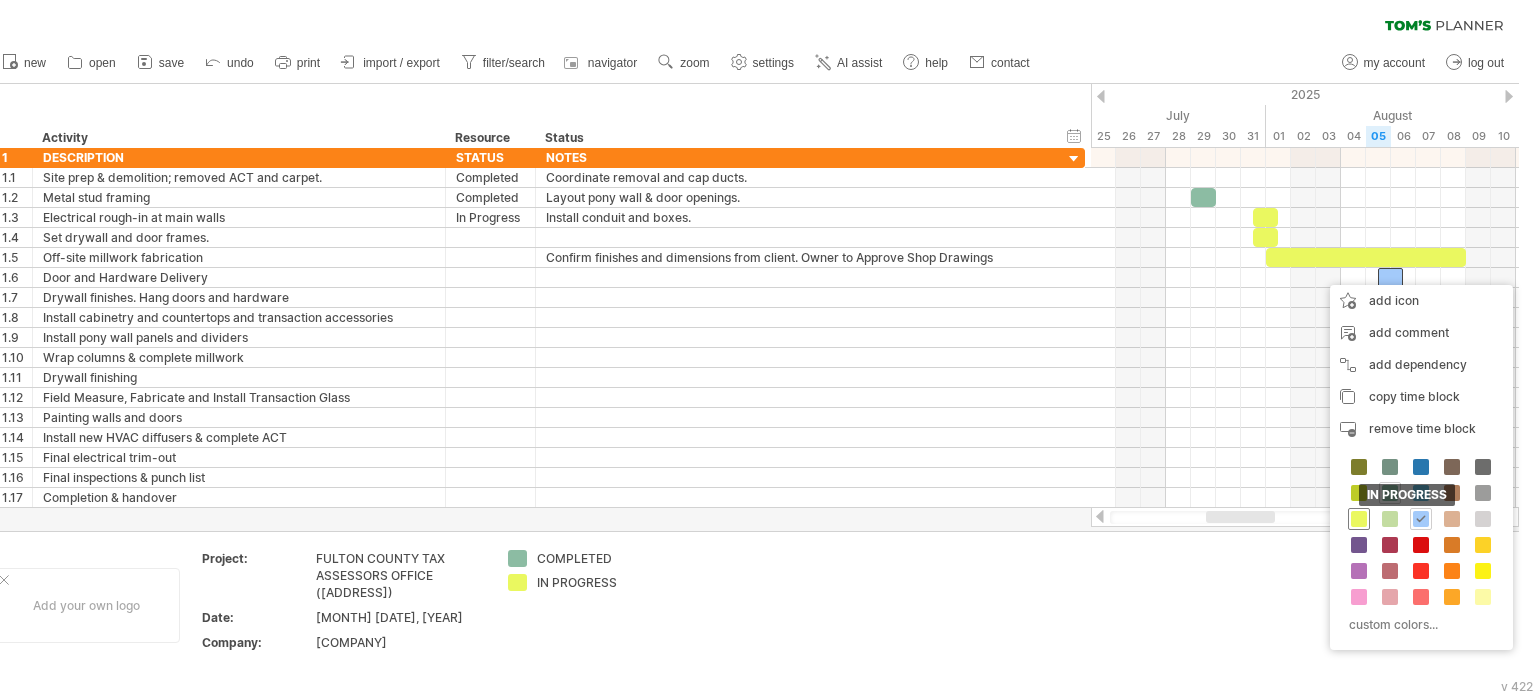 click at bounding box center (1359, 519) 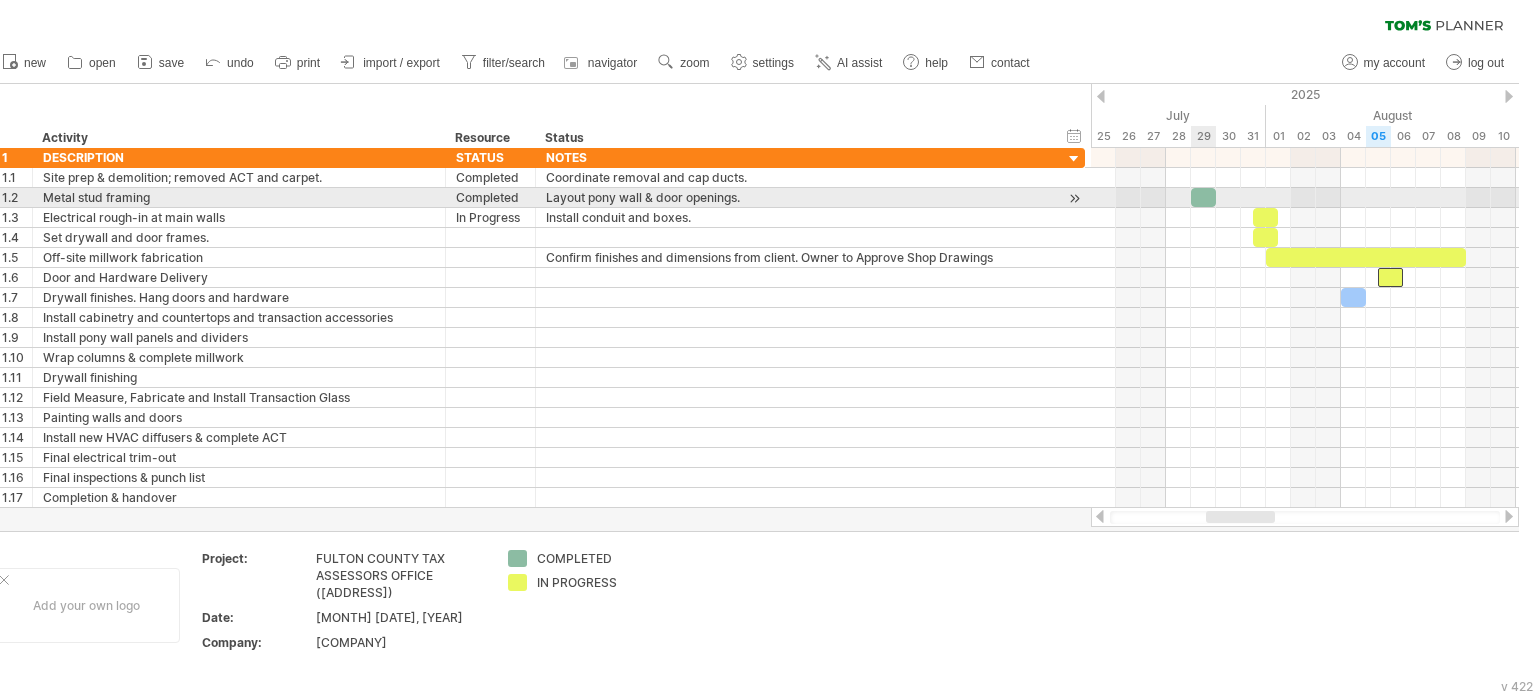 click at bounding box center [1203, 197] 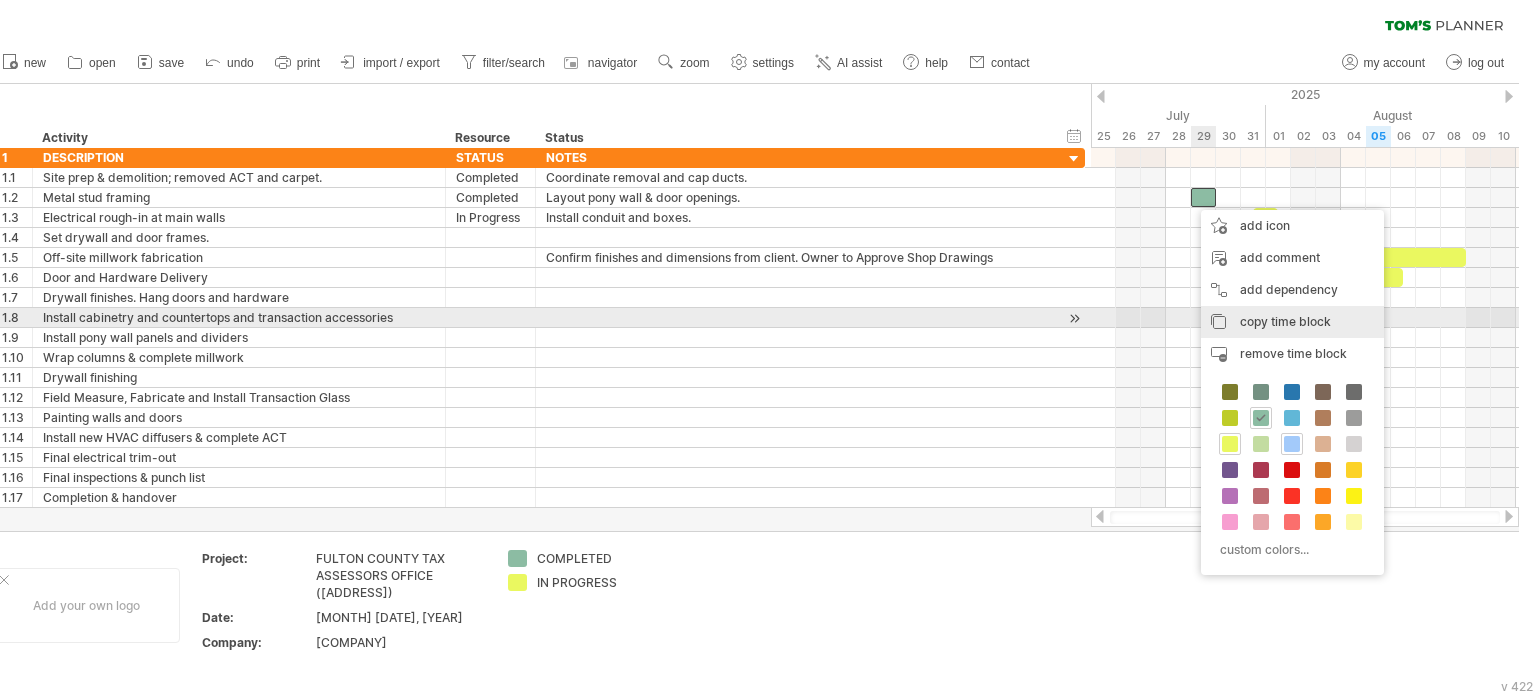 click on "copy time block copy time blocks/icons" at bounding box center (1292, 322) 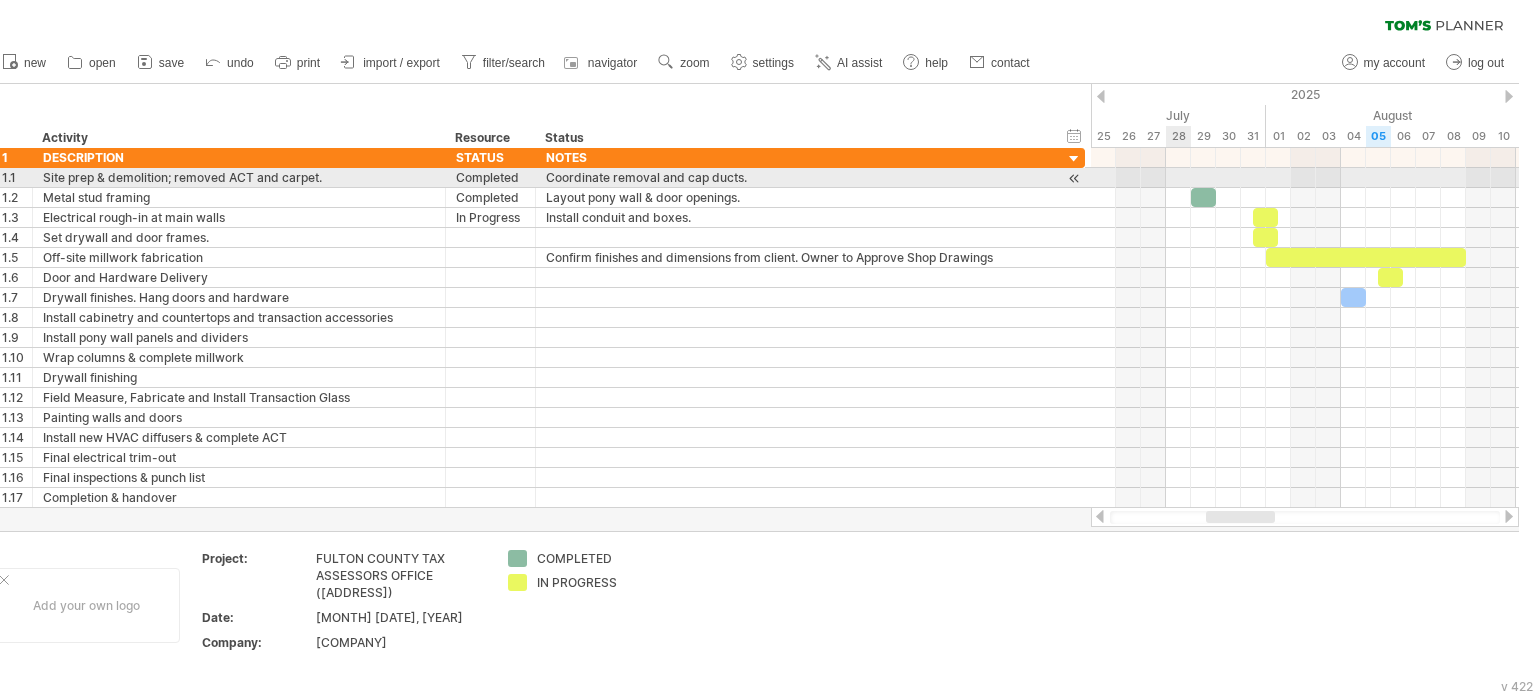 click at bounding box center [1305, 178] 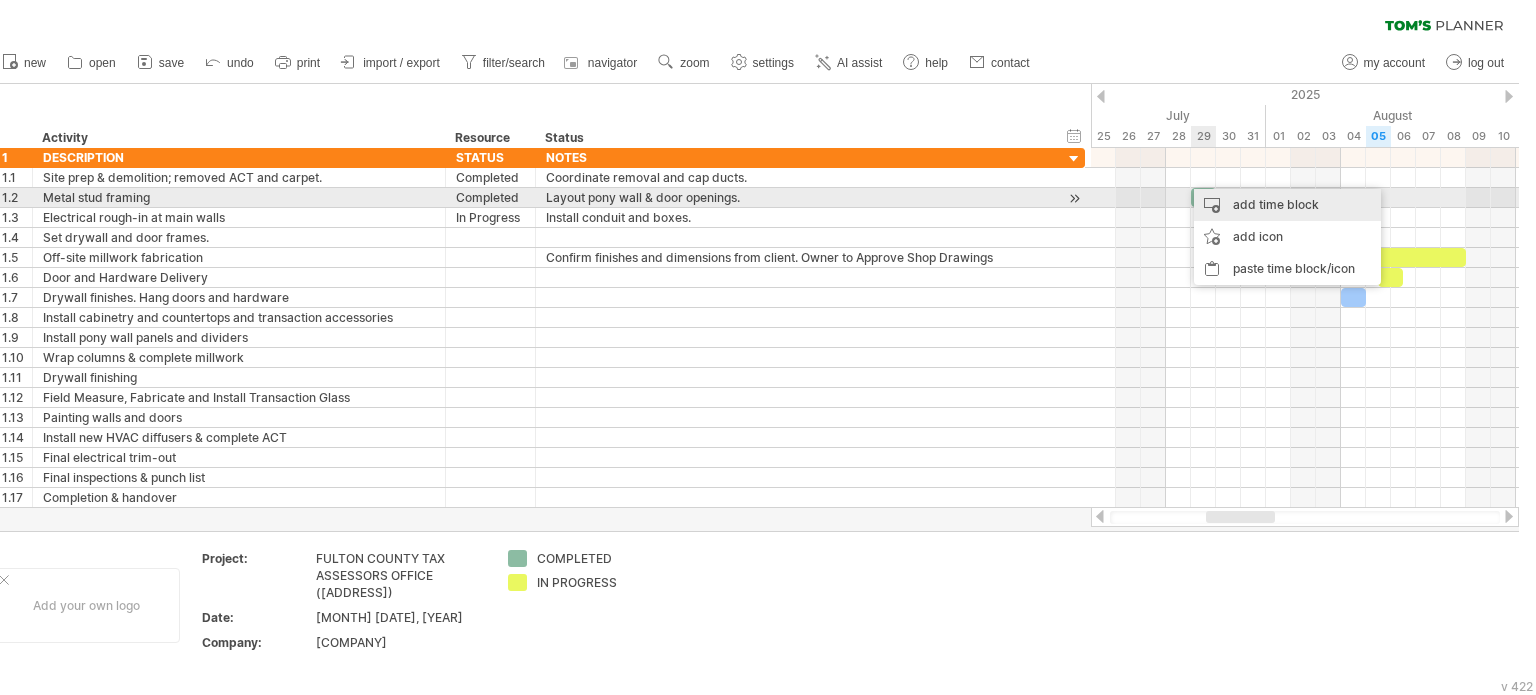 click on "add time block" at bounding box center [1287, 205] 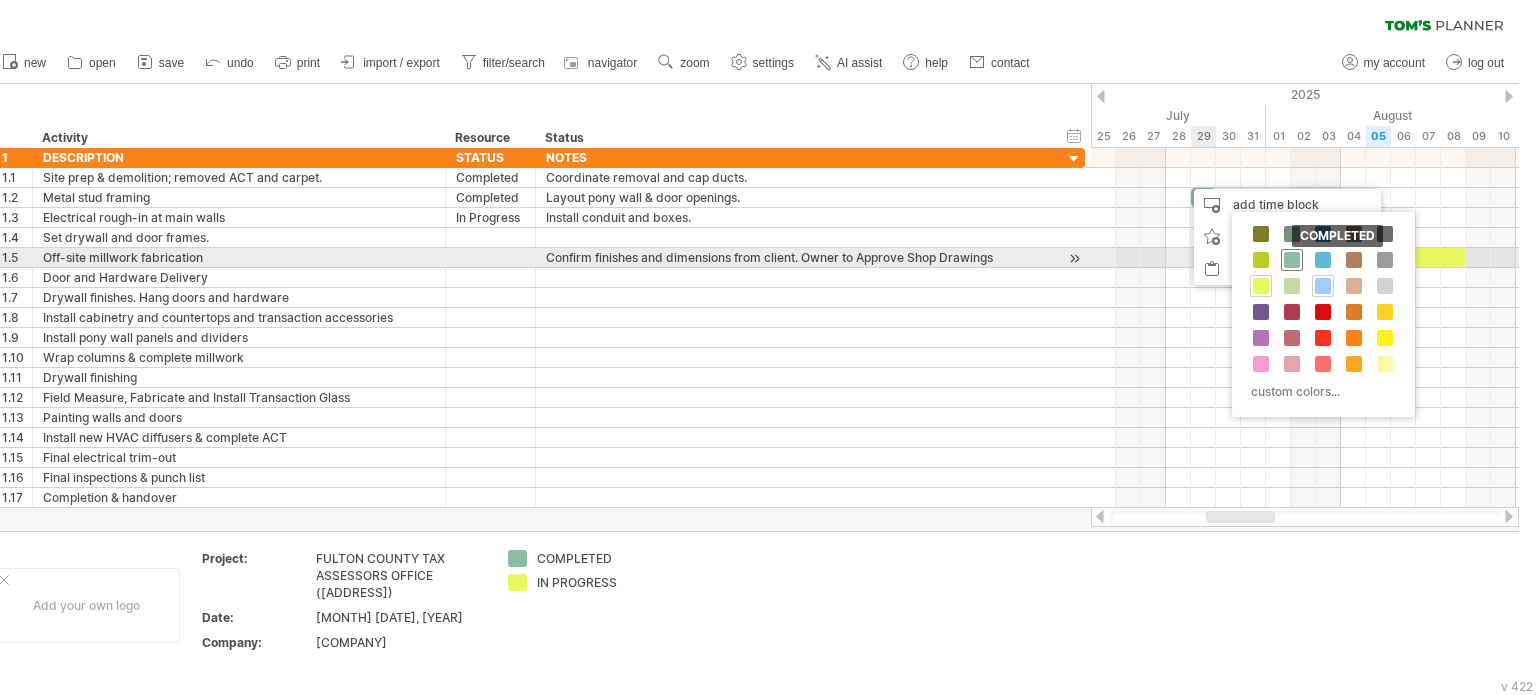 click on "COMPLETED" at bounding box center (1292, 260) 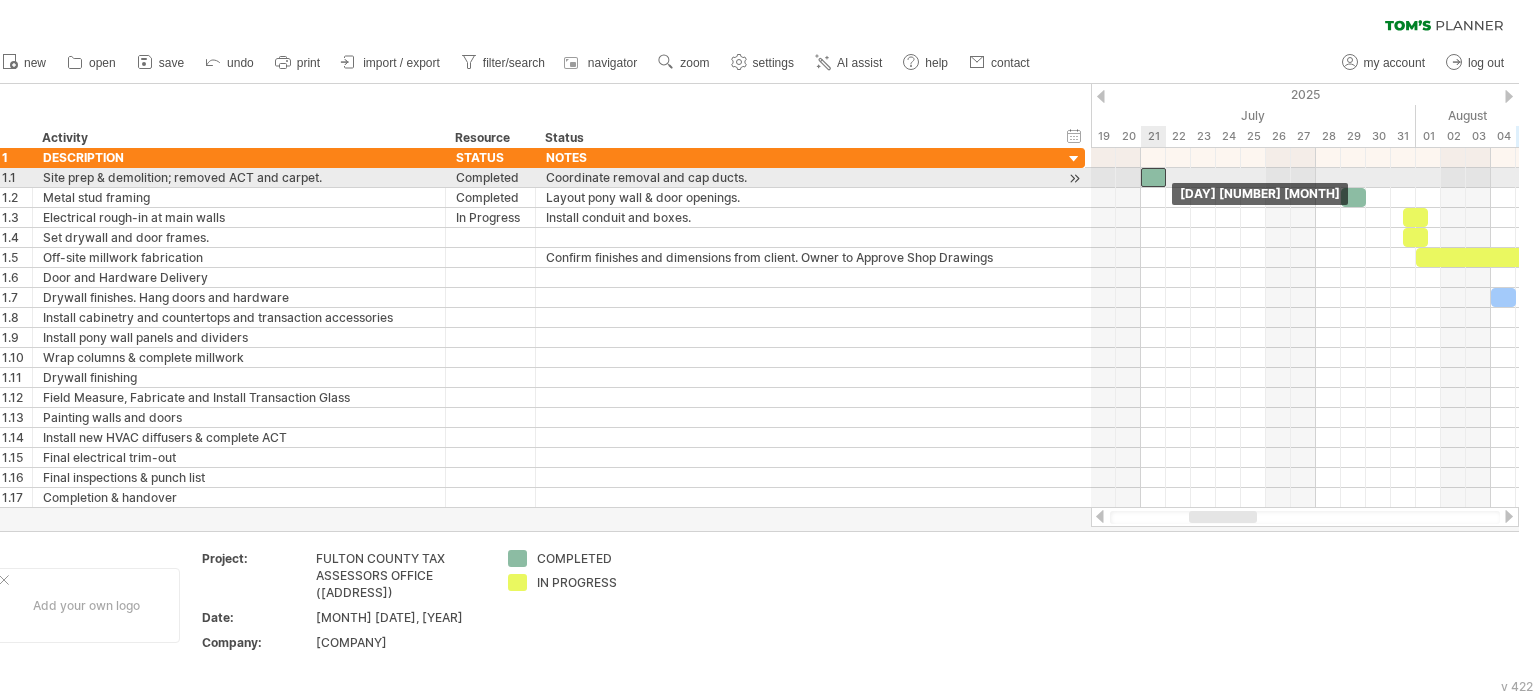 drag, startPoint x: 1188, startPoint y: 169, endPoint x: 1151, endPoint y: 171, distance: 37.054016 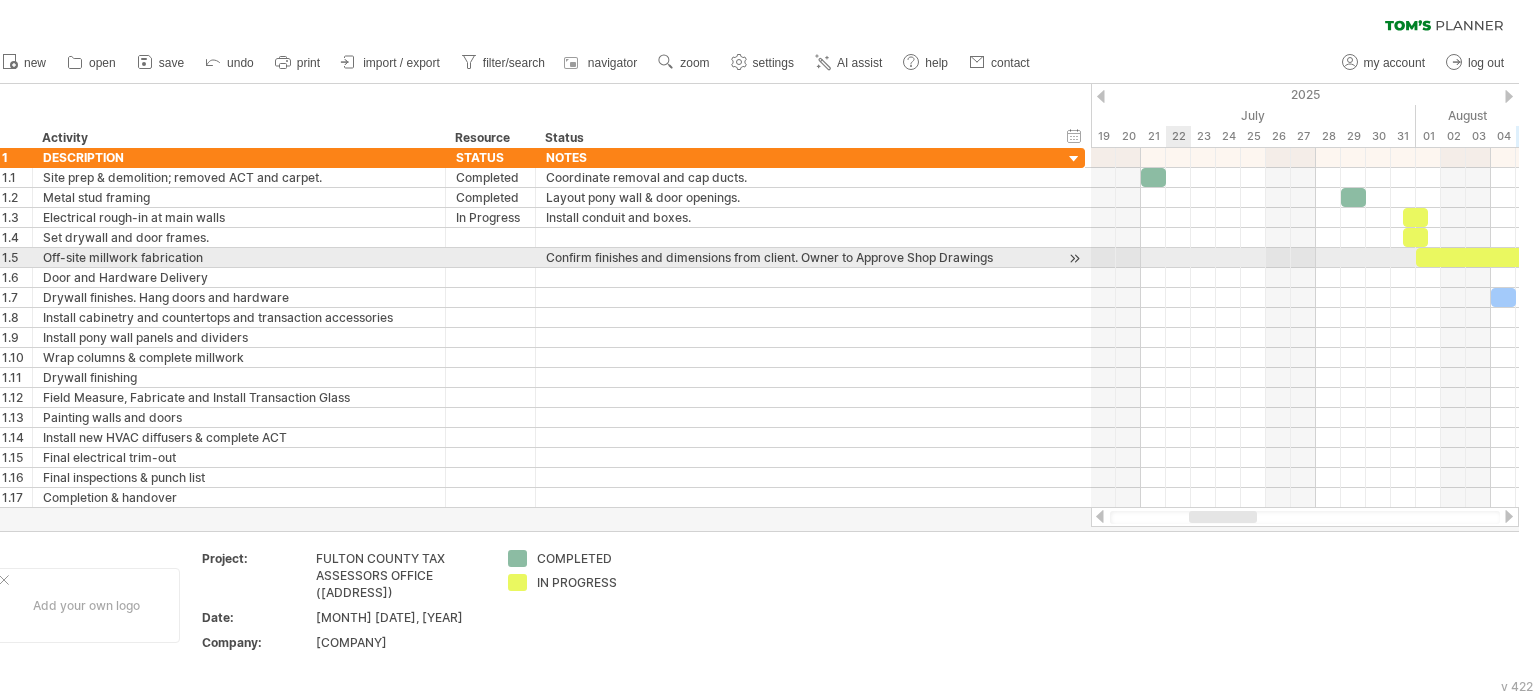 click at bounding box center [1305, 258] 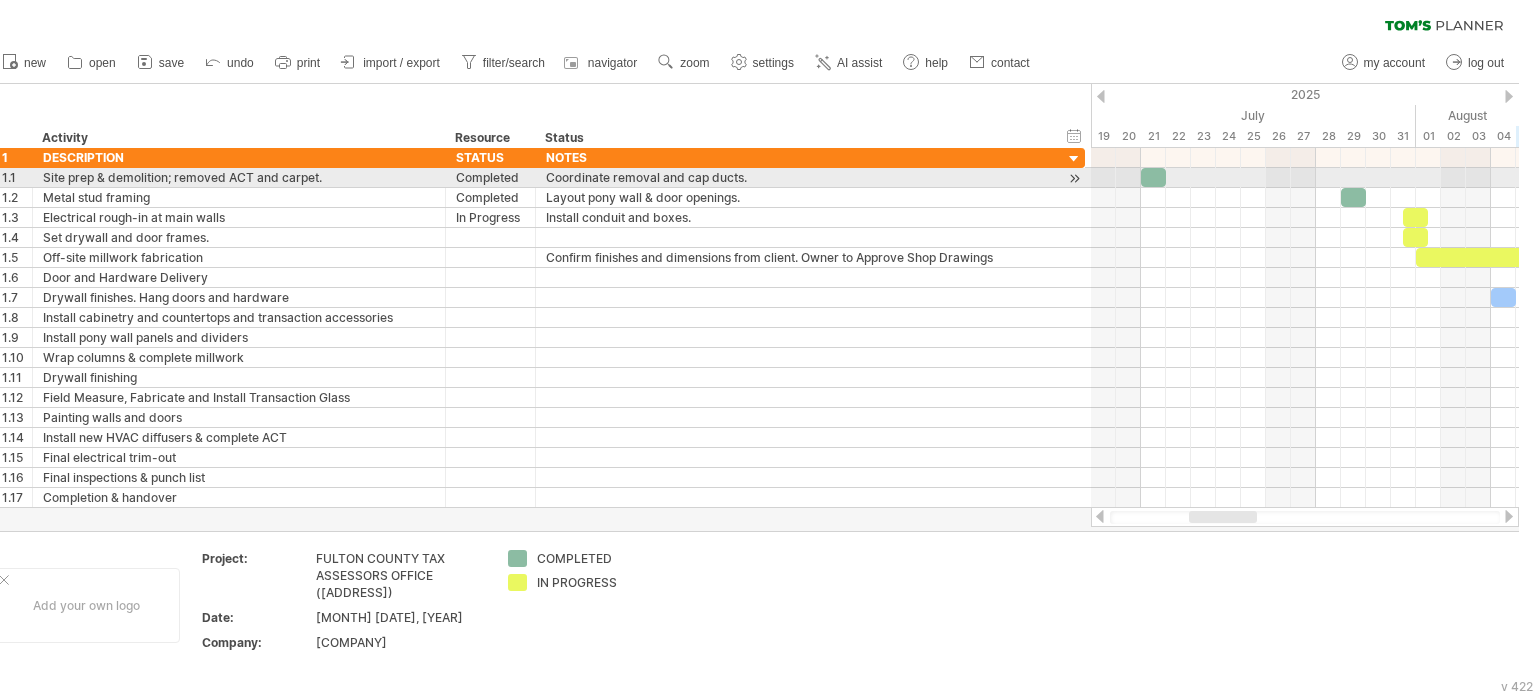 click on "1.1" at bounding box center [17, 177] 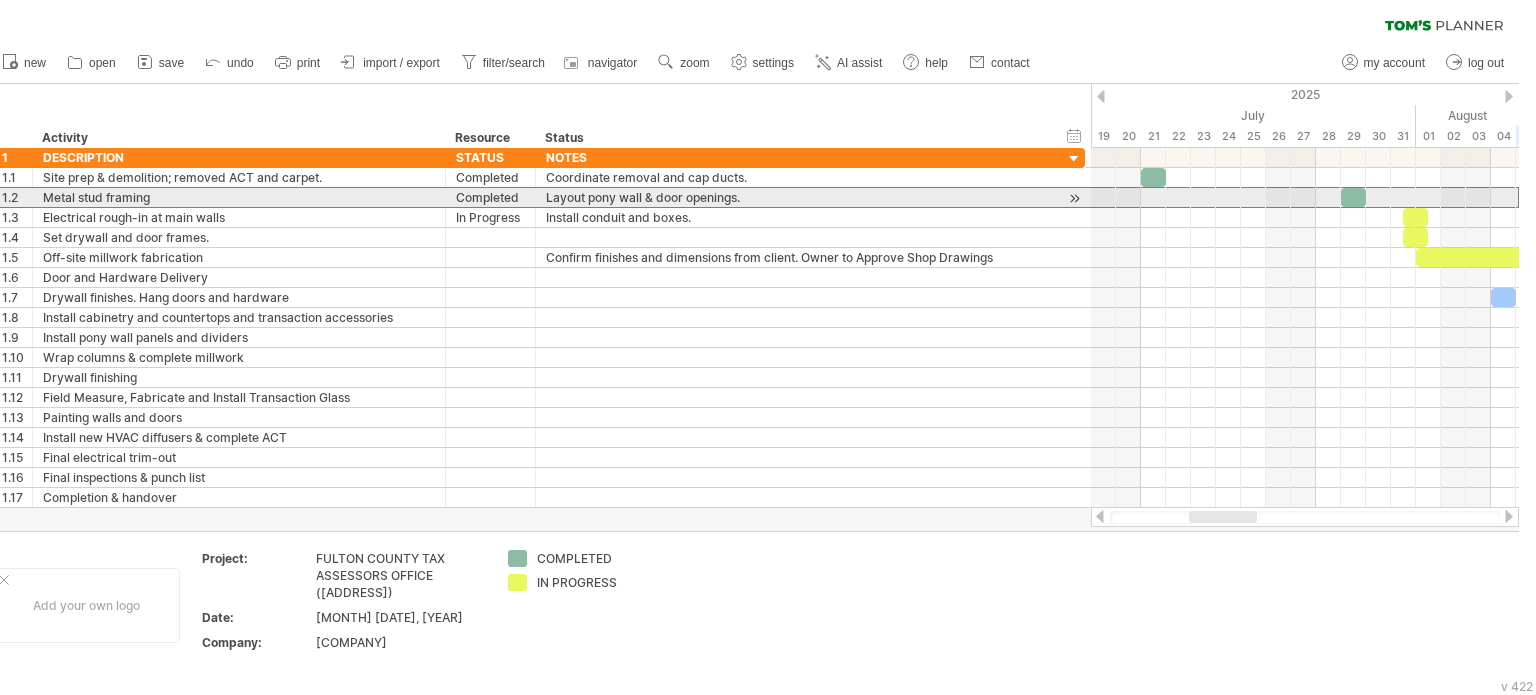 click on "1.2" at bounding box center (17, 197) 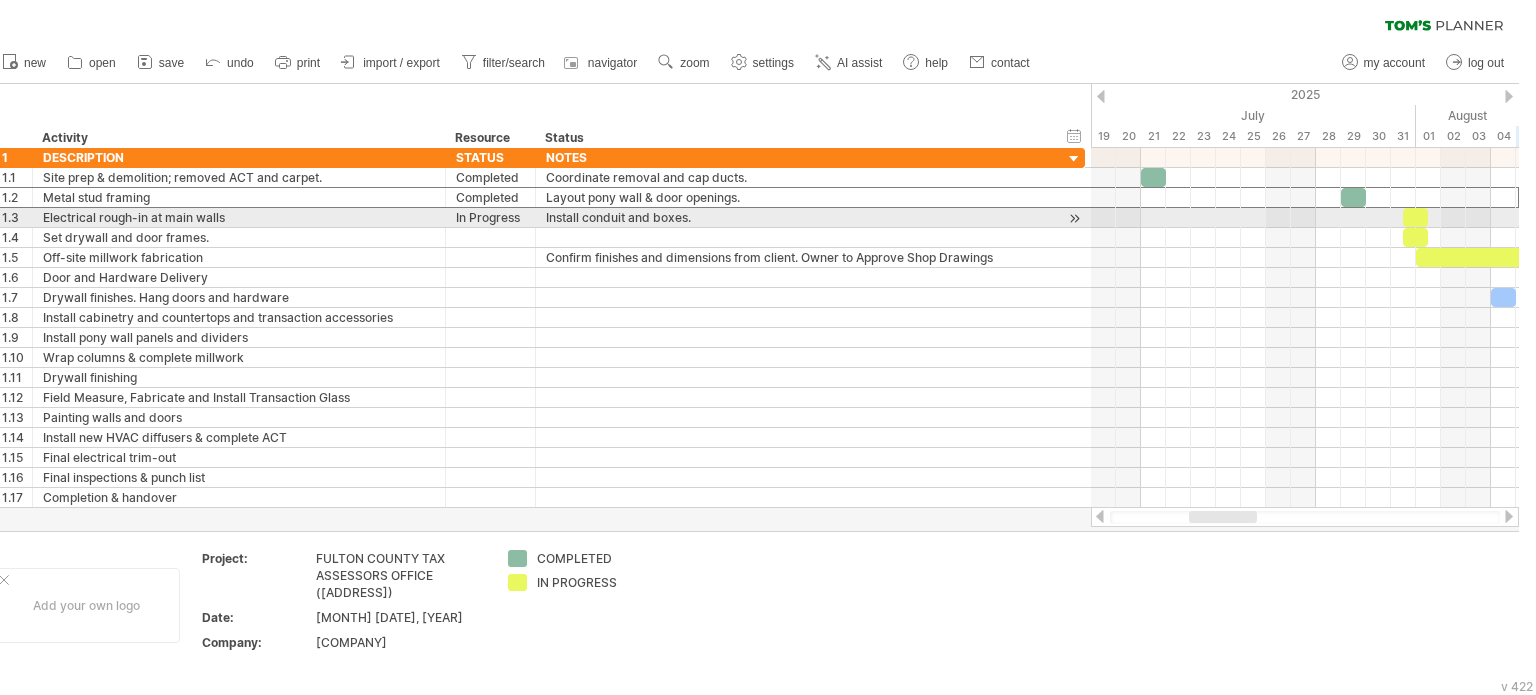 click on "1.3" at bounding box center (17, 217) 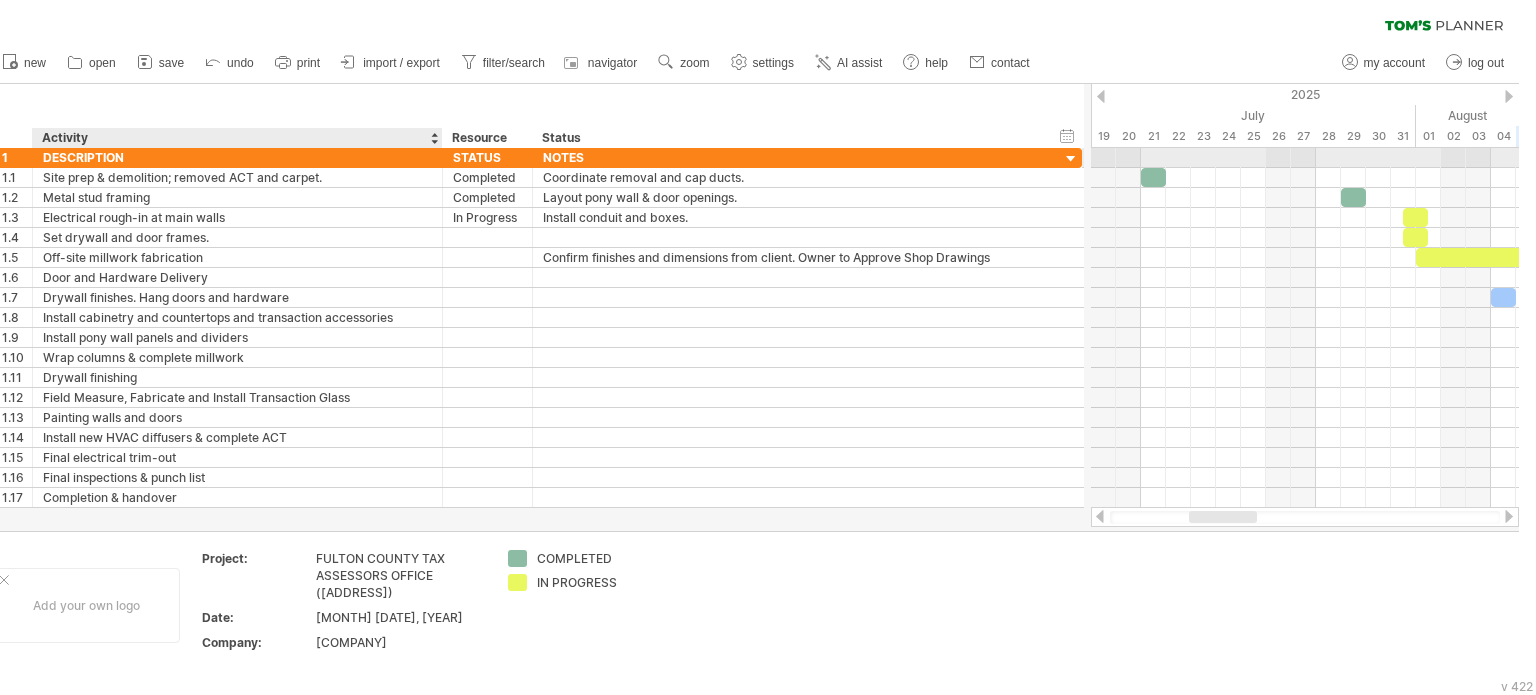 click at bounding box center (440, 158) 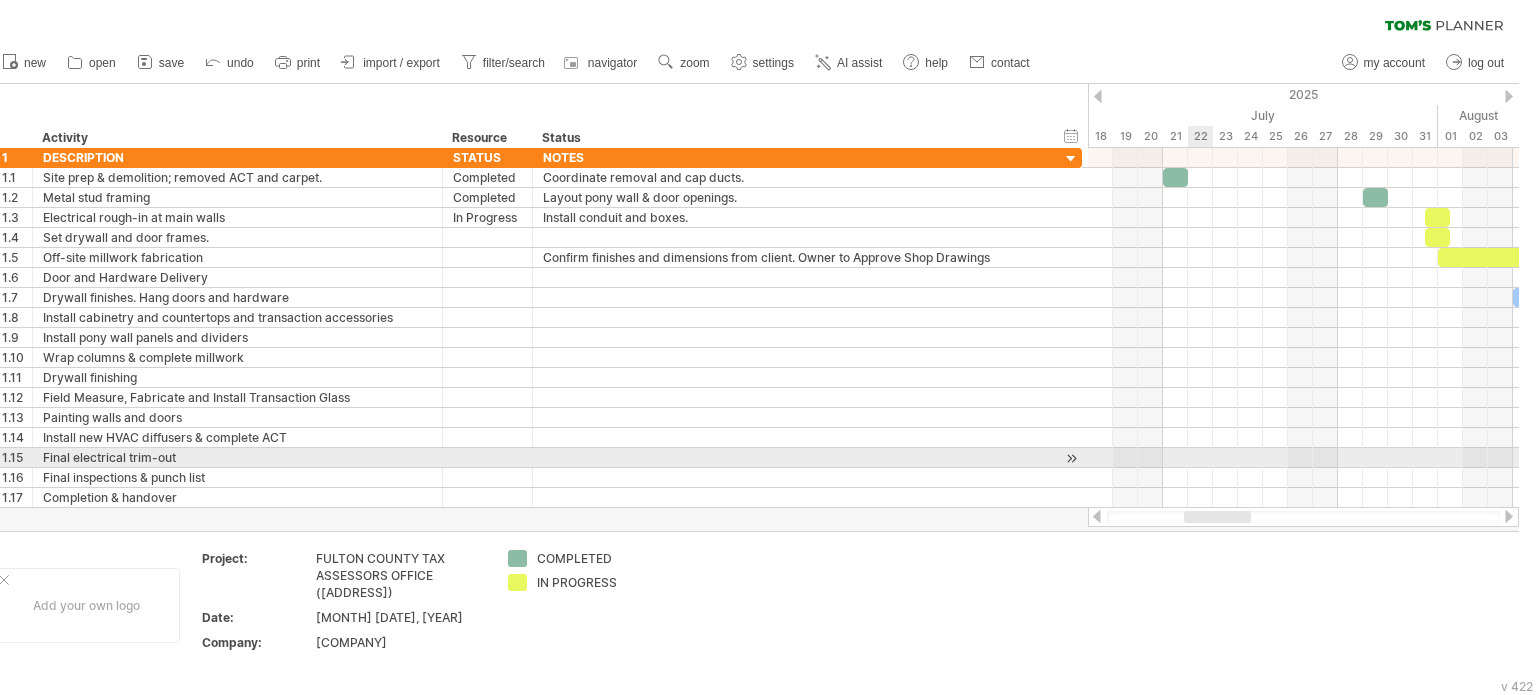 drag, startPoint x: 1213, startPoint y: 516, endPoint x: 1211, endPoint y: 463, distance: 53.037724 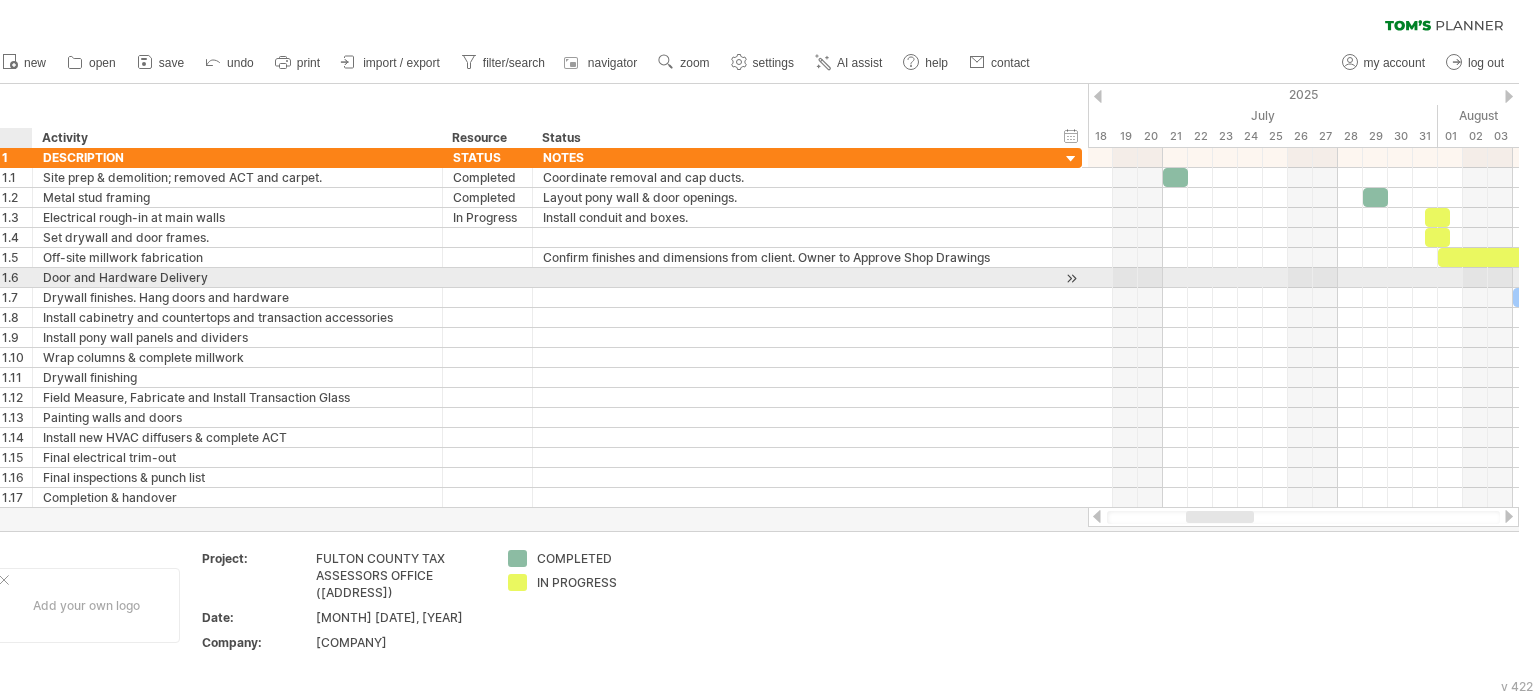 click on "1.6" at bounding box center (17, 277) 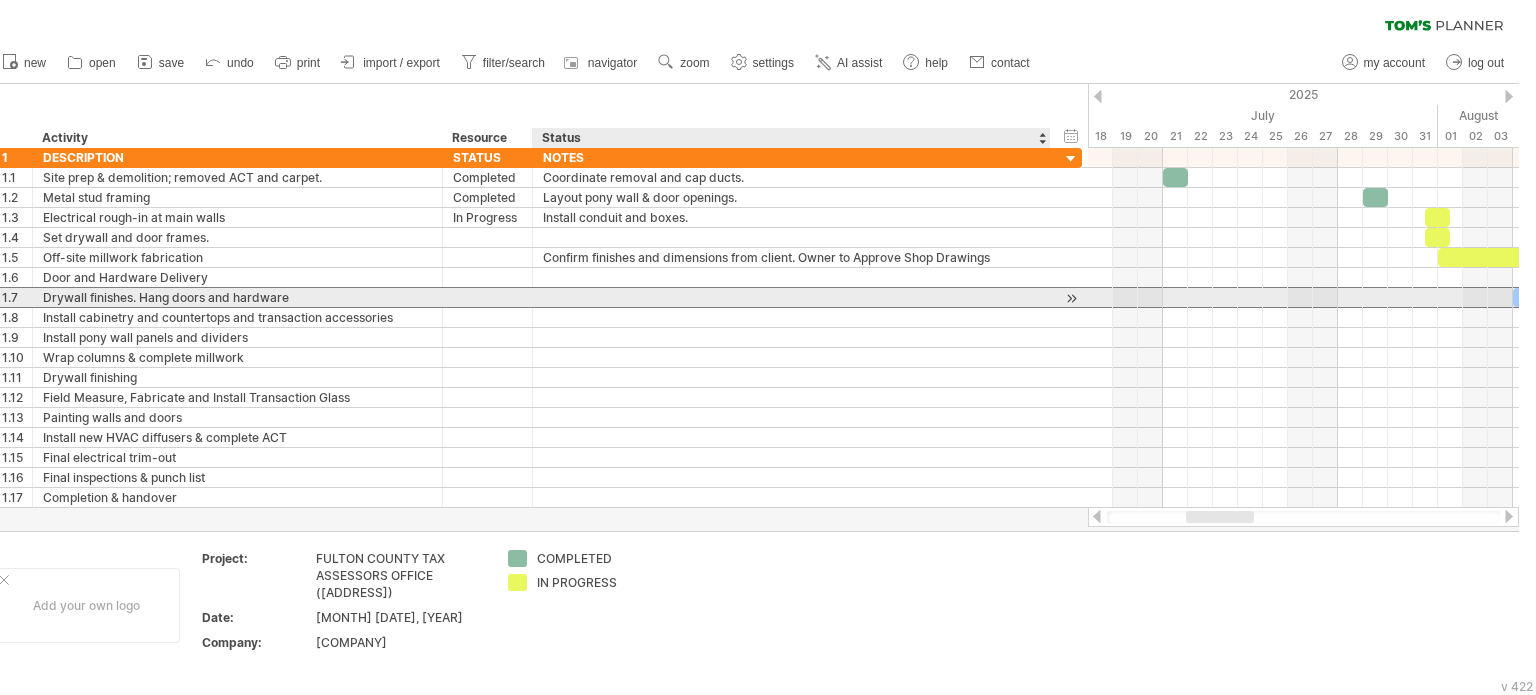 click at bounding box center (791, 297) 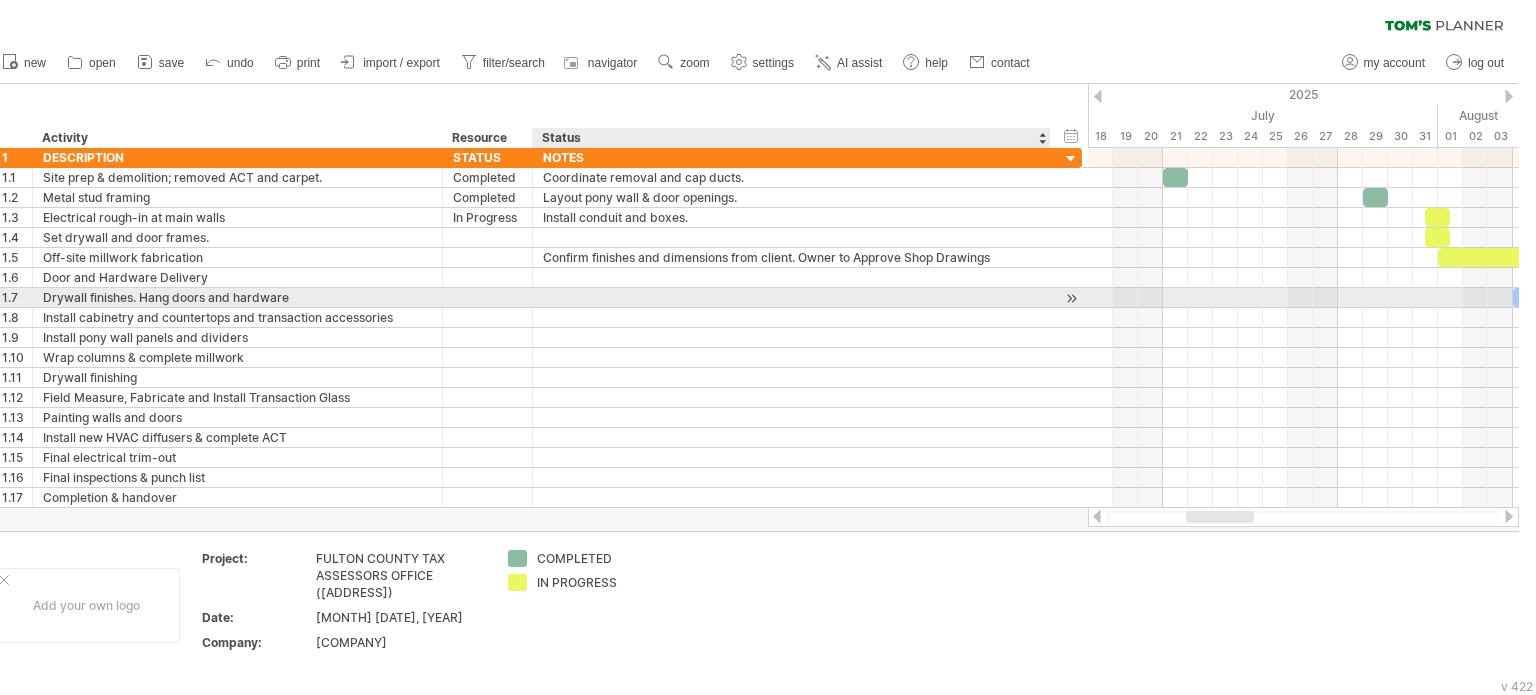 paste on "**********" 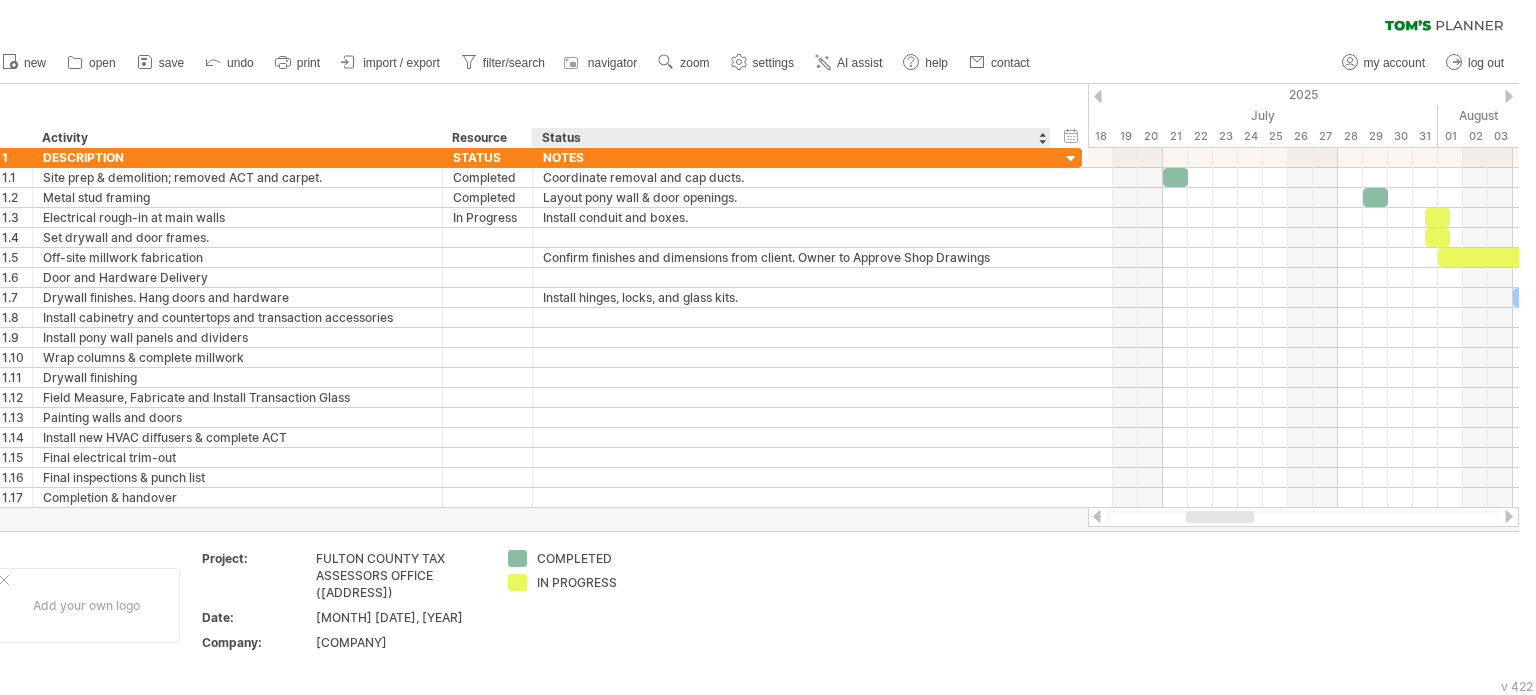 click on "hide start/end/duration show start/end/duration
******** Activity ******** Resource ****** Status" at bounding box center [535, 116] 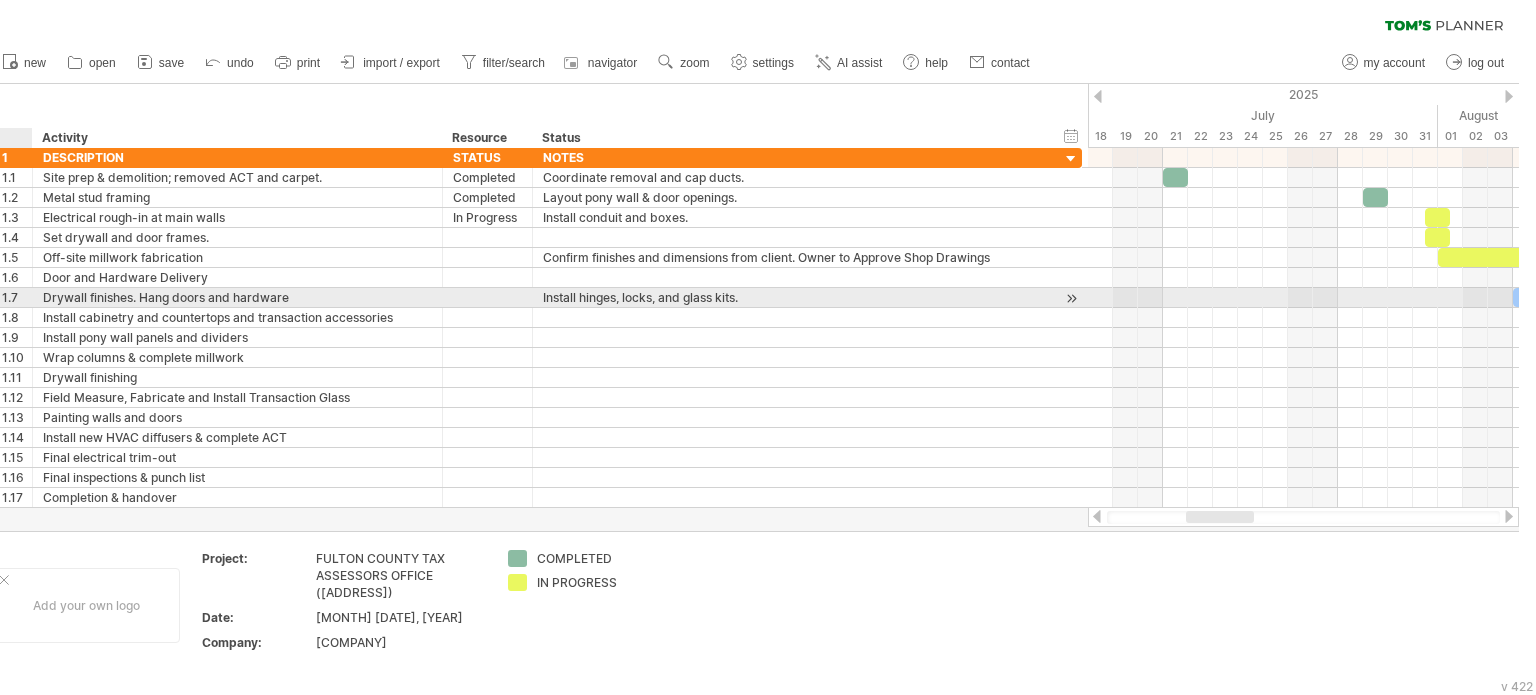 click on "1.7" at bounding box center (17, 297) 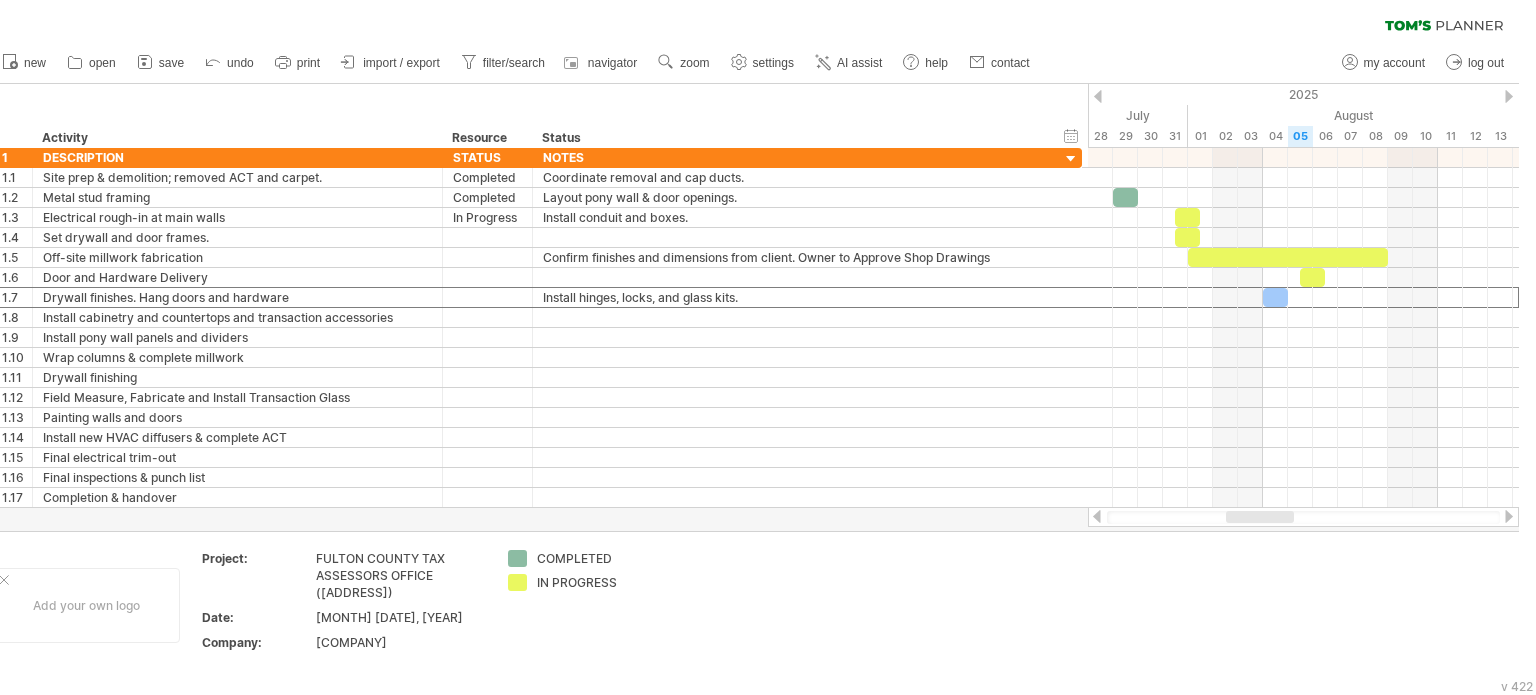 drag, startPoint x: 1216, startPoint y: 515, endPoint x: 1256, endPoint y: 512, distance: 40.112343 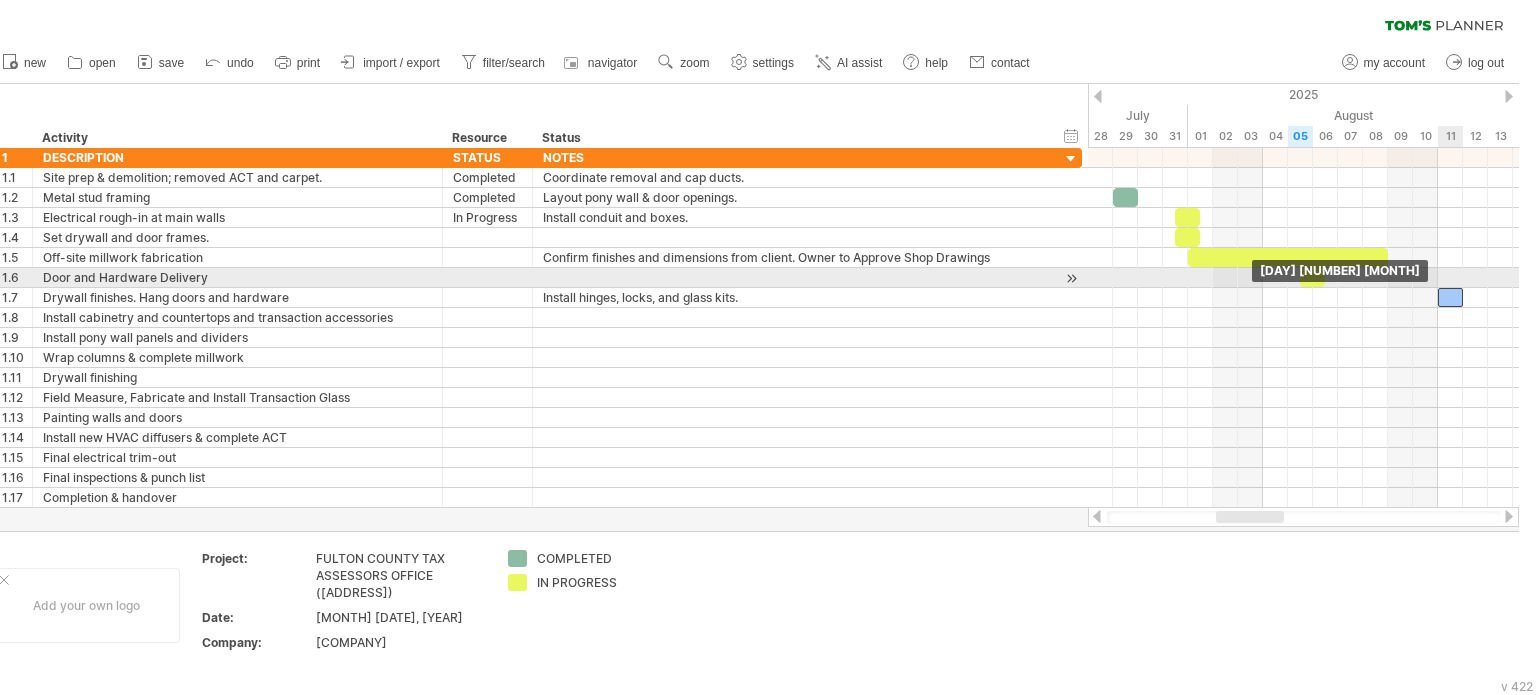 drag, startPoint x: 1275, startPoint y: 290, endPoint x: 1448, endPoint y: 286, distance: 173.04623 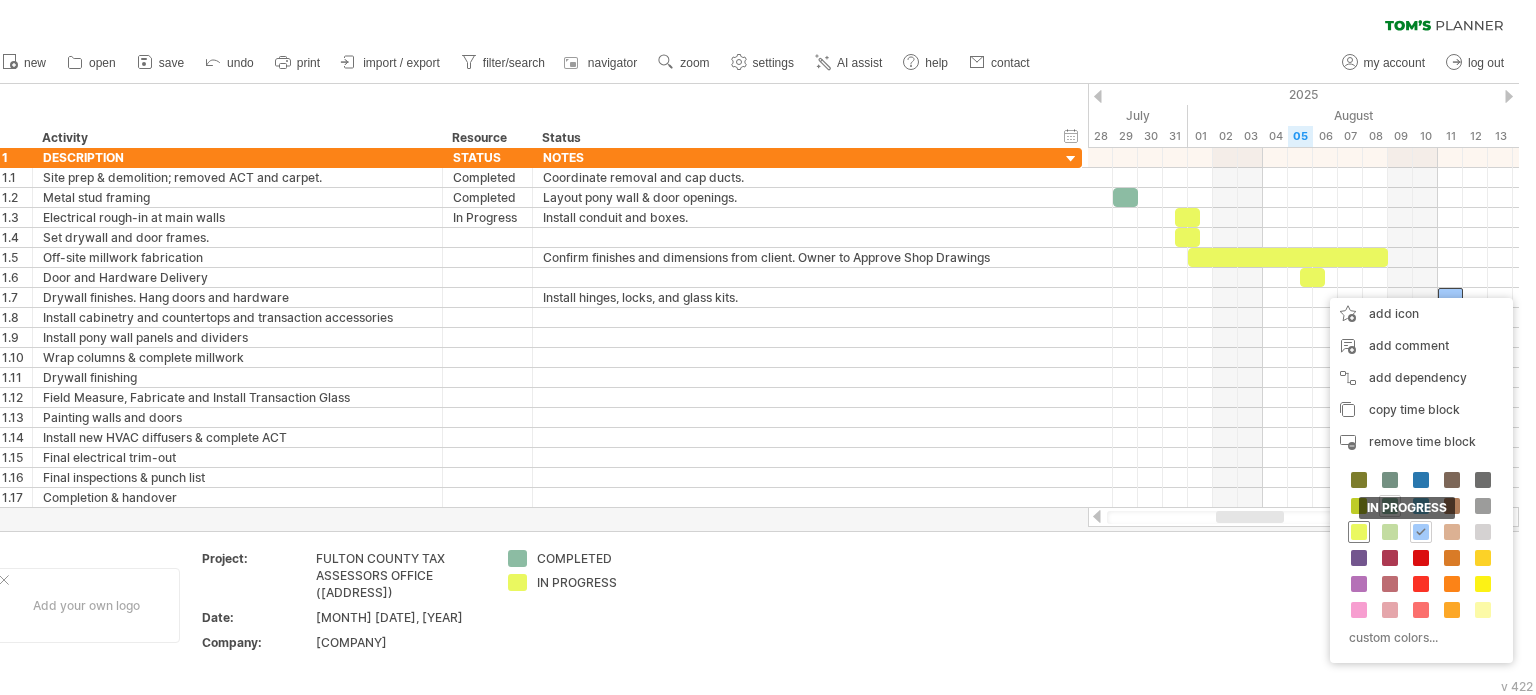 click at bounding box center [1359, 532] 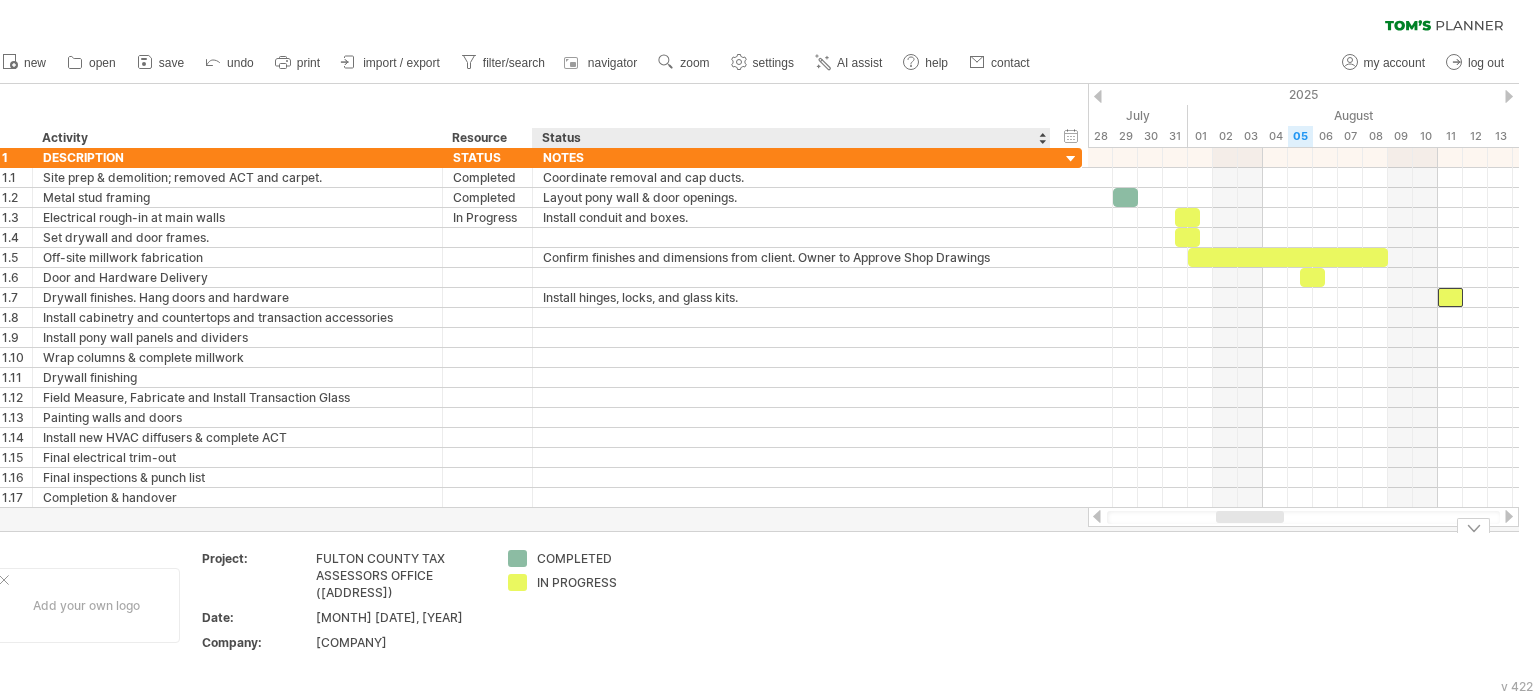 click on "Add your own logo Project: [ORGANIZATION] [ADDRESS] Date: [MONTH] [NUMBER], [YEAR] Company: [COMPANY] [STATUS] [STATUS]" at bounding box center (49983, 605) 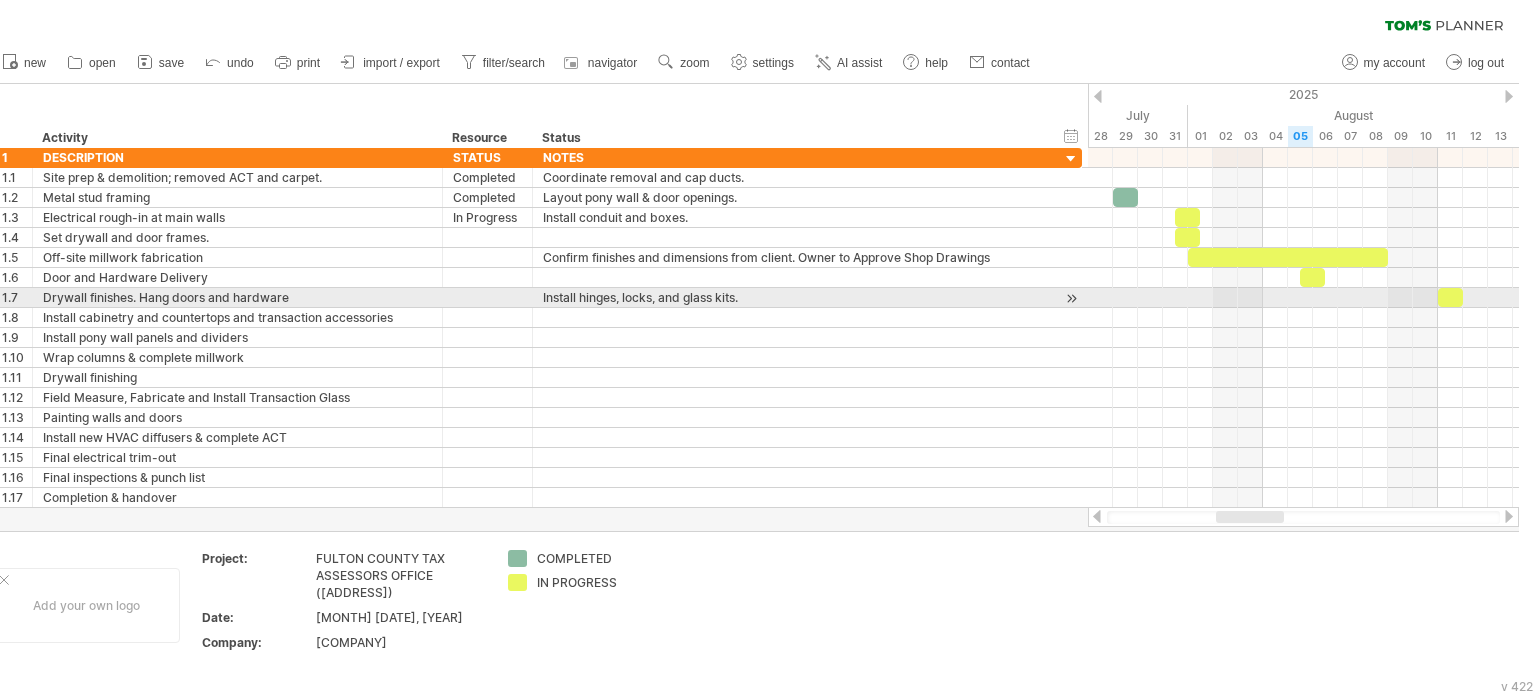 click on "1.7" at bounding box center (17, 297) 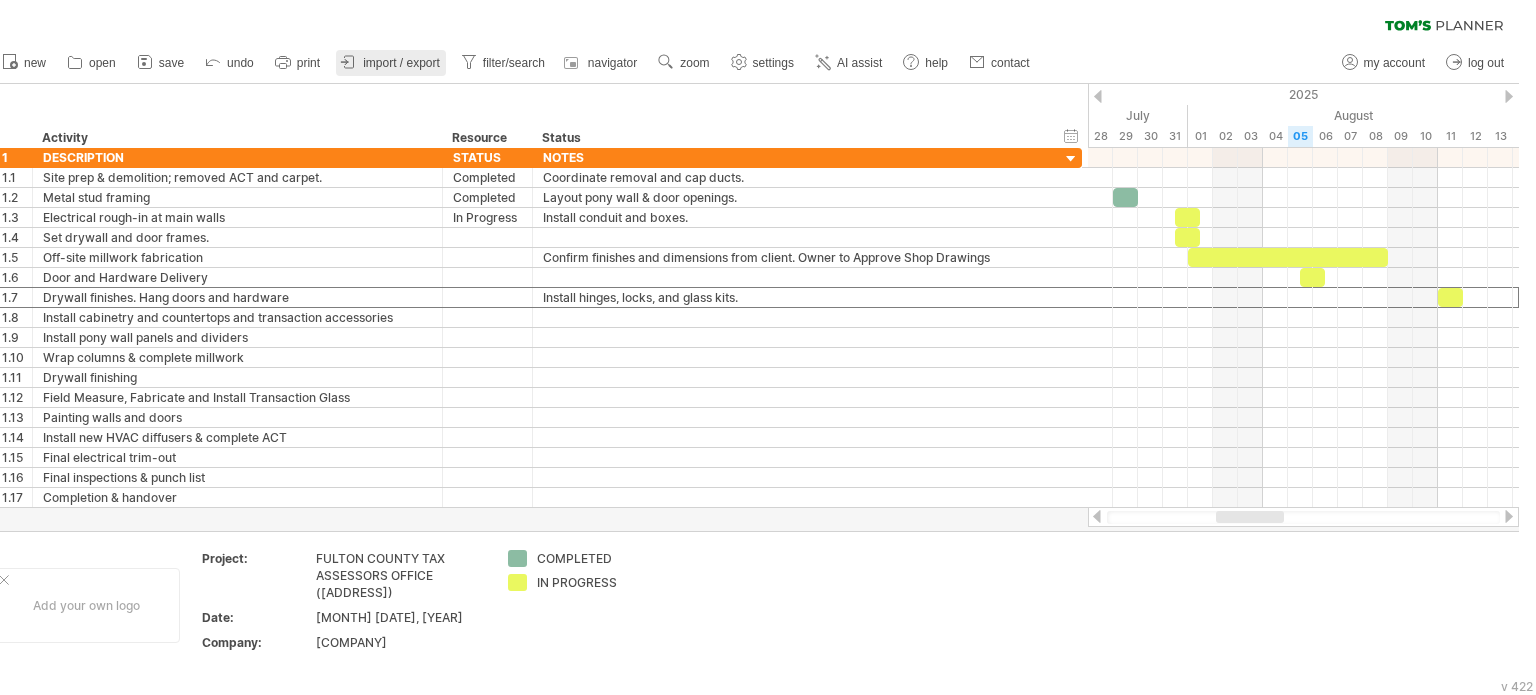 click on "import / export" at bounding box center [401, 63] 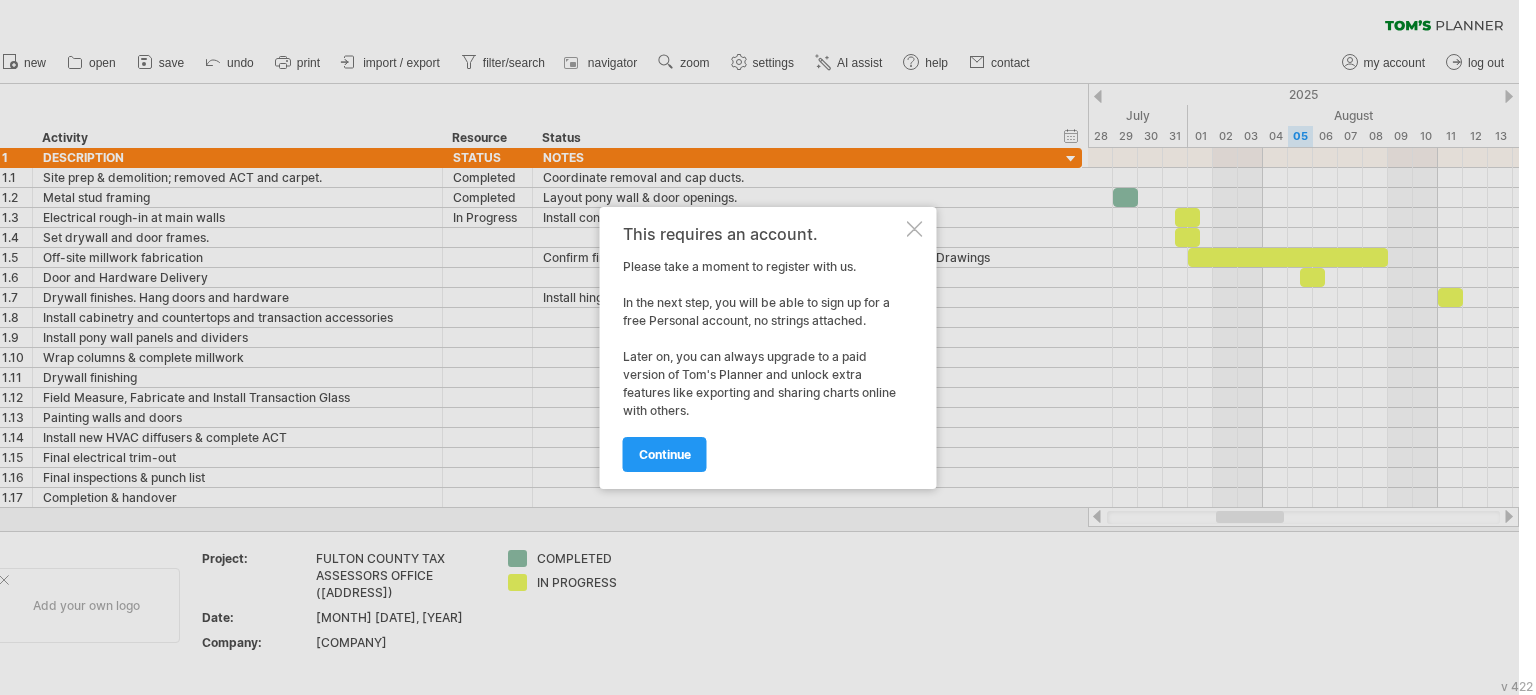 click on "This requires an account. Please take a moment to register with us. In the next step, you will be able to sign up for a free Personal account, no strings attached. Later on, you can always upgrade to a paid version of Tom's Planner and unlock extra features like exporting and sharing charts online with others. continue" at bounding box center (768, 348) 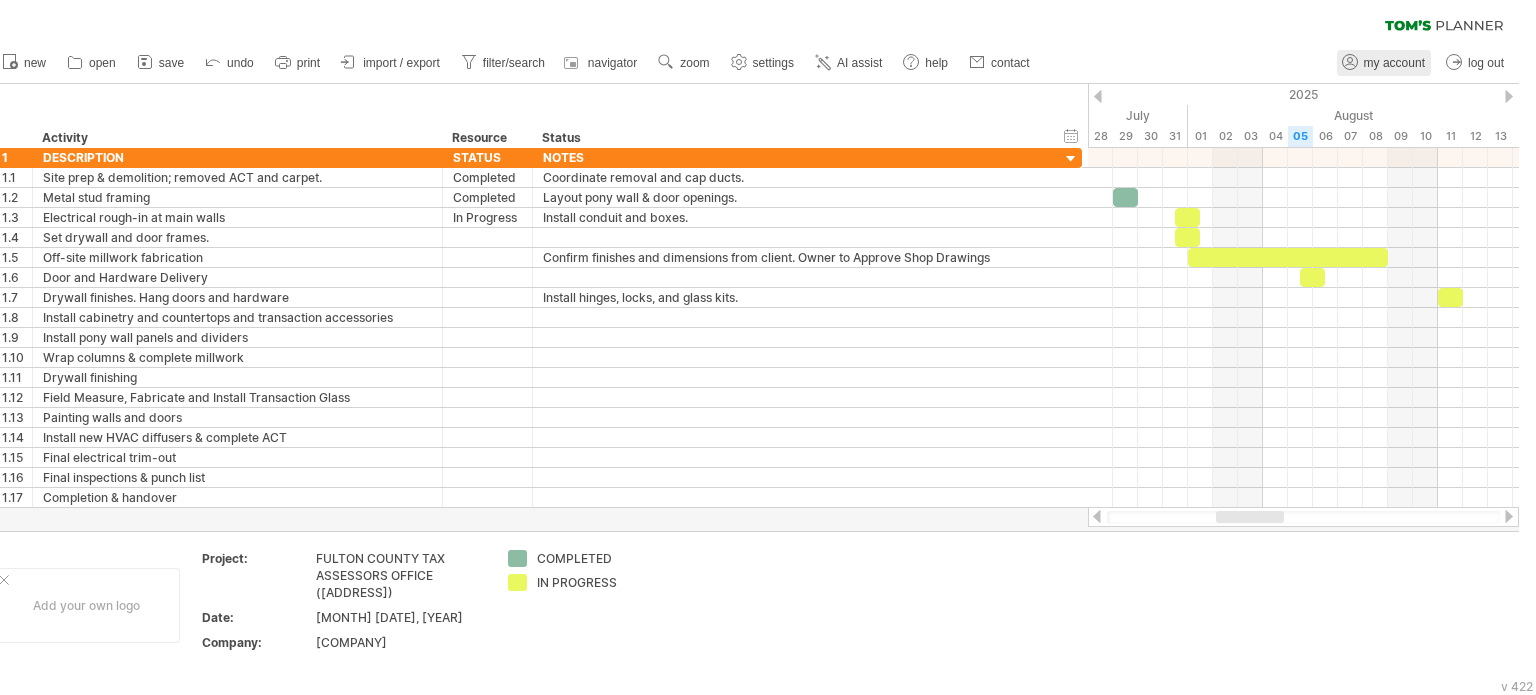 click on "my account" at bounding box center [1394, 63] 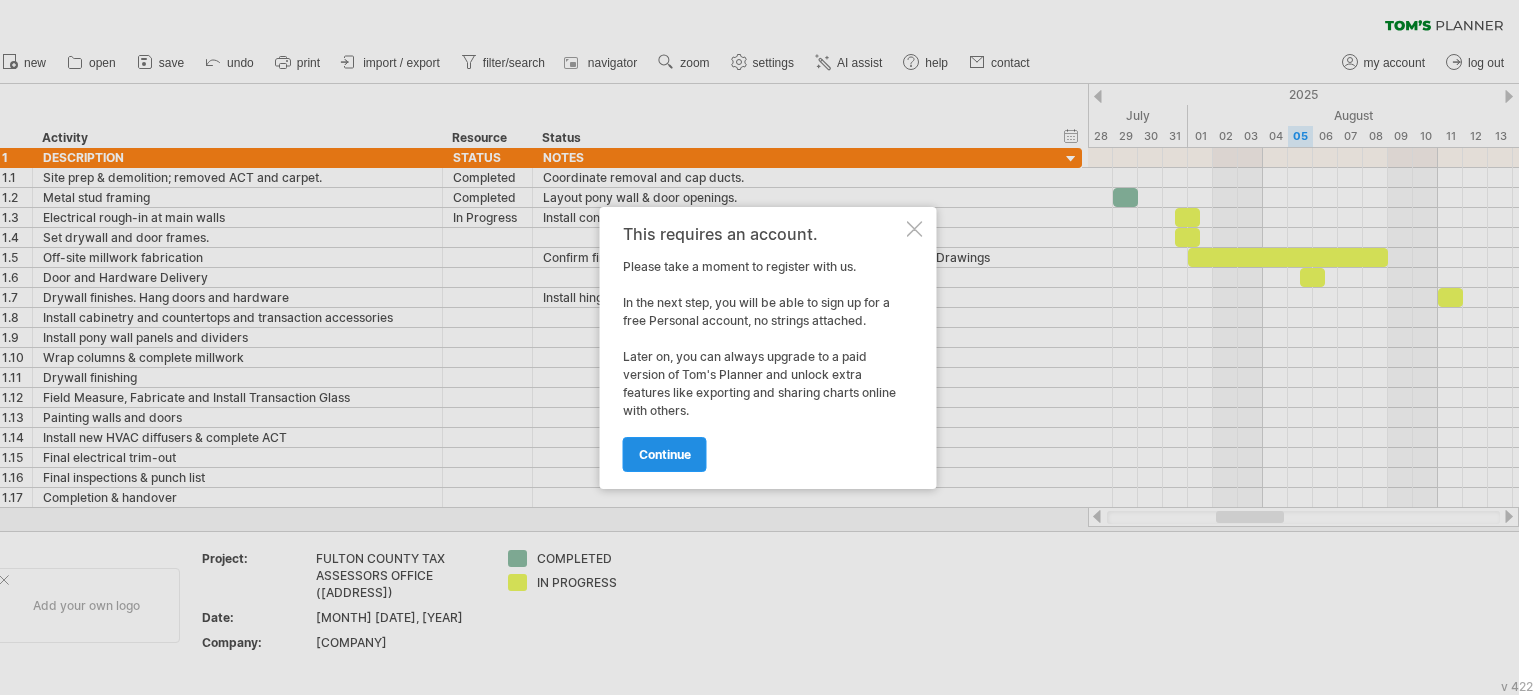click on "continue" at bounding box center (665, 454) 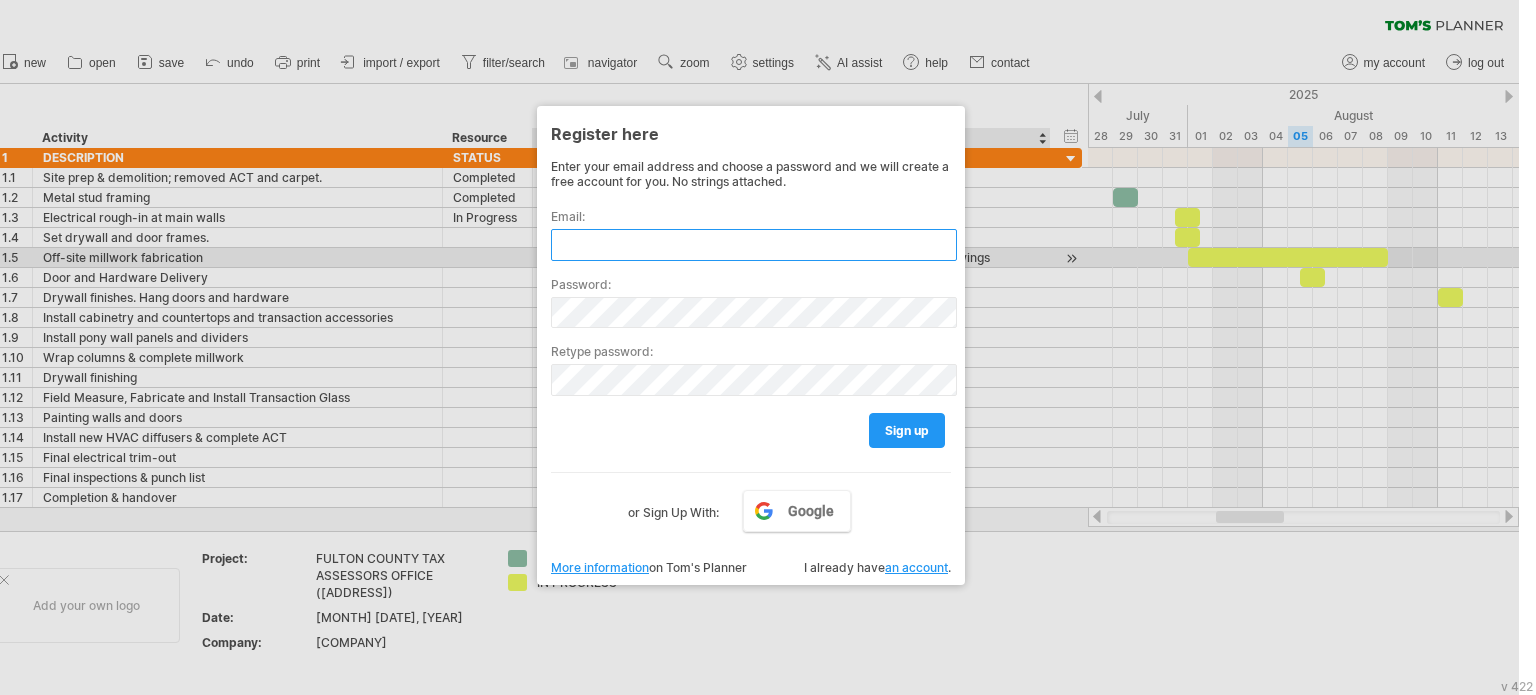 click at bounding box center [754, 245] 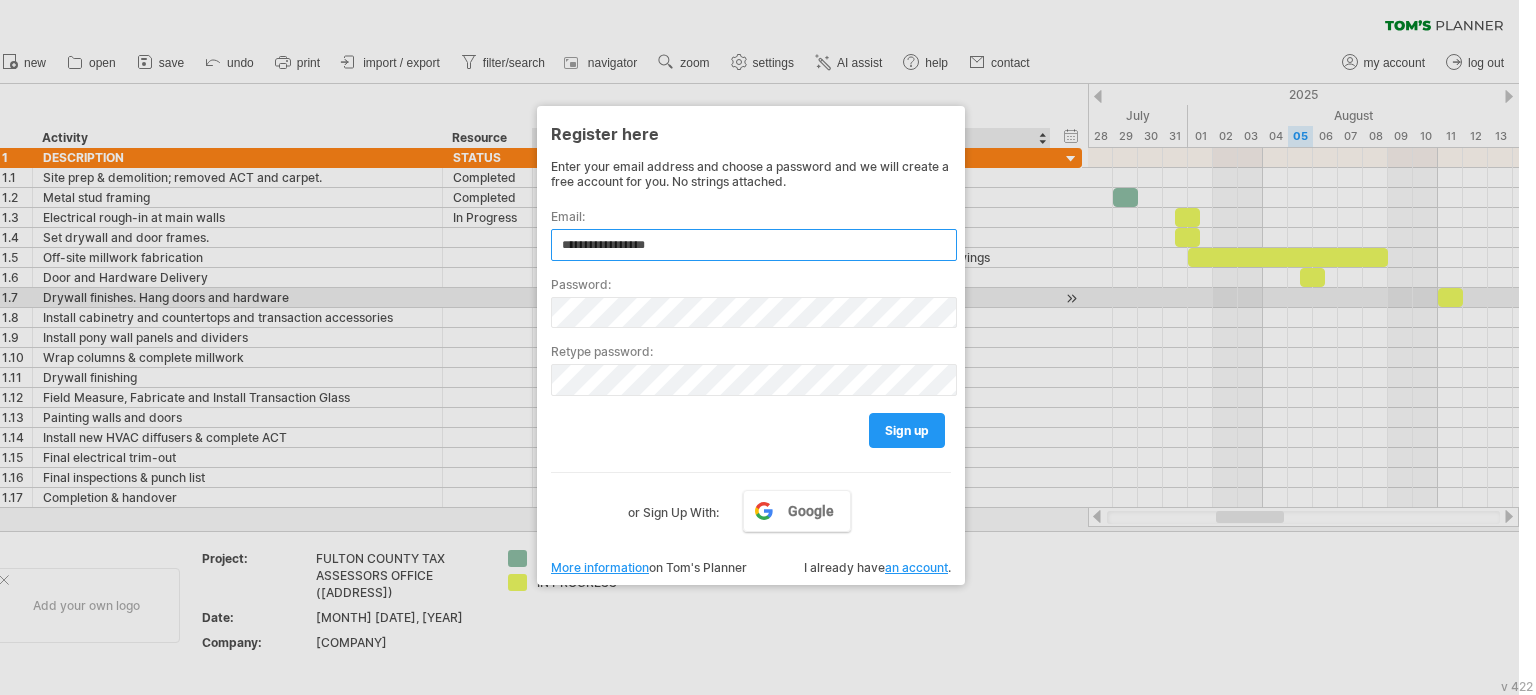 type on "**********" 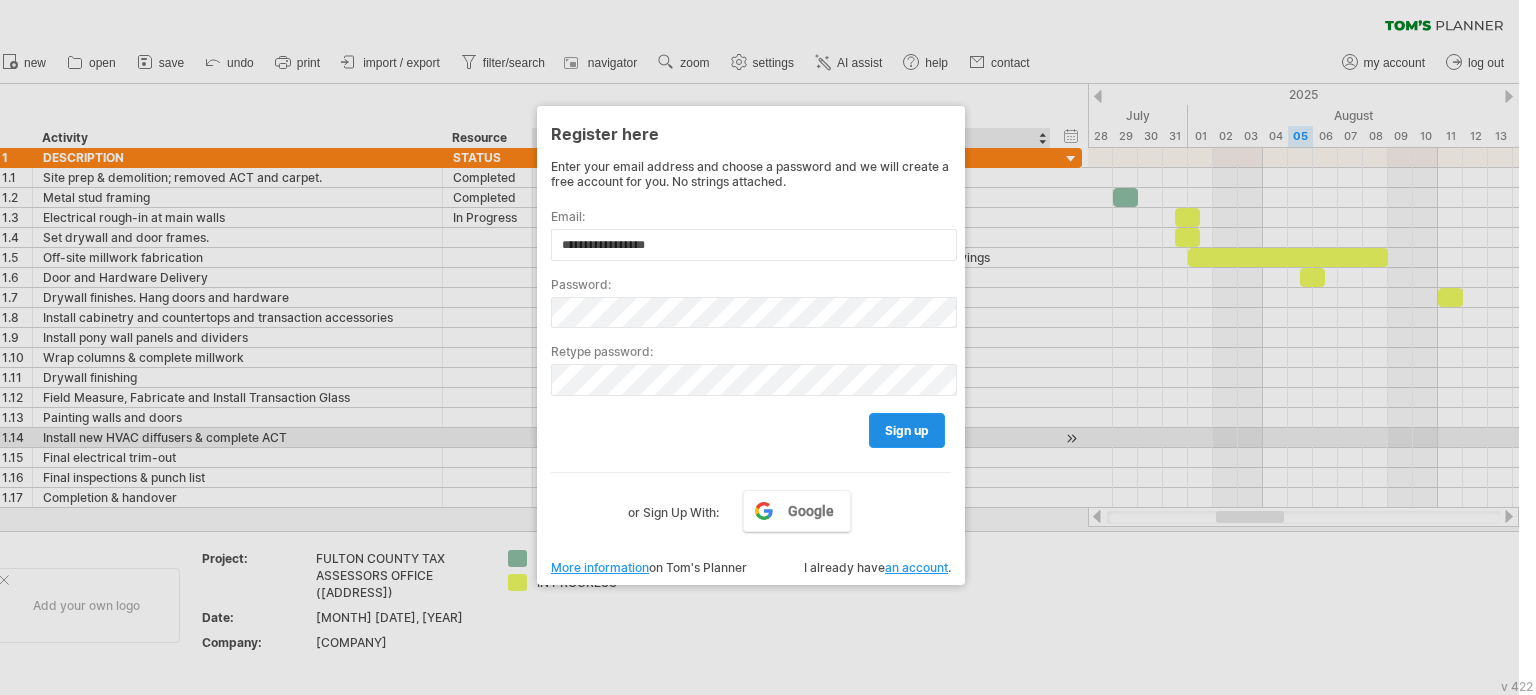 click on "sign up" at bounding box center [907, 430] 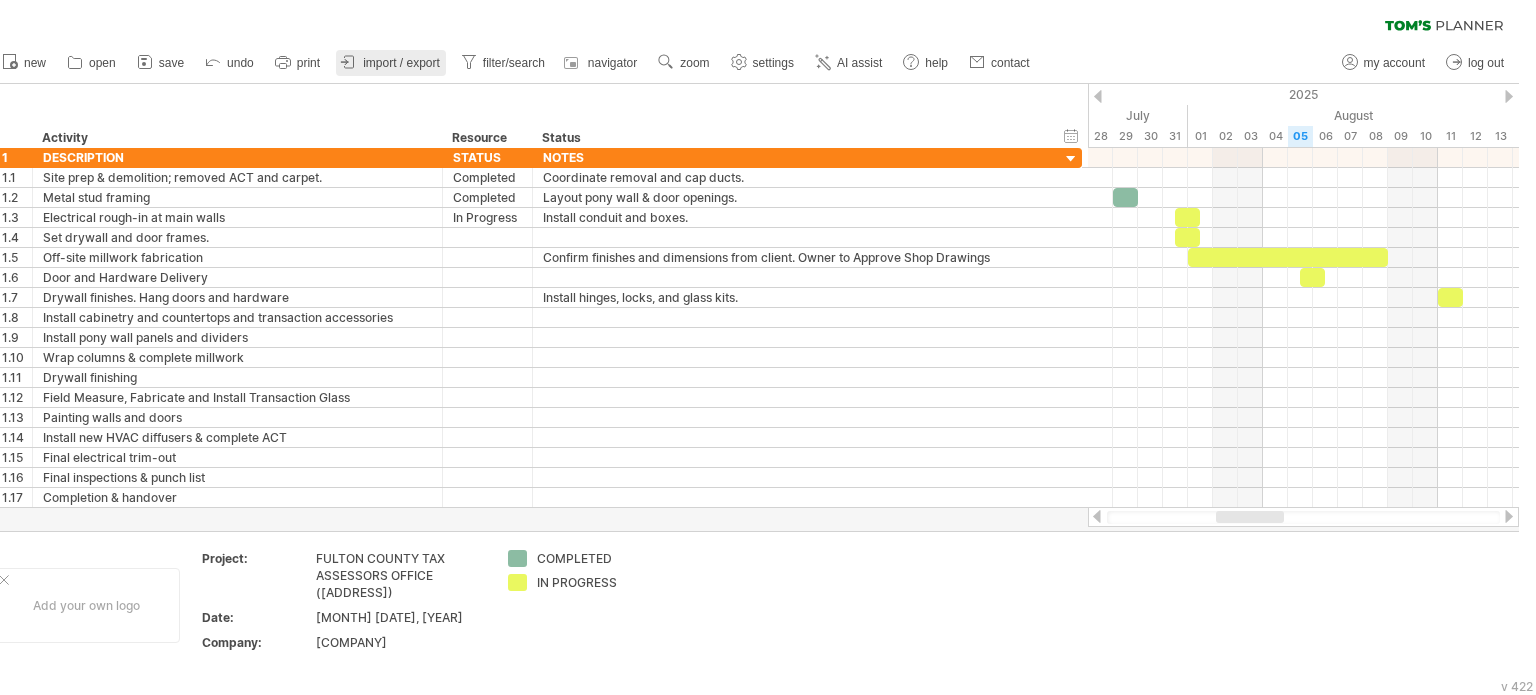 click on "import / export" at bounding box center (401, 63) 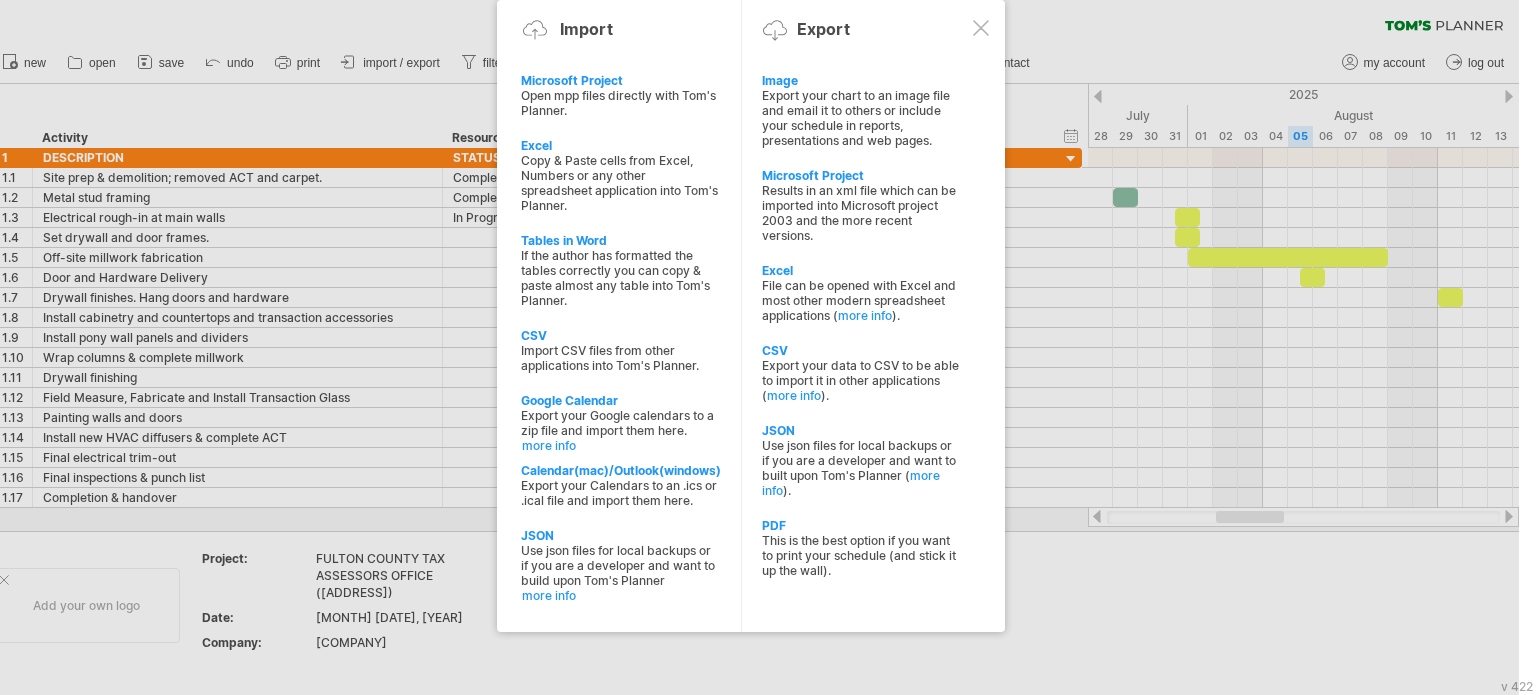click at bounding box center (751, 347) 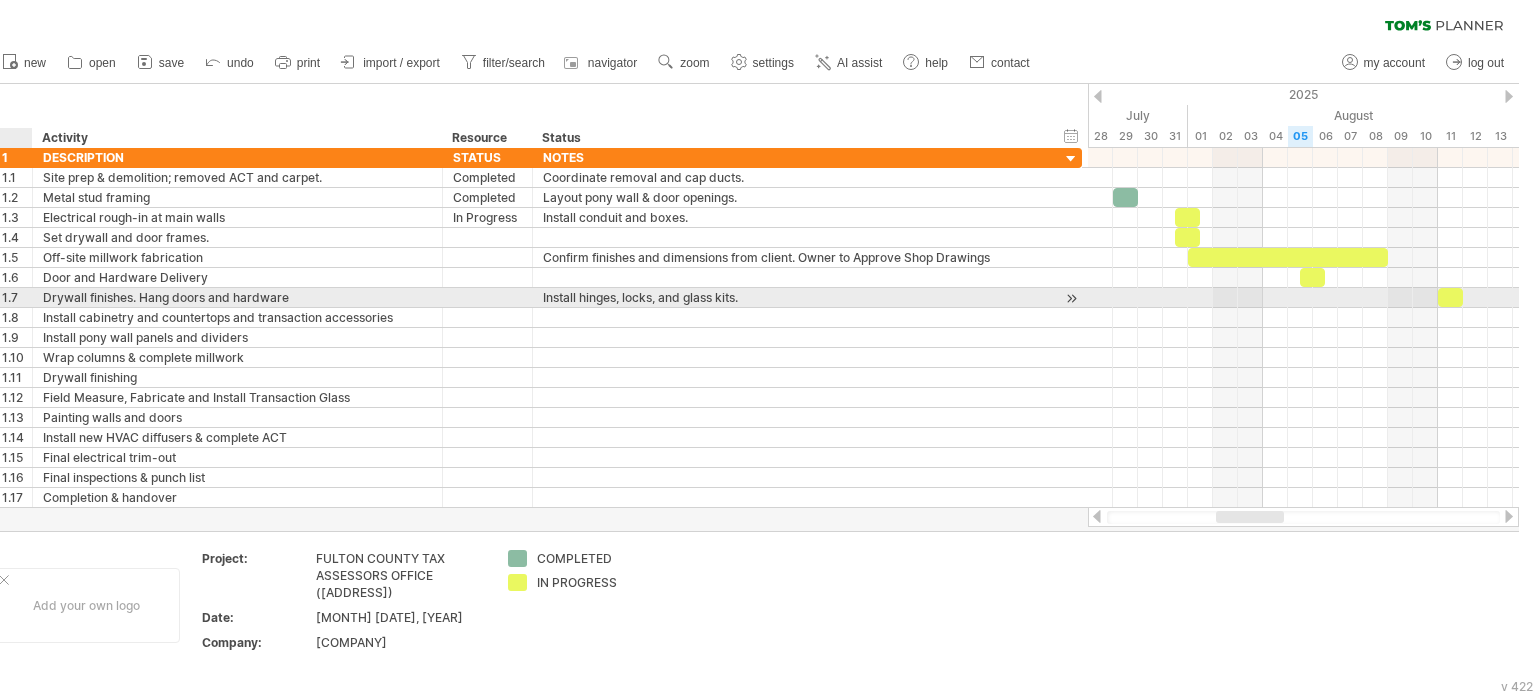 click on "1.7" at bounding box center (17, 297) 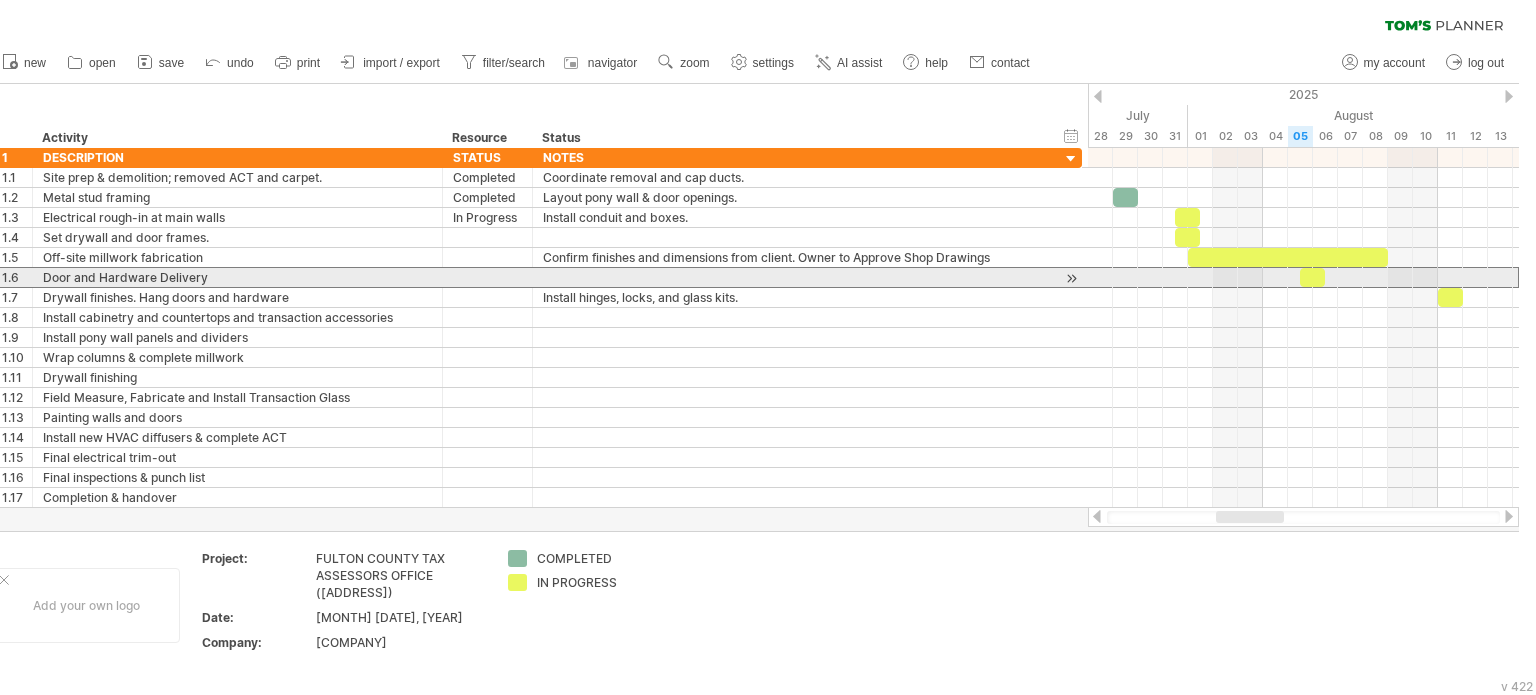 click on "1.6" at bounding box center (17, 277) 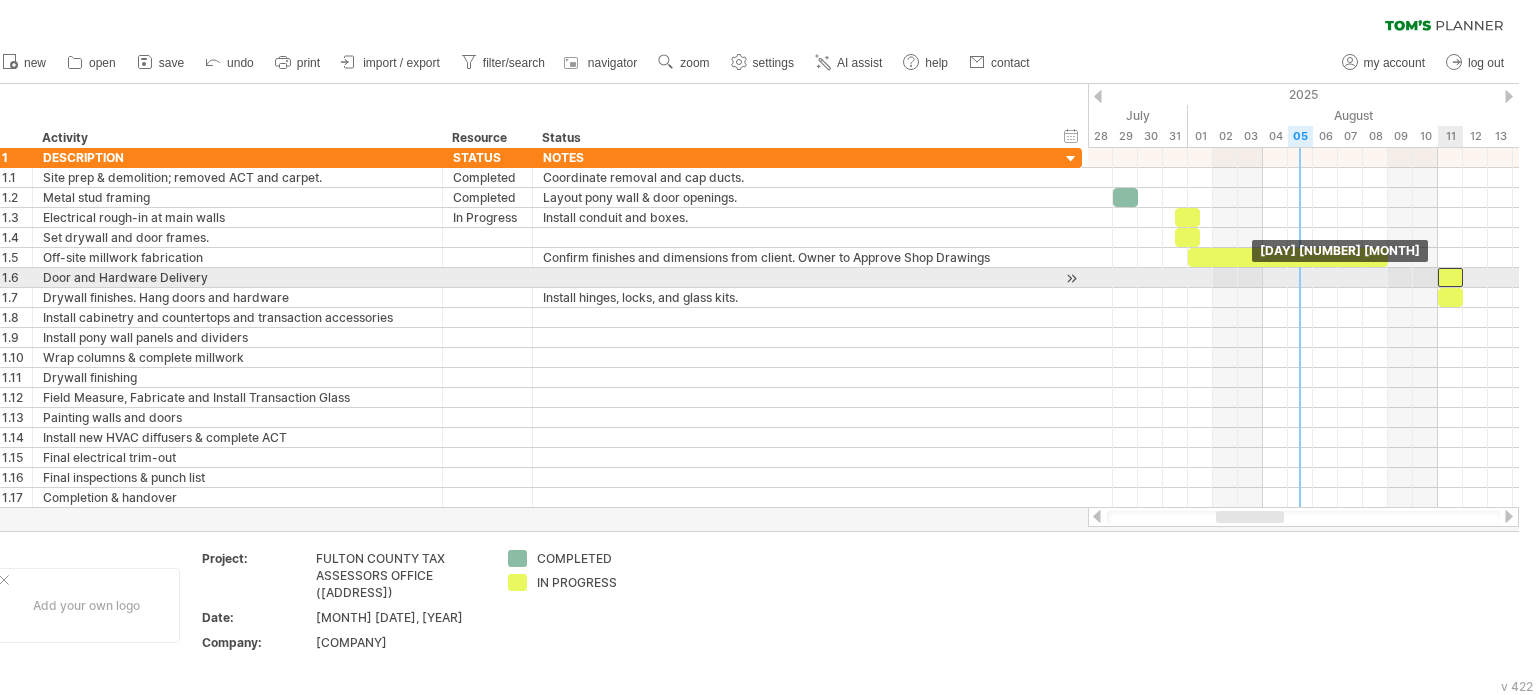 drag, startPoint x: 1314, startPoint y: 278, endPoint x: 1451, endPoint y: 276, distance: 137.0146 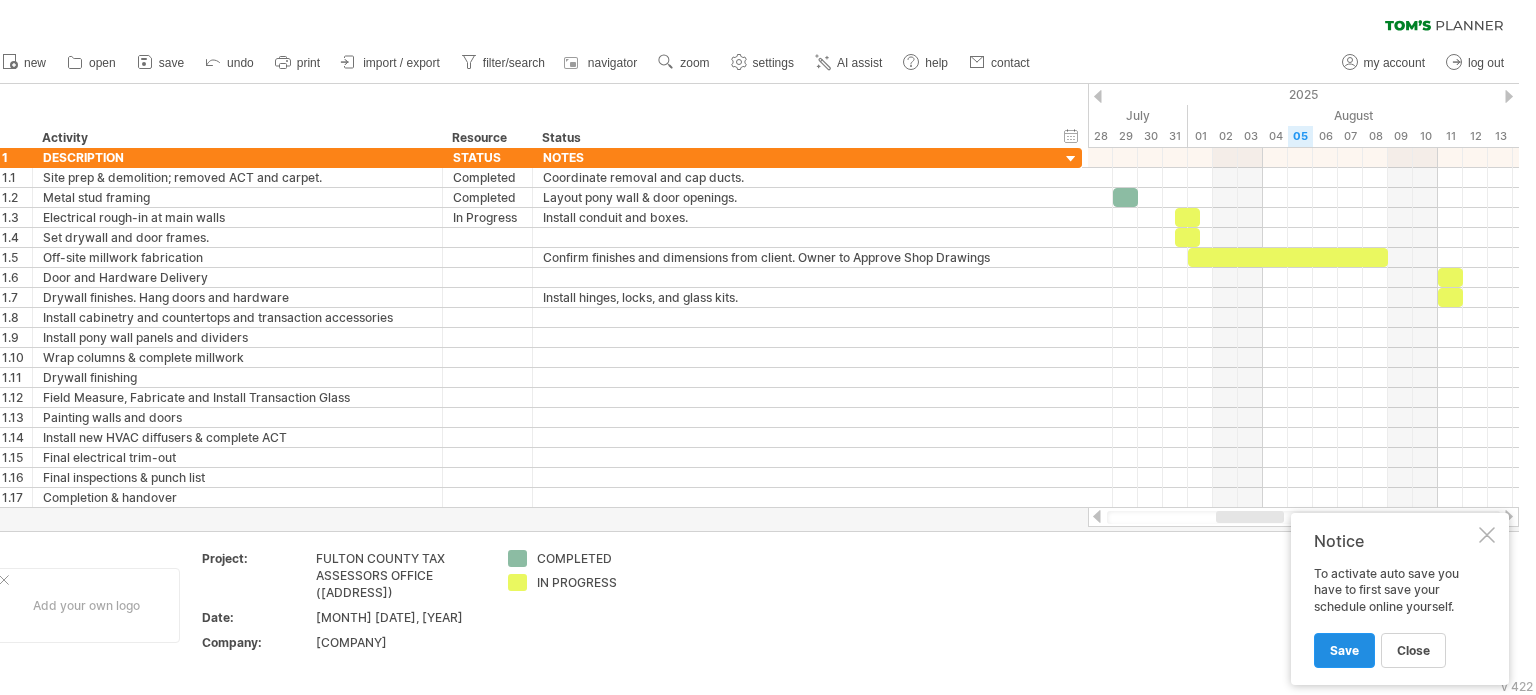 click on "Save" at bounding box center (1344, 650) 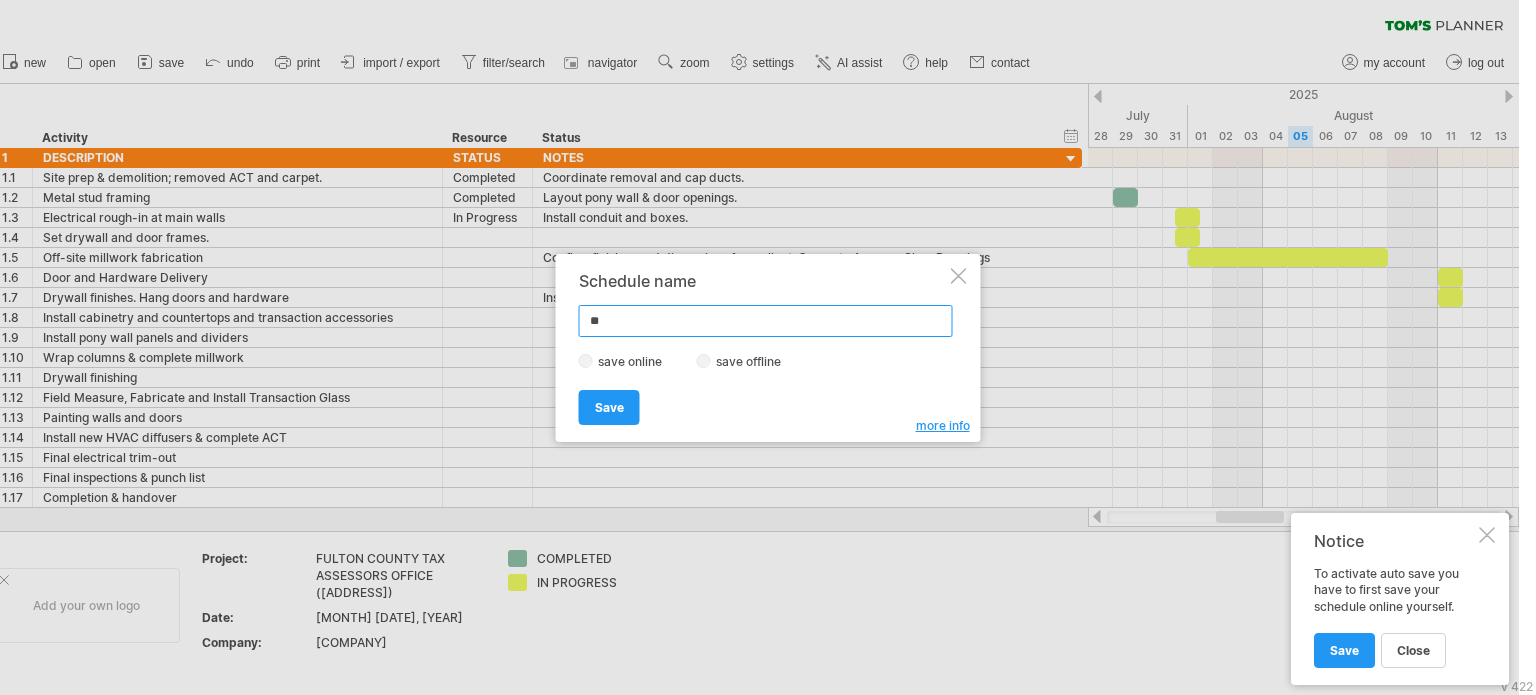type on "*" 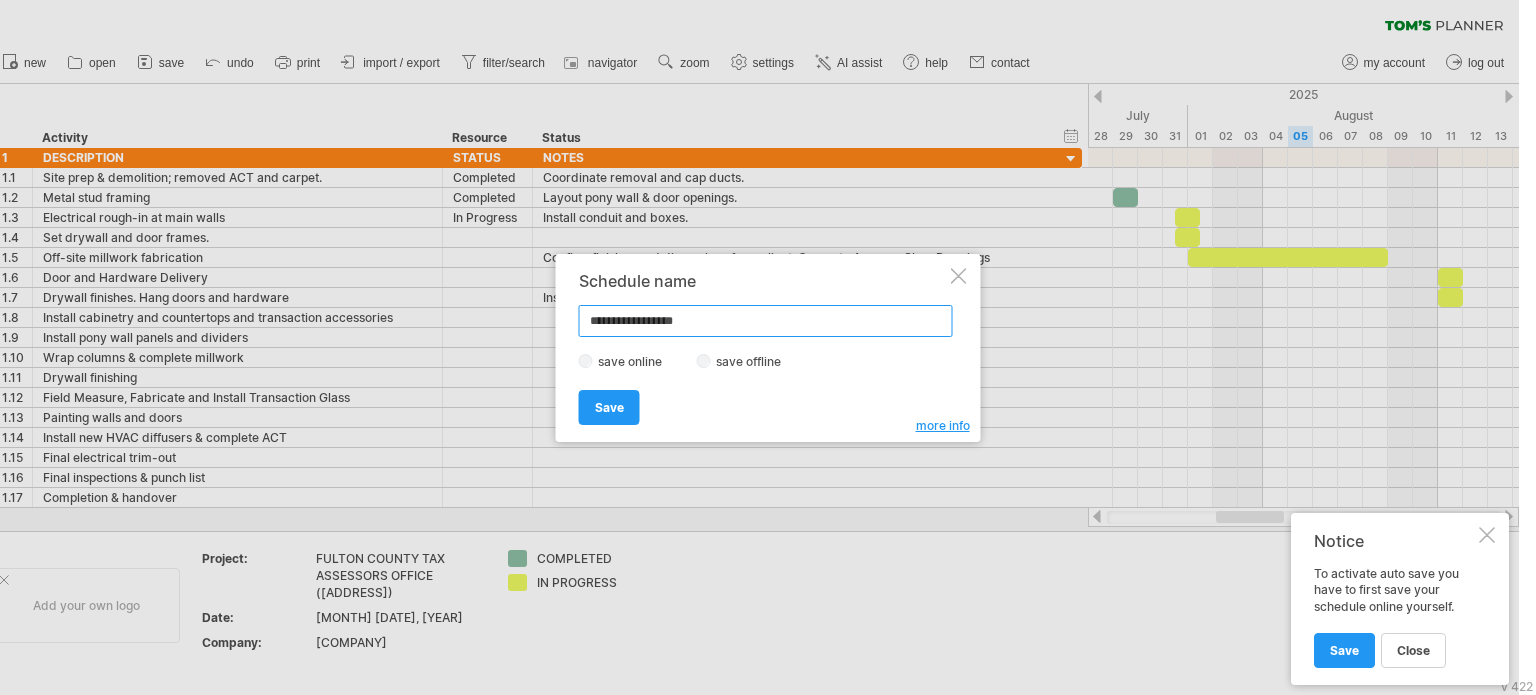 type on "**********" 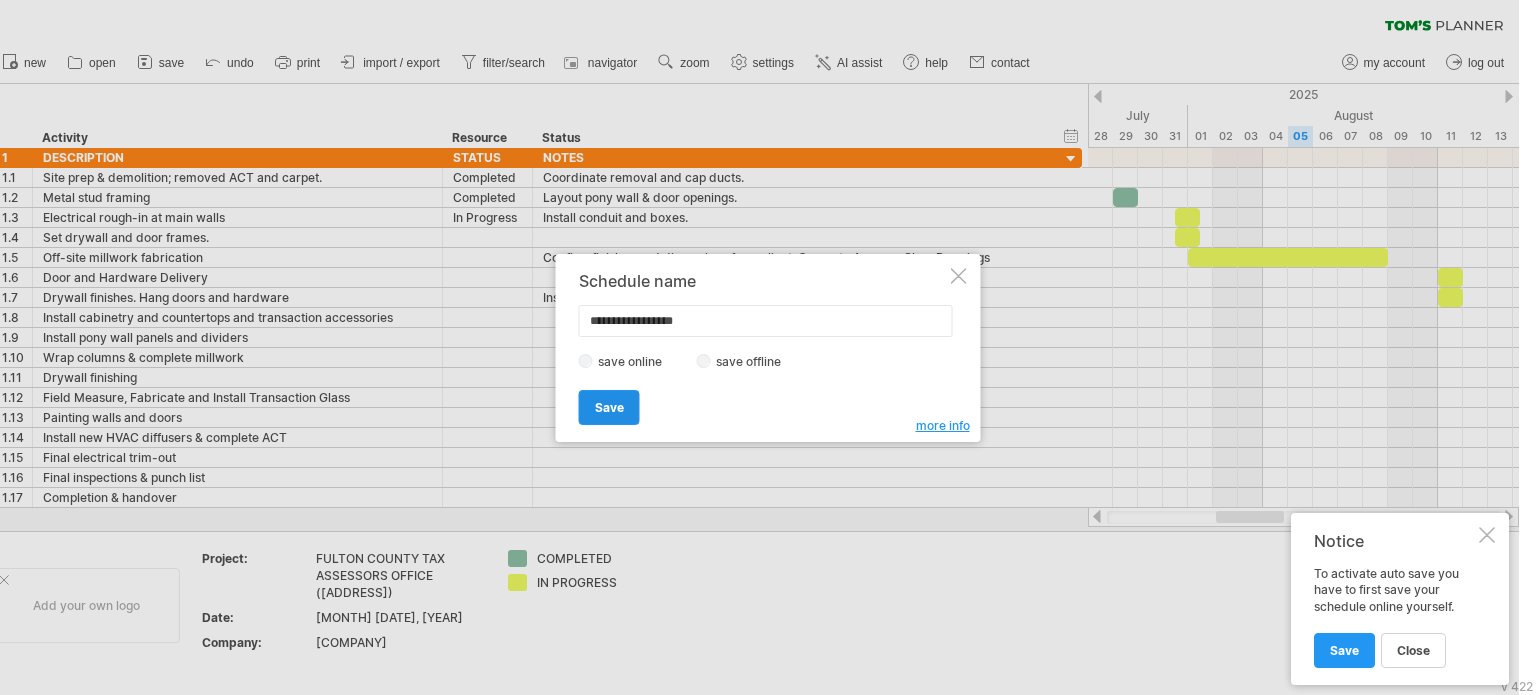click on "Save" at bounding box center (609, 407) 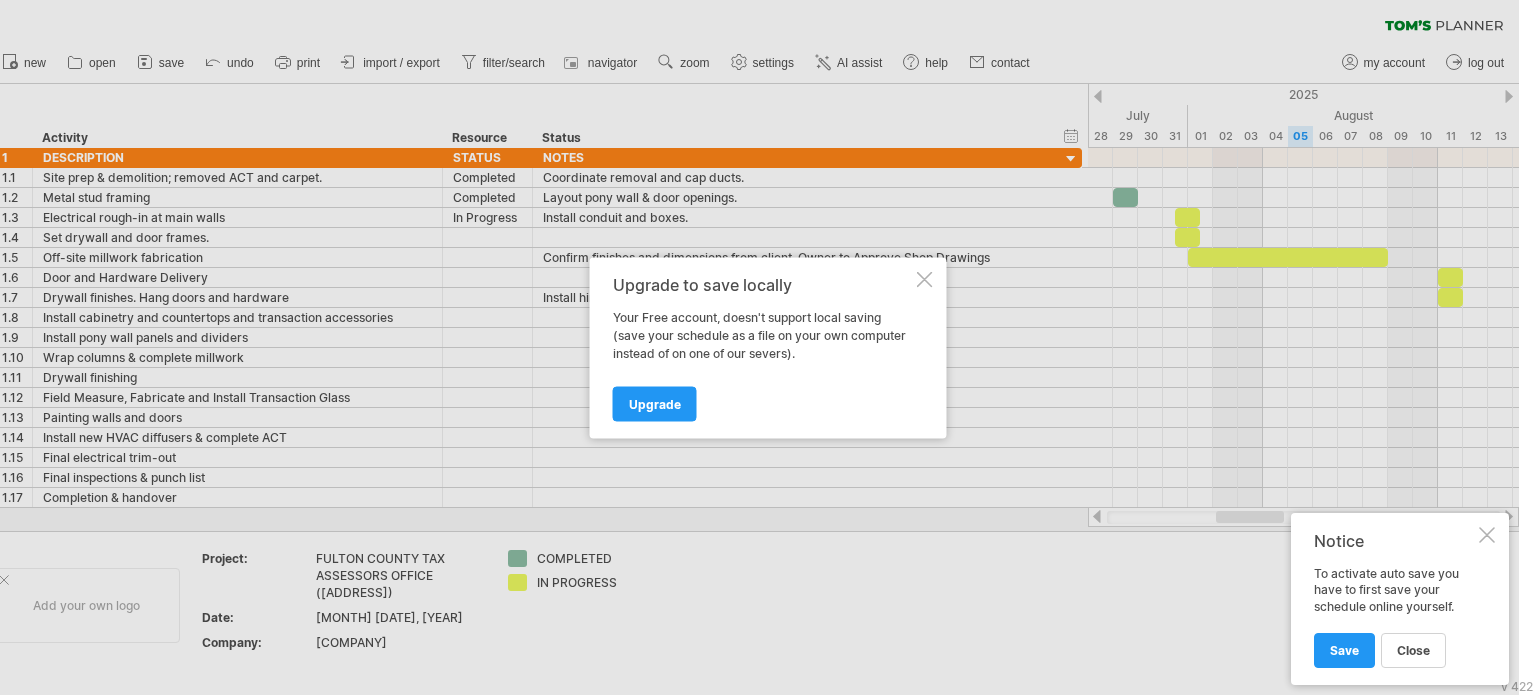 click at bounding box center (925, 279) 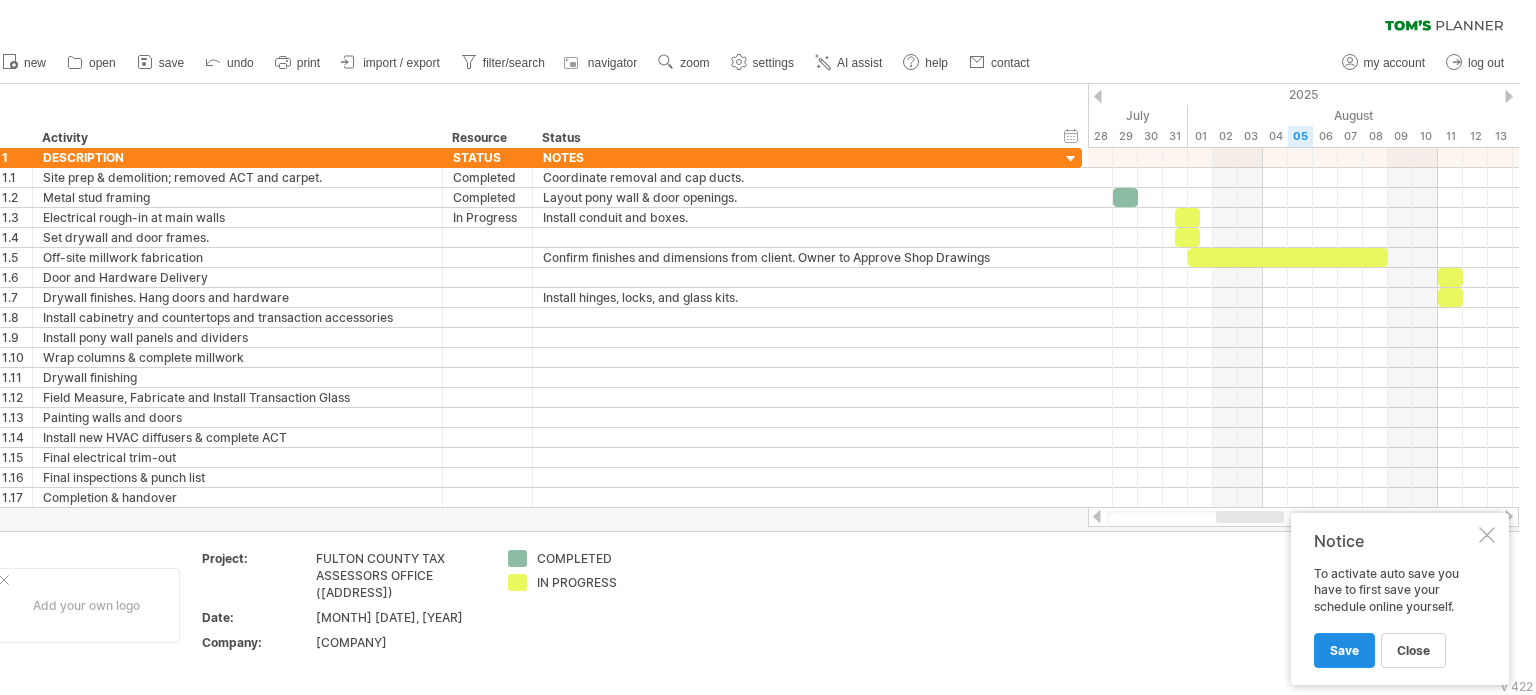 click on "Save" at bounding box center (1344, 650) 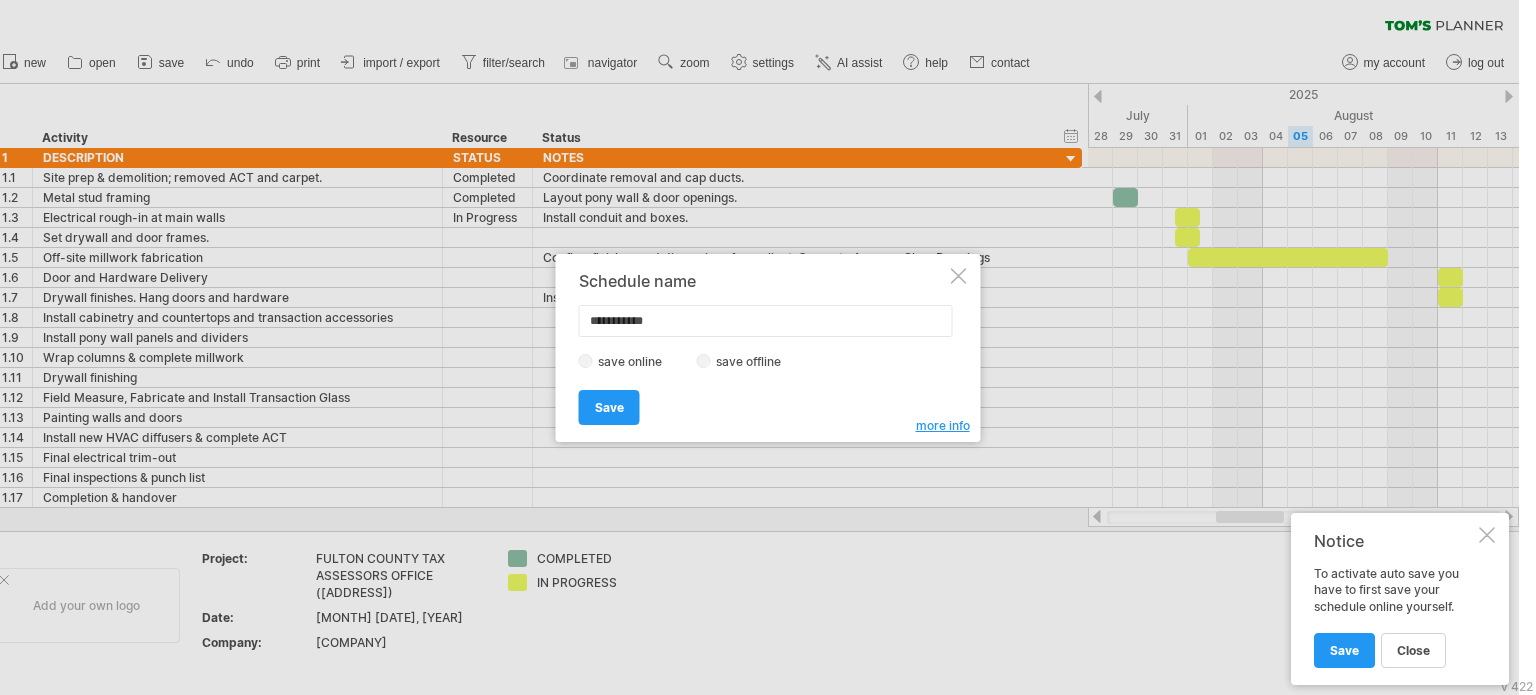 click on "**********" at bounding box center (766, 321) 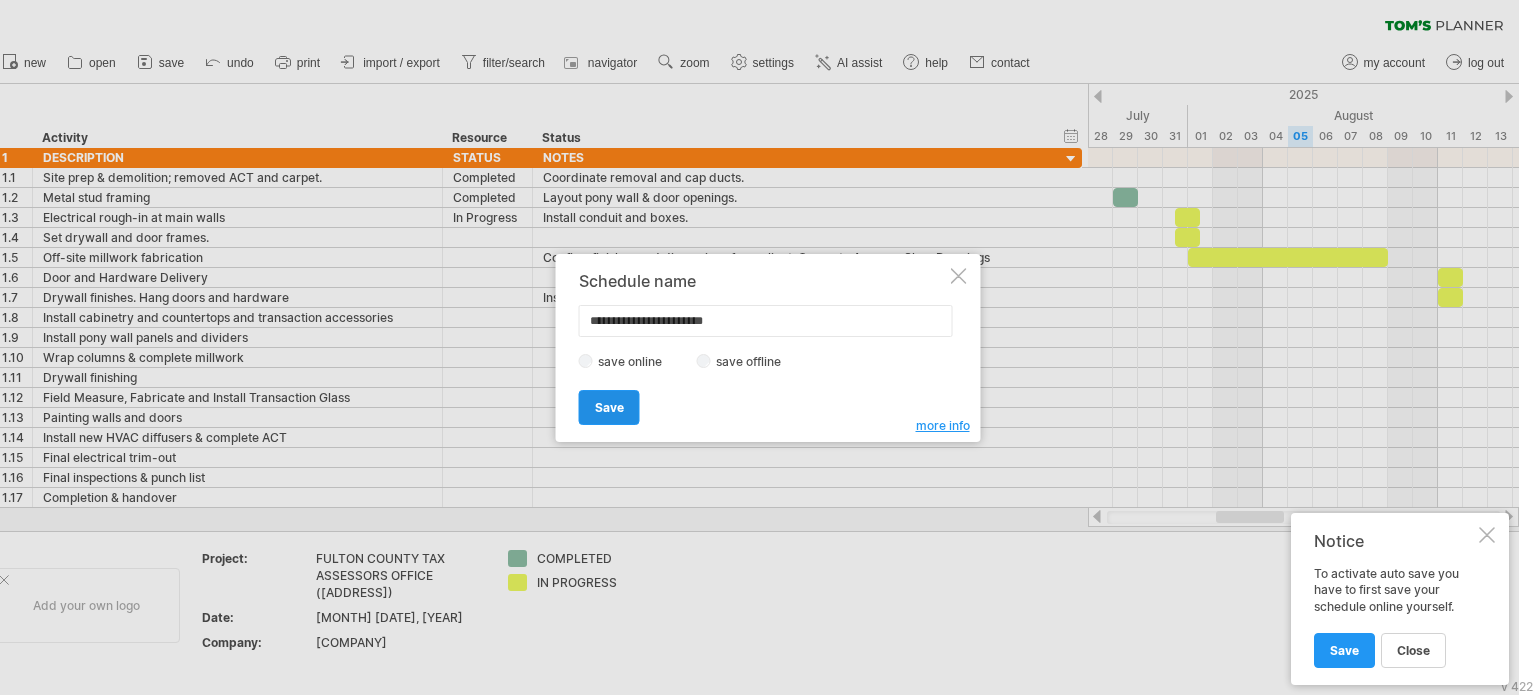 type on "**********" 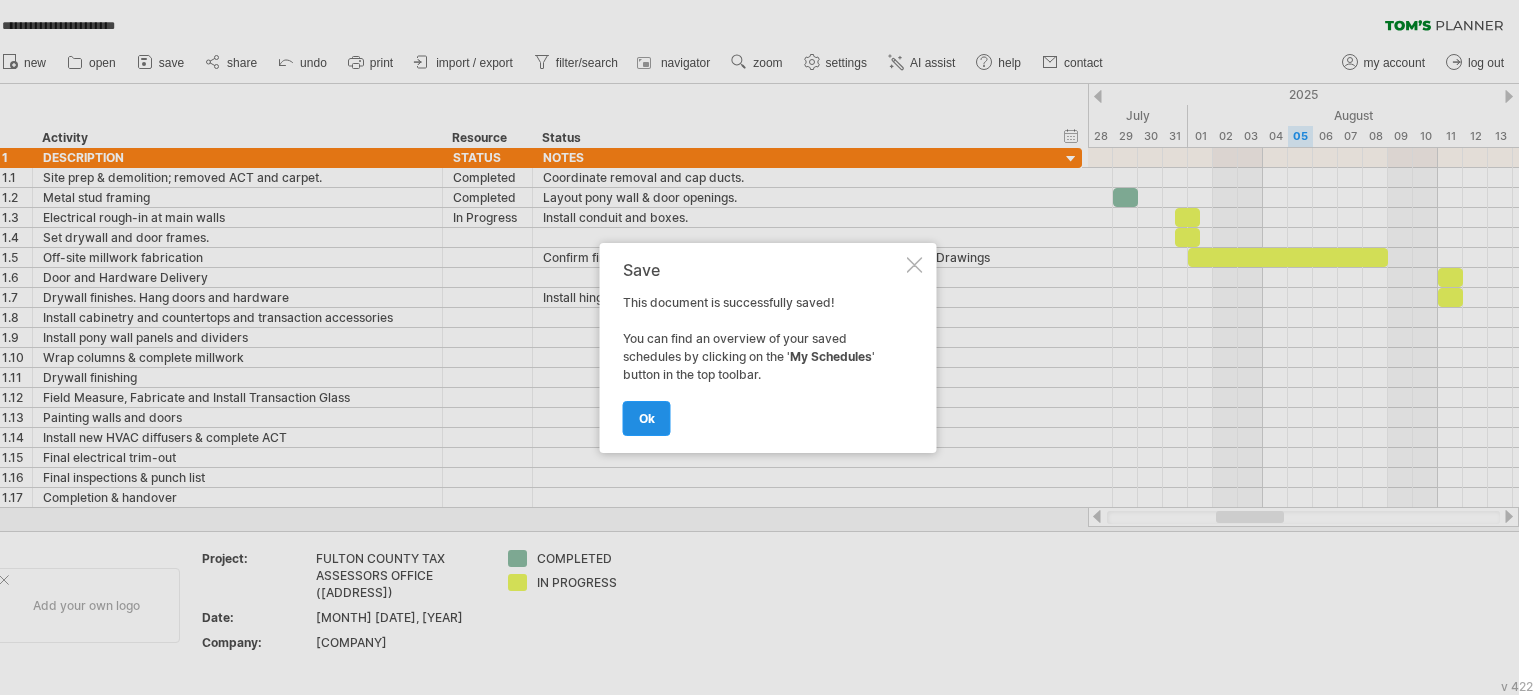 click on "ok" at bounding box center (647, 418) 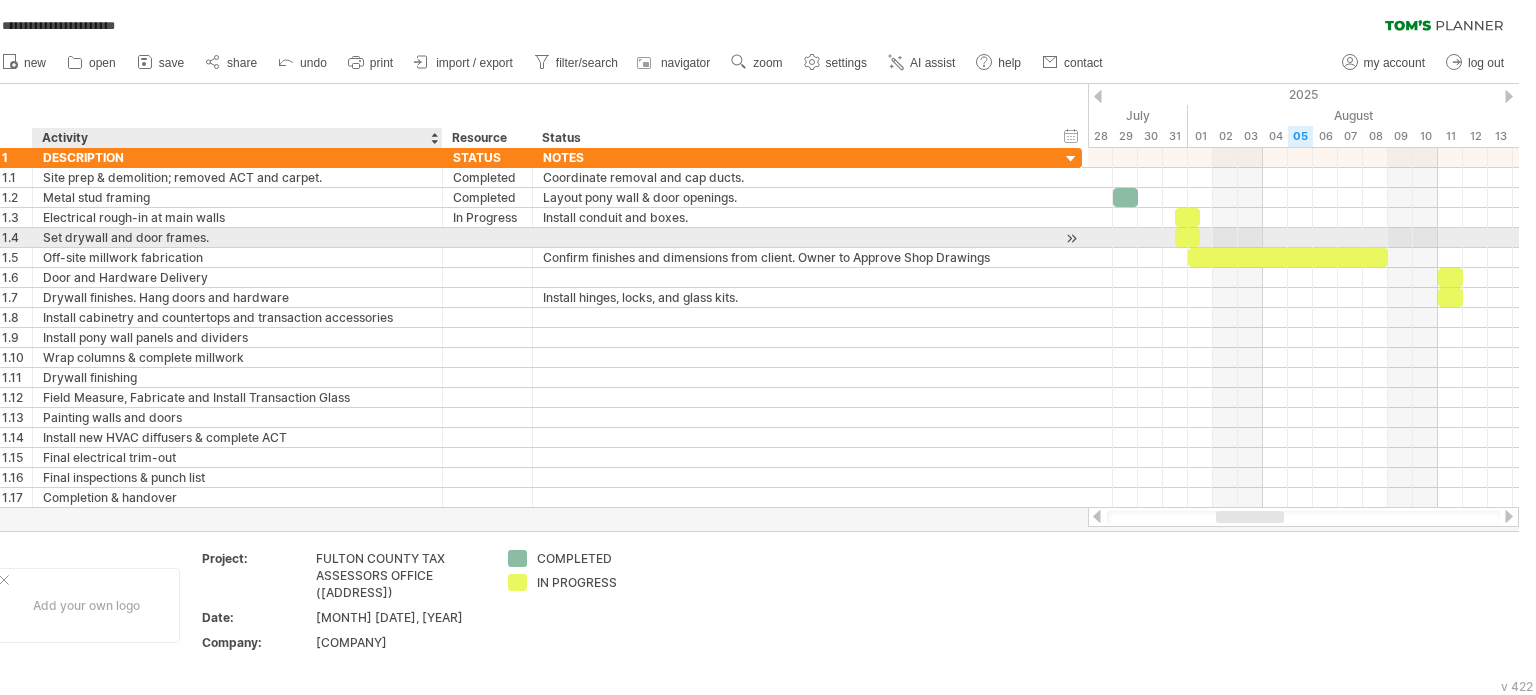 click on "Set drywall and door frames." at bounding box center (237, 237) 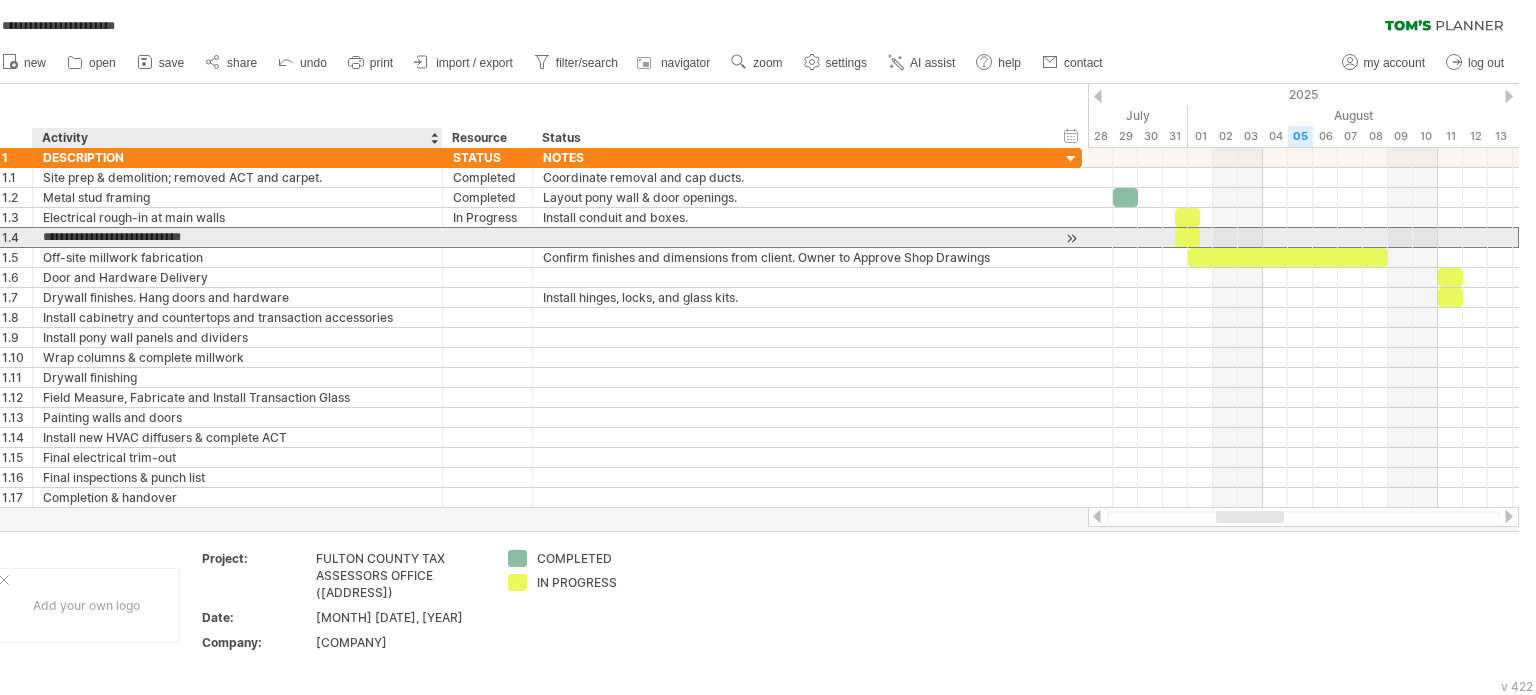 click on "**********" at bounding box center (237, 237) 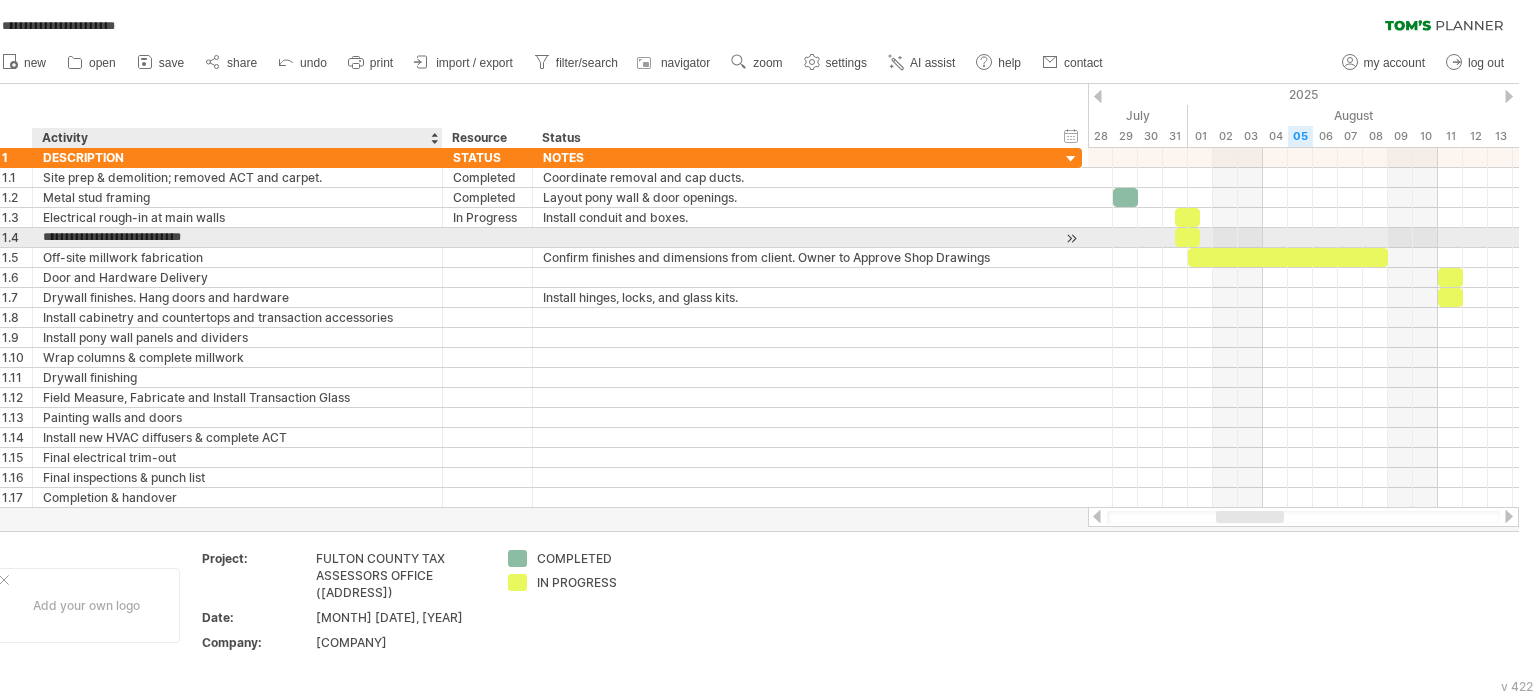 click on "**********" at bounding box center [237, 237] 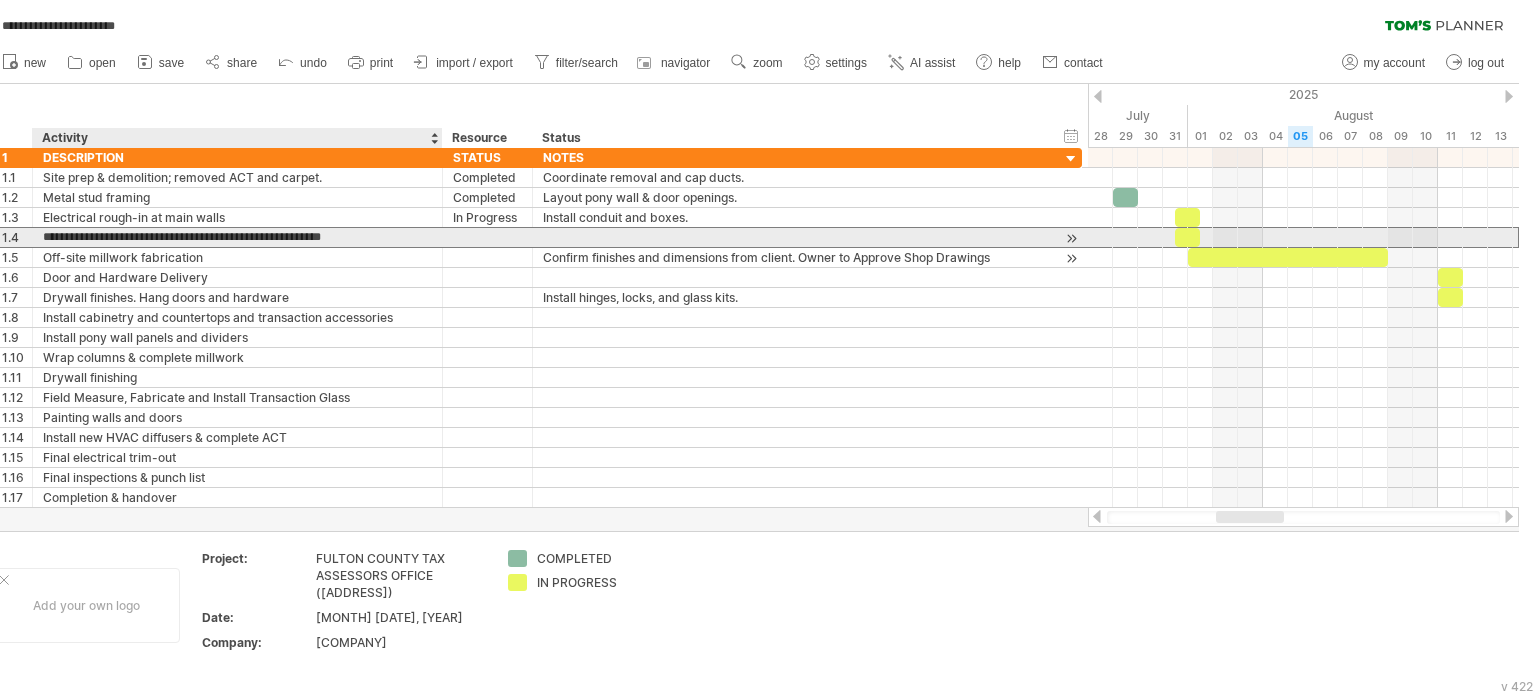 type on "**********" 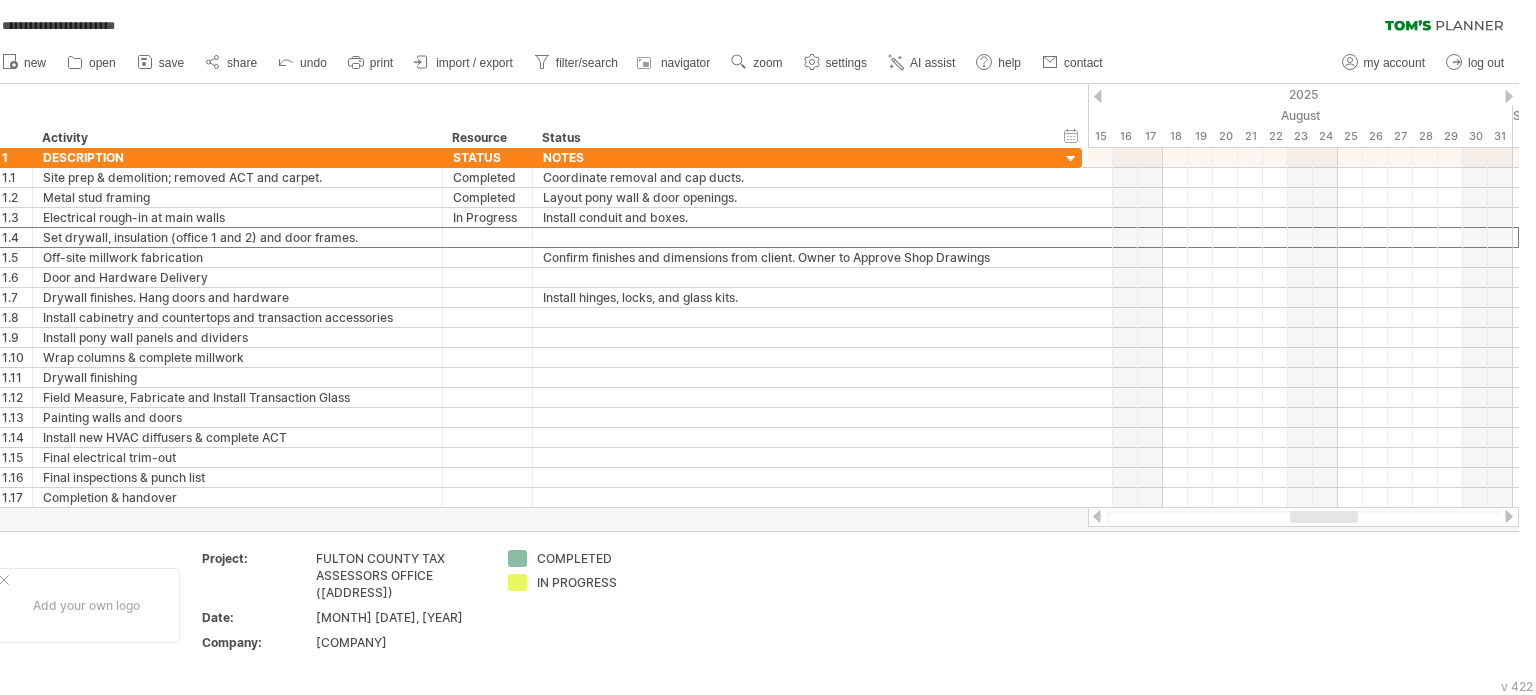 drag, startPoint x: 1231, startPoint y: 516, endPoint x: 1305, endPoint y: 513, distance: 74.06078 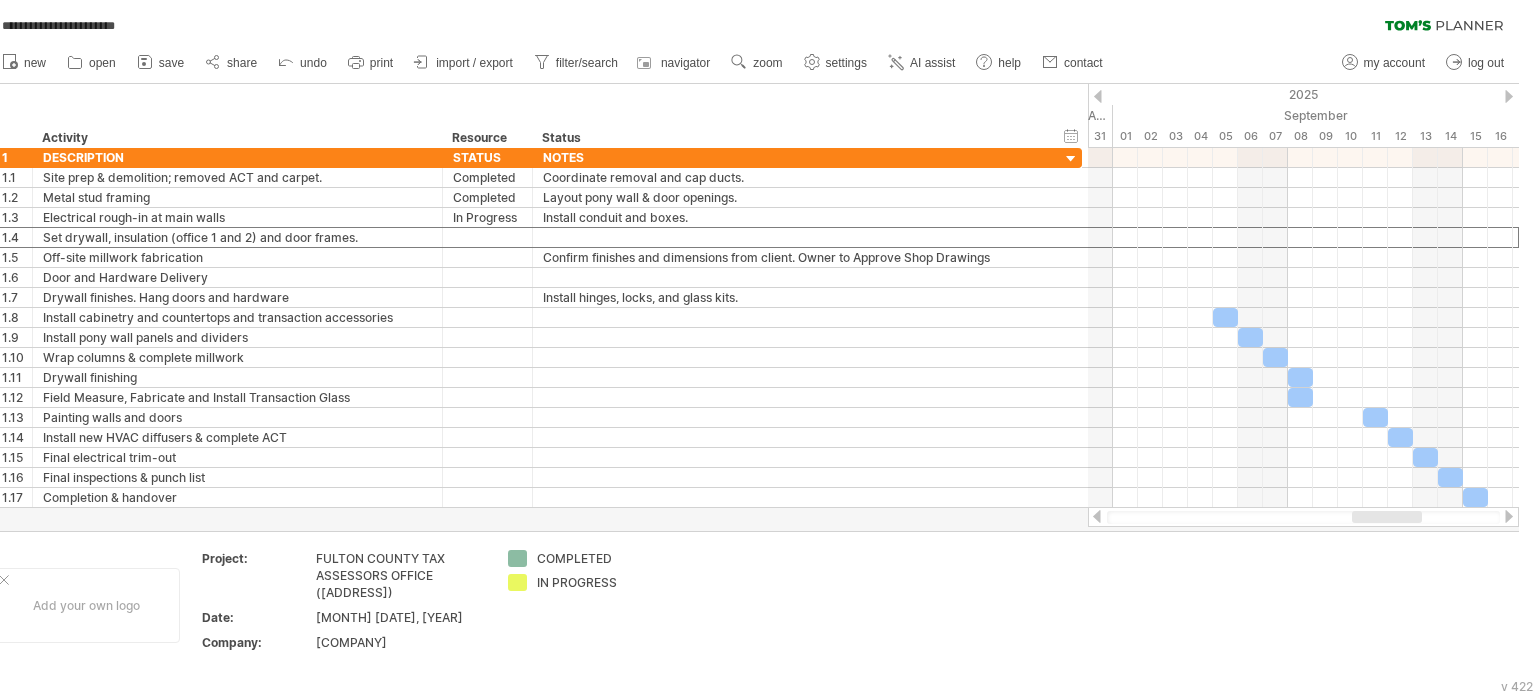 drag, startPoint x: 1312, startPoint y: 519, endPoint x: 1376, endPoint y: 511, distance: 64.49806 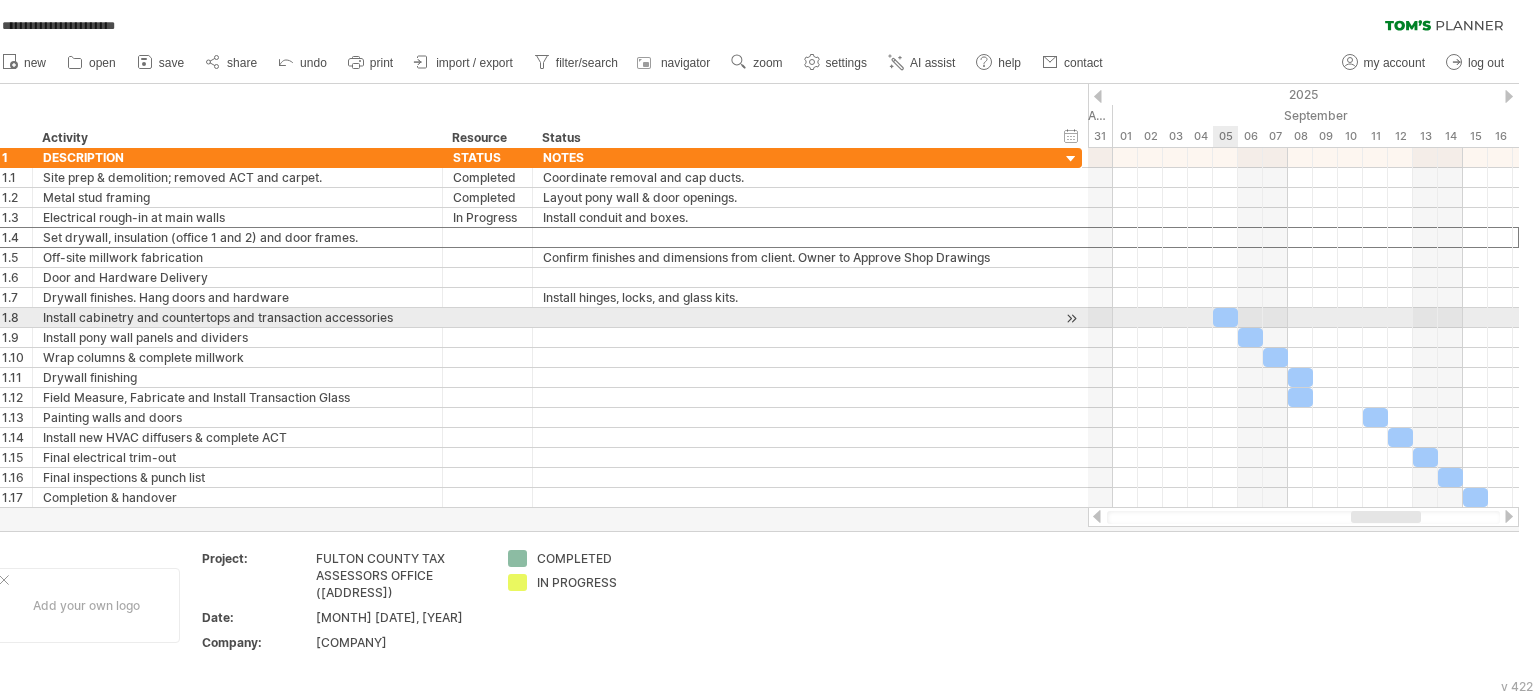 click at bounding box center (1225, 317) 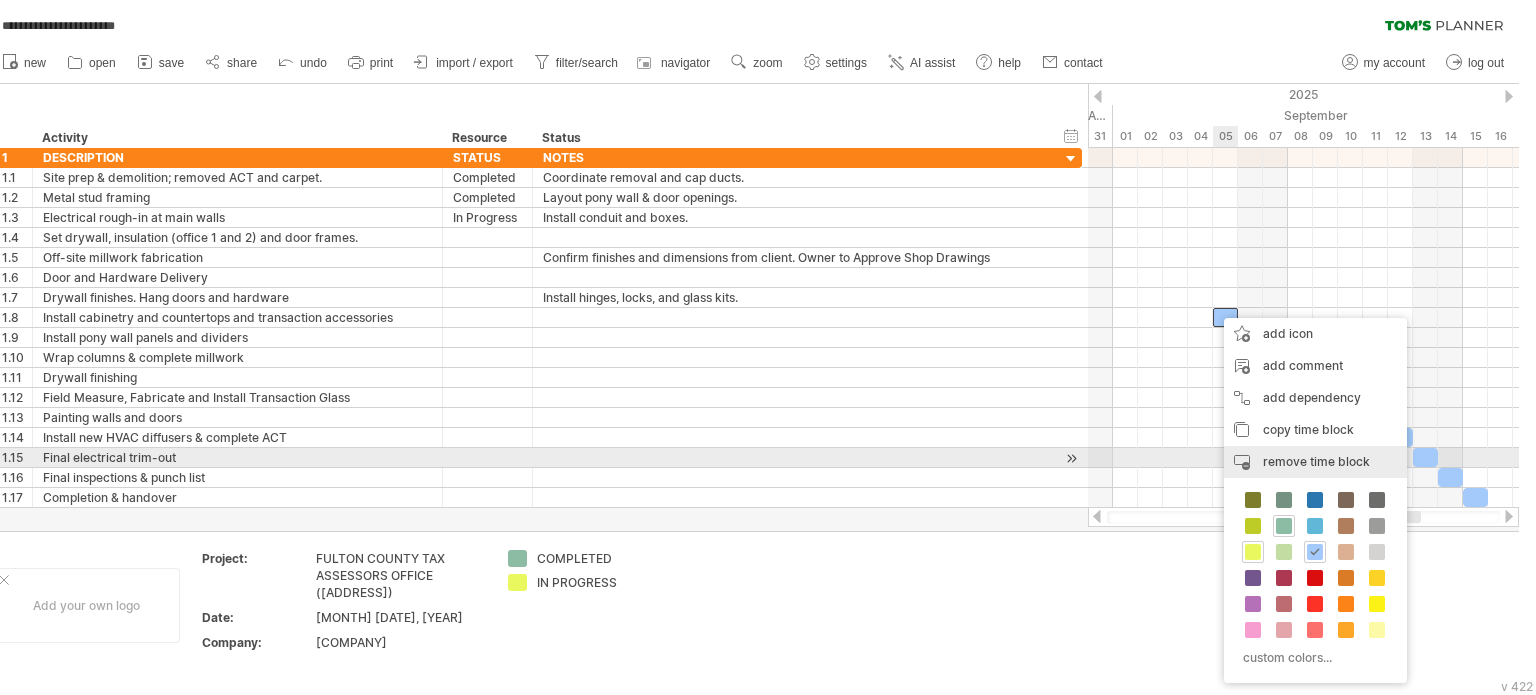 click on "remove time block" at bounding box center [1316, 461] 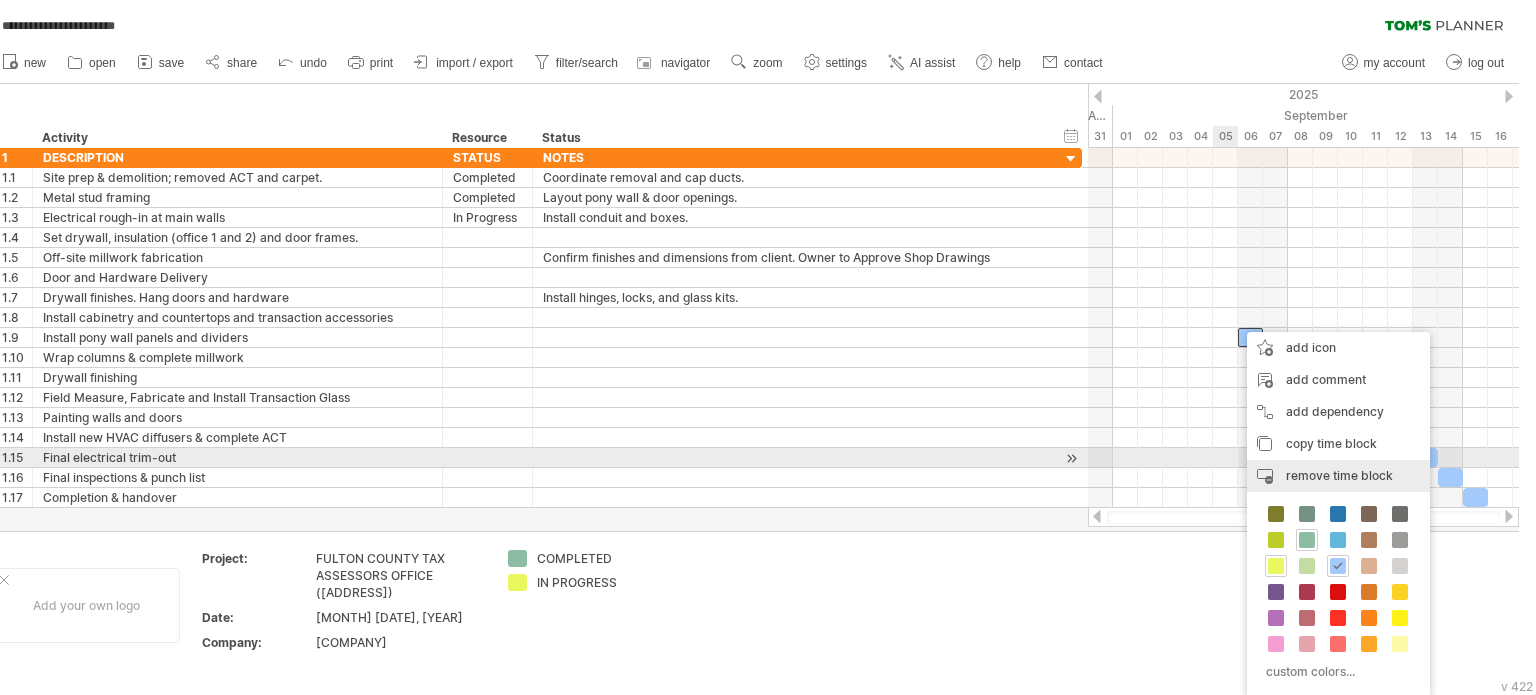 click on "remove time block remove selected items" at bounding box center (1338, 476) 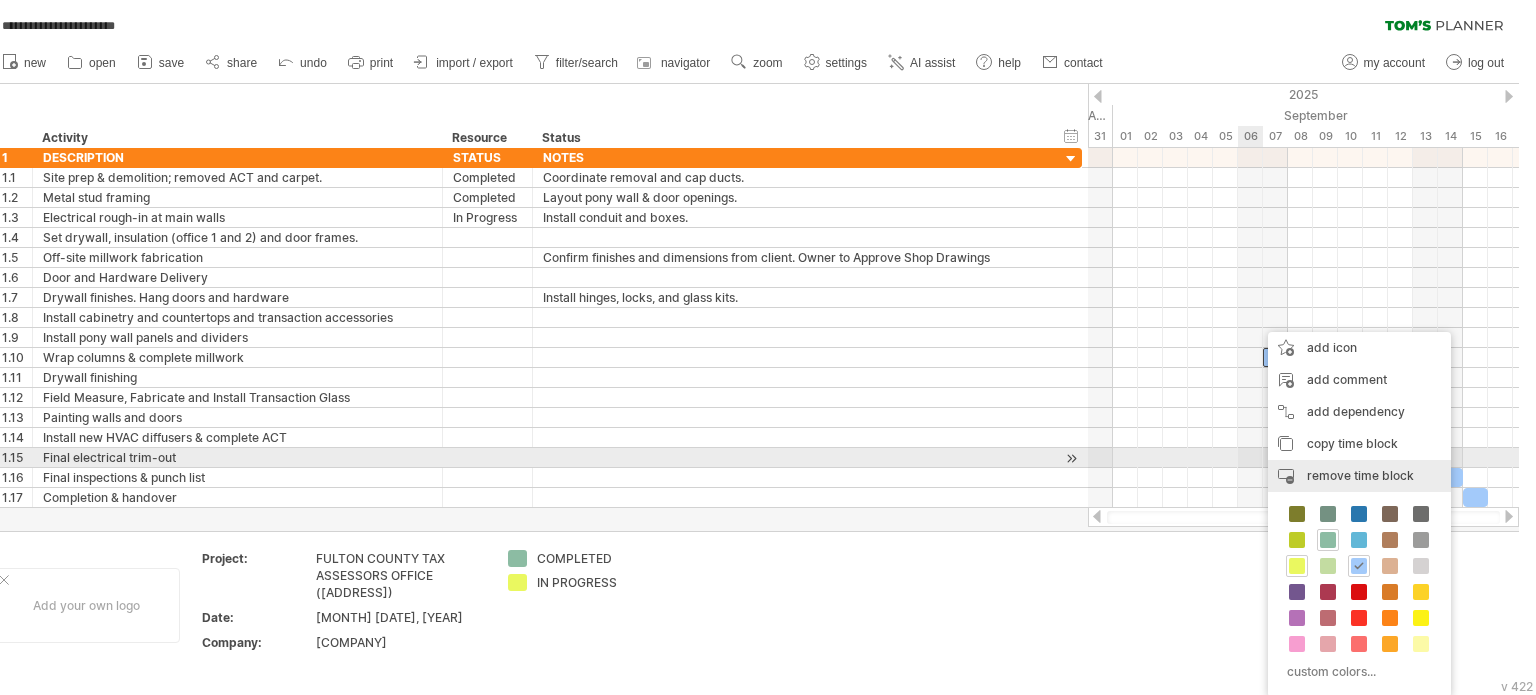 click on "remove time block" at bounding box center (1360, 475) 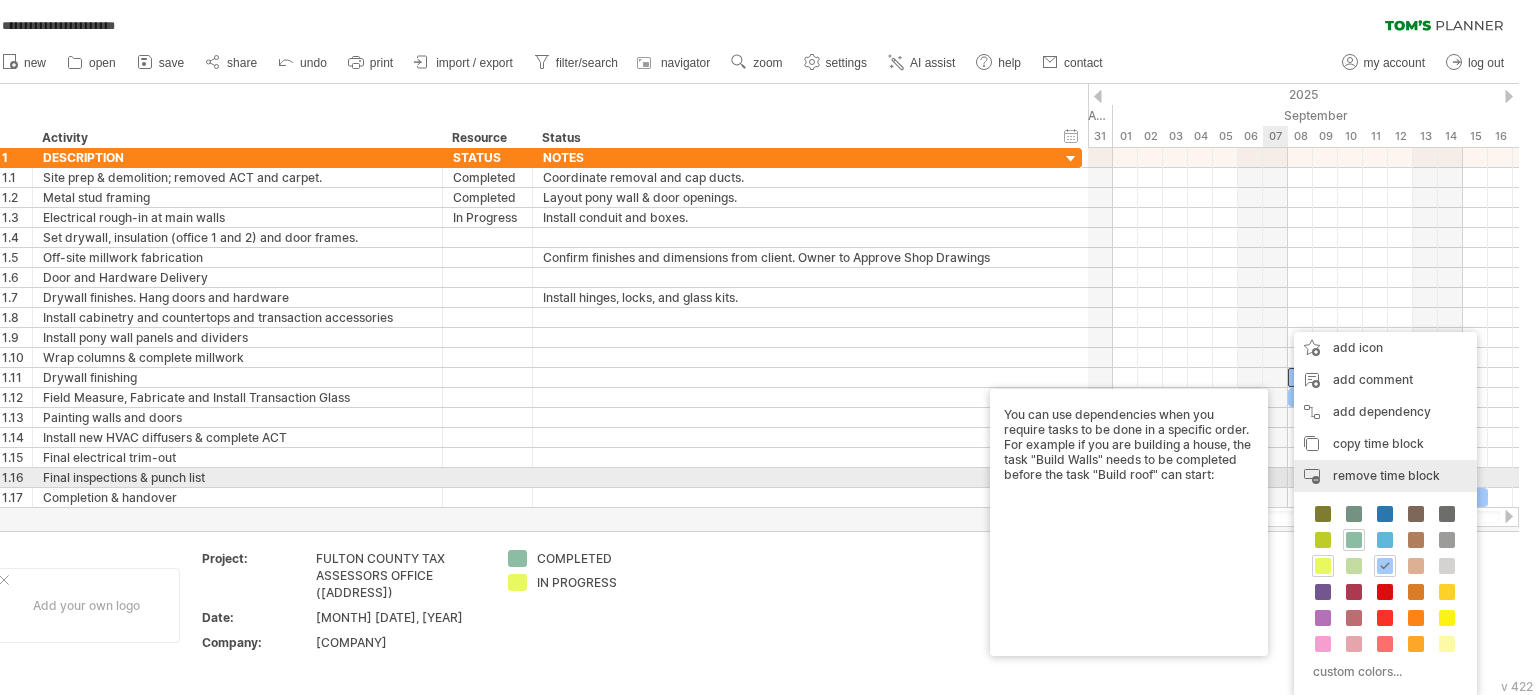 click on "remove time block" at bounding box center [1386, 475] 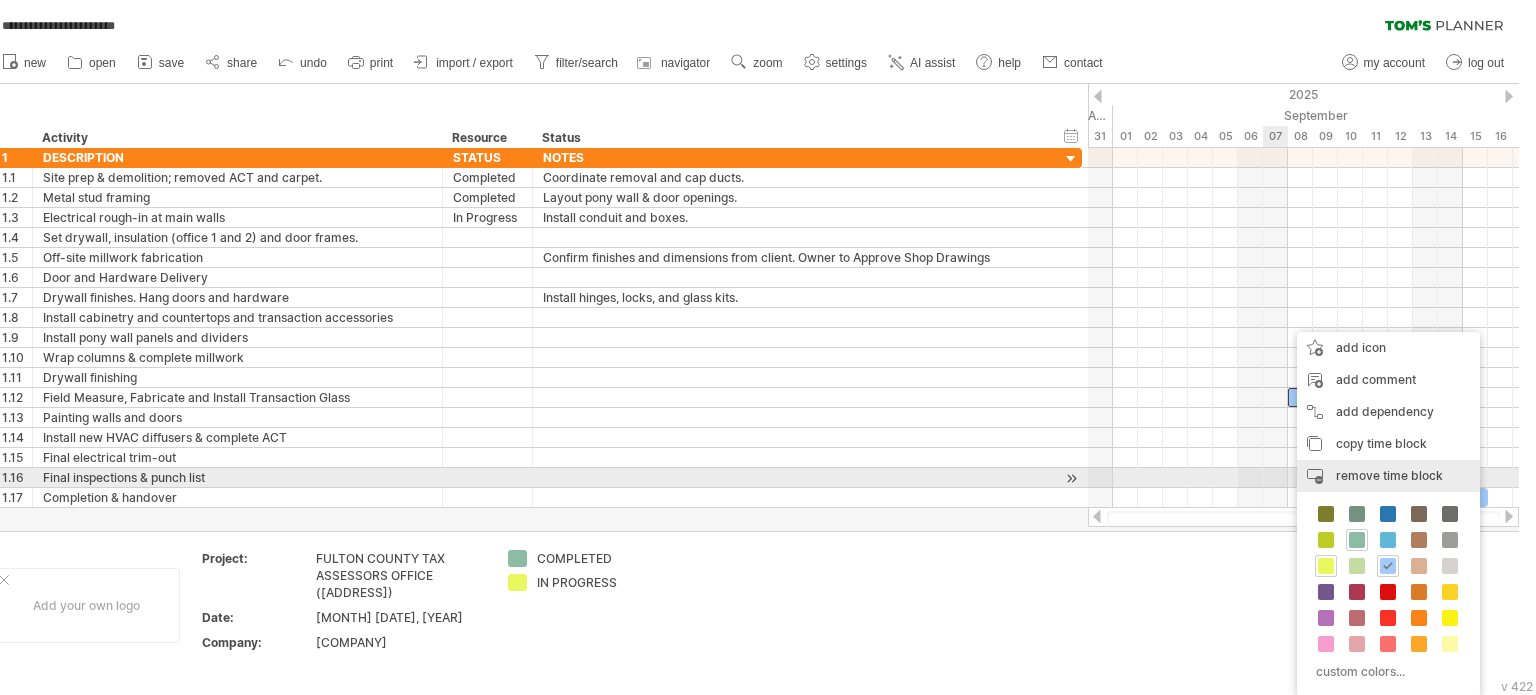 click on "remove time block" at bounding box center [1389, 475] 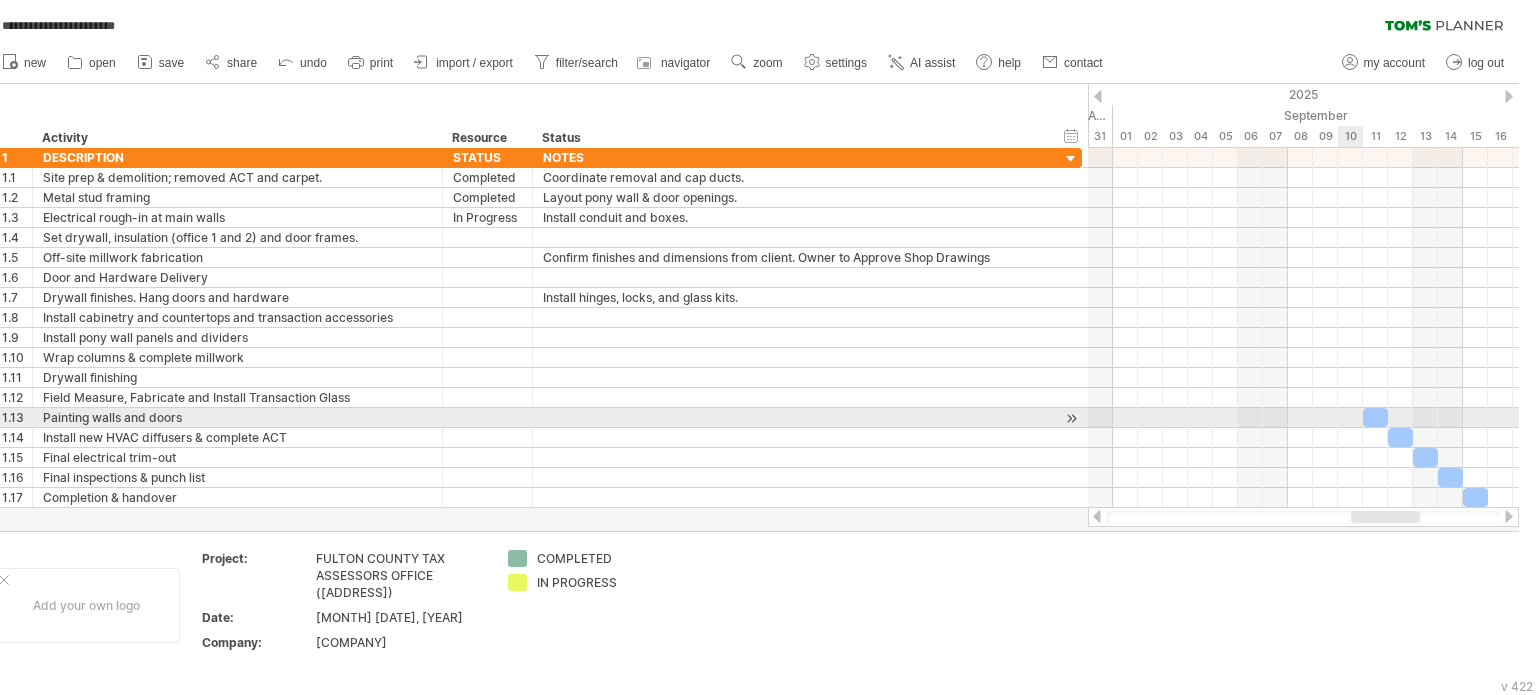 click at bounding box center [1375, 417] 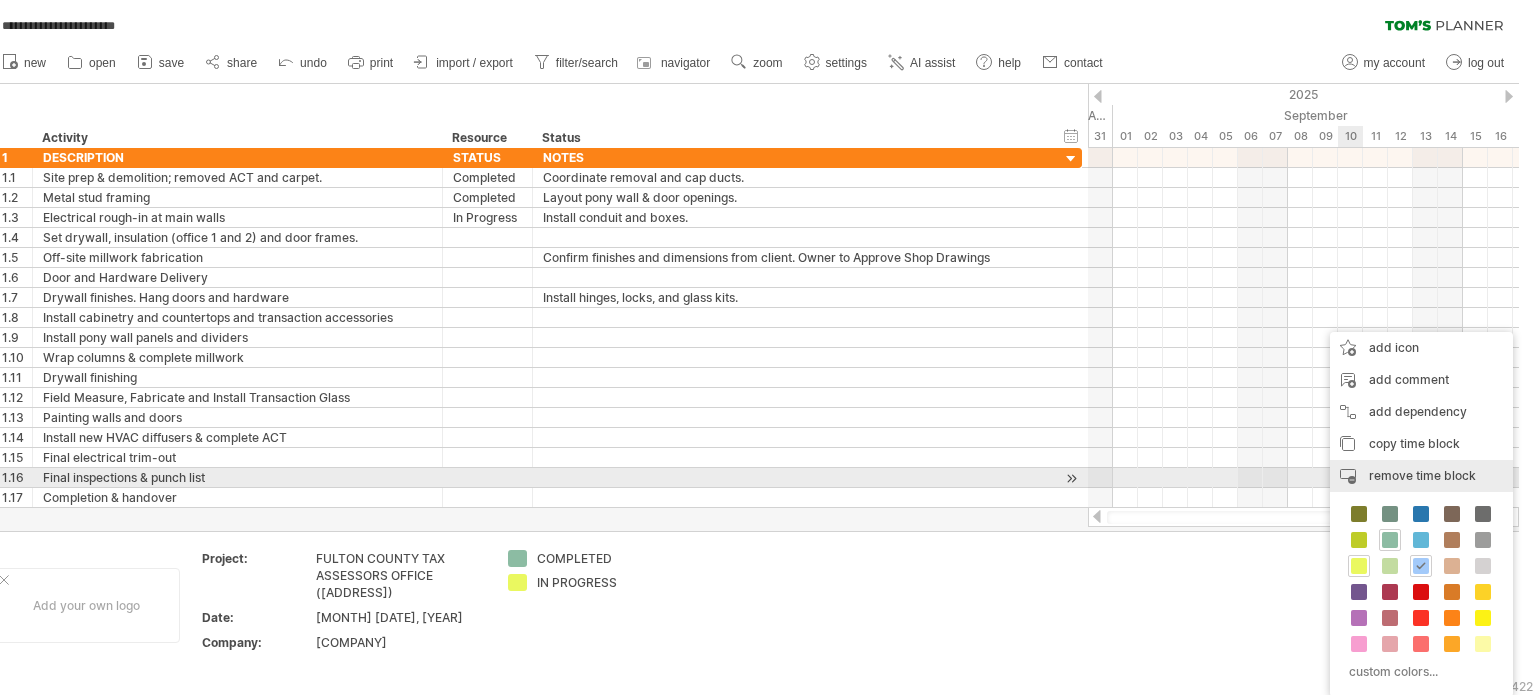 click on "remove time block" at bounding box center (1422, 475) 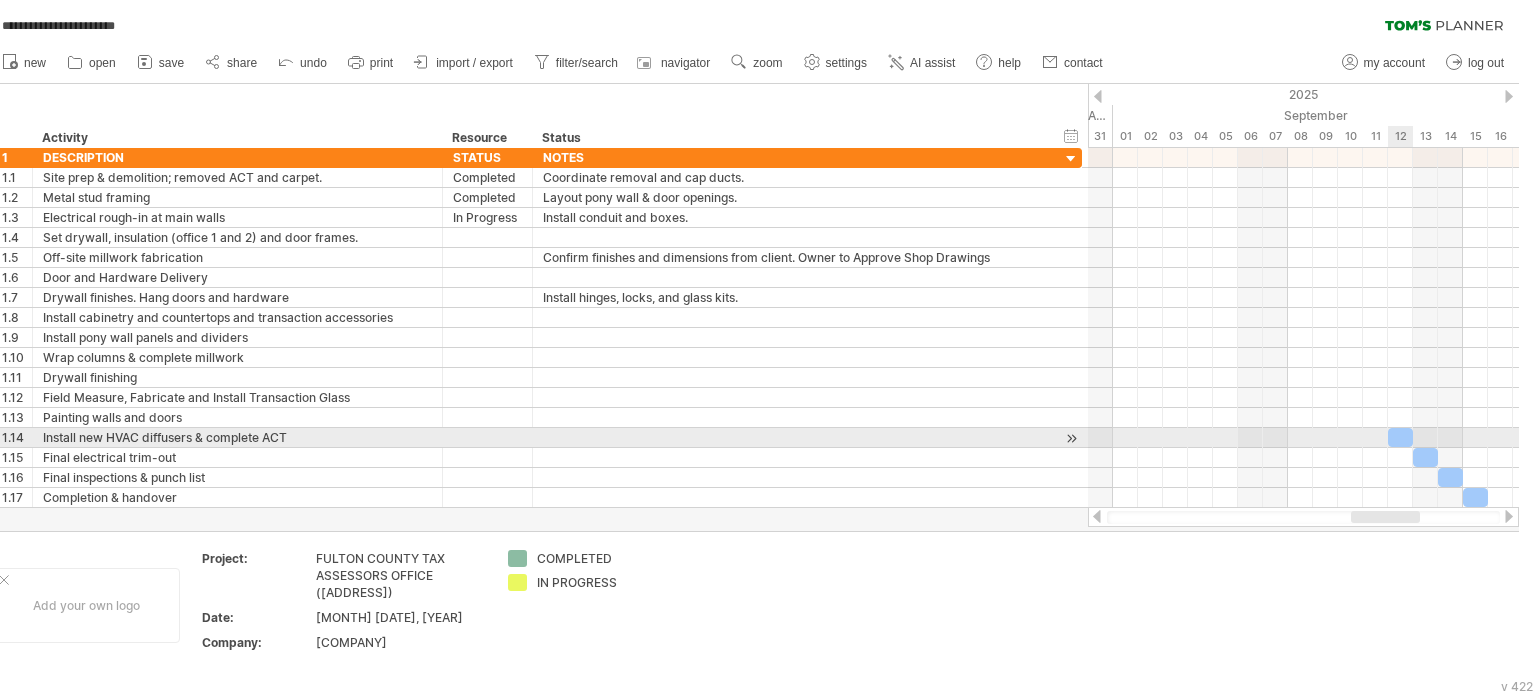 click at bounding box center (1400, 437) 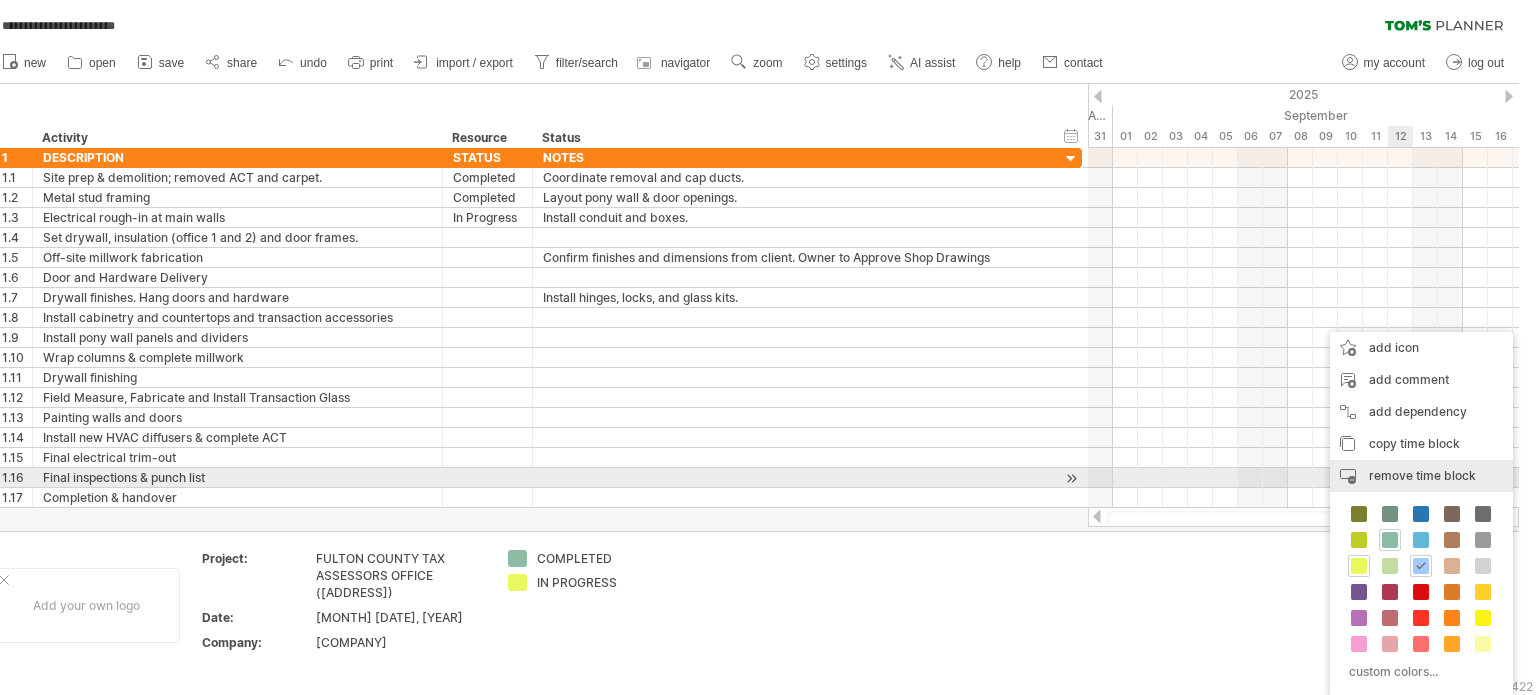 click on "remove time block" at bounding box center (1422, 475) 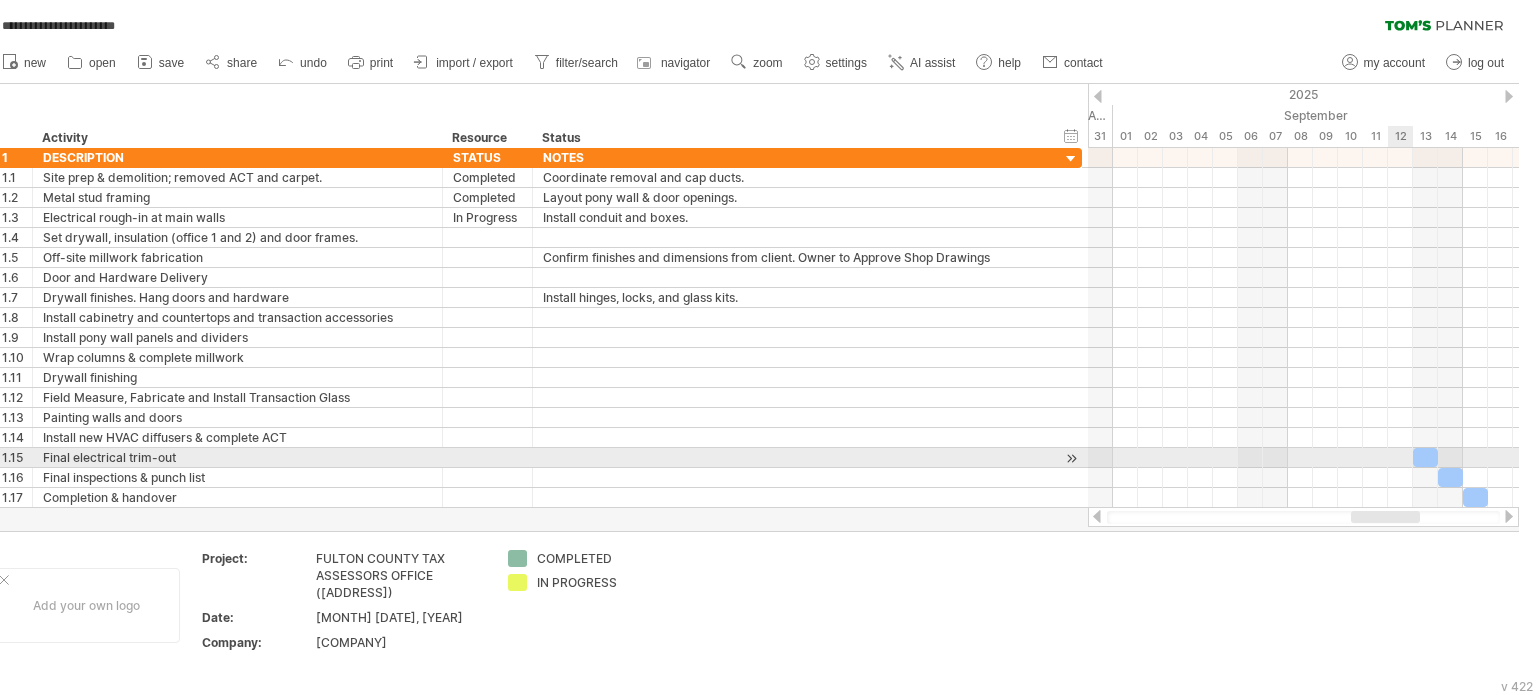 click at bounding box center (1303, 478) 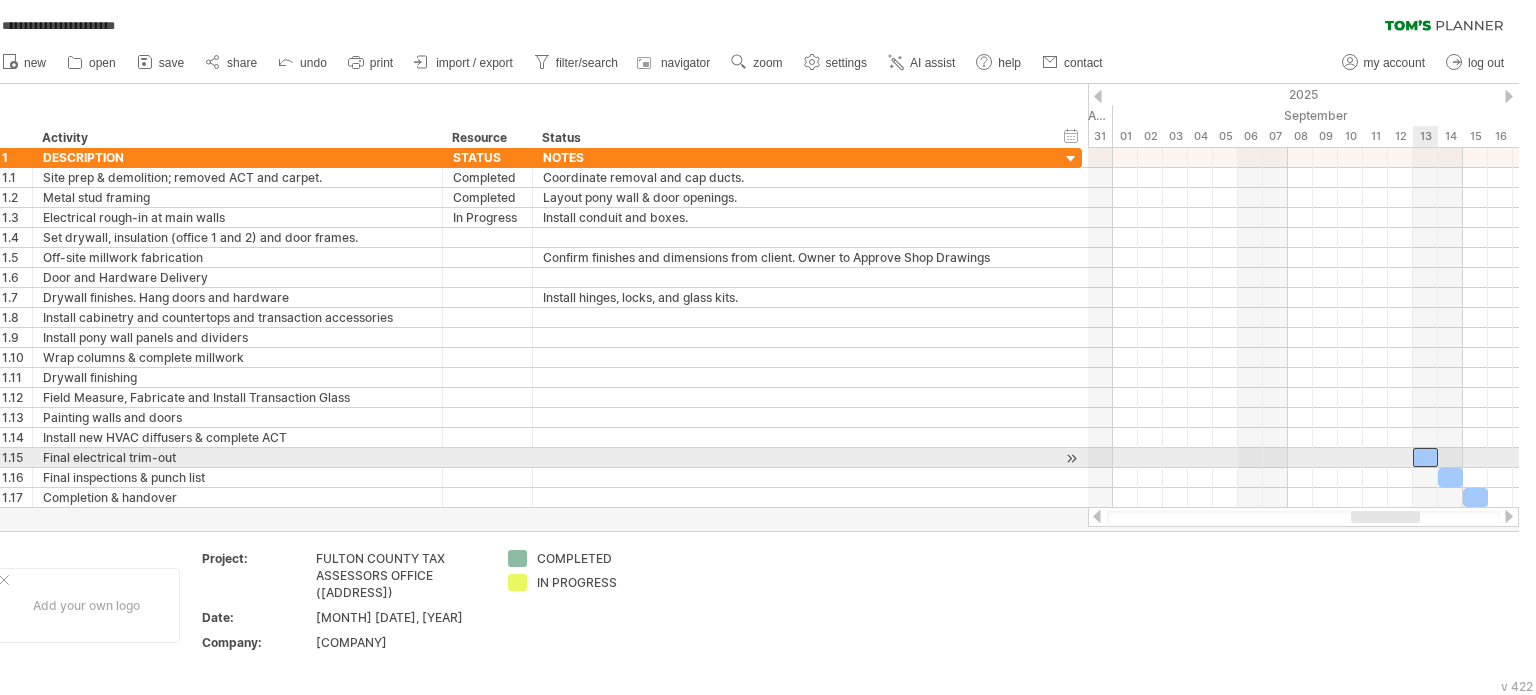 click at bounding box center [1425, 457] 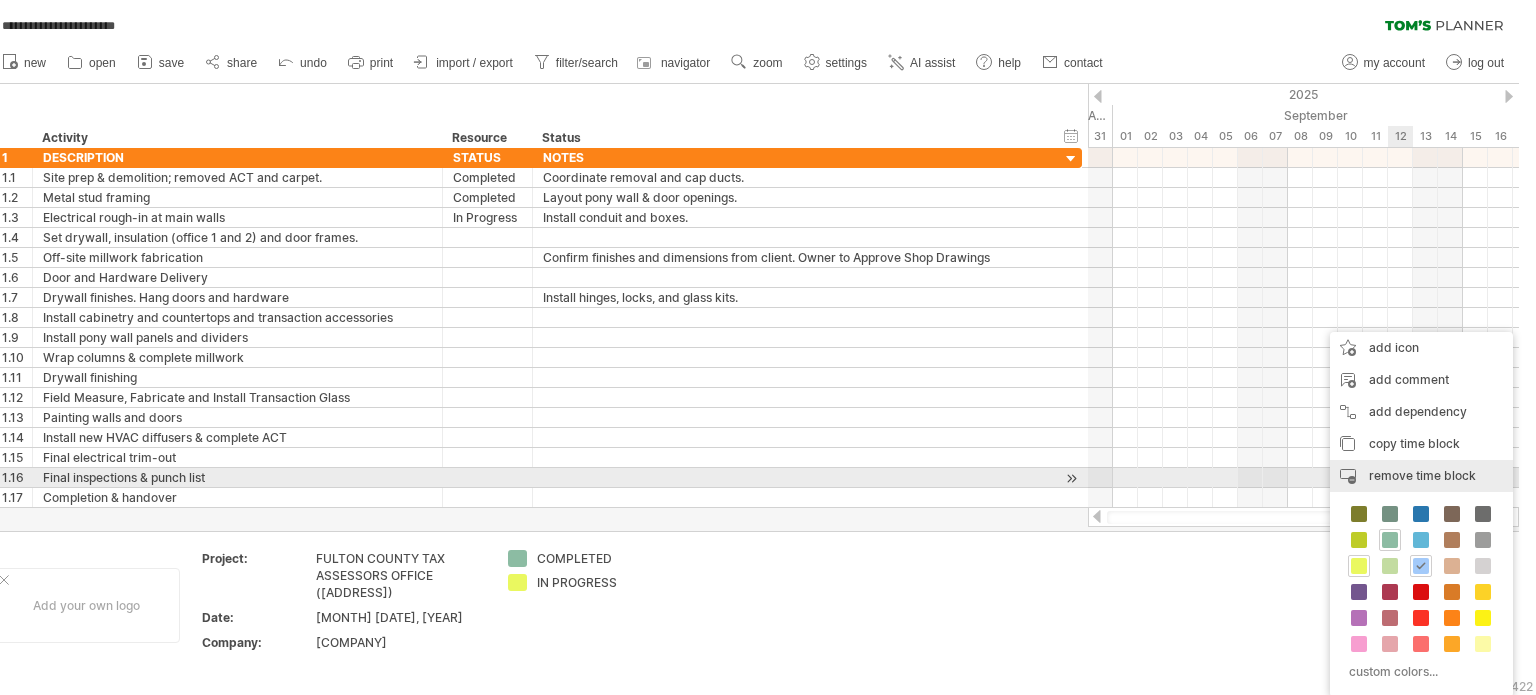 click on "remove time block" at bounding box center (1422, 475) 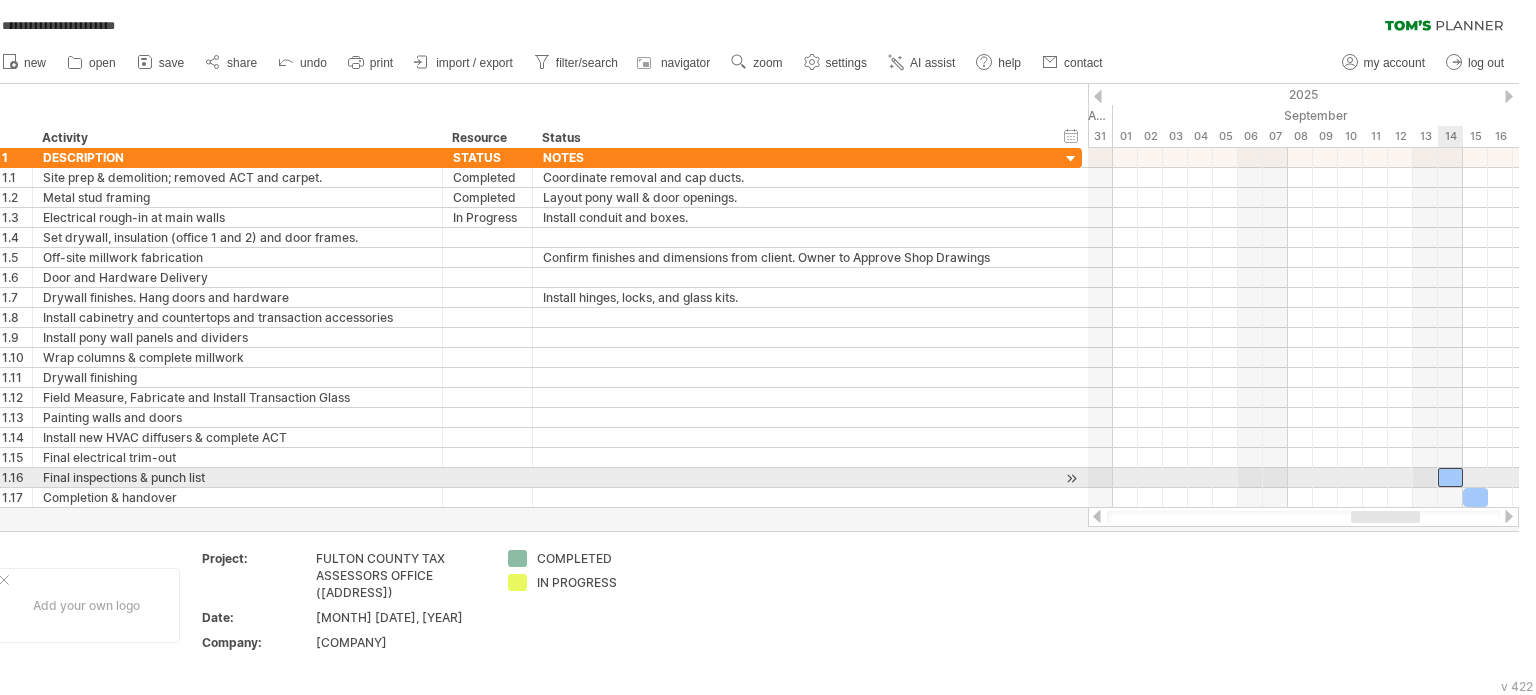 click at bounding box center (1450, 477) 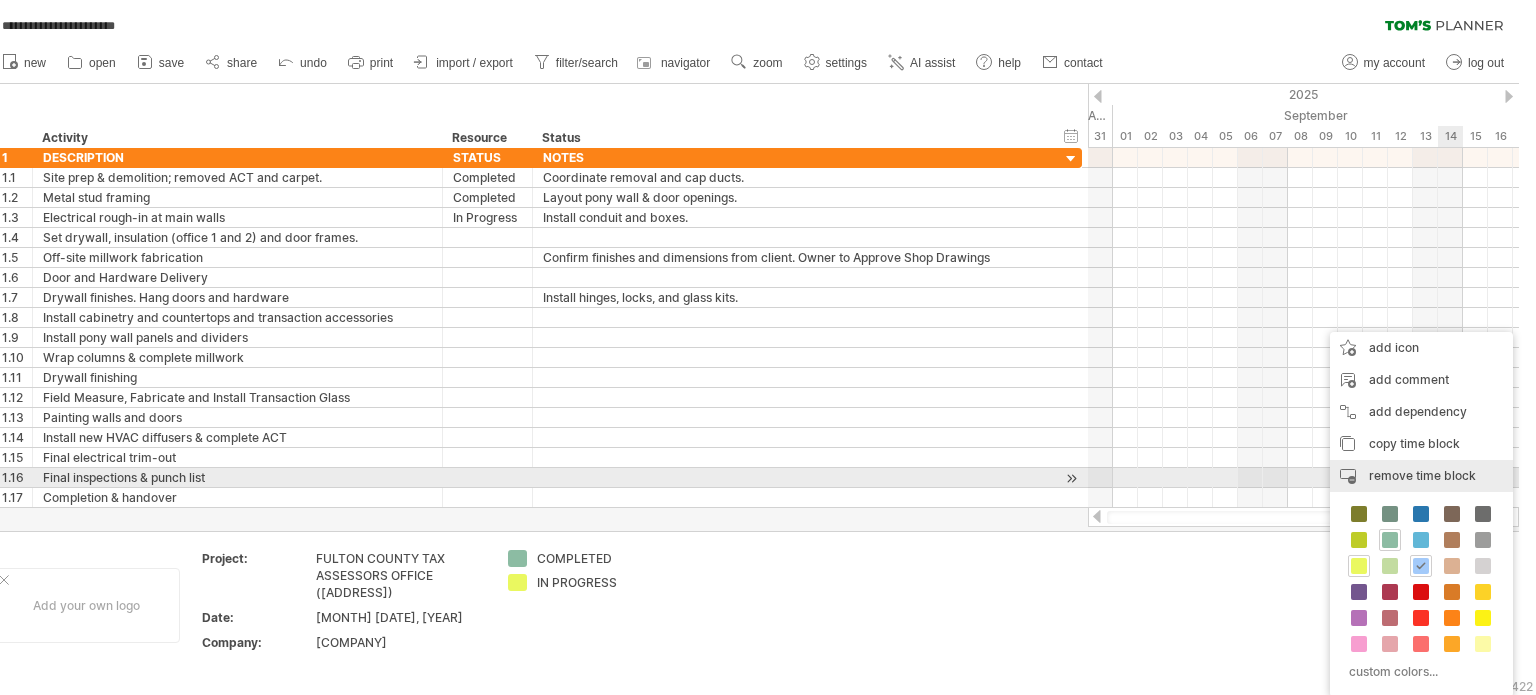 click on "remove time block" at bounding box center [1422, 475] 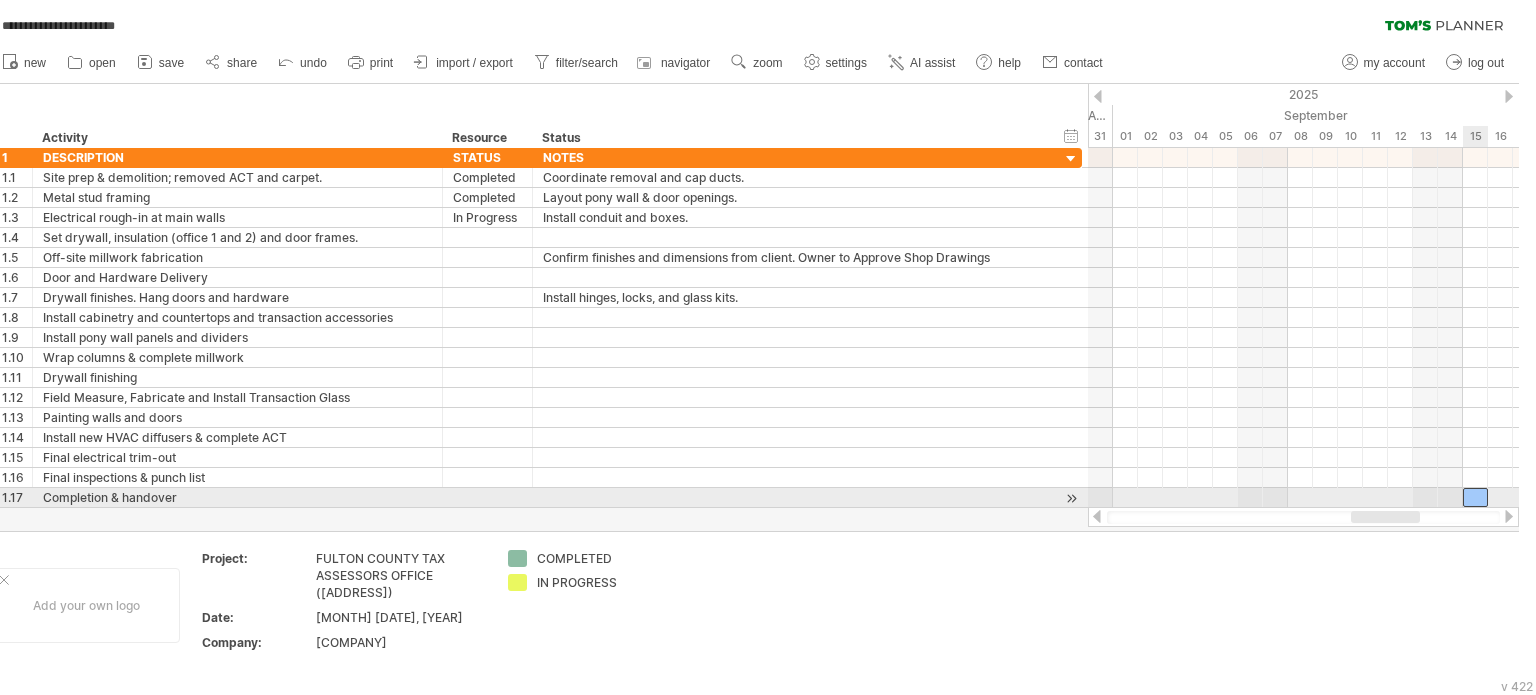 click at bounding box center (1475, 497) 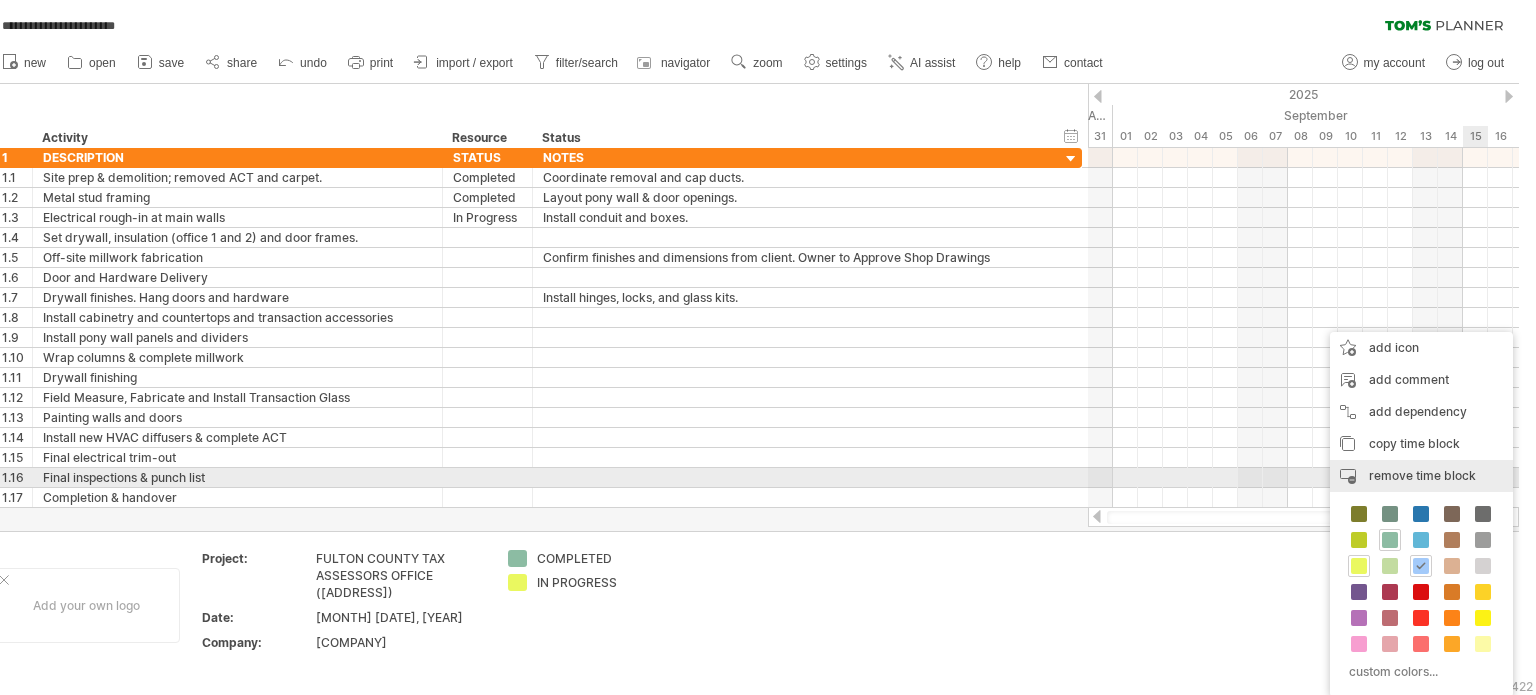 click on "remove time block" at bounding box center (1422, 475) 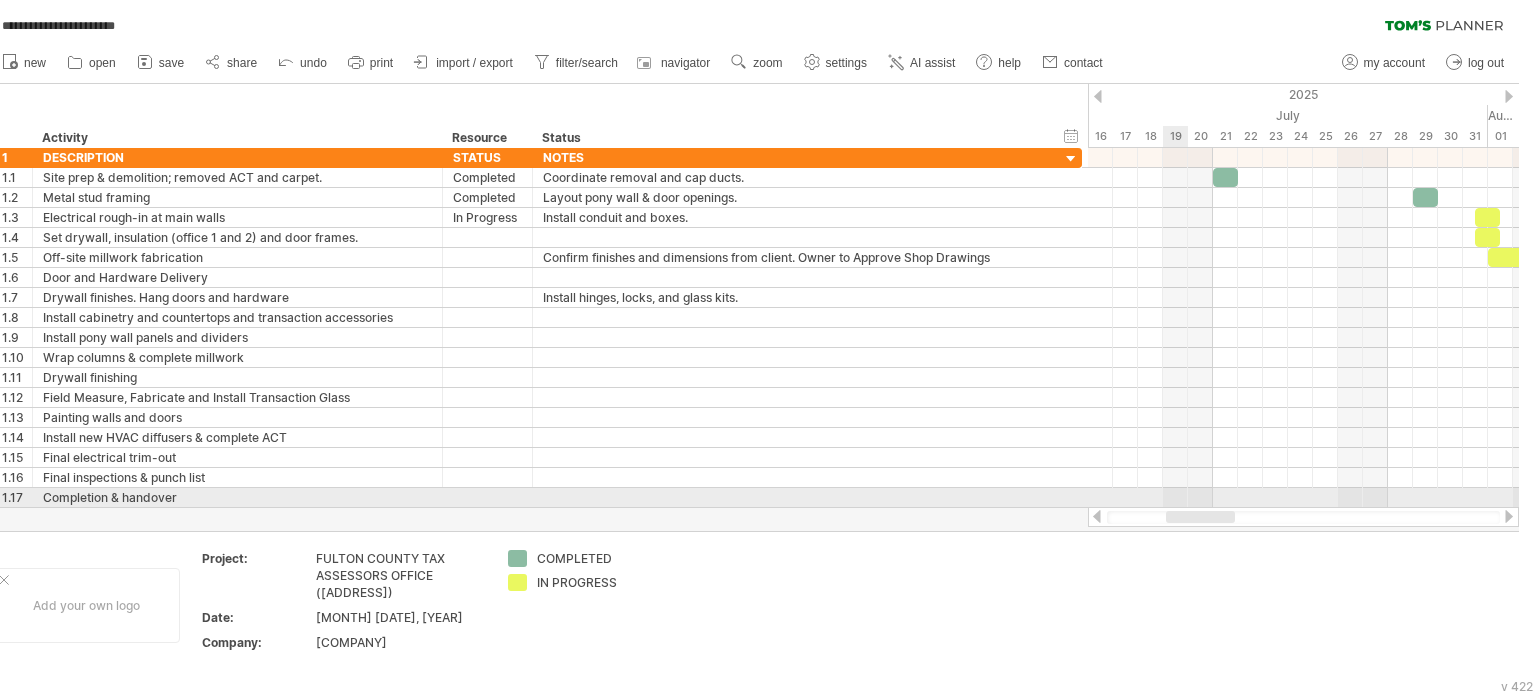 drag, startPoint x: 1379, startPoint y: 514, endPoint x: 1194, endPoint y: 490, distance: 186.55026 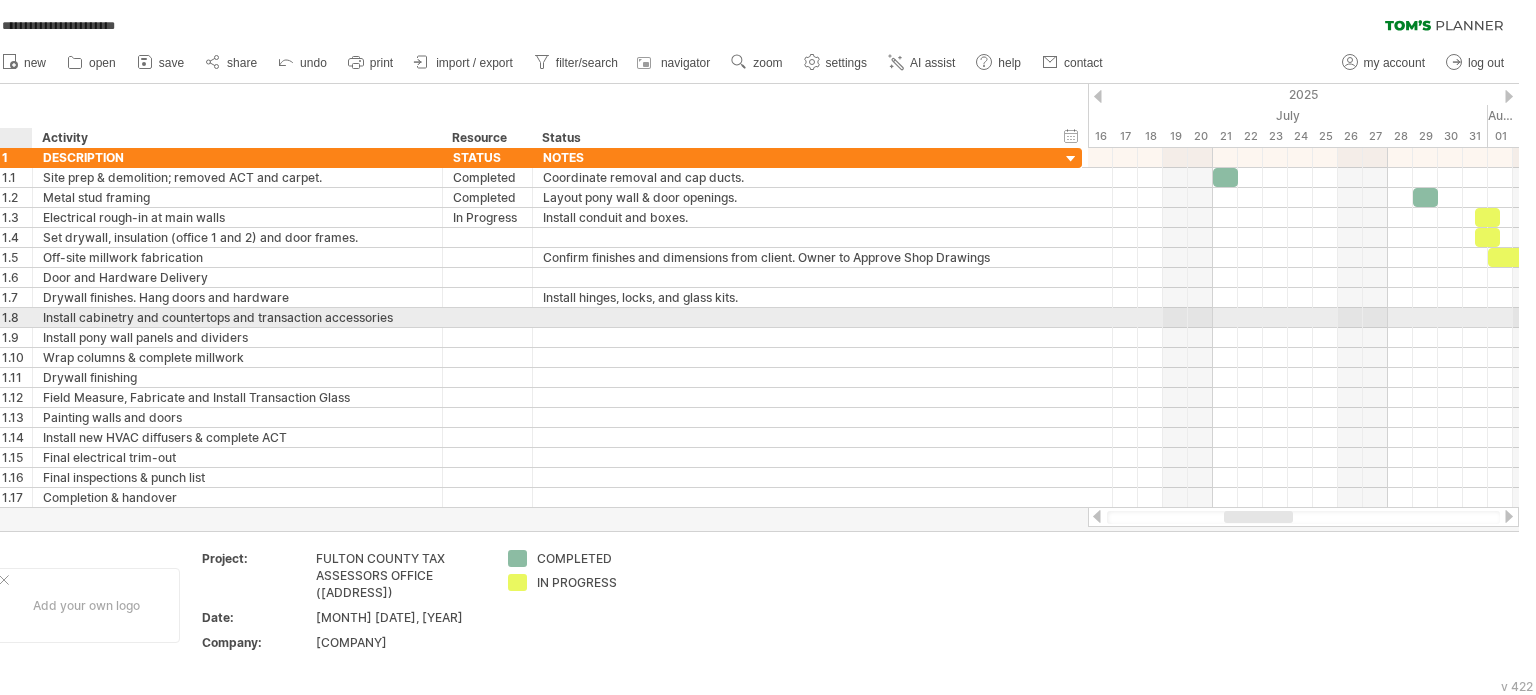 click on "1.8" at bounding box center (17, 317) 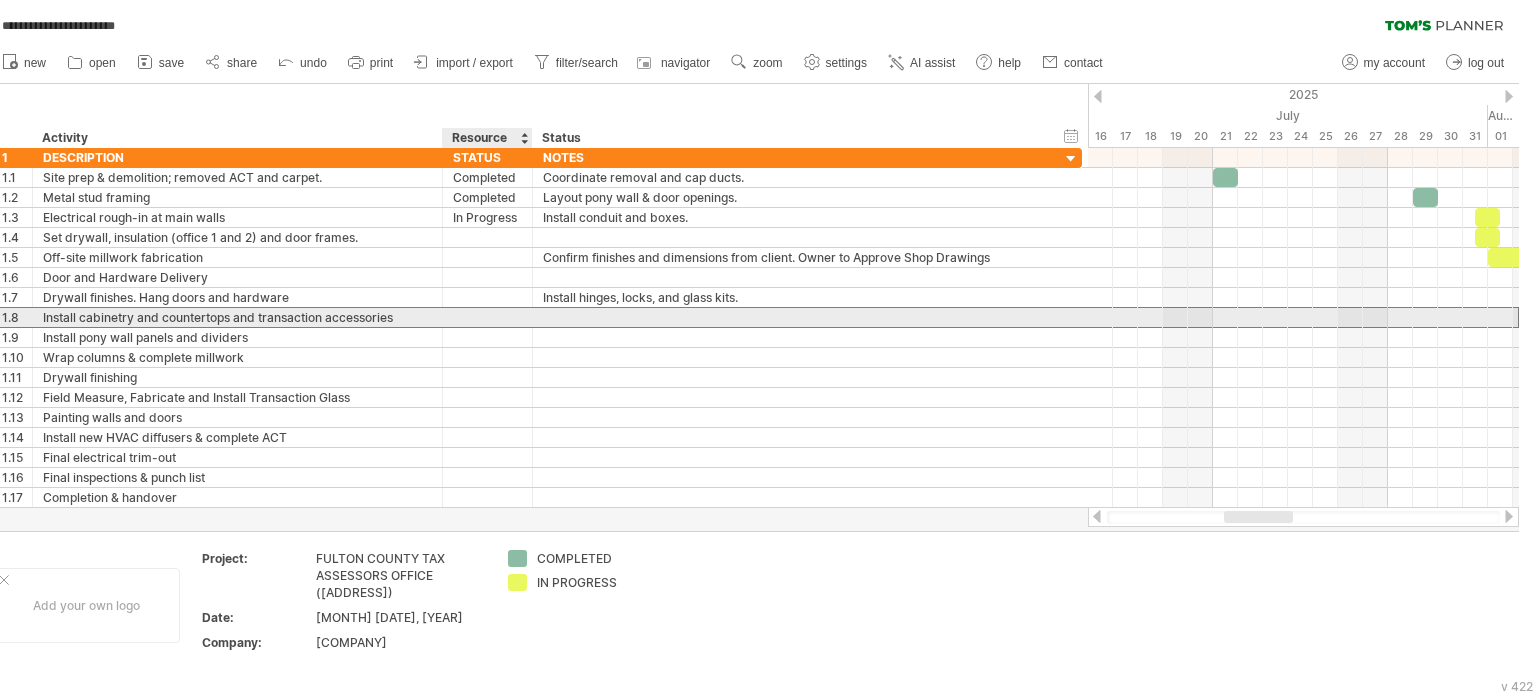 click at bounding box center [791, 317] 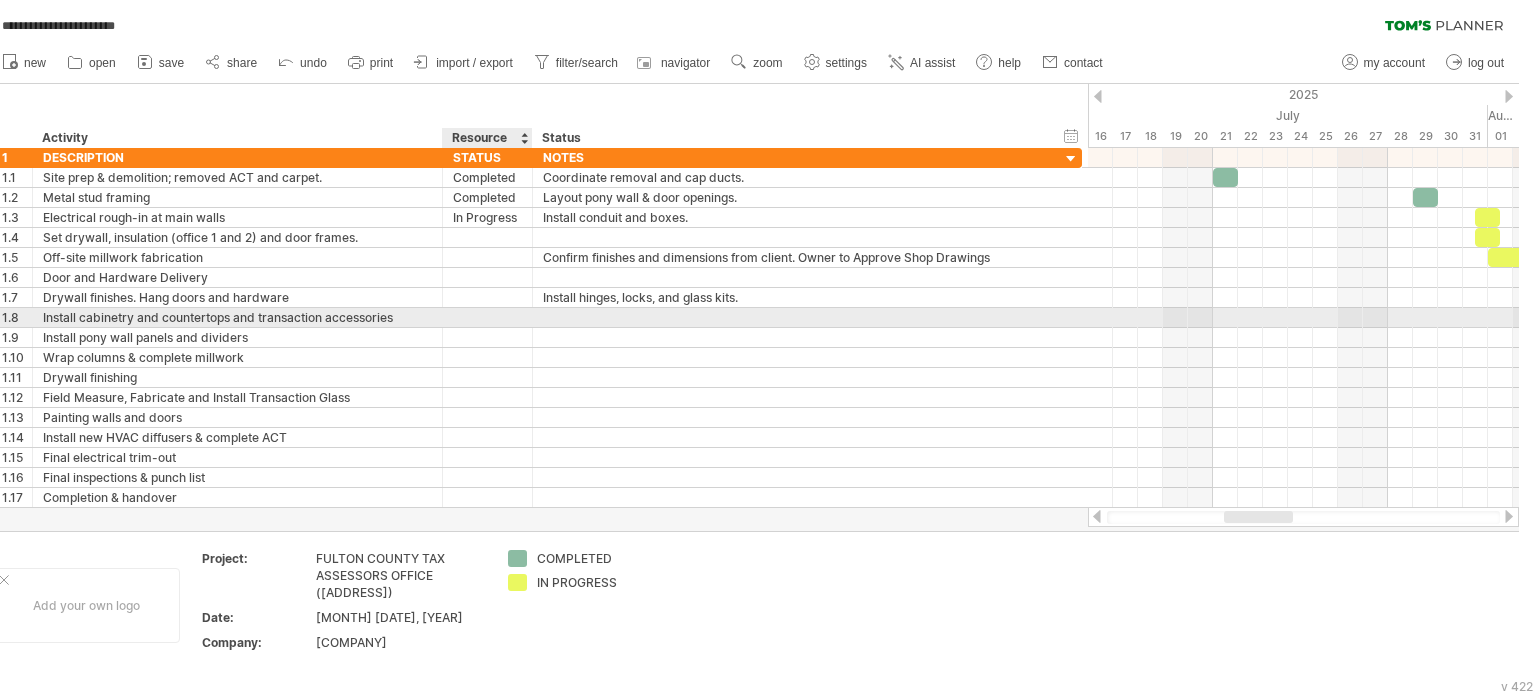 paste on "**********" 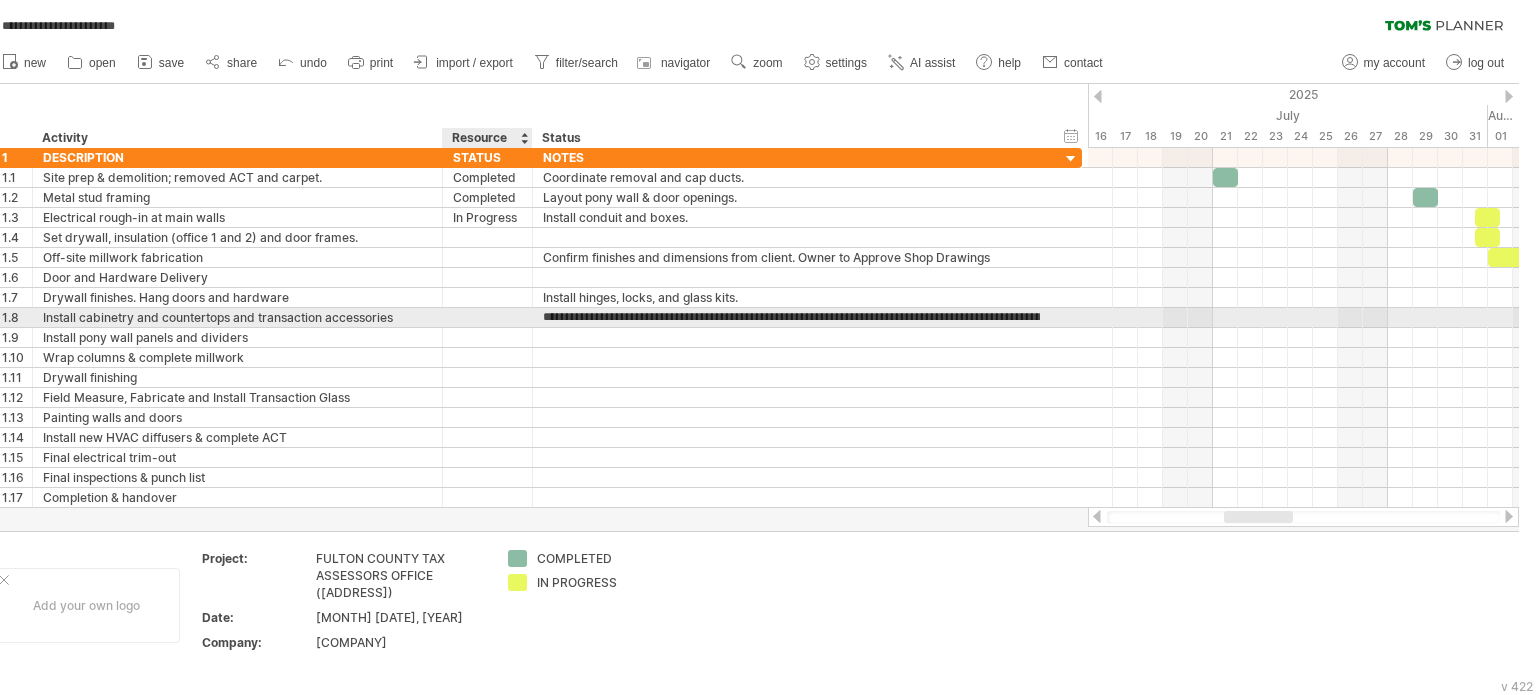 scroll, scrollTop: 0, scrollLeft: 150, axis: horizontal 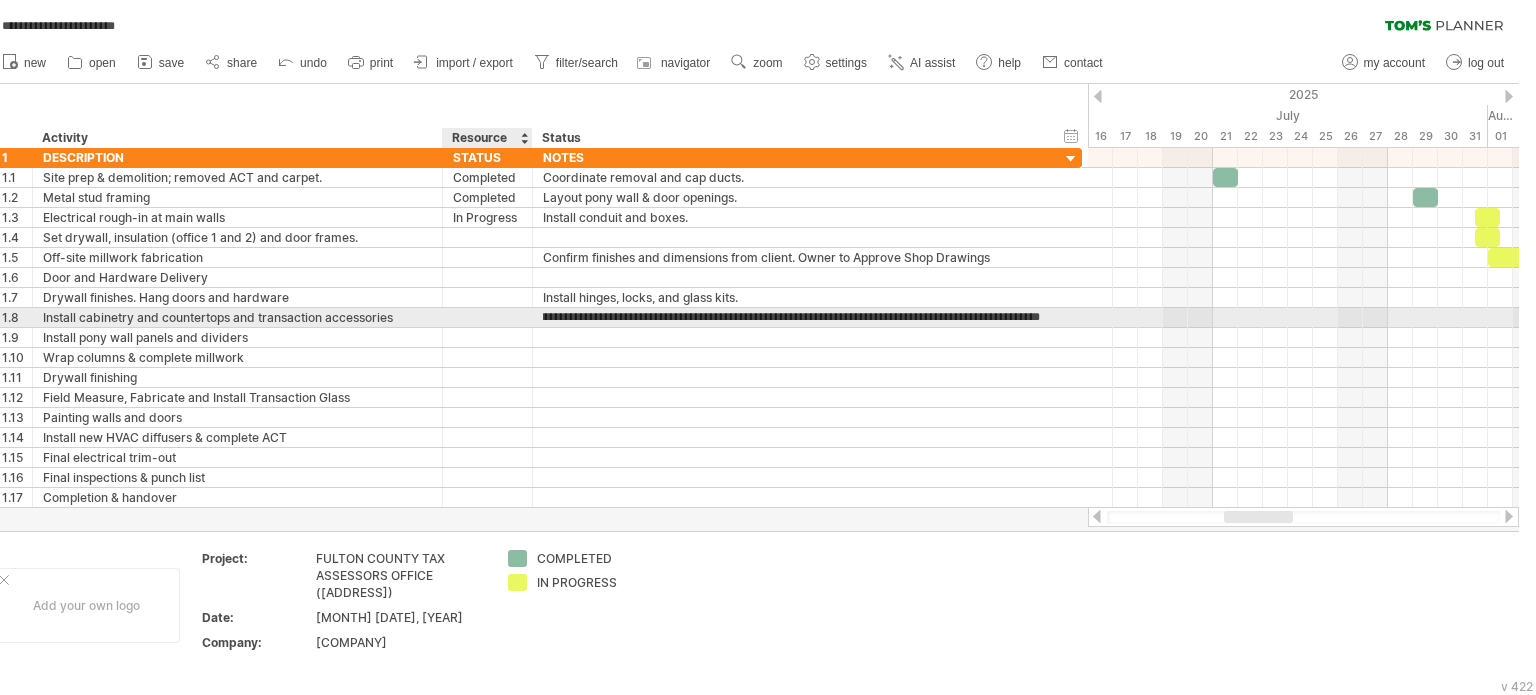 click on "**********" at bounding box center (791, 317) 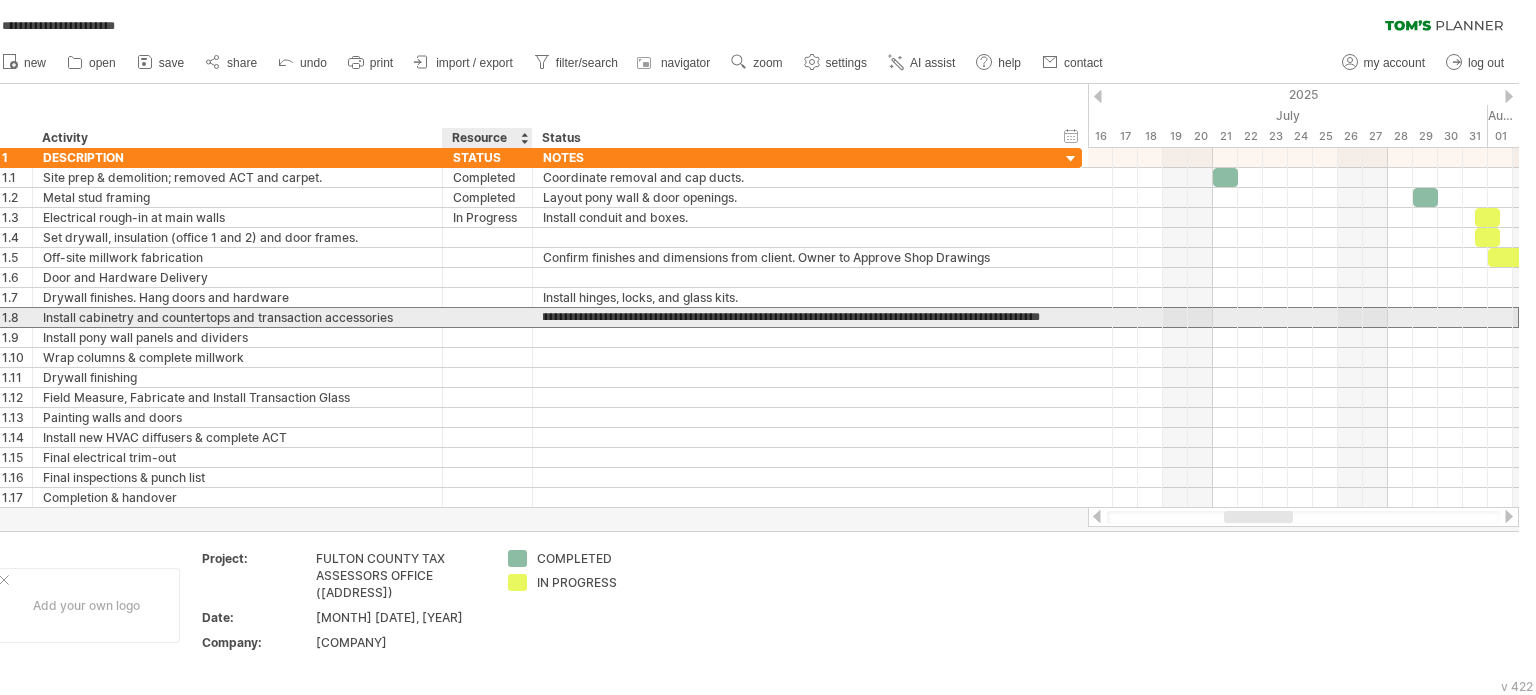 click on "**********" at bounding box center [791, 317] 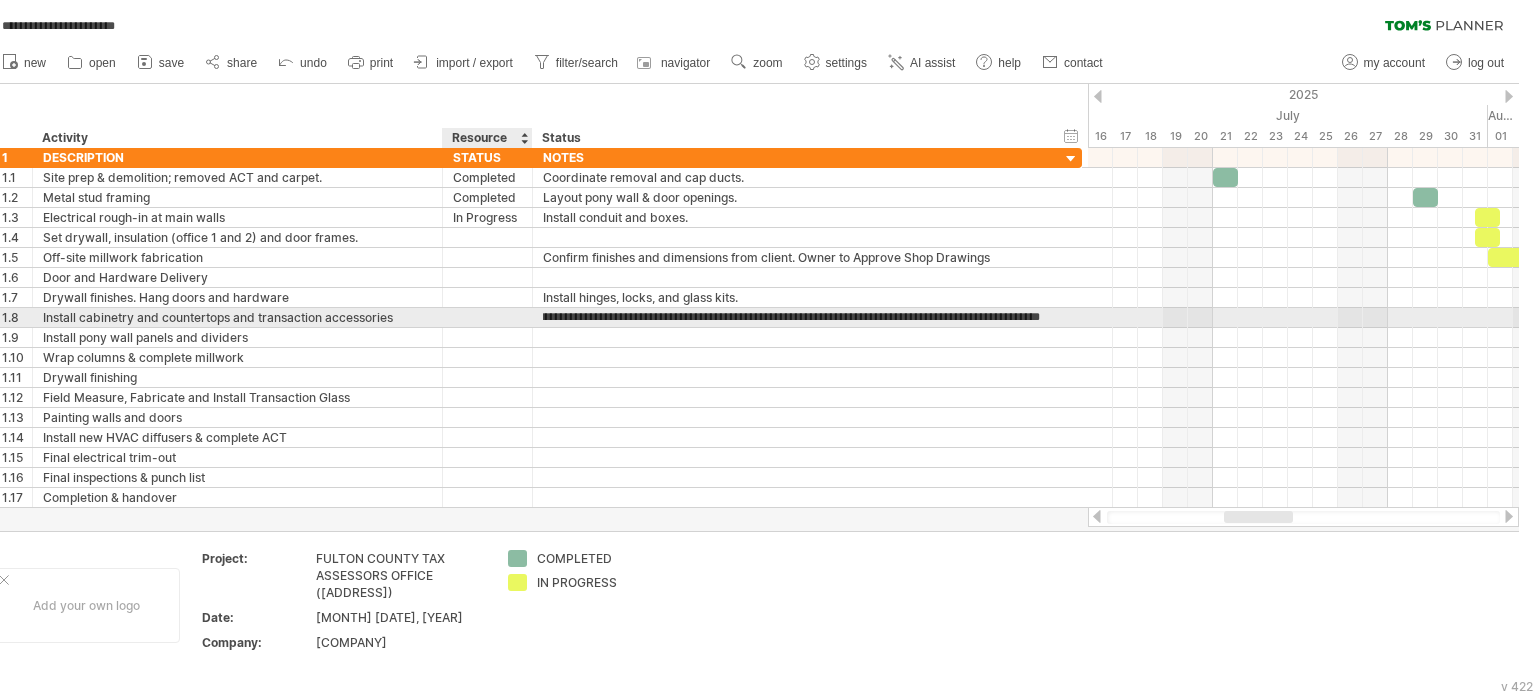 click on "**********" at bounding box center (791, 317) 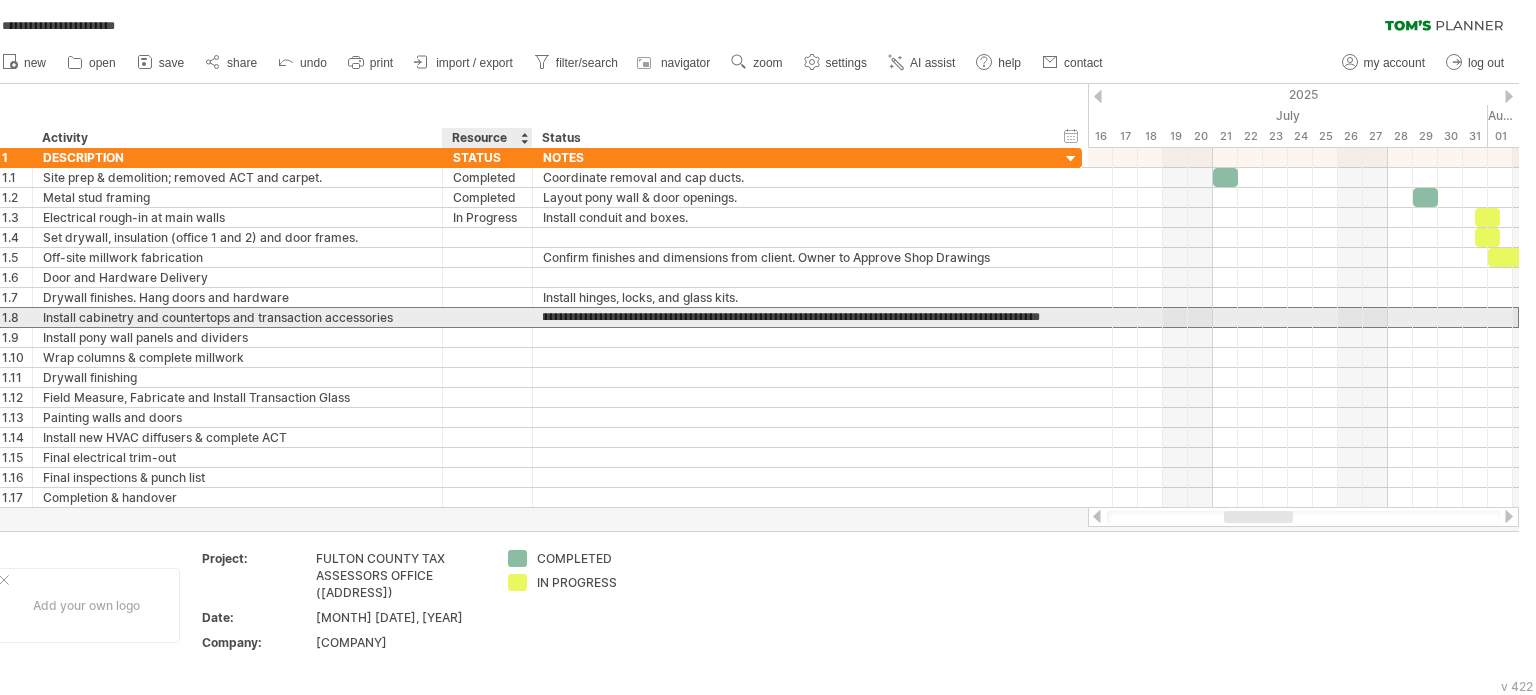 click on "**********" at bounding box center (791, 317) 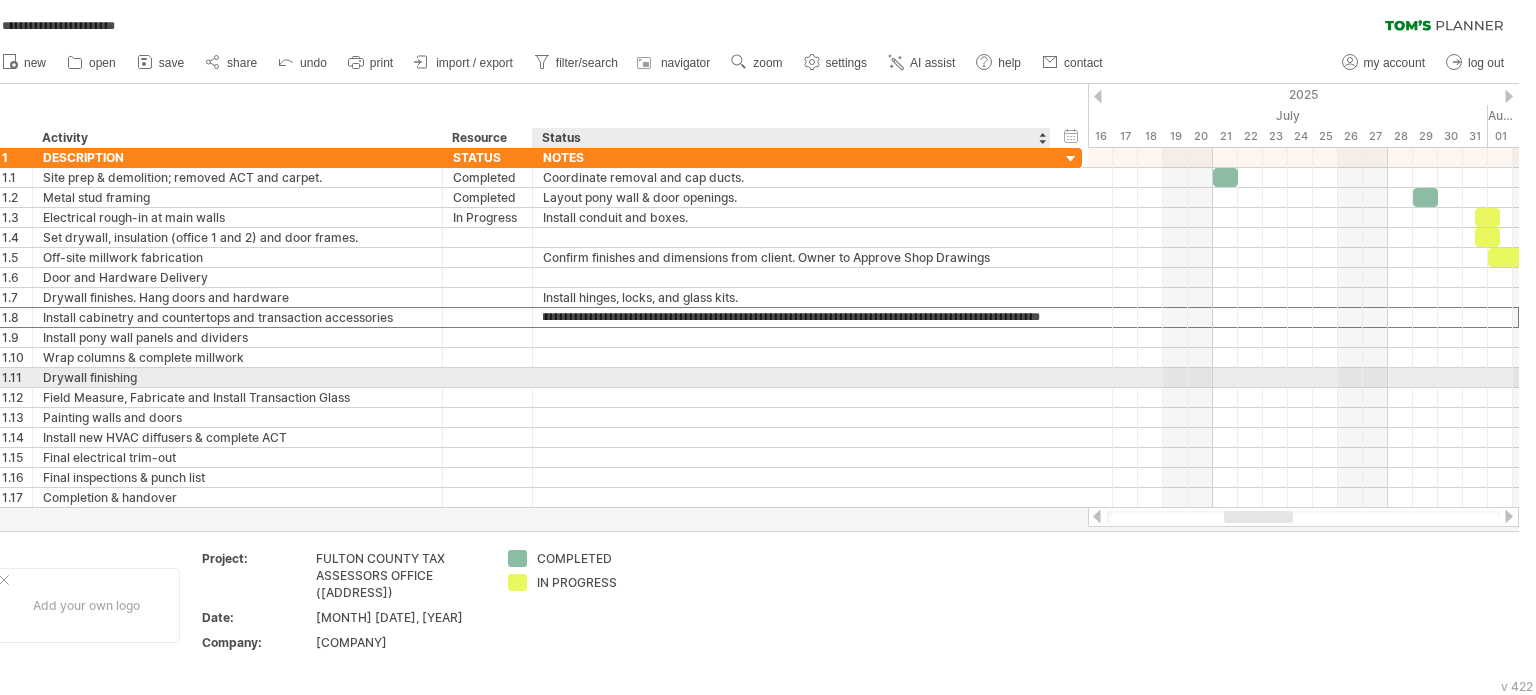 scroll, scrollTop: 0, scrollLeft: 147, axis: horizontal 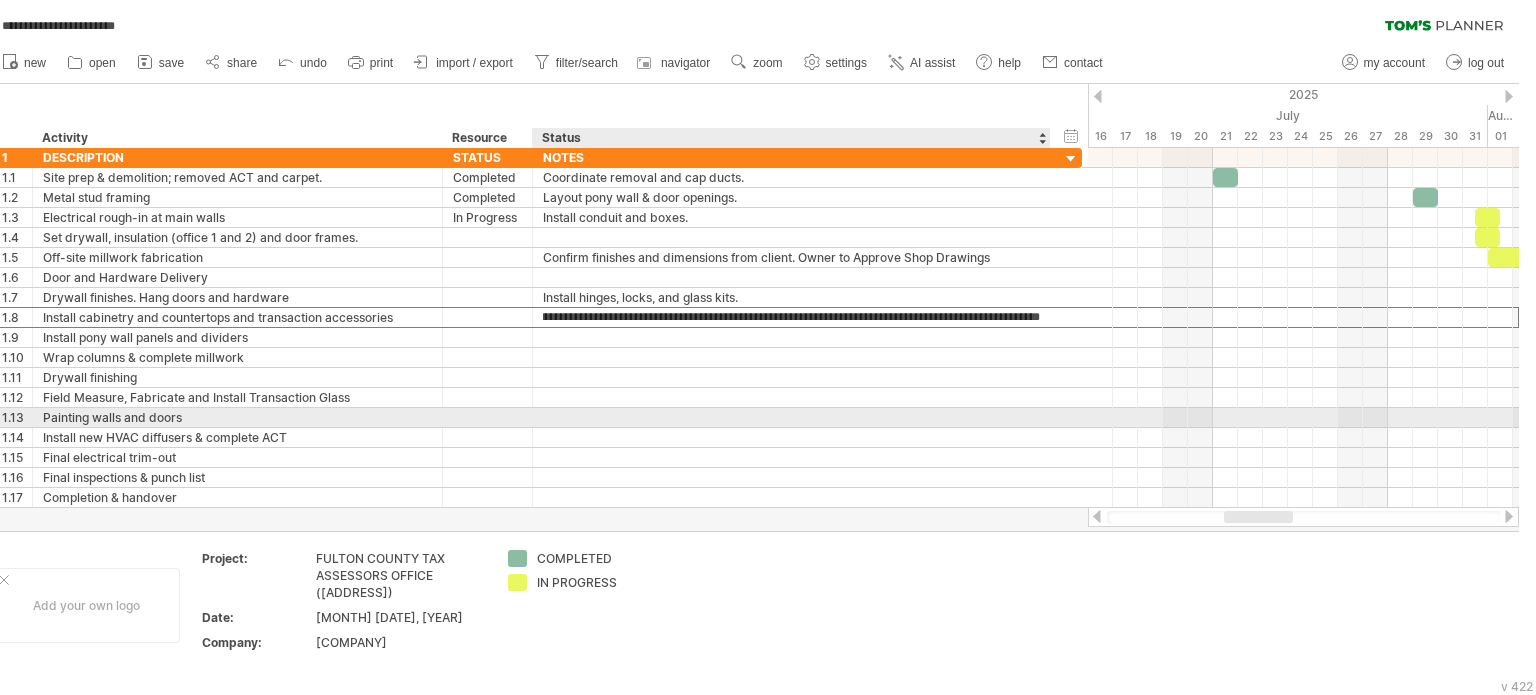 click at bounding box center (791, 417) 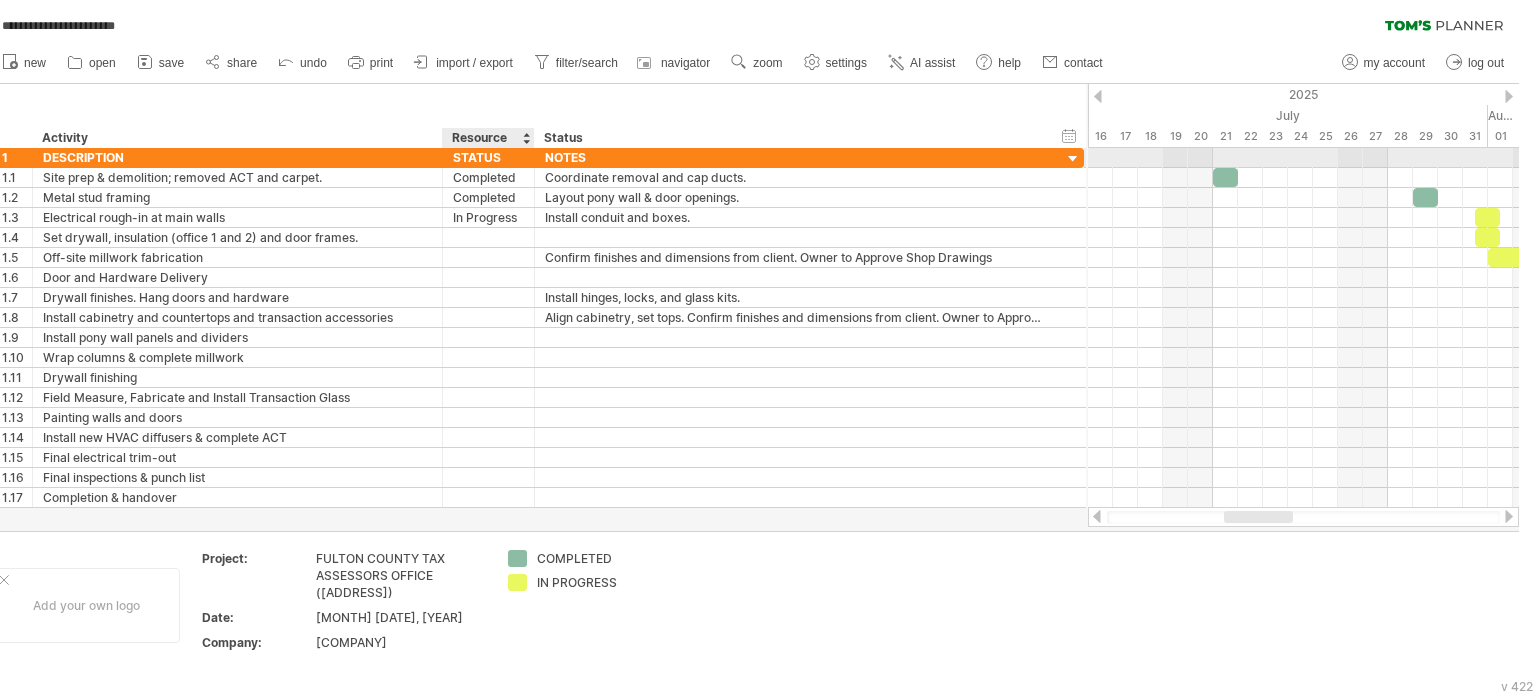 click on "****** STATUS" at bounding box center (489, 157) 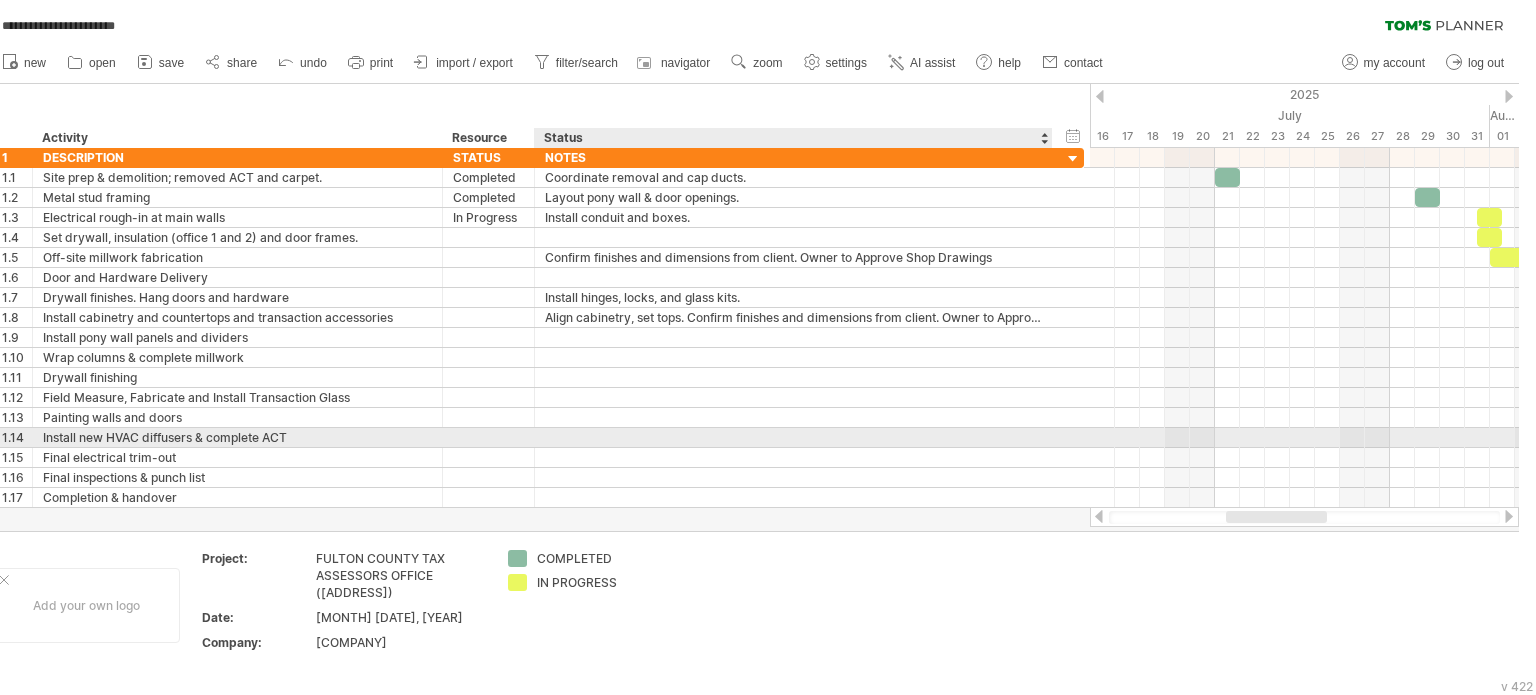 click at bounding box center [793, 437] 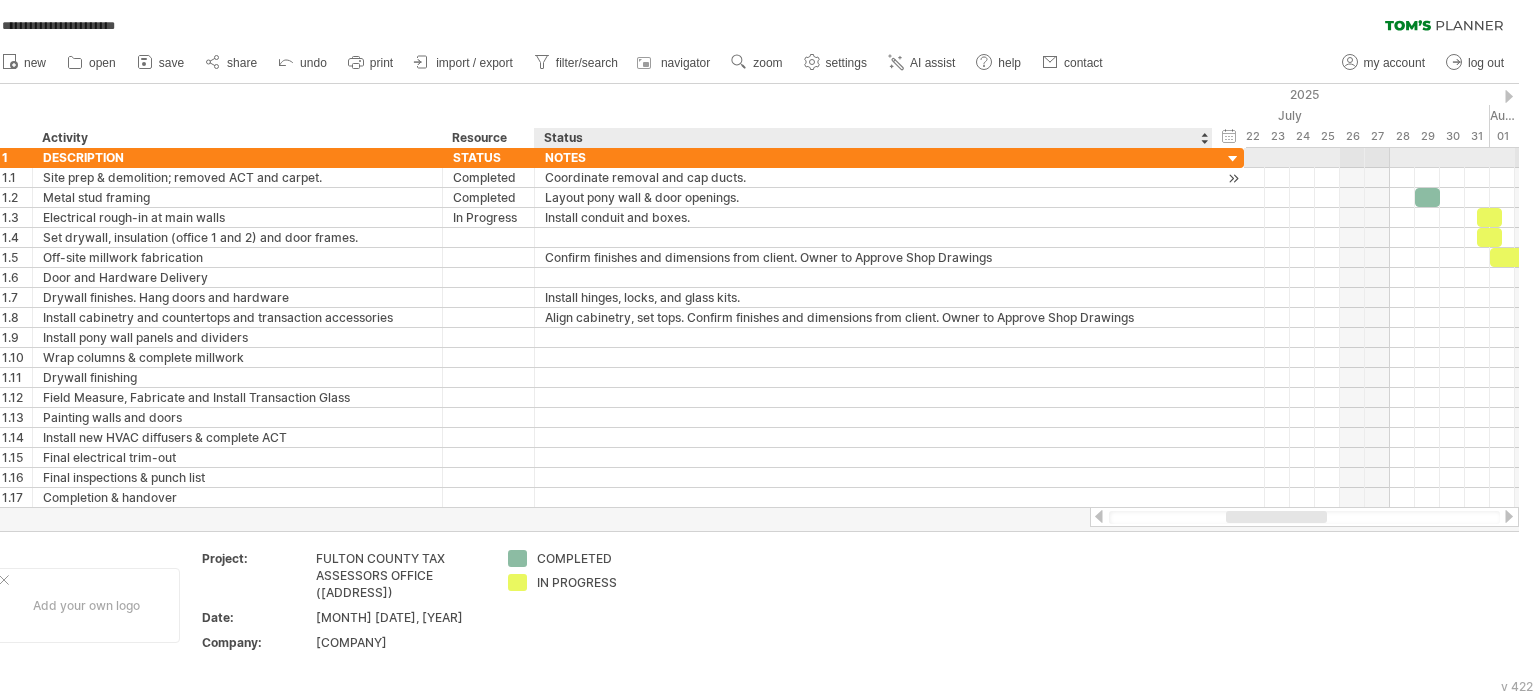 drag, startPoint x: 1046, startPoint y: 154, endPoint x: 1206, endPoint y: 175, distance: 161.37224 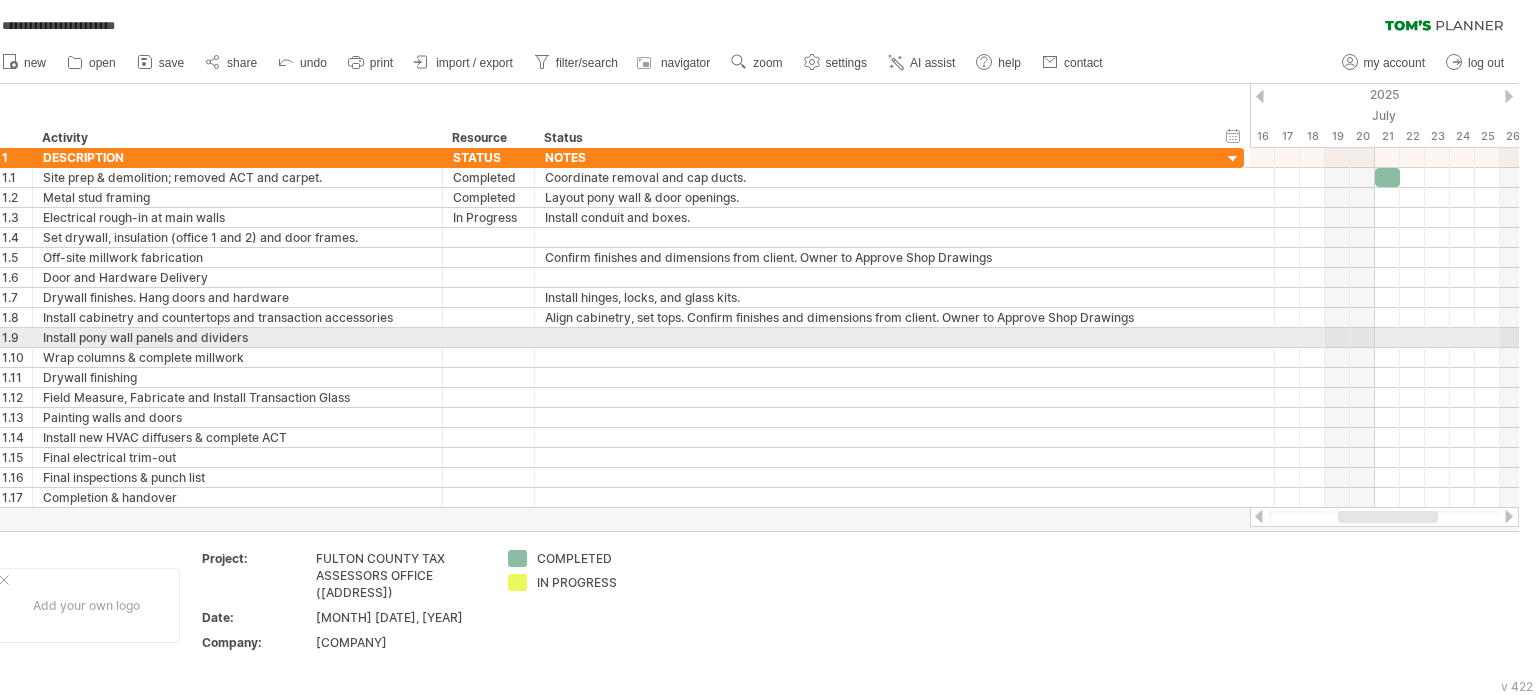 click on "1.9" at bounding box center [17, 337] 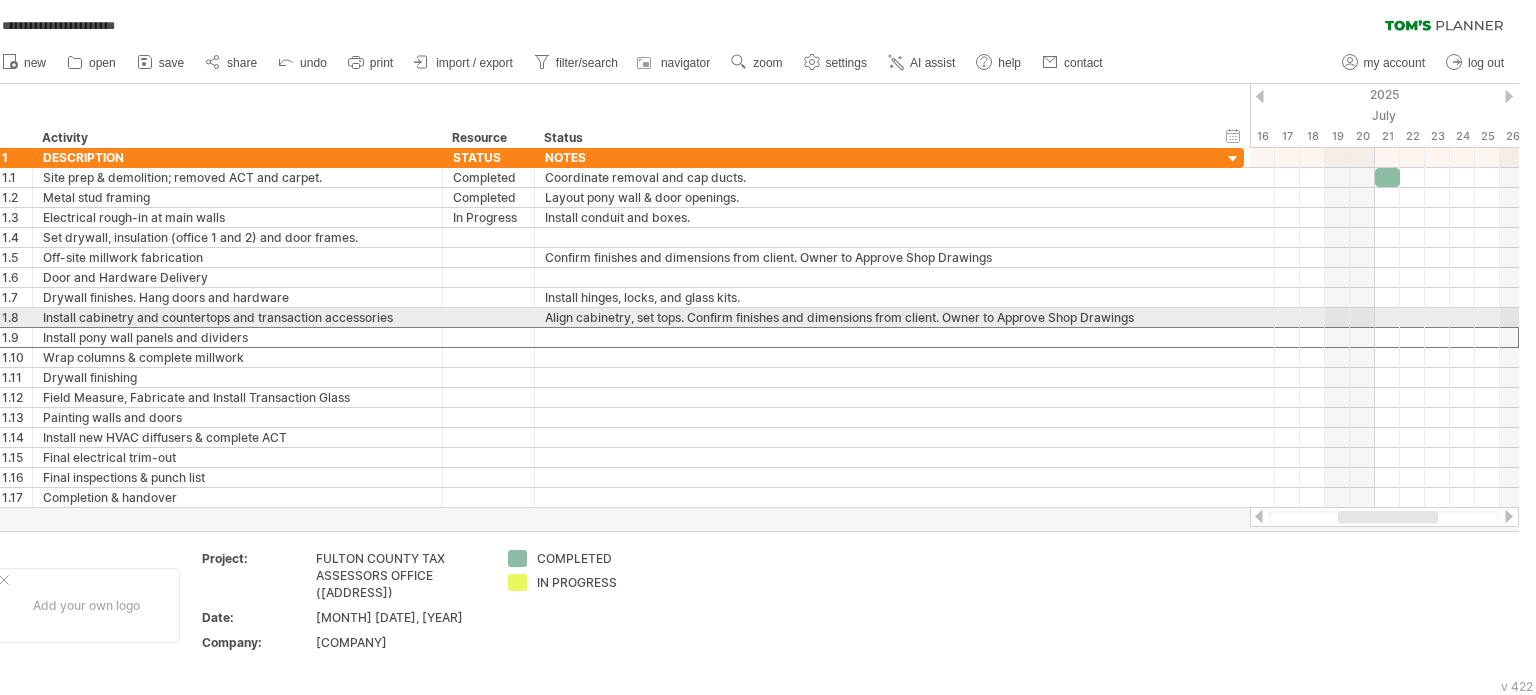 click on "1.8" at bounding box center (17, 317) 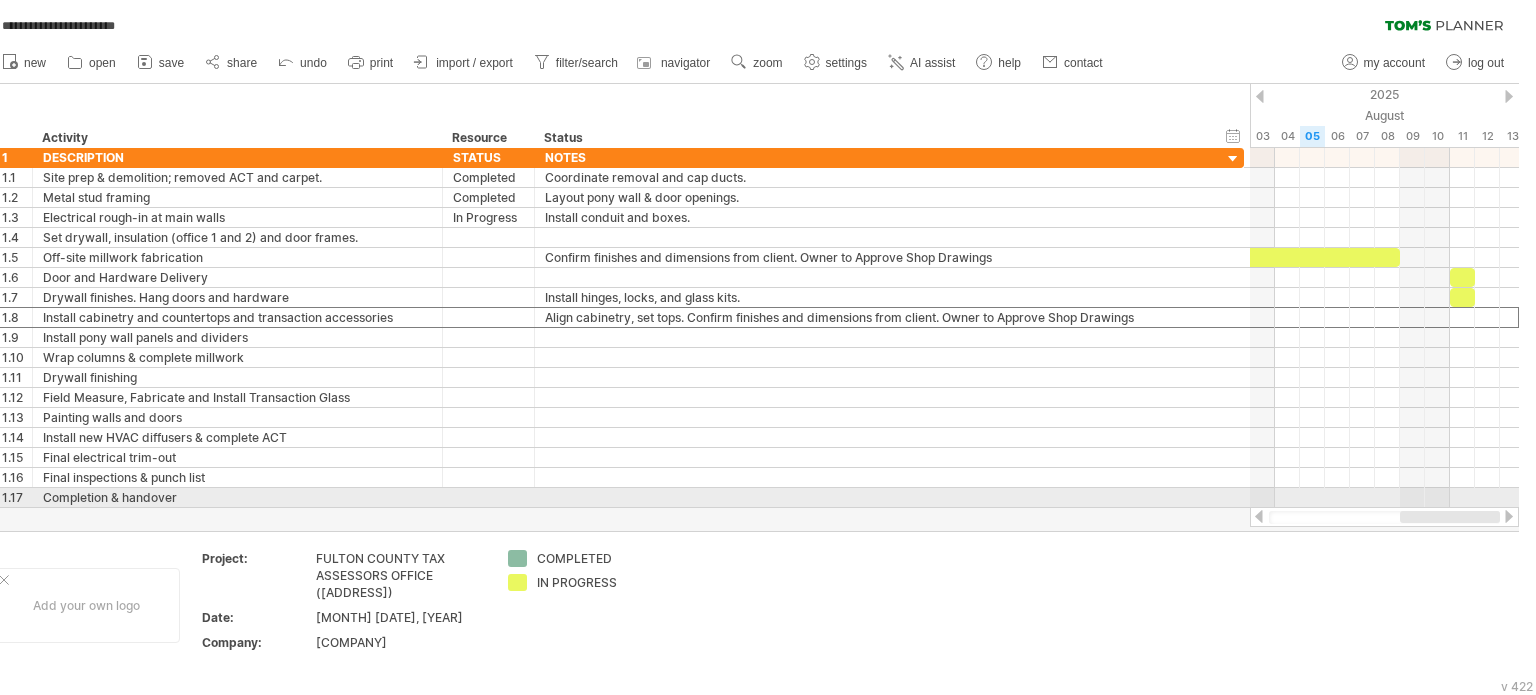 drag, startPoint x: 1365, startPoint y: 515, endPoint x: 1453, endPoint y: 507, distance: 88.362885 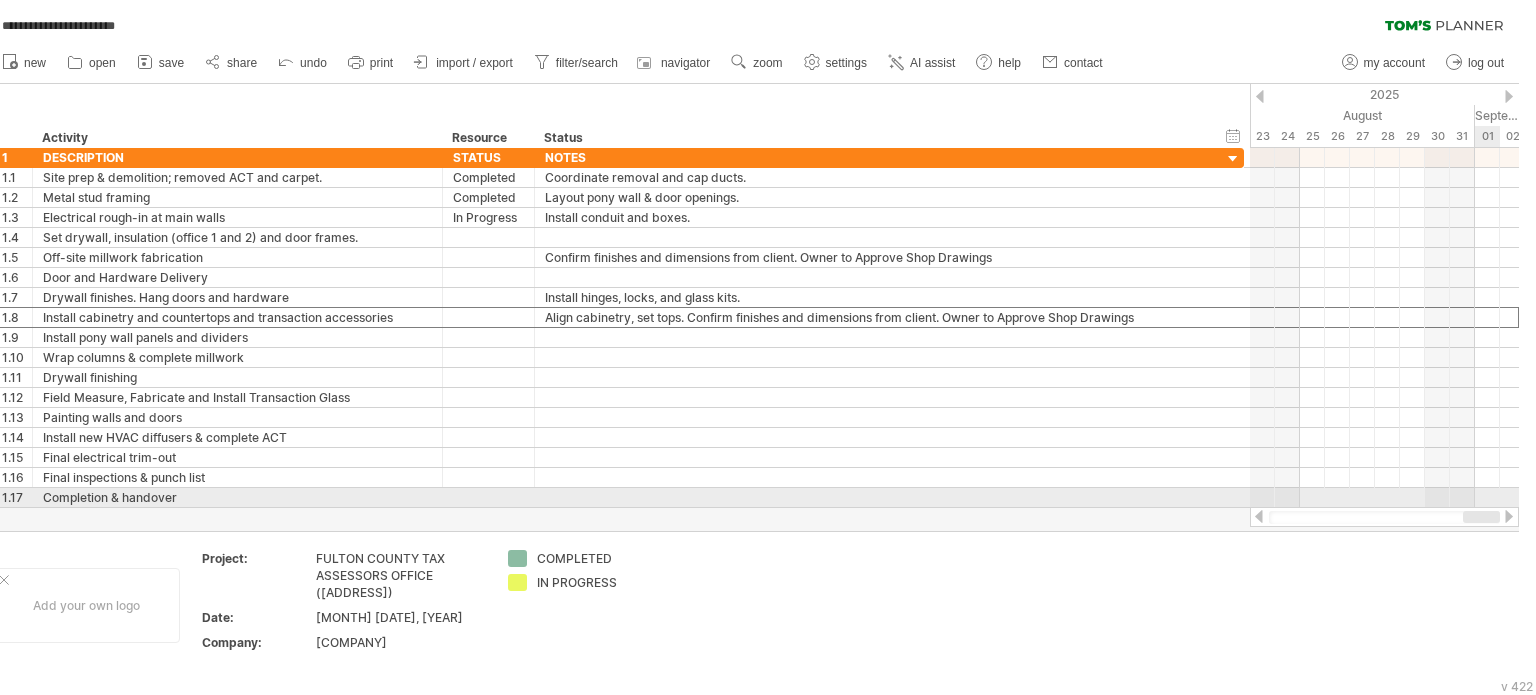 drag, startPoint x: 1410, startPoint y: 516, endPoint x: 1496, endPoint y: 500, distance: 87.47571 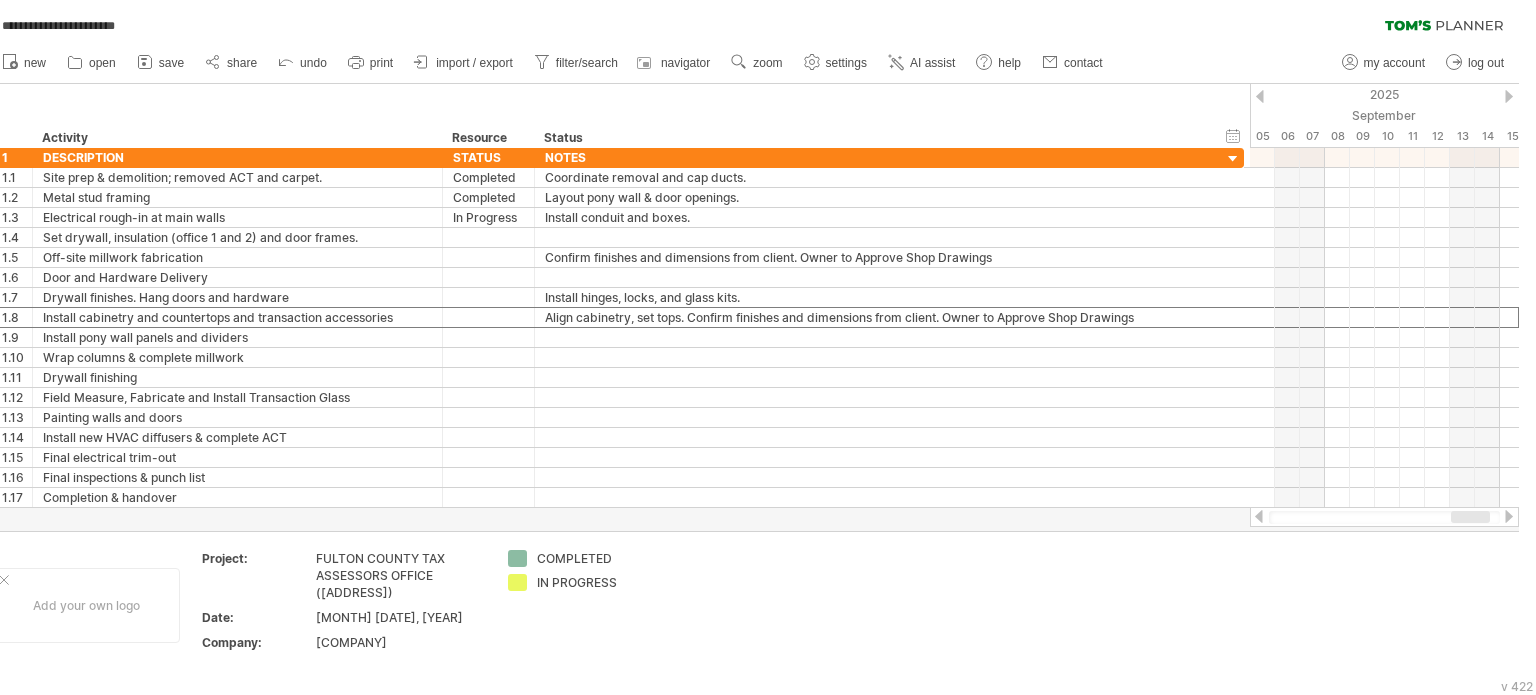 drag, startPoint x: 1433, startPoint y: 514, endPoint x: 1469, endPoint y: 512, distance: 36.05551 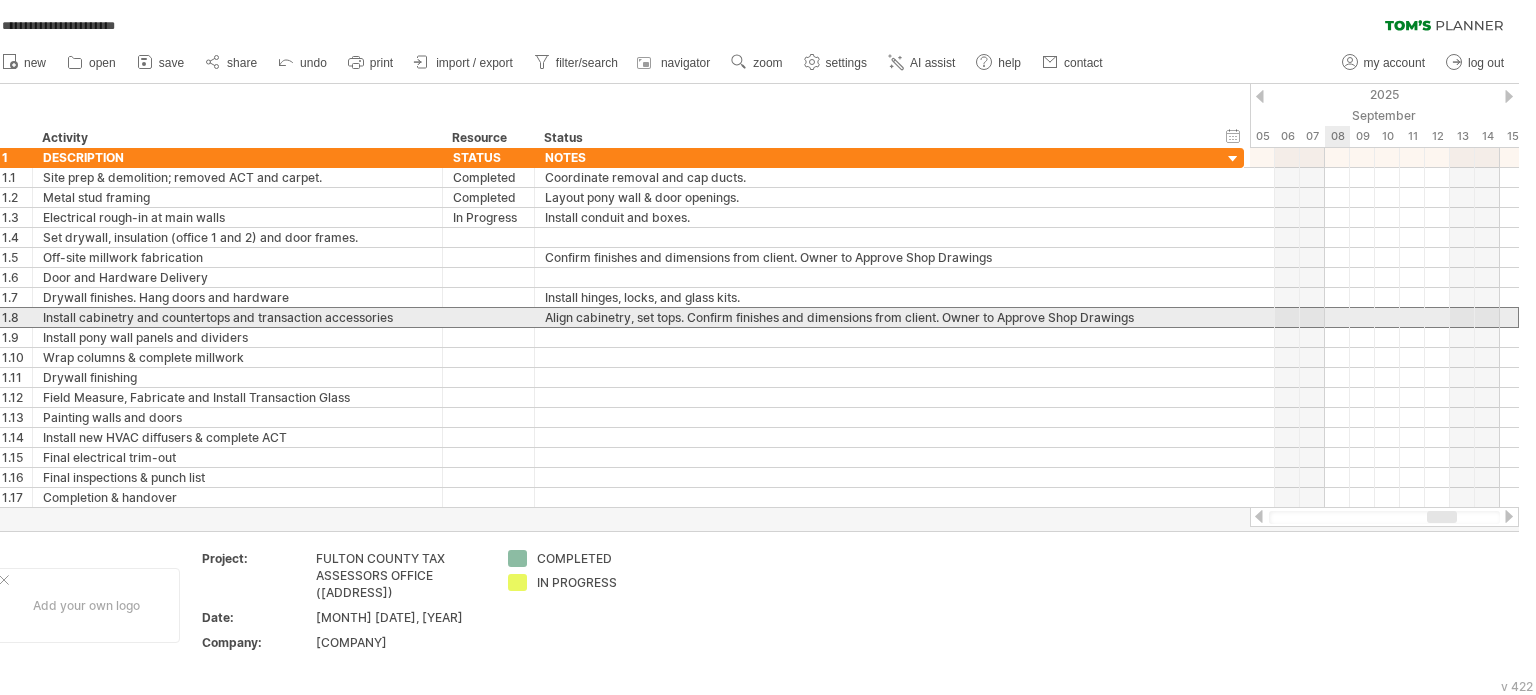 click at bounding box center (1384, 317) 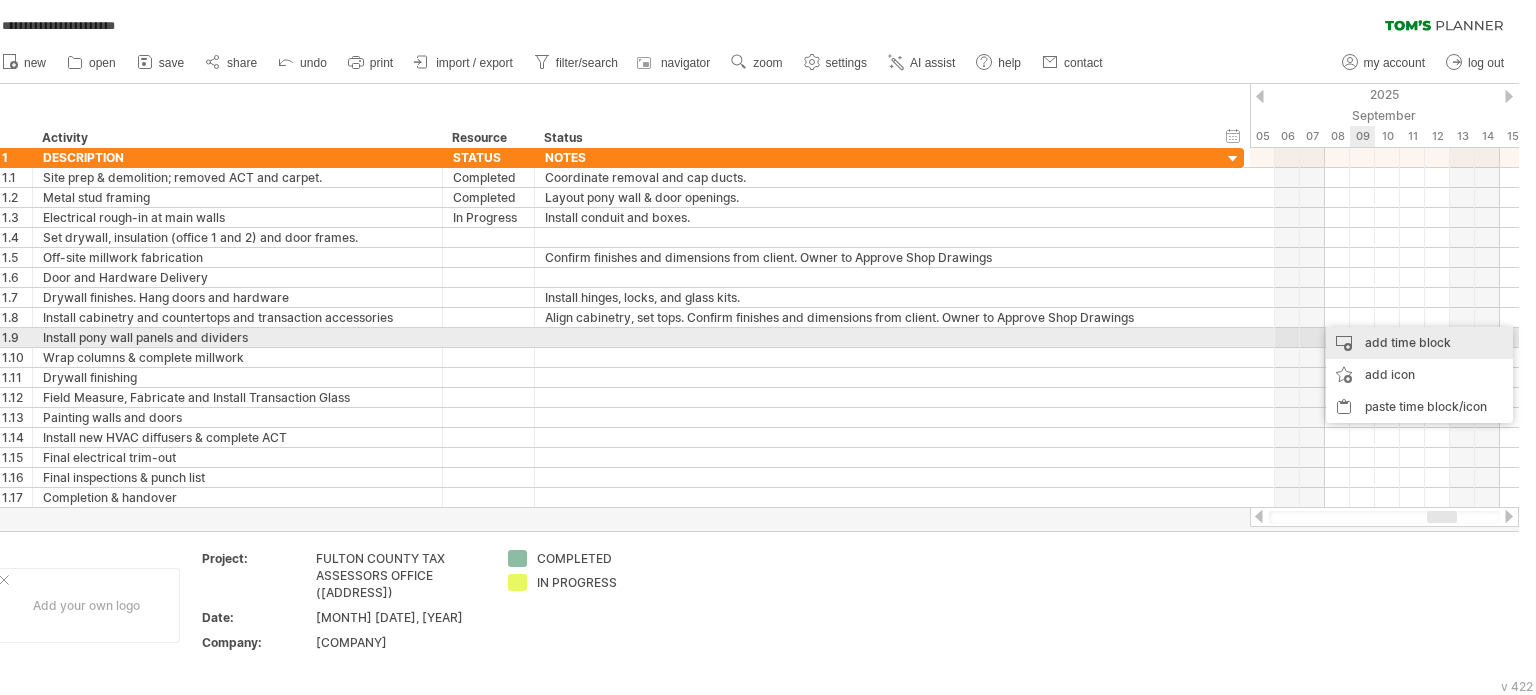 click on "add time block" at bounding box center [1419, 343] 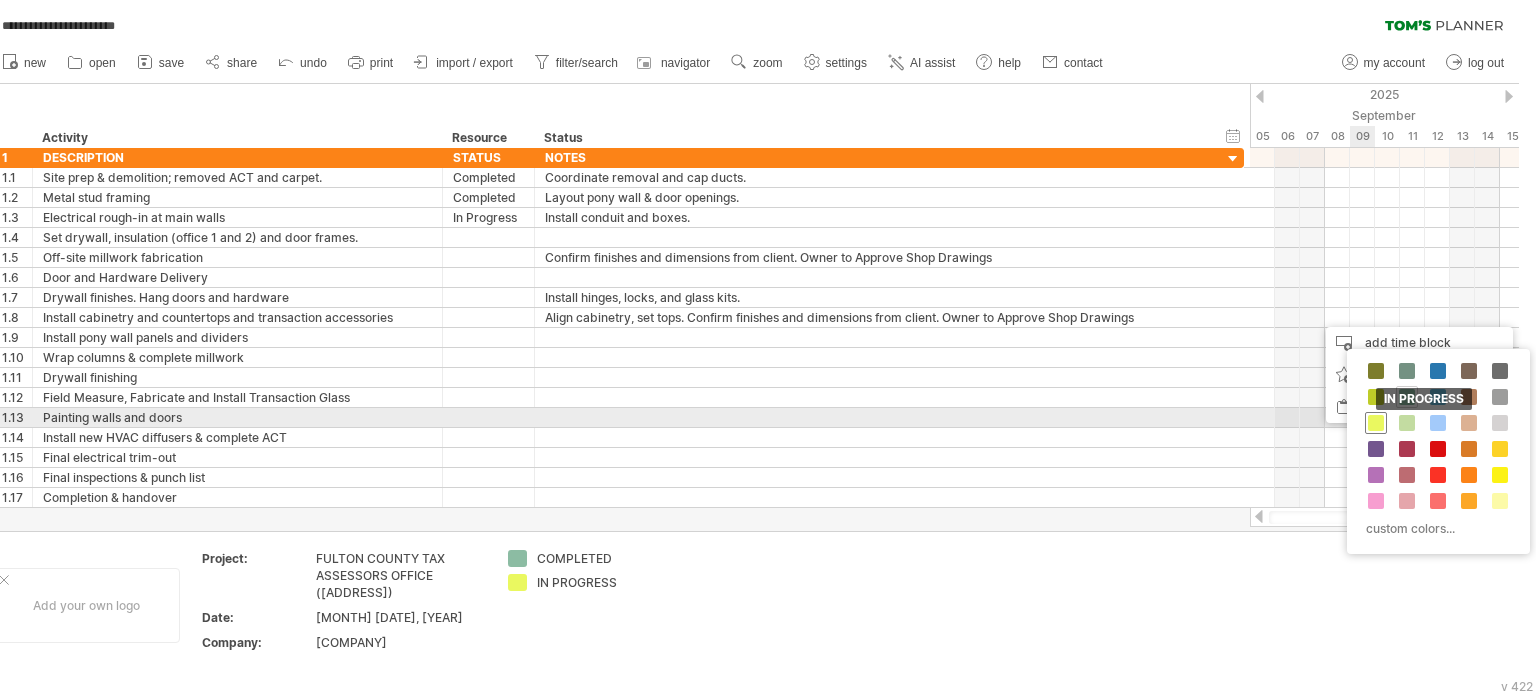 click at bounding box center [1376, 423] 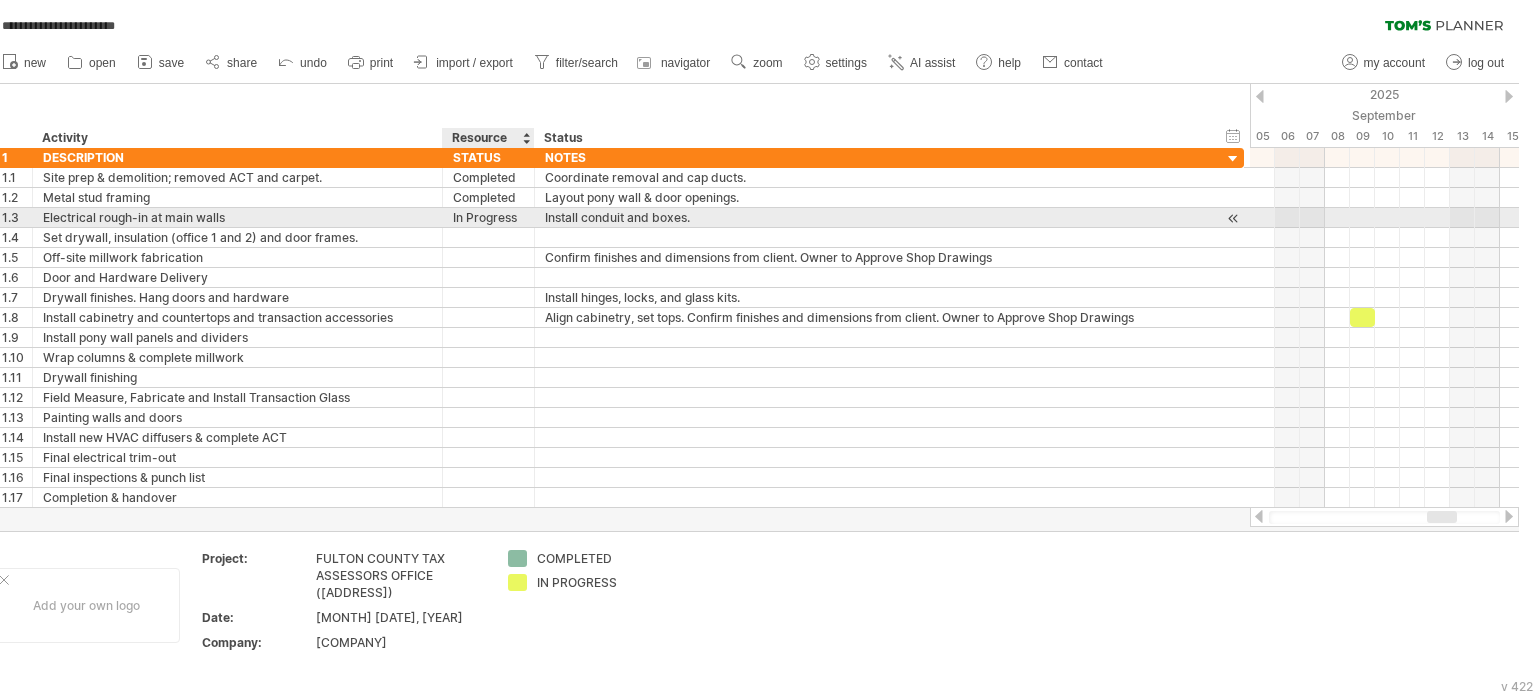 click on "In Progress" at bounding box center (488, 217) 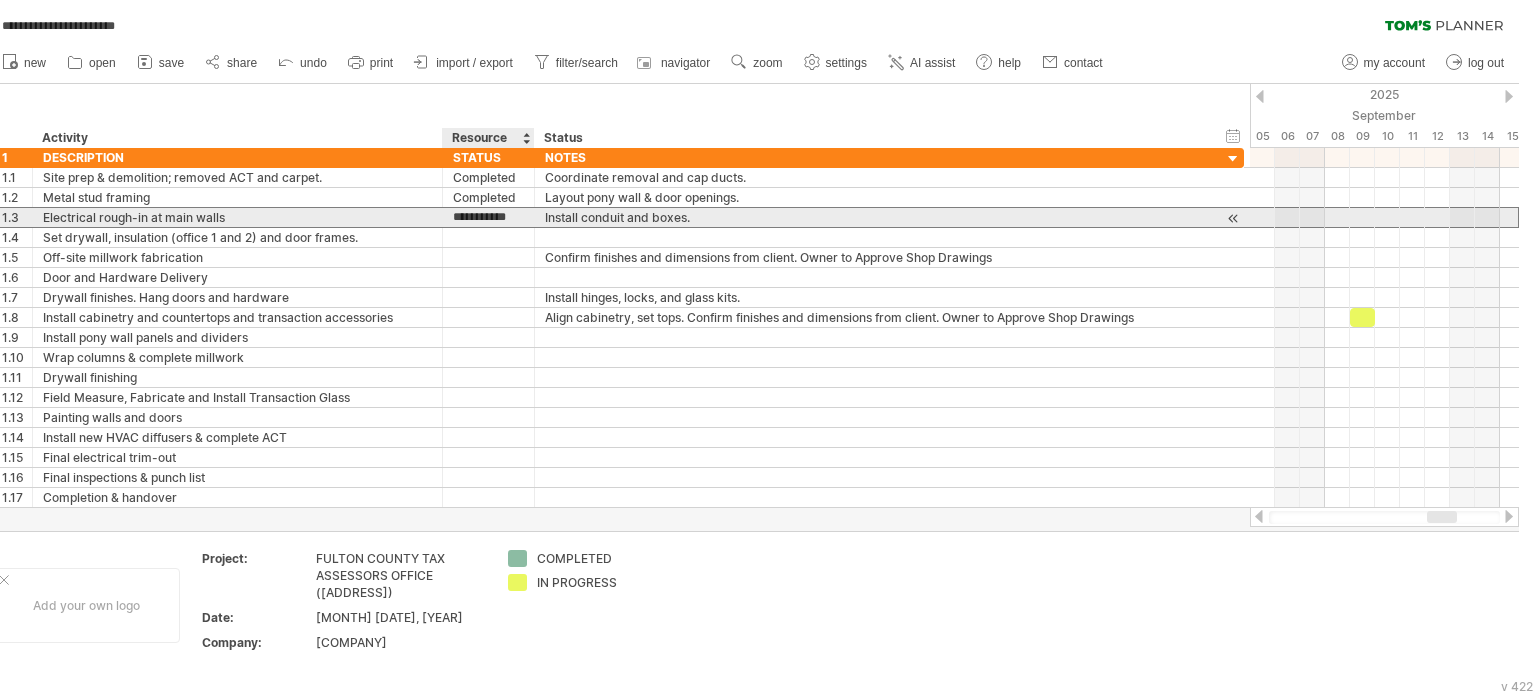 scroll, scrollTop: 0, scrollLeft: 0, axis: both 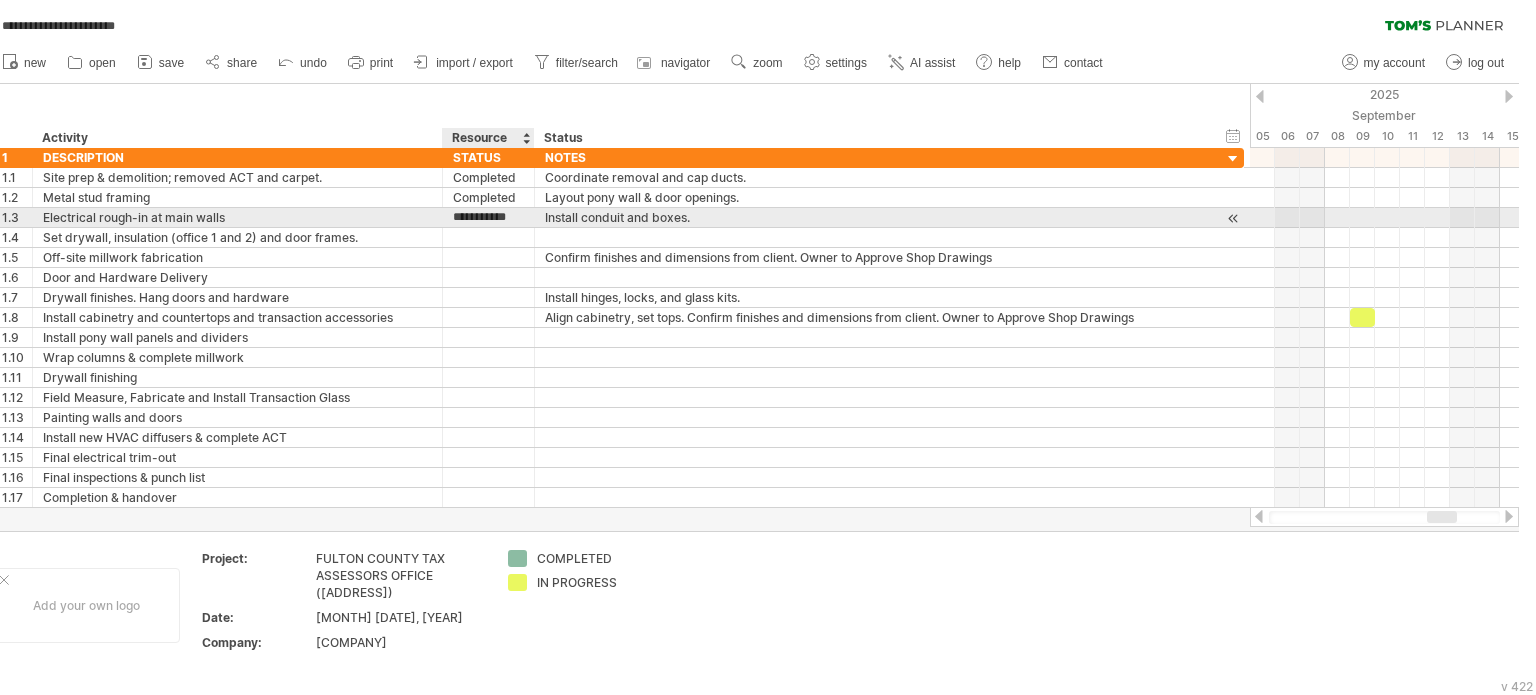 click on "**********" at bounding box center [488, 217] 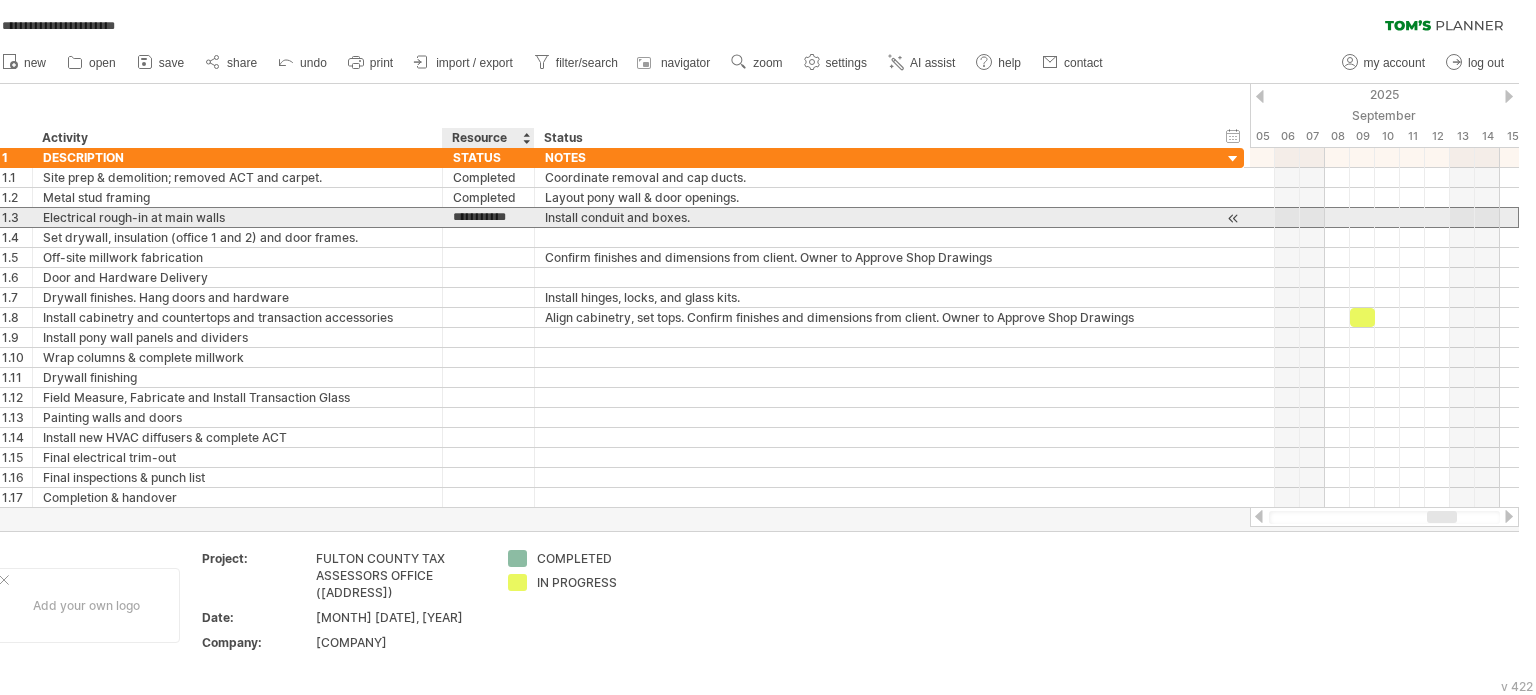 click on "**********" at bounding box center (488, 217) 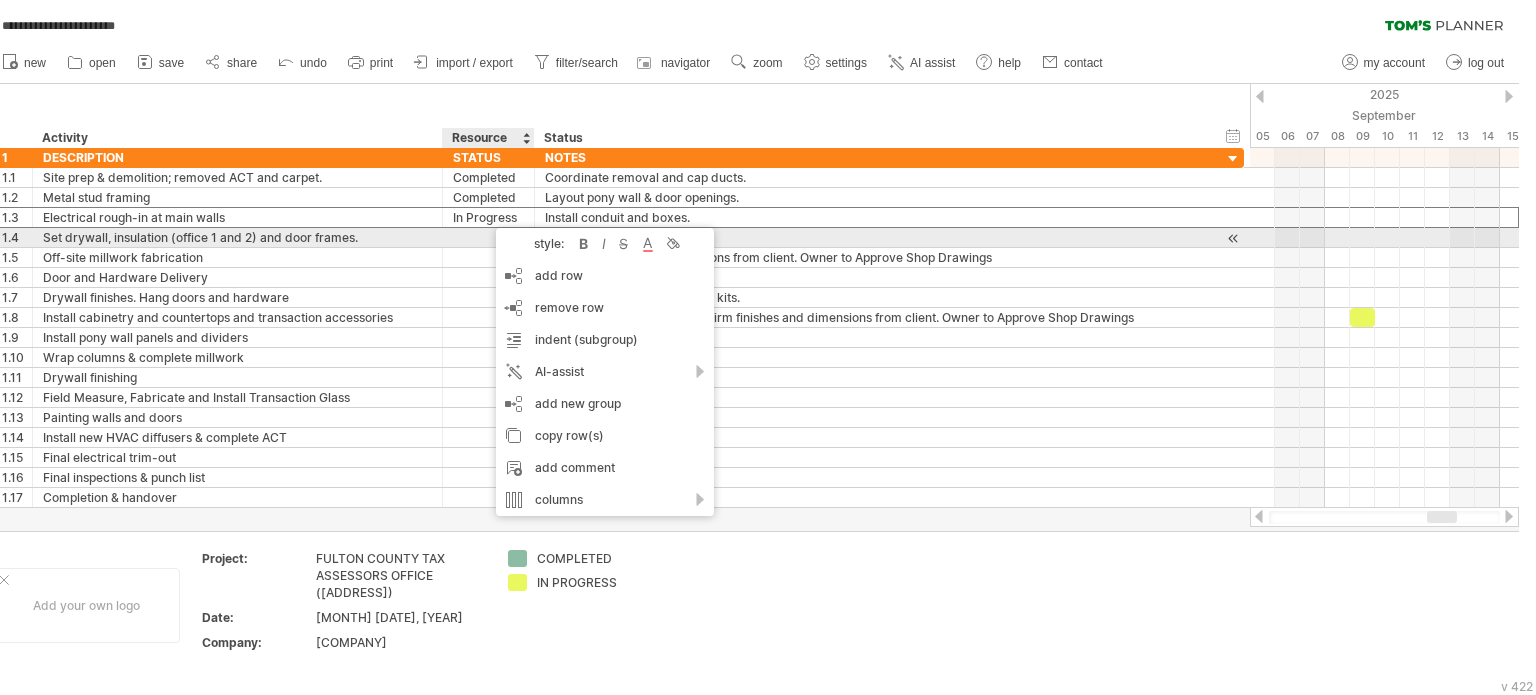 click at bounding box center [488, 237] 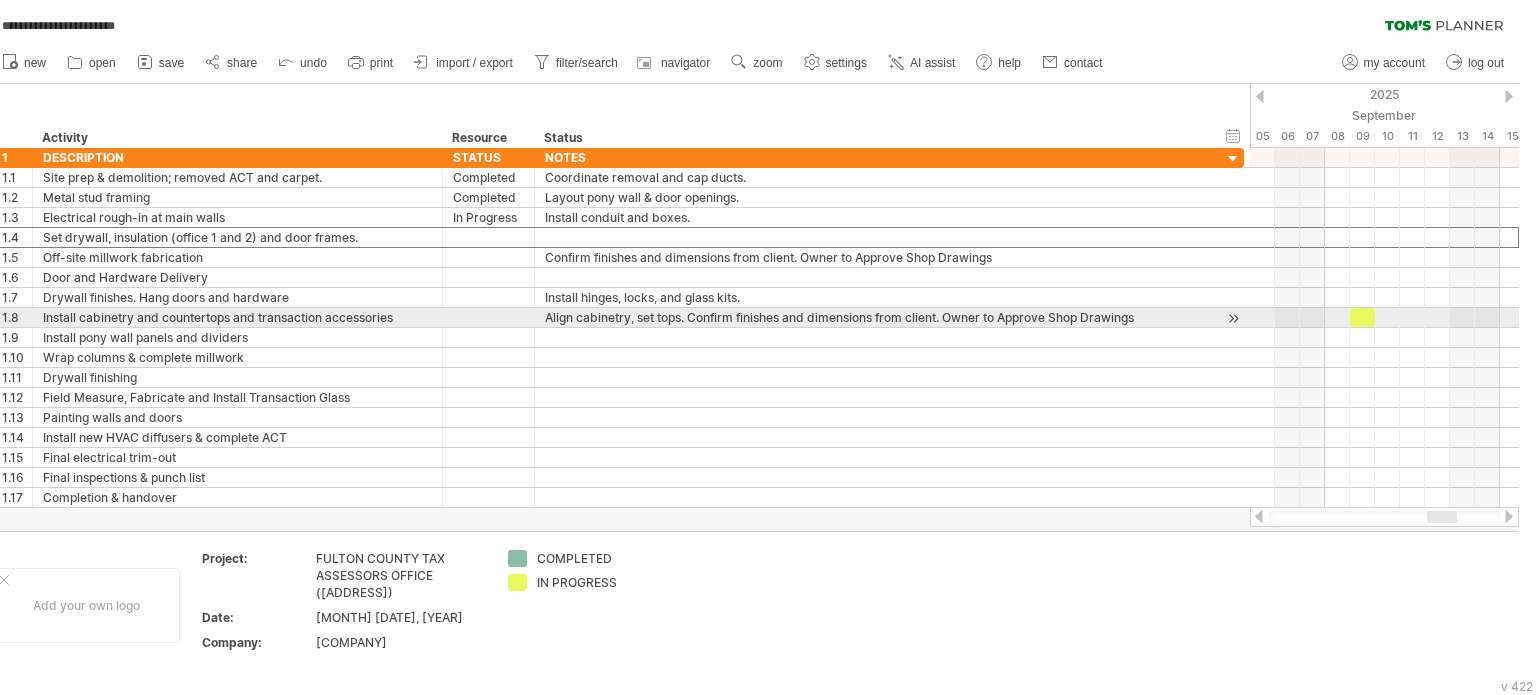 click on "1.8" at bounding box center (17, 317) 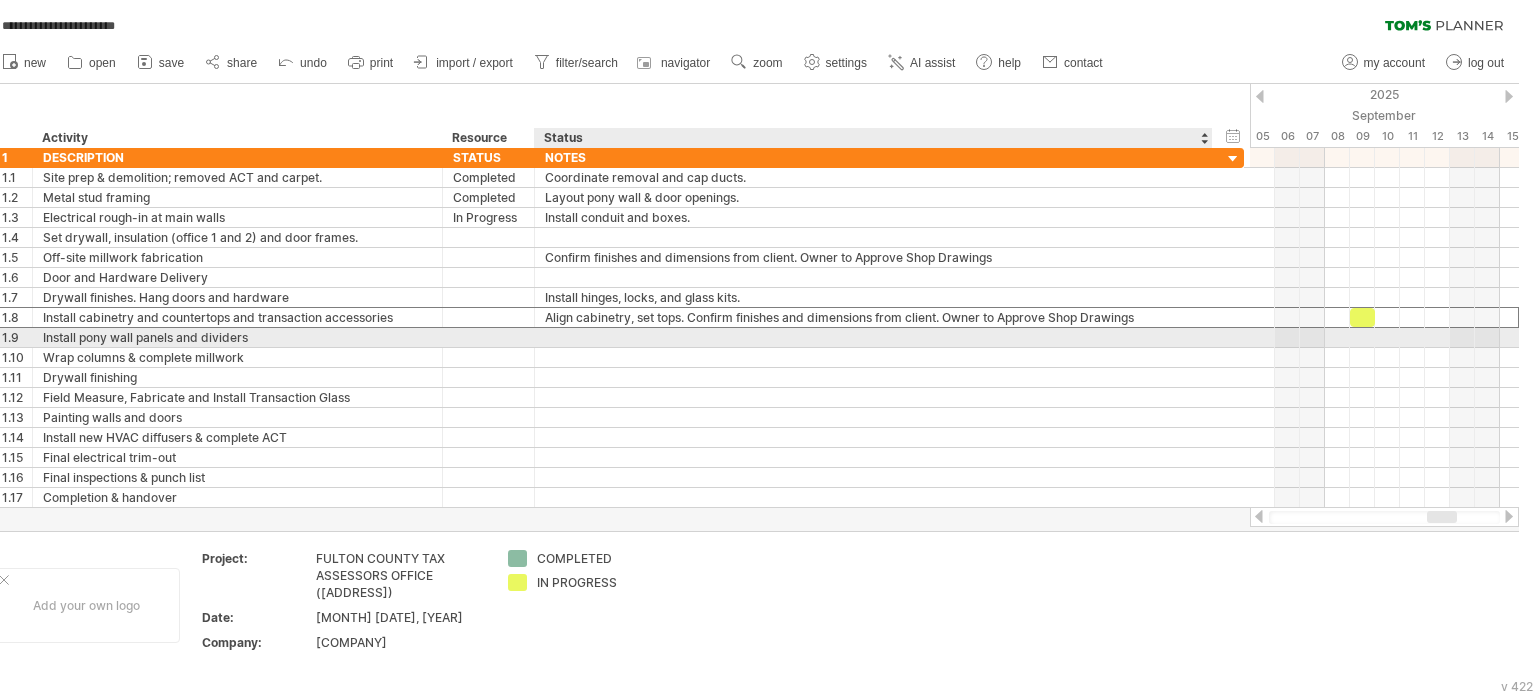 click at bounding box center (873, 337) 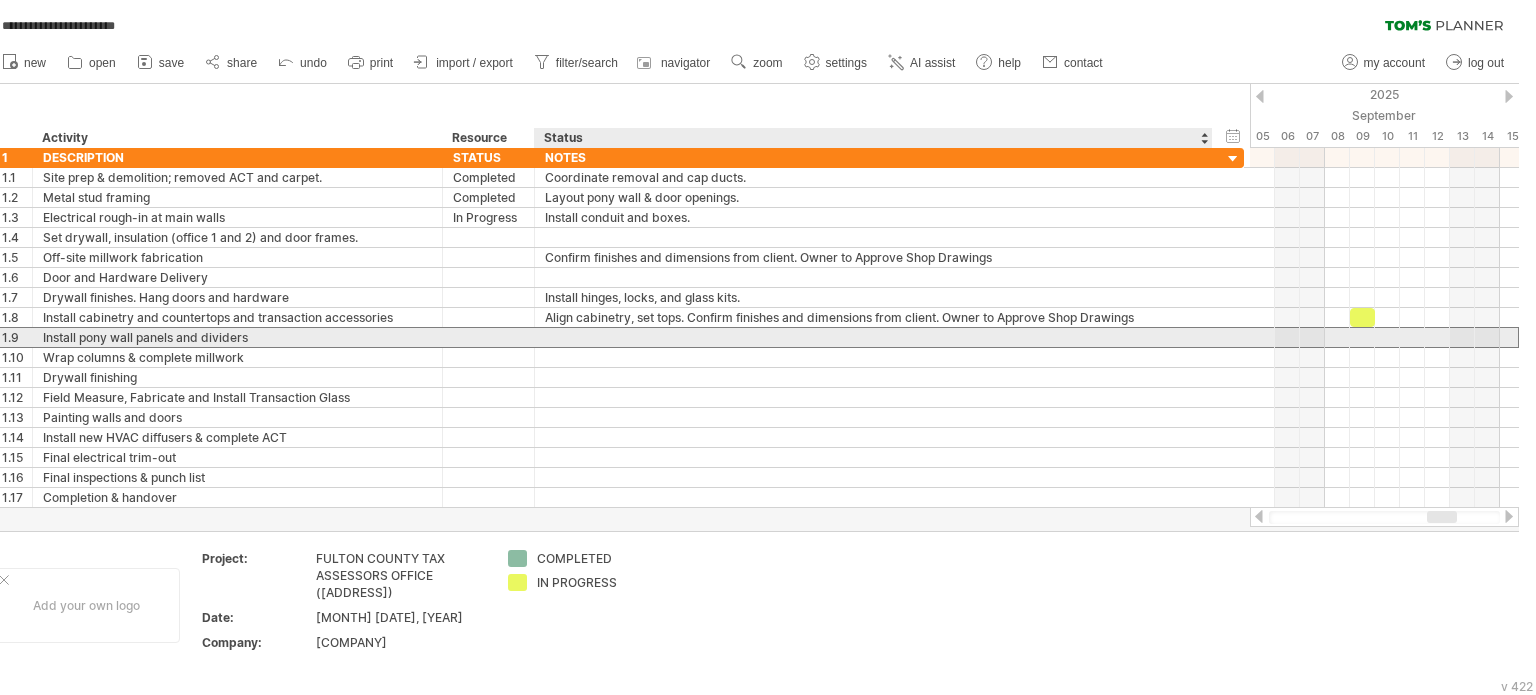 paste on "**********" 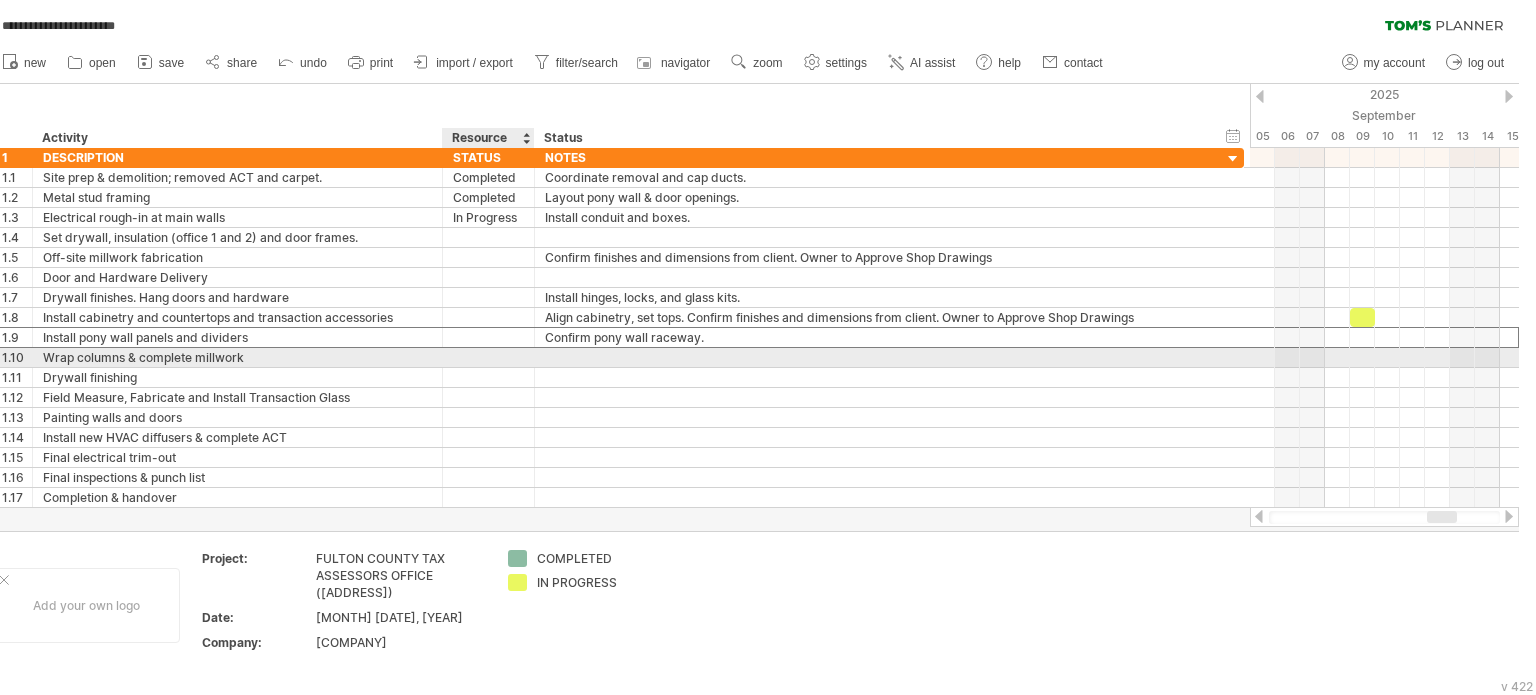 click at bounding box center [873, 357] 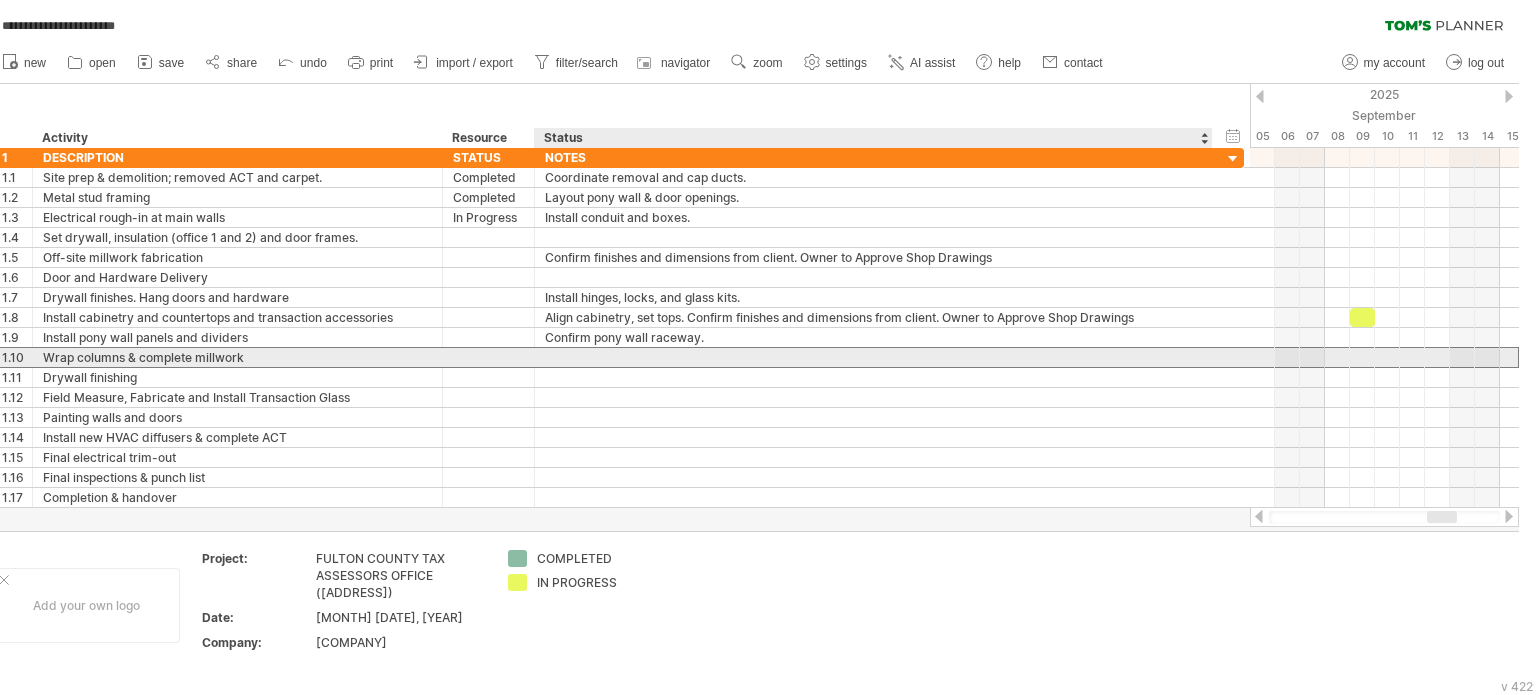 click at bounding box center [873, 357] 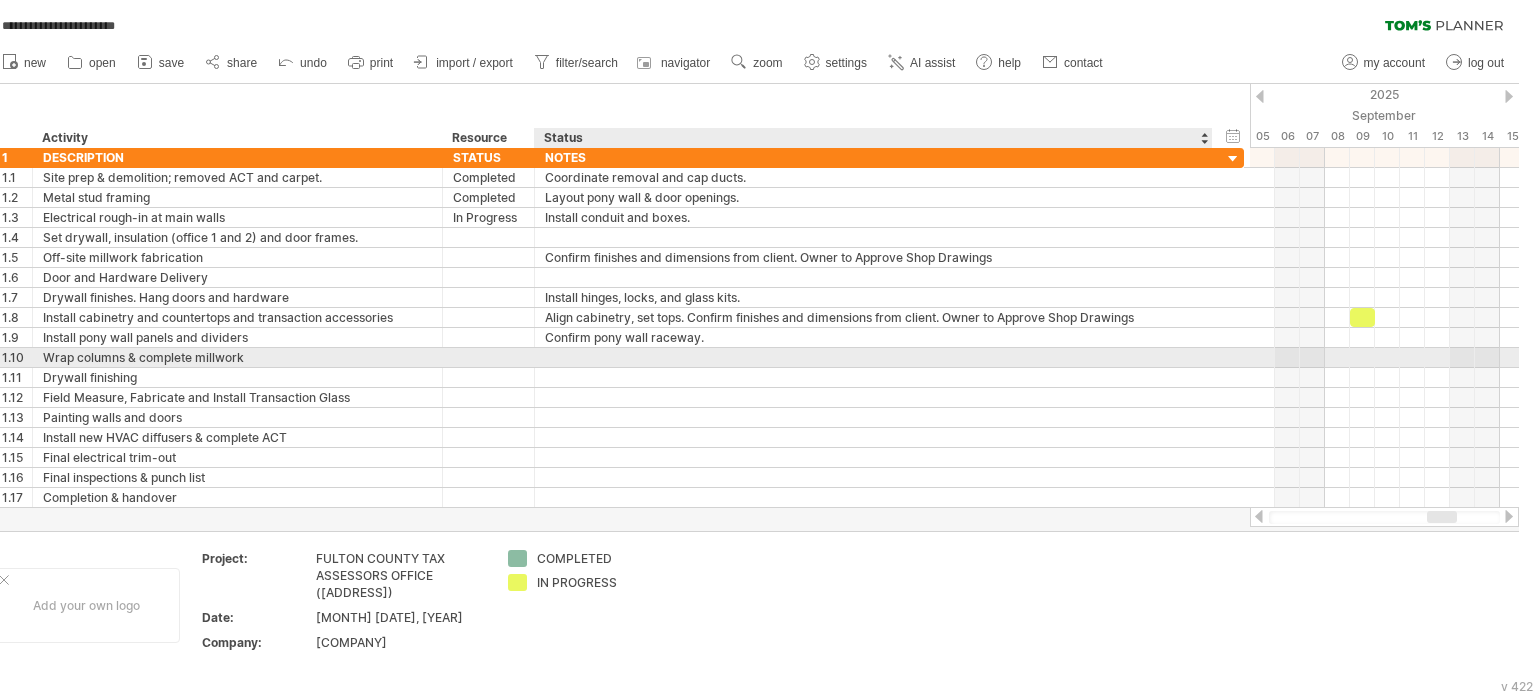 paste on "**********" 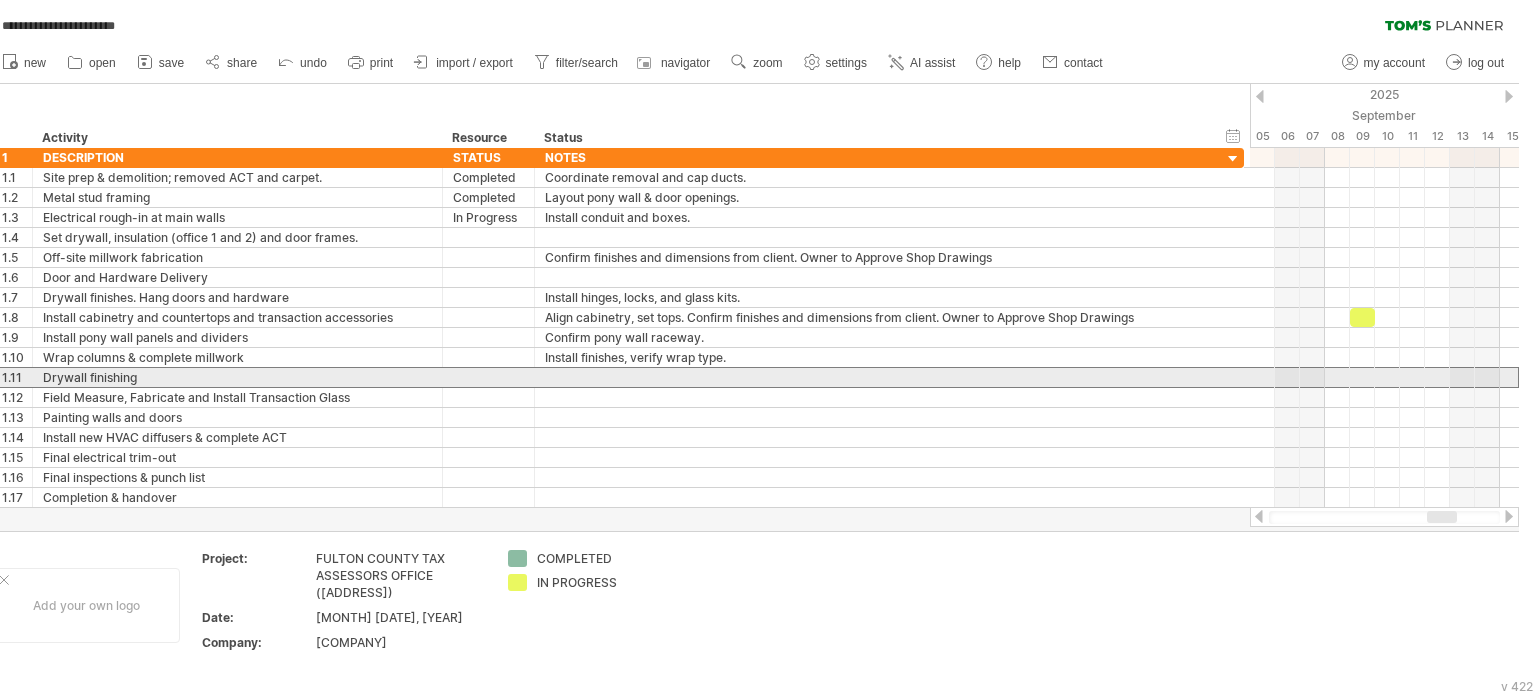 click on "1.11" at bounding box center (17, 377) 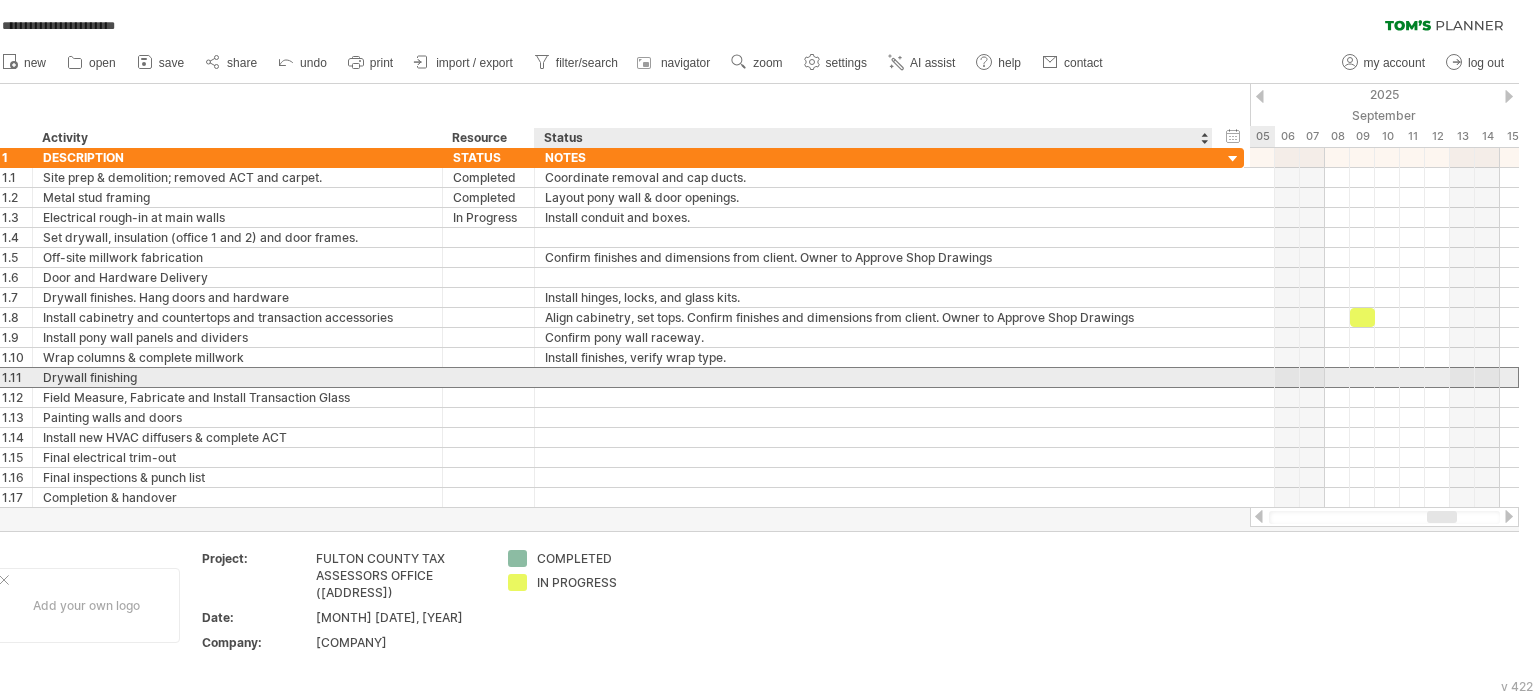 click at bounding box center (873, 377) 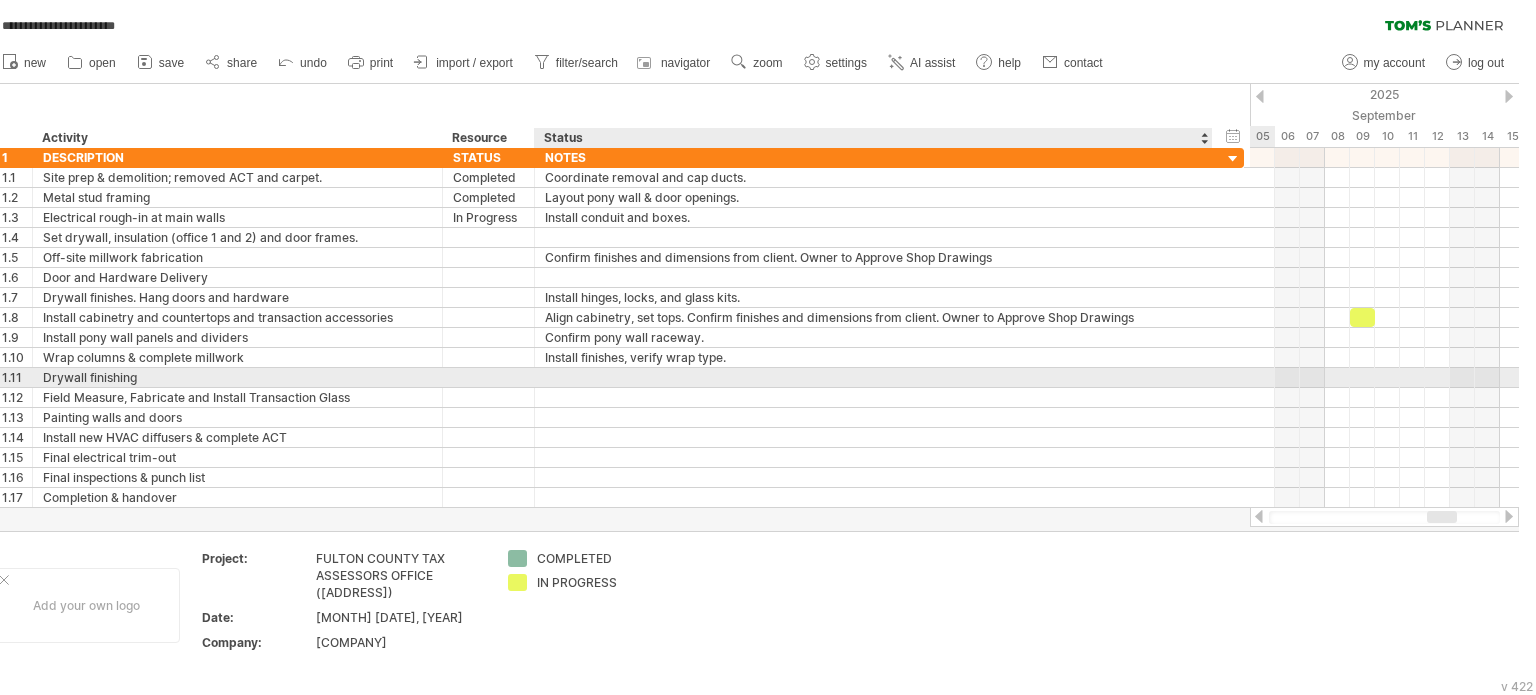 paste on "**********" 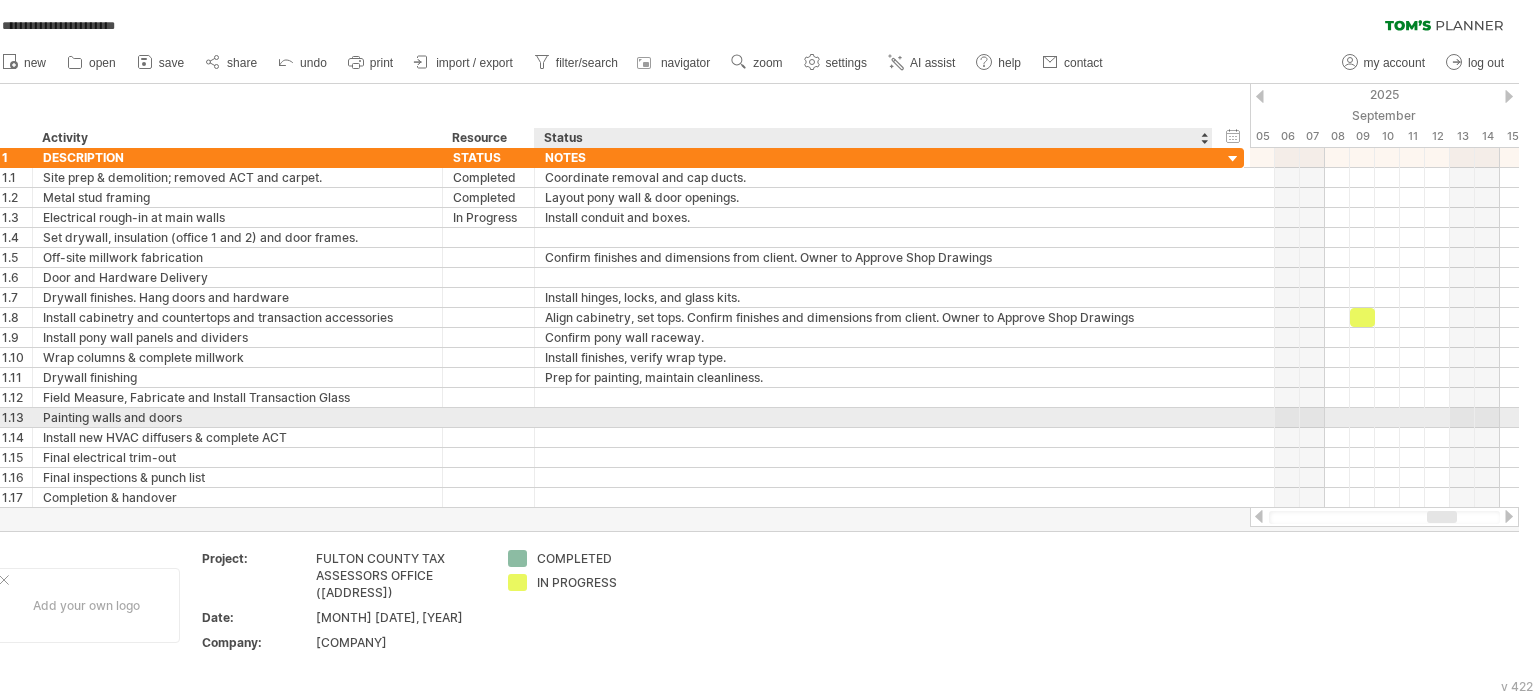 click at bounding box center (873, 417) 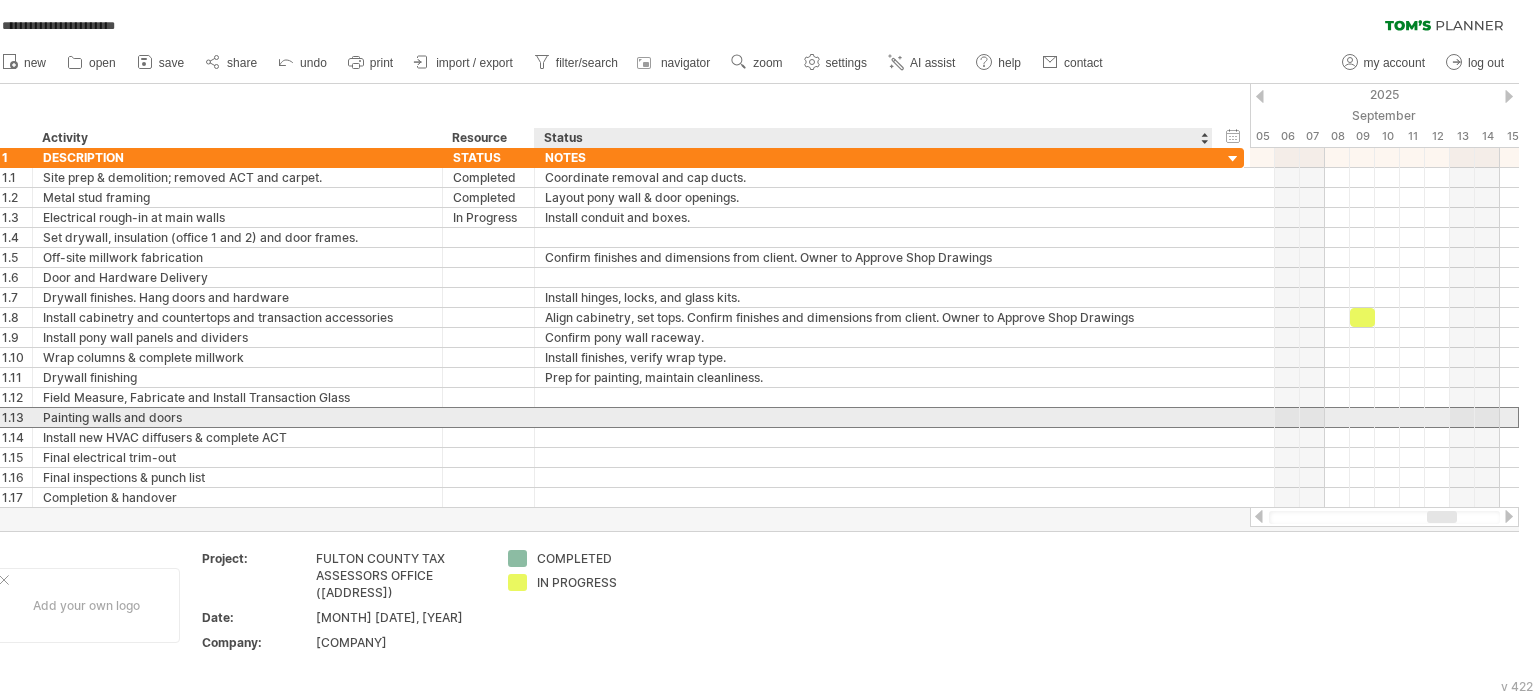 paste on "**********" 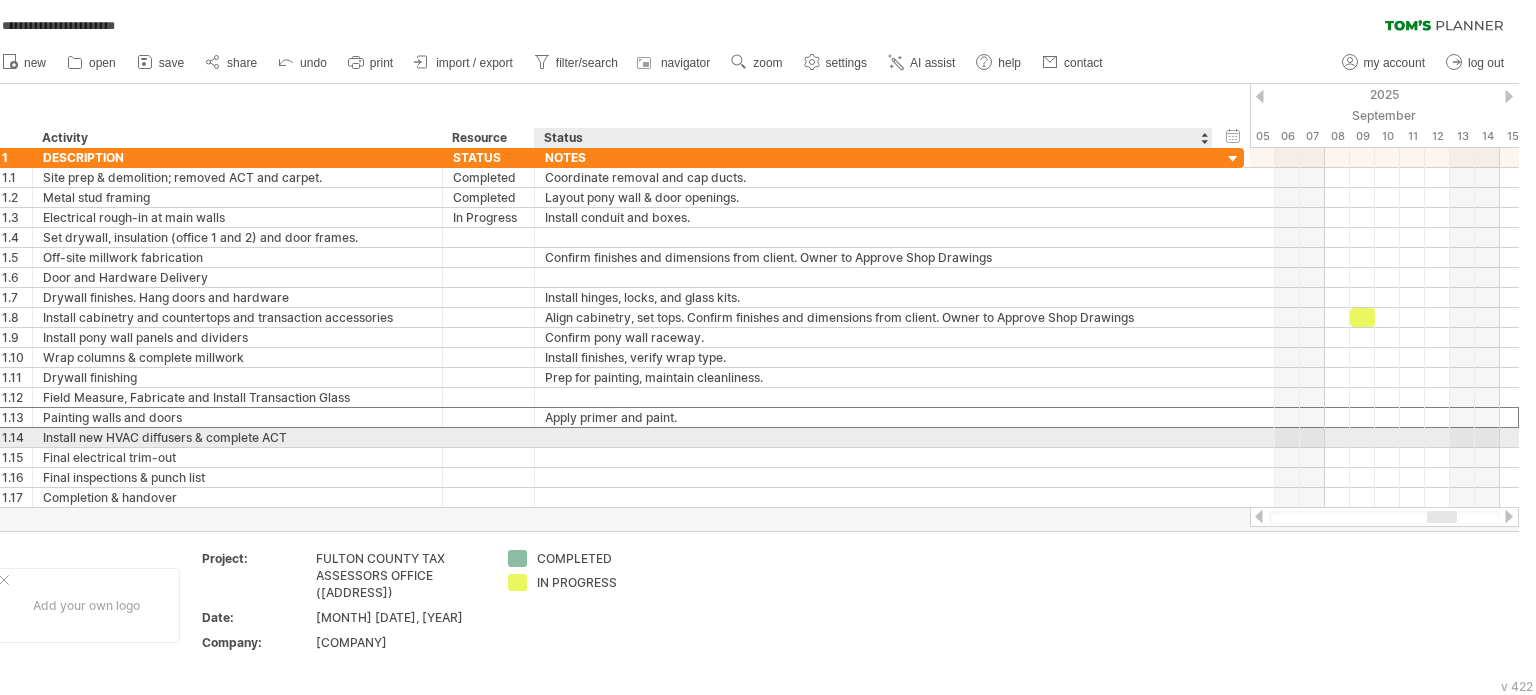 click at bounding box center [873, 437] 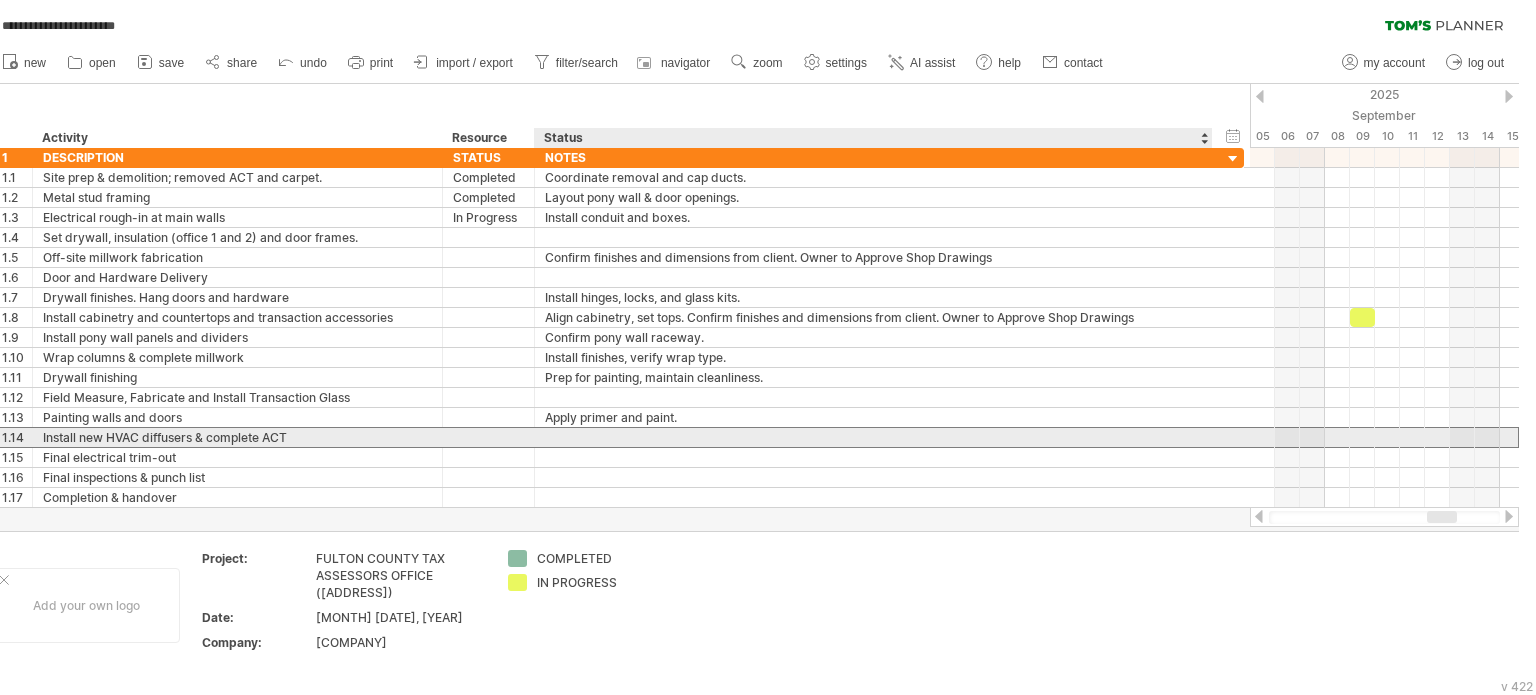 paste on "**********" 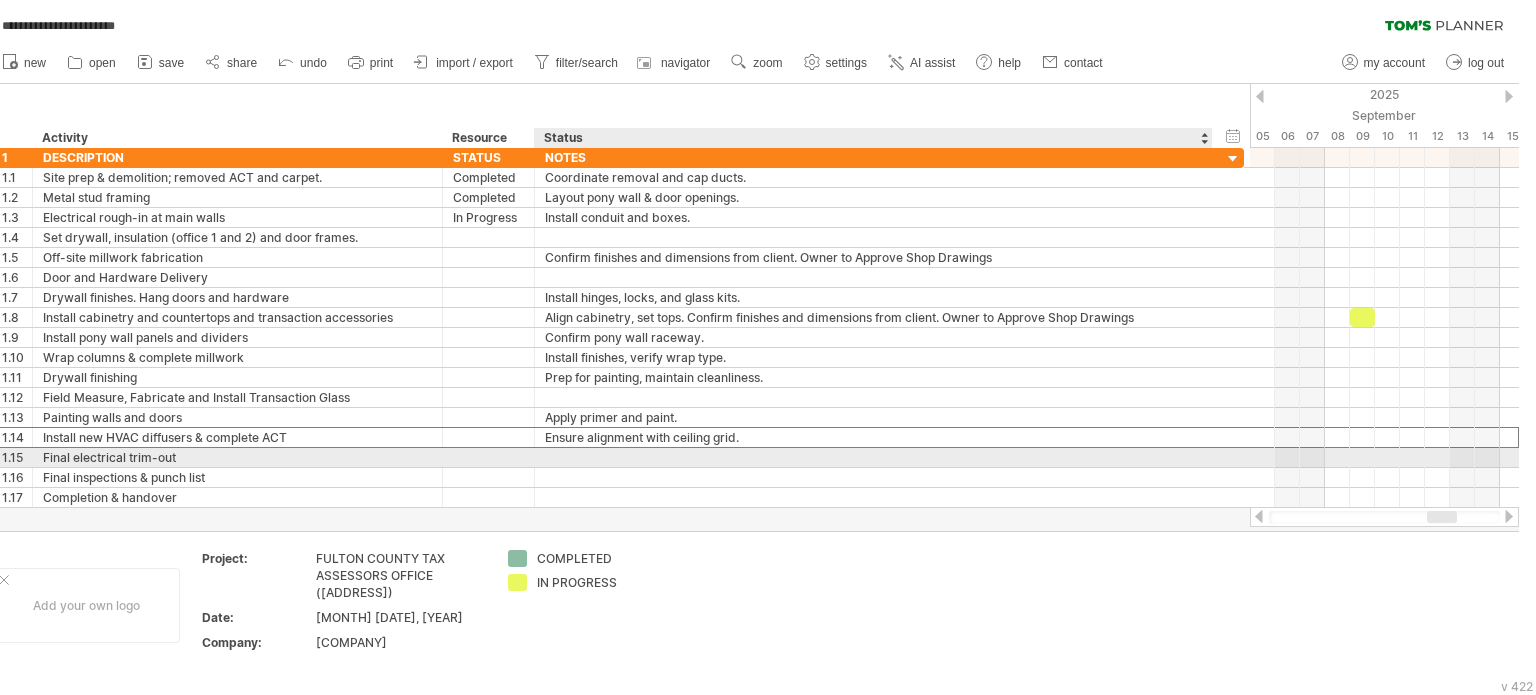 click at bounding box center [873, 457] 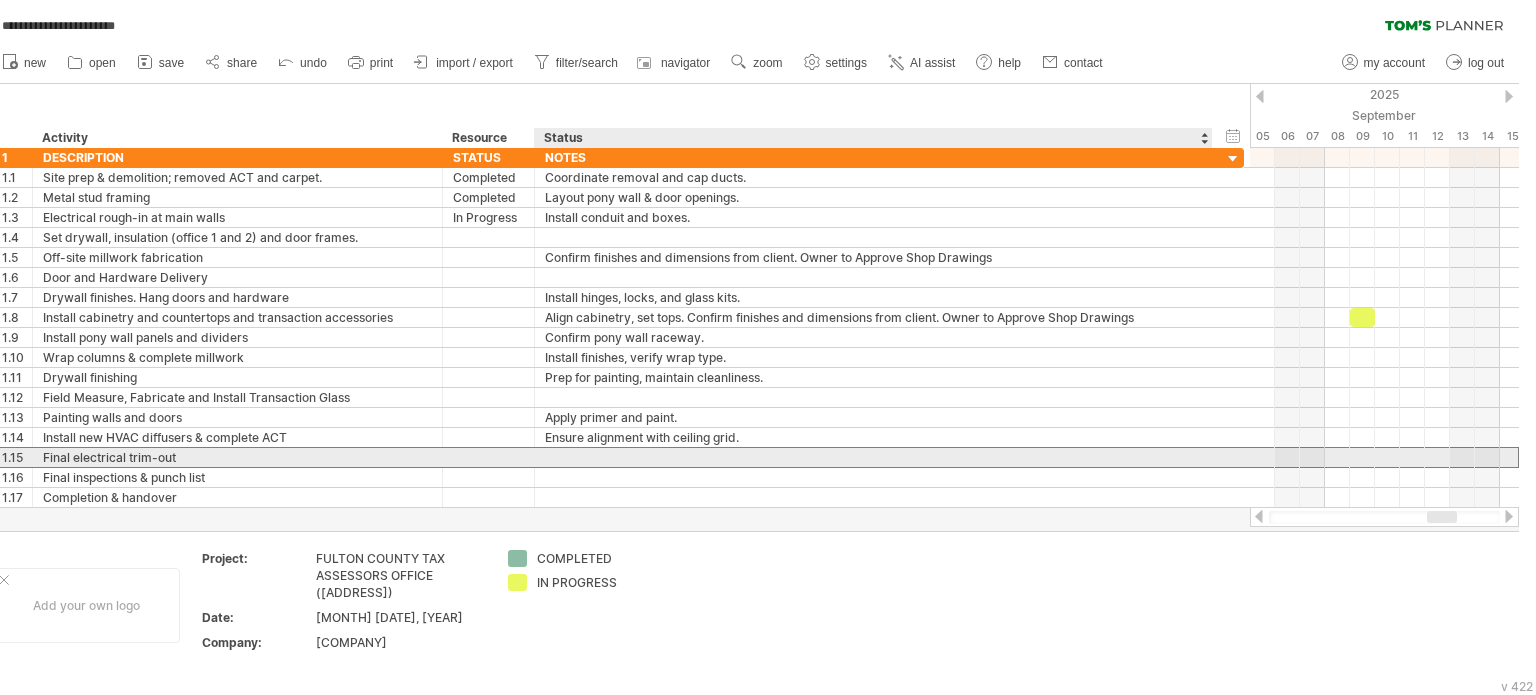 paste on "**********" 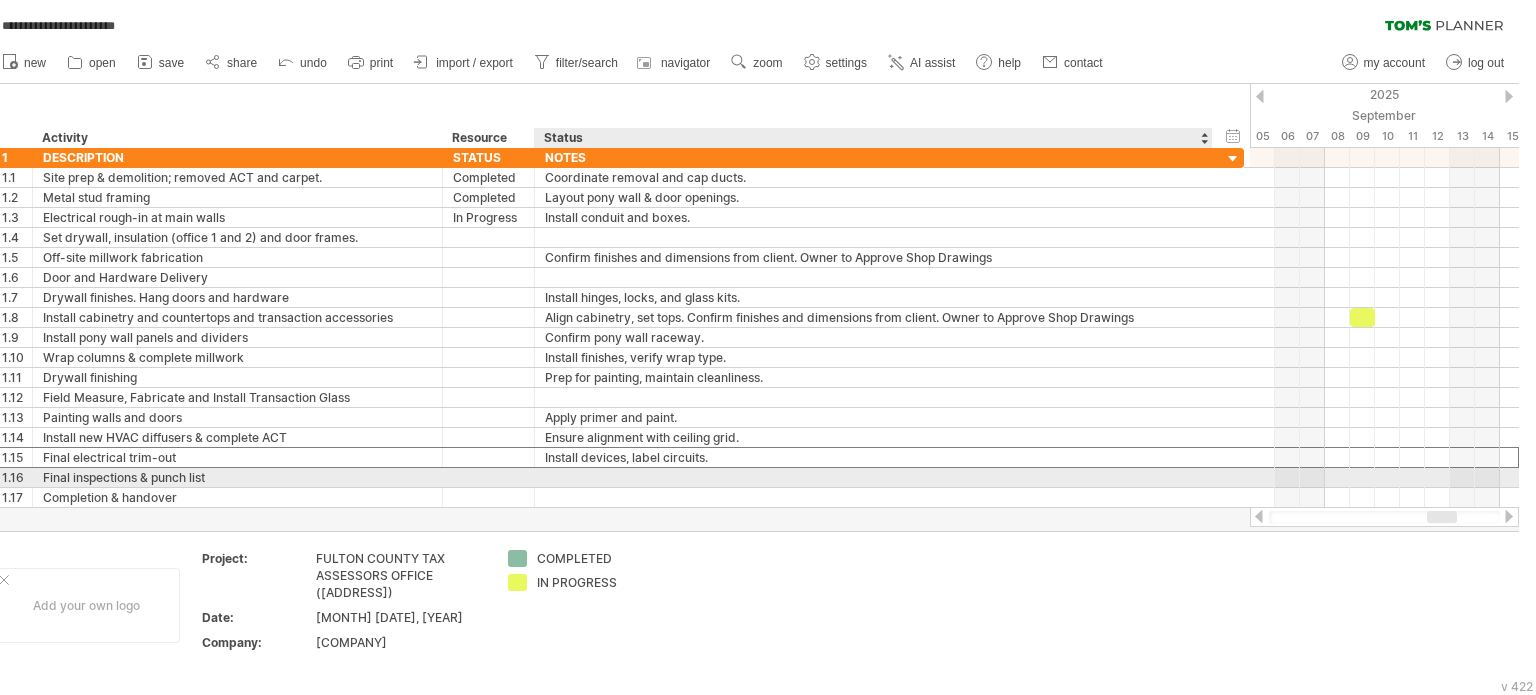 click at bounding box center [873, 477] 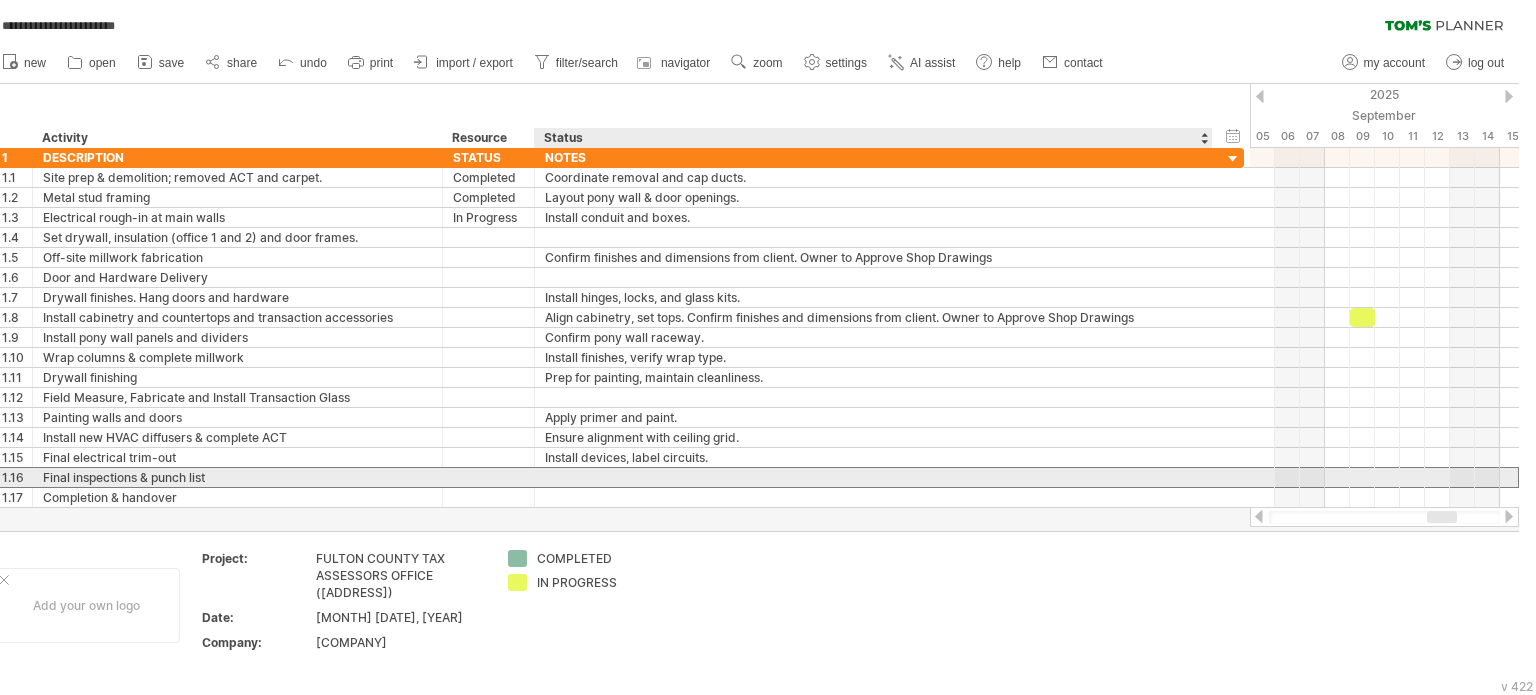 paste on "**********" 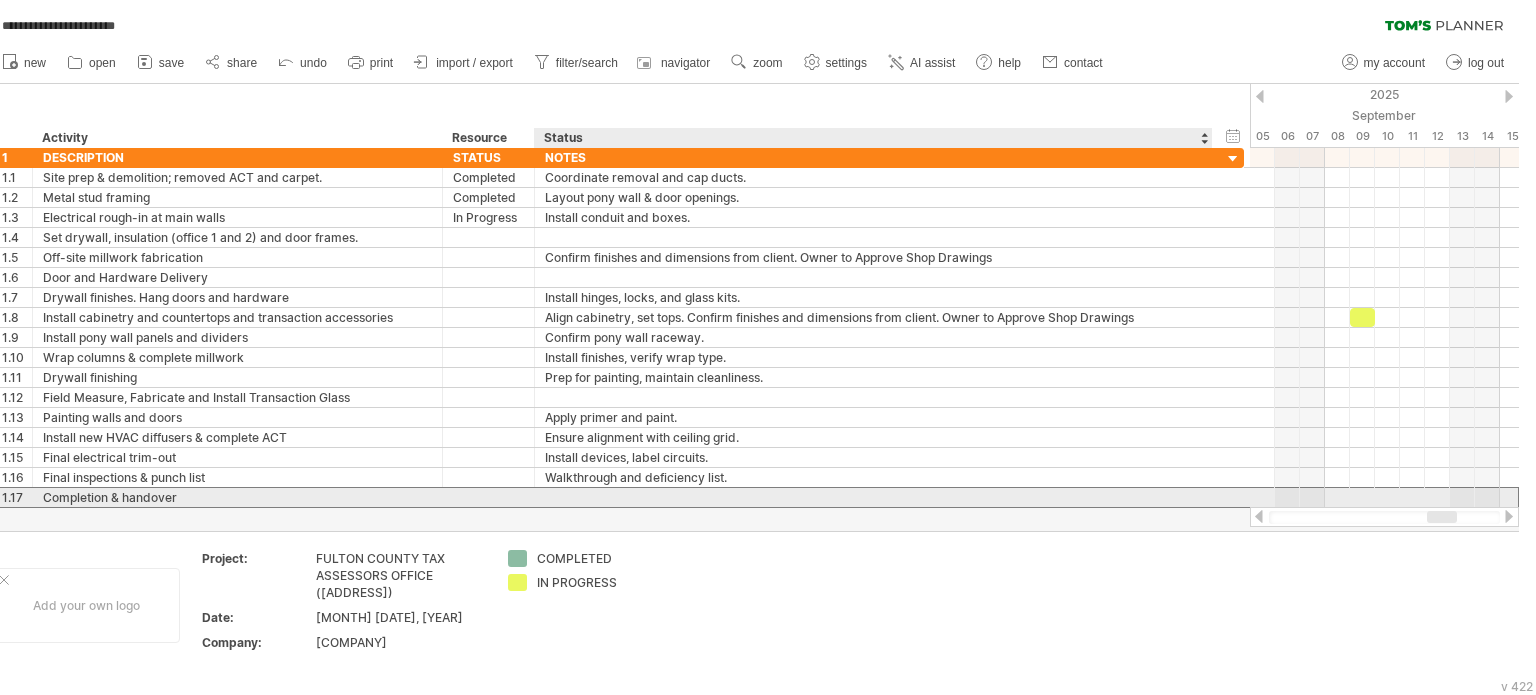 click at bounding box center [873, 497] 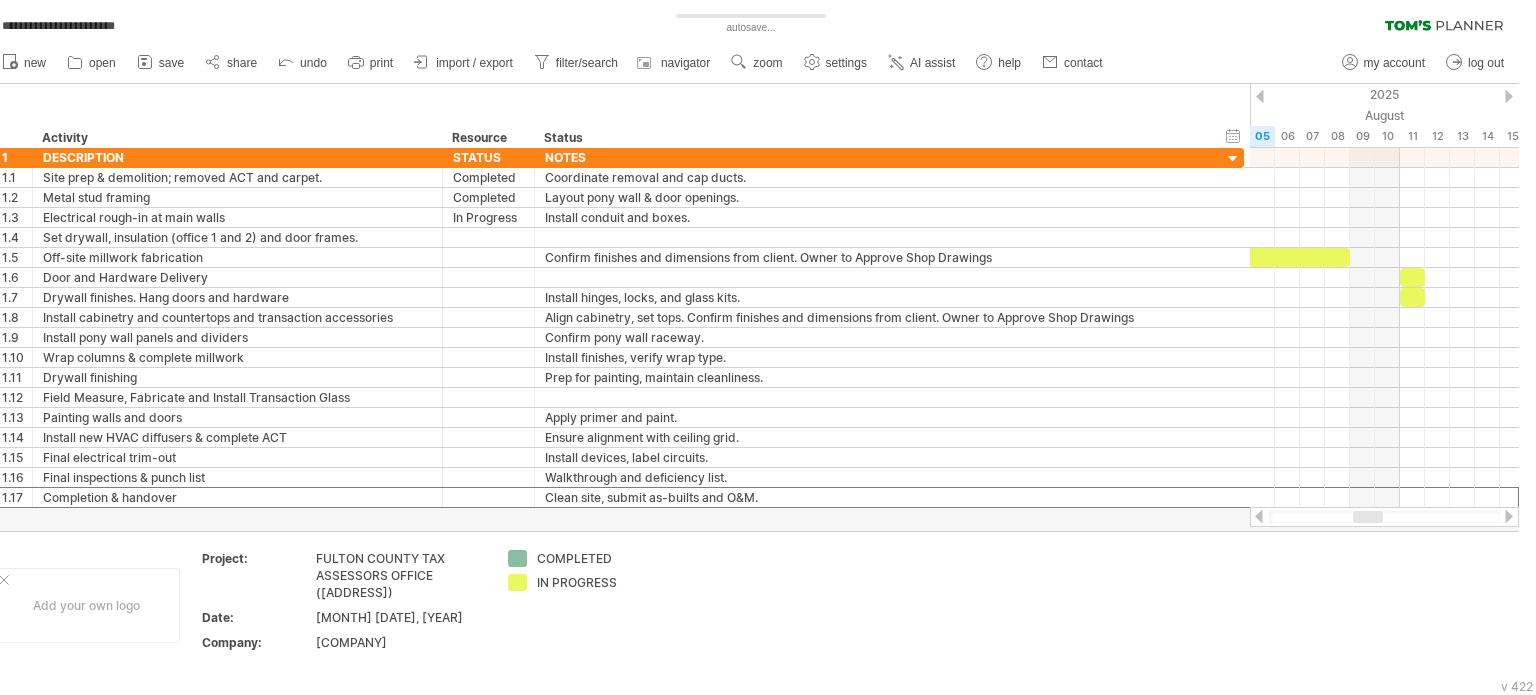 drag, startPoint x: 1434, startPoint y: 511, endPoint x: 1360, endPoint y: 522, distance: 74.8131 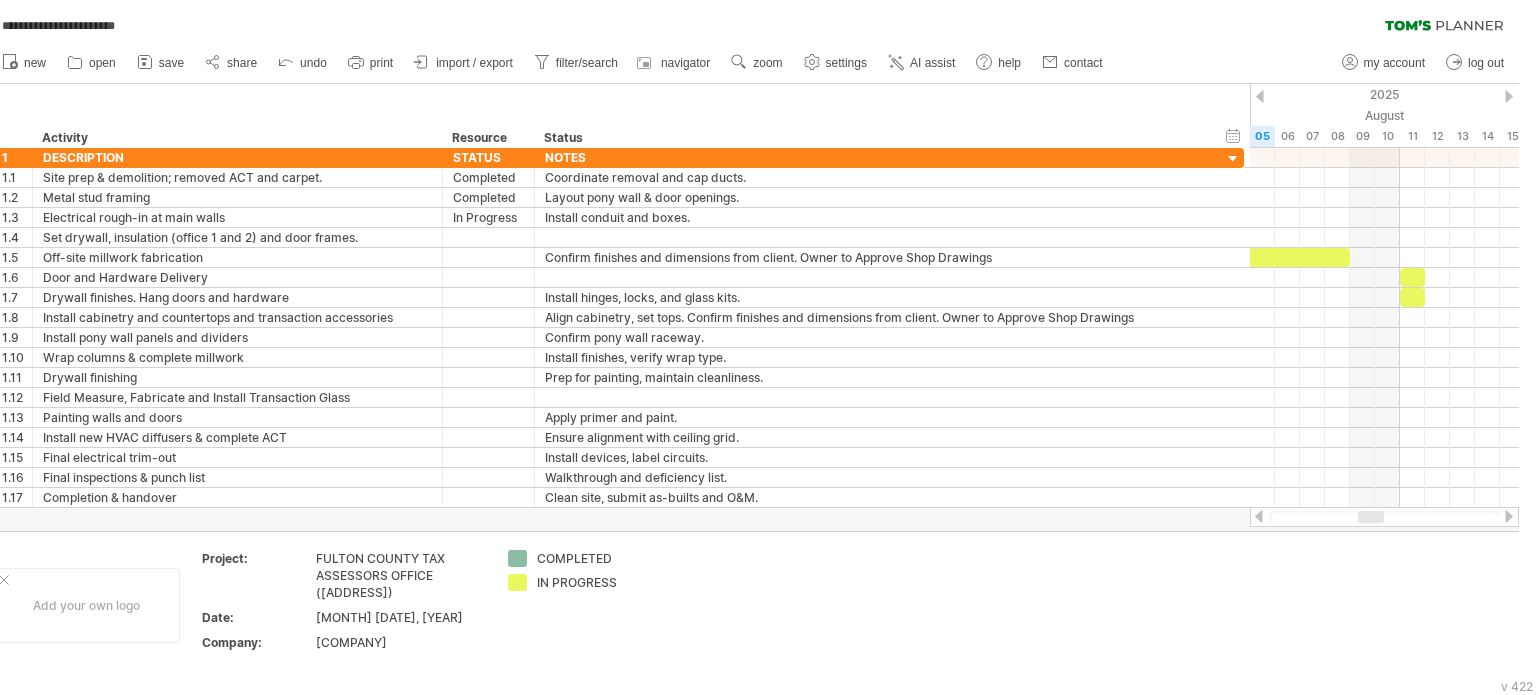 drag, startPoint x: 586, startPoint y: 11, endPoint x: 419, endPoint y: 64, distance: 175.20845 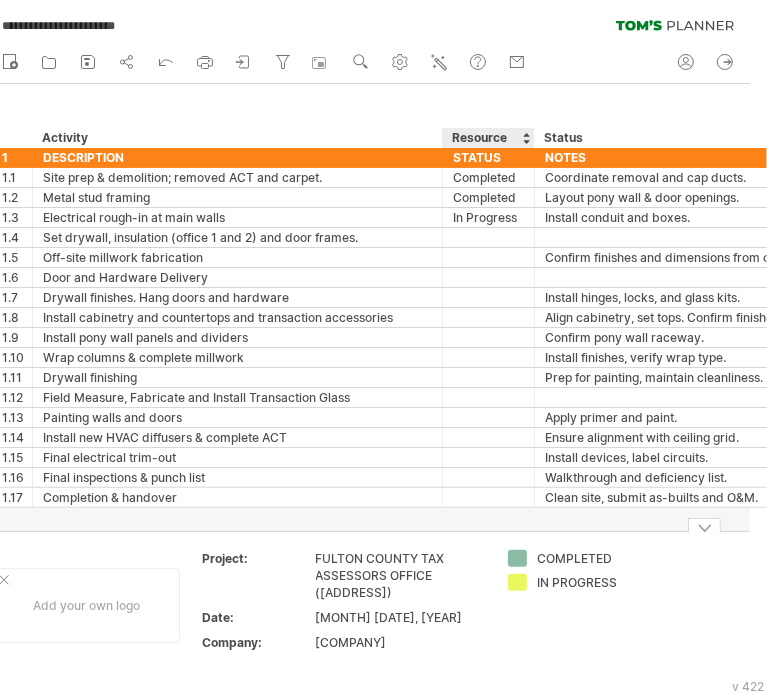 click on "Project: FULTON COUNTY TAX ASSESSORS OFFICE ([ADDRESS]) Date: [MONTH] [DATE], [YEAR] Company: Brad Construction Company II" at bounding box center [344, 604] 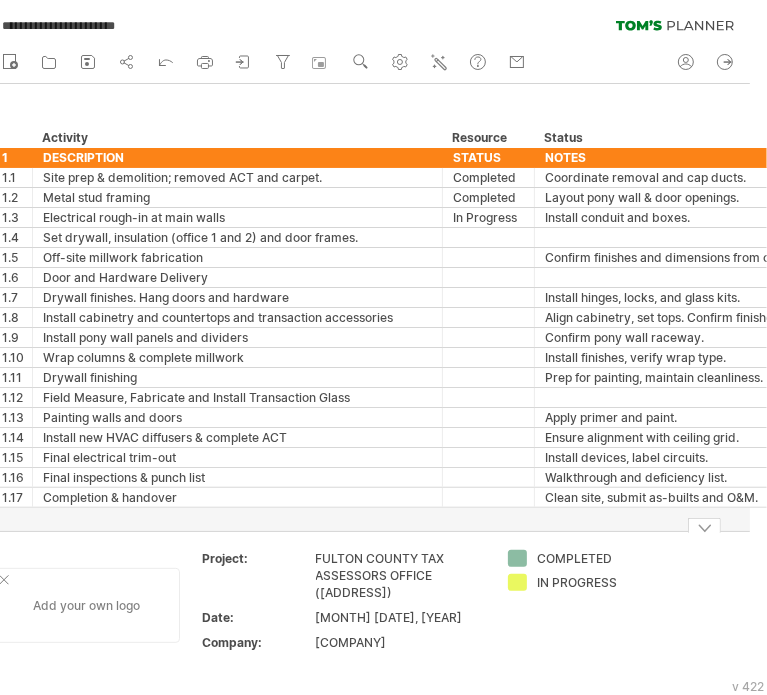 click at bounding box center (4, 580) 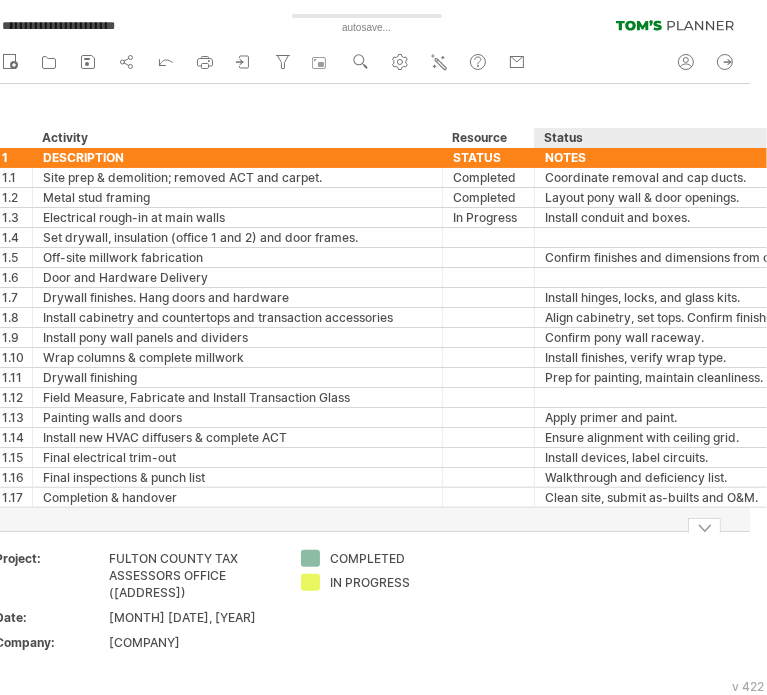 click at bounding box center [704, 525] 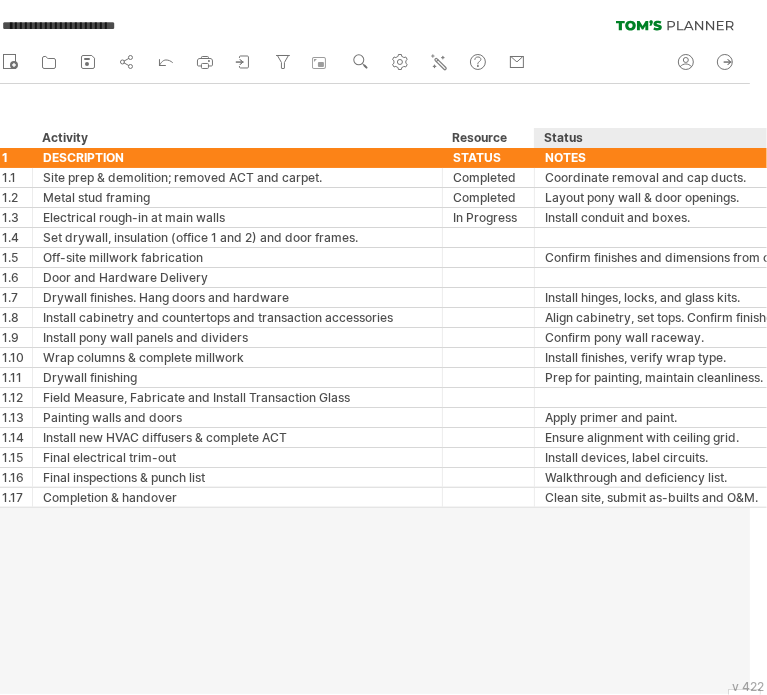 click at bounding box center (366, 389) 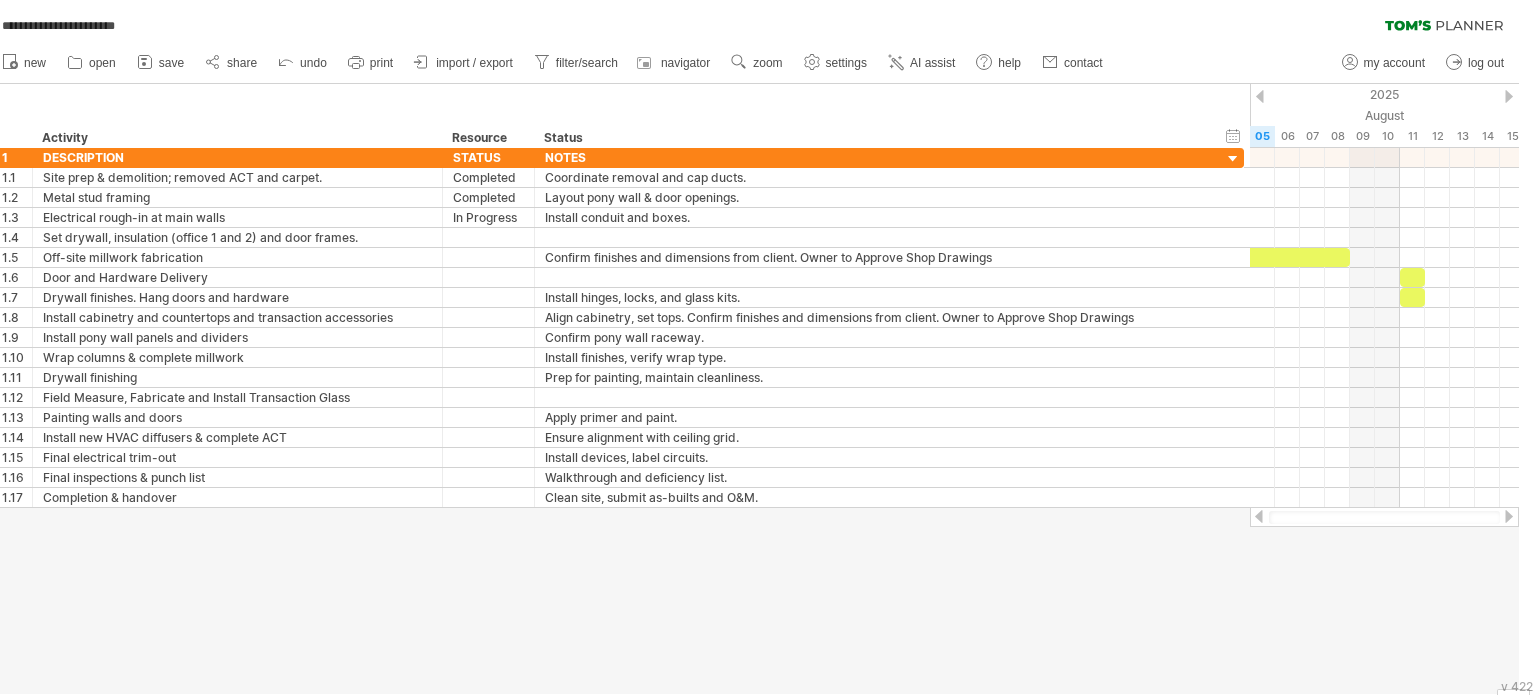 click at bounding box center (751, 389) 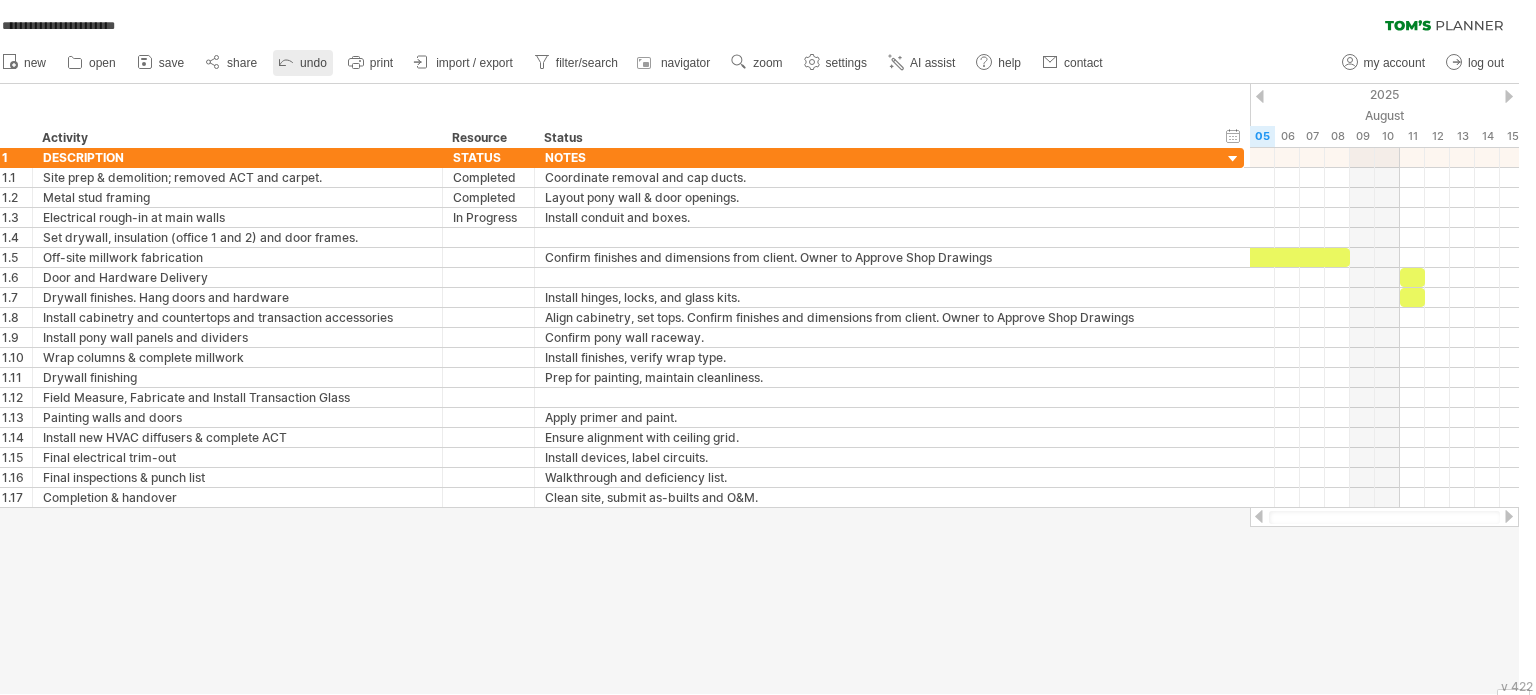 click on "undo" at bounding box center (313, 63) 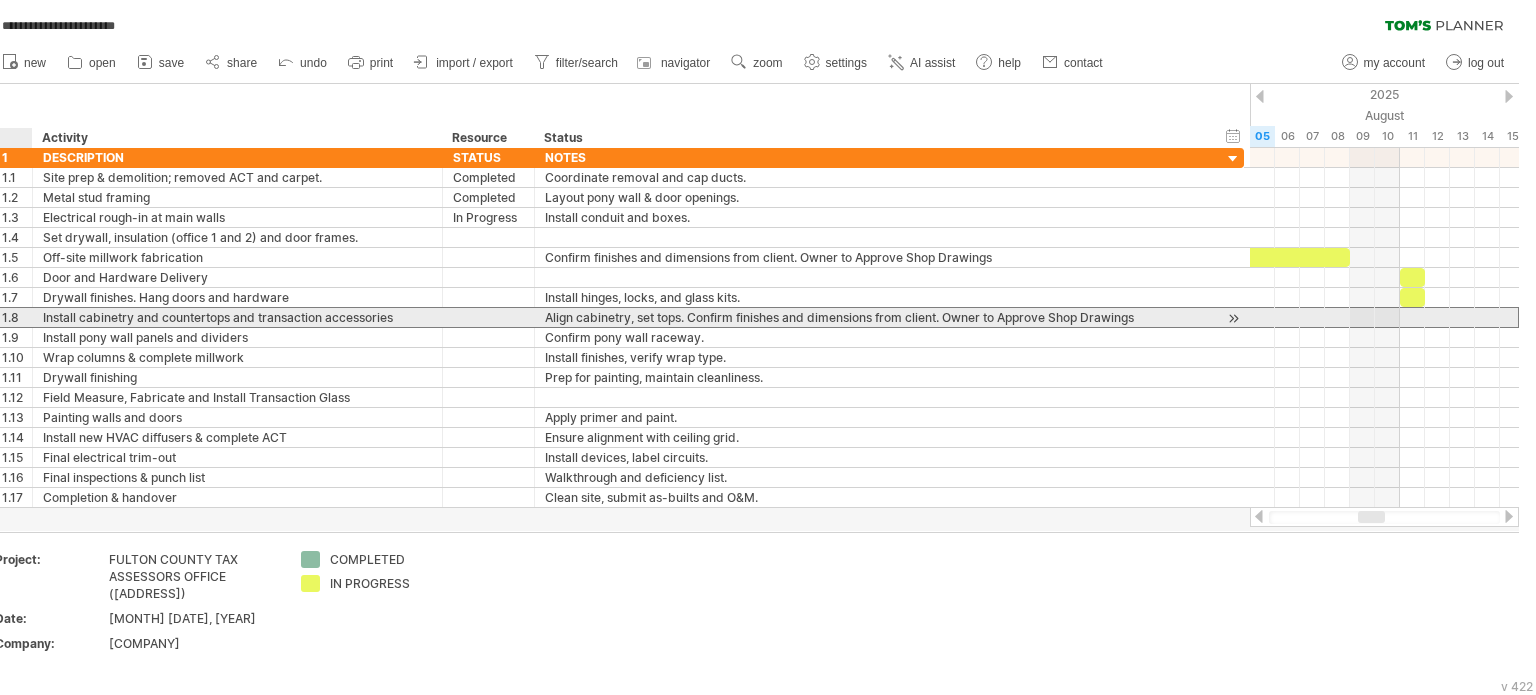 click on "1.8" at bounding box center [17, 317] 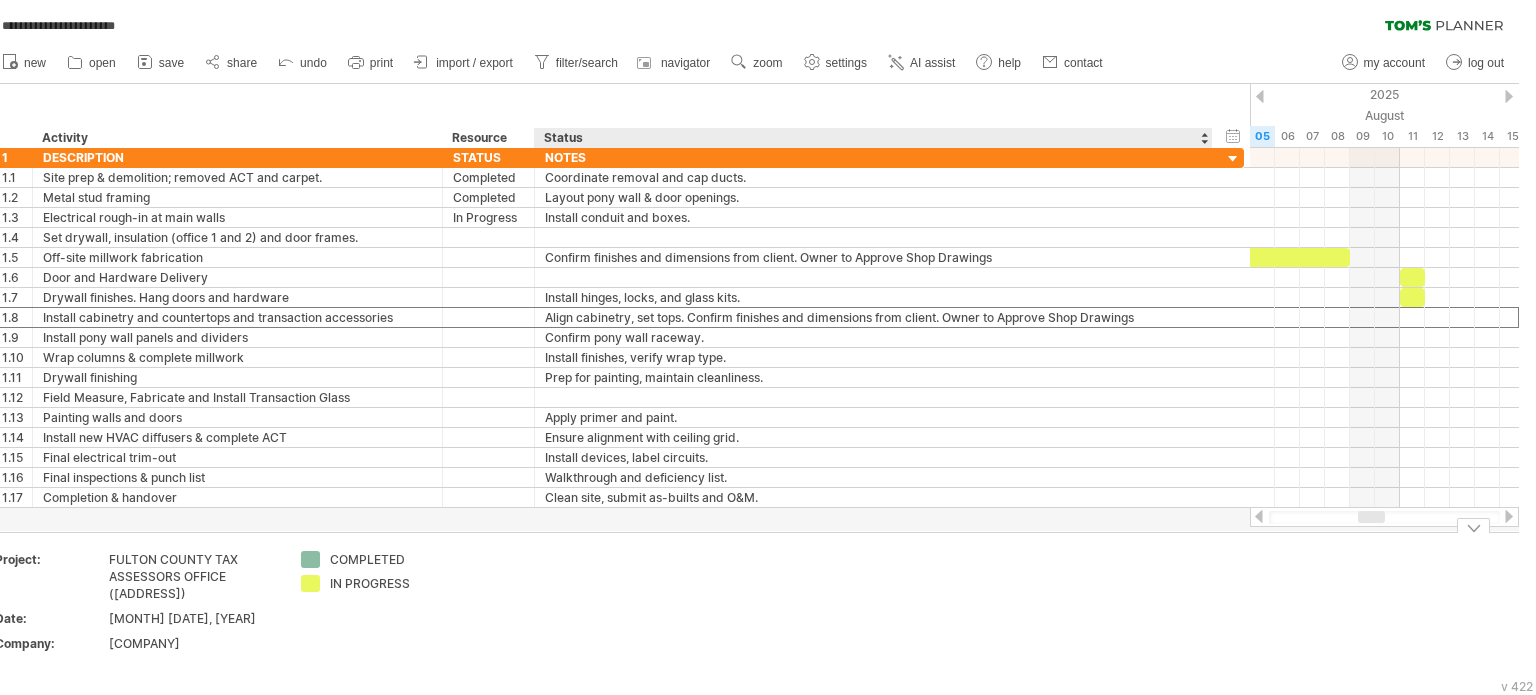 click on "Add your own logo Project: [ORGANIZATION] [ADDRESS] Date: [MONTH] [NUMBER], [YEAR] Company: [COMPANY] [STATUS] [STATUS]" at bounding box center [49983, 606] 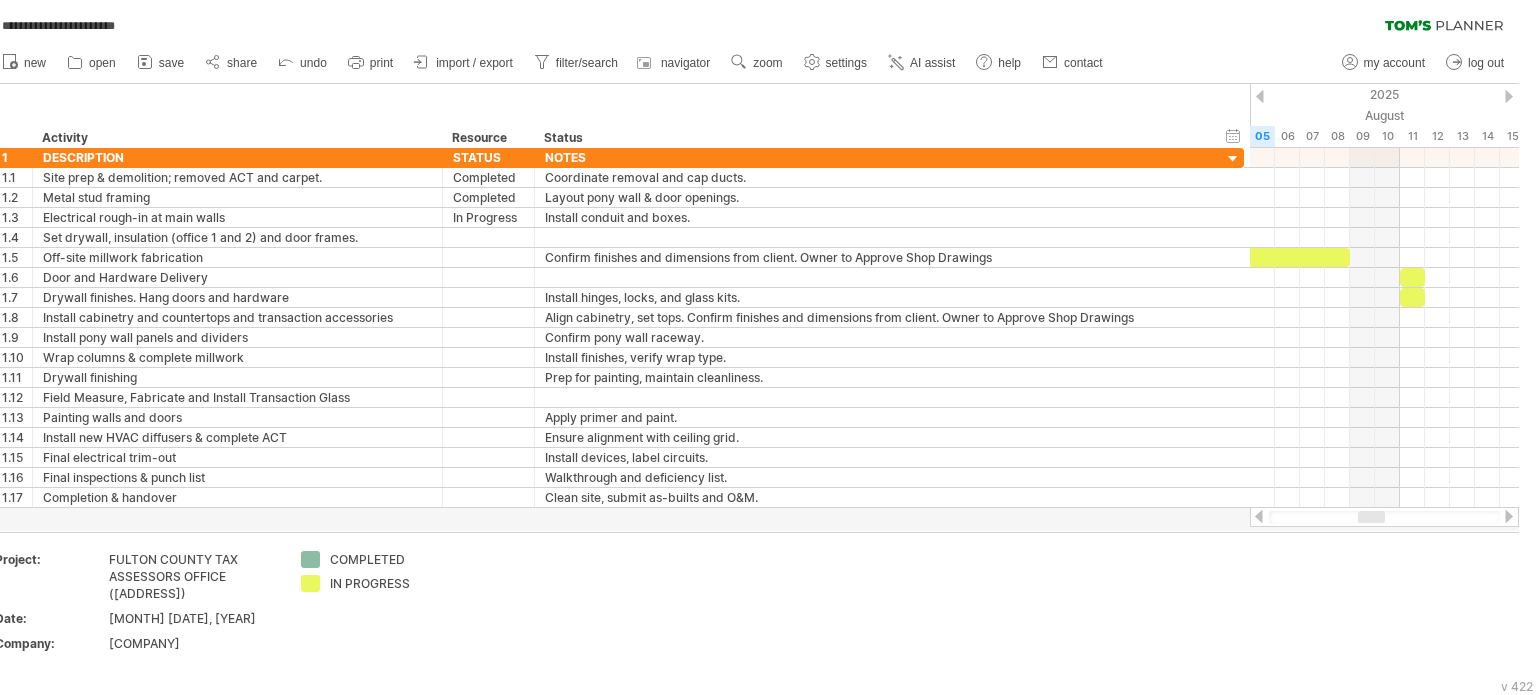 click at bounding box center (1509, 516) 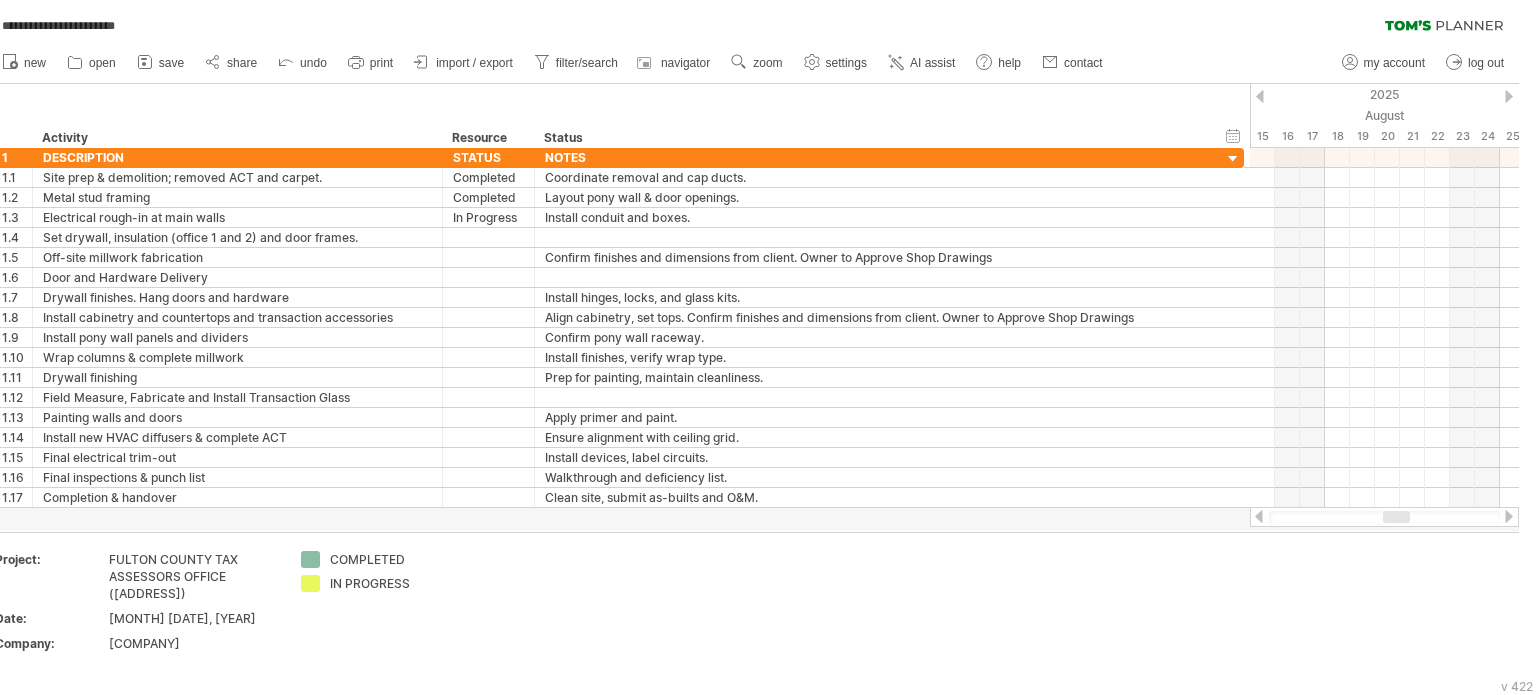 click at bounding box center [1509, 516] 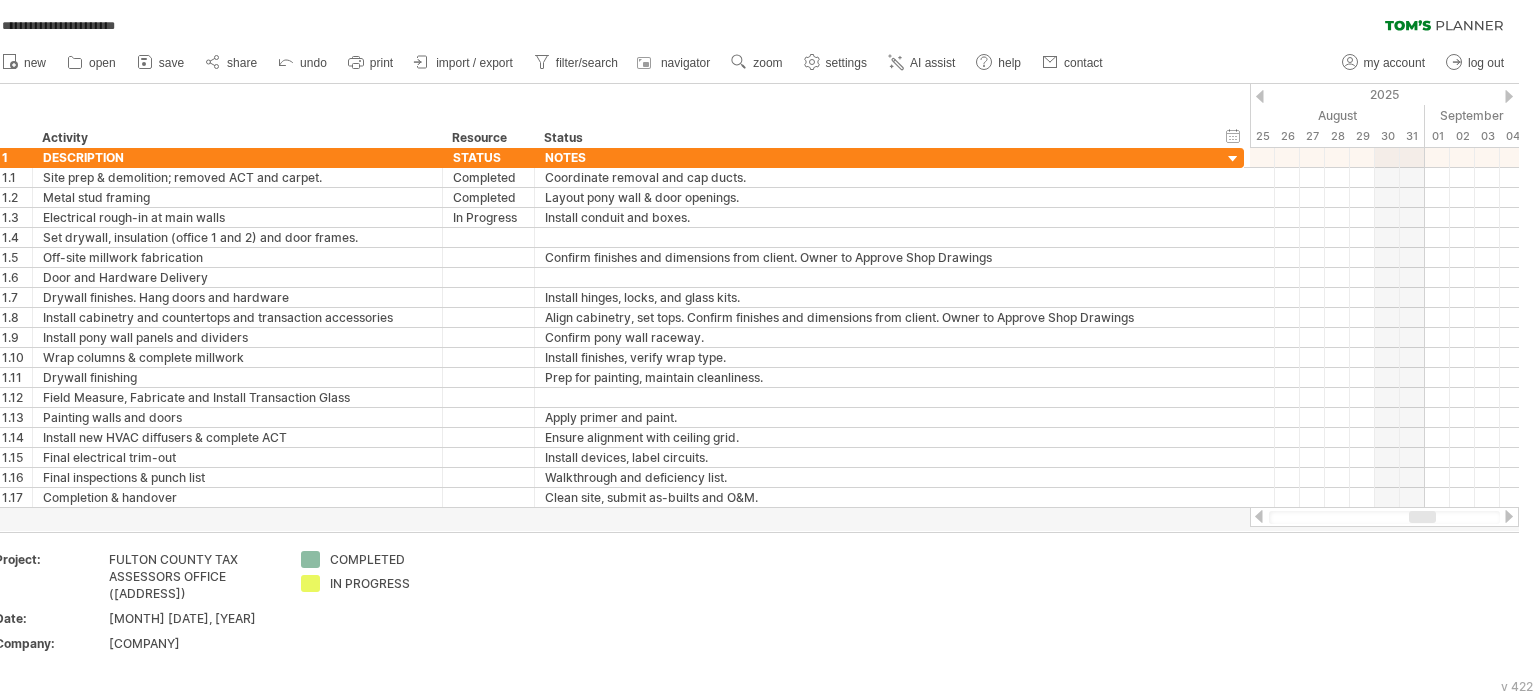 click at bounding box center (1509, 516) 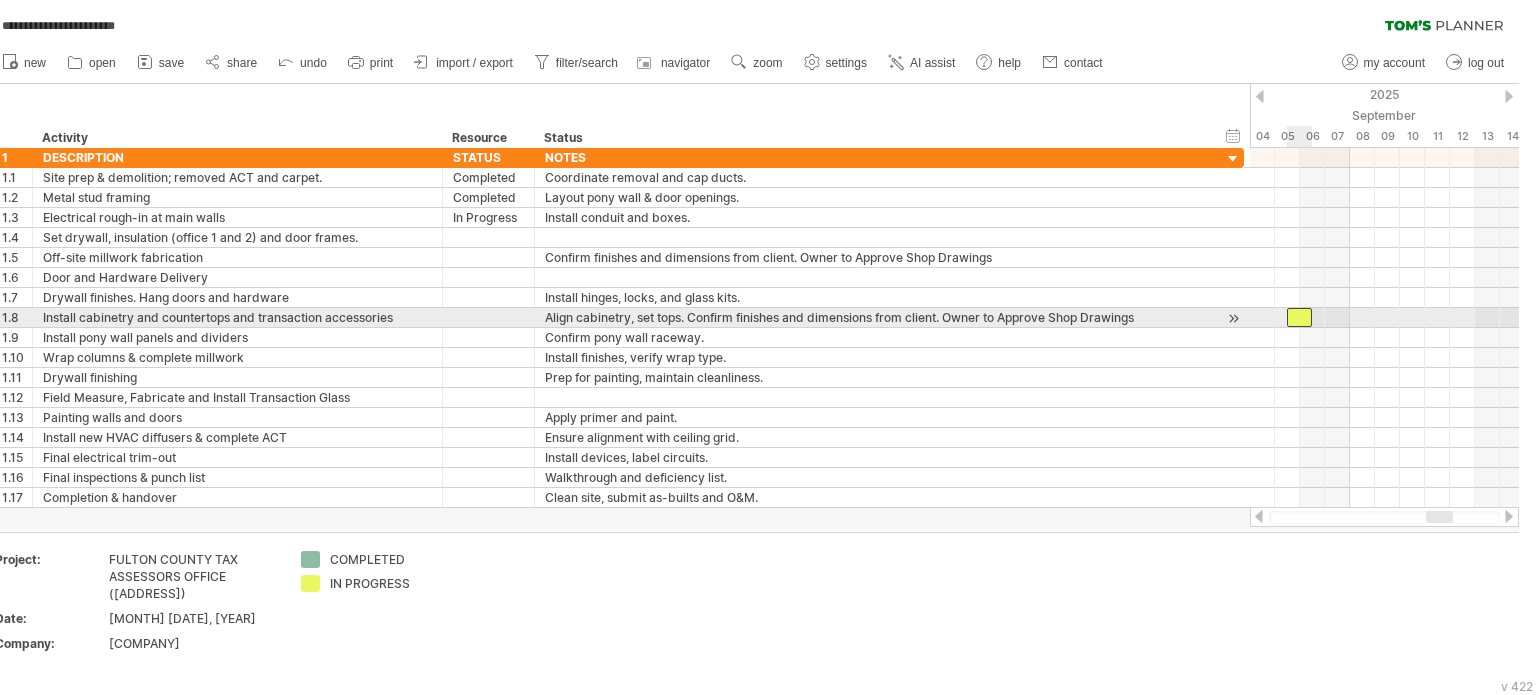 drag, startPoint x: 1392, startPoint y: 315, endPoint x: 1300, endPoint y: 324, distance: 92.43917 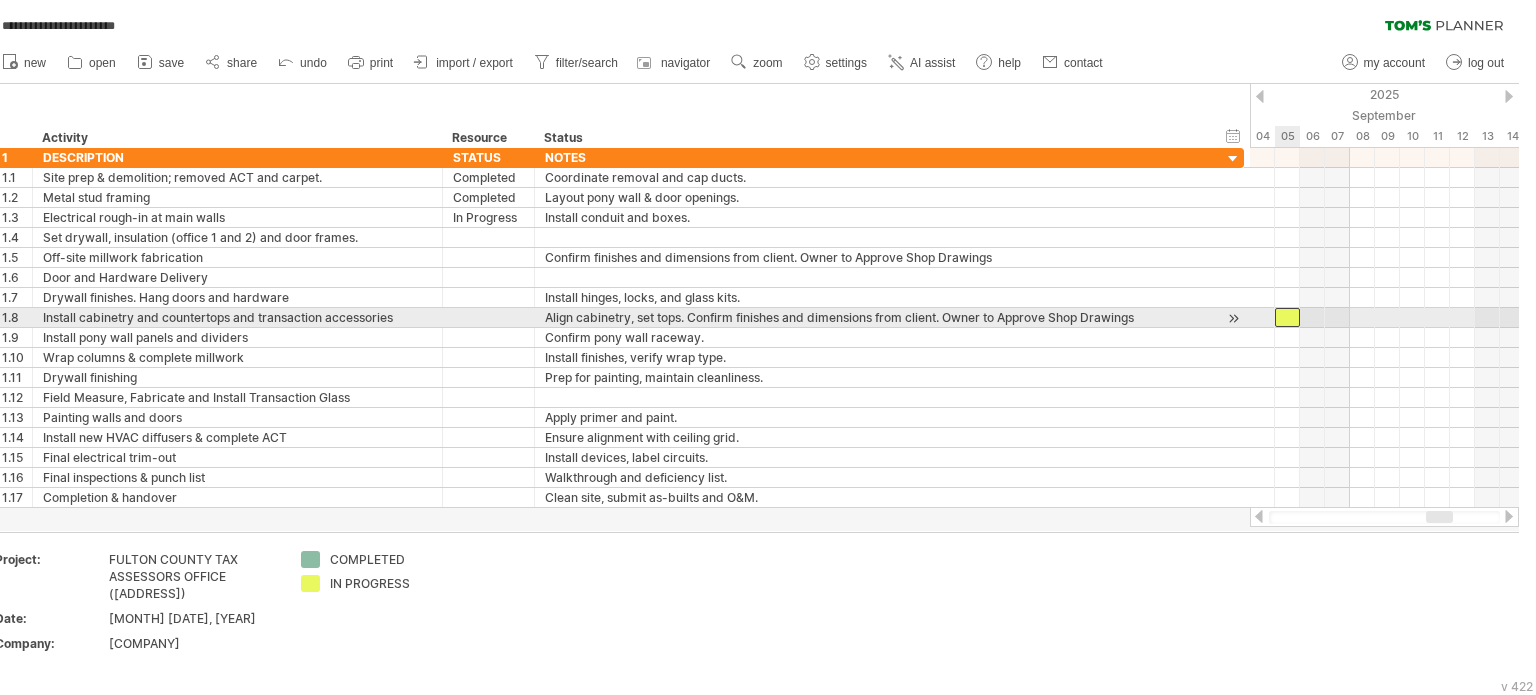 drag, startPoint x: 1297, startPoint y: 319, endPoint x: 1286, endPoint y: 320, distance: 11.045361 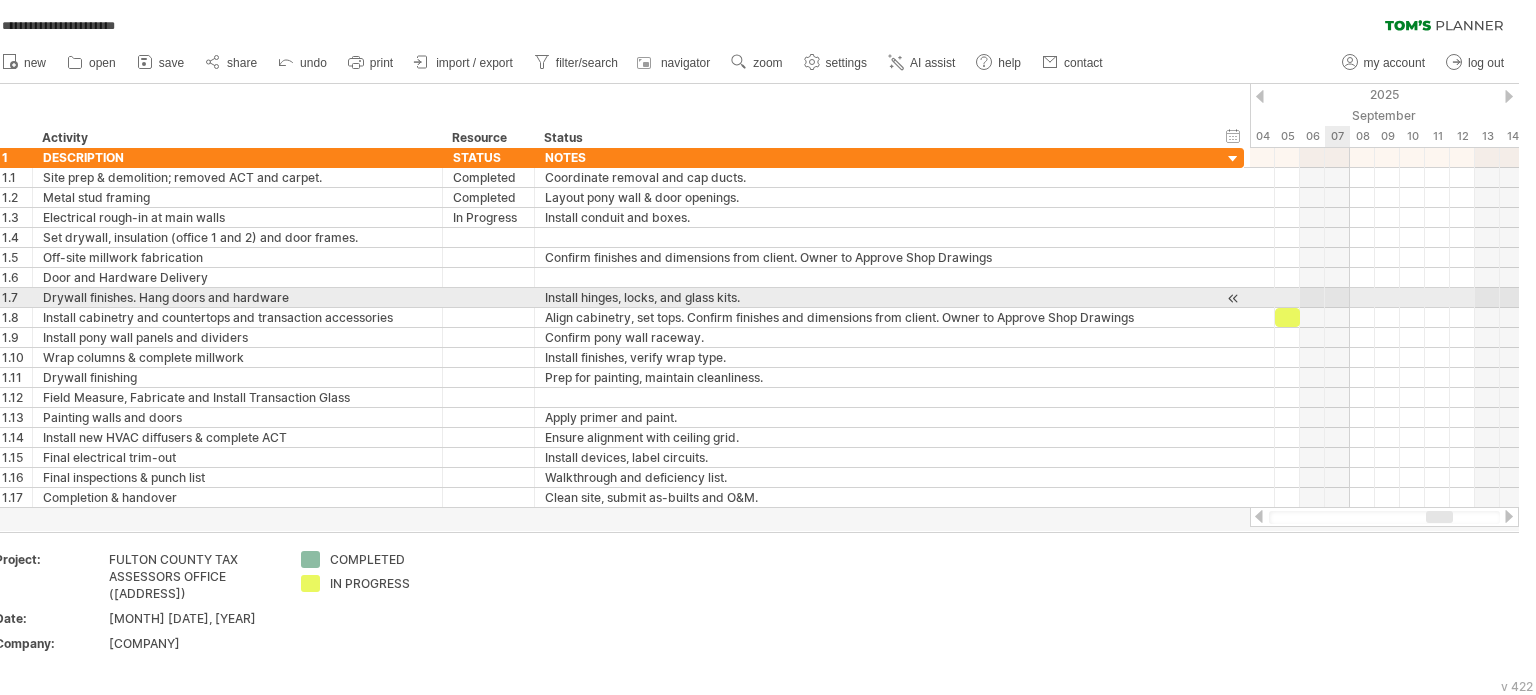 click at bounding box center (1384, 298) 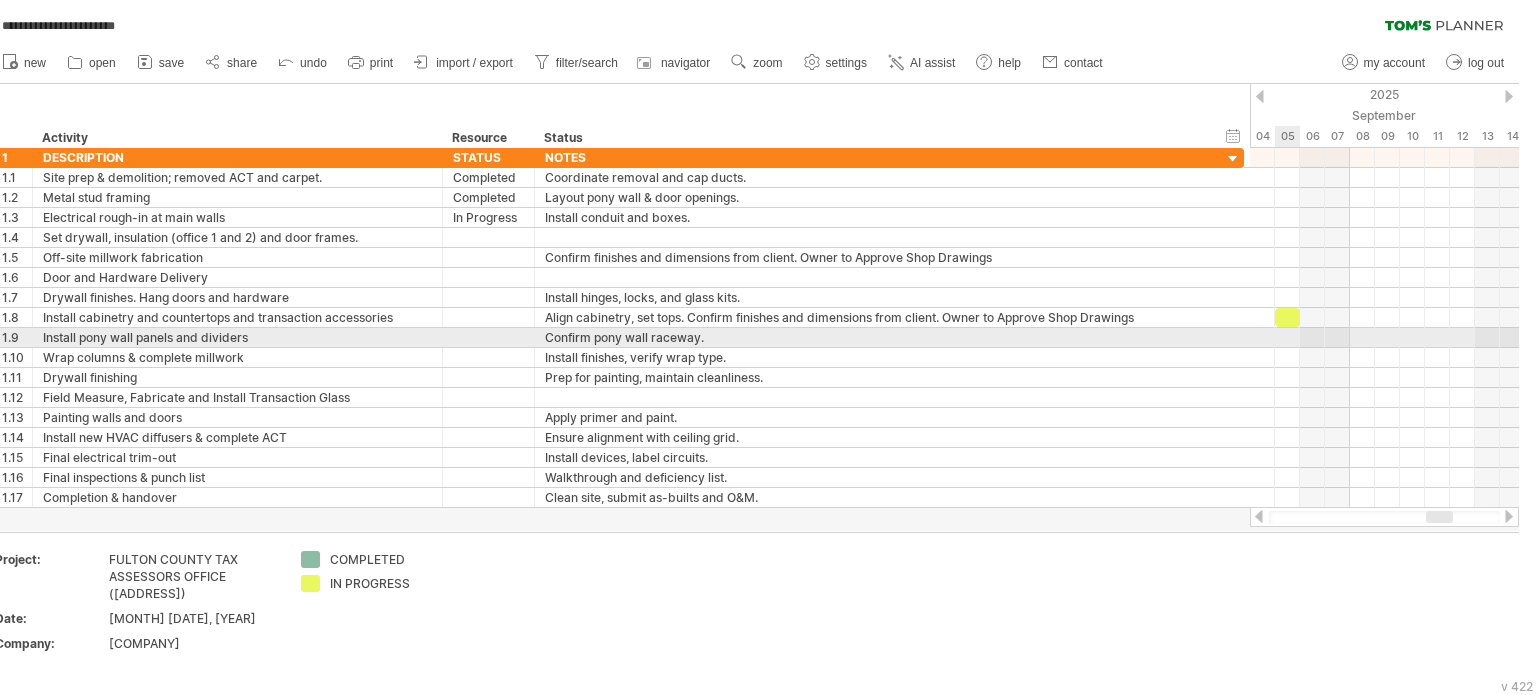 click at bounding box center (1384, 338) 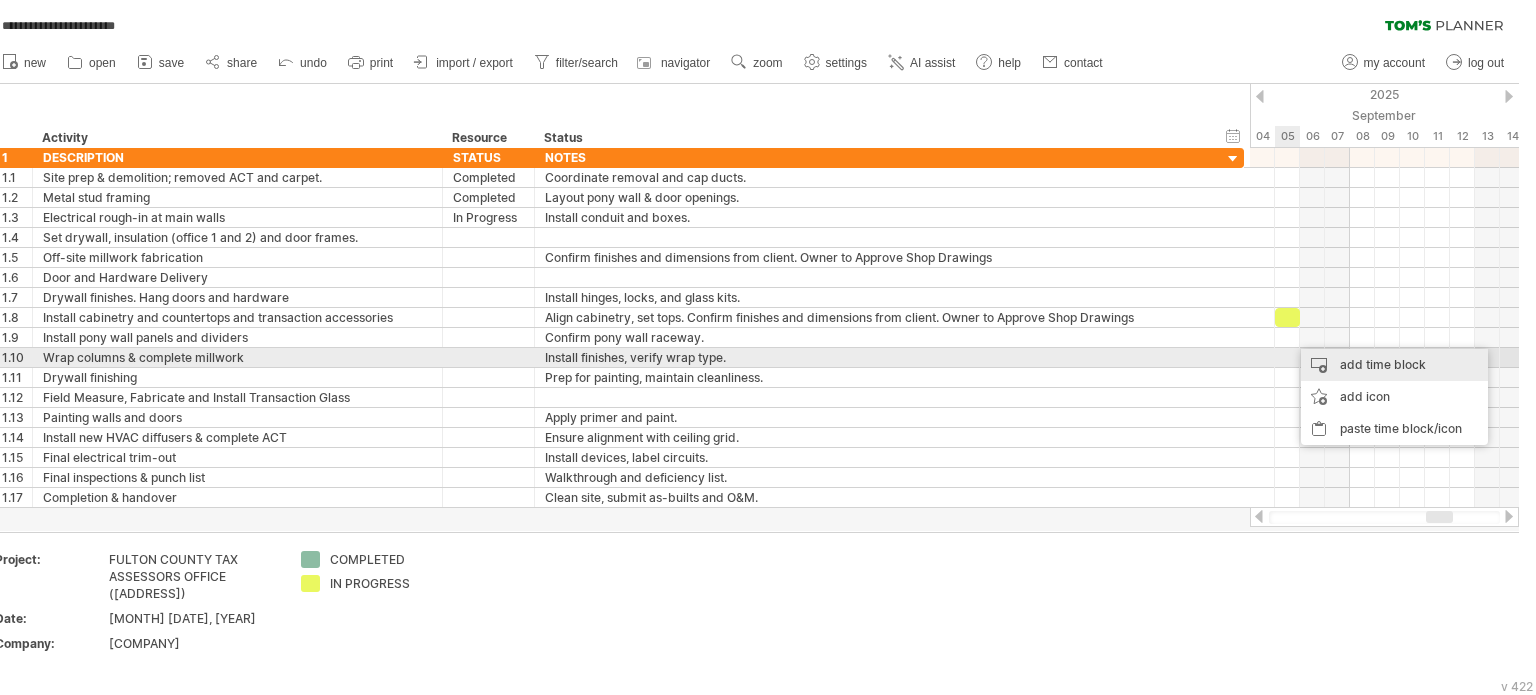 click on "add time block" at bounding box center [1394, 365] 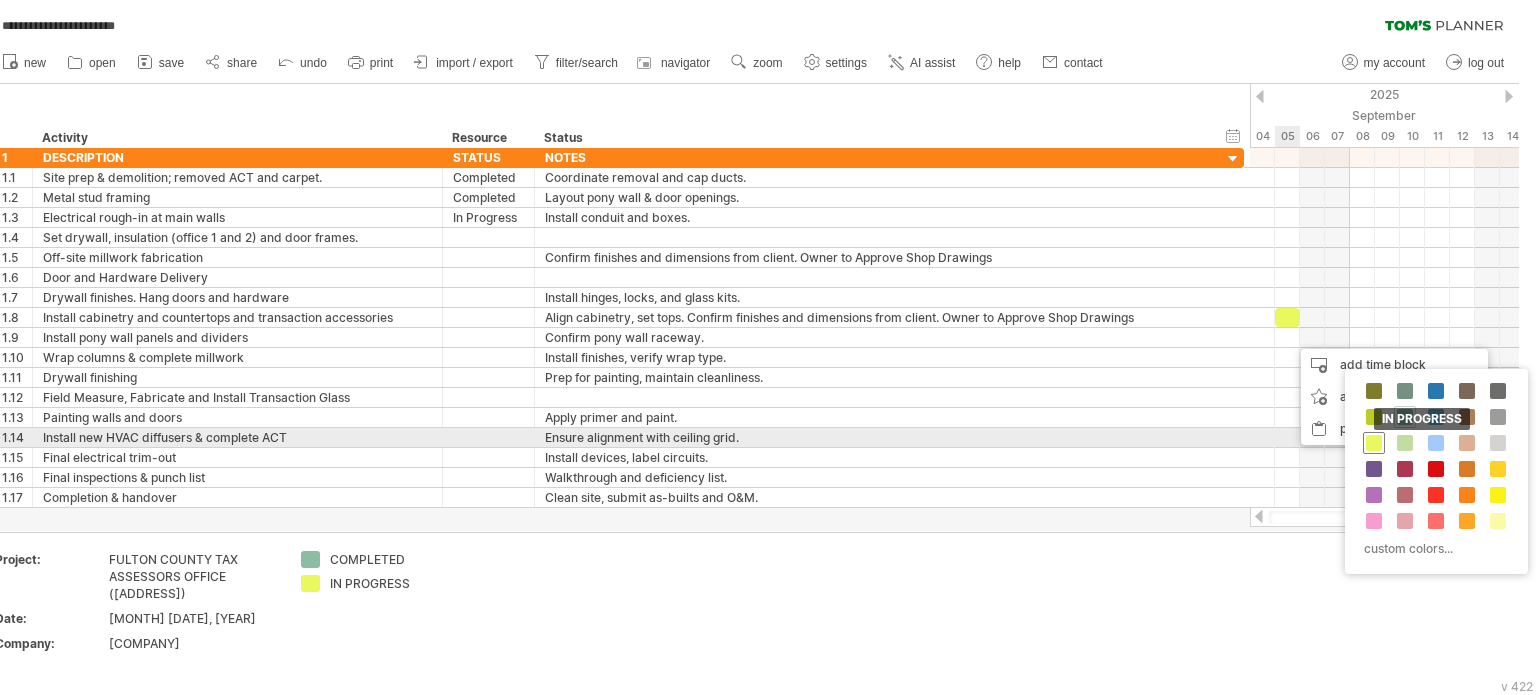 click at bounding box center [1374, 443] 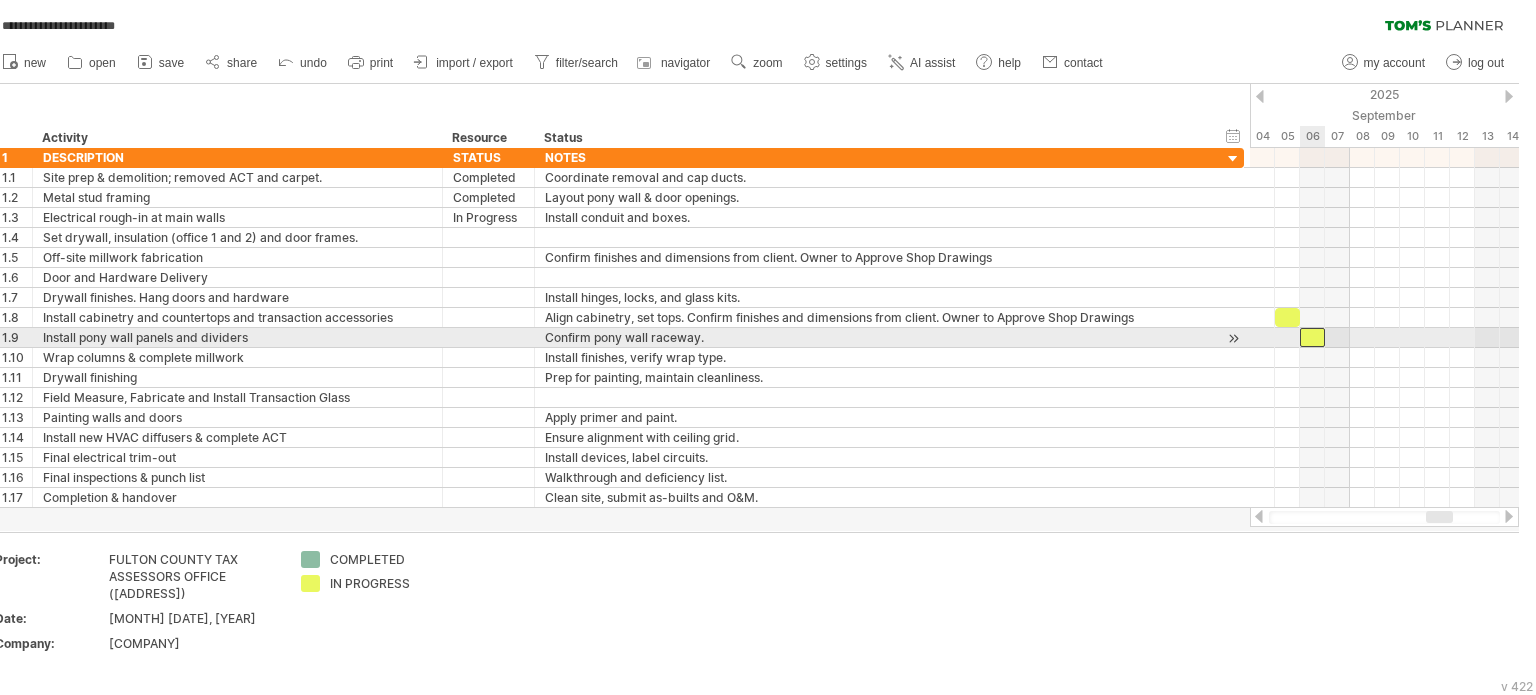 drag, startPoint x: 1298, startPoint y: 339, endPoint x: 1309, endPoint y: 339, distance: 11 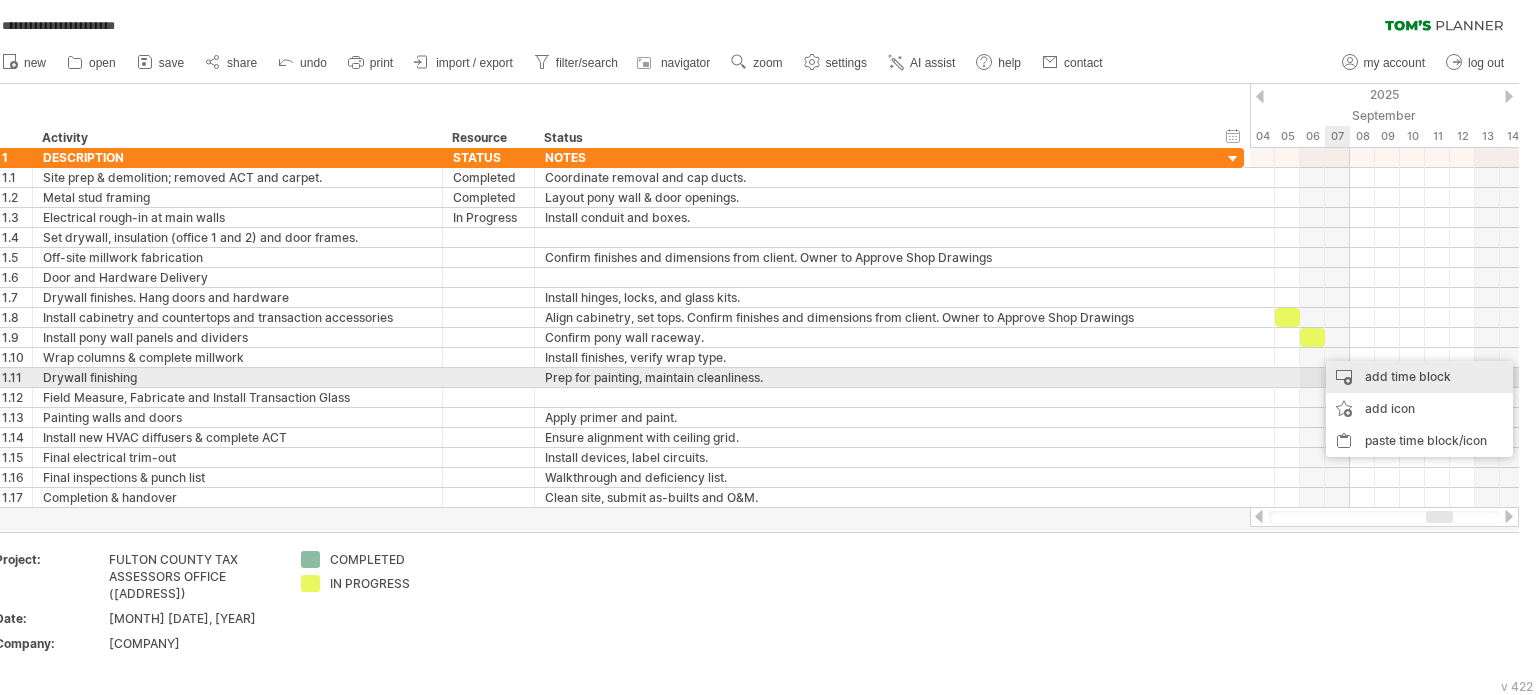 click on "add time block" at bounding box center (1419, 377) 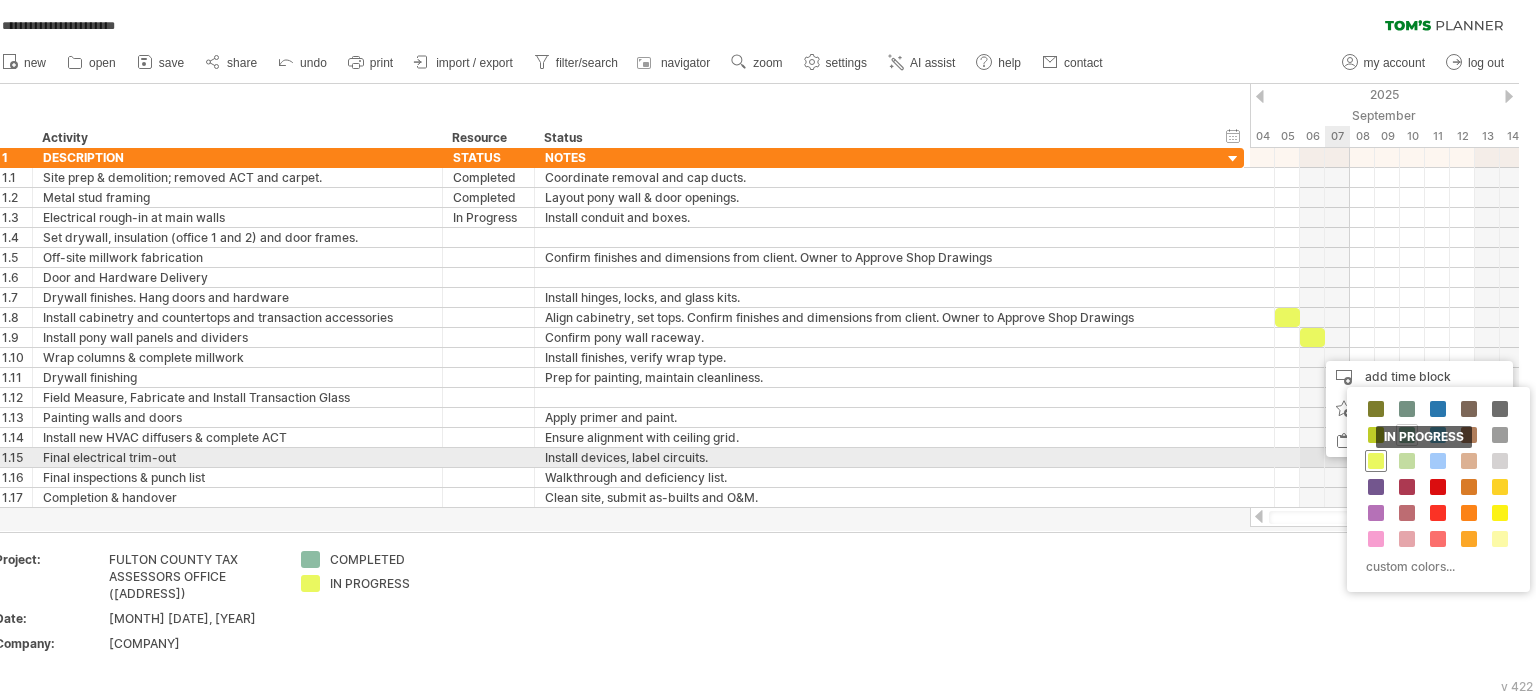 click at bounding box center [1376, 461] 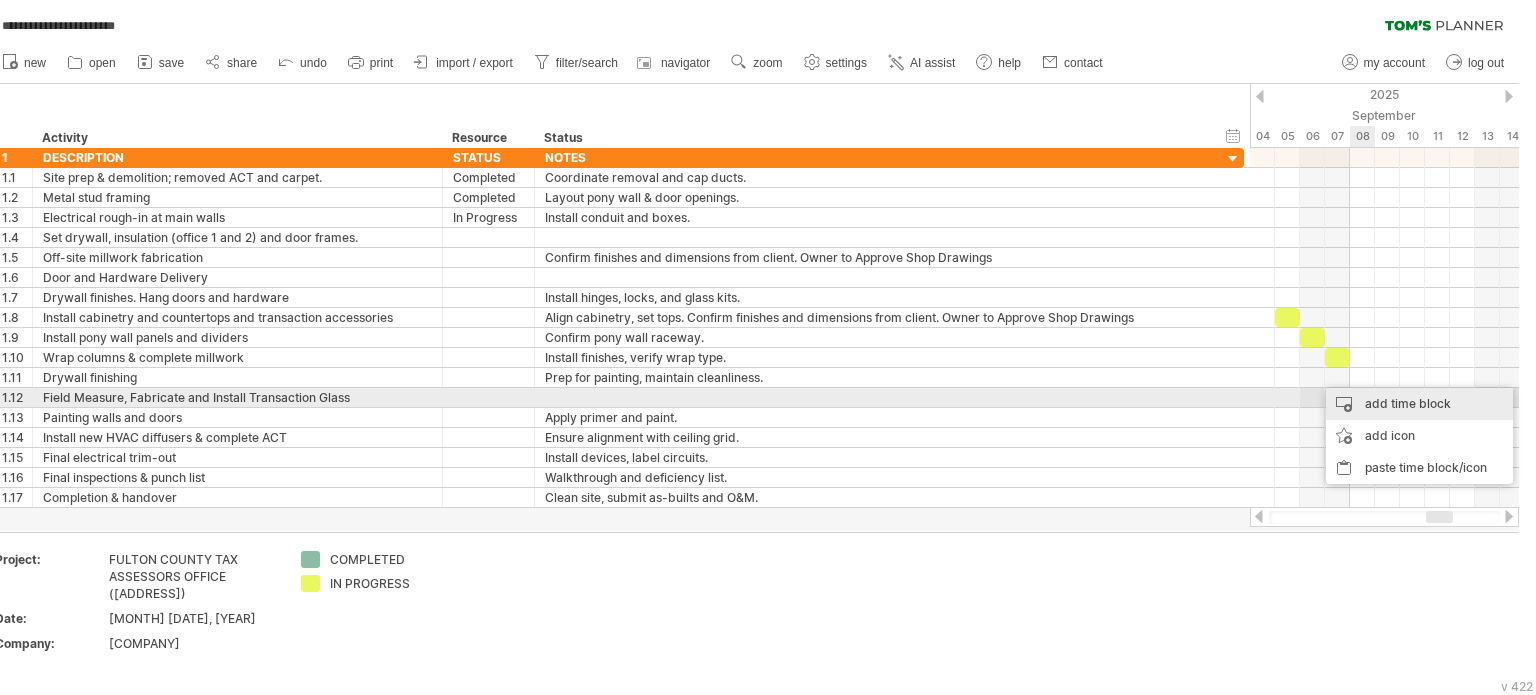 click on "add time block" at bounding box center (1419, 404) 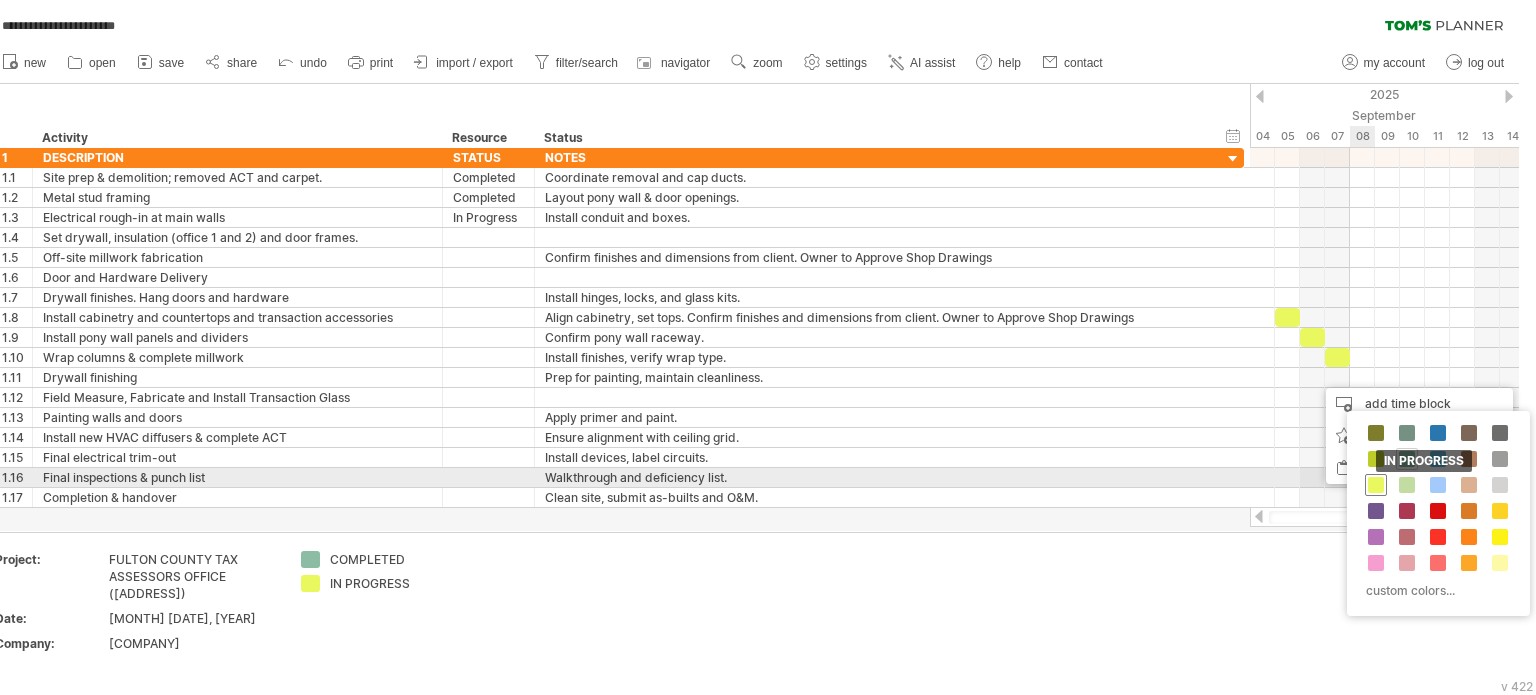 click at bounding box center [1376, 485] 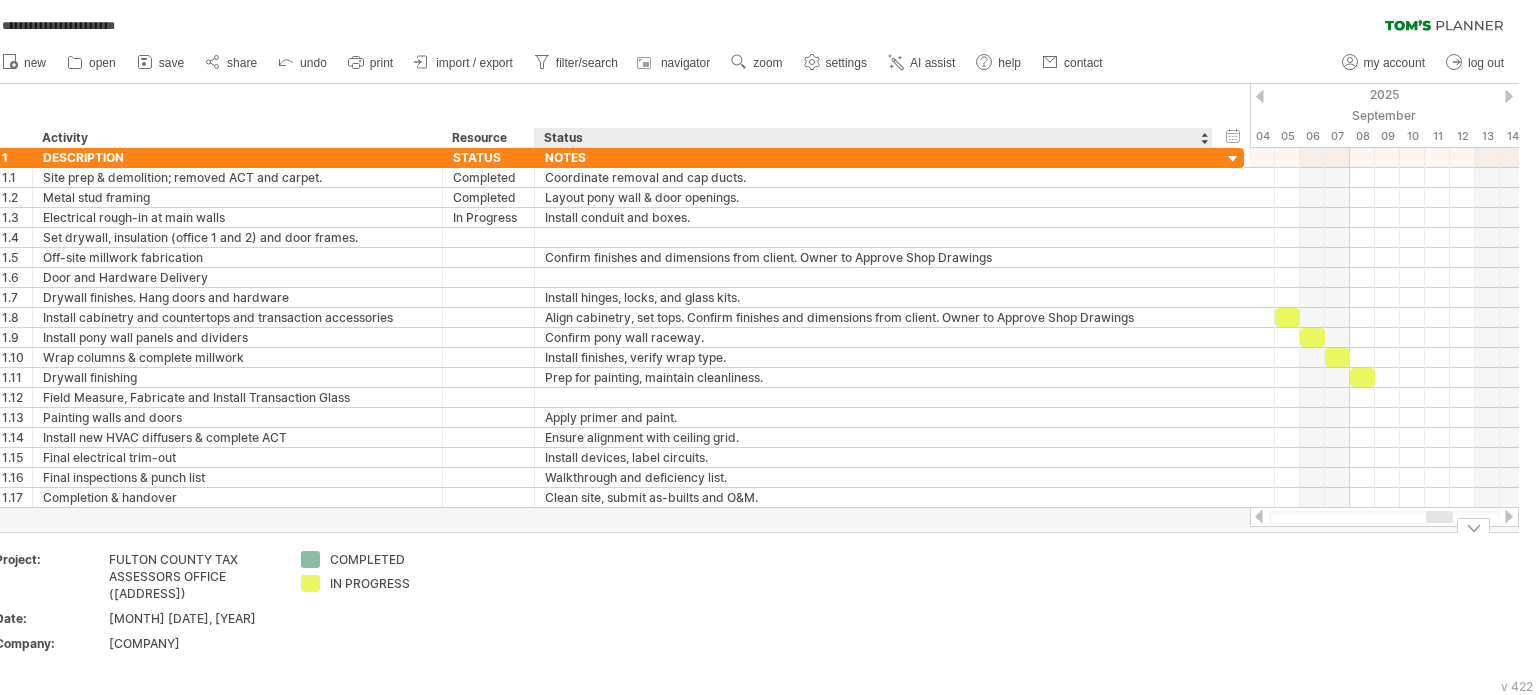 click on "Add your own logo Project: [ORGANIZATION] [ADDRESS] Date: [MONTH] [NUMBER], [YEAR] Company: [COMPANY] [STATUS] [STATUS]" at bounding box center (49983, 606) 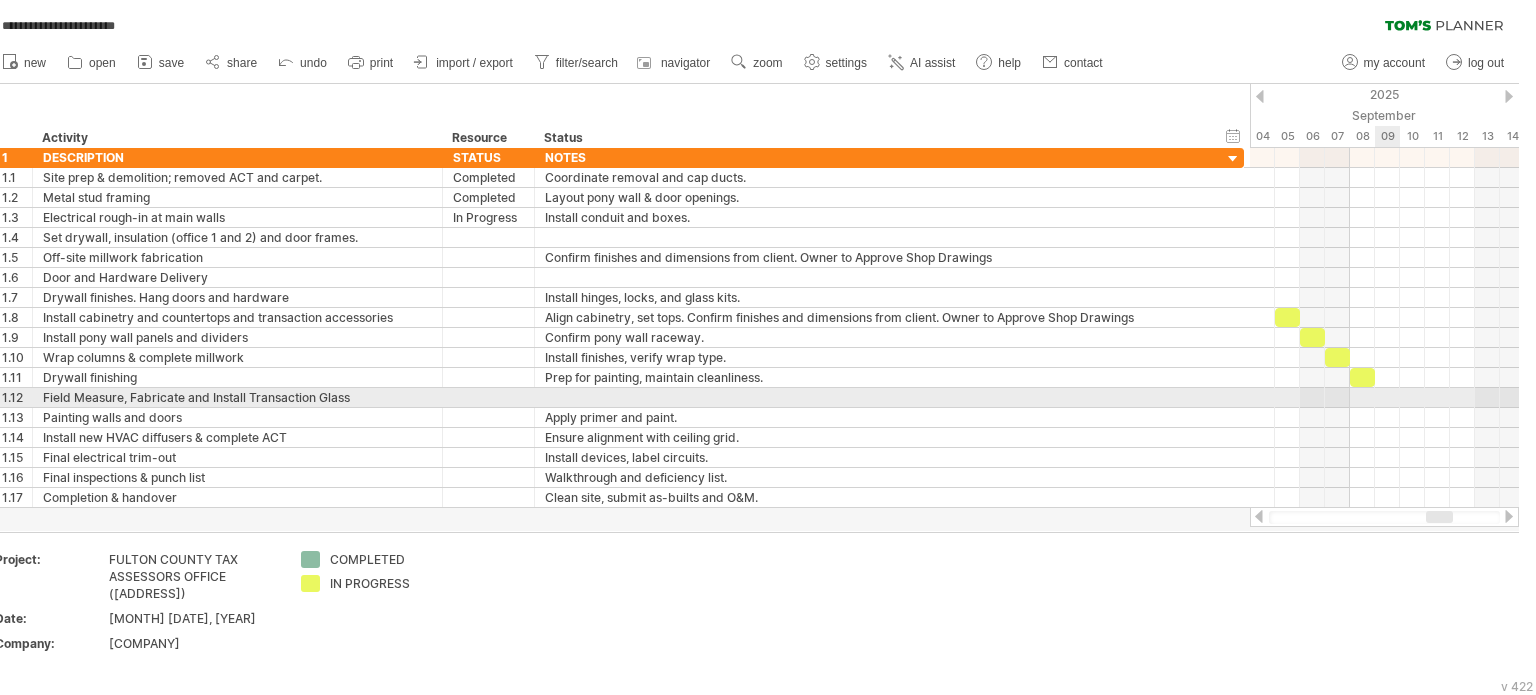 click at bounding box center [1384, 398] 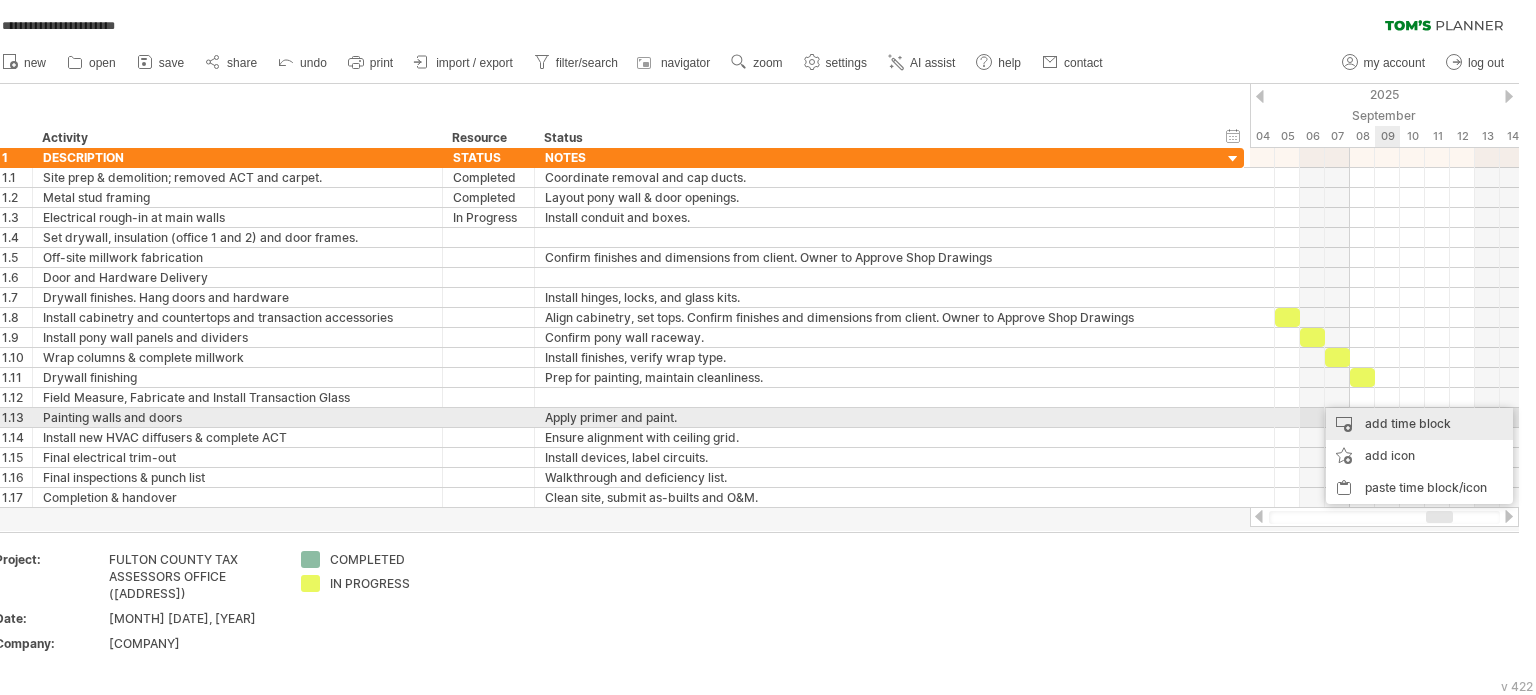 click on "add time block" at bounding box center [1419, 424] 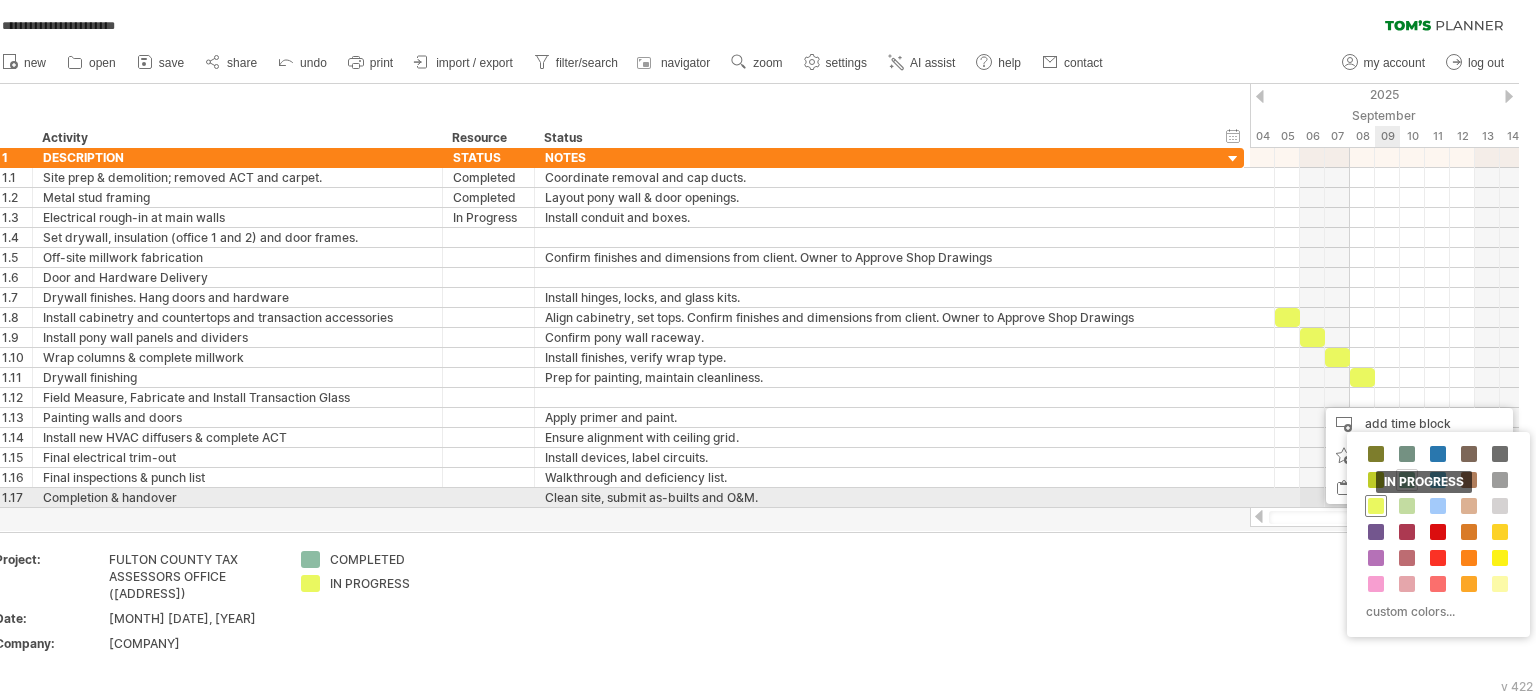 click at bounding box center (1376, 506) 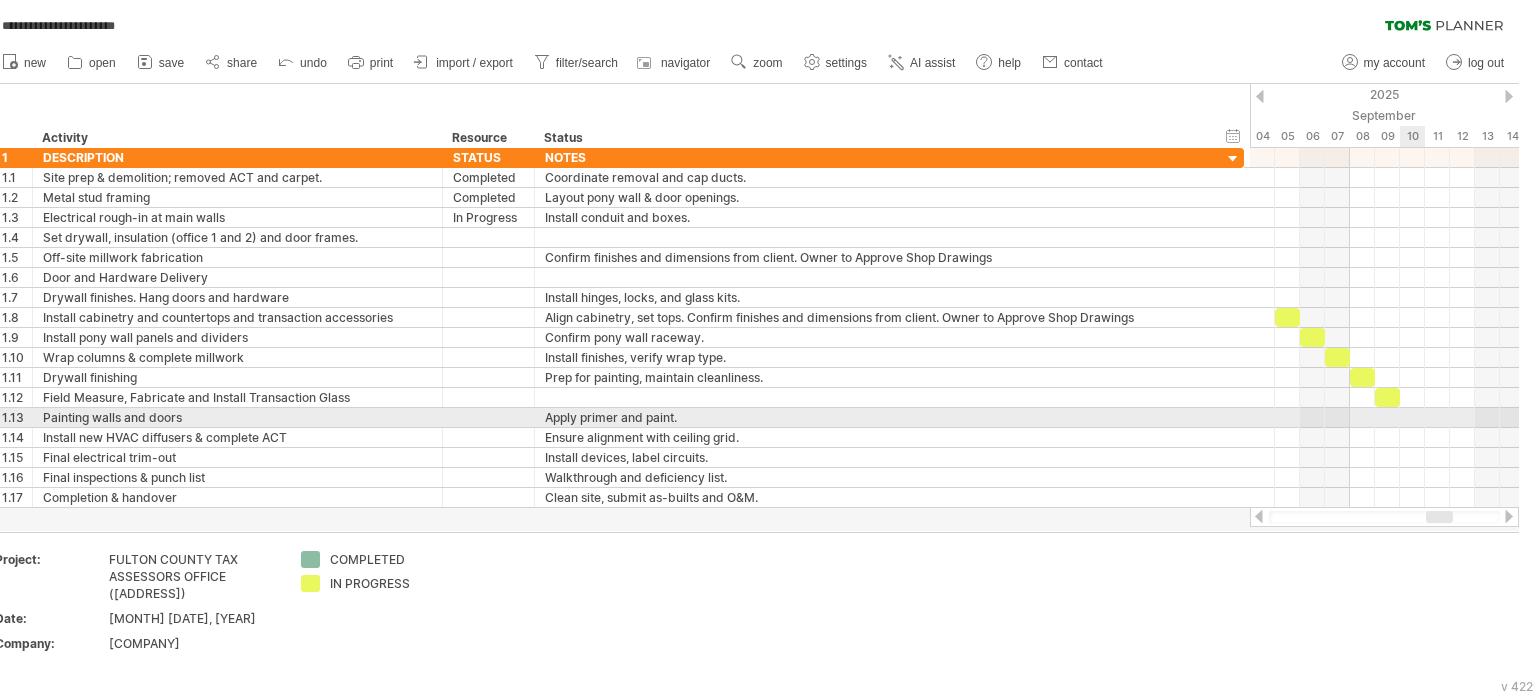 click at bounding box center [1384, 418] 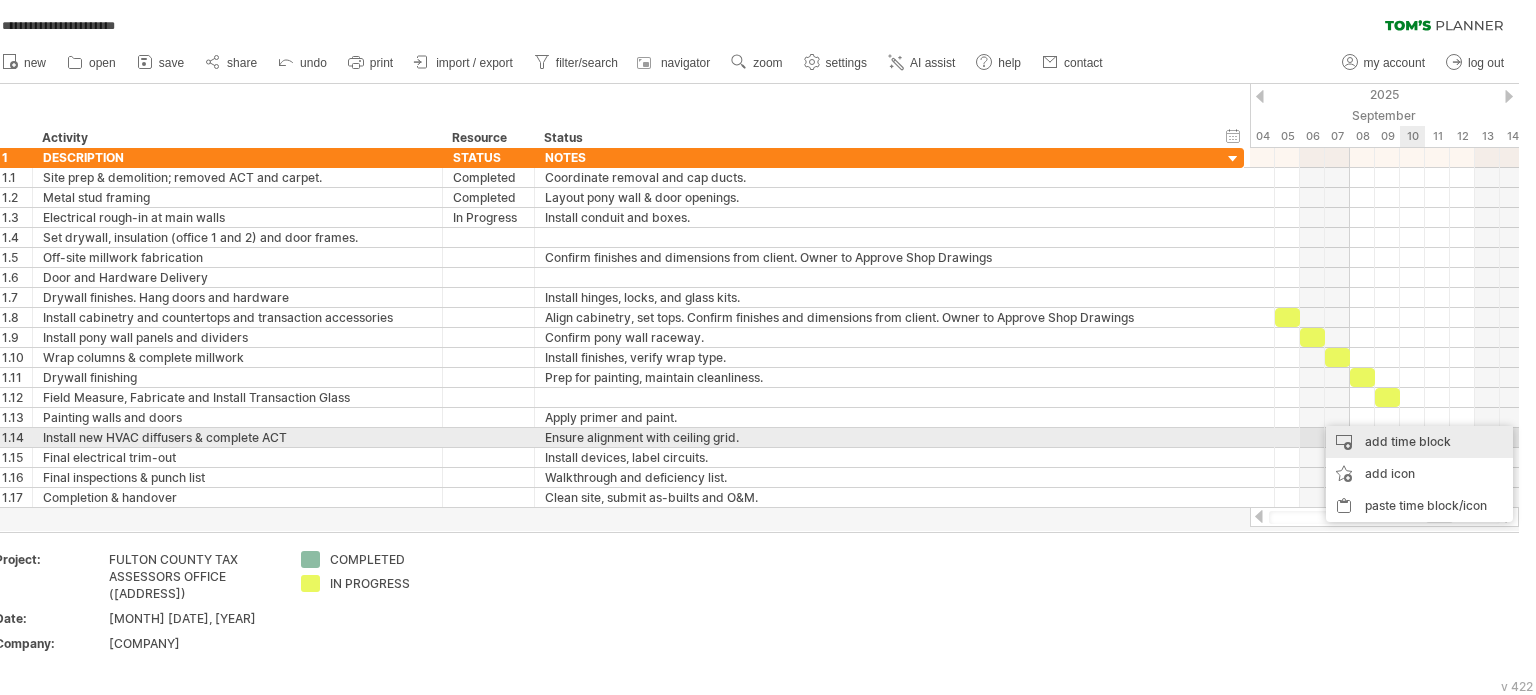 click on "add time block" at bounding box center [1419, 442] 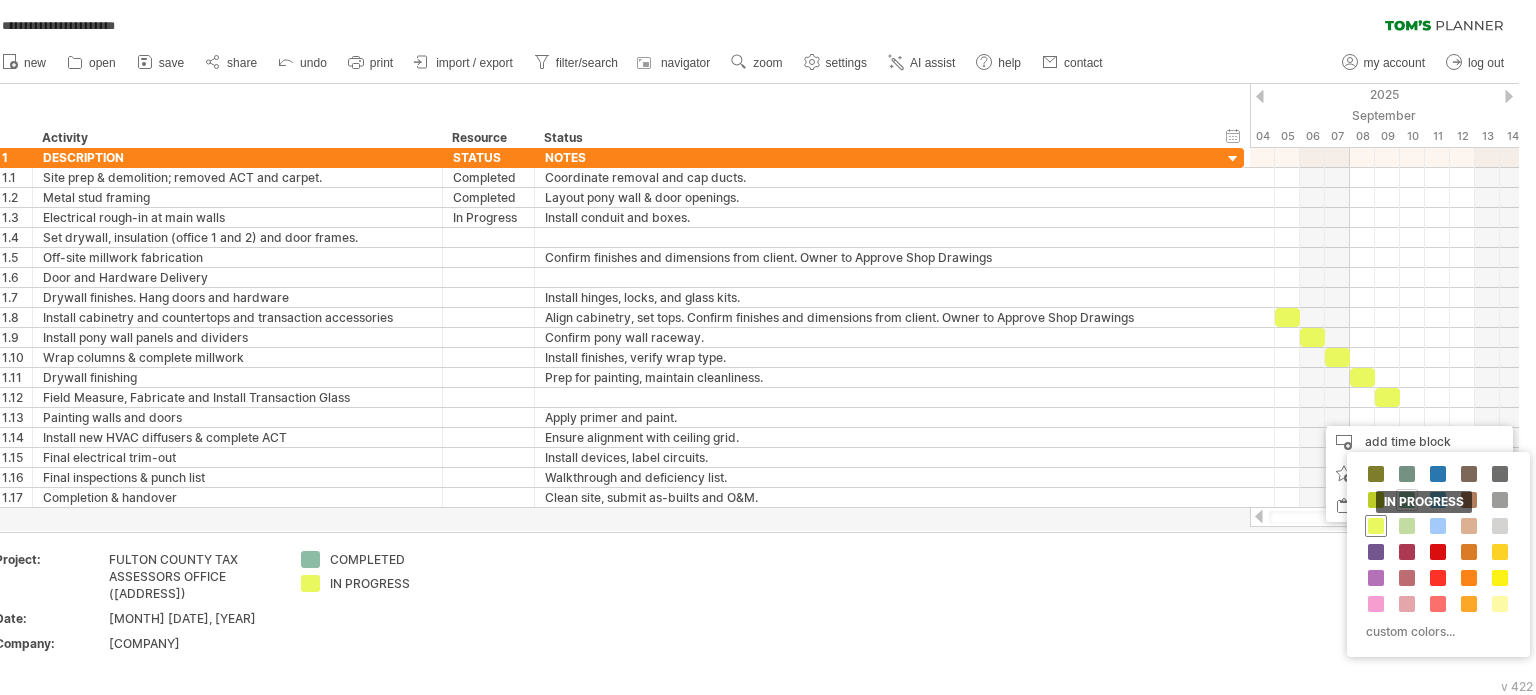 click at bounding box center (1376, 526) 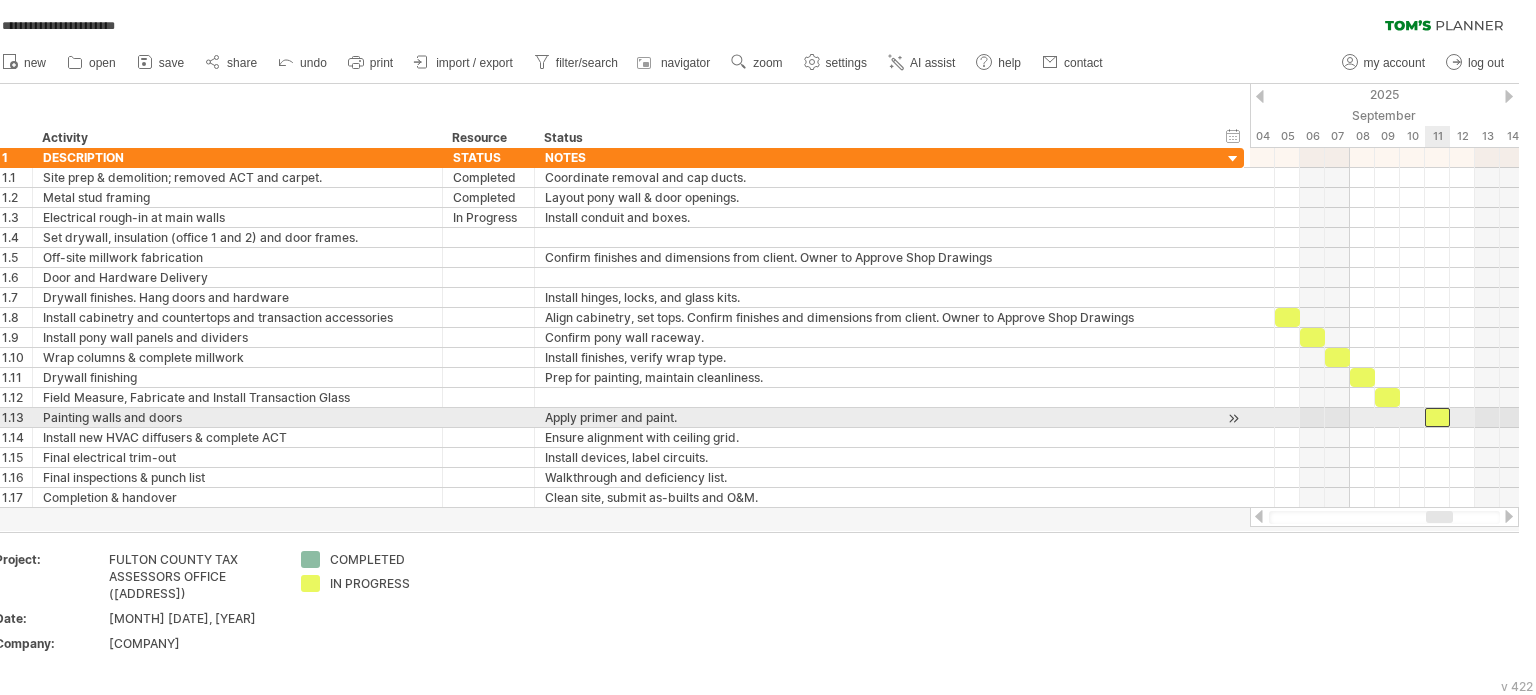 drag, startPoint x: 1426, startPoint y: 412, endPoint x: 1437, endPoint y: 412, distance: 11 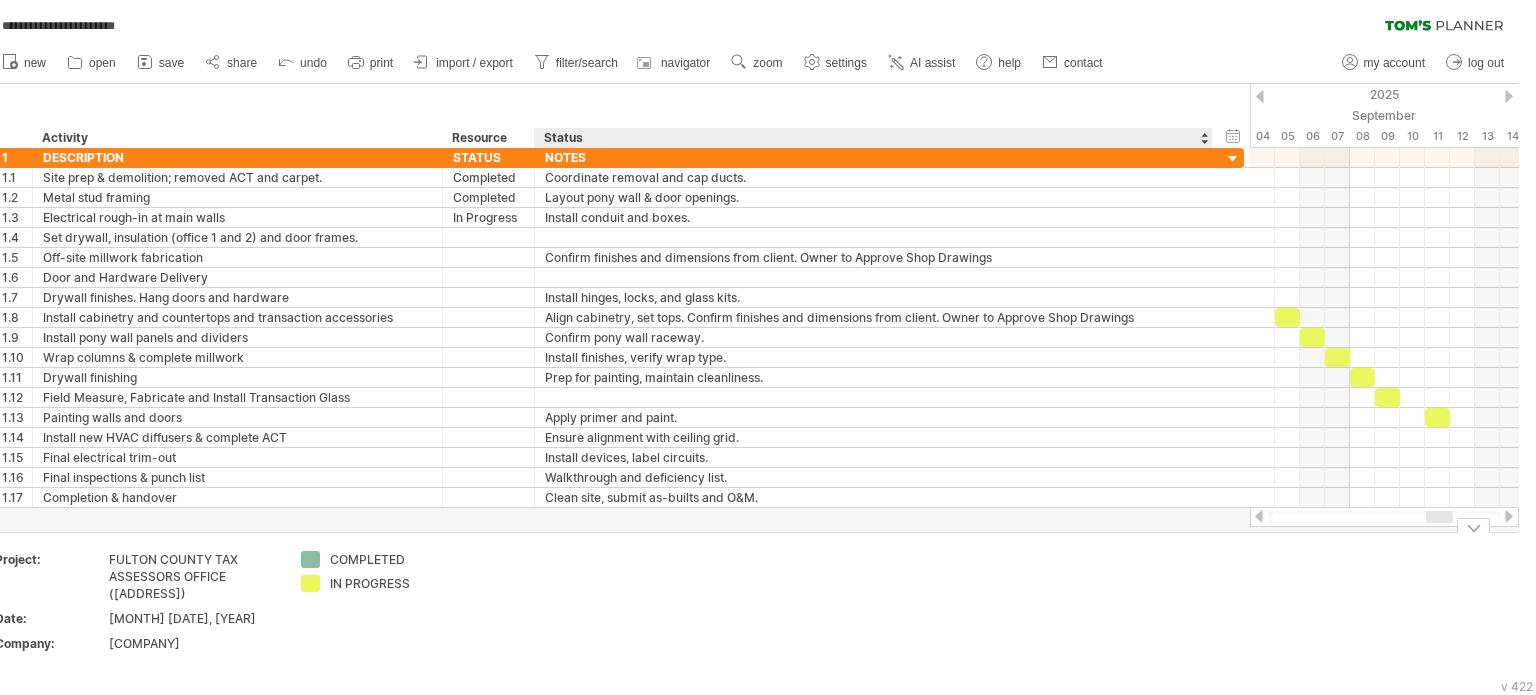click on "Add your own logo Project: [ORGANIZATION] [ADDRESS] Date: [MONTH] [NUMBER], [YEAR] Company: [COMPANY] [STATUS] [STATUS]" at bounding box center [49983, 606] 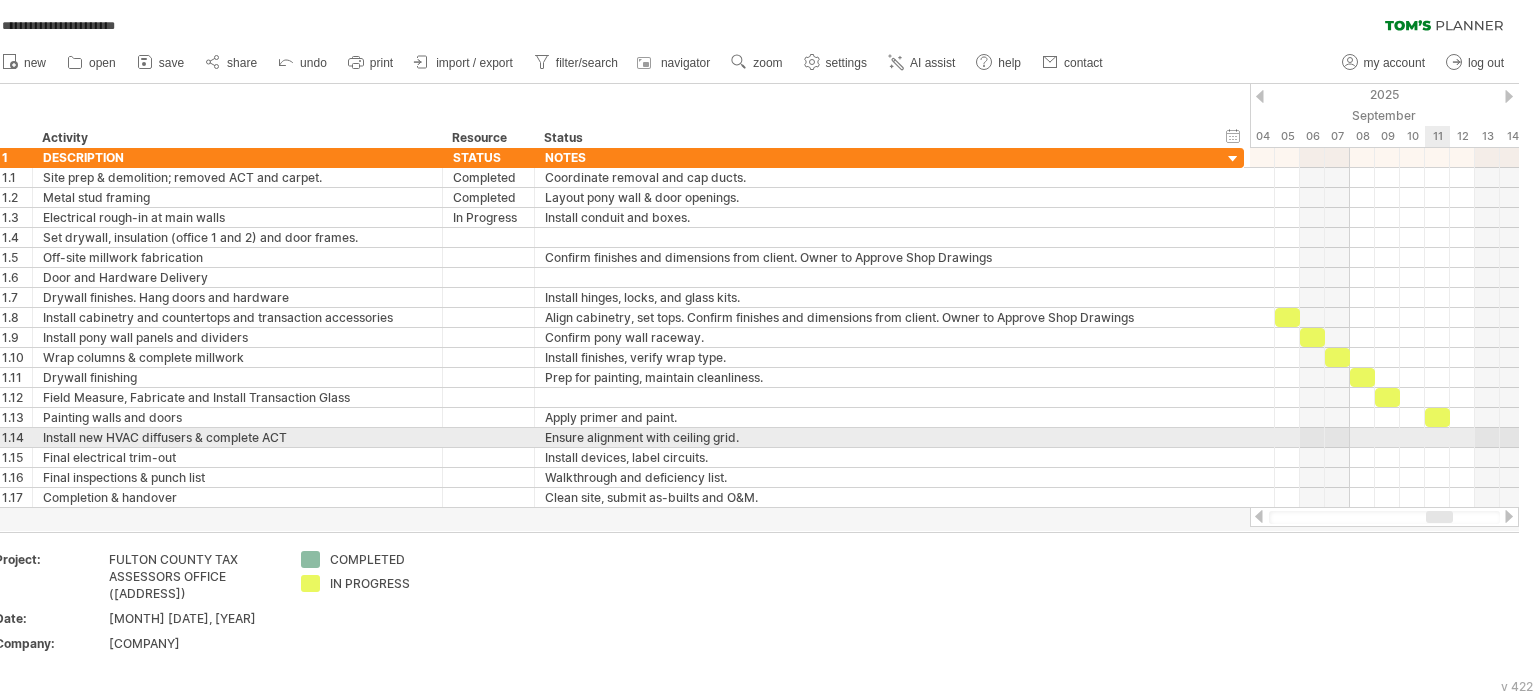 click at bounding box center (1384, 438) 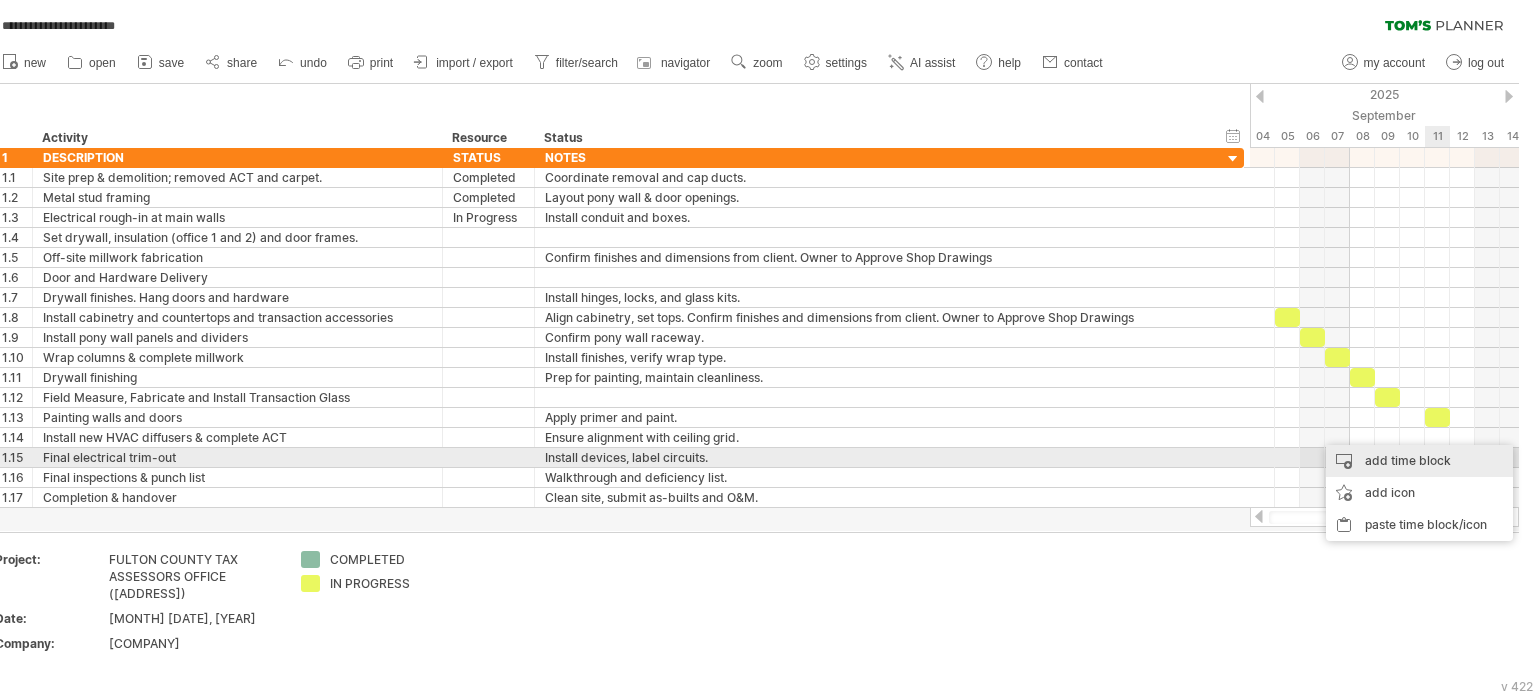 click on "add time block" at bounding box center (1419, 461) 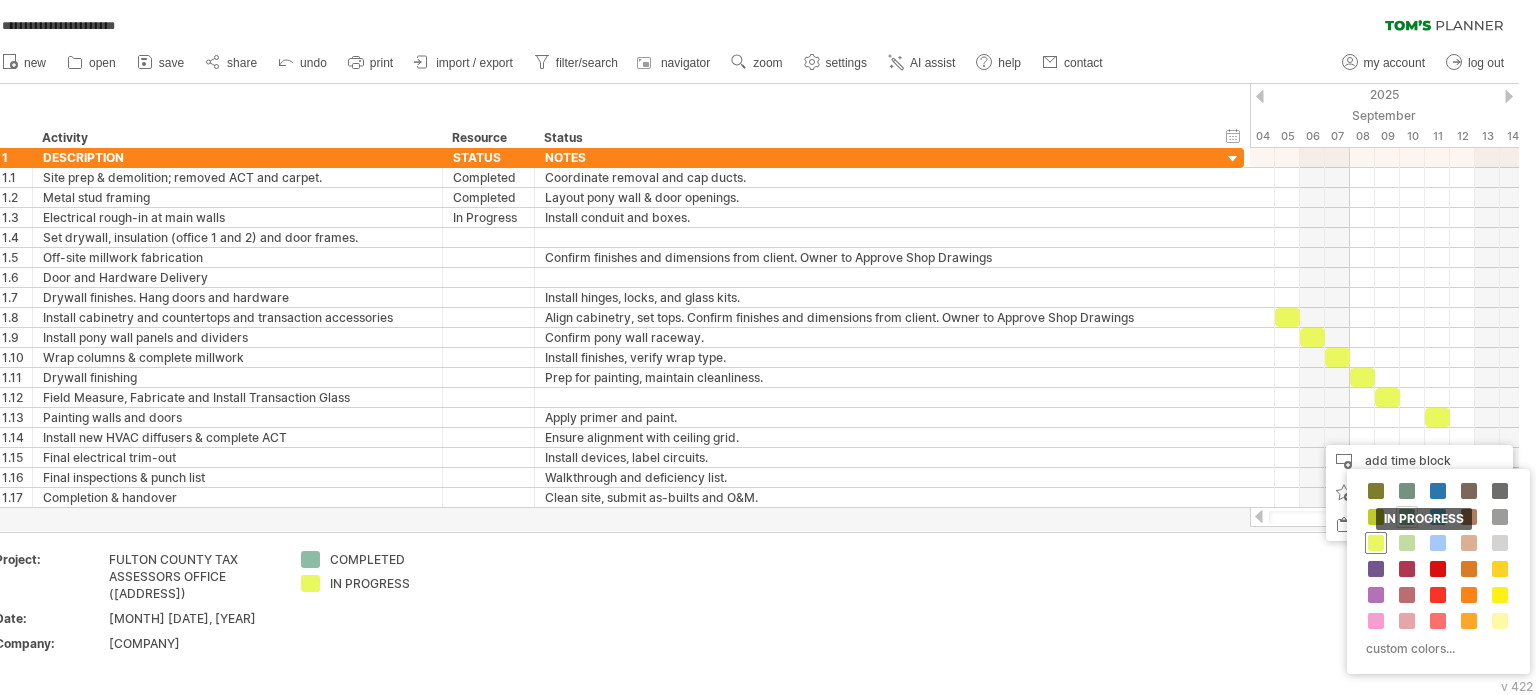 click at bounding box center [1376, 543] 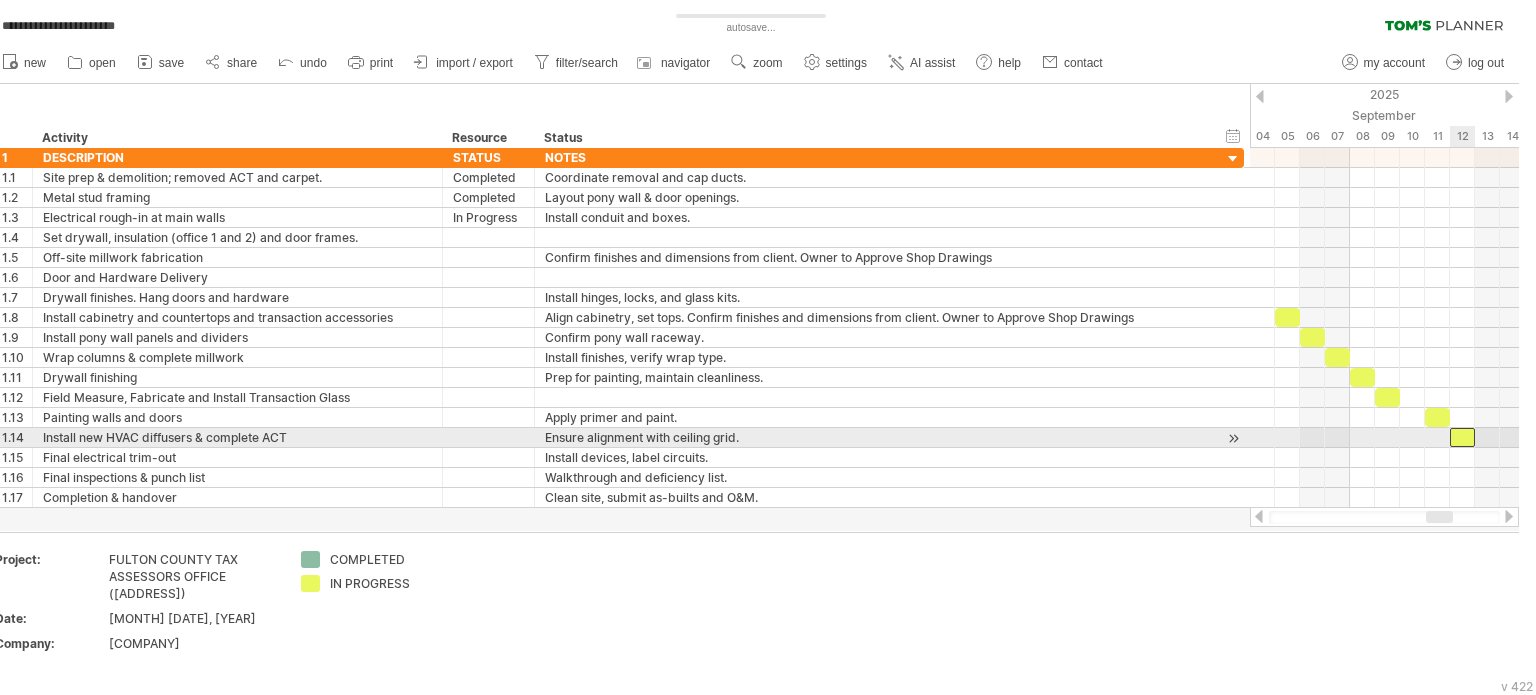 drag, startPoint x: 1448, startPoint y: 432, endPoint x: 1461, endPoint y: 432, distance: 13 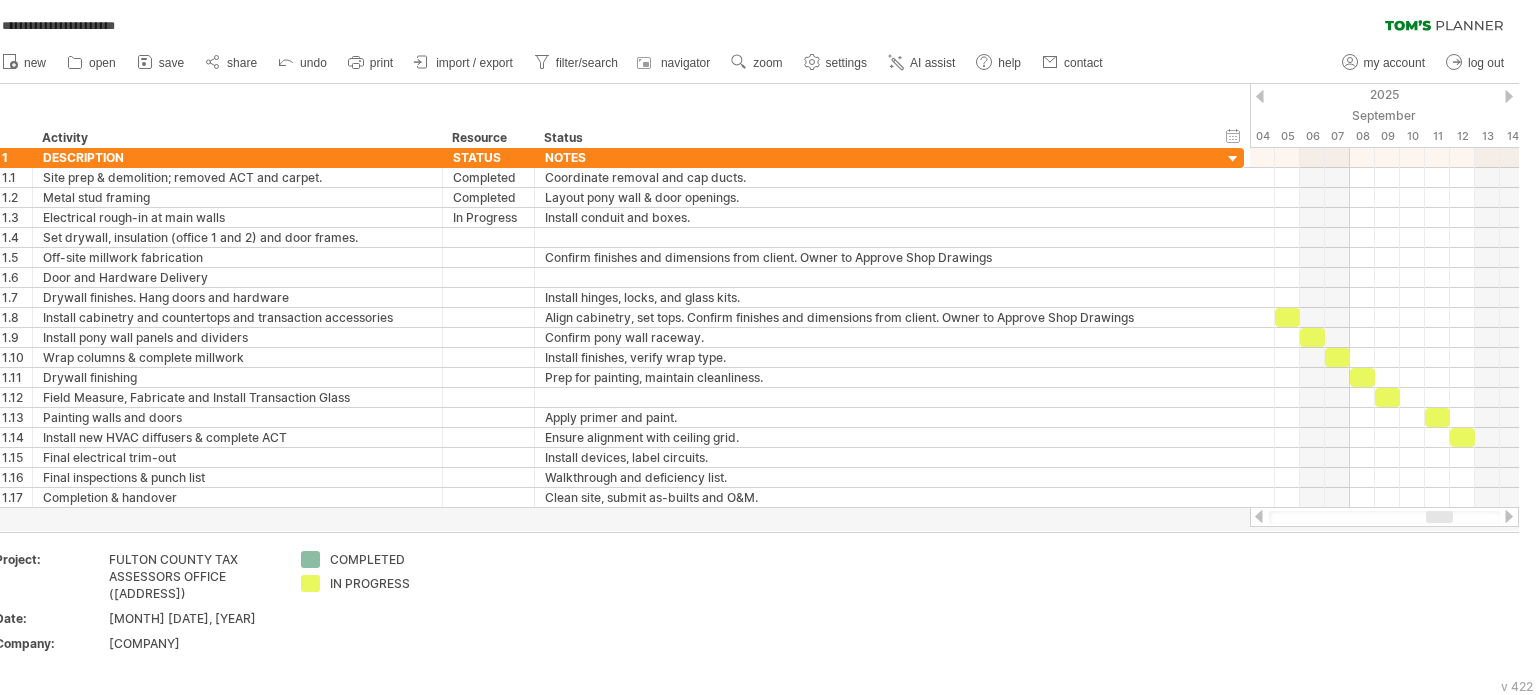 click at bounding box center (1509, 516) 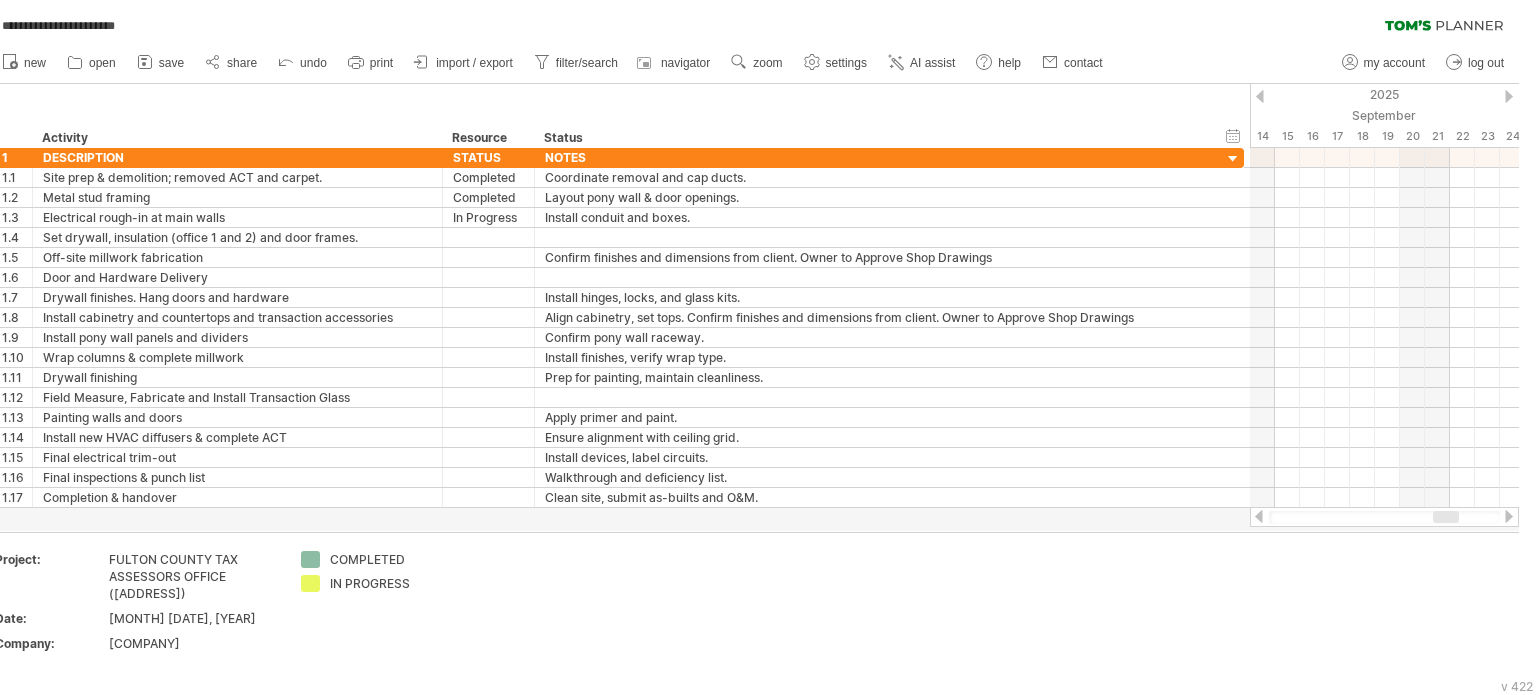 click at bounding box center [1259, 516] 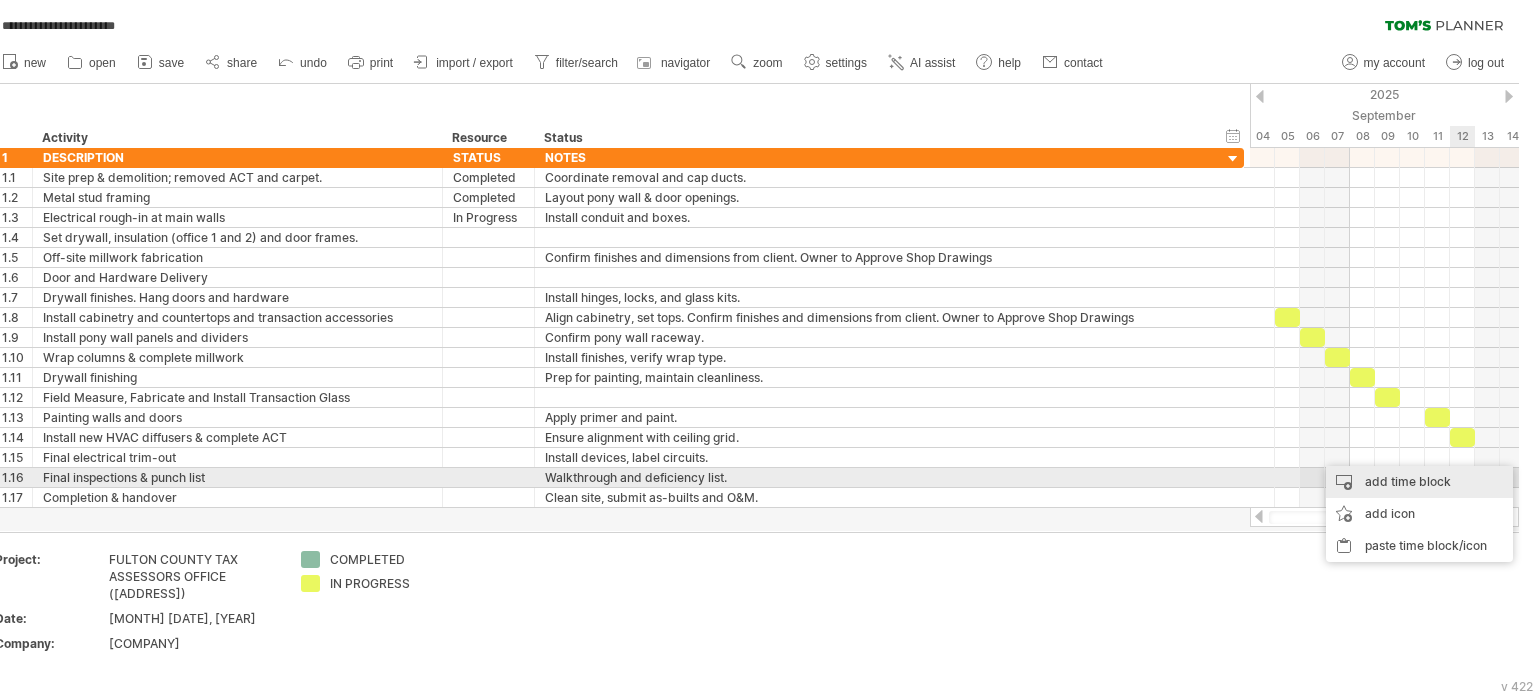click on "add time block" at bounding box center (1419, 482) 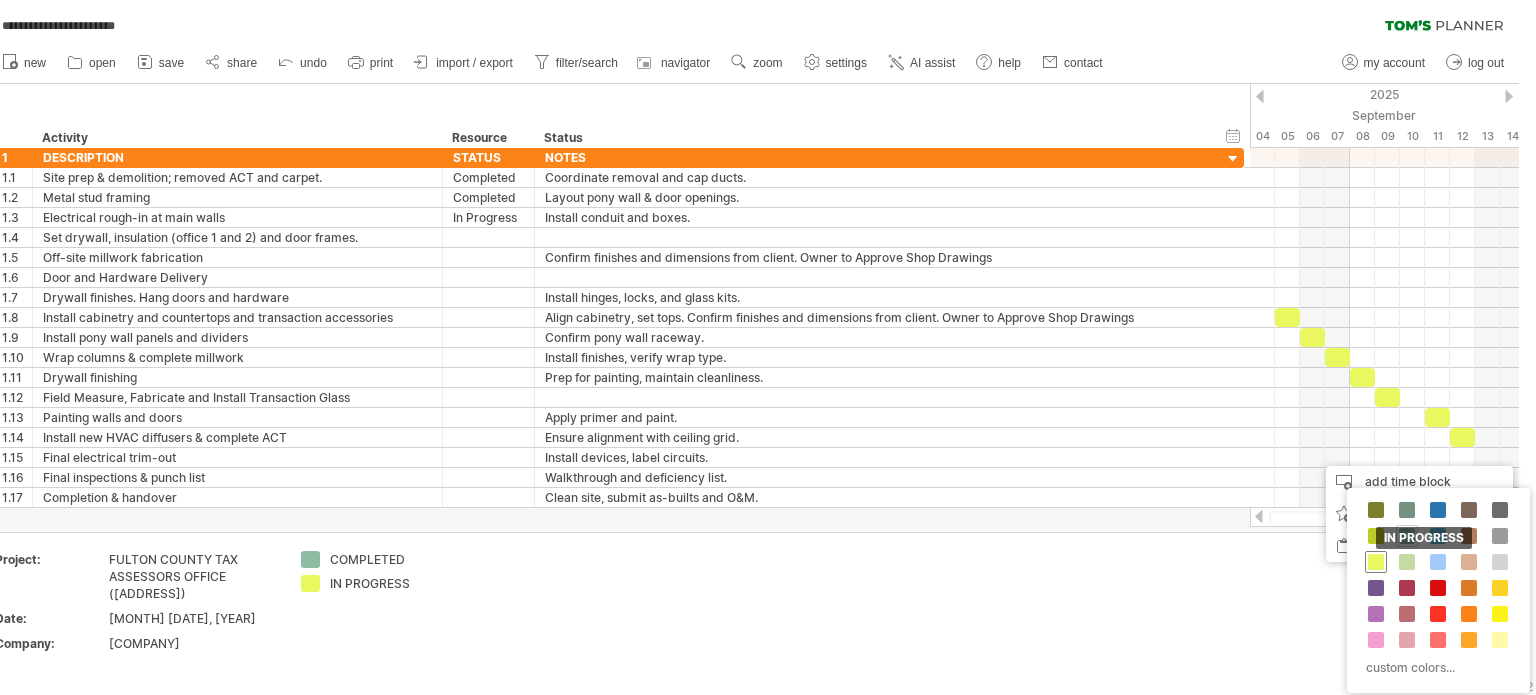 click at bounding box center [1376, 562] 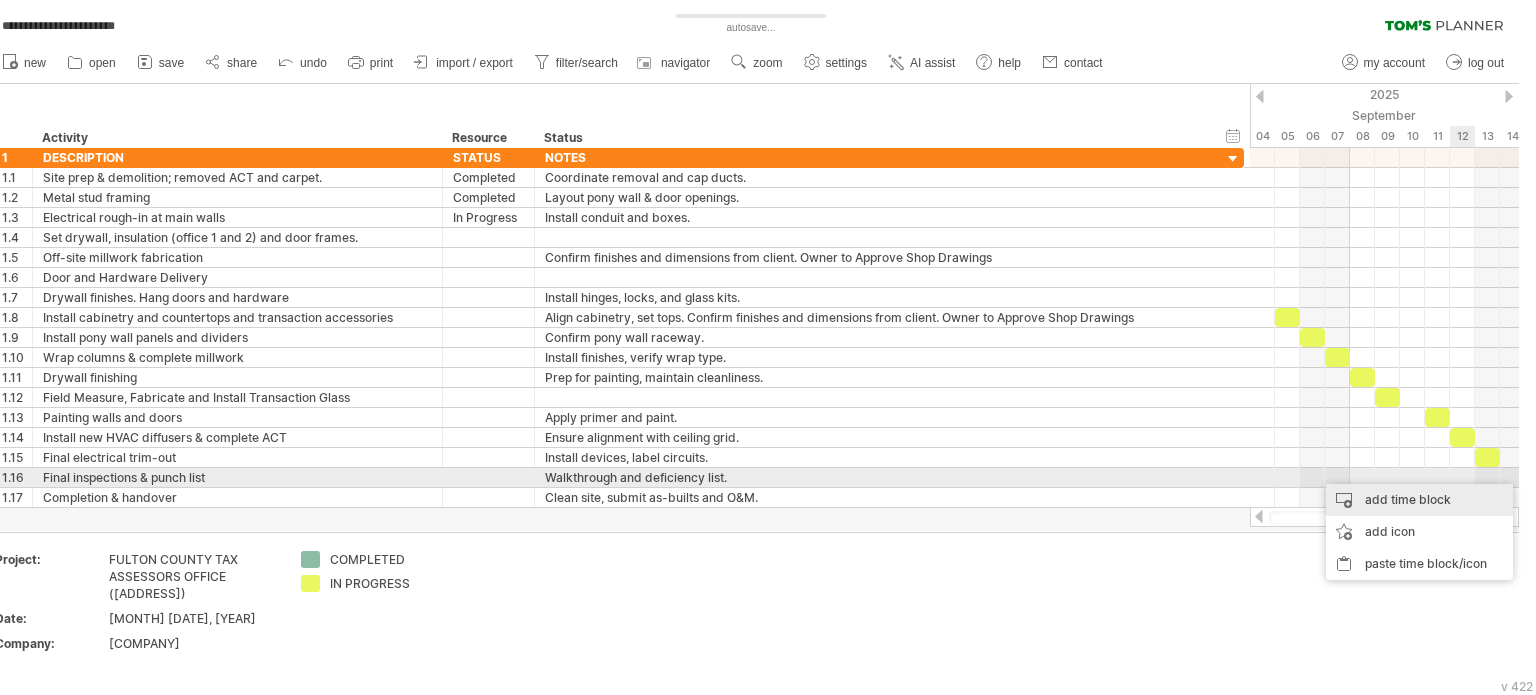 click on "add time block" at bounding box center [1419, 500] 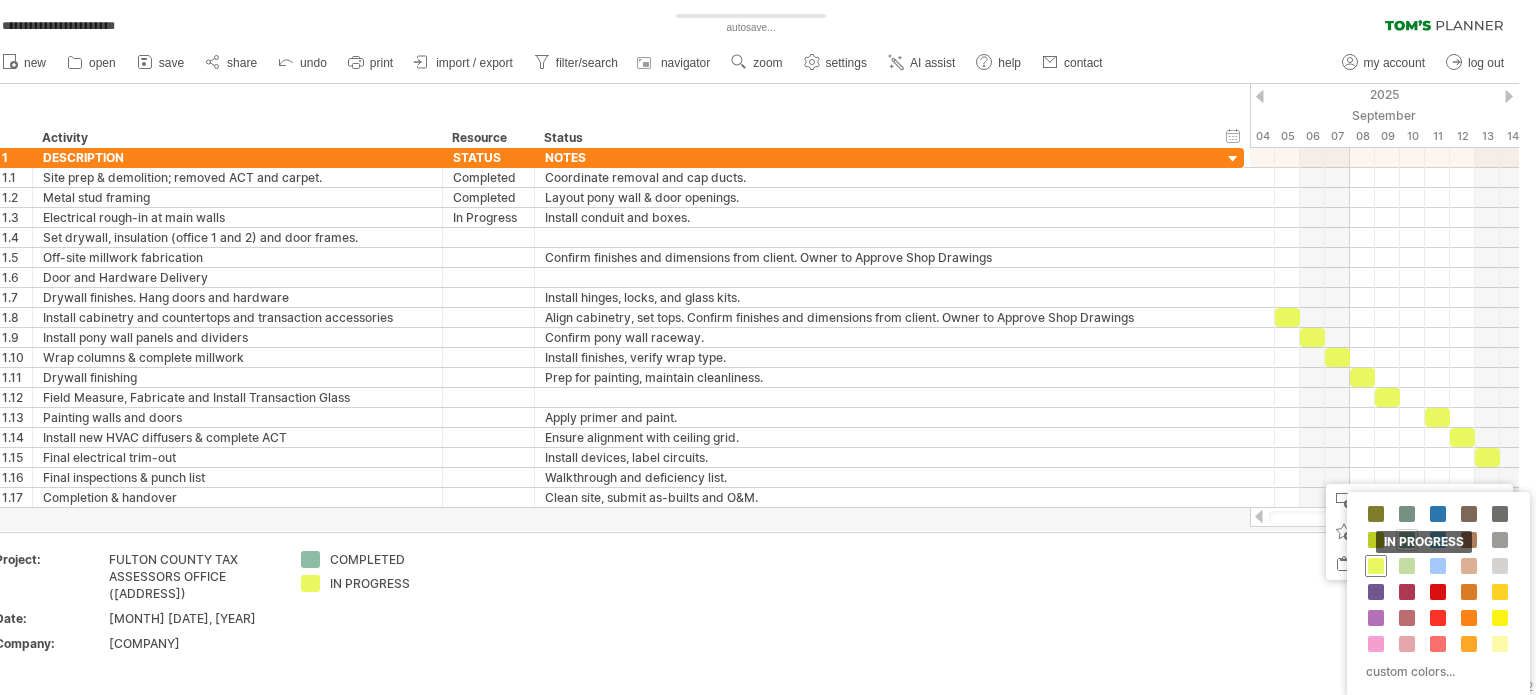 click at bounding box center [1376, 566] 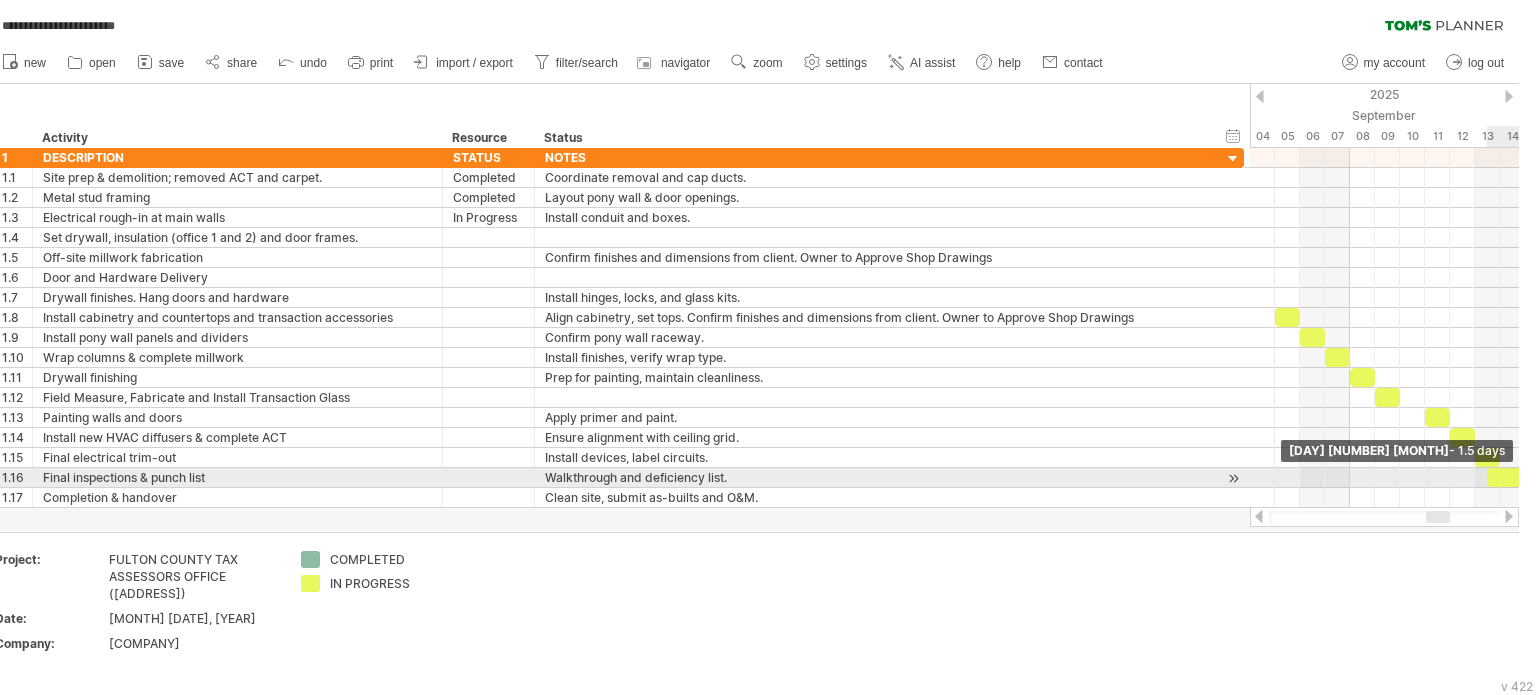 drag, startPoint x: 1507, startPoint y: 473, endPoint x: 1524, endPoint y: 478, distance: 17.720045 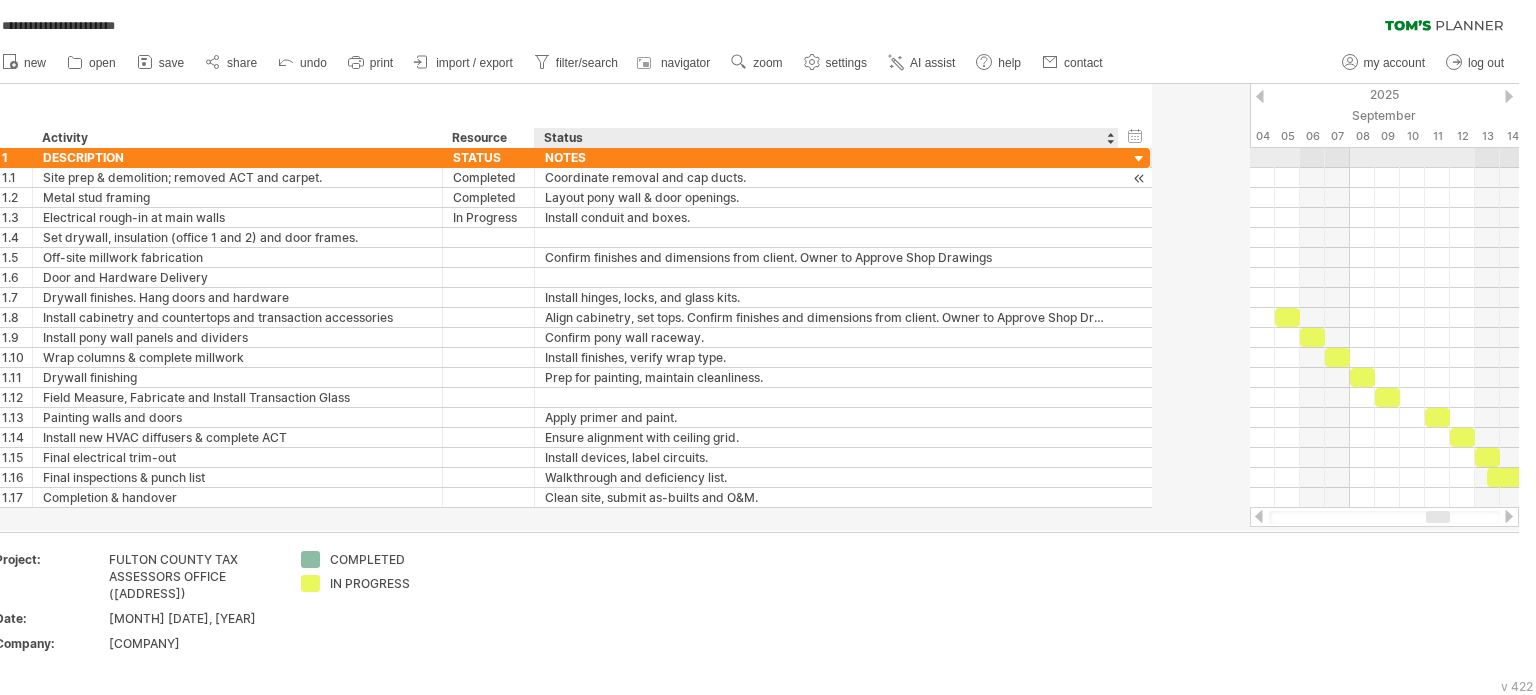 drag, startPoint x: 1208, startPoint y: 153, endPoint x: 1114, endPoint y: 174, distance: 96.317184 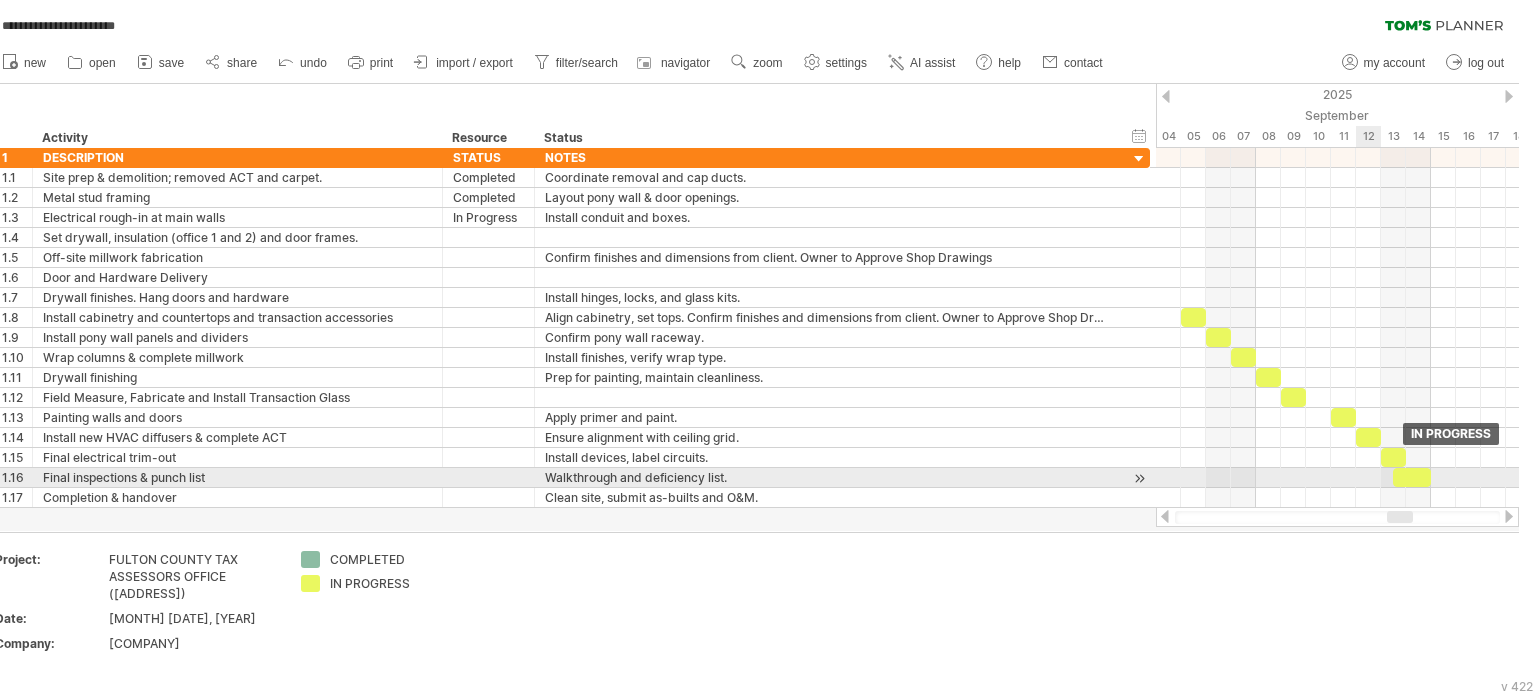 click at bounding box center (1412, 477) 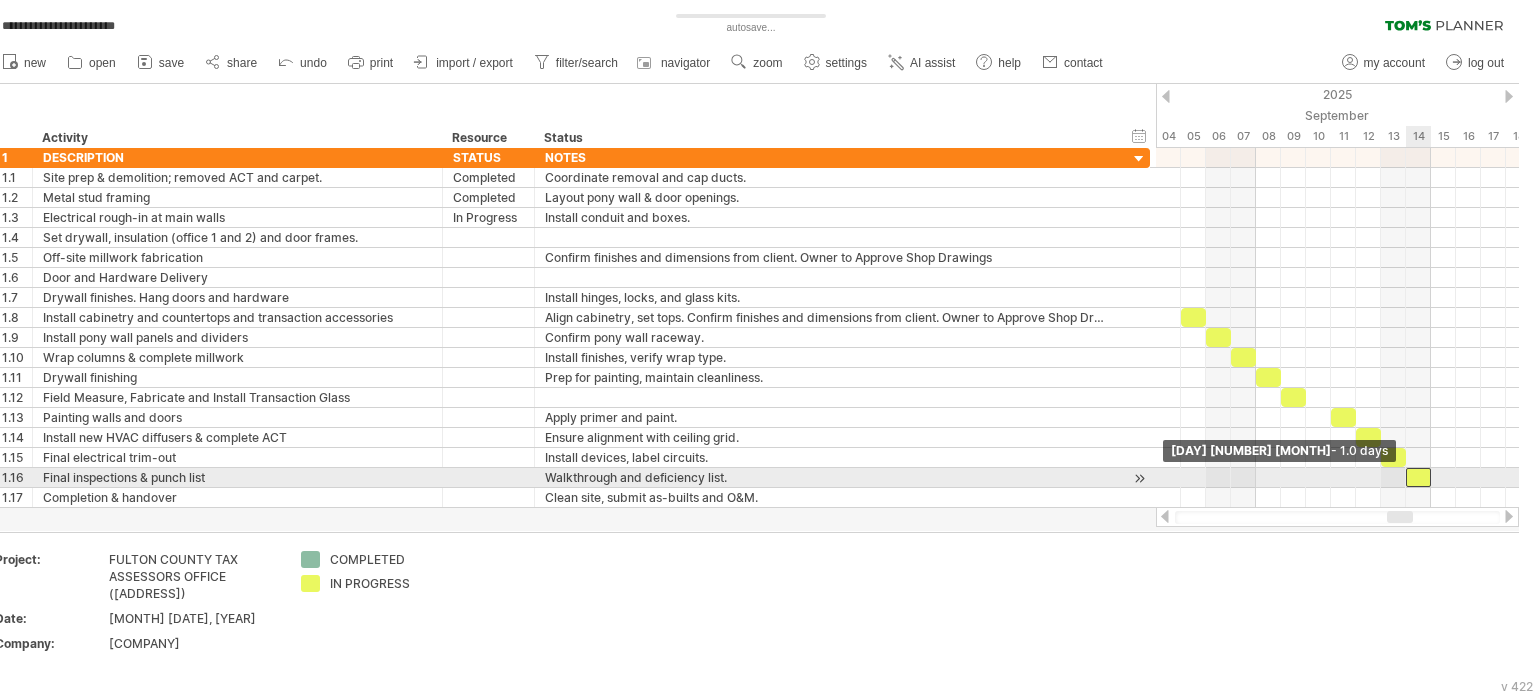 drag, startPoint x: 1392, startPoint y: 471, endPoint x: 1407, endPoint y: 471, distance: 15 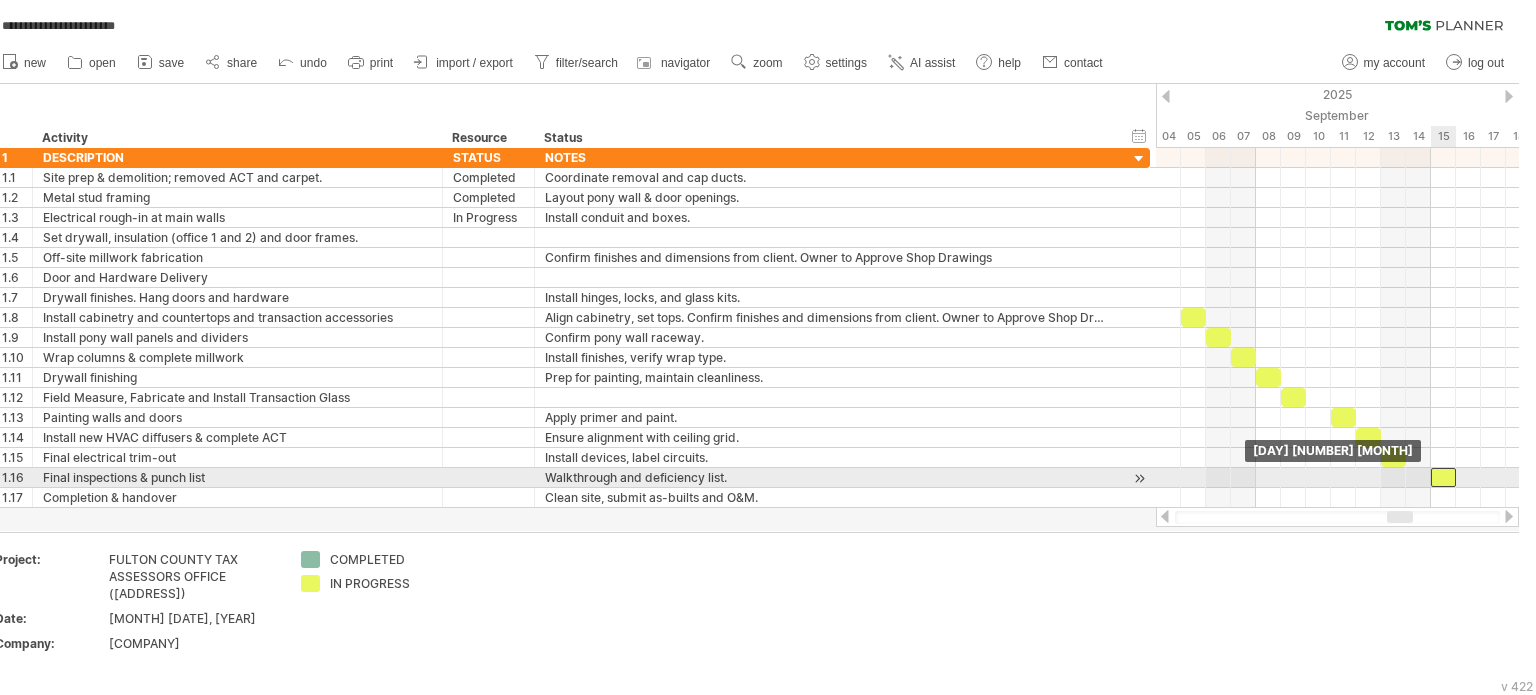 drag, startPoint x: 1420, startPoint y: 472, endPoint x: 1444, endPoint y: 472, distance: 24 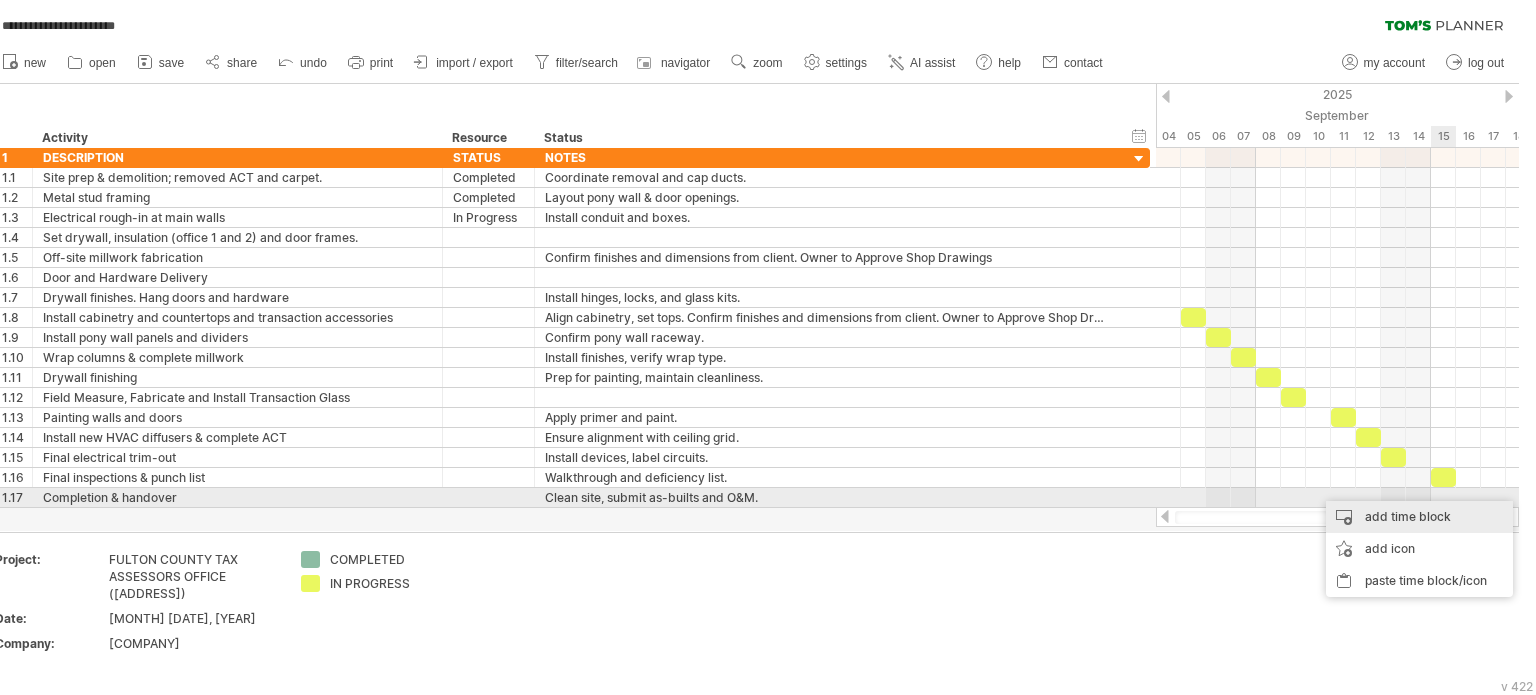 click on "add time block" at bounding box center [1419, 517] 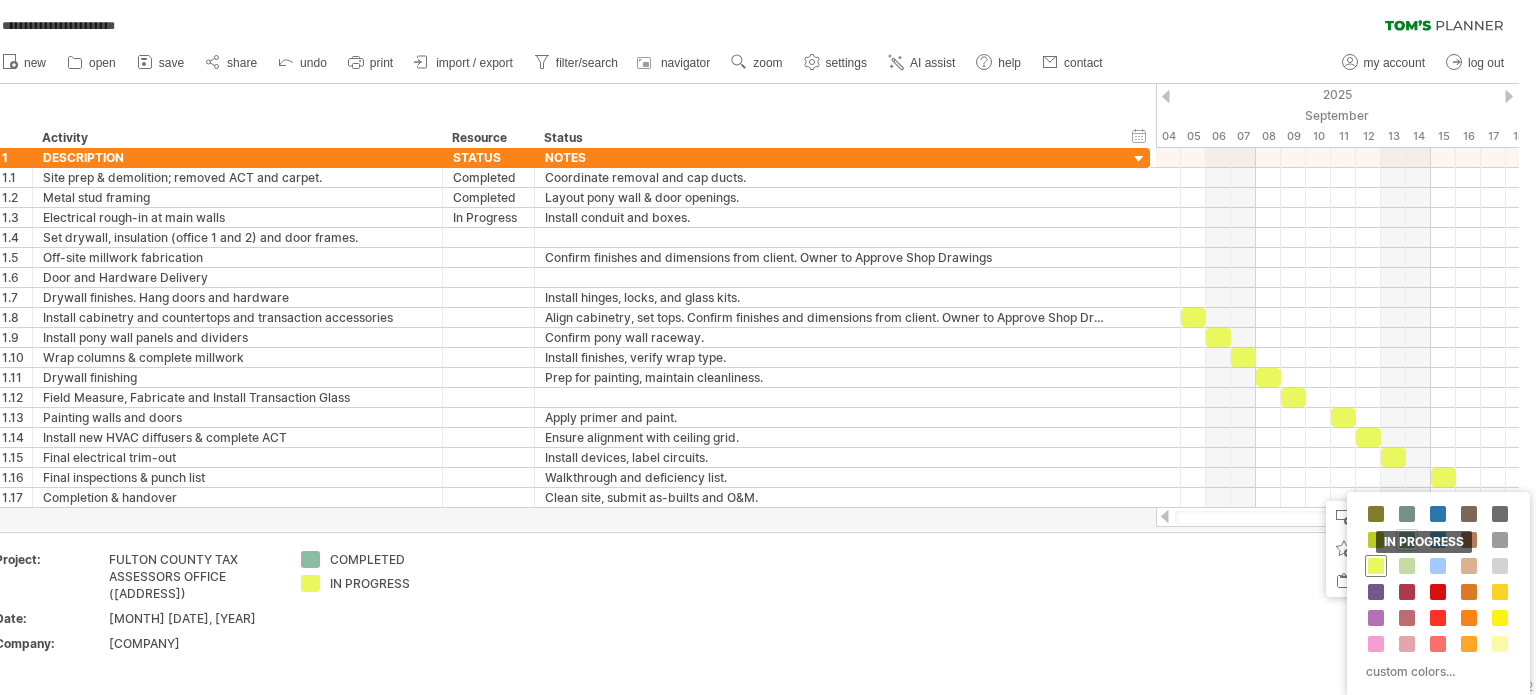 click at bounding box center [1376, 566] 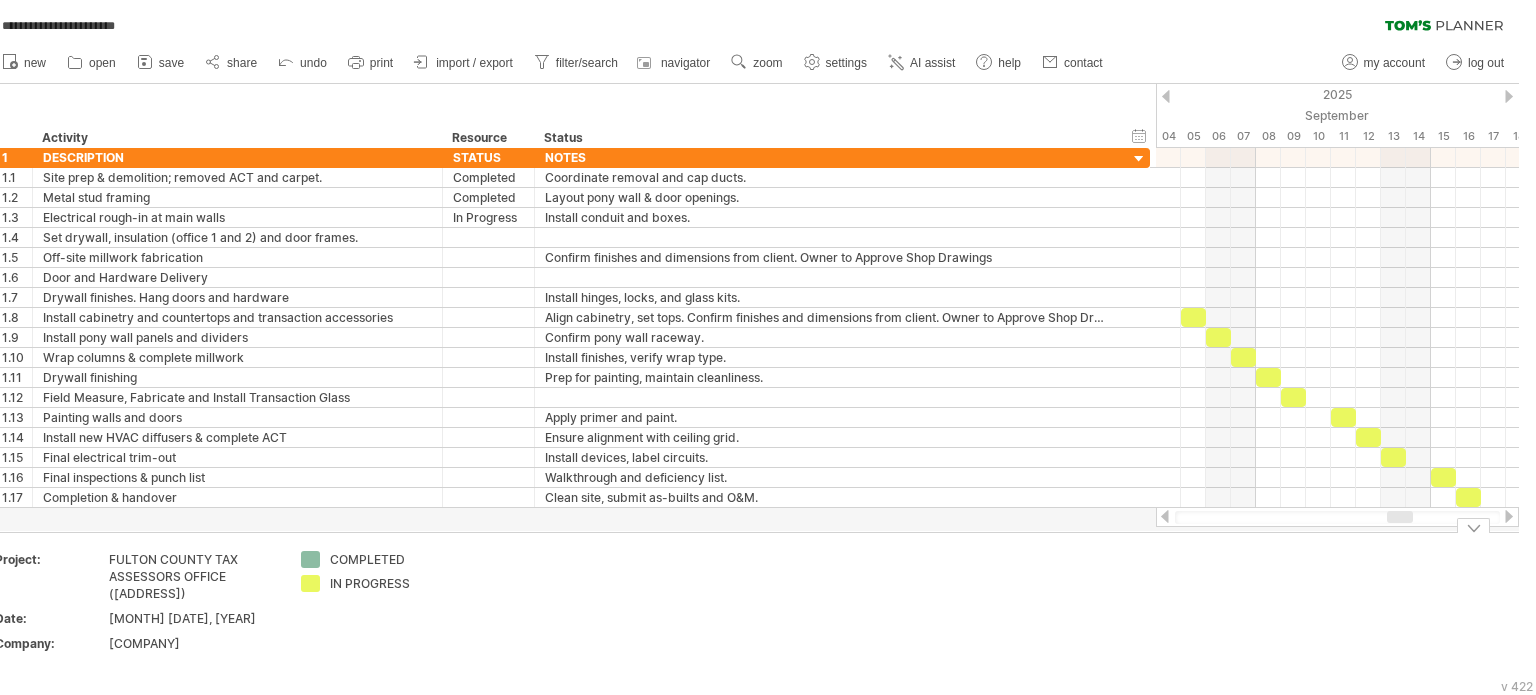 click on "Add your own logo Project: [ORGANIZATION] [ADDRESS] Date: [MONTH] [NUMBER], [YEAR] Company: [COMPANY] [STATUS] [STATUS]" at bounding box center (49983, 606) 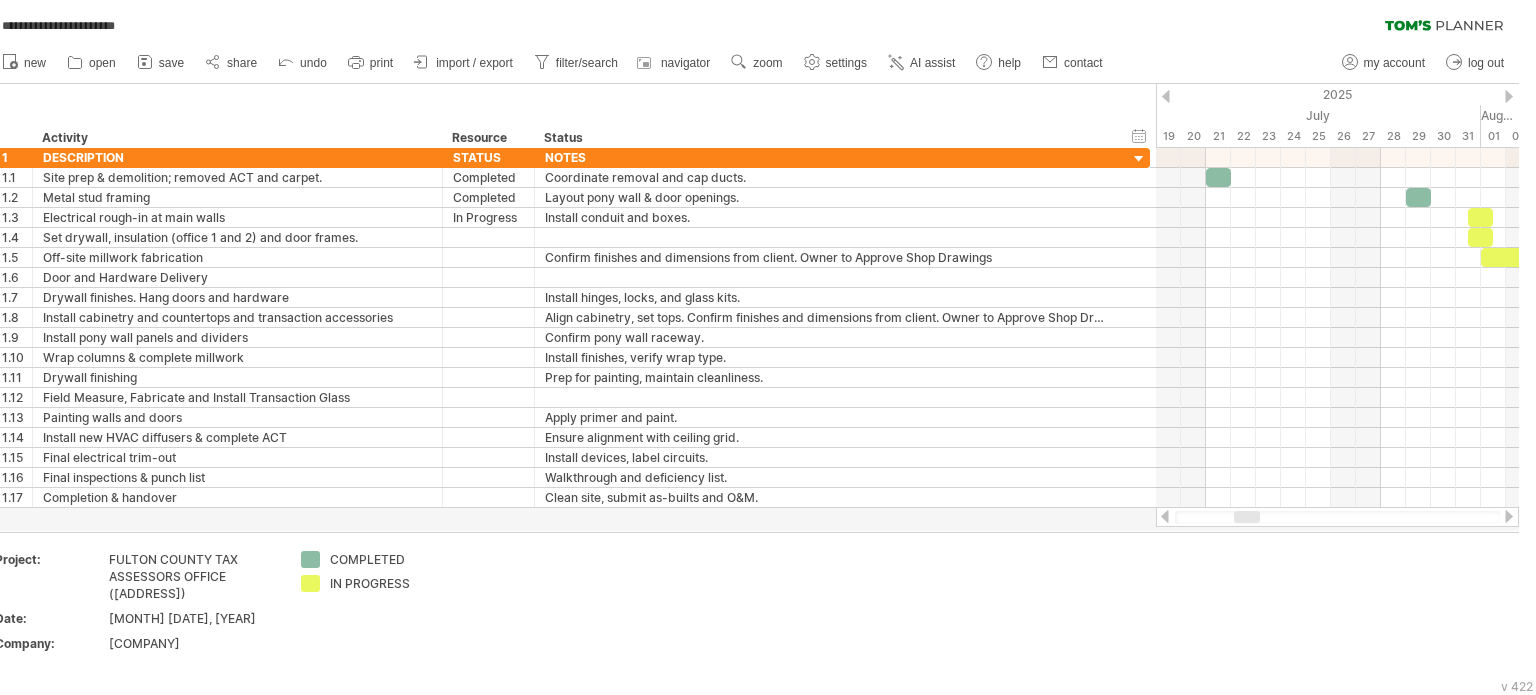 drag, startPoint x: 1397, startPoint y: 515, endPoint x: 1244, endPoint y: 517, distance: 153.01308 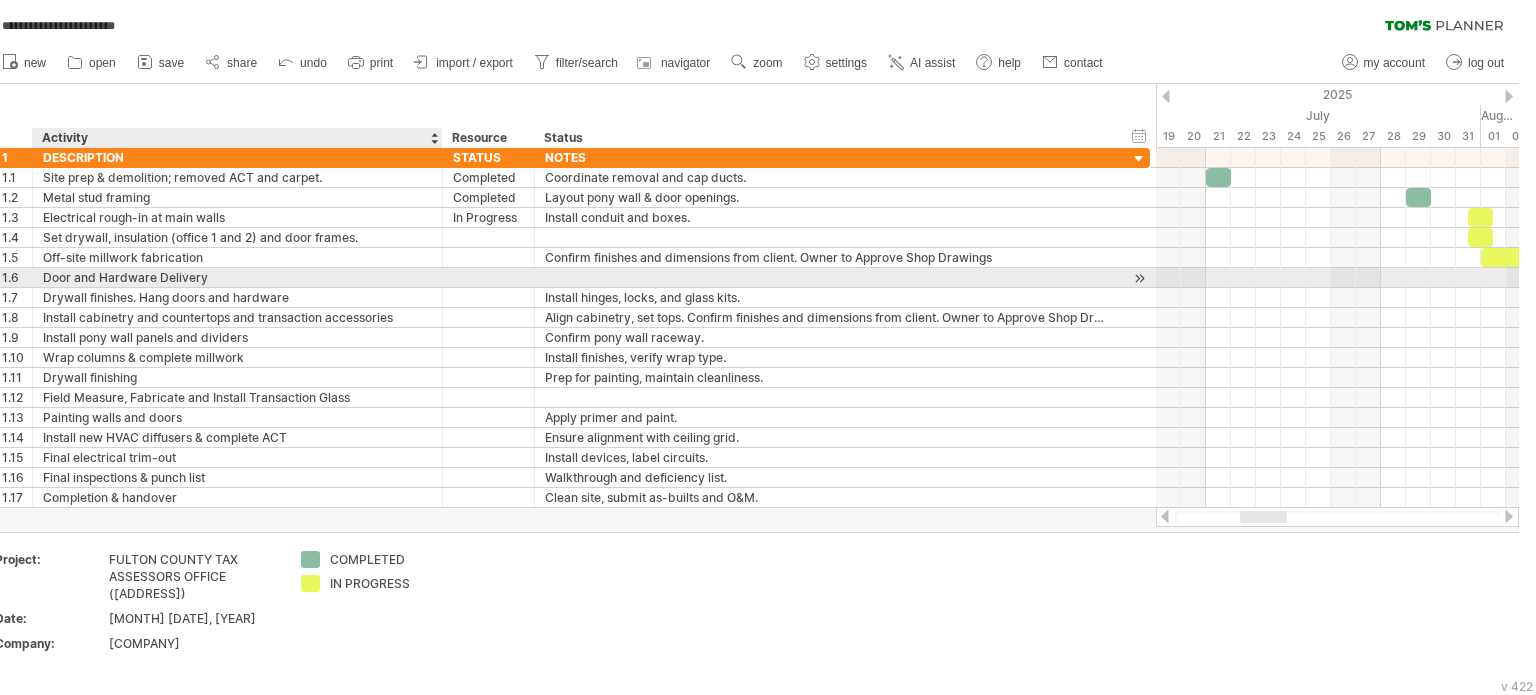 click on "Door and Hardware Delivery" at bounding box center (237, 277) 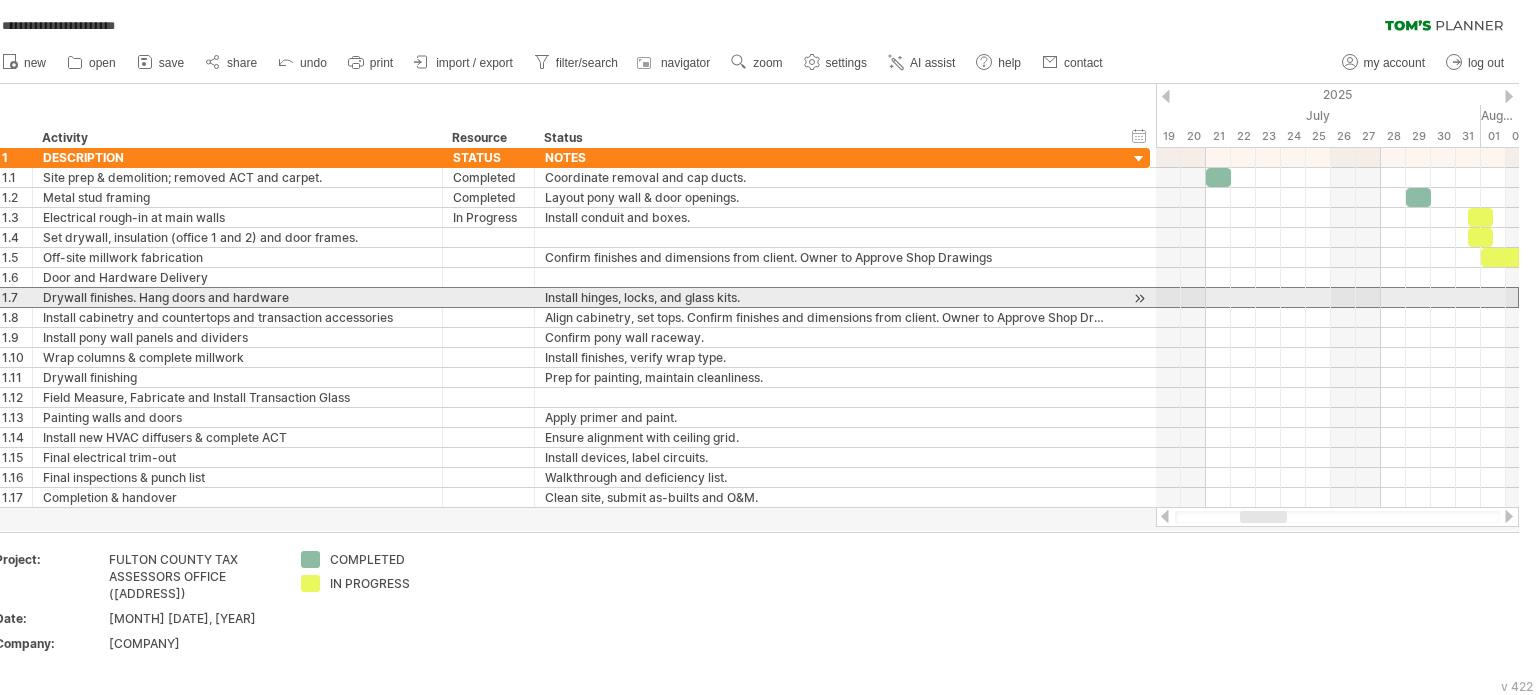 click on "1.7" at bounding box center [17, 297] 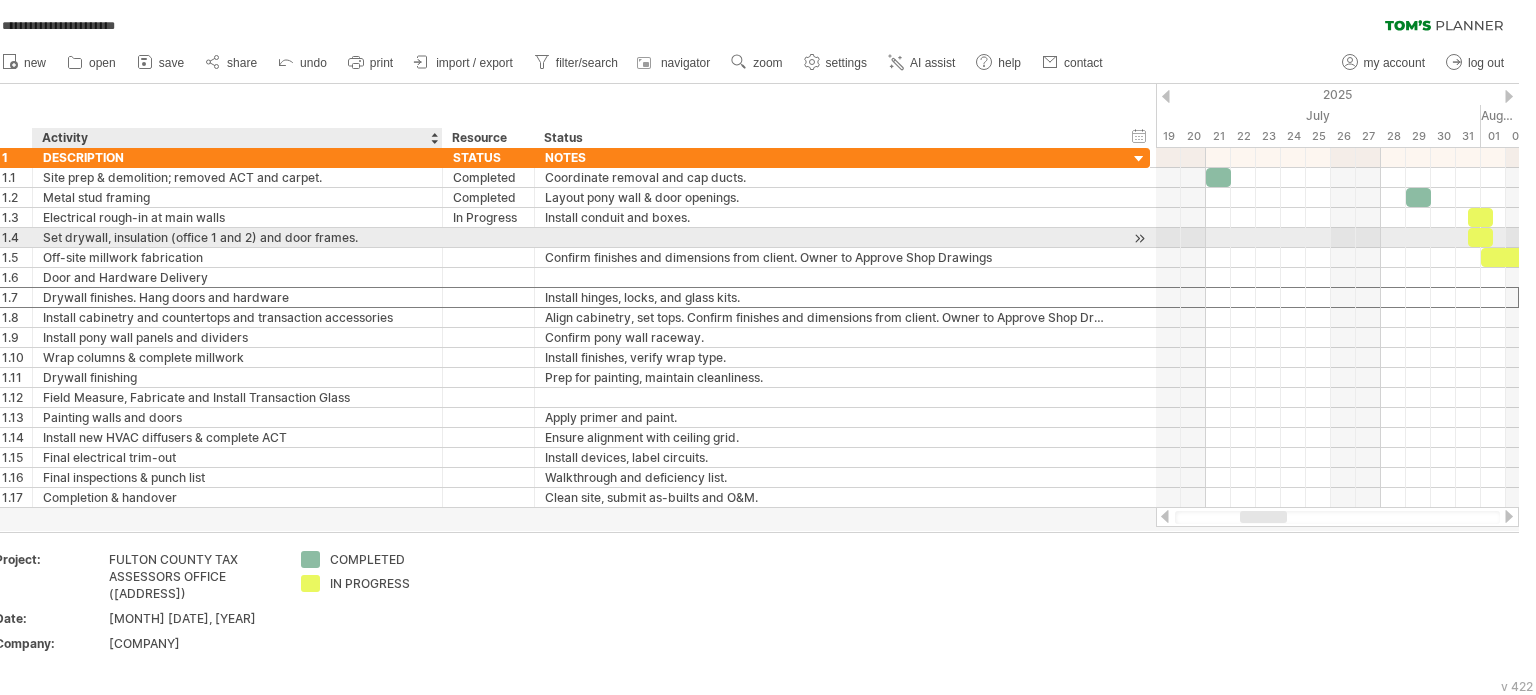 click at bounding box center [488, 237] 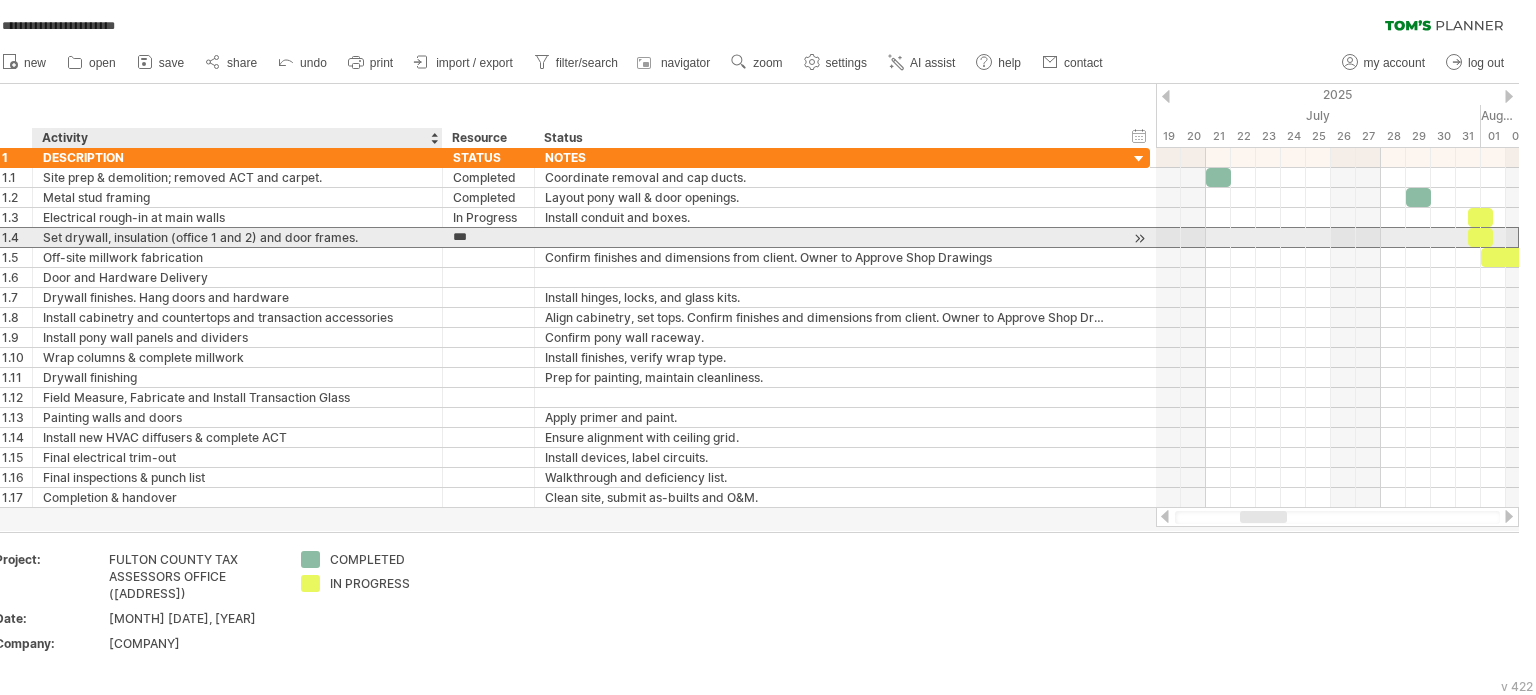 type on "**********" 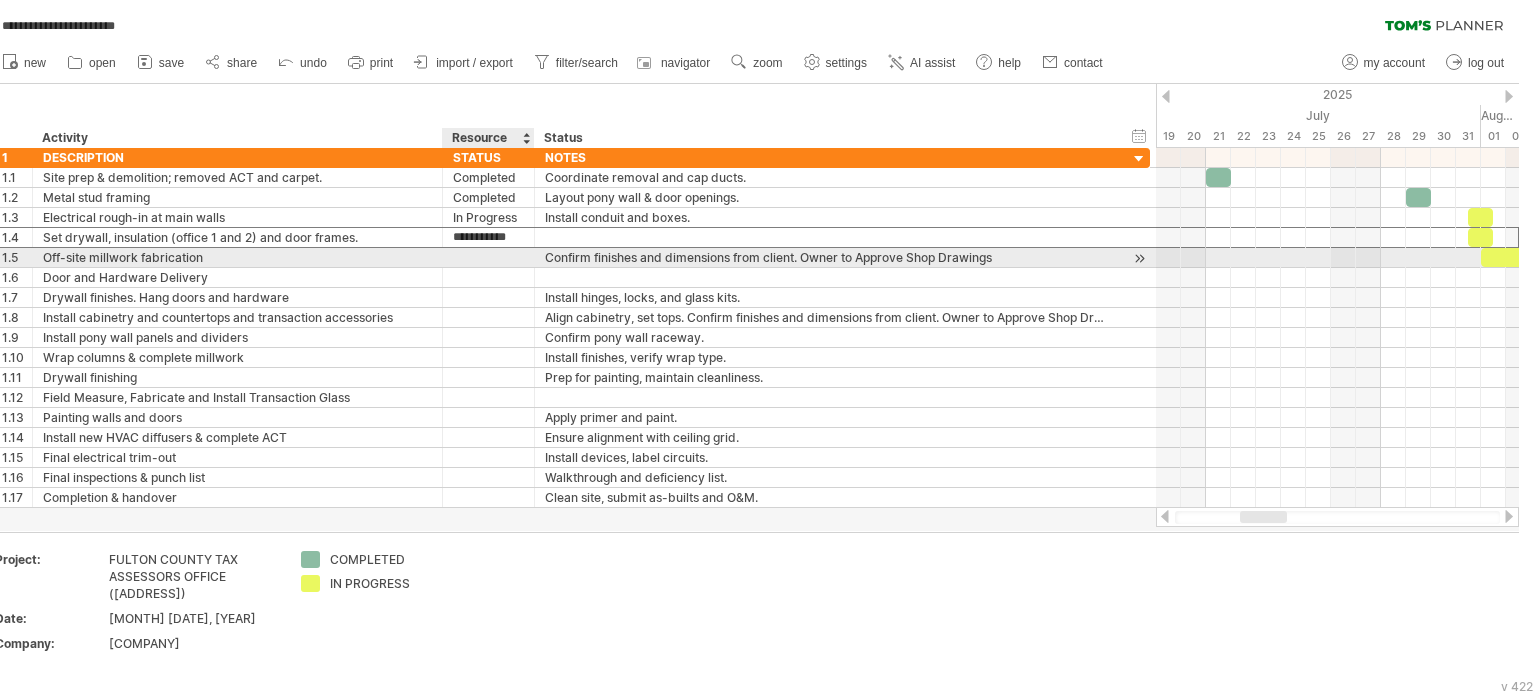 click at bounding box center (488, 257) 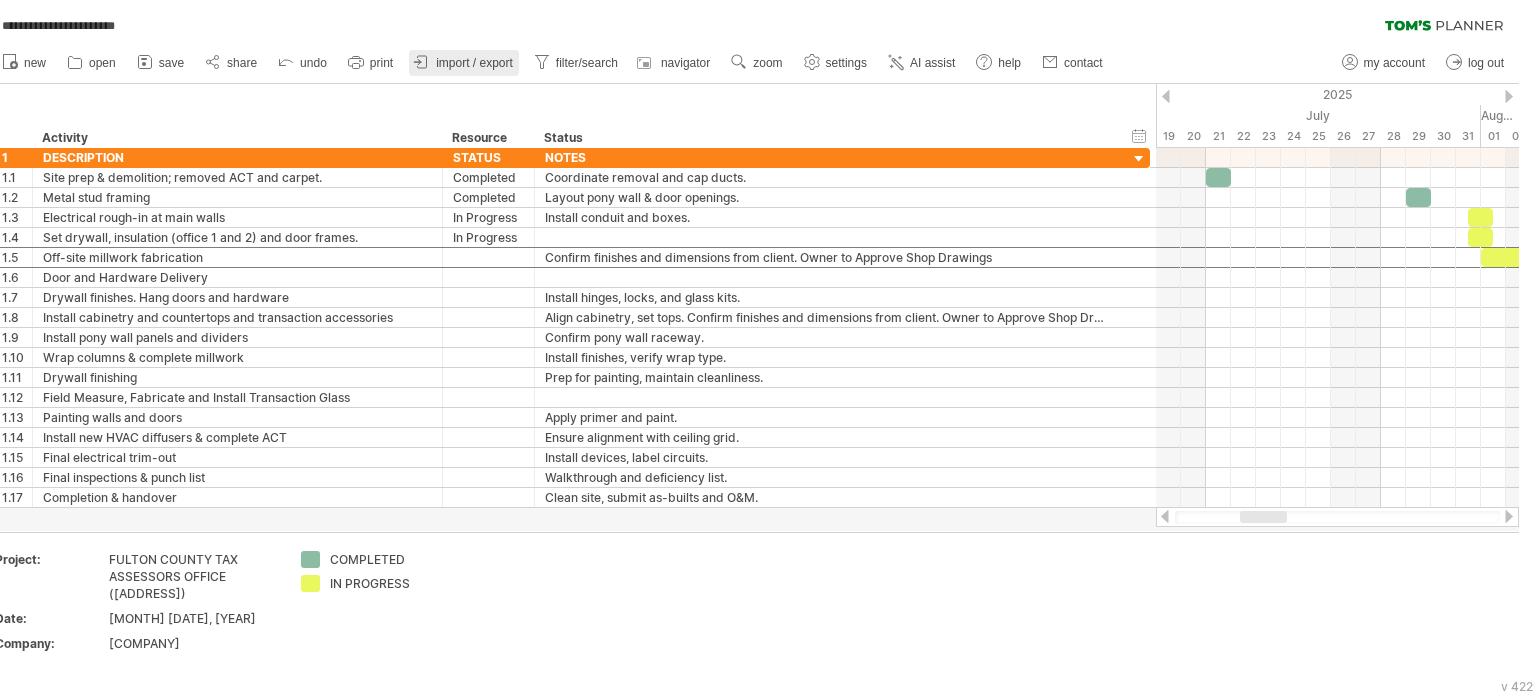 click on "import / export" at bounding box center (474, 63) 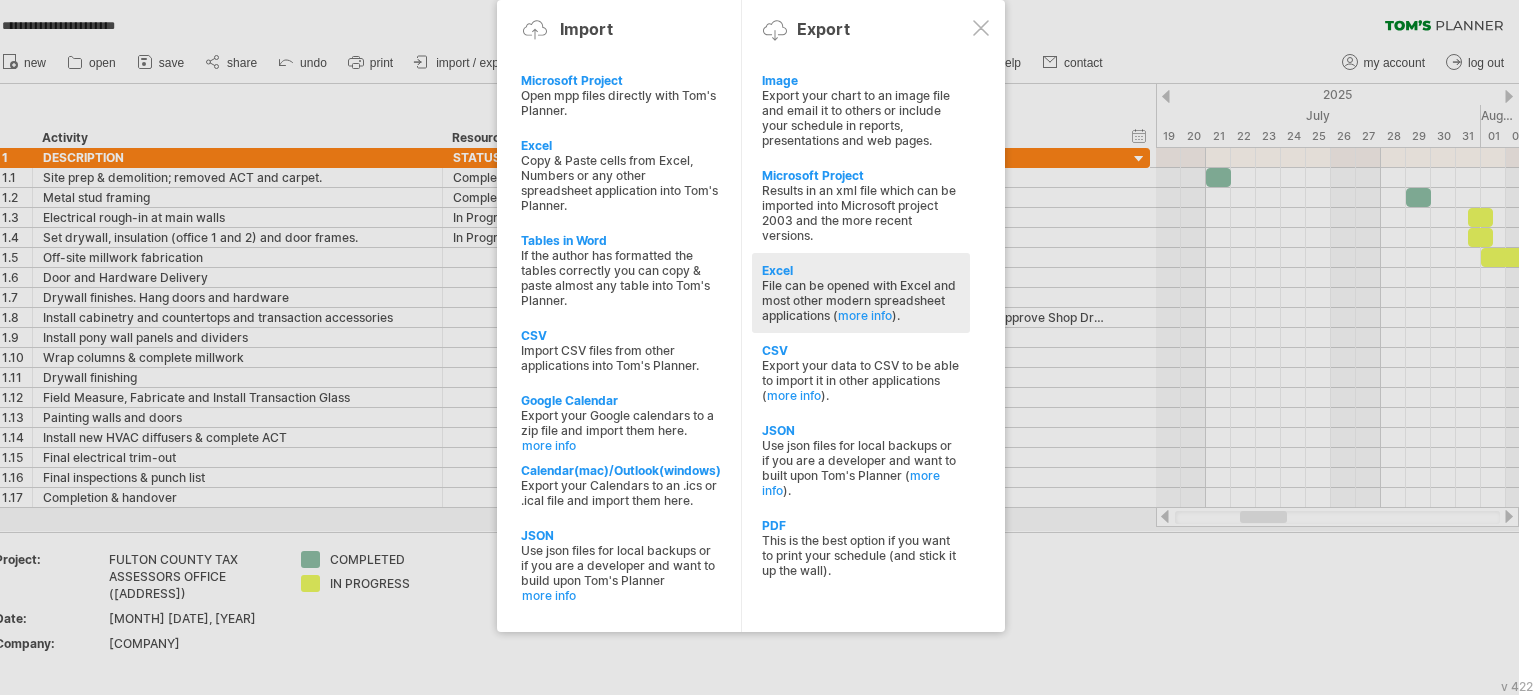 click on "Excel" at bounding box center [861, 270] 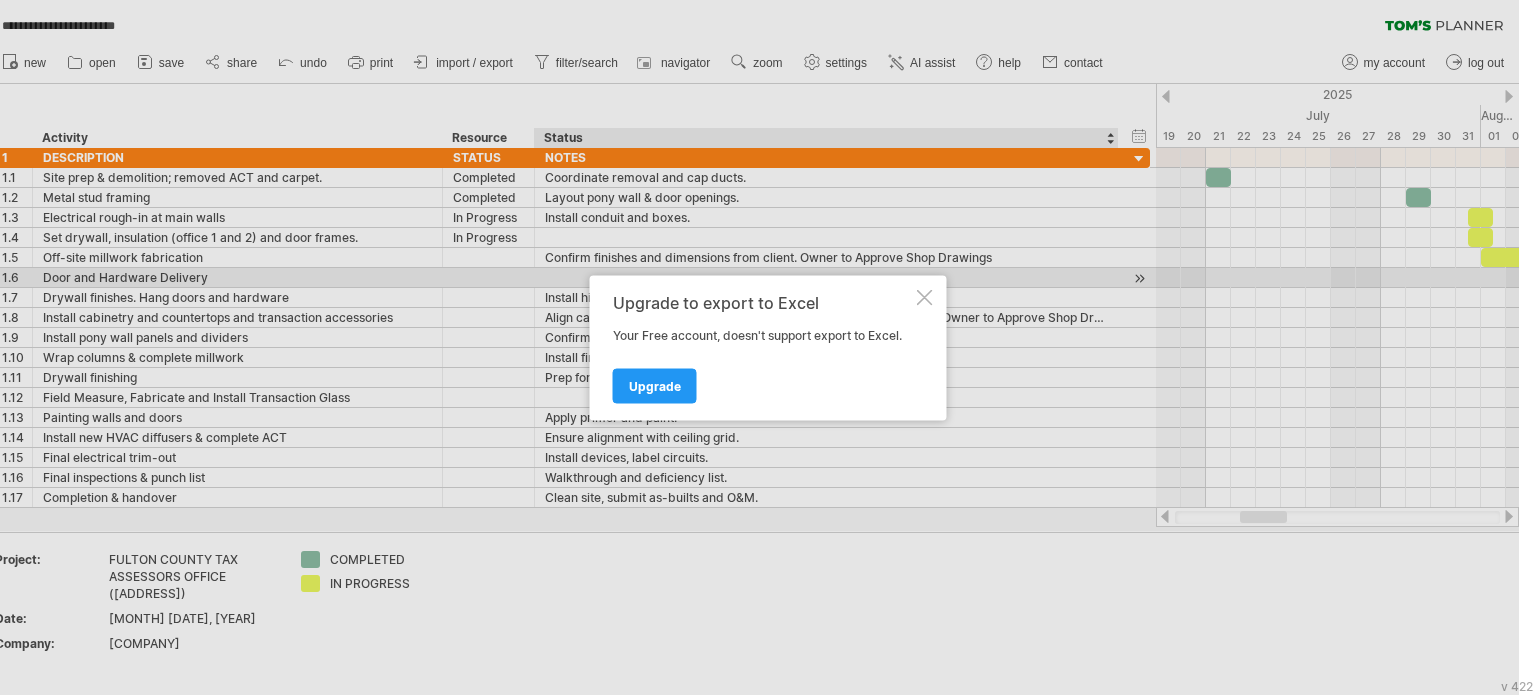 click at bounding box center [925, 297] 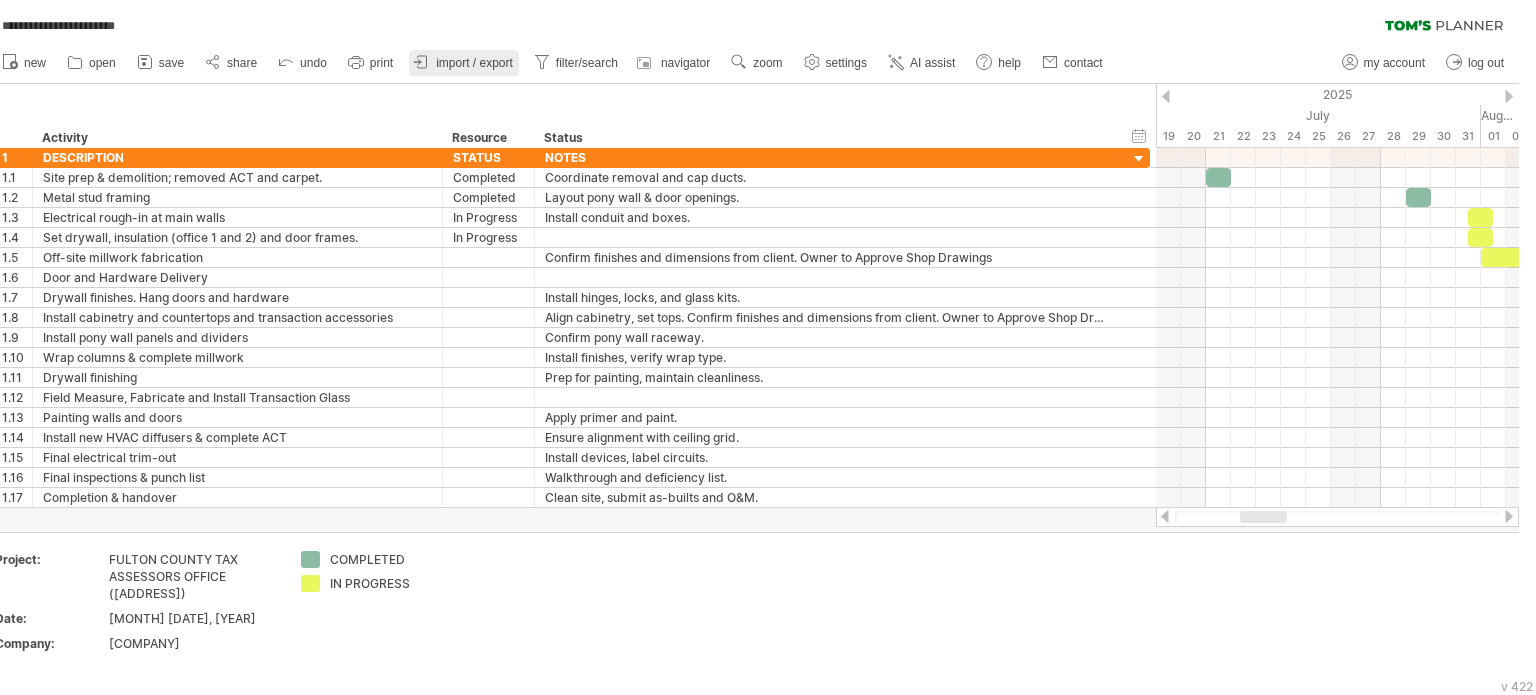 click on "import / export" at bounding box center (474, 63) 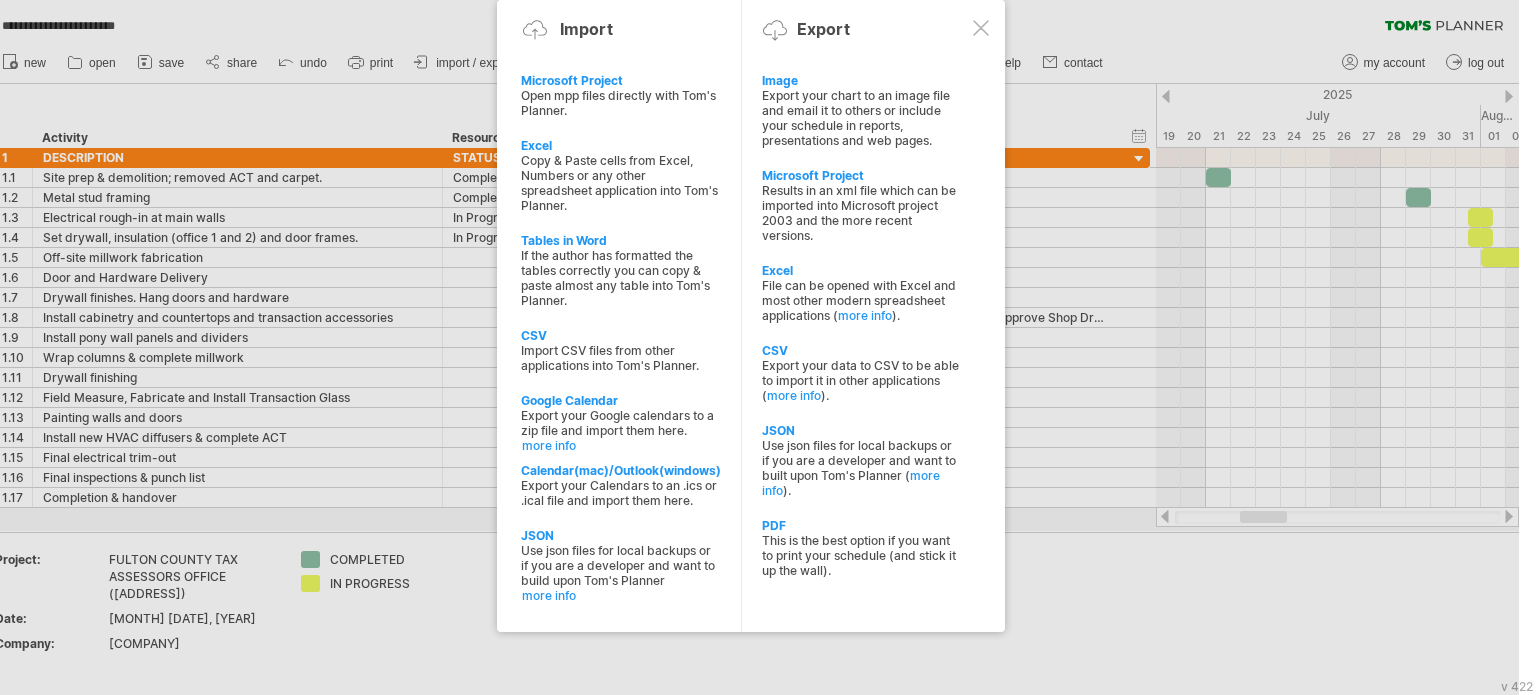 click at bounding box center [751, 347] 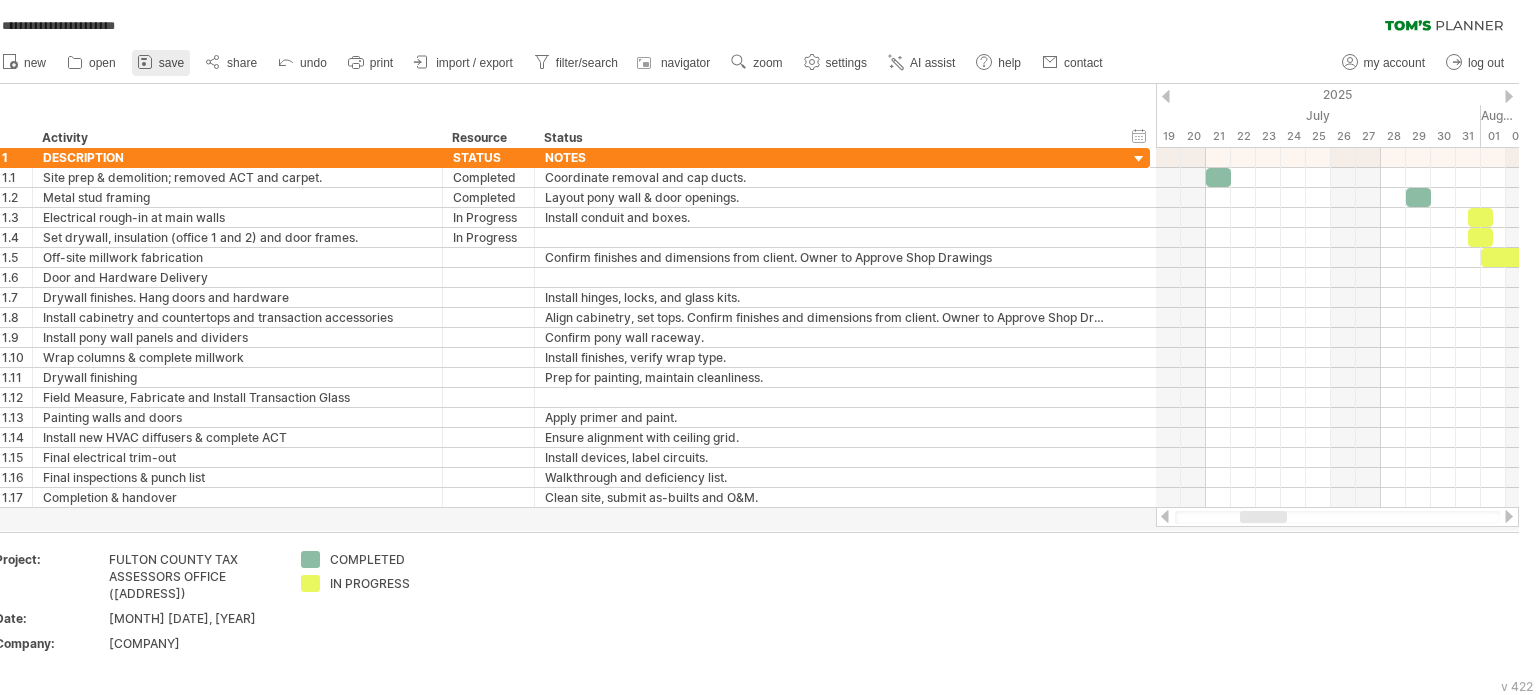 click 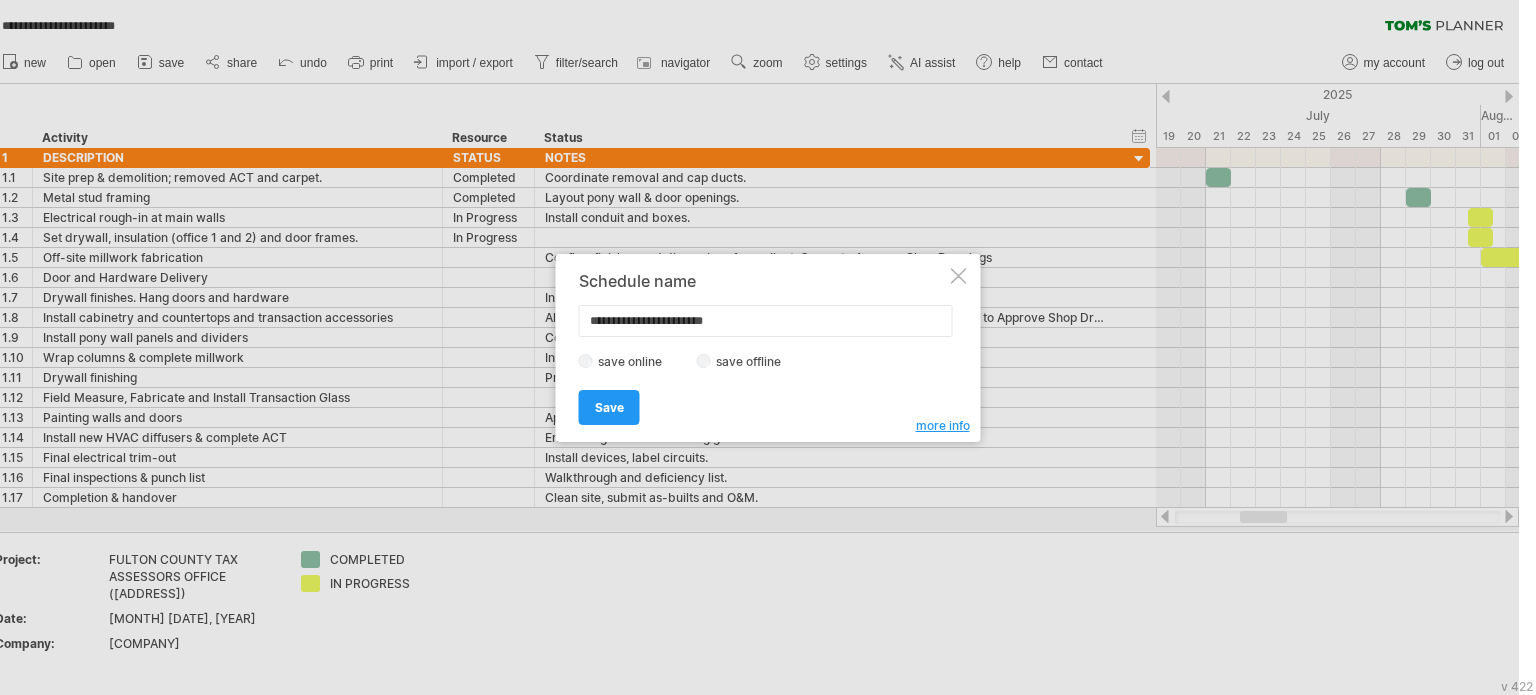 click at bounding box center [751, 347] 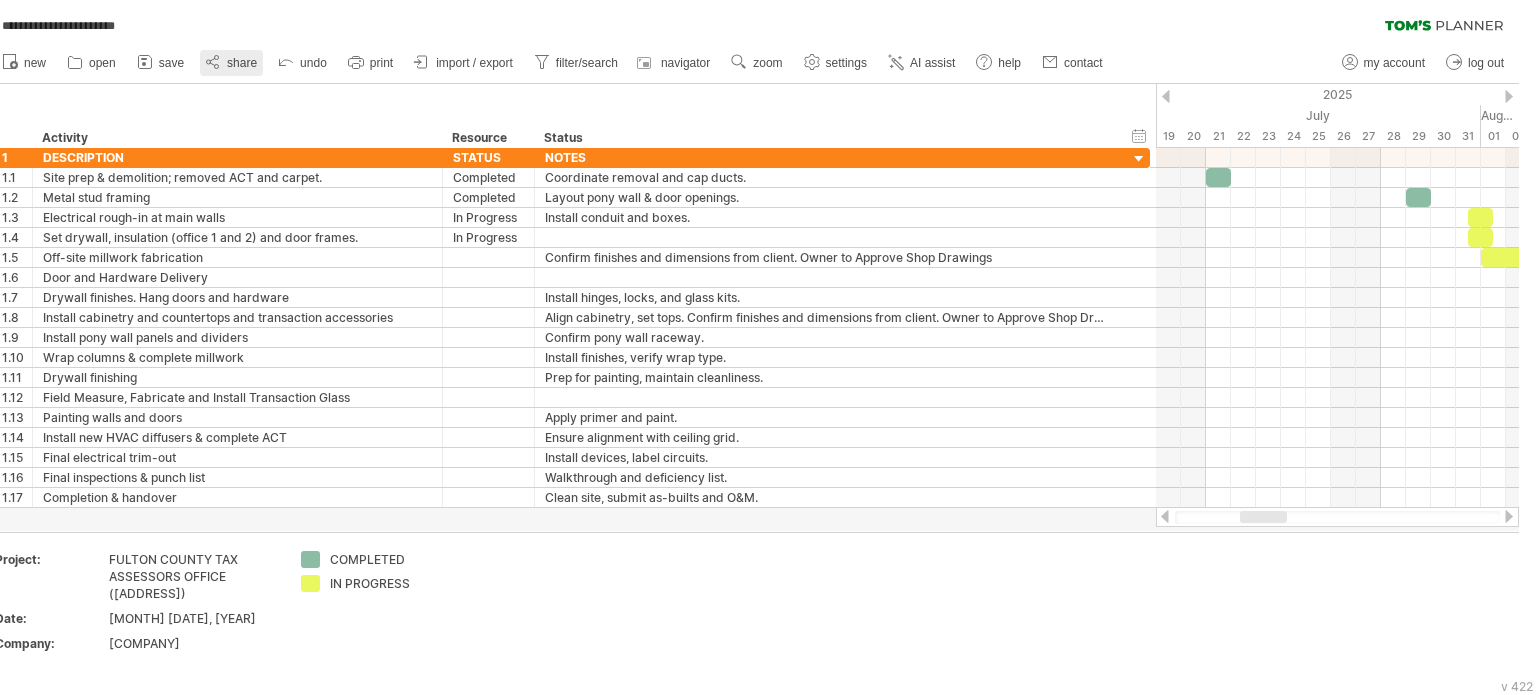 click on "share" at bounding box center [242, 63] 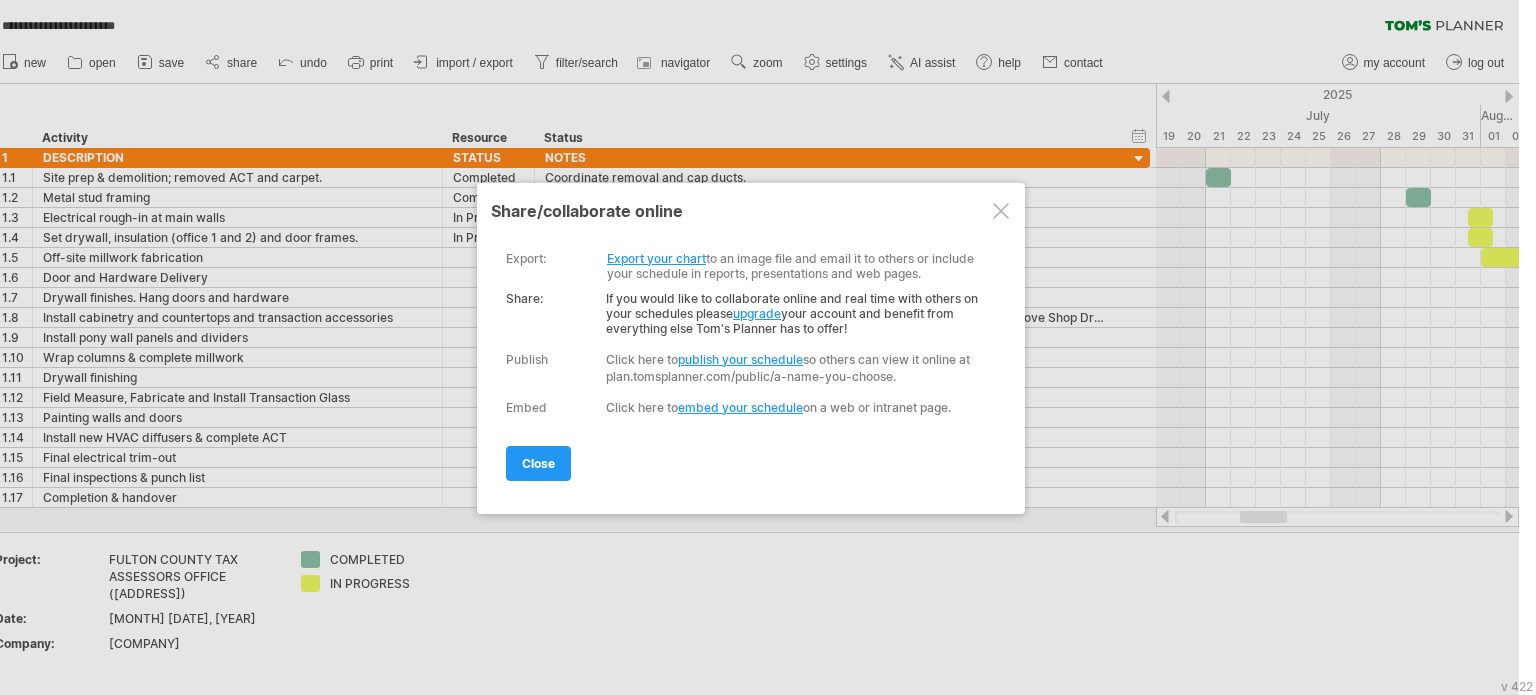 click on "Export your chart" at bounding box center [656, 258] 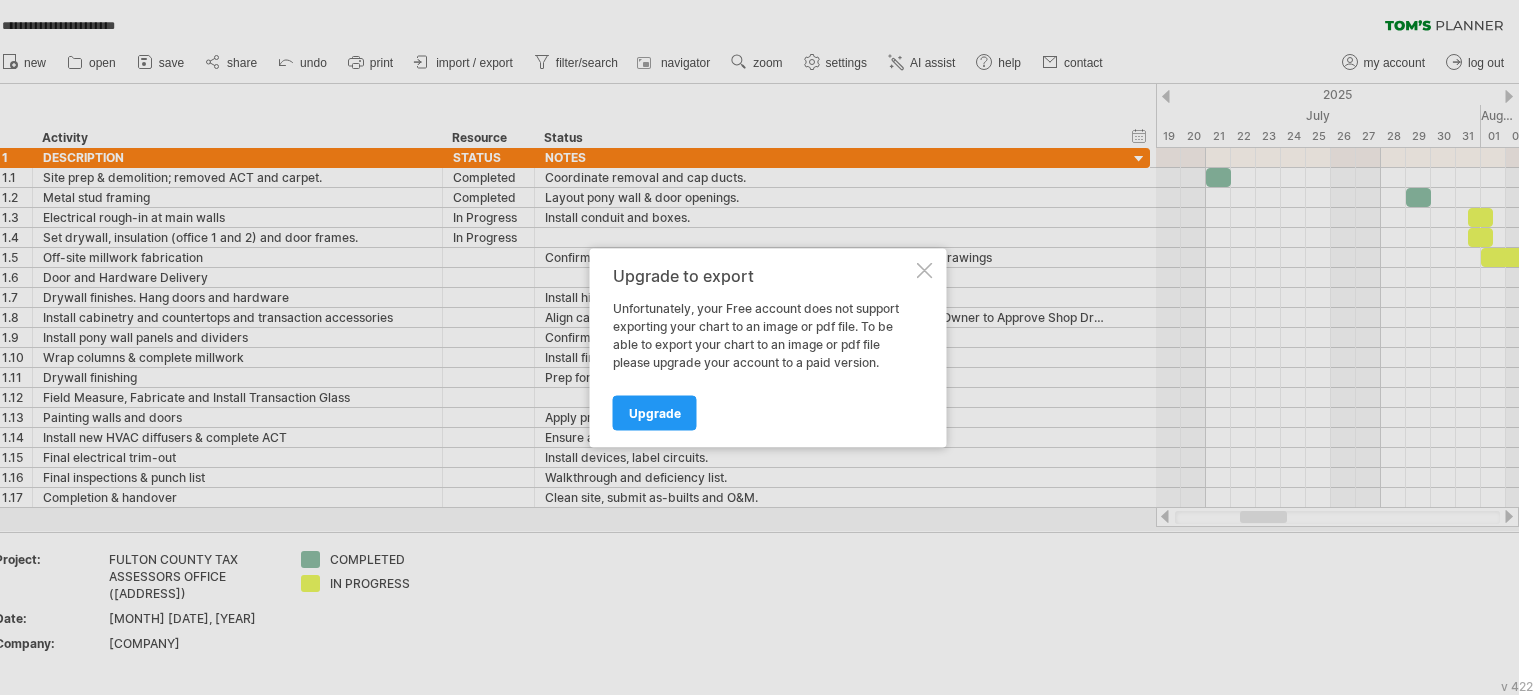 click at bounding box center [925, 270] 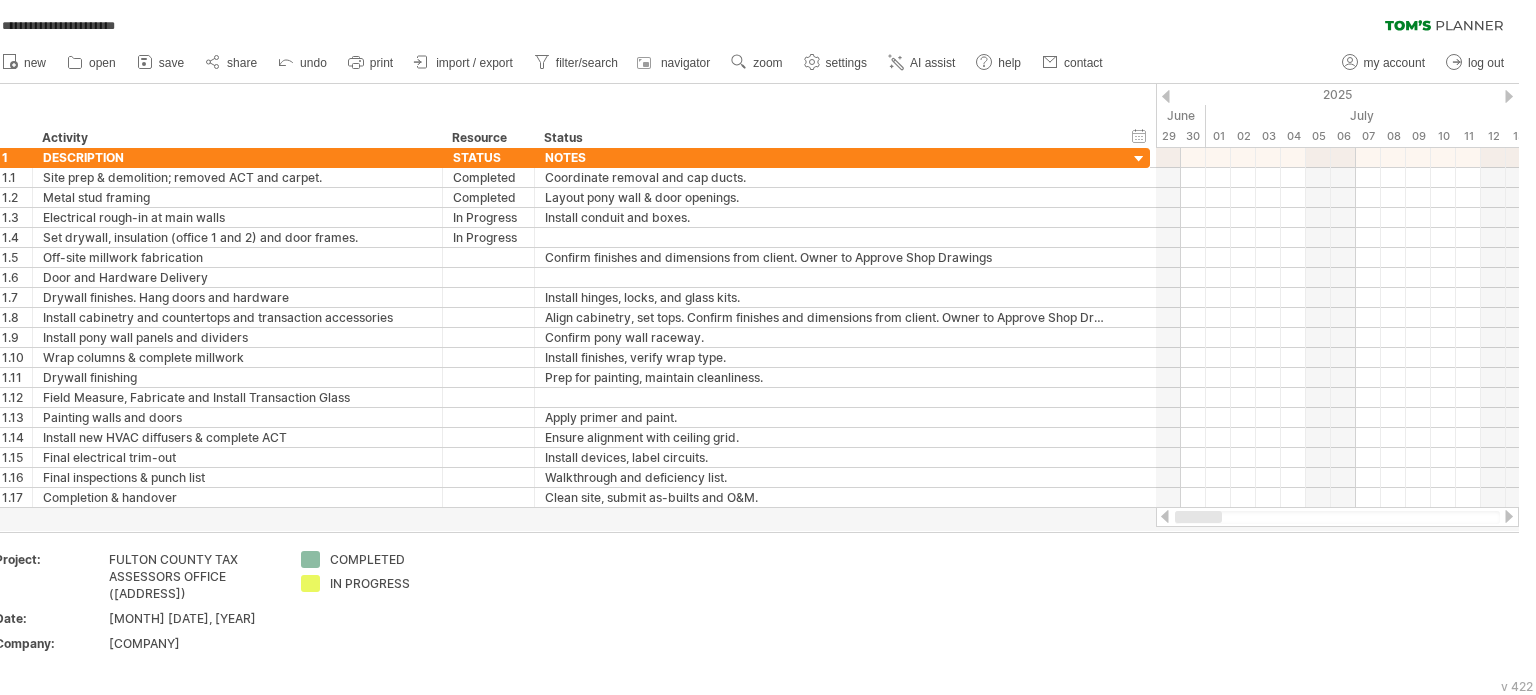 drag, startPoint x: 1250, startPoint y: 518, endPoint x: 1164, endPoint y: 518, distance: 86 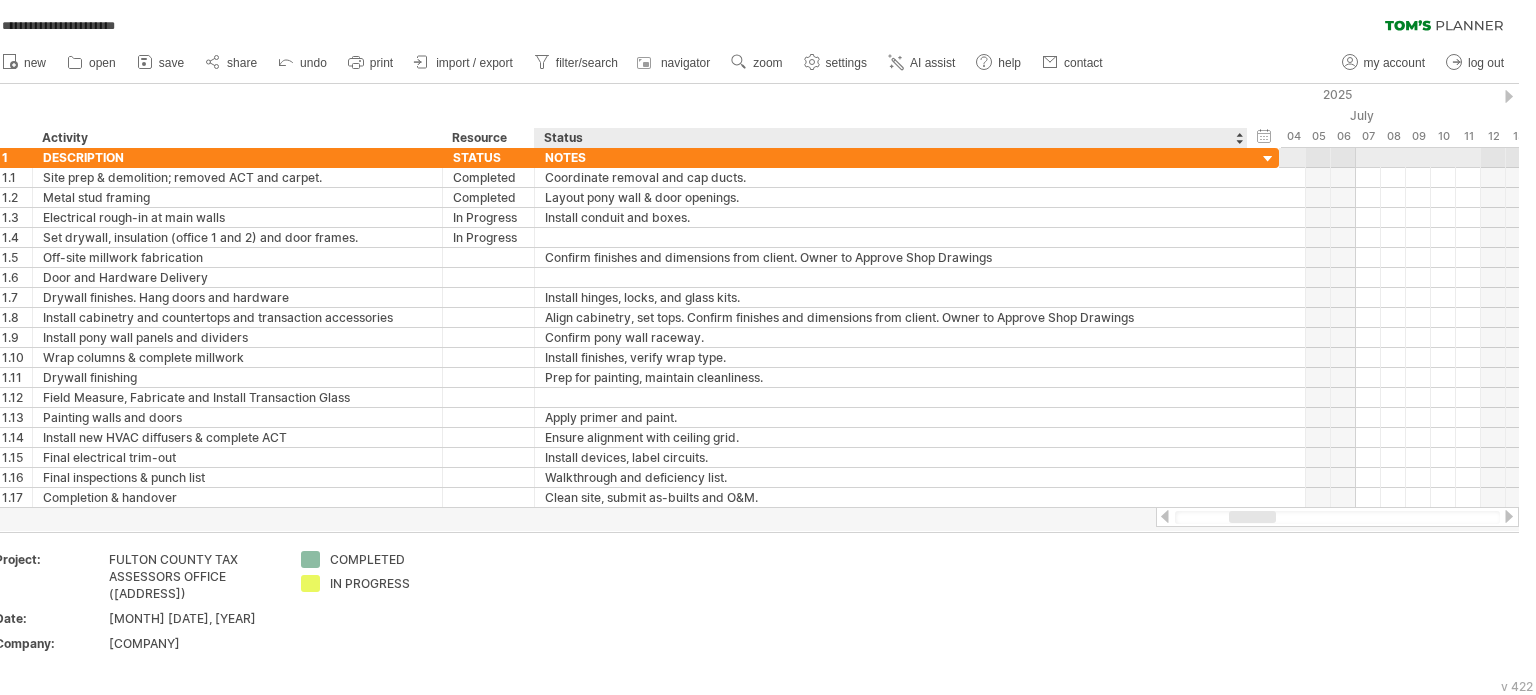 drag, startPoint x: 1113, startPoint y: 154, endPoint x: 1242, endPoint y: 148, distance: 129.13947 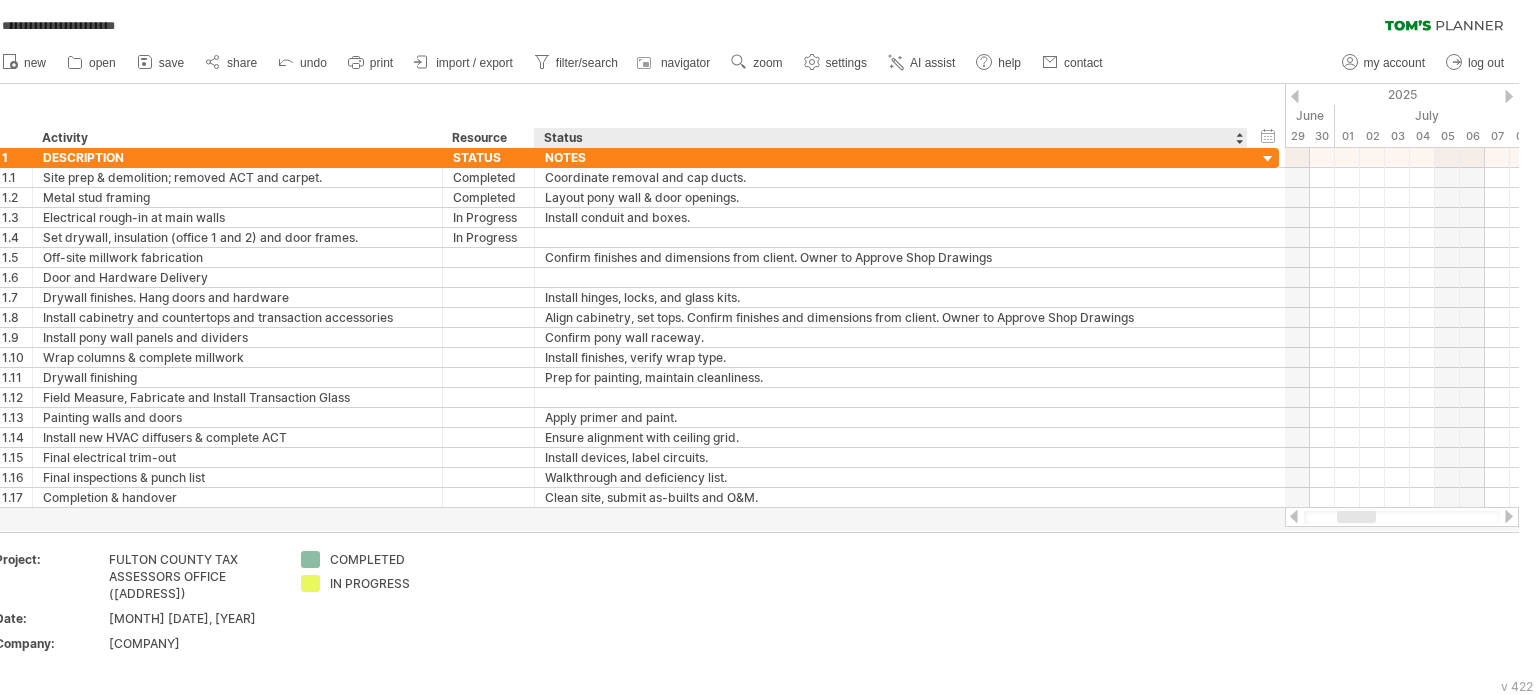 click on "Status" at bounding box center (890, 138) 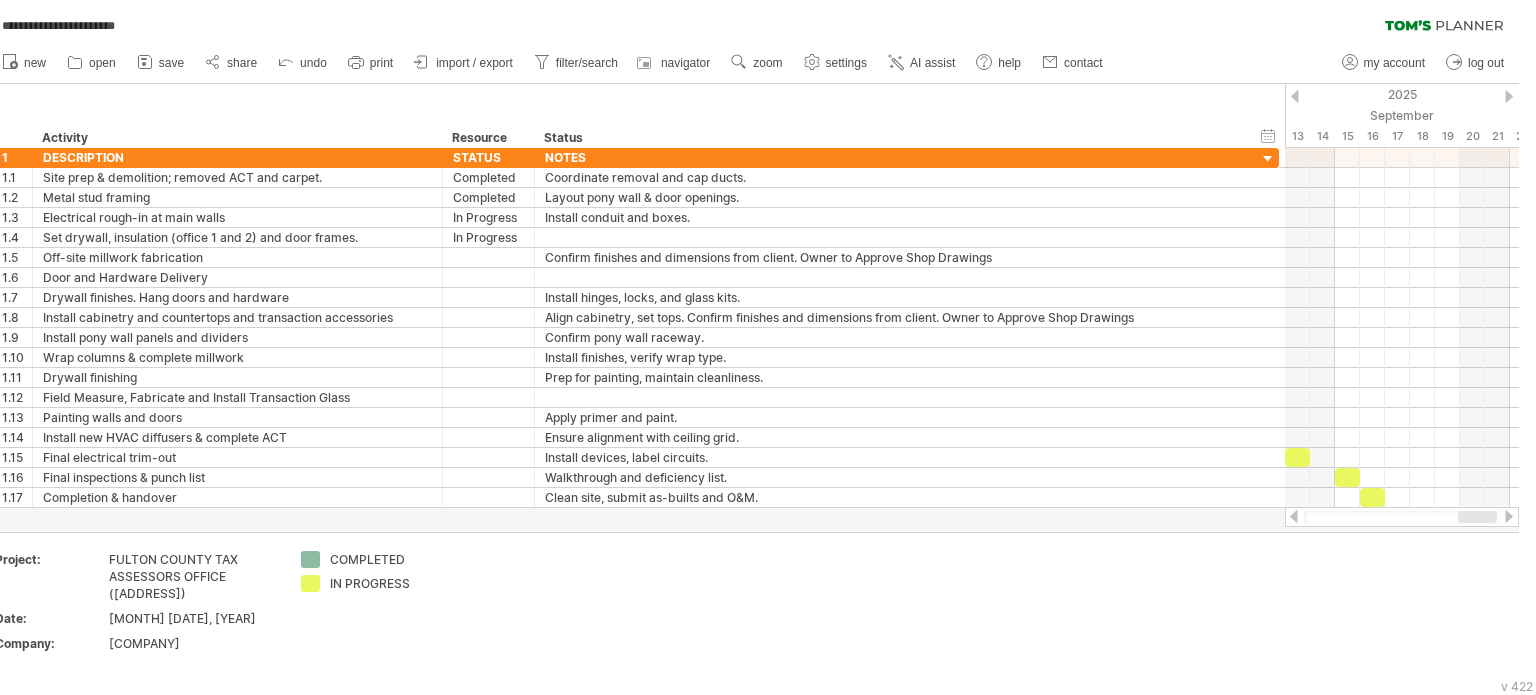 drag, startPoint x: 1349, startPoint y: 518, endPoint x: 1470, endPoint y: 510, distance: 121.264175 